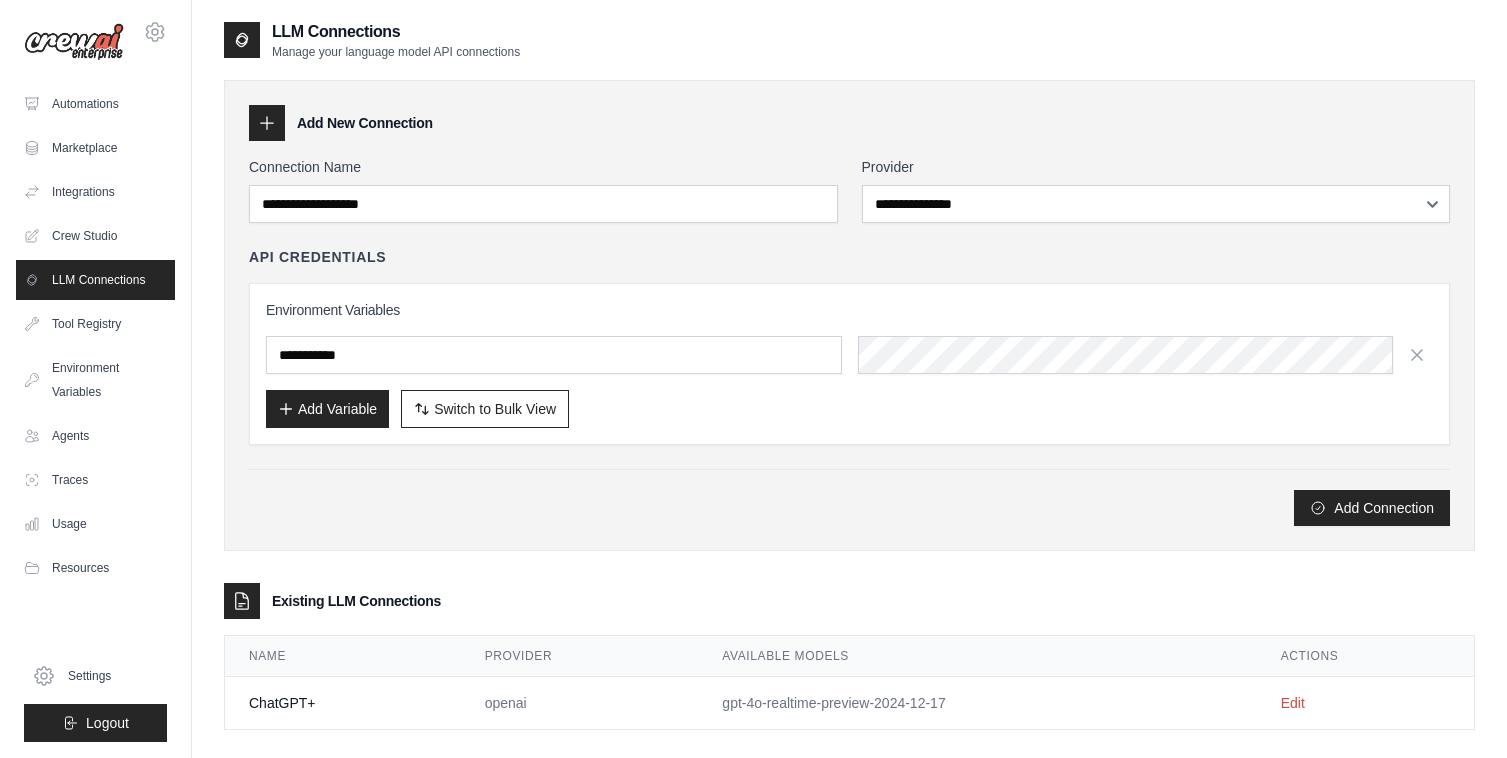 scroll, scrollTop: 0, scrollLeft: 0, axis: both 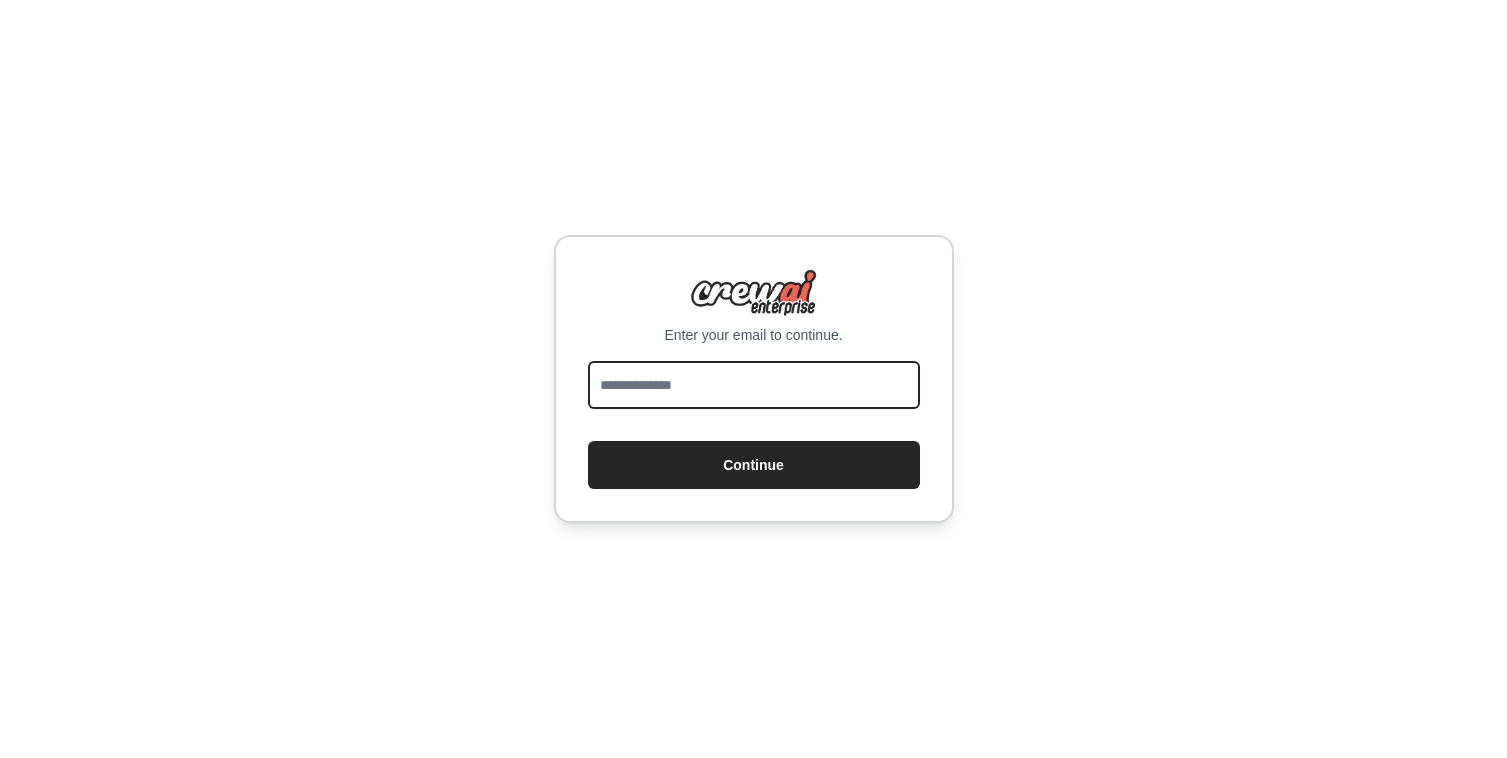 click at bounding box center (754, 385) 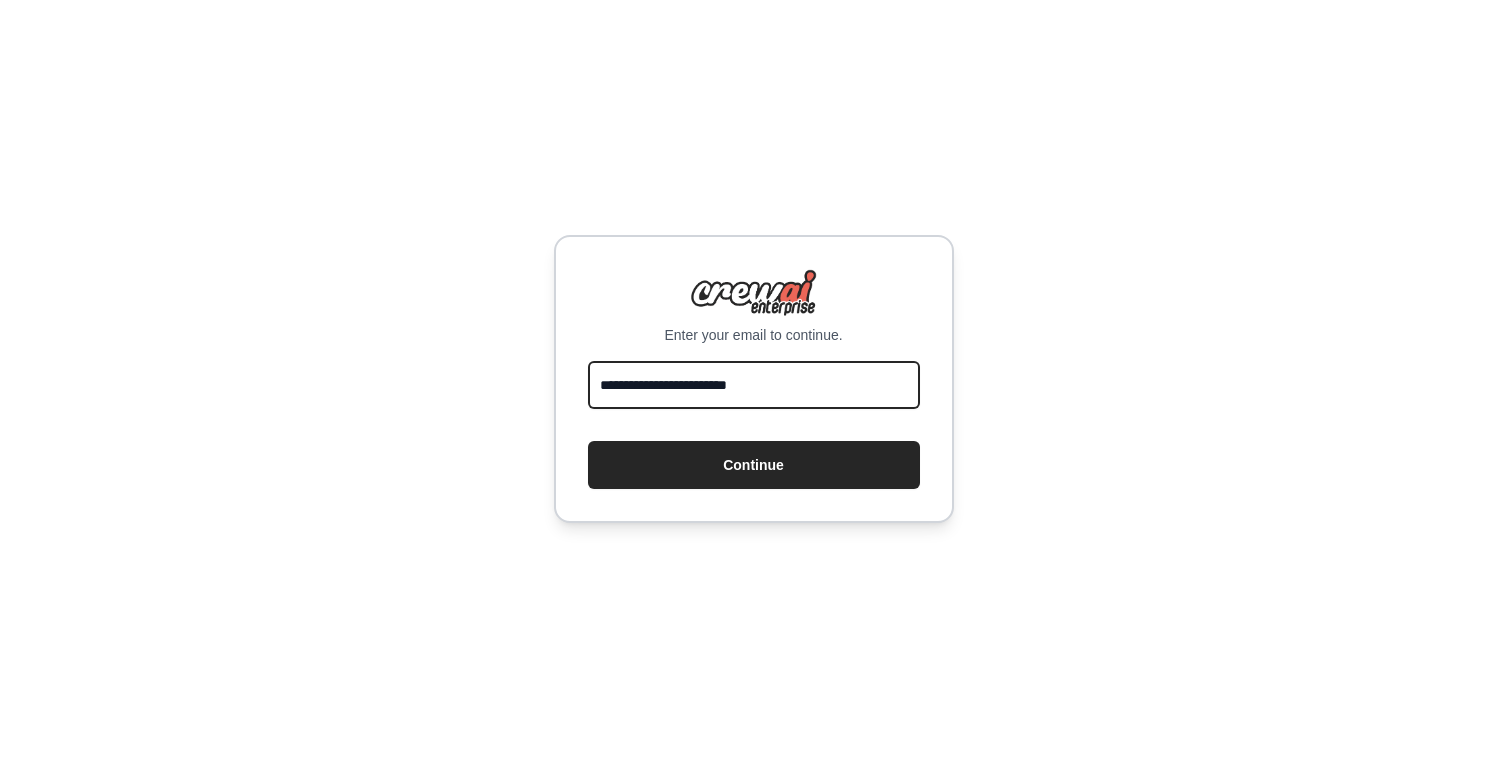 type on "**********" 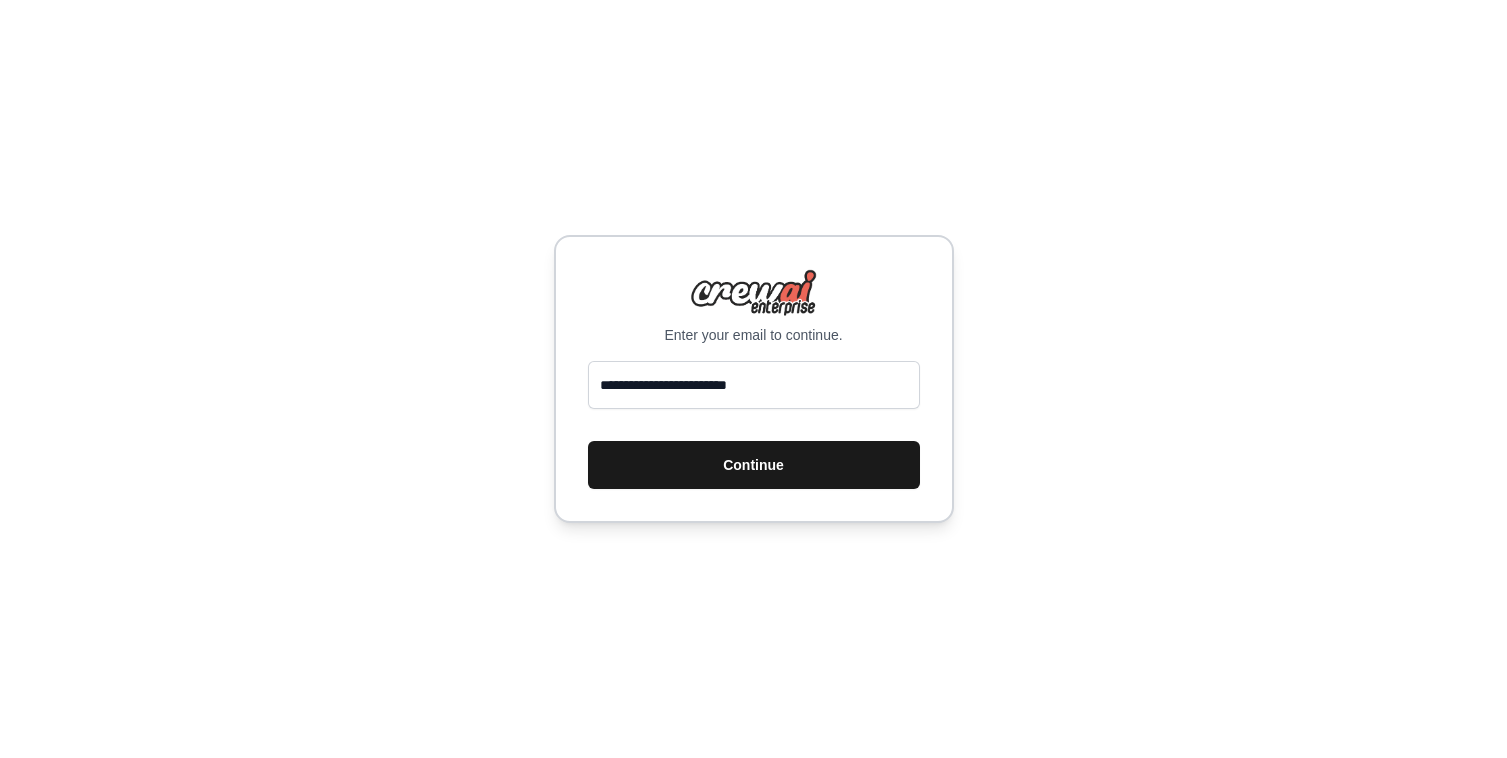 click on "Continue" at bounding box center (754, 465) 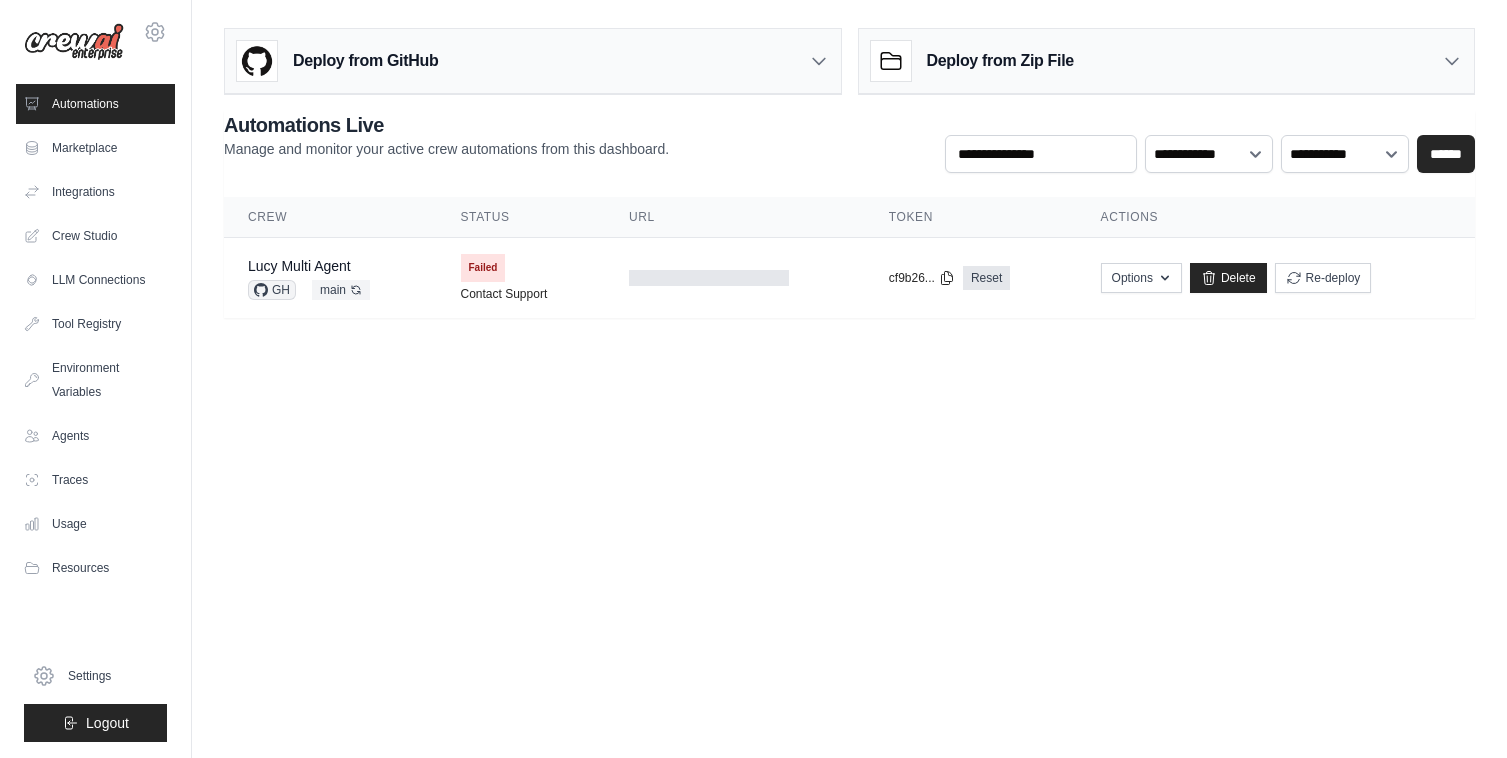 scroll, scrollTop: 0, scrollLeft: 0, axis: both 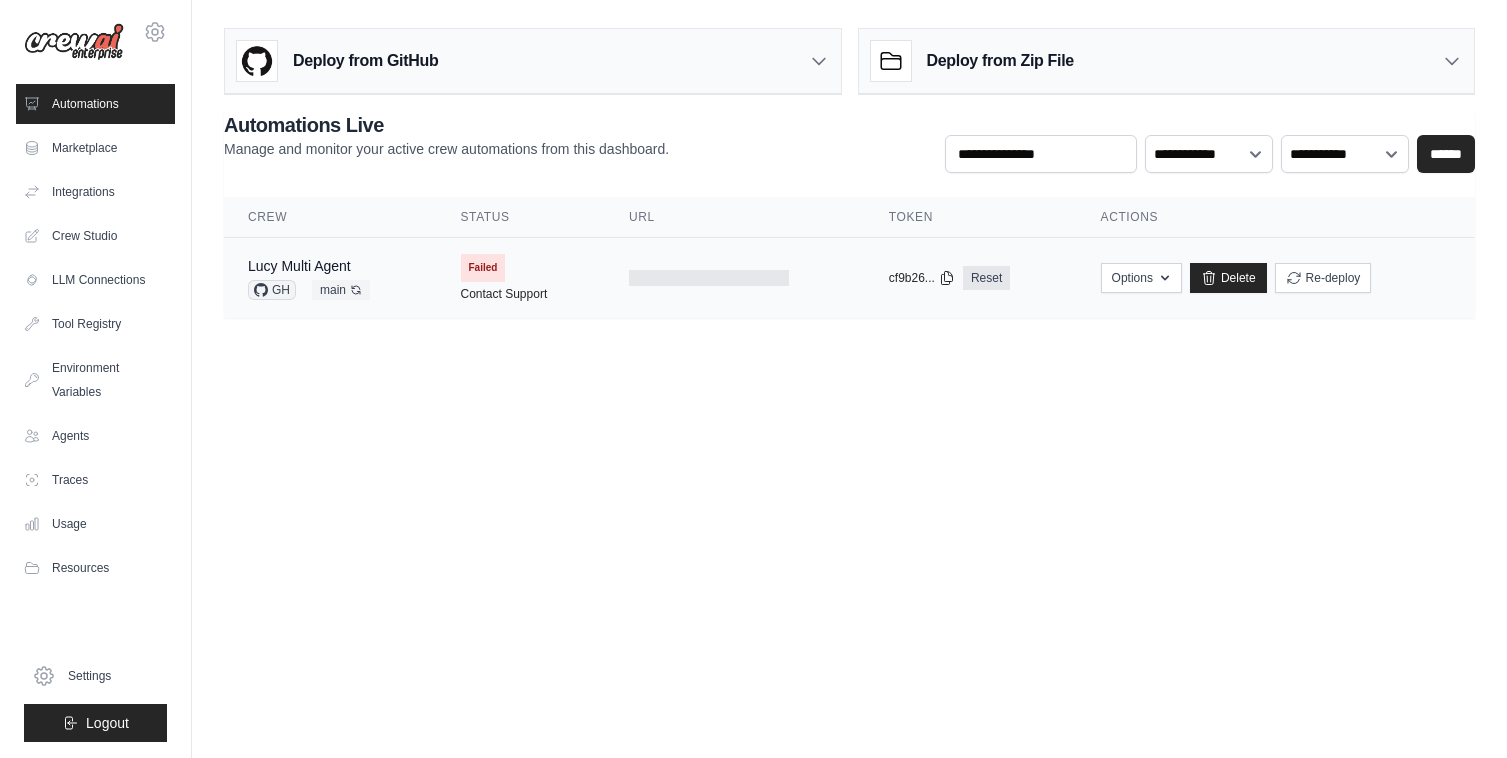 click on "Options
Export React JSX Component
Export React TSX Component
Export MCP Server
Delete
Re-deploy" at bounding box center (1276, 278) 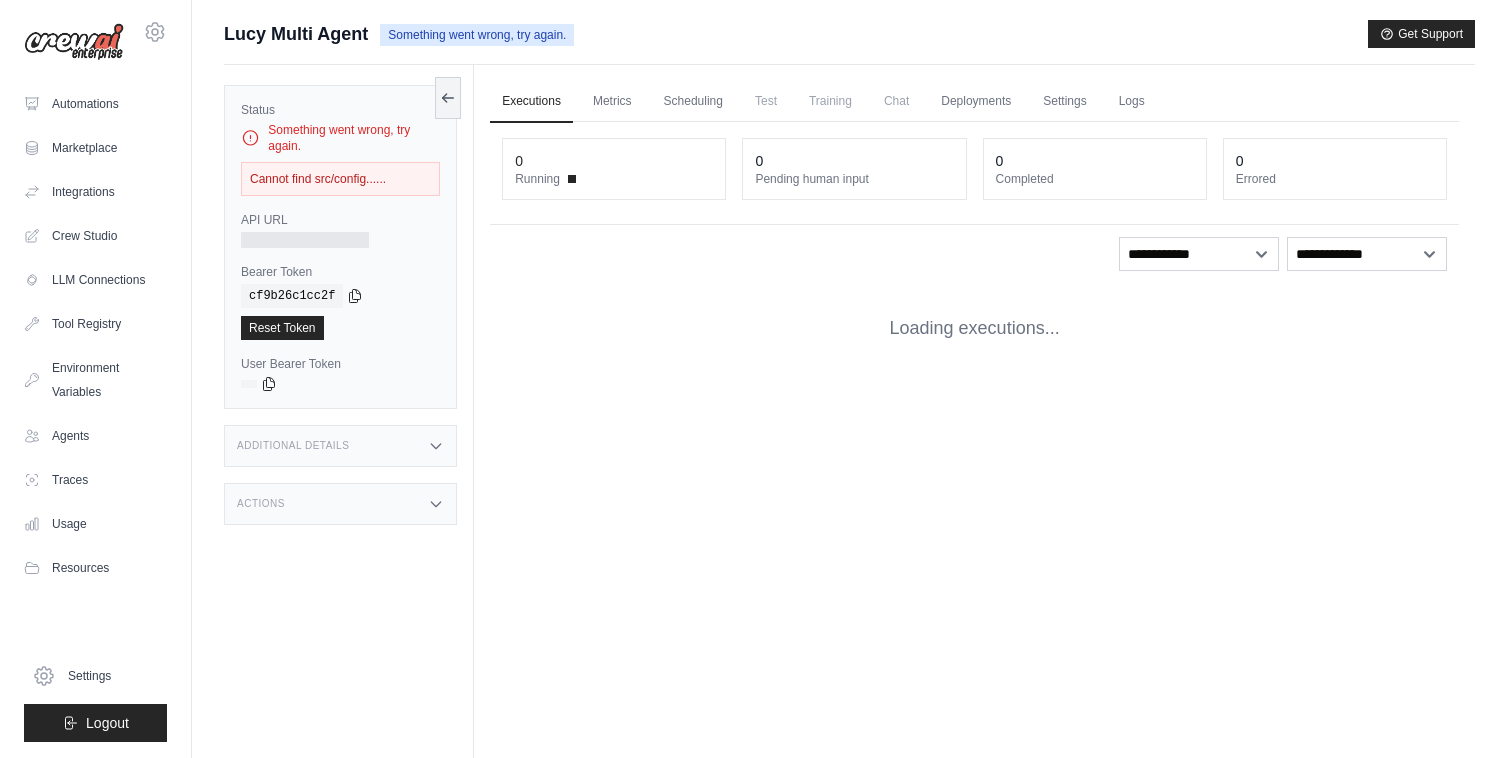 scroll, scrollTop: 0, scrollLeft: 0, axis: both 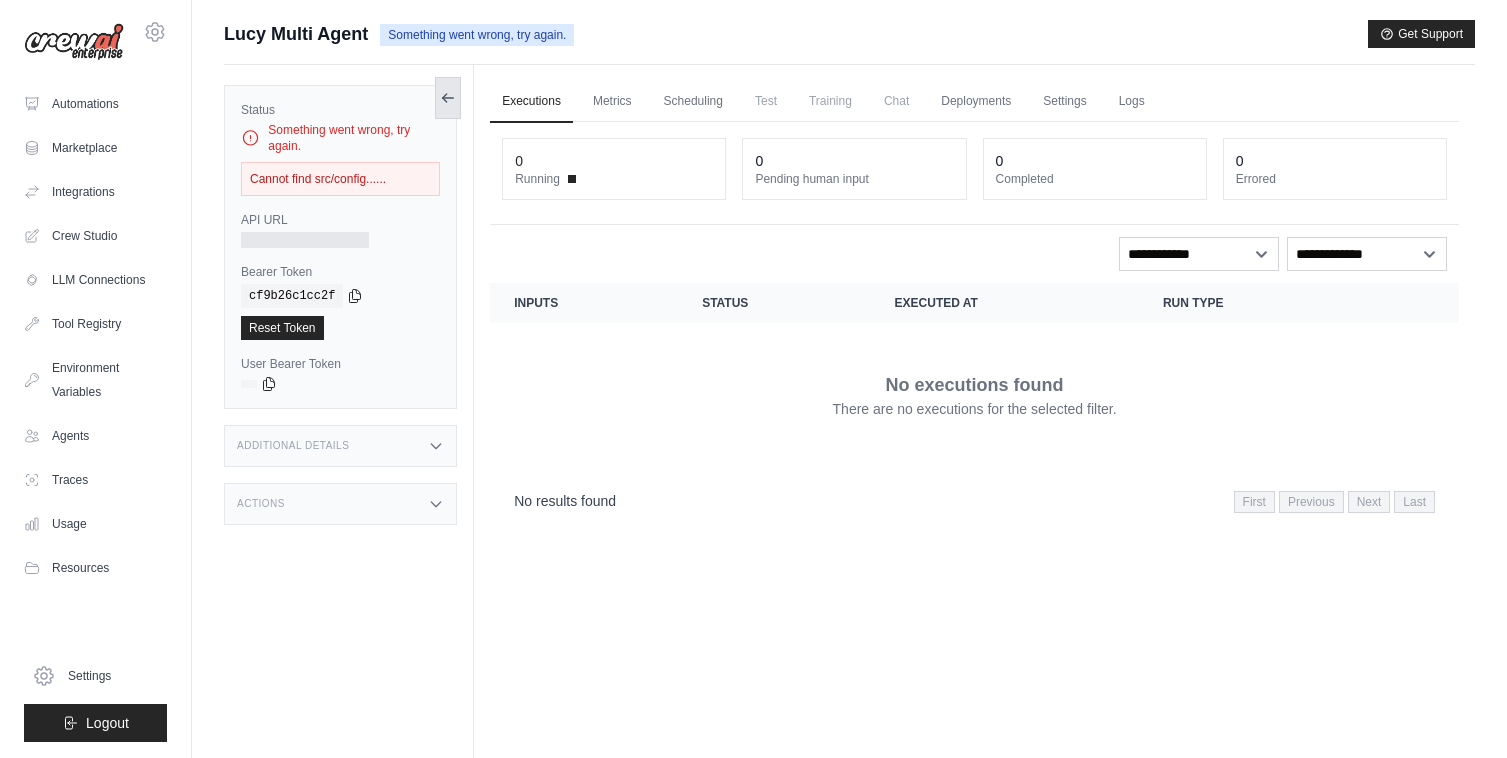 click 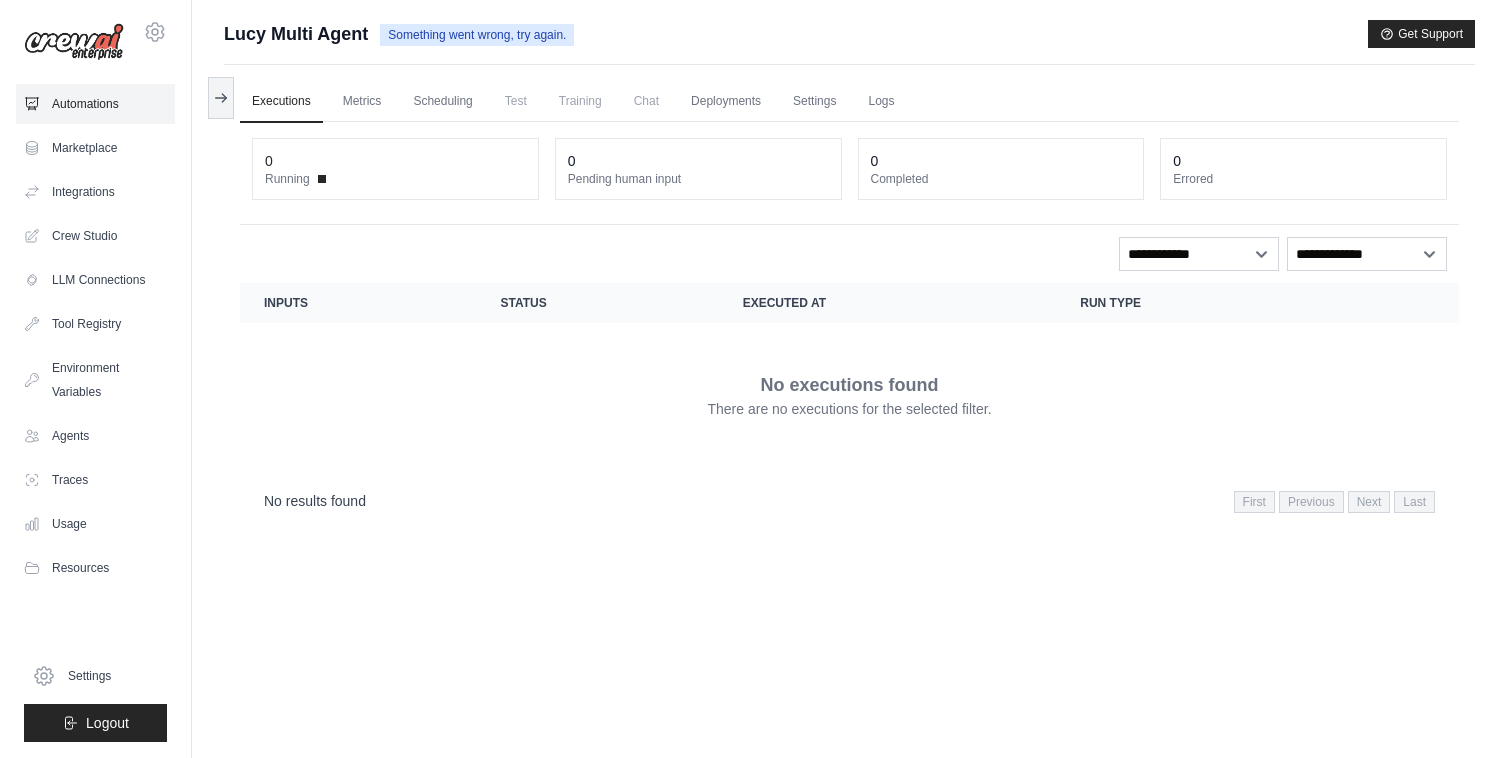 click on "Automations" at bounding box center (95, 104) 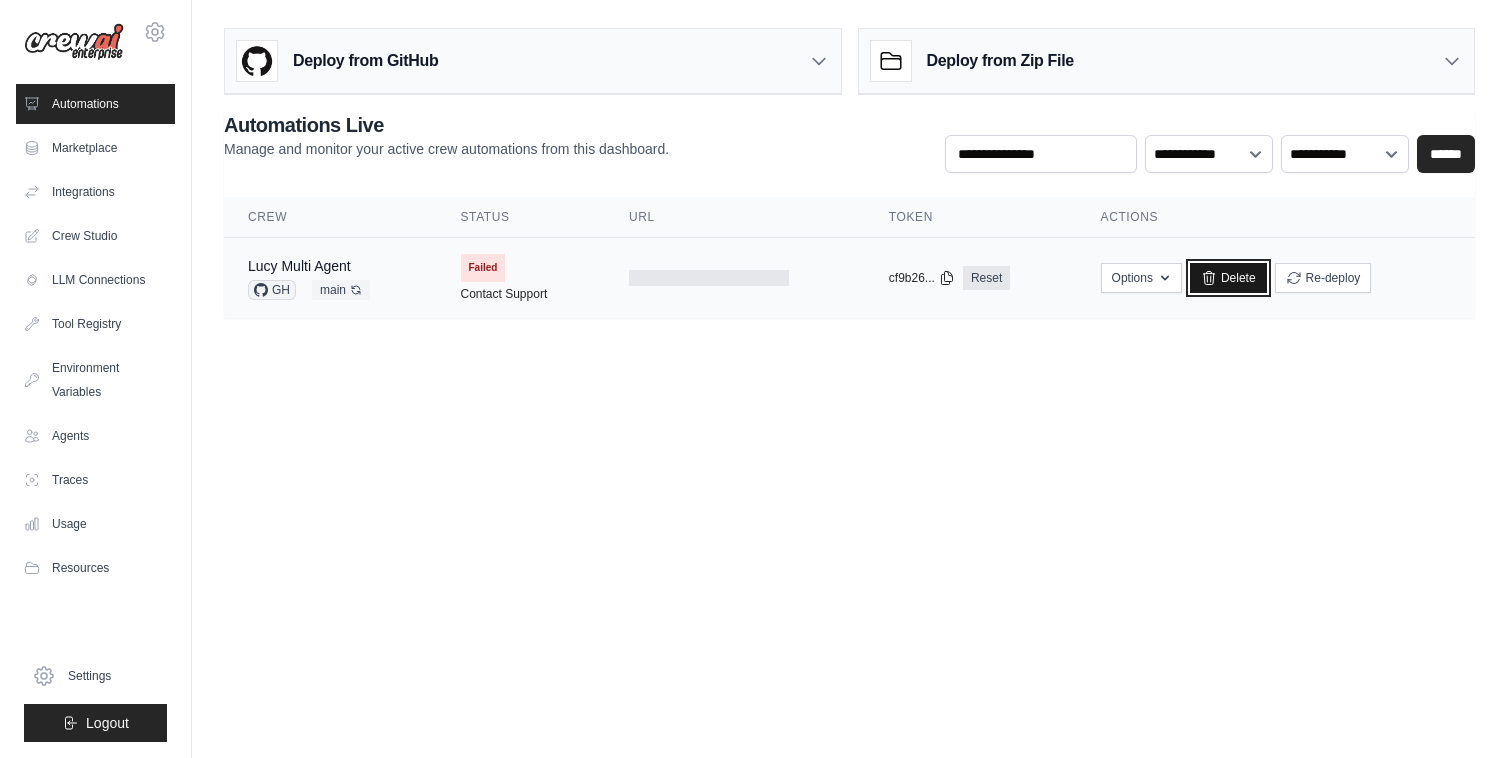 click on "Delete" at bounding box center (1228, 278) 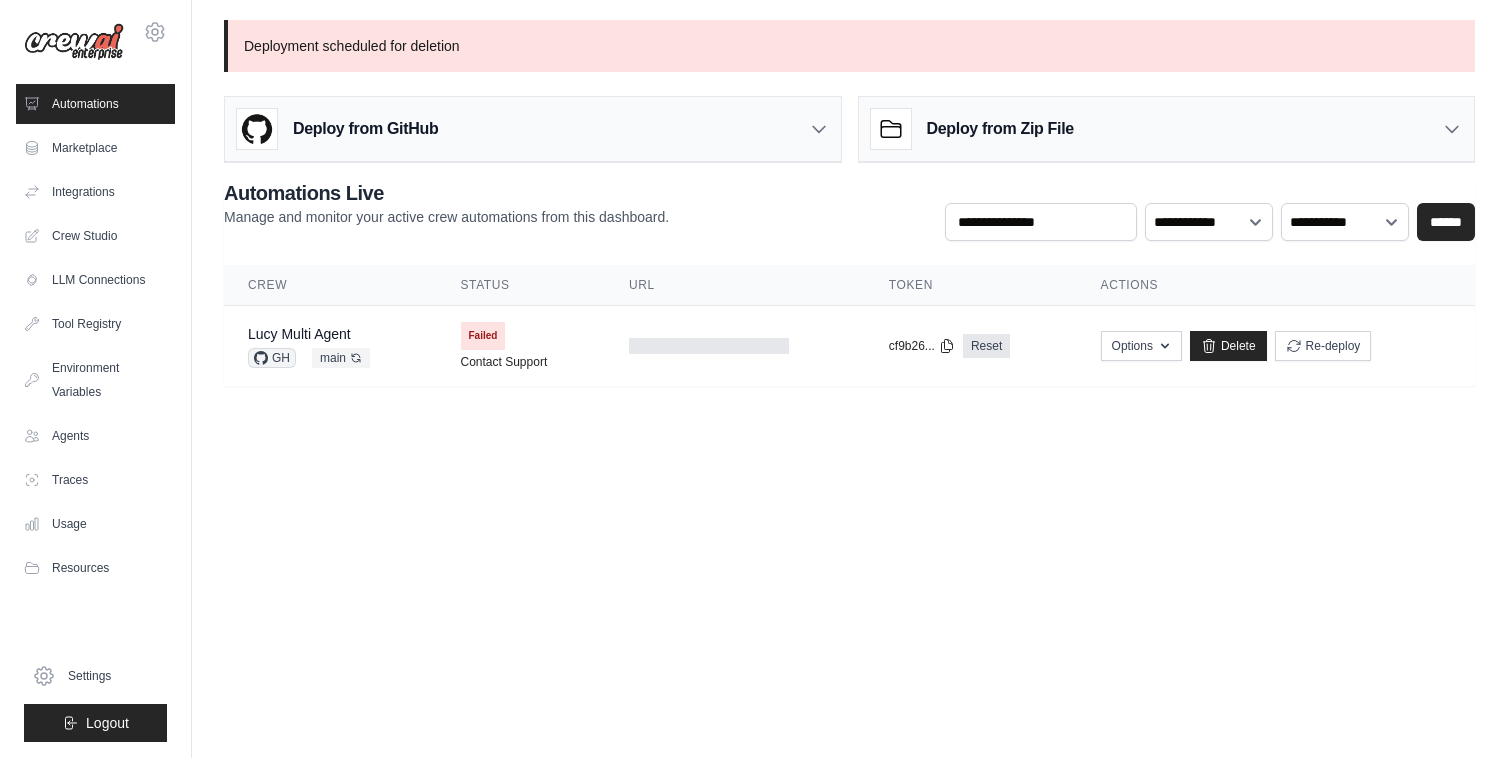 scroll, scrollTop: 0, scrollLeft: 0, axis: both 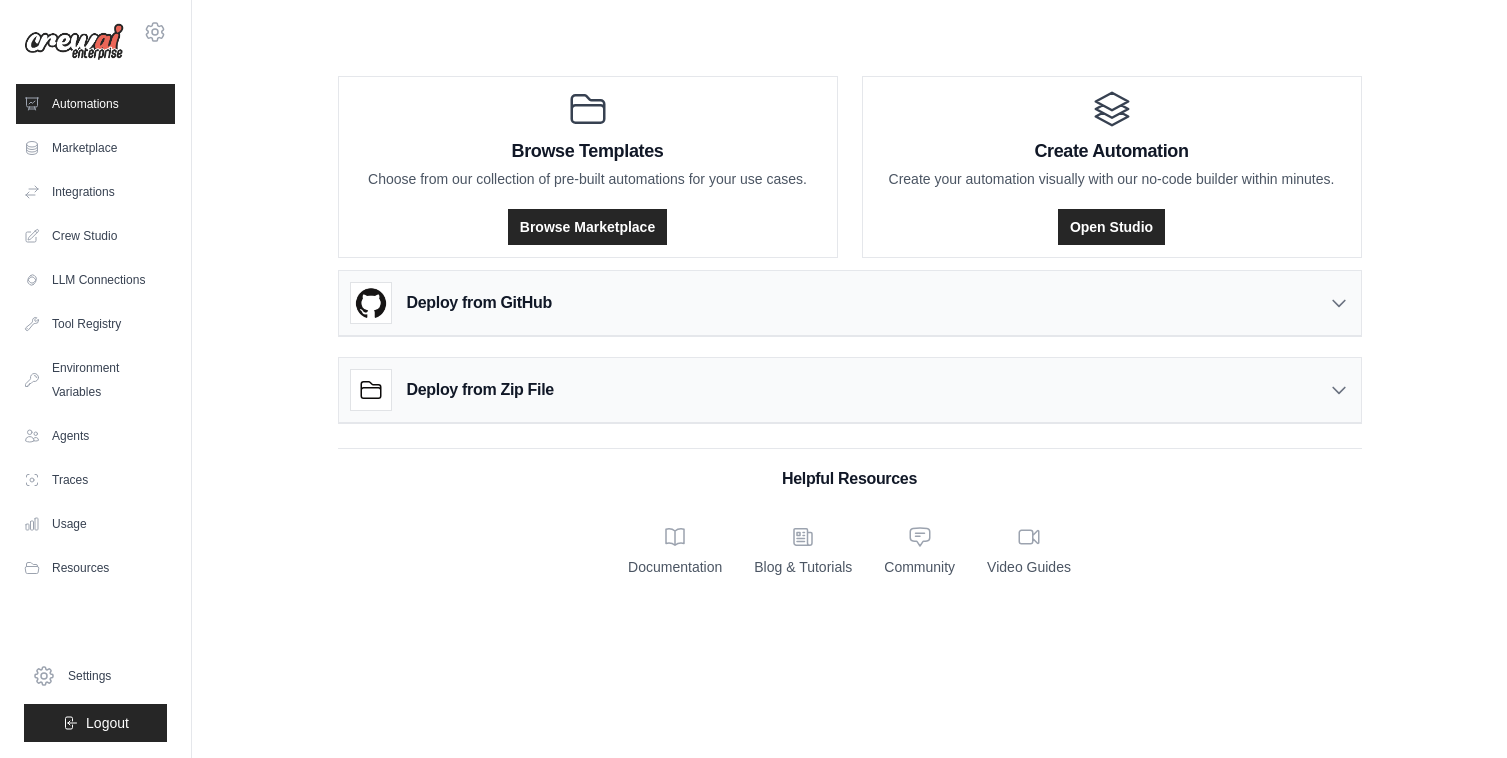 click on "Deploy from GitHub" at bounding box center [479, 303] 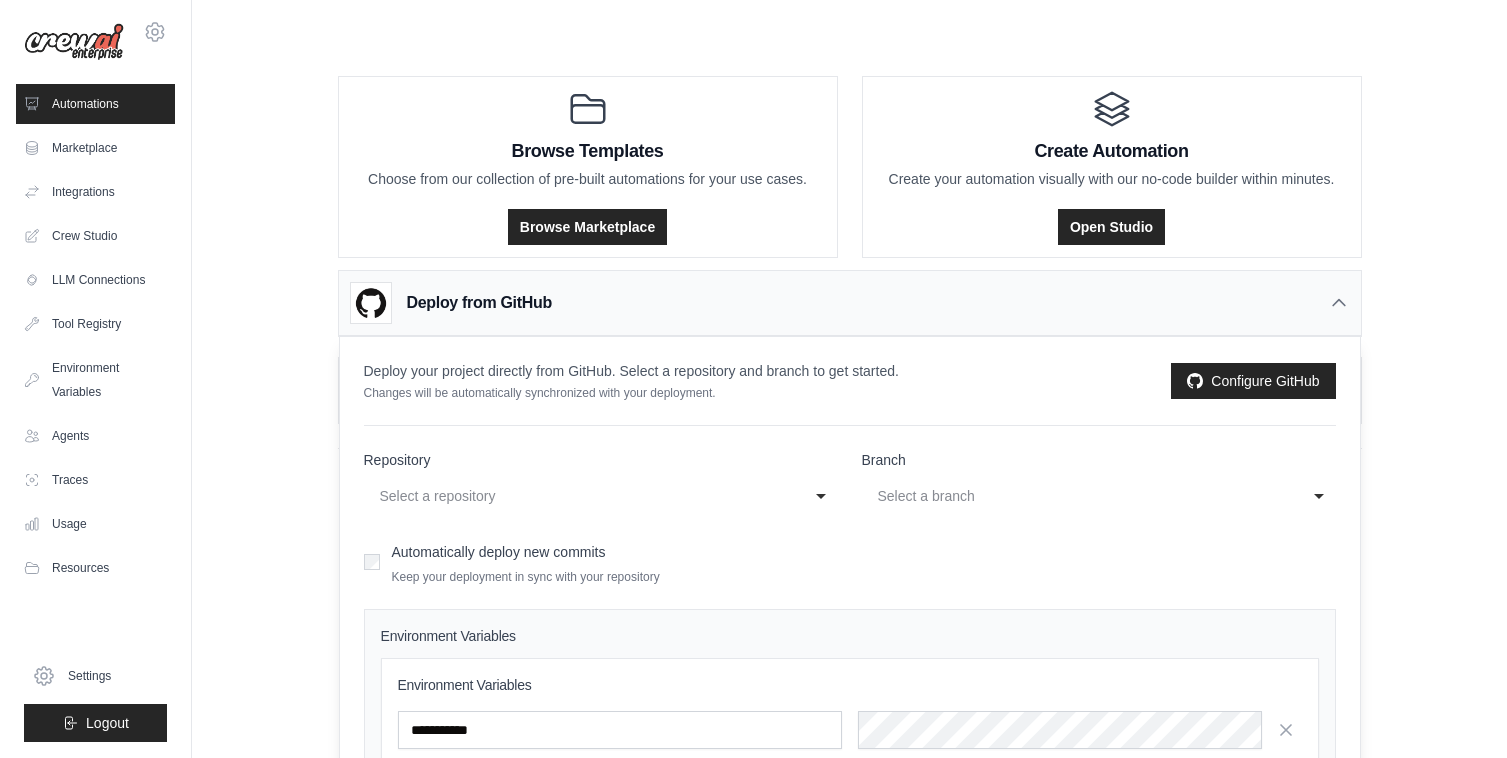 click on "Select a repository" at bounding box center (581, 496) 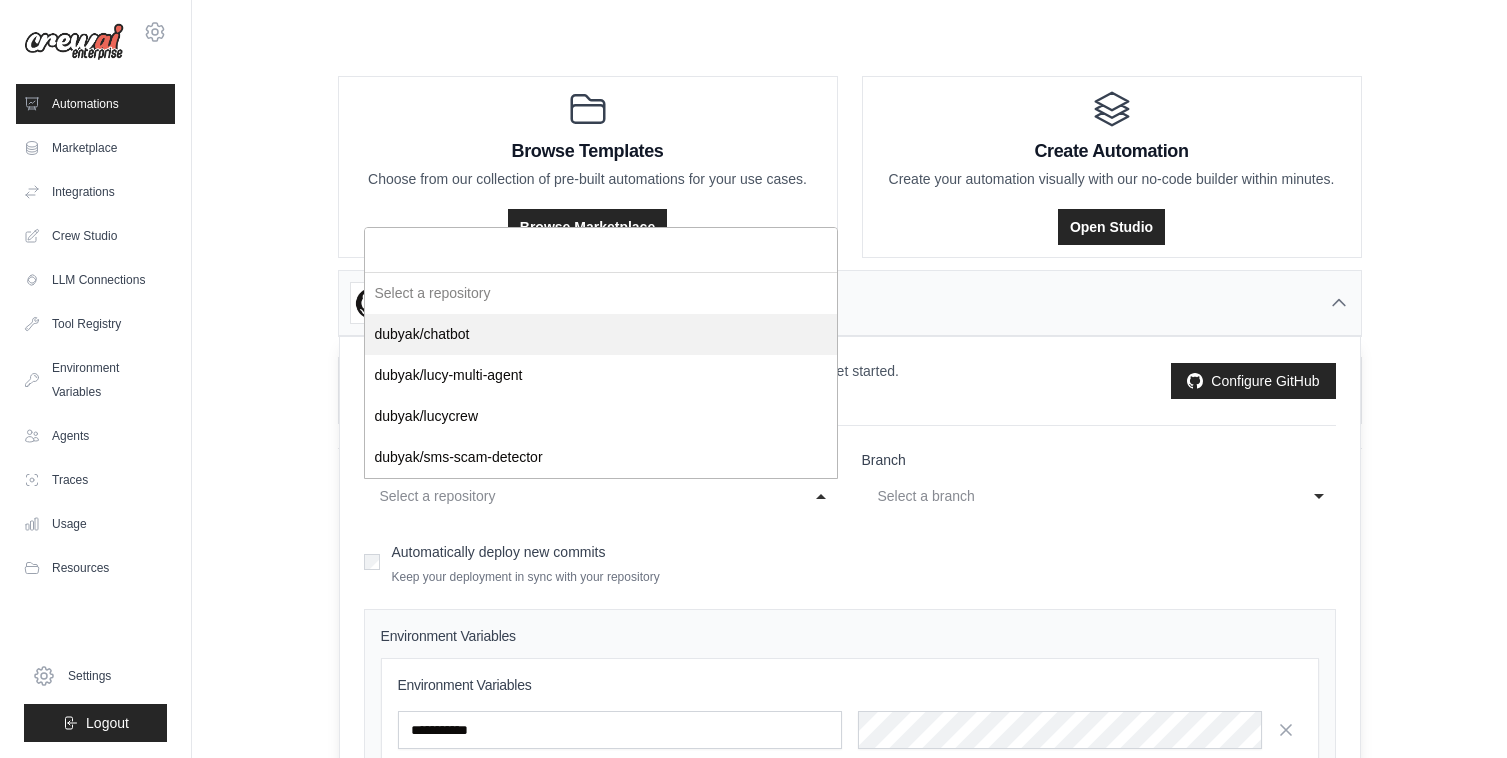 select on "*********" 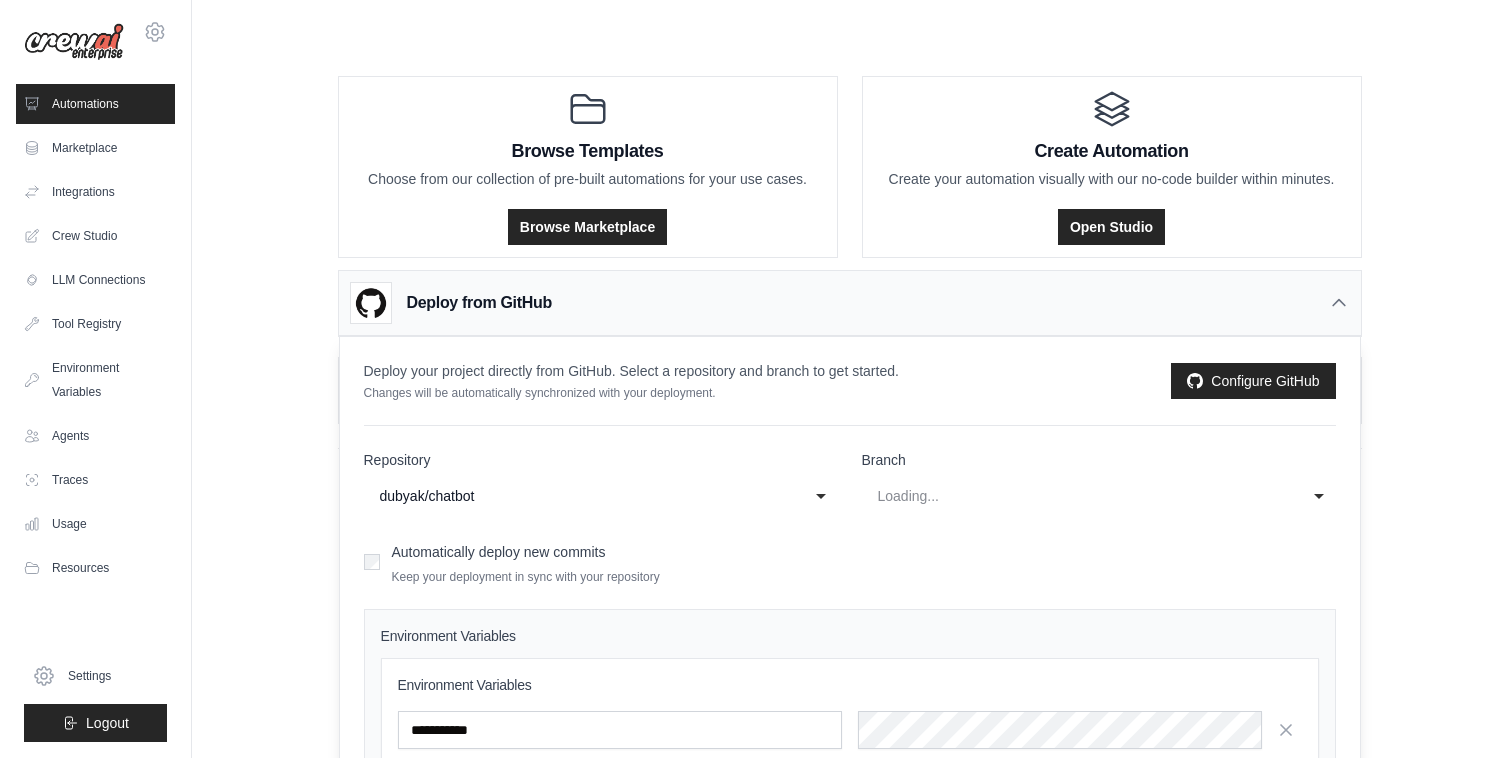 select on "****" 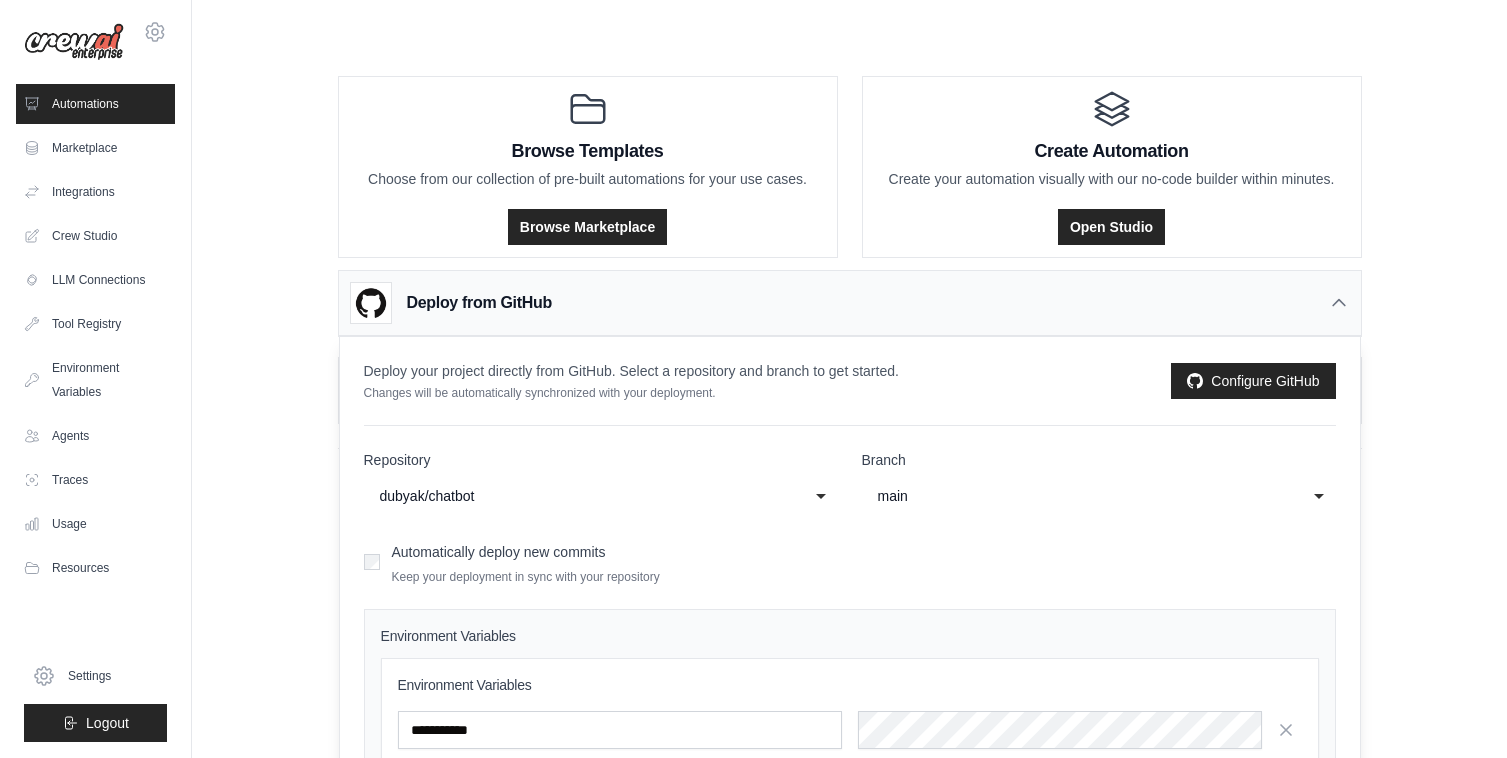 click on "dubyak/chatbot" at bounding box center (587, 496) 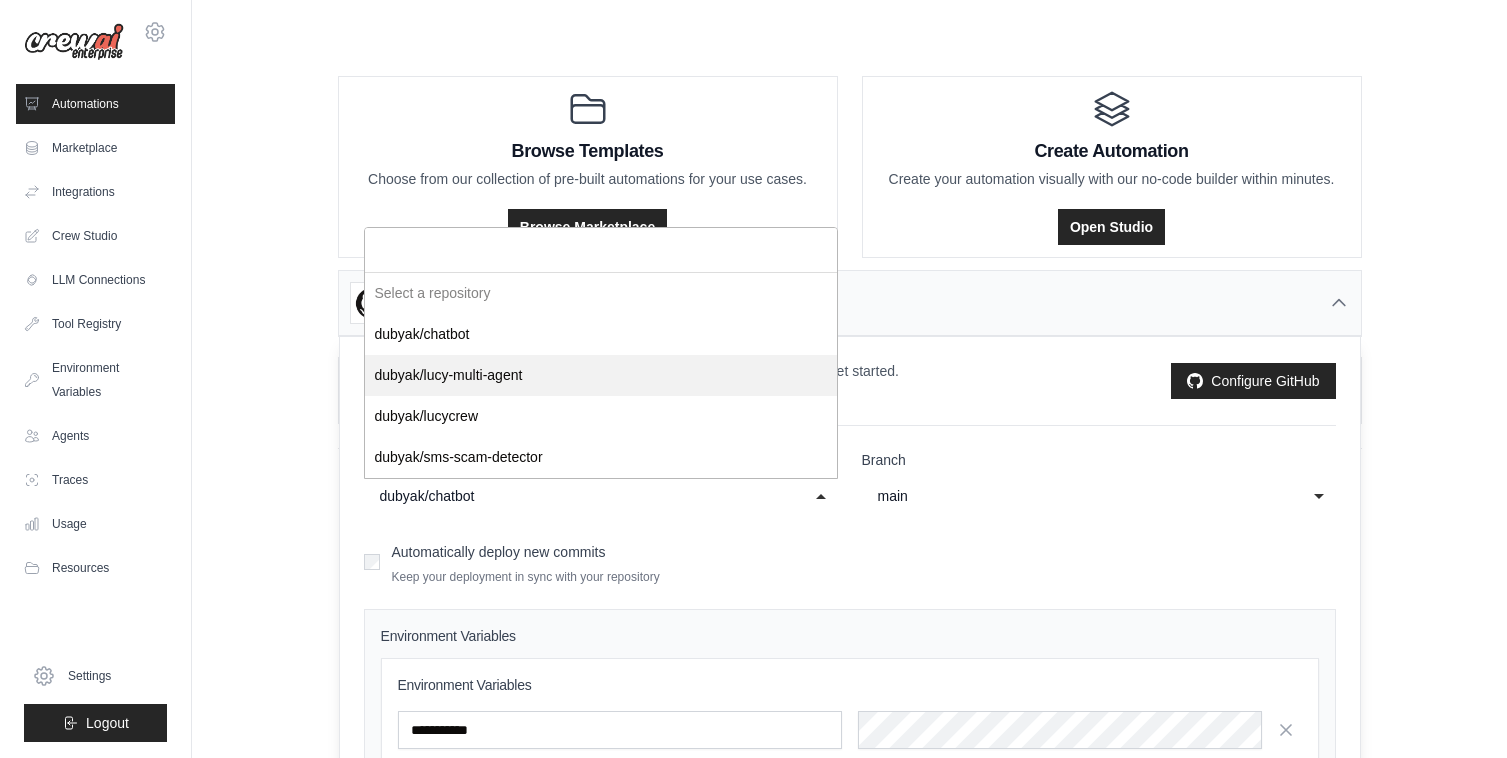select on "**********" 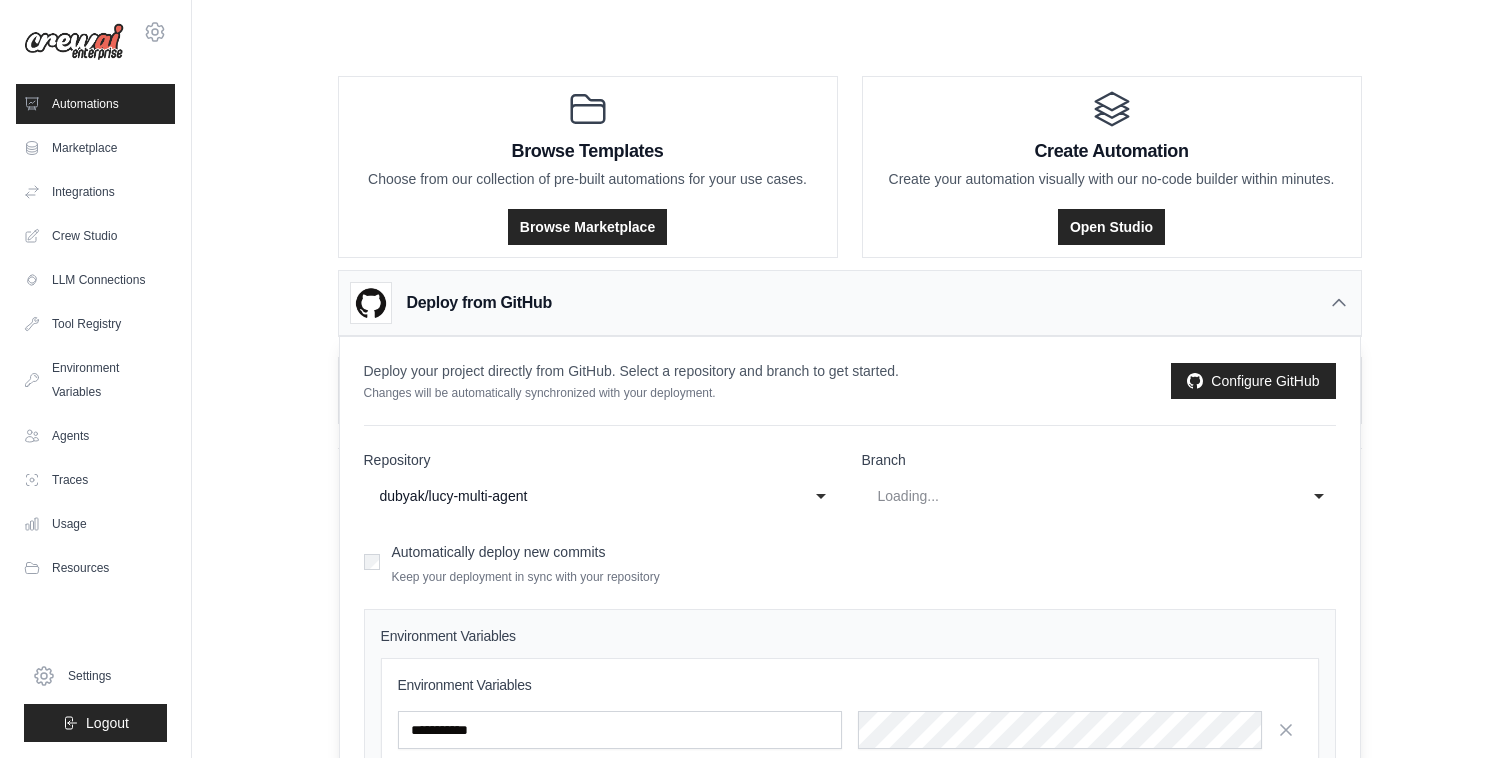 select on "****" 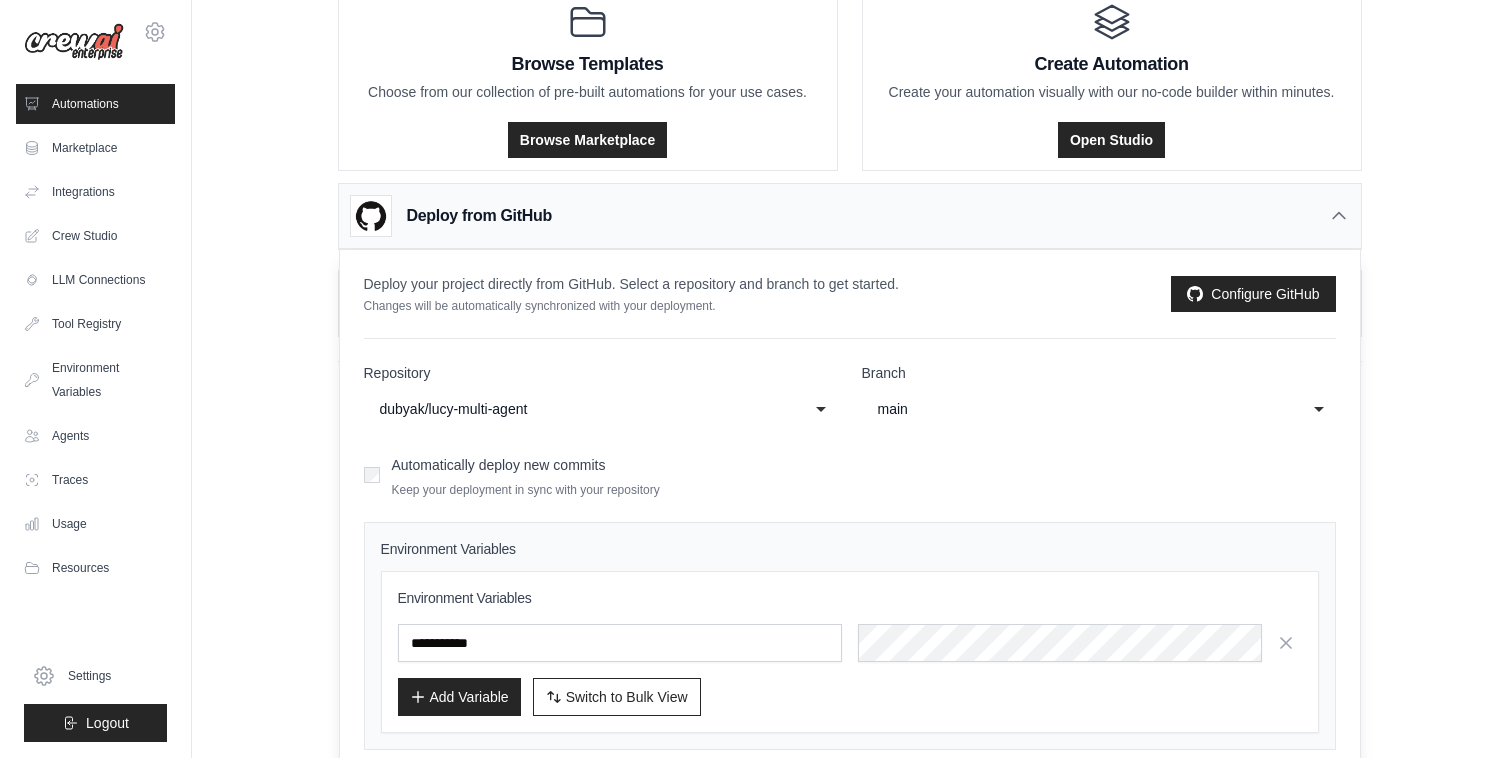 scroll, scrollTop: 166, scrollLeft: 0, axis: vertical 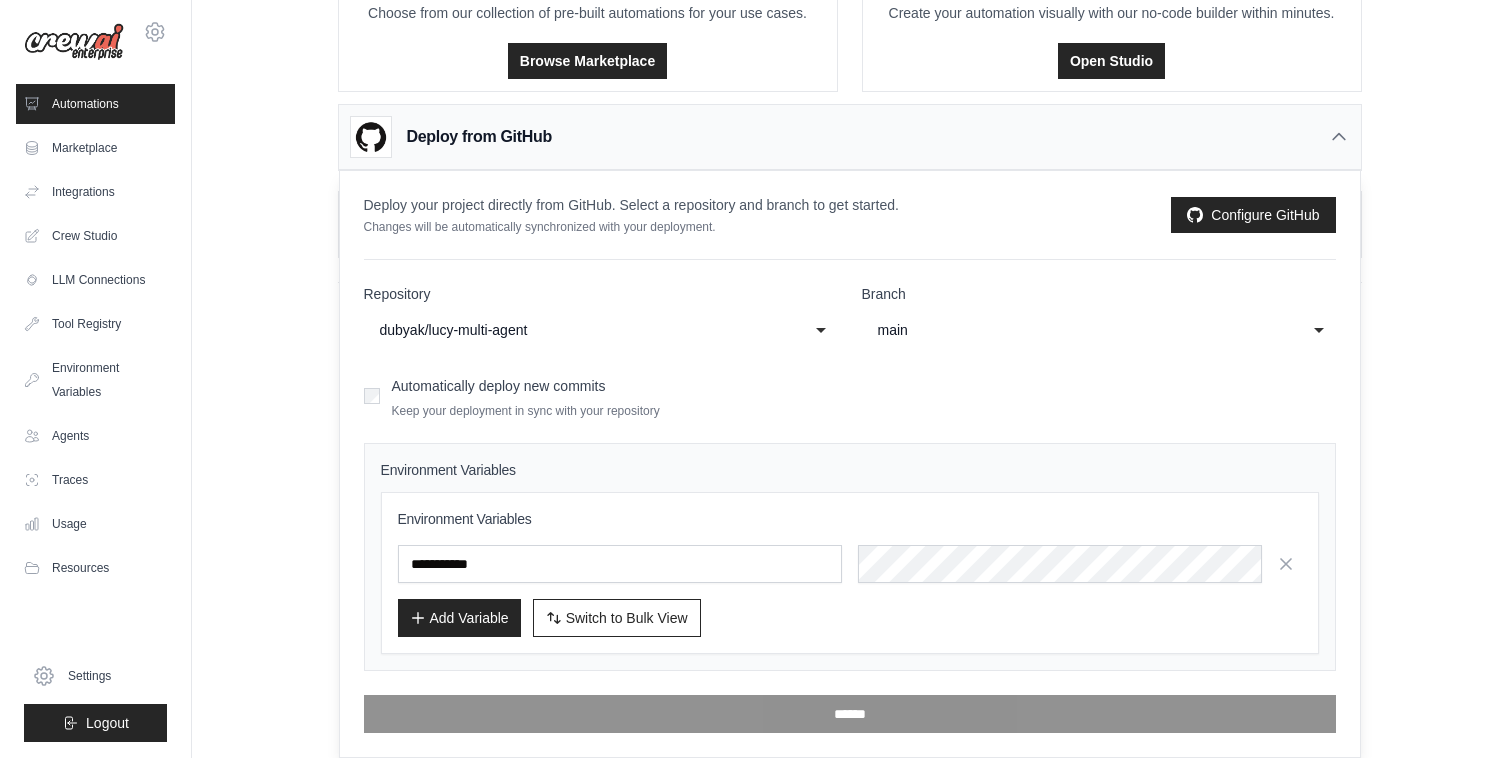 click on "Automatically deploy new commits
Keep your deployment in sync with your repository" at bounding box center [526, 395] 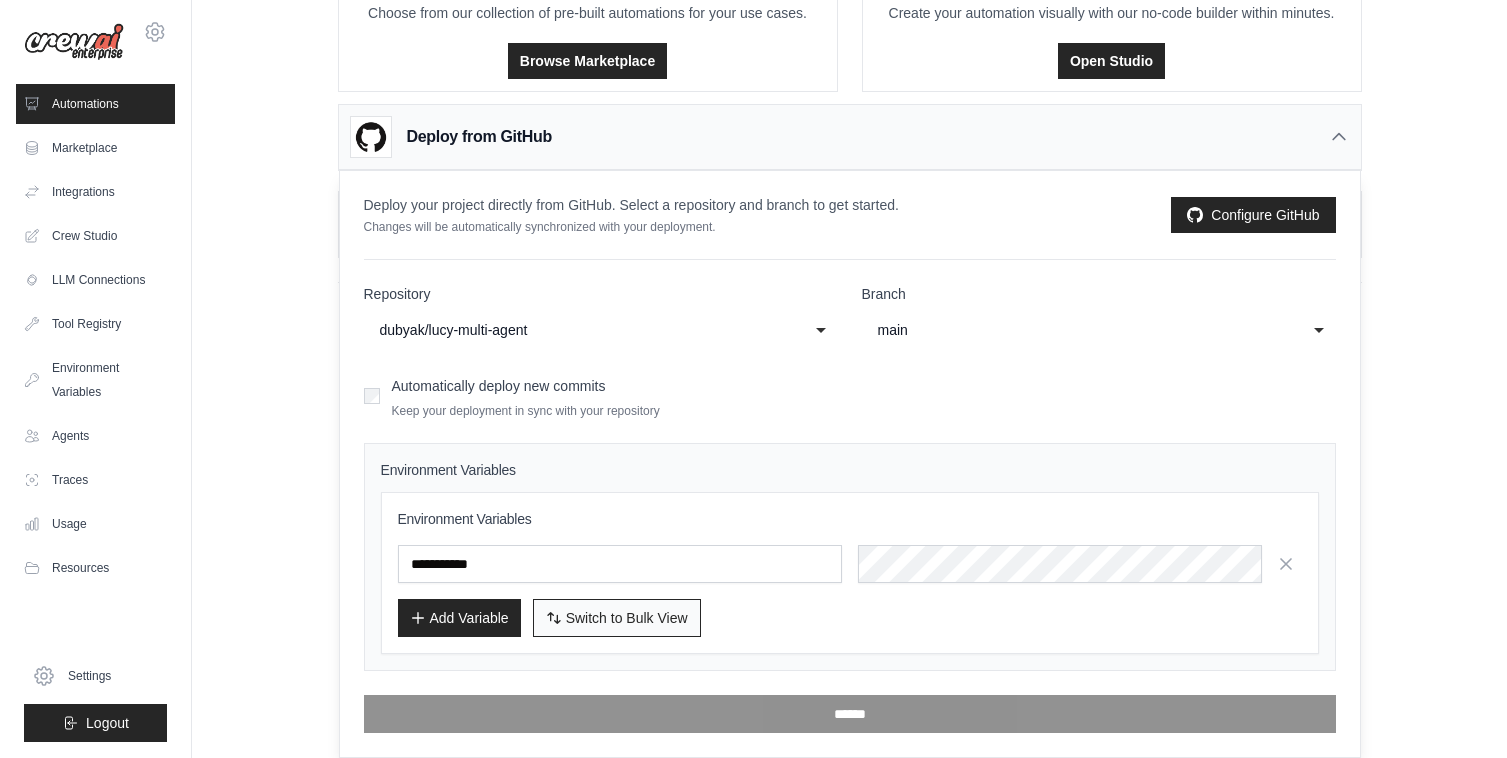 click on "Switch to Bulk View" at bounding box center (627, 618) 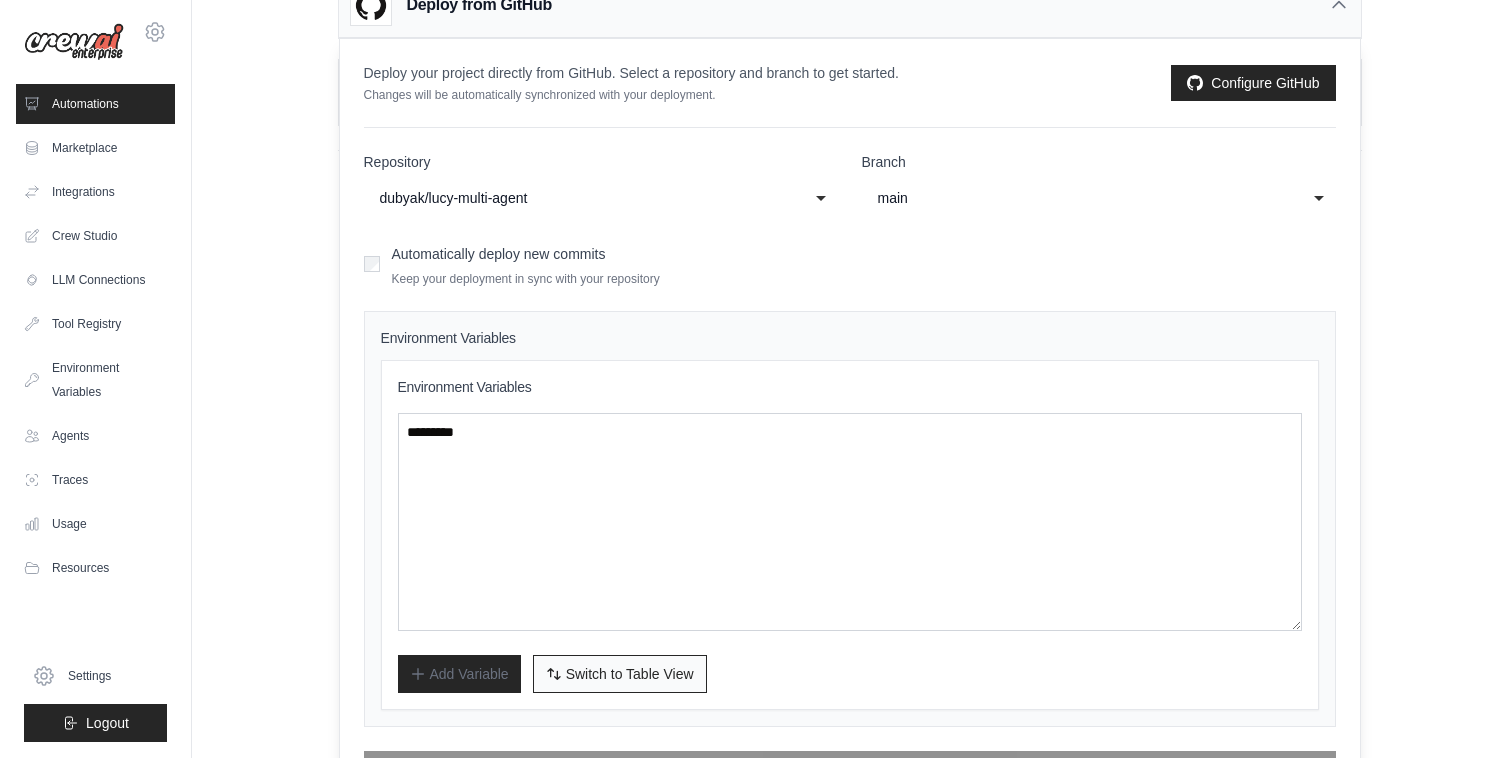 scroll, scrollTop: 353, scrollLeft: 0, axis: vertical 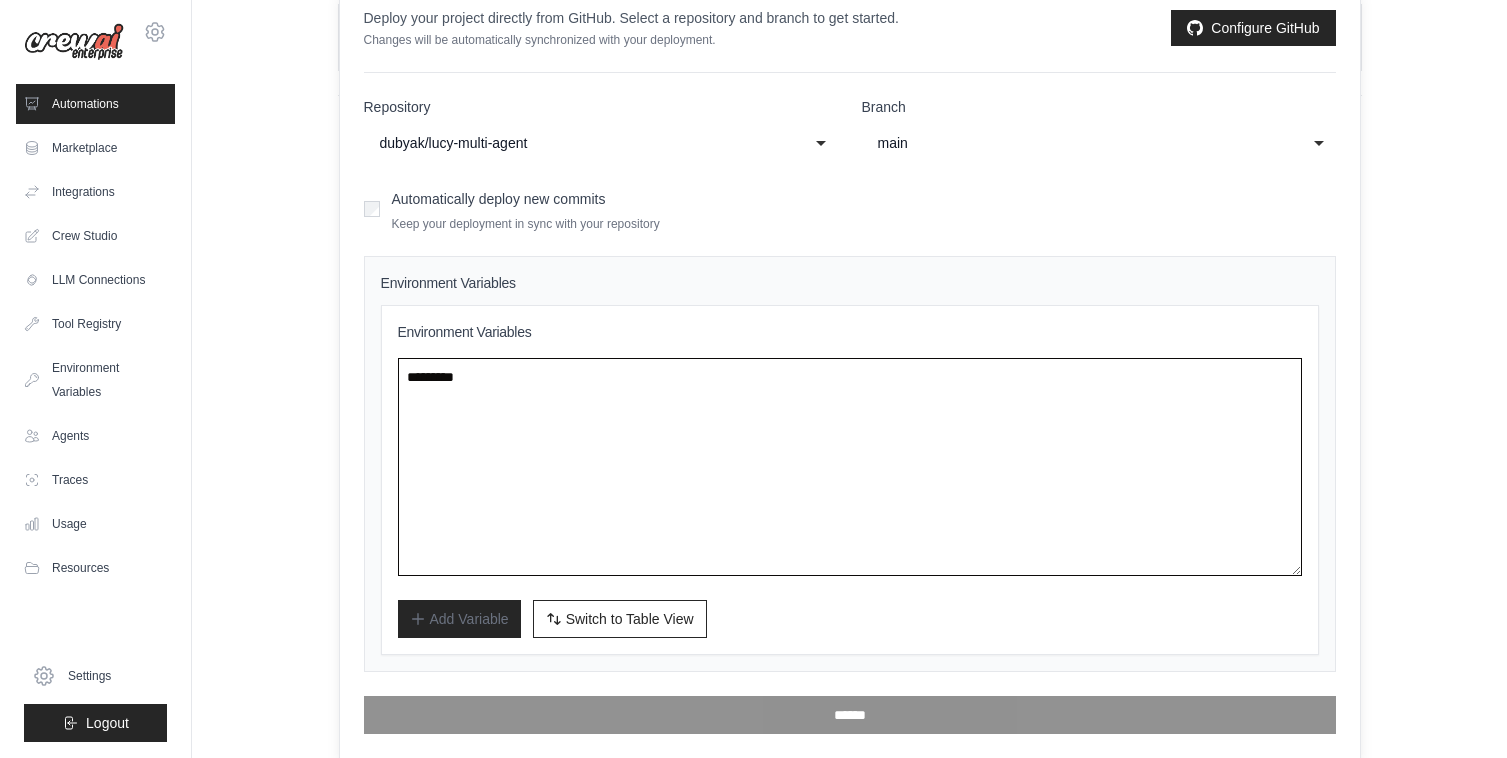 click at bounding box center (850, 467) 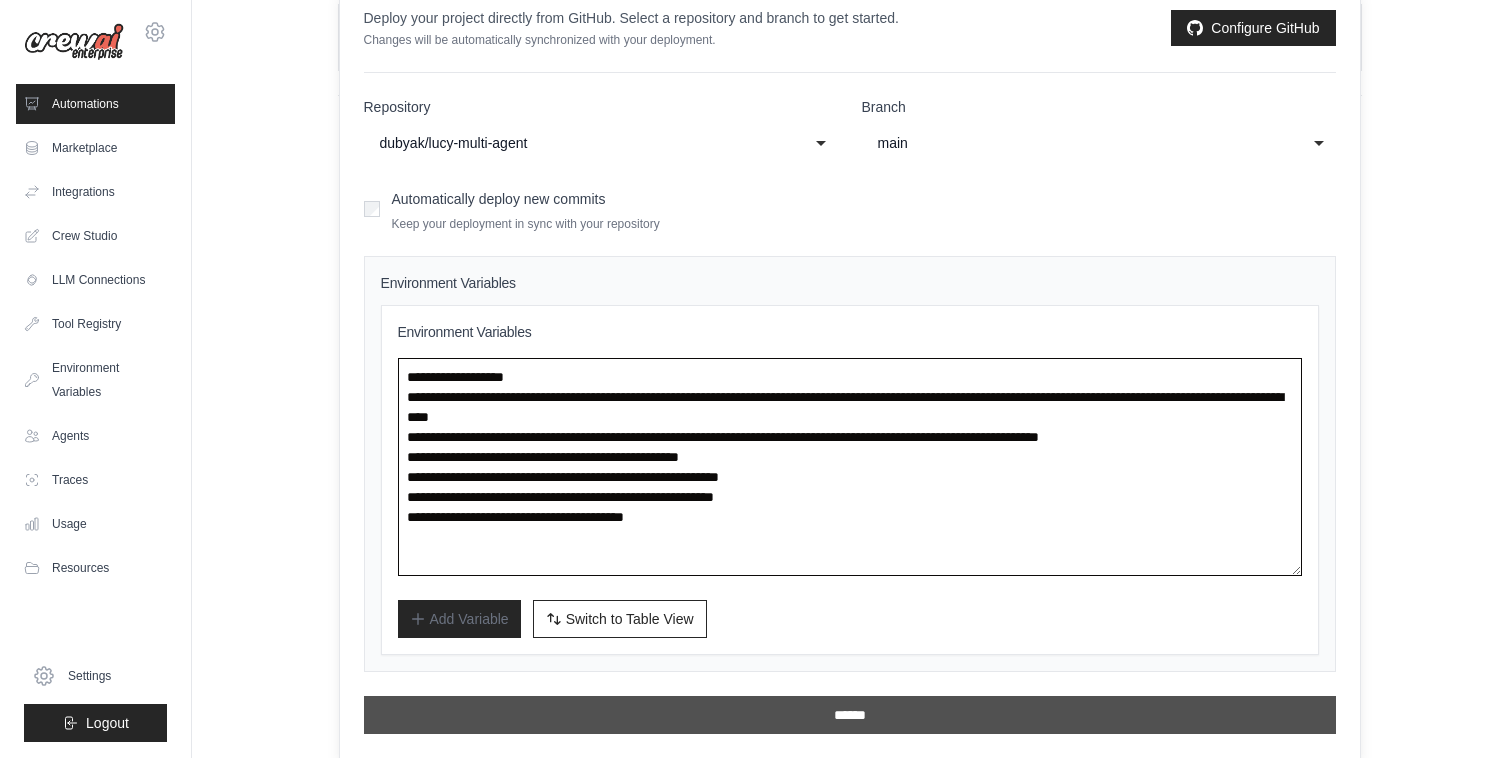 type on "**********" 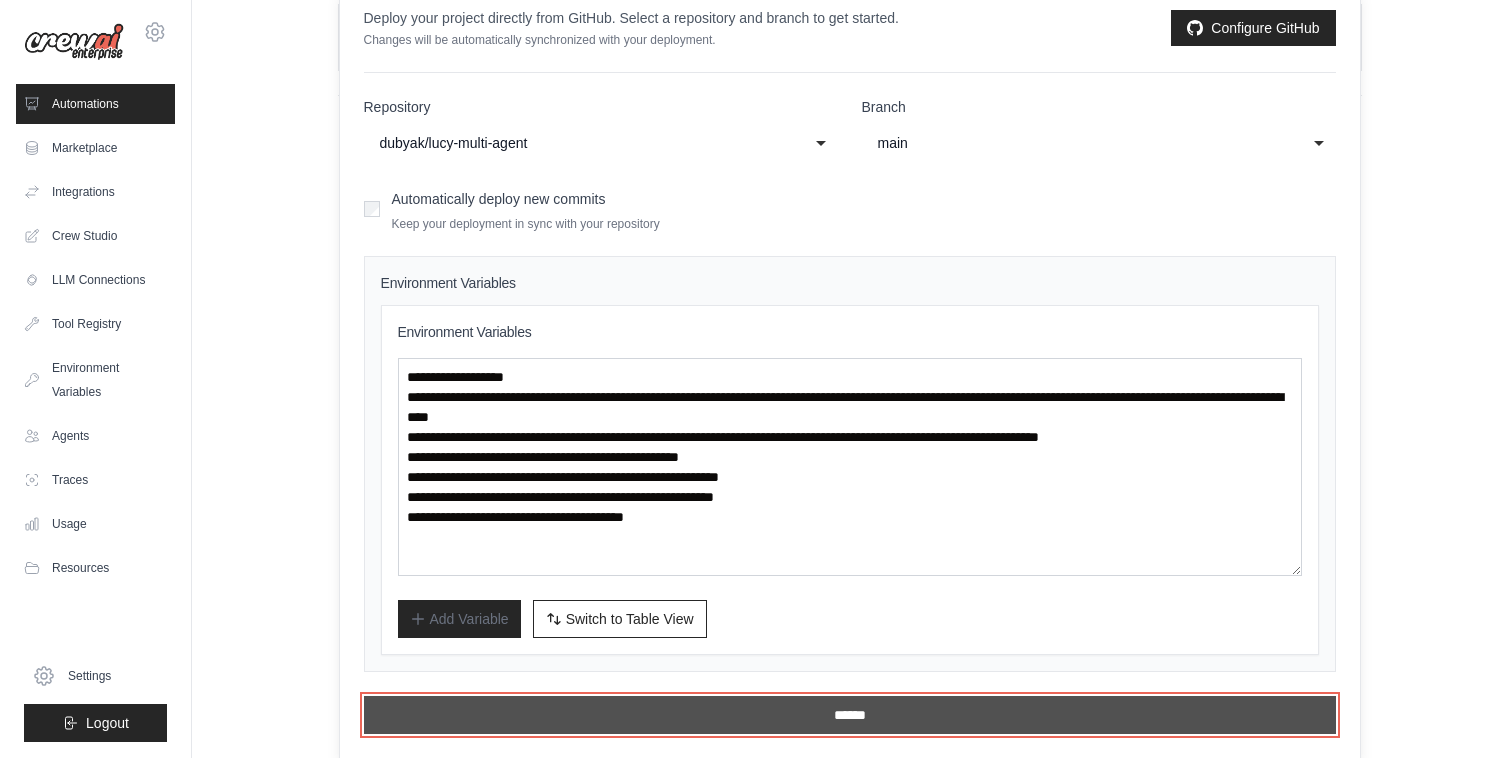 click on "******" at bounding box center [850, 715] 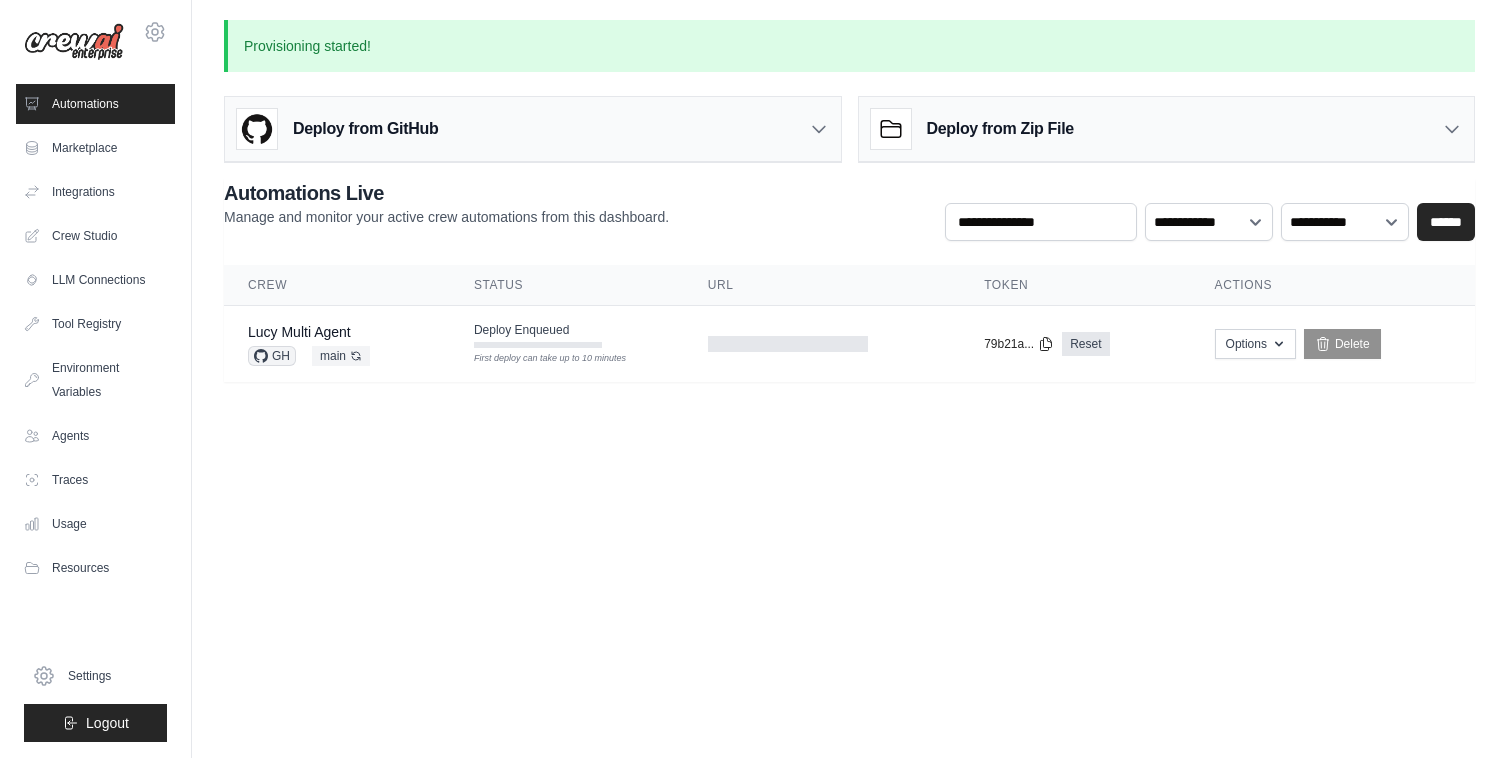 scroll, scrollTop: 0, scrollLeft: 0, axis: both 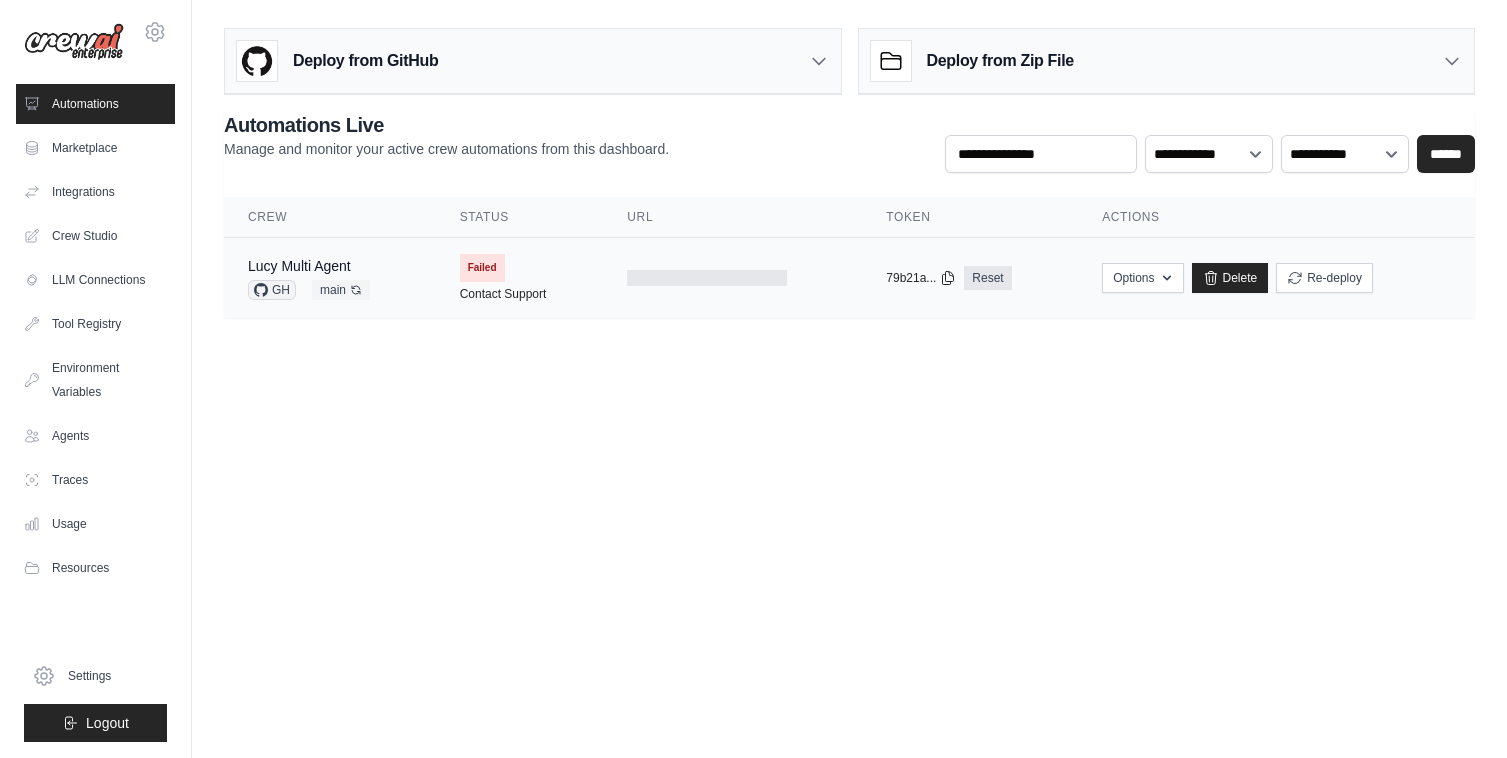 click on "Options
Export React JSX Component
Export React TSX Component
Export MCP Server
Delete
Re-deploy" at bounding box center [1276, 278] 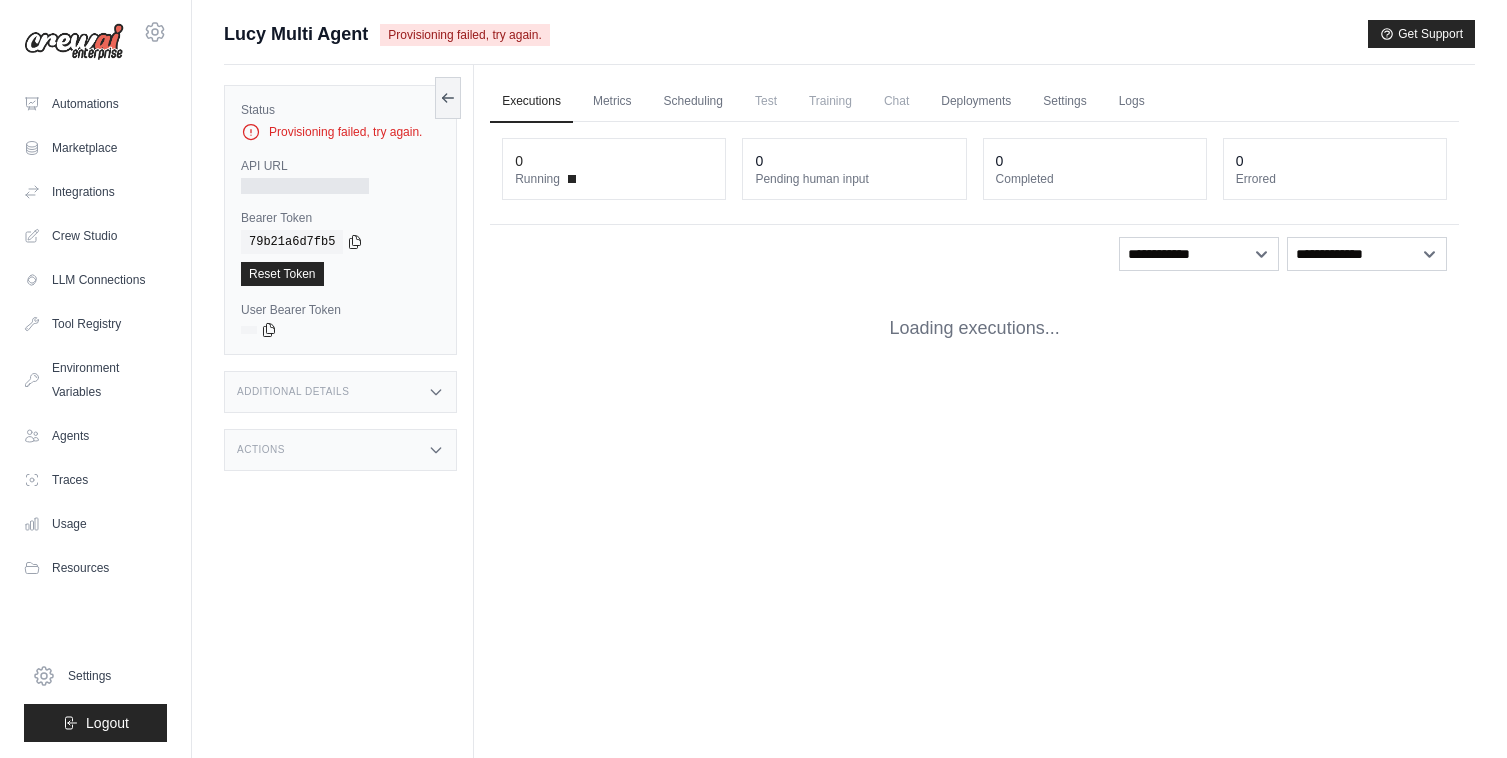scroll, scrollTop: 0, scrollLeft: 0, axis: both 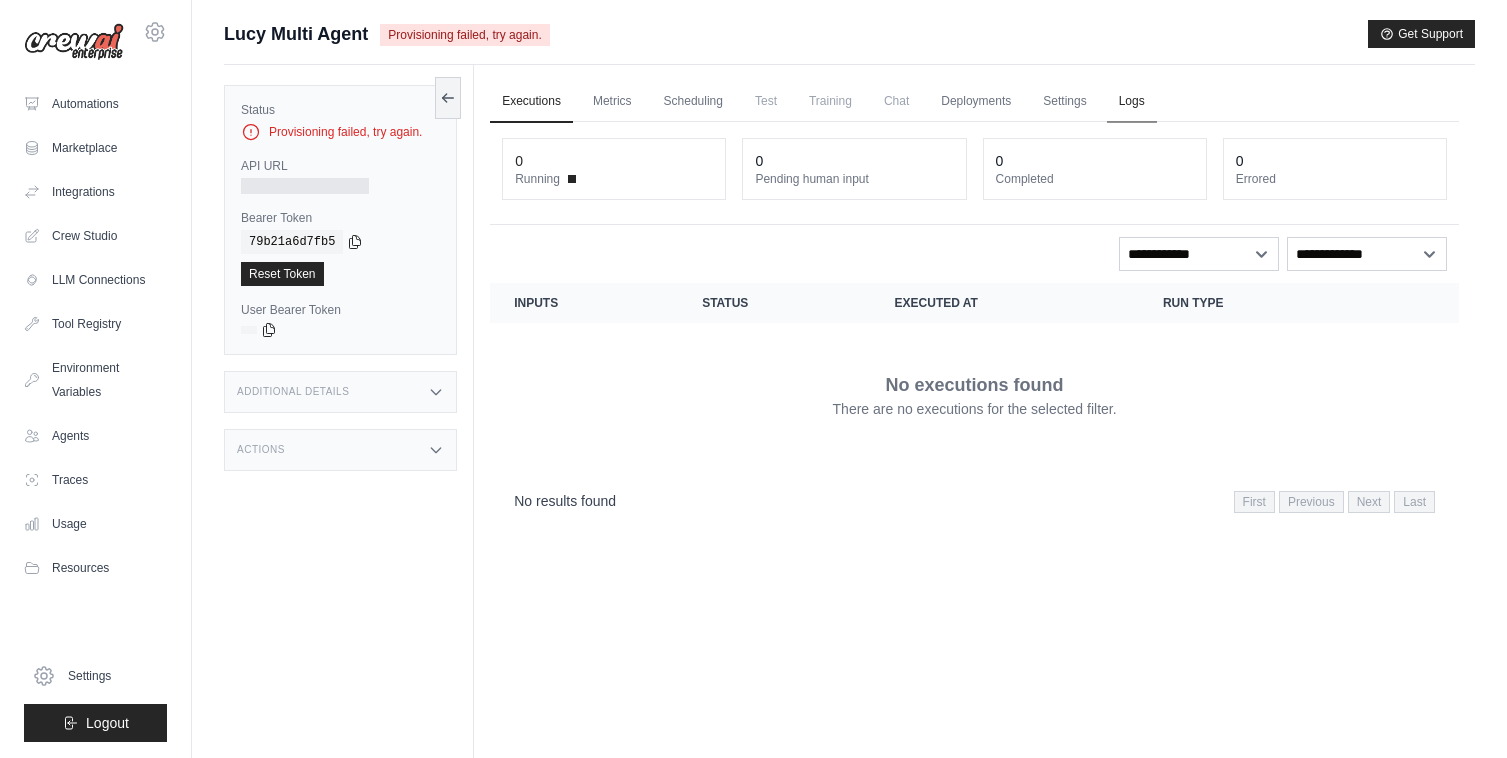 click on "Logs" at bounding box center [1132, 102] 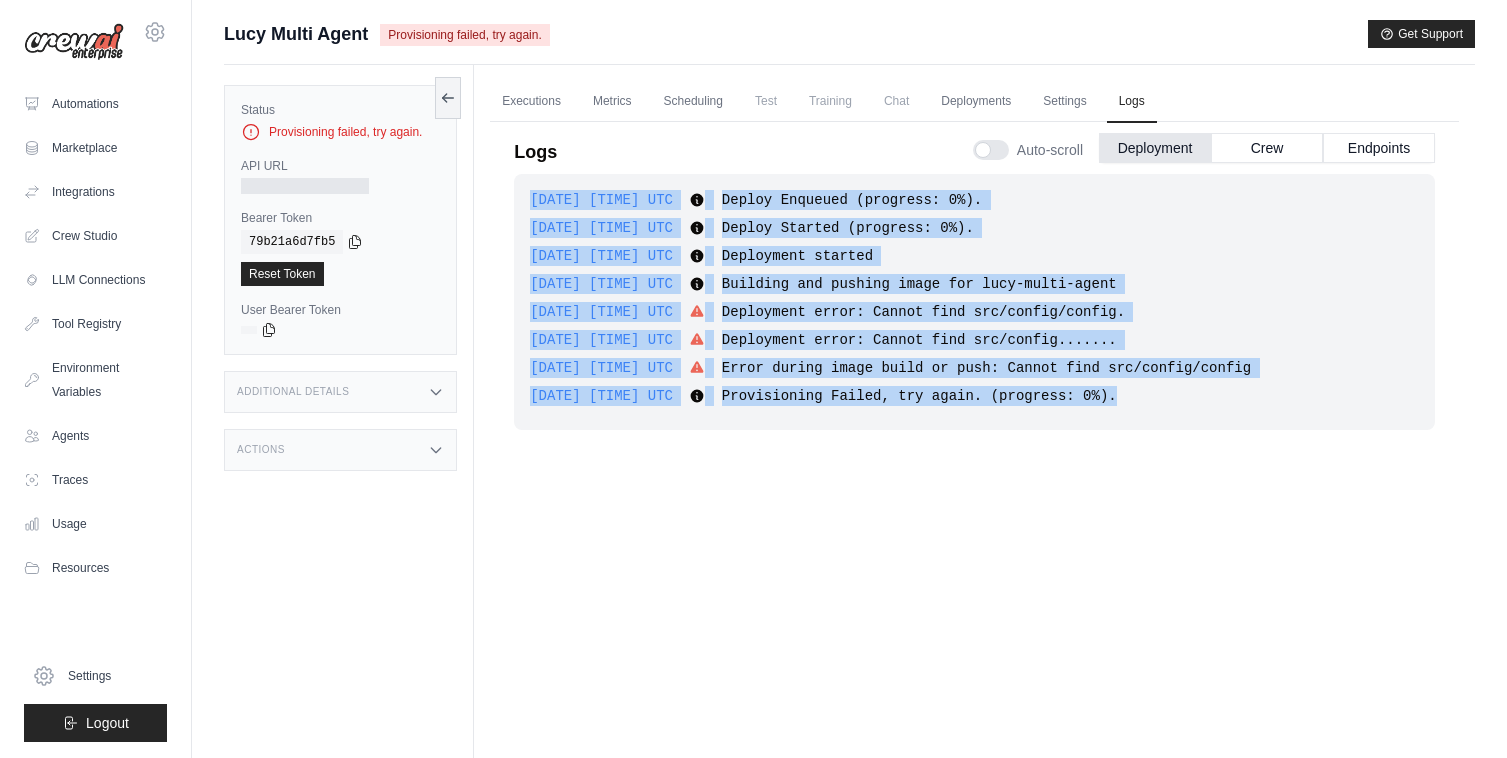 drag, startPoint x: 1187, startPoint y: 394, endPoint x: 531, endPoint y: 204, distance: 682.9612 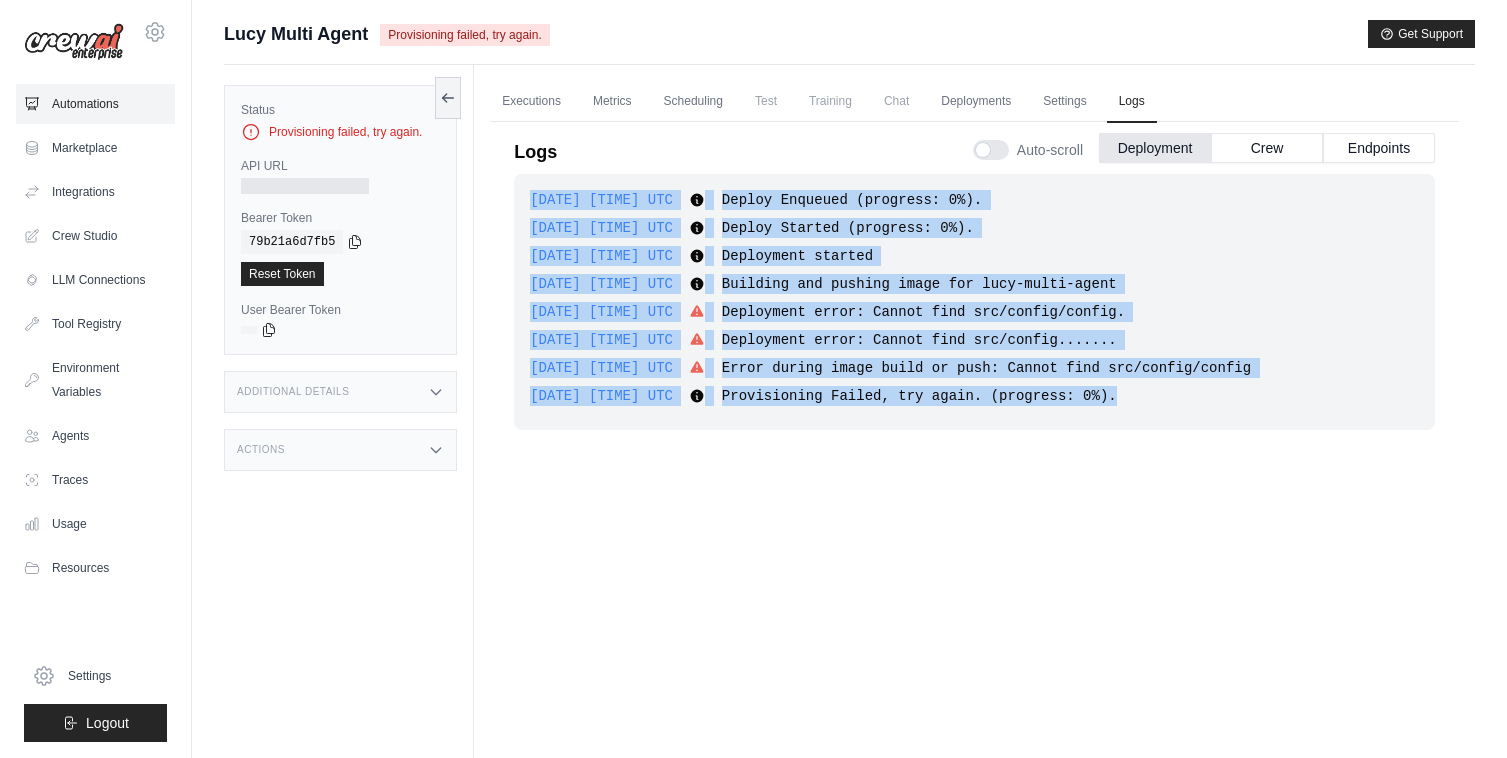 click on "Automations" at bounding box center (95, 104) 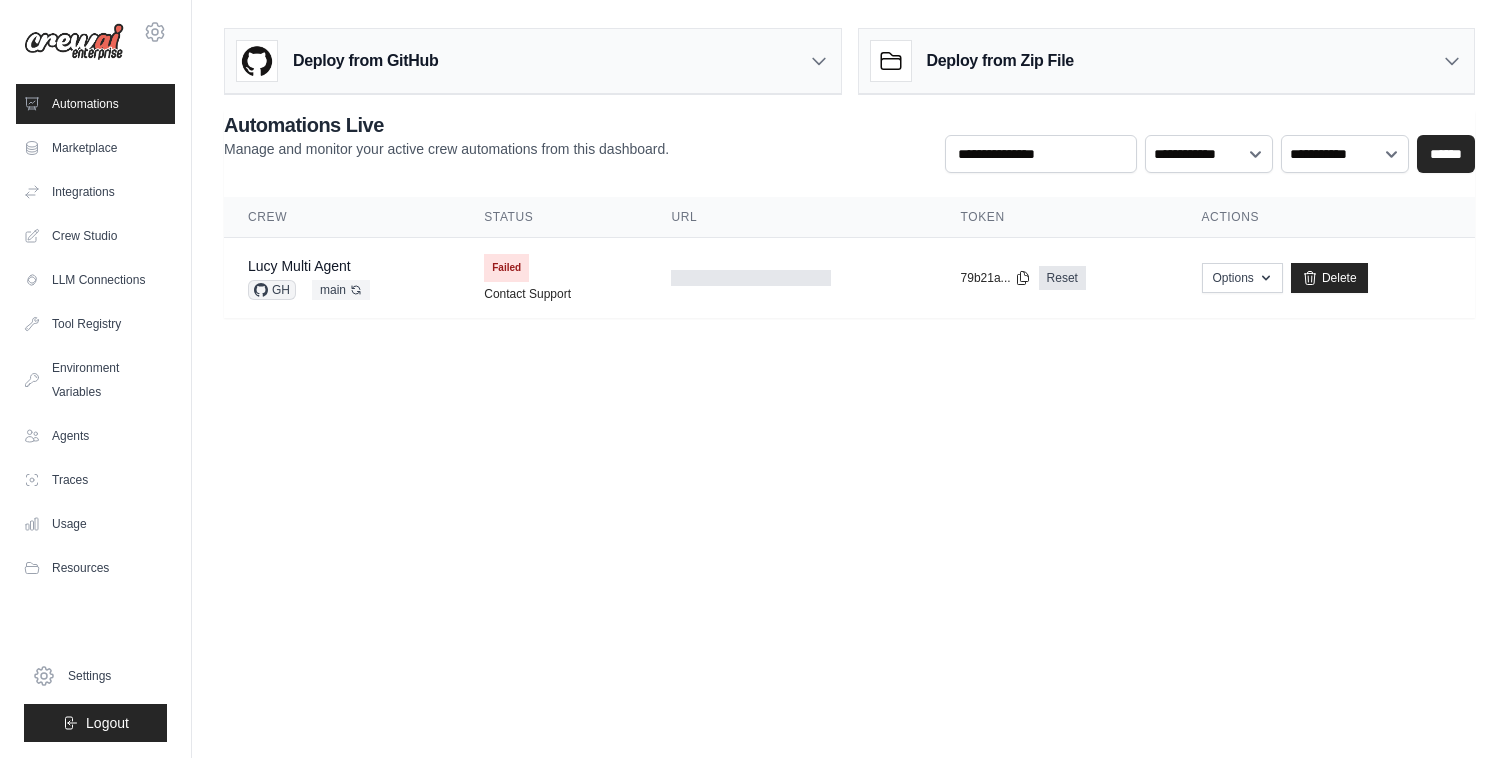 scroll, scrollTop: 0, scrollLeft: 0, axis: both 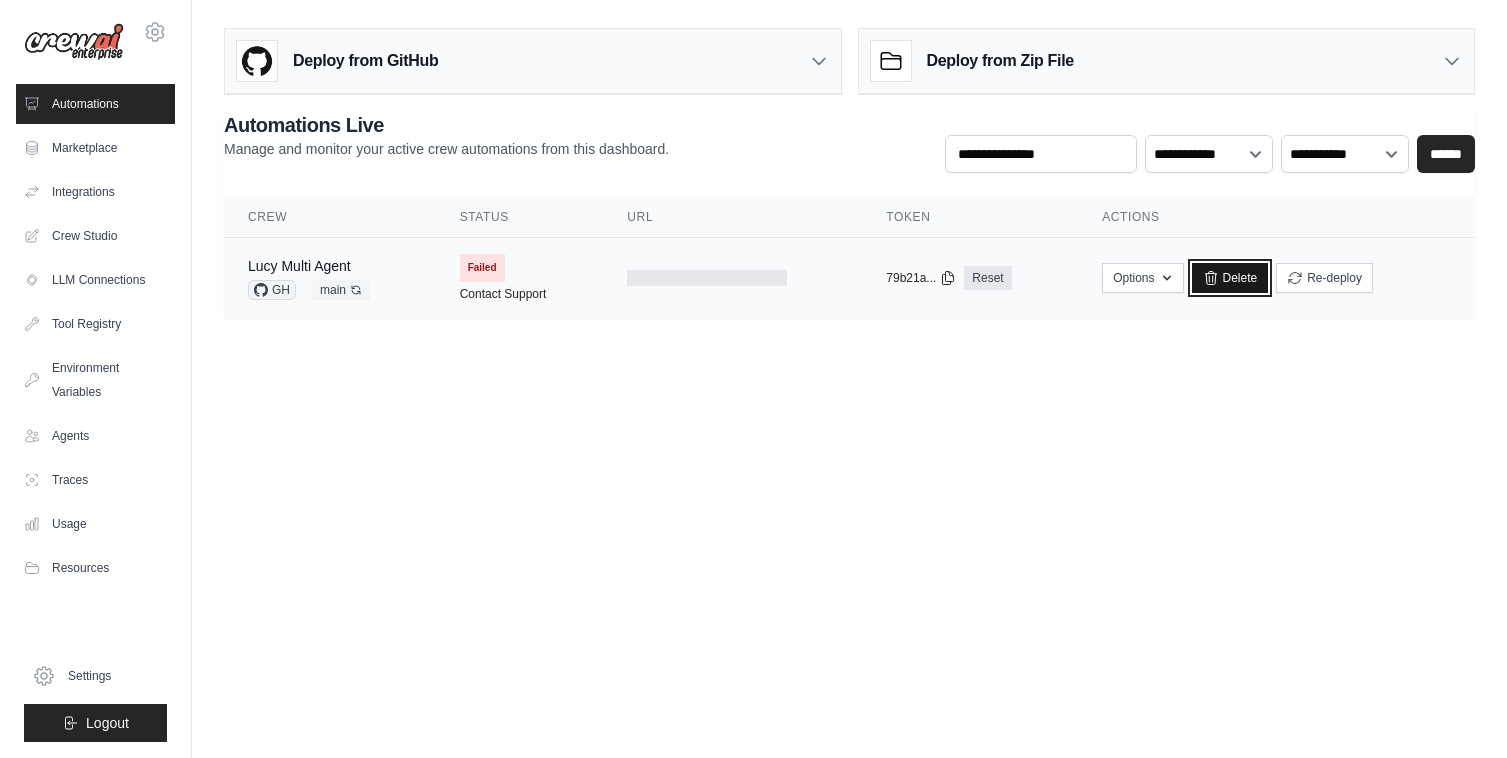 click on "Delete" at bounding box center [1230, 278] 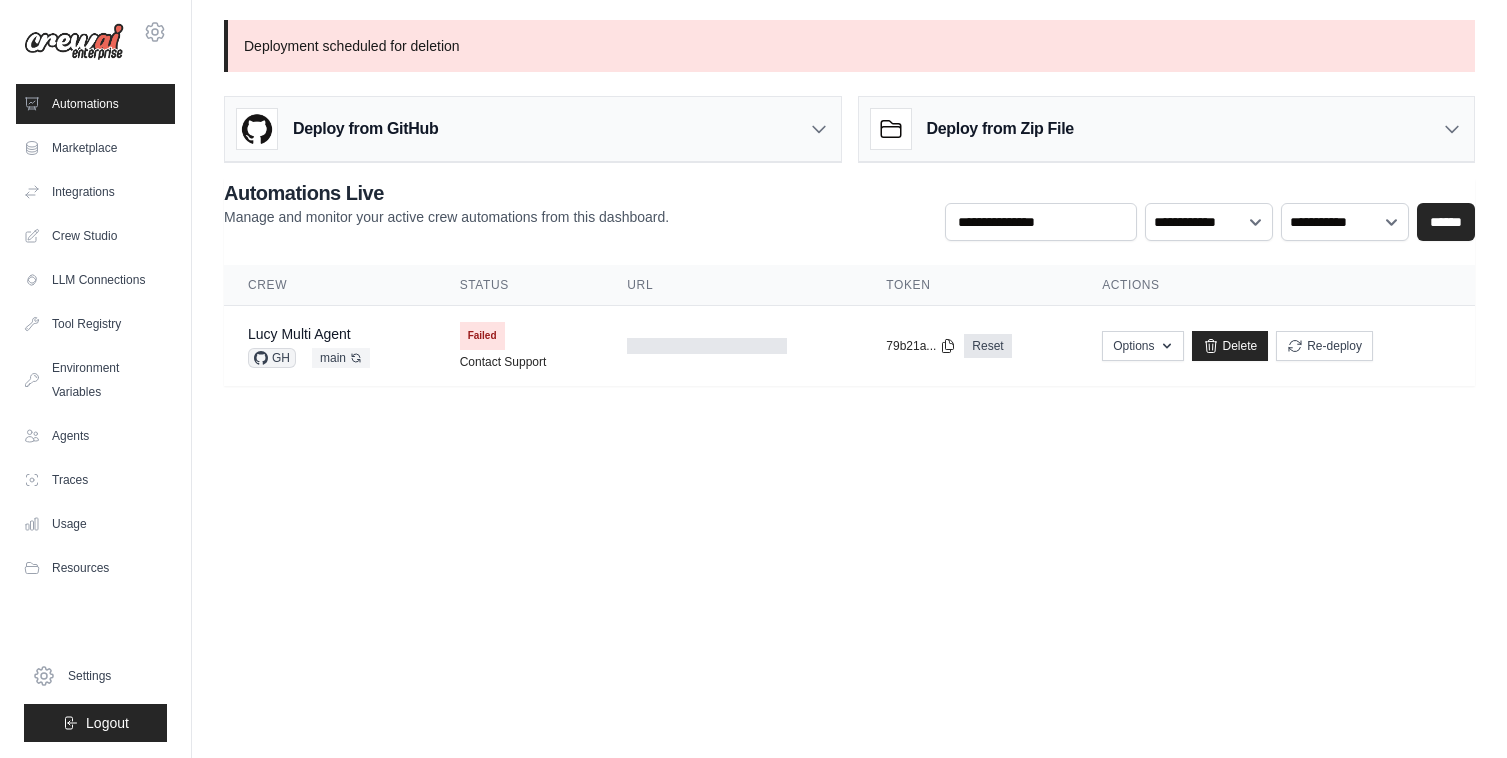 scroll, scrollTop: 0, scrollLeft: 0, axis: both 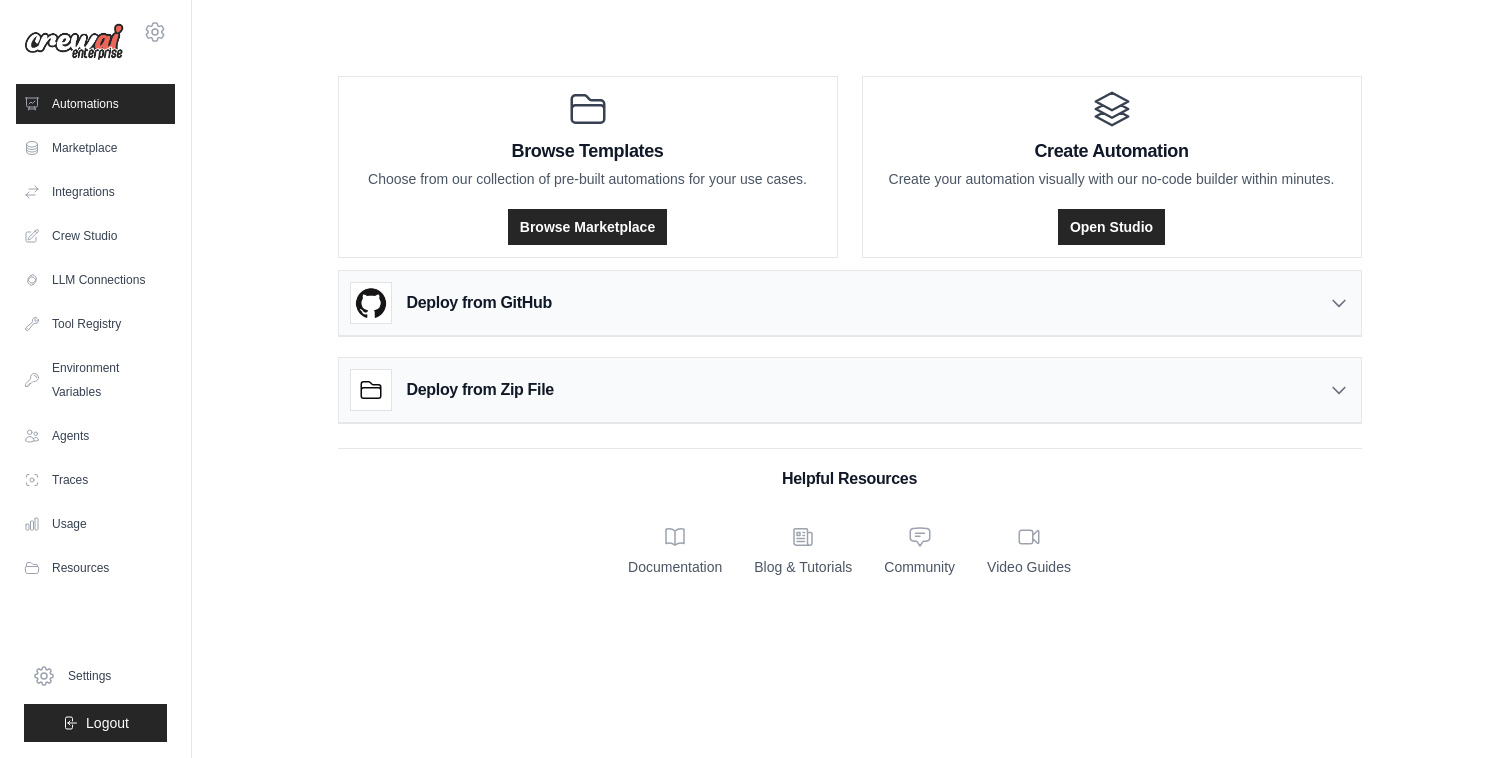 click on "Deploy from GitHub" at bounding box center (451, 303) 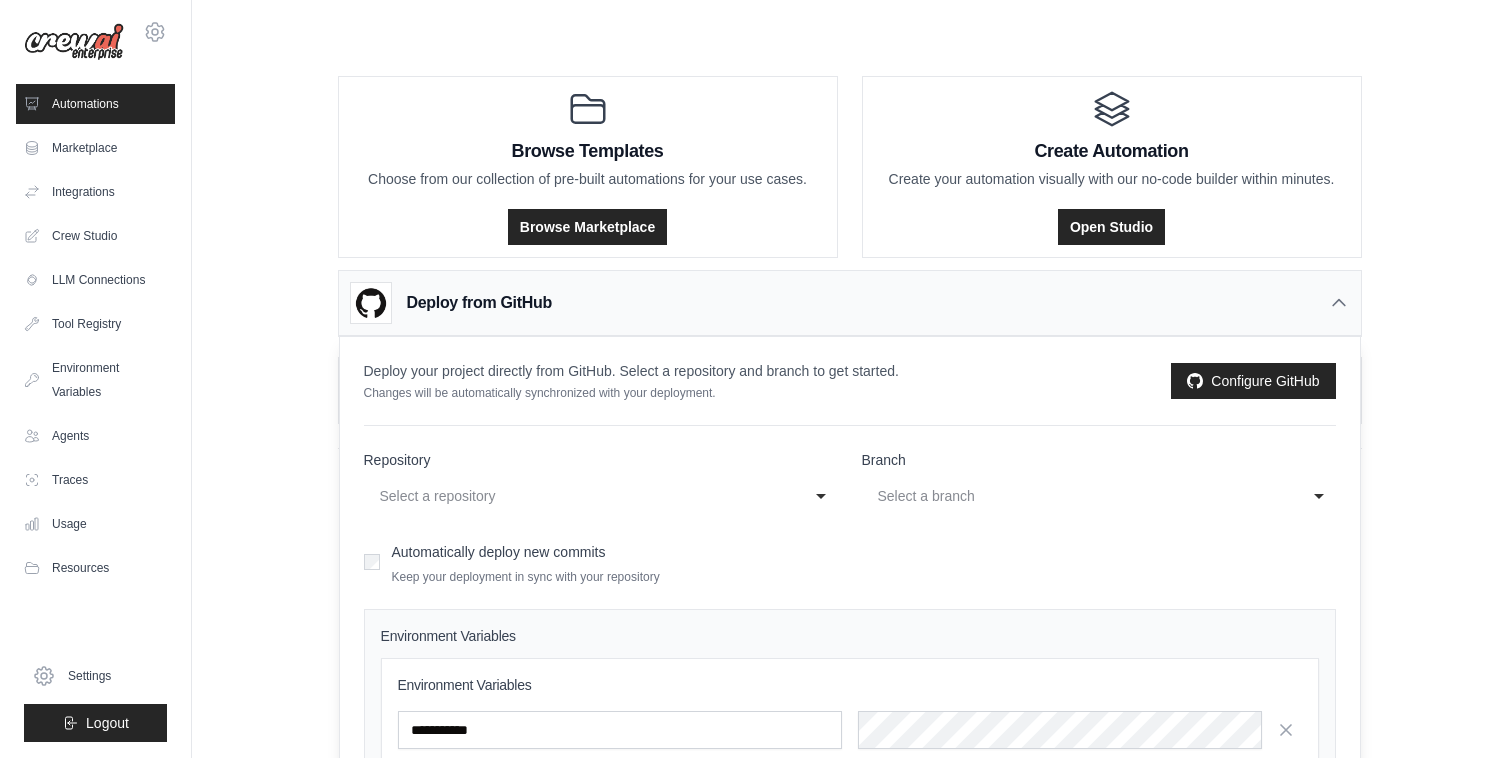 click on "Select a repository" at bounding box center (581, 496) 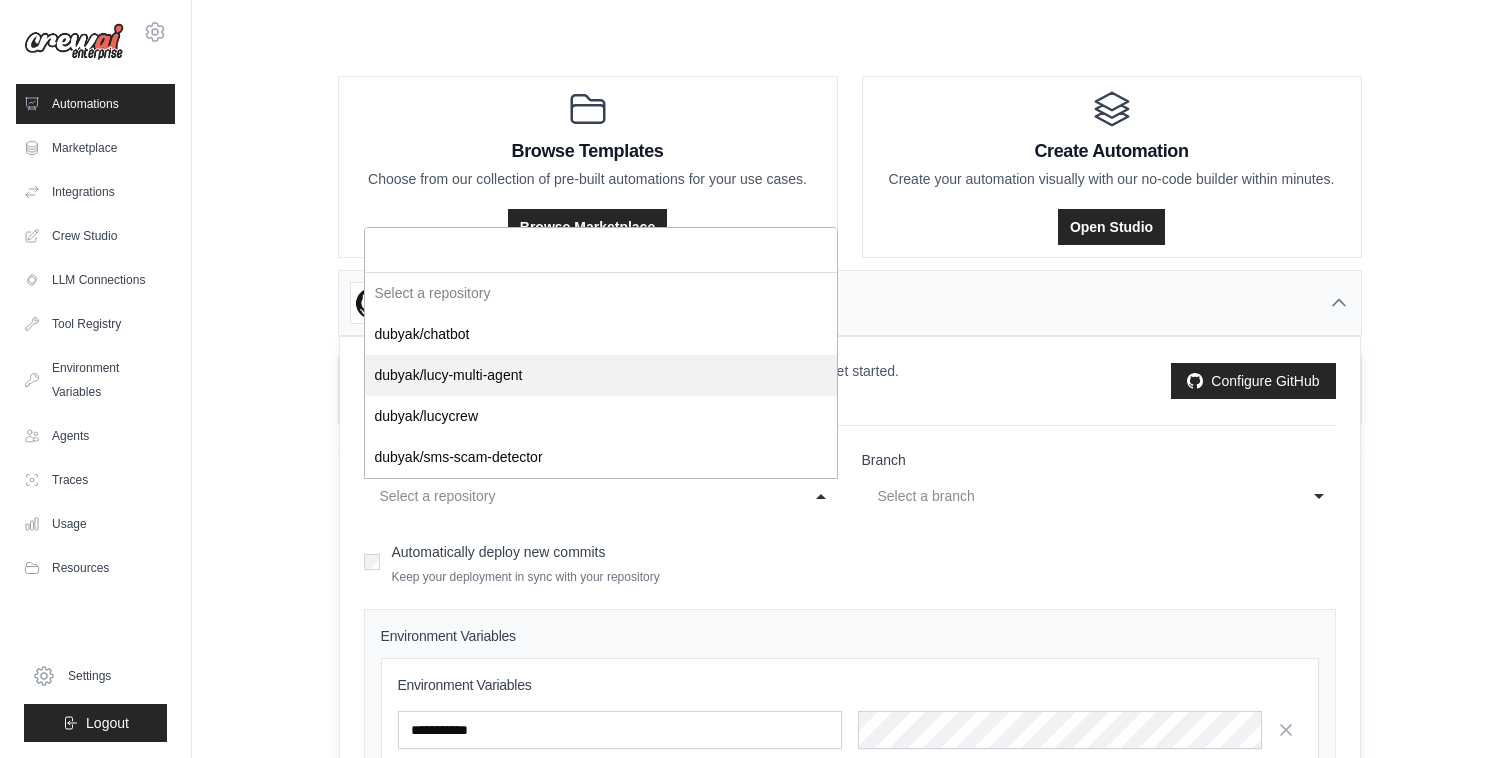 select on "**********" 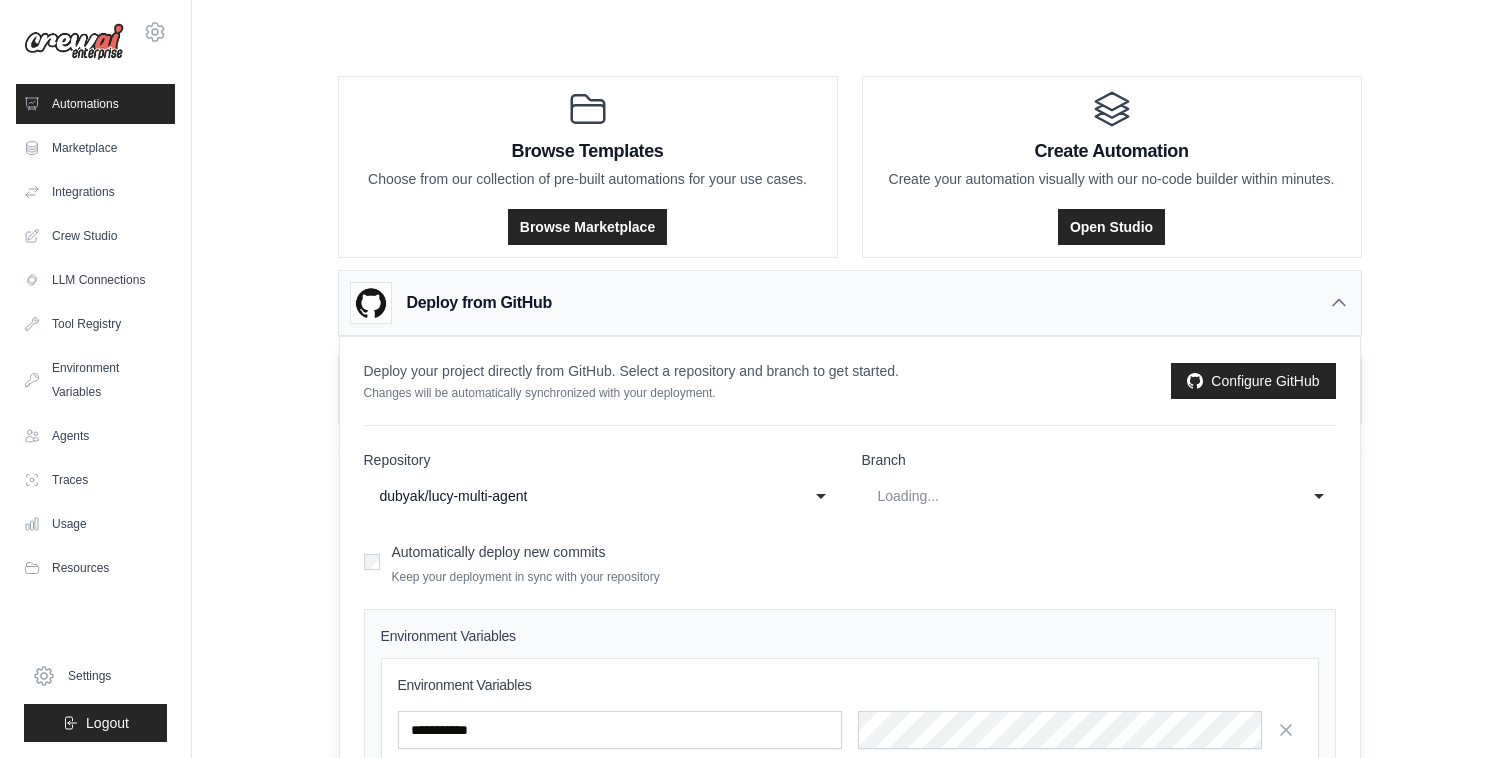 select on "****" 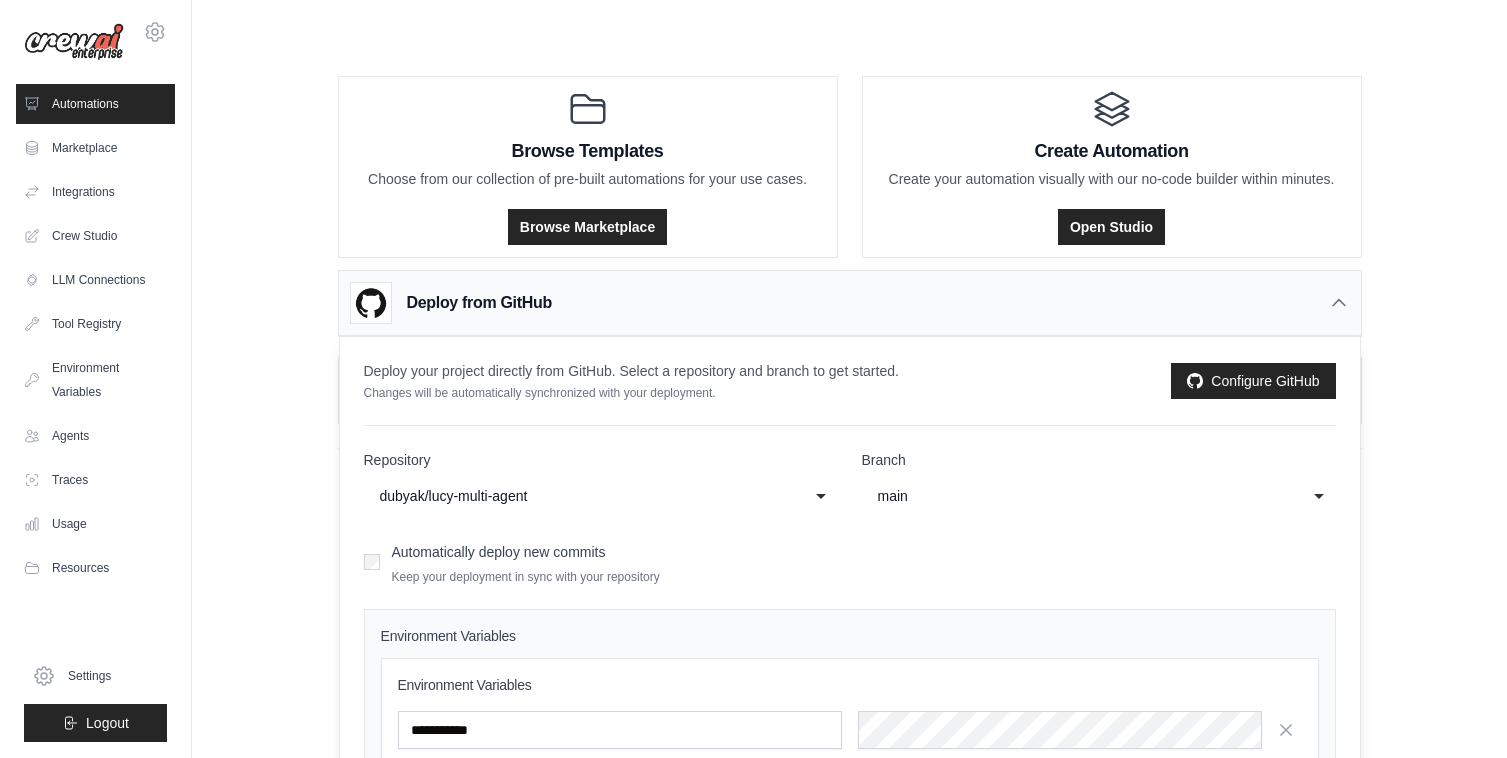 scroll, scrollTop: 166, scrollLeft: 0, axis: vertical 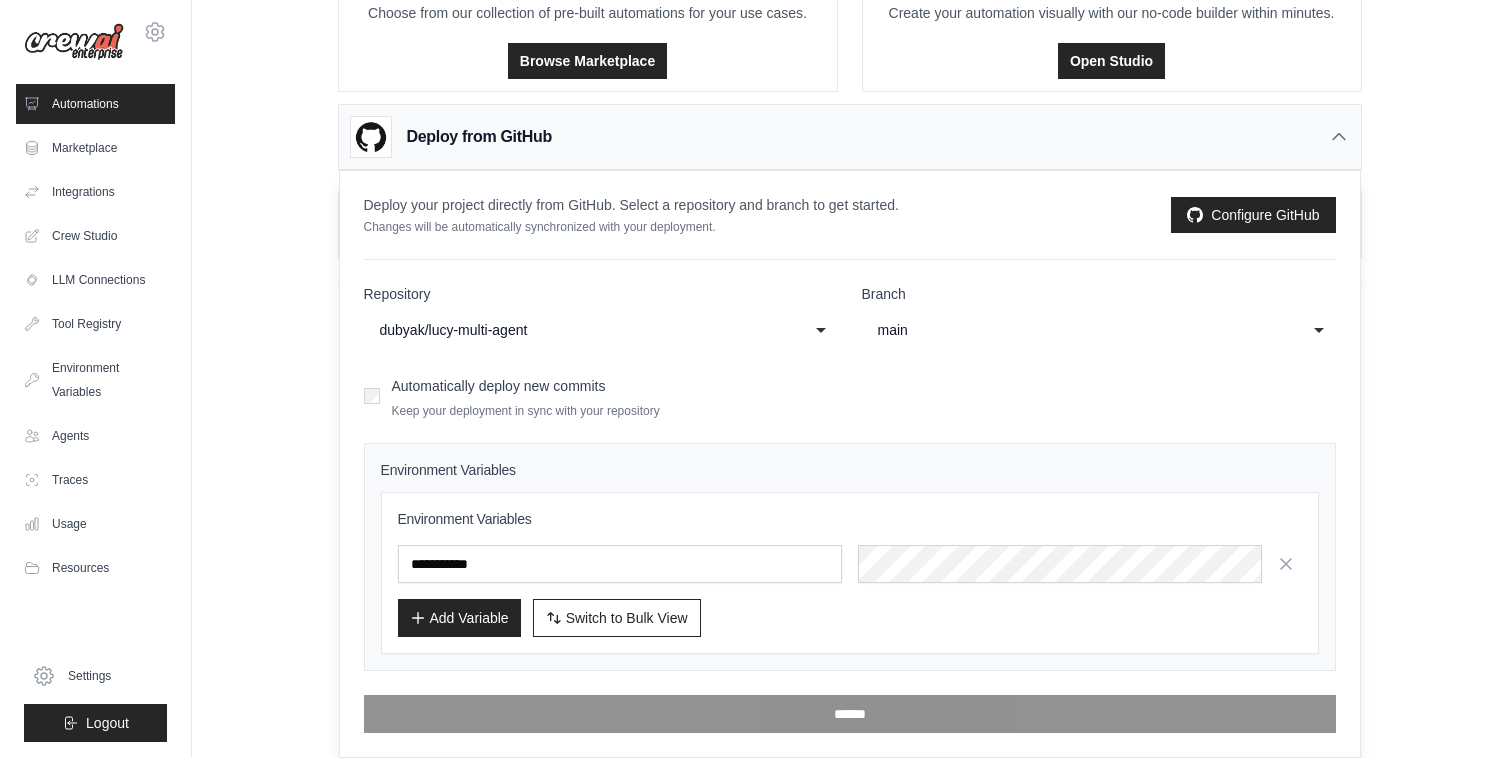 click on "Automatically deploy new commits
Keep your deployment in sync with your repository" at bounding box center (850, 395) 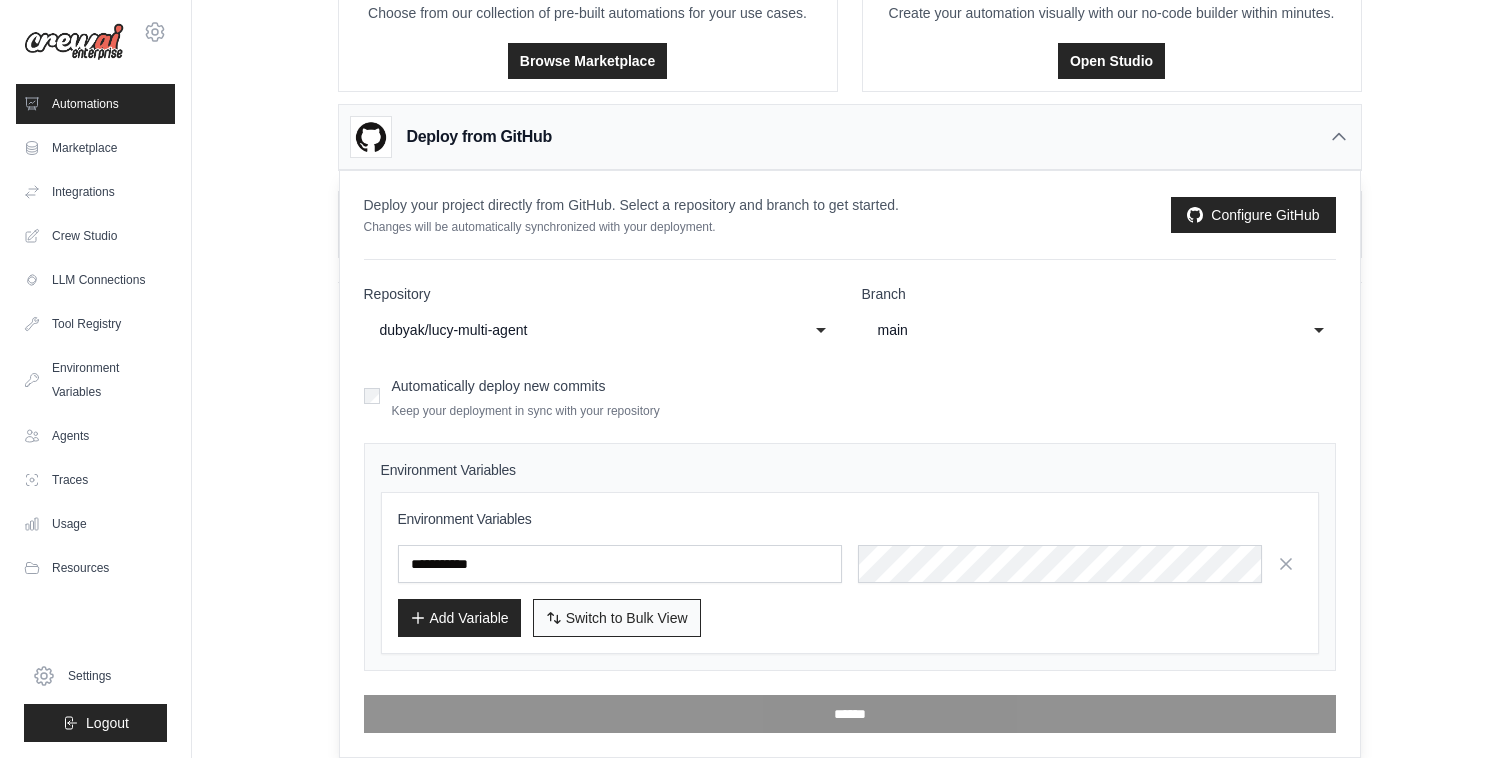 click on "Switch to Bulk View" at bounding box center (627, 618) 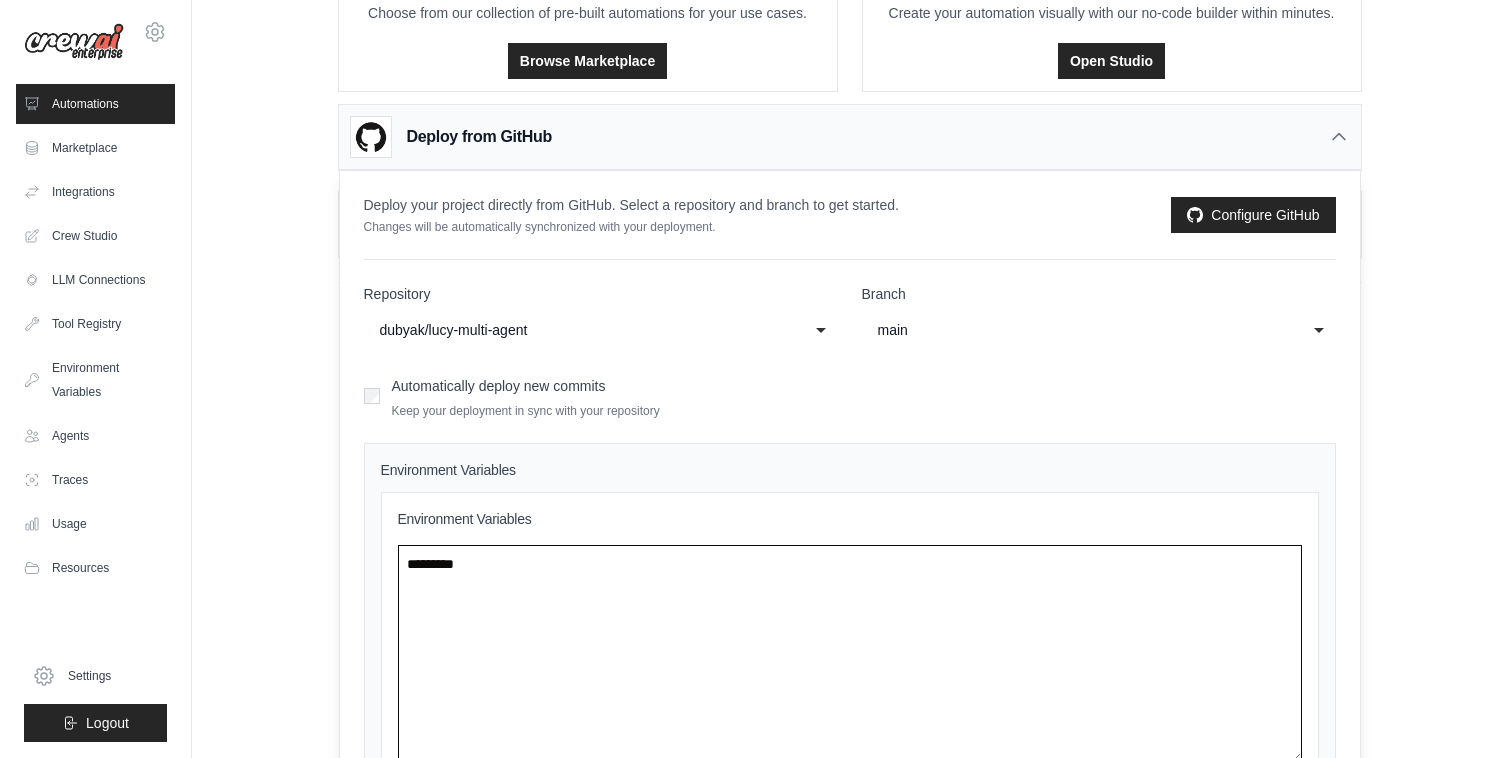 click at bounding box center [850, 654] 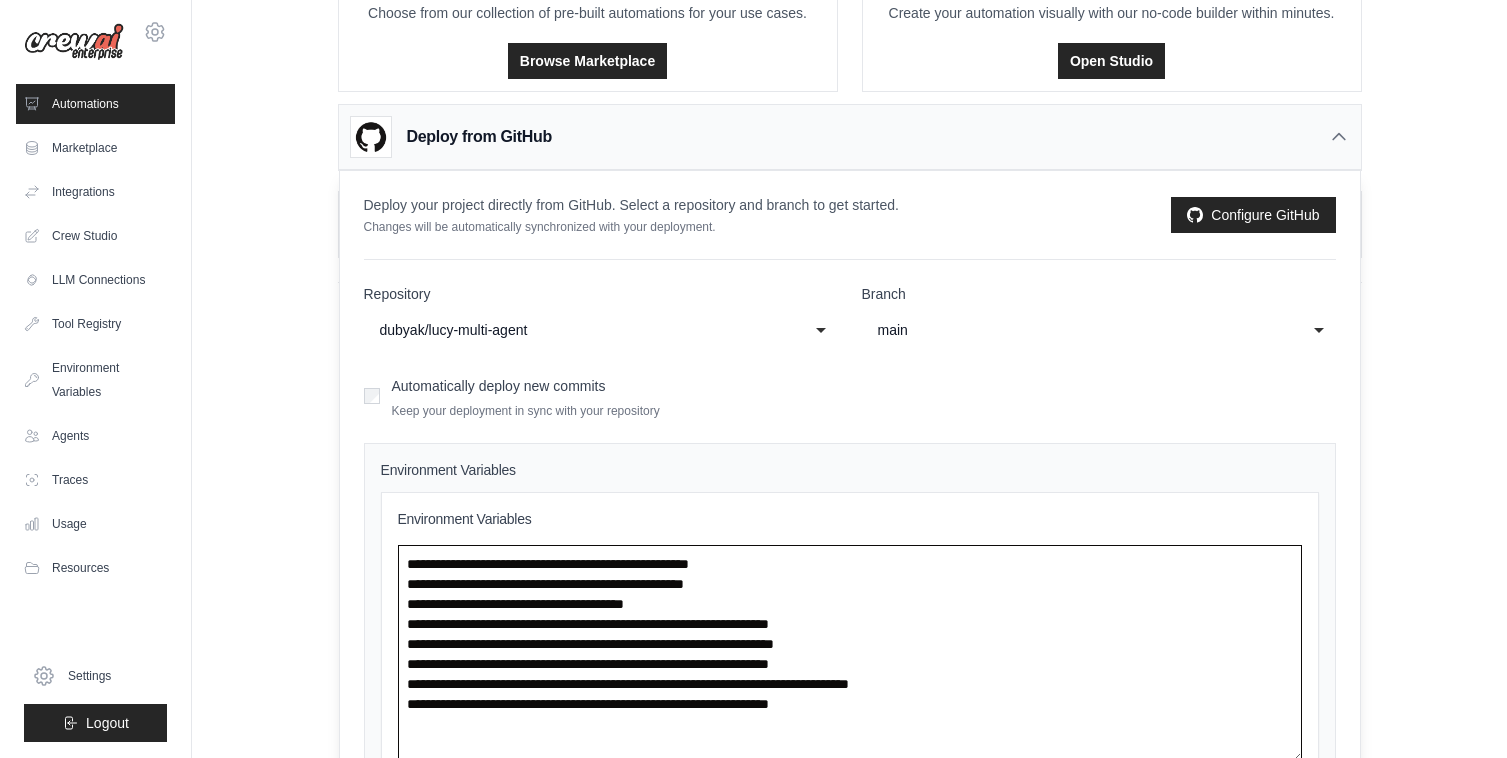 scroll, scrollTop: 244, scrollLeft: 0, axis: vertical 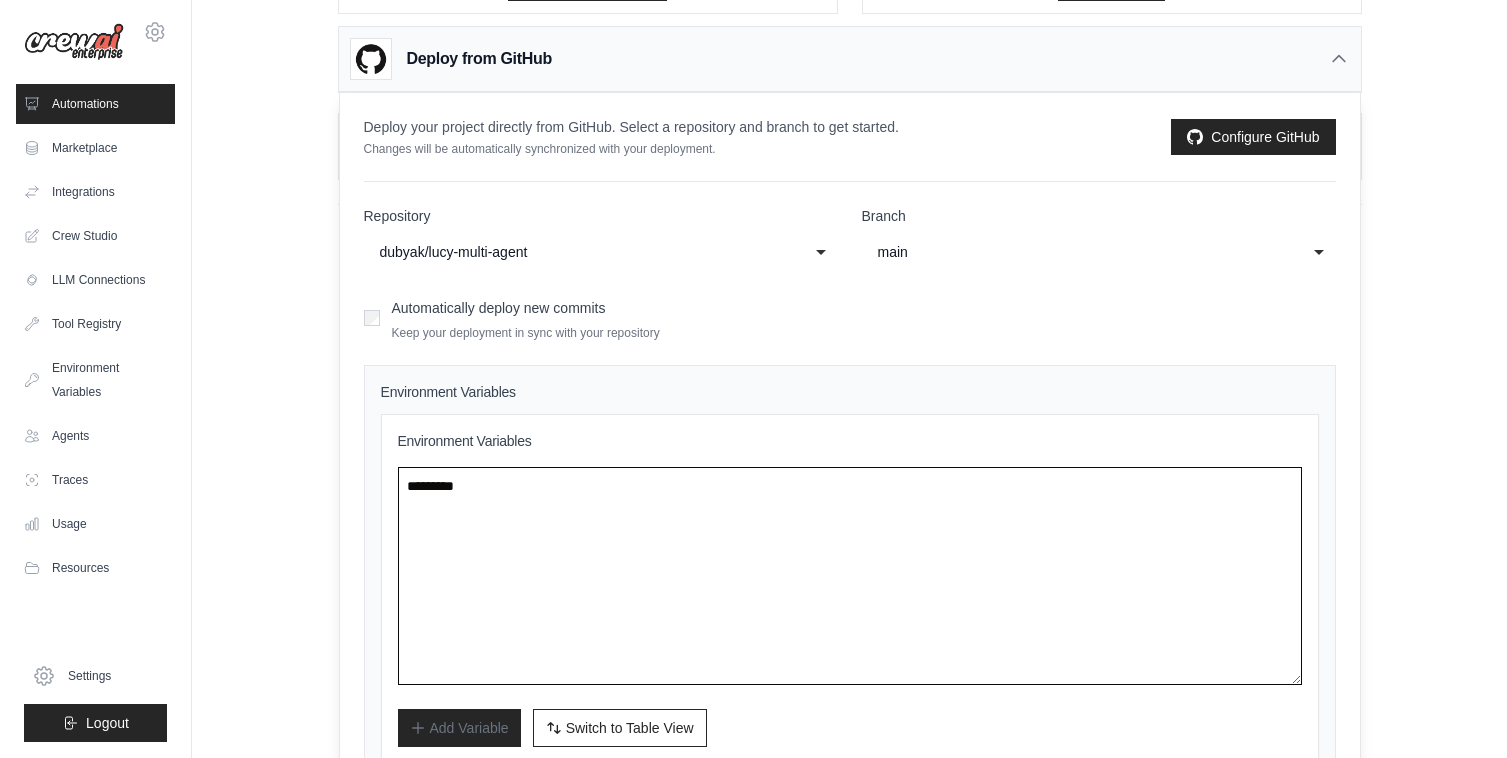 click at bounding box center (850, 576) 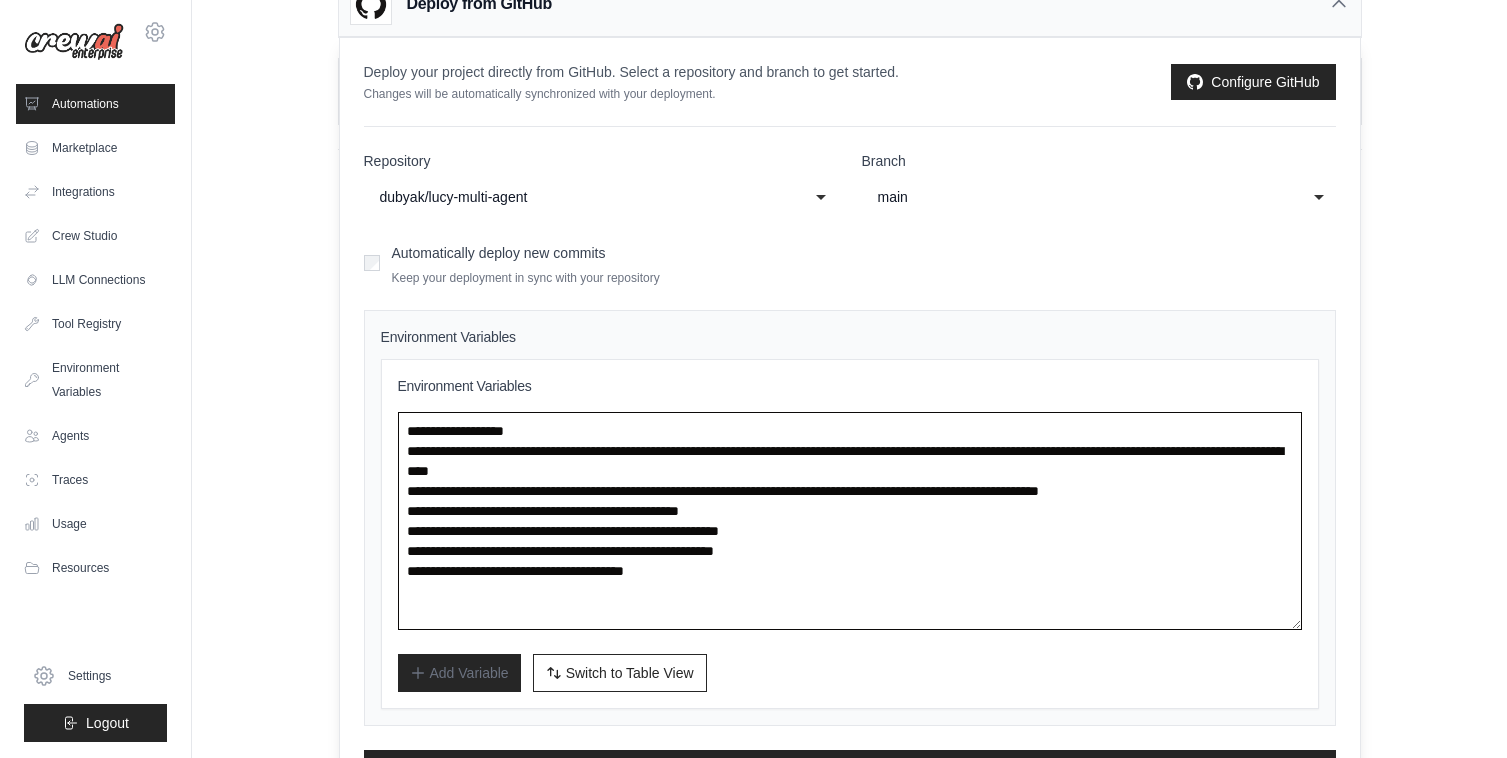 scroll, scrollTop: 353, scrollLeft: 0, axis: vertical 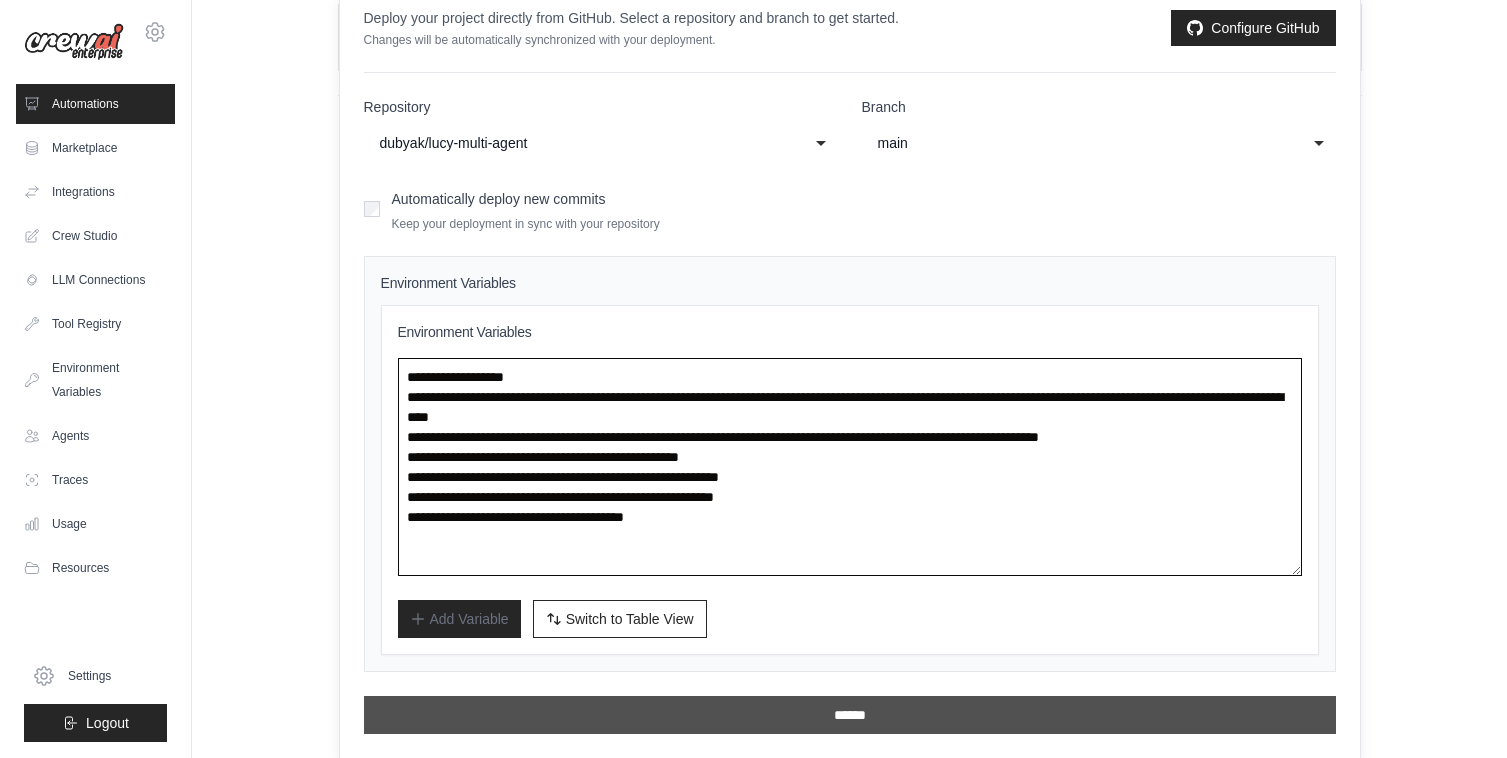 type on "**********" 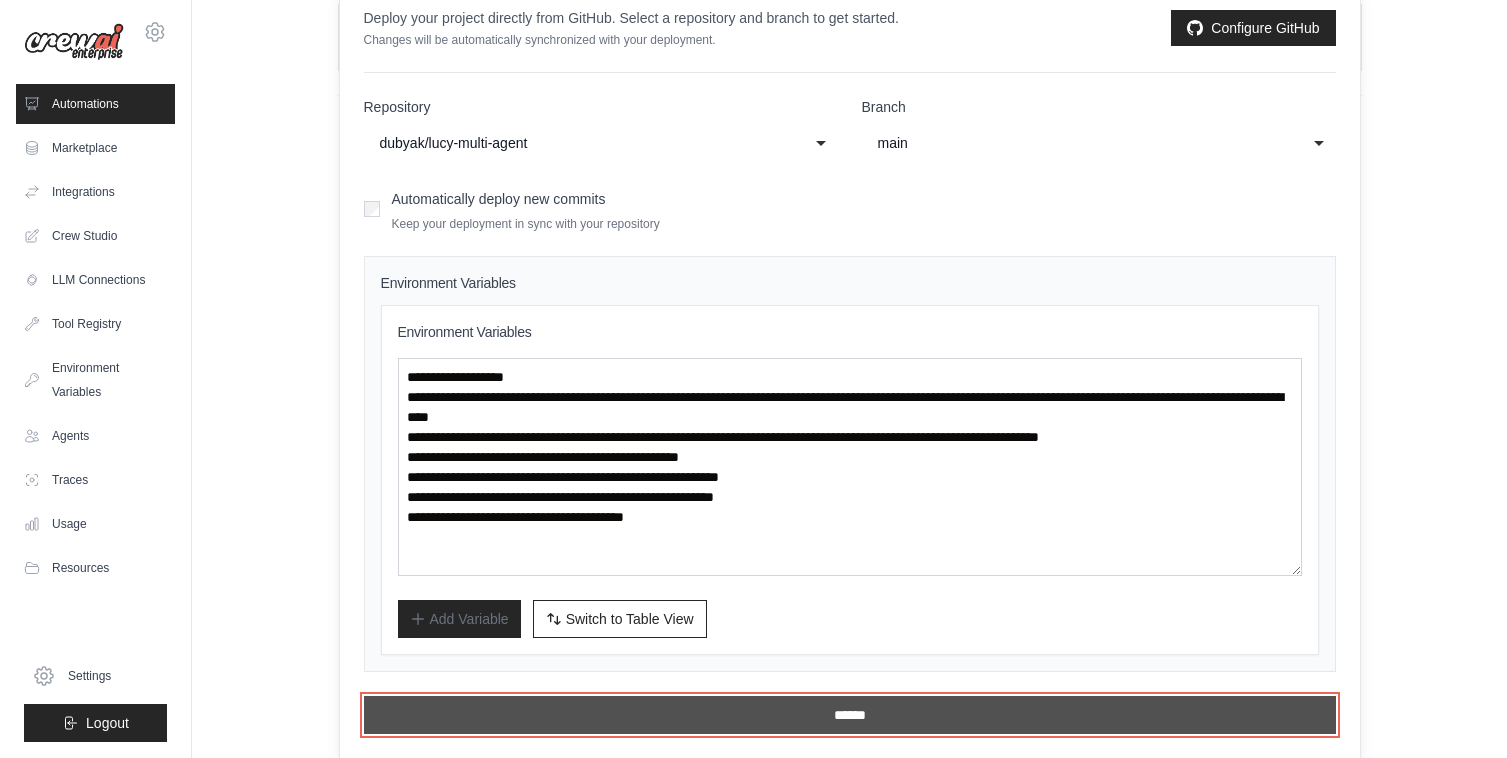 click on "******" at bounding box center [850, 715] 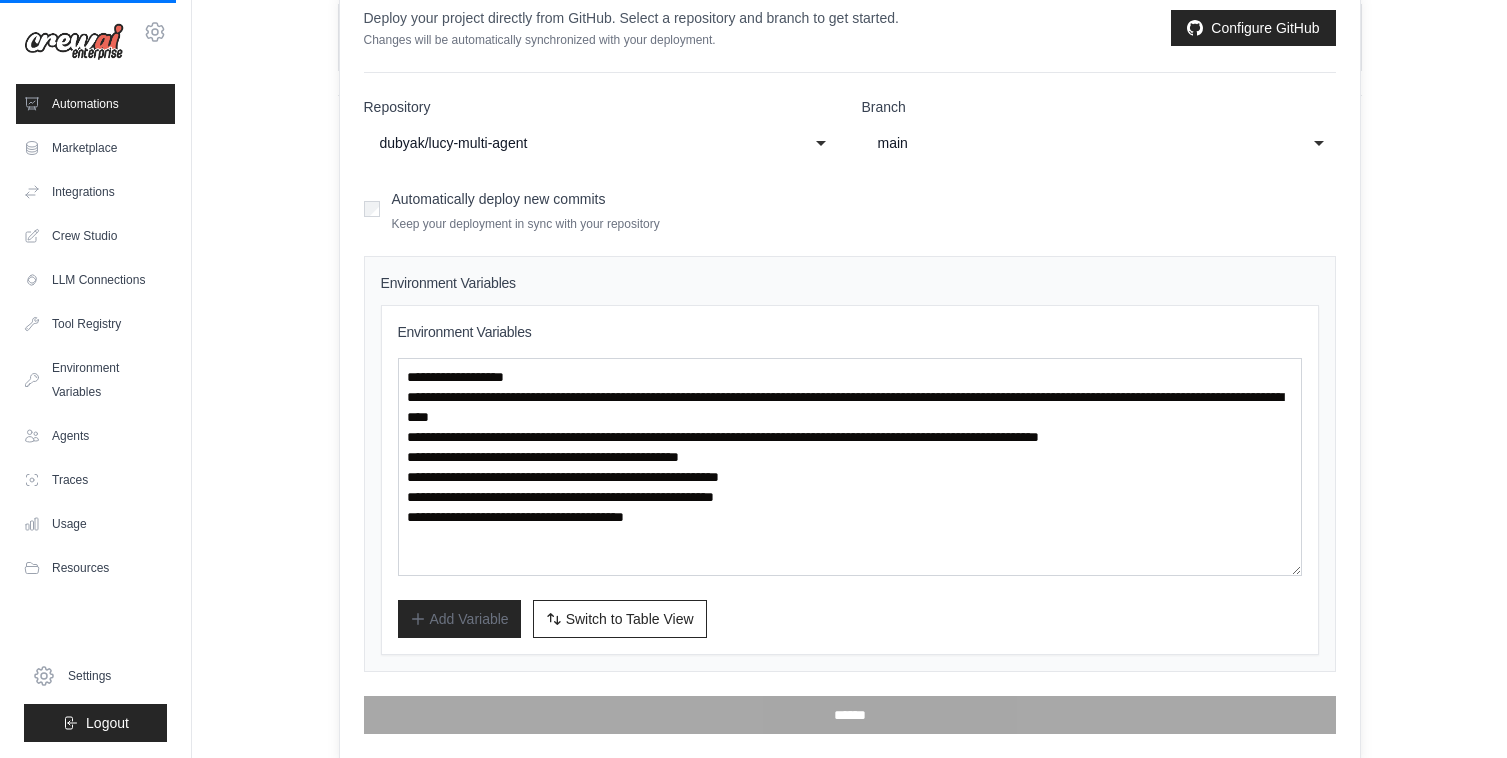 scroll, scrollTop: 0, scrollLeft: 0, axis: both 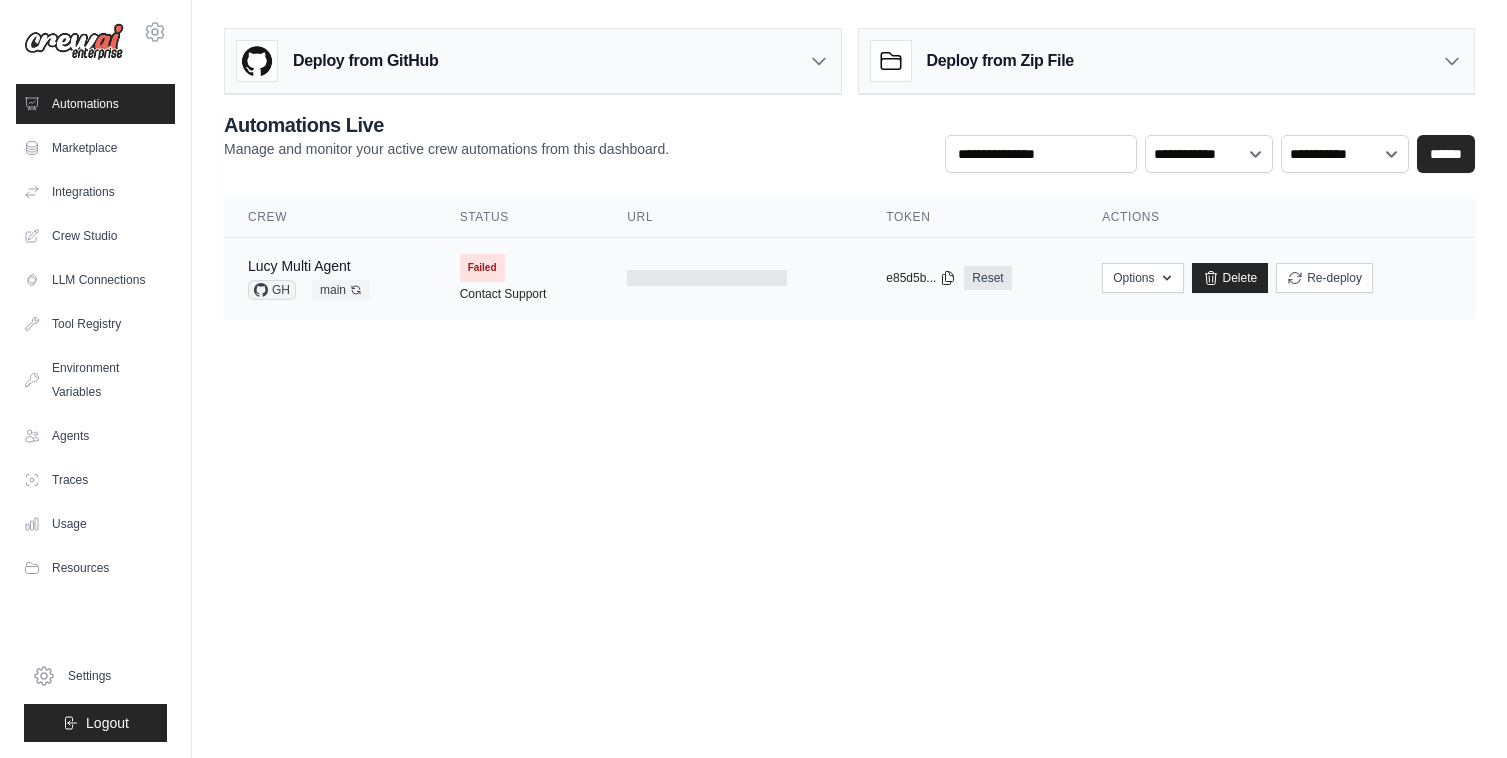 click on "Failed
Contact Support" at bounding box center (520, 278) 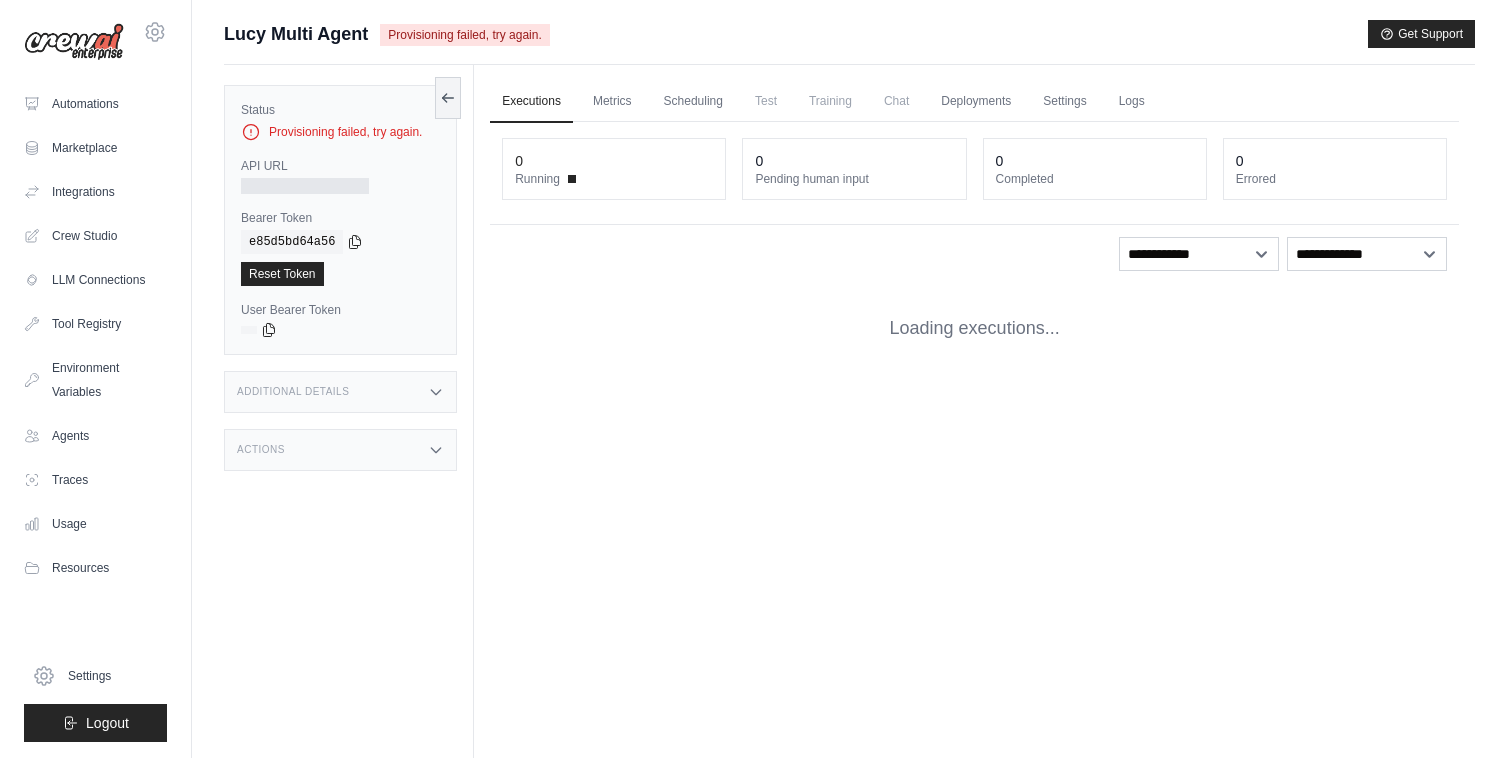scroll, scrollTop: 0, scrollLeft: 0, axis: both 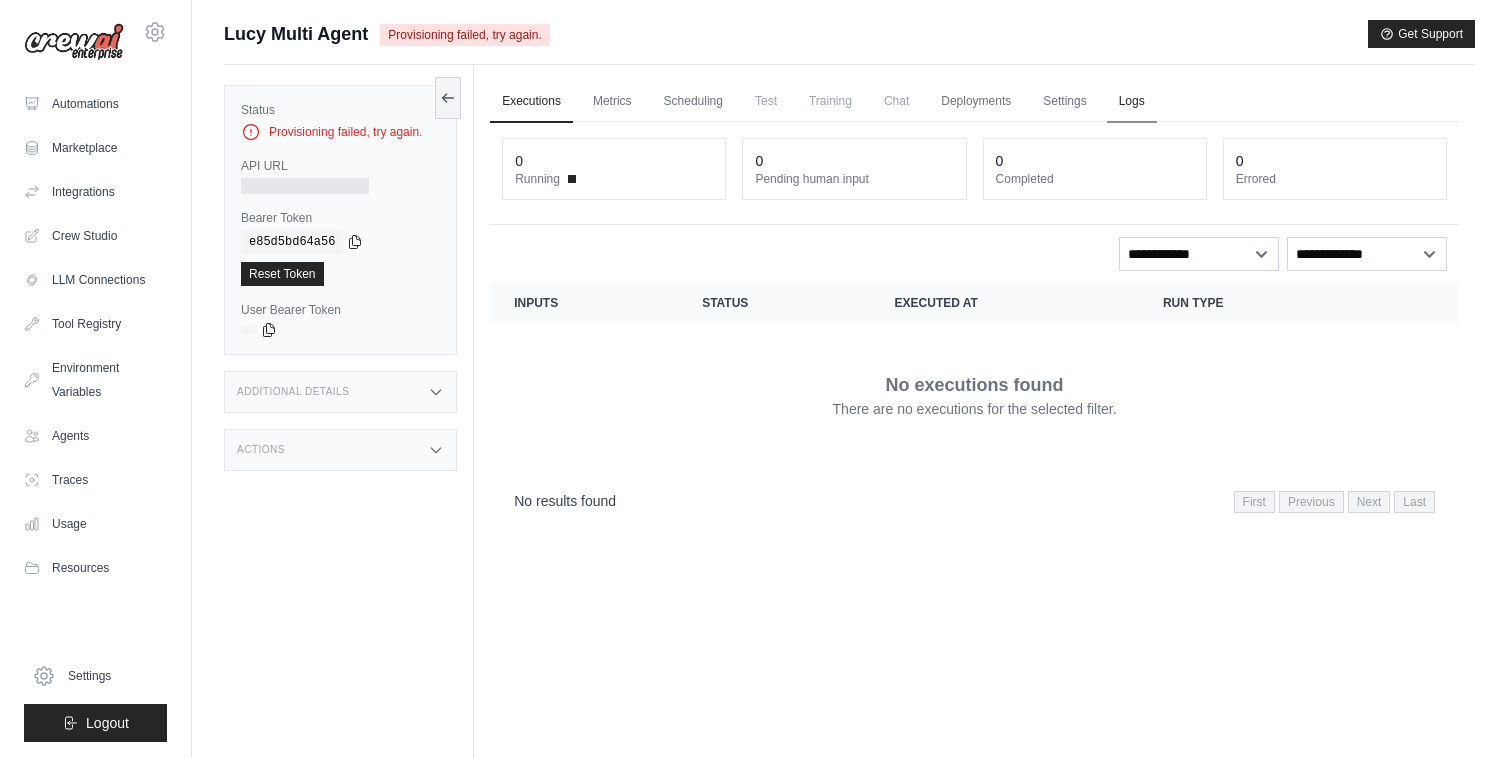 click on "Logs" at bounding box center (1132, 102) 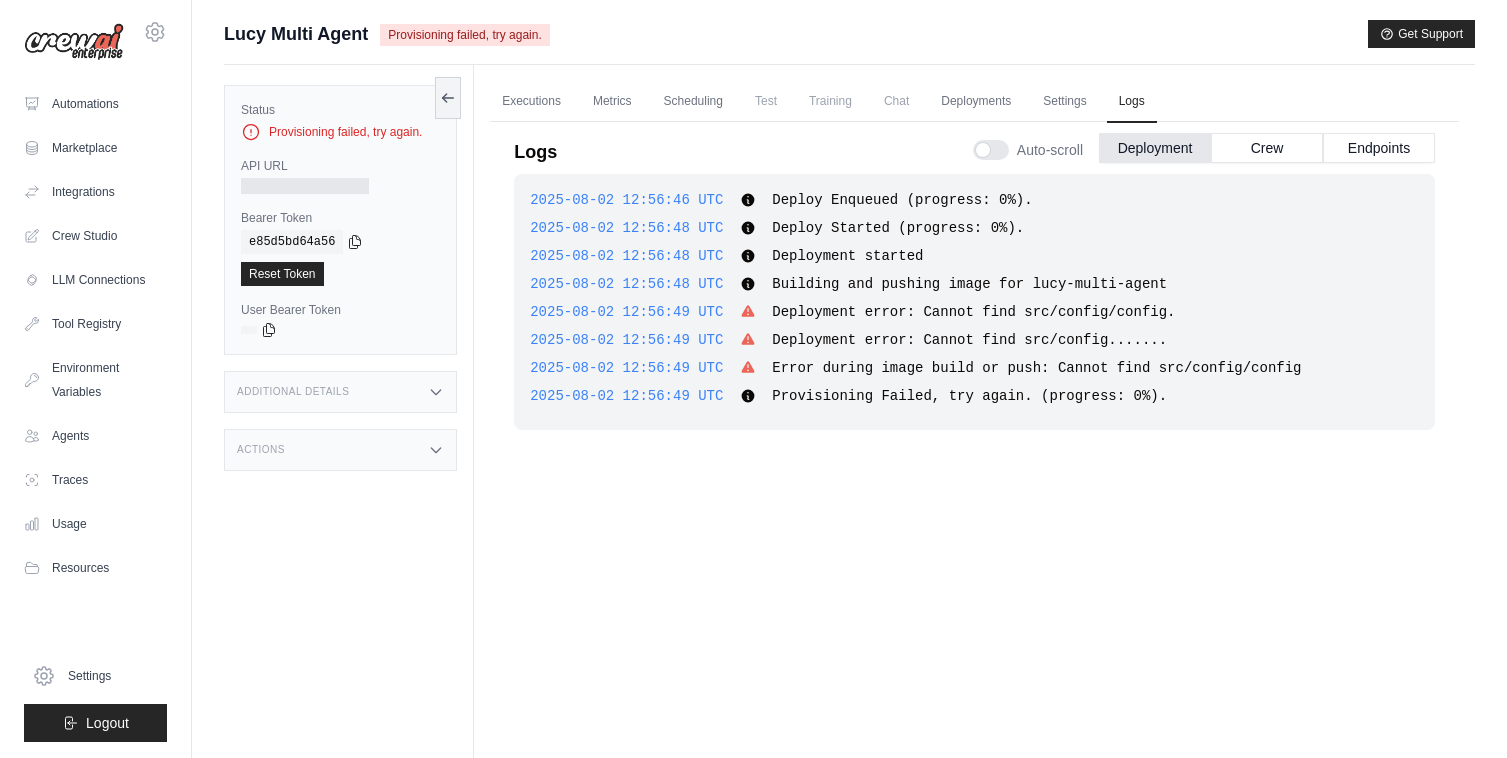click on "2025-08-02 12:56:49 UTC
Provisioning Failed, try again. (progress: 0%).
Show more
Show less" at bounding box center (974, 396) 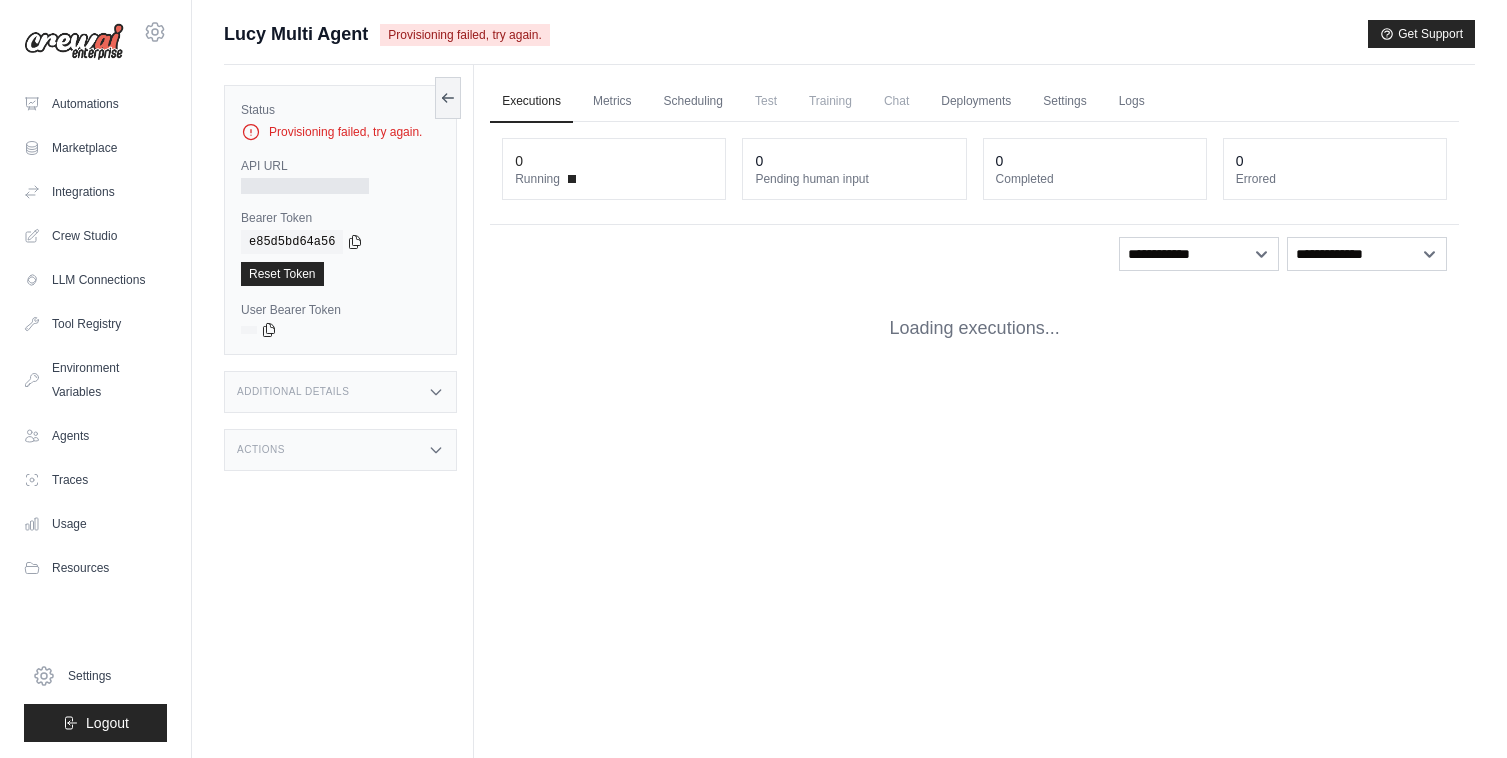scroll, scrollTop: 0, scrollLeft: 0, axis: both 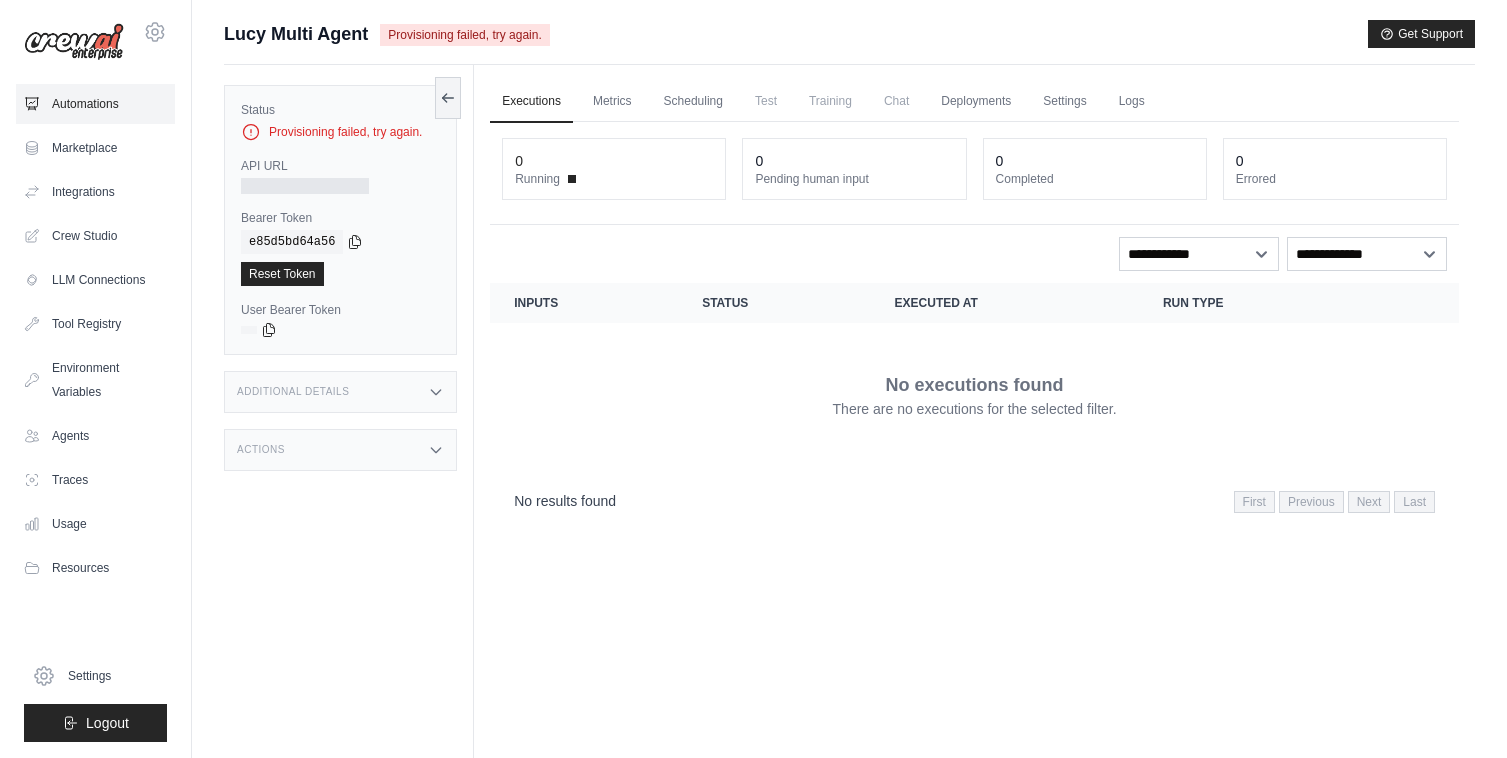 click on "Automations" at bounding box center (95, 104) 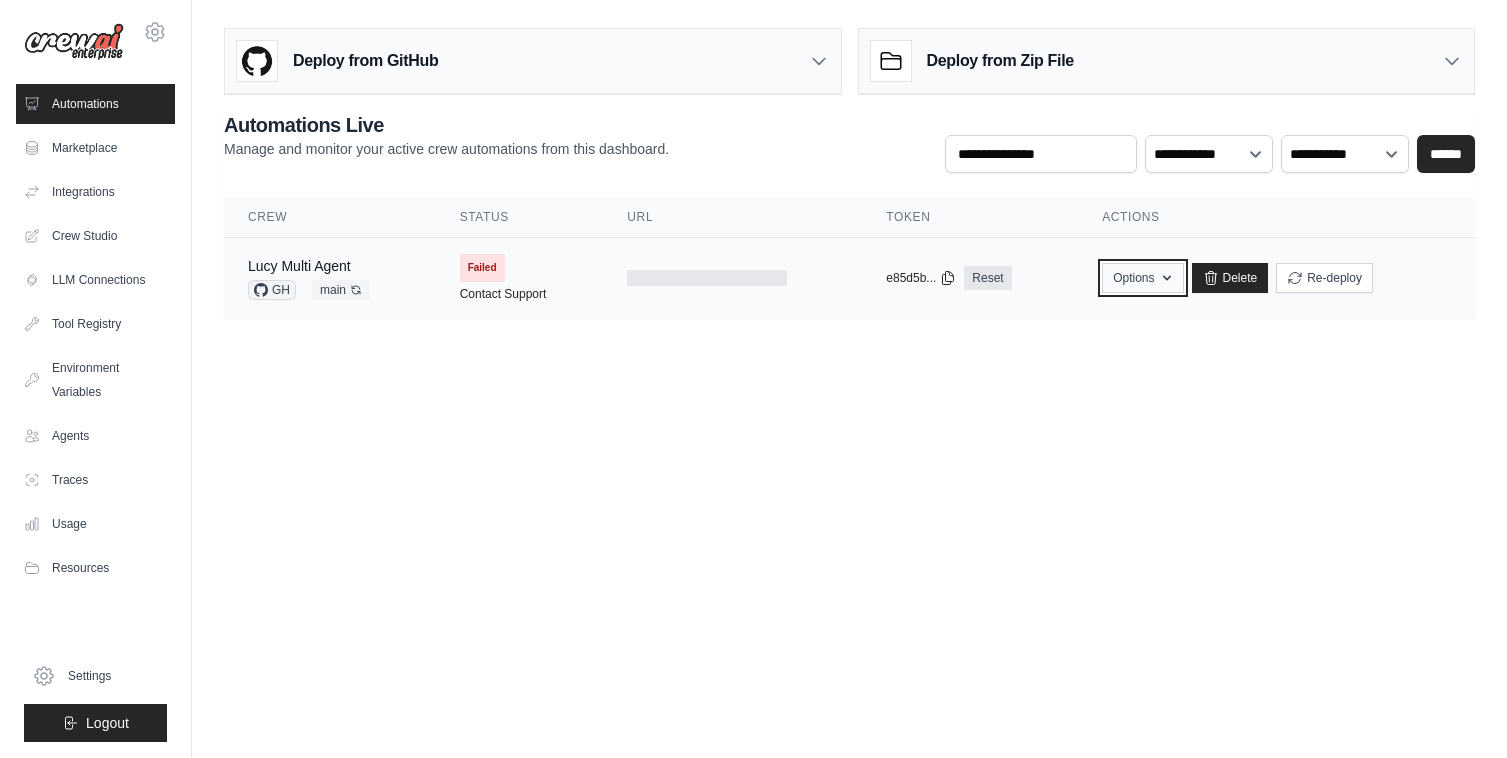 click 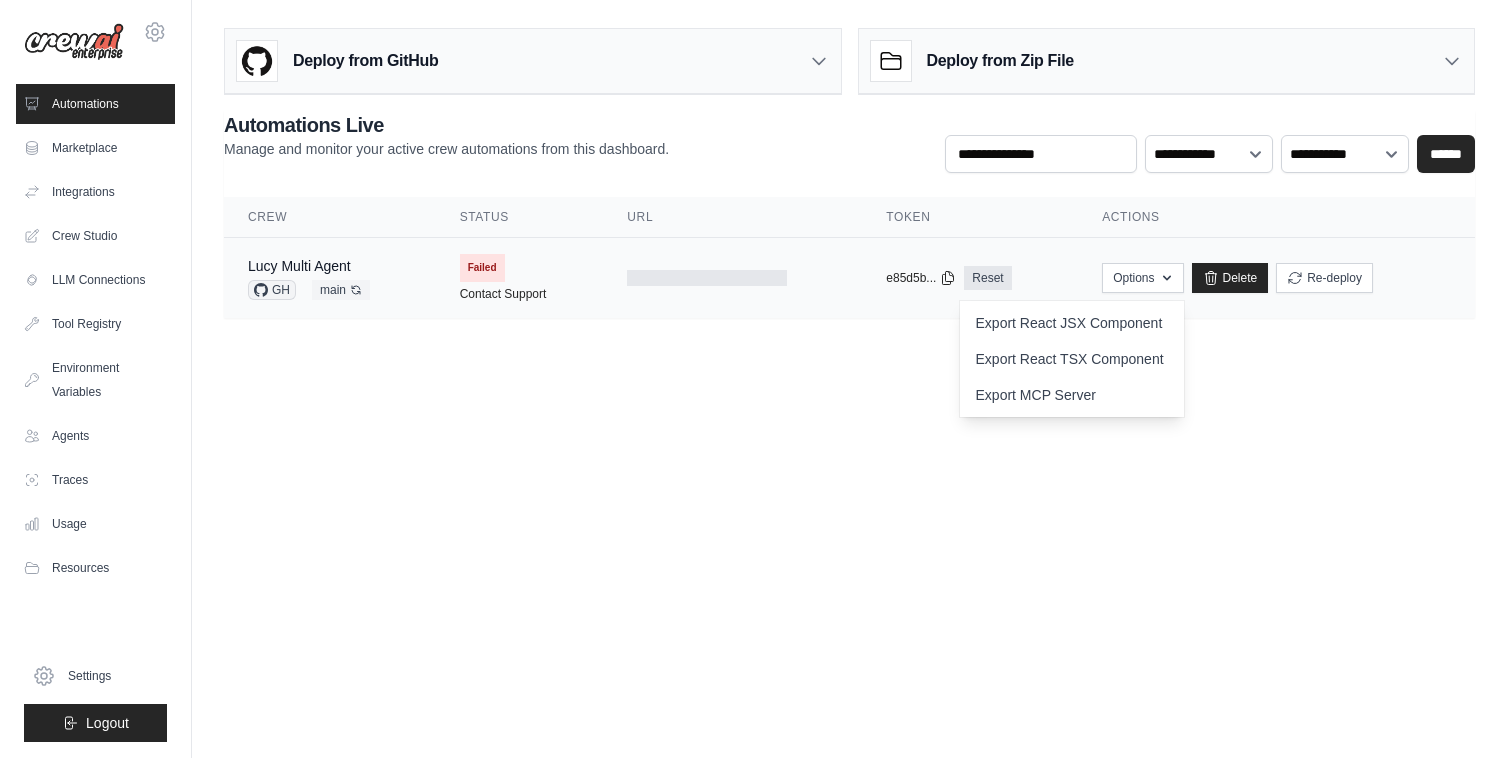 click on "copied
e85d5b...
Reset" at bounding box center [970, 278] 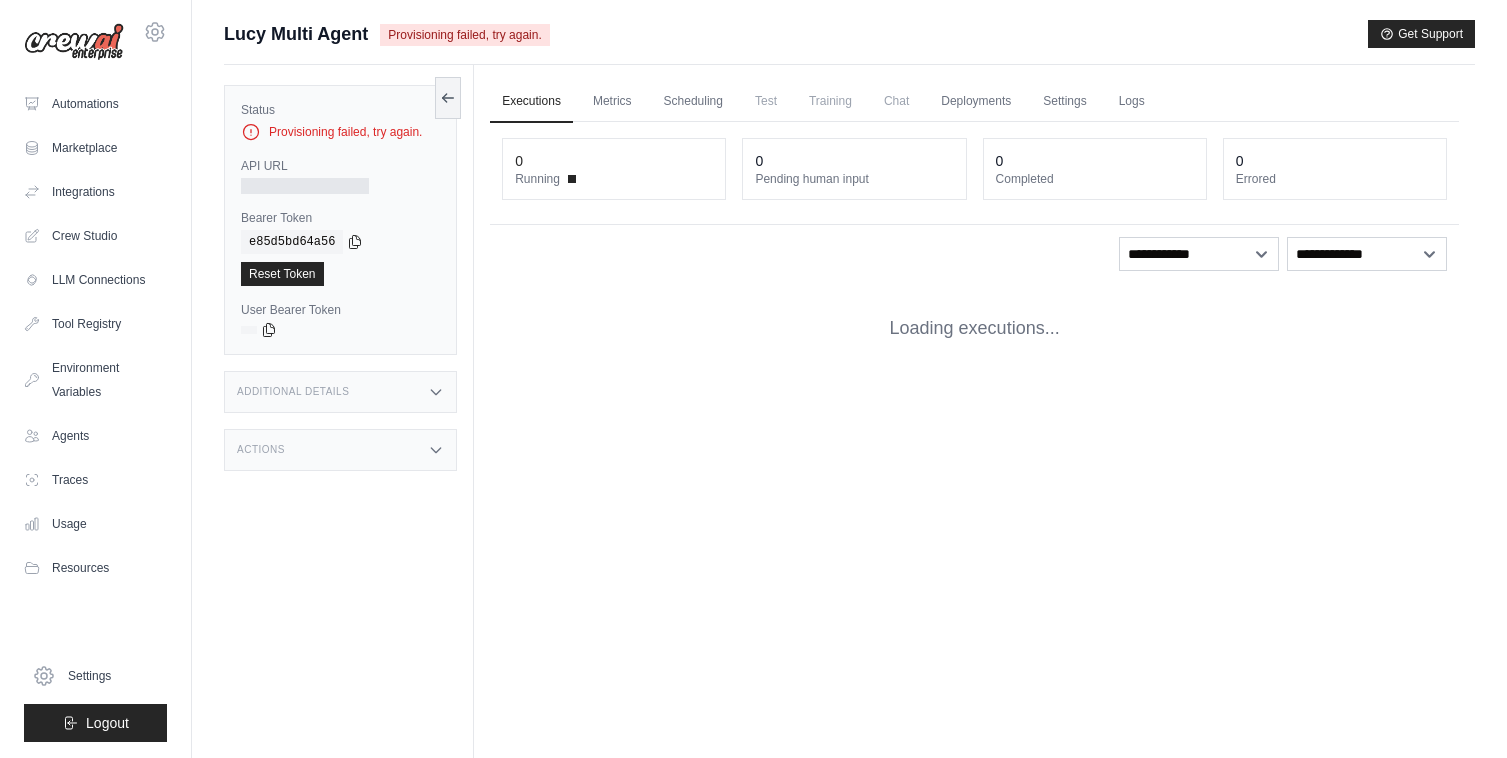 scroll, scrollTop: 0, scrollLeft: 0, axis: both 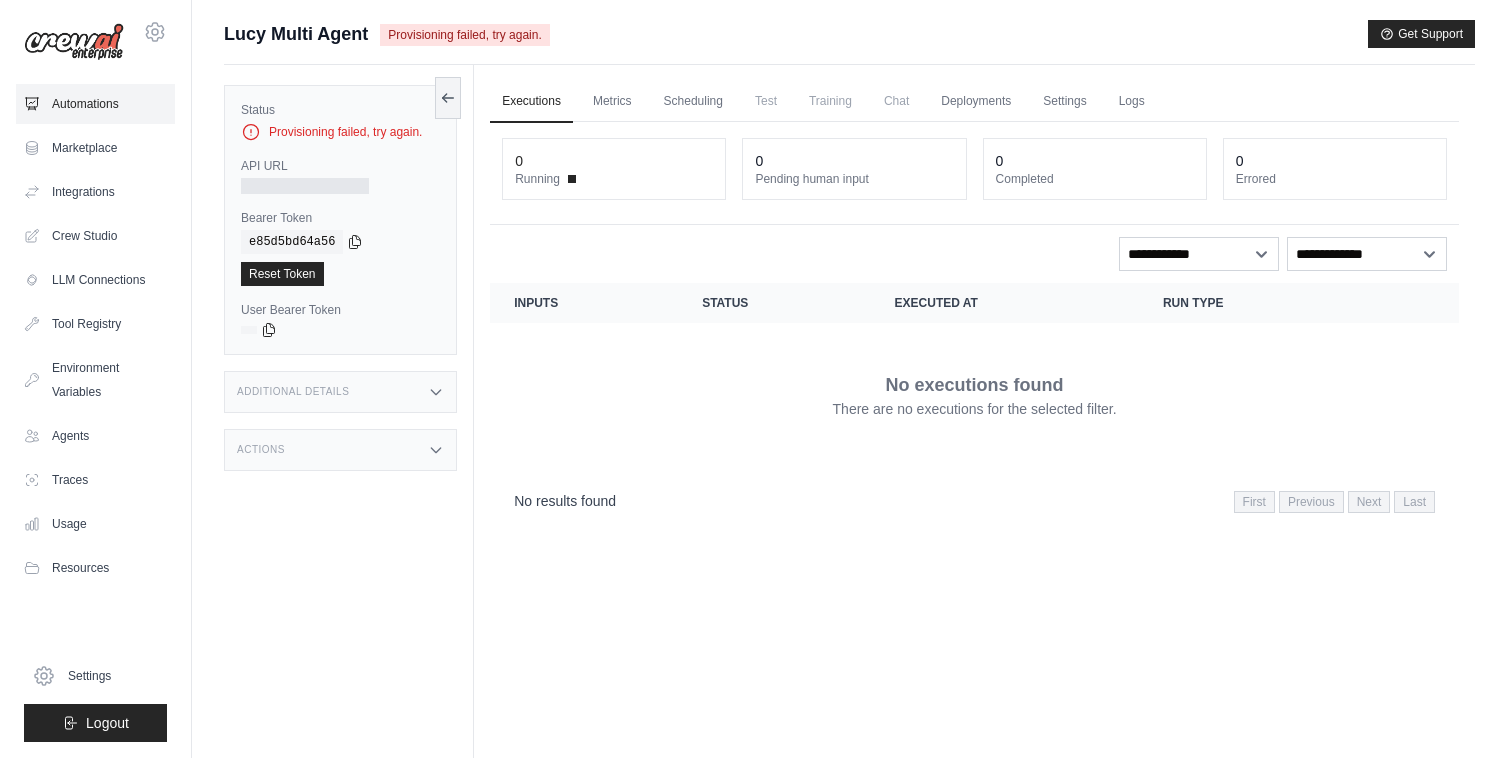 click on "Automations" at bounding box center [95, 104] 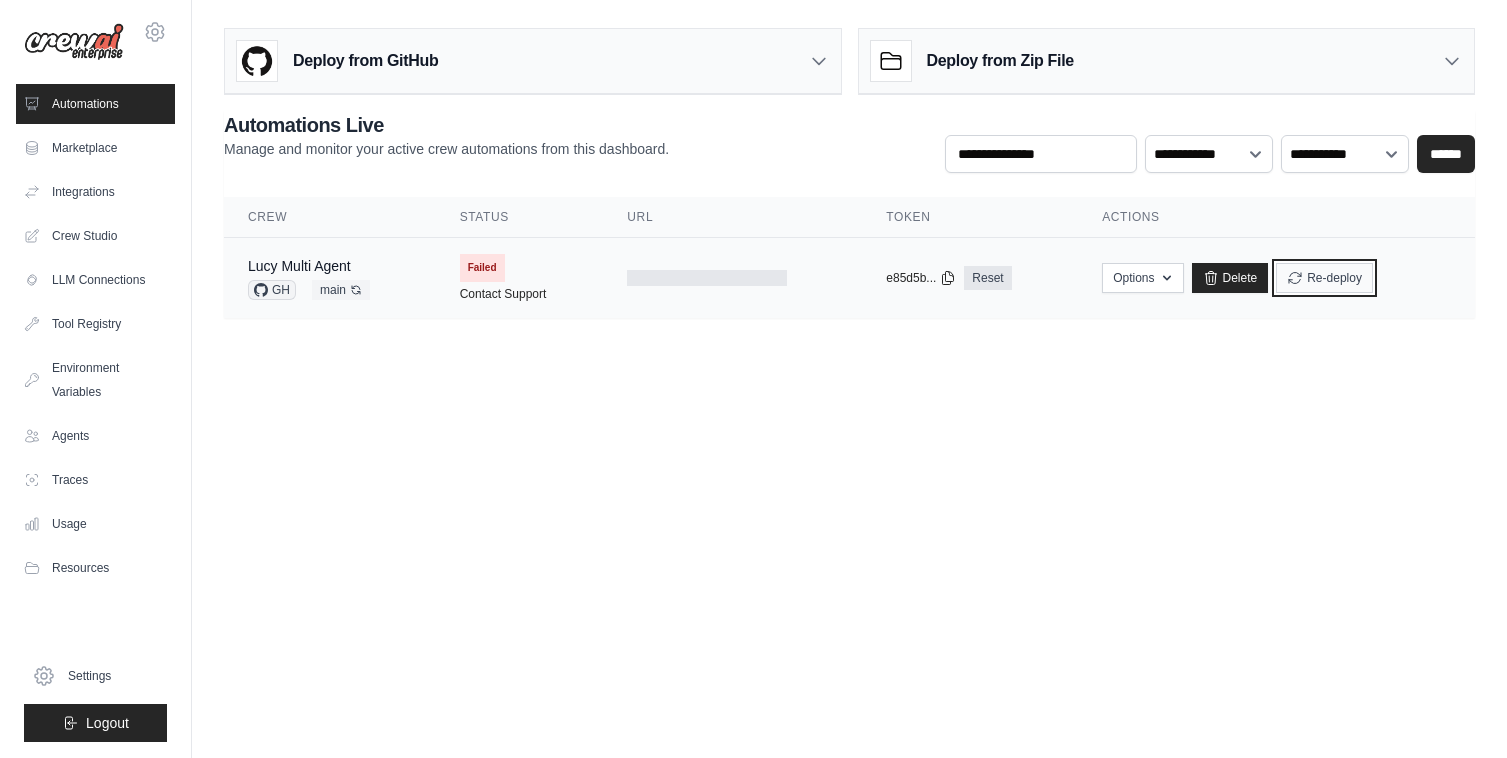 click on "Re-deploy" at bounding box center (1324, 278) 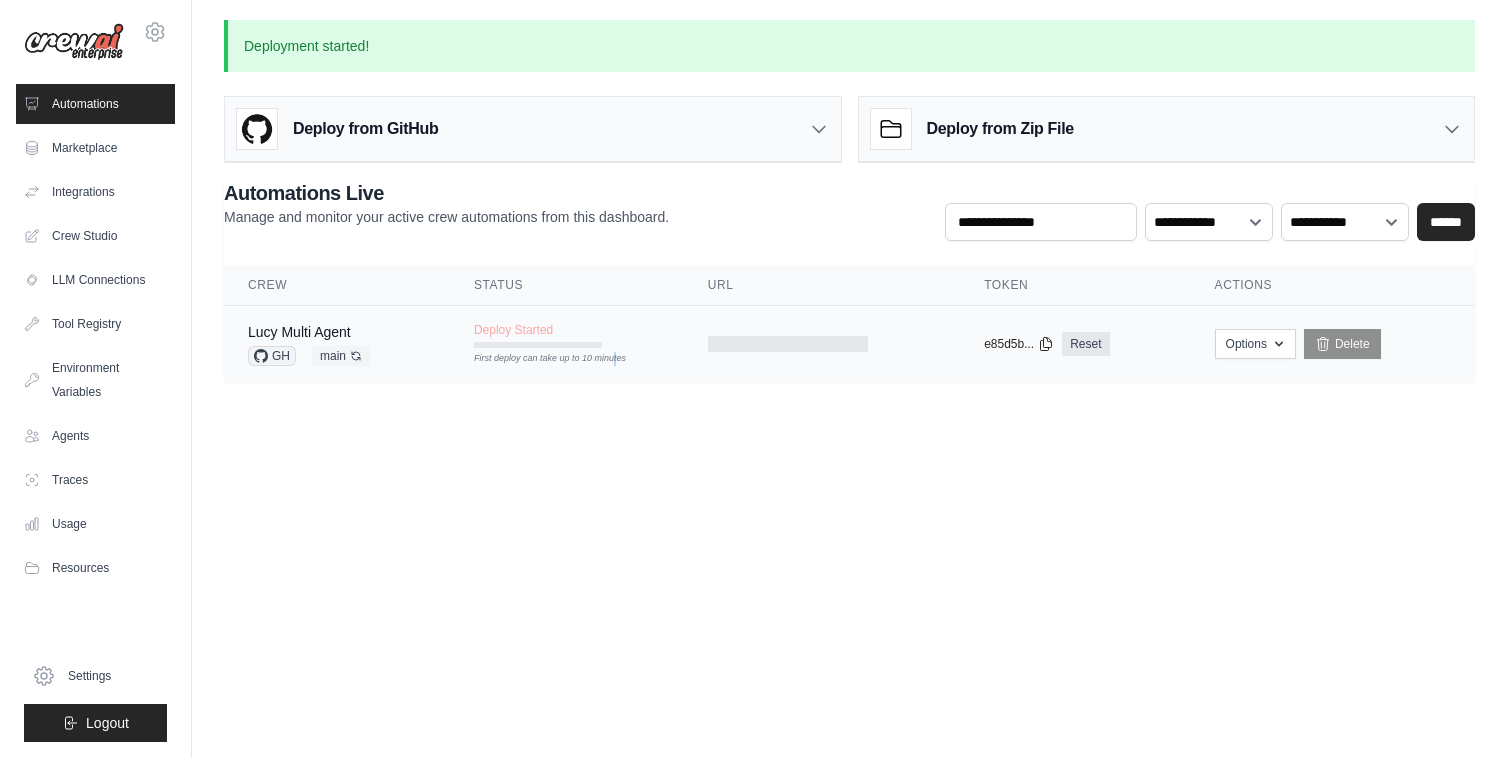 click on "First deploy can take up to 10 minutes" at bounding box center (538, 359) 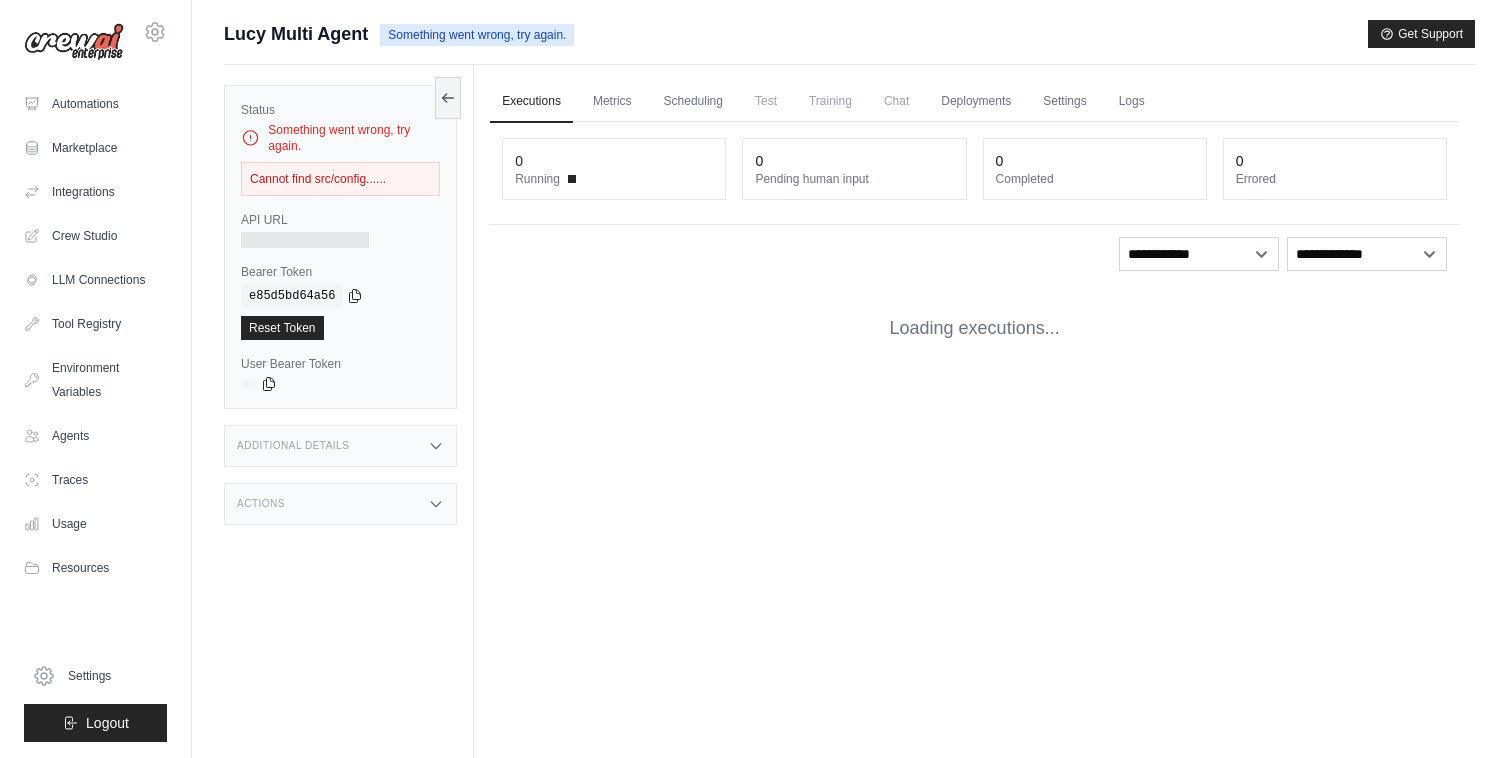 scroll, scrollTop: 0, scrollLeft: 0, axis: both 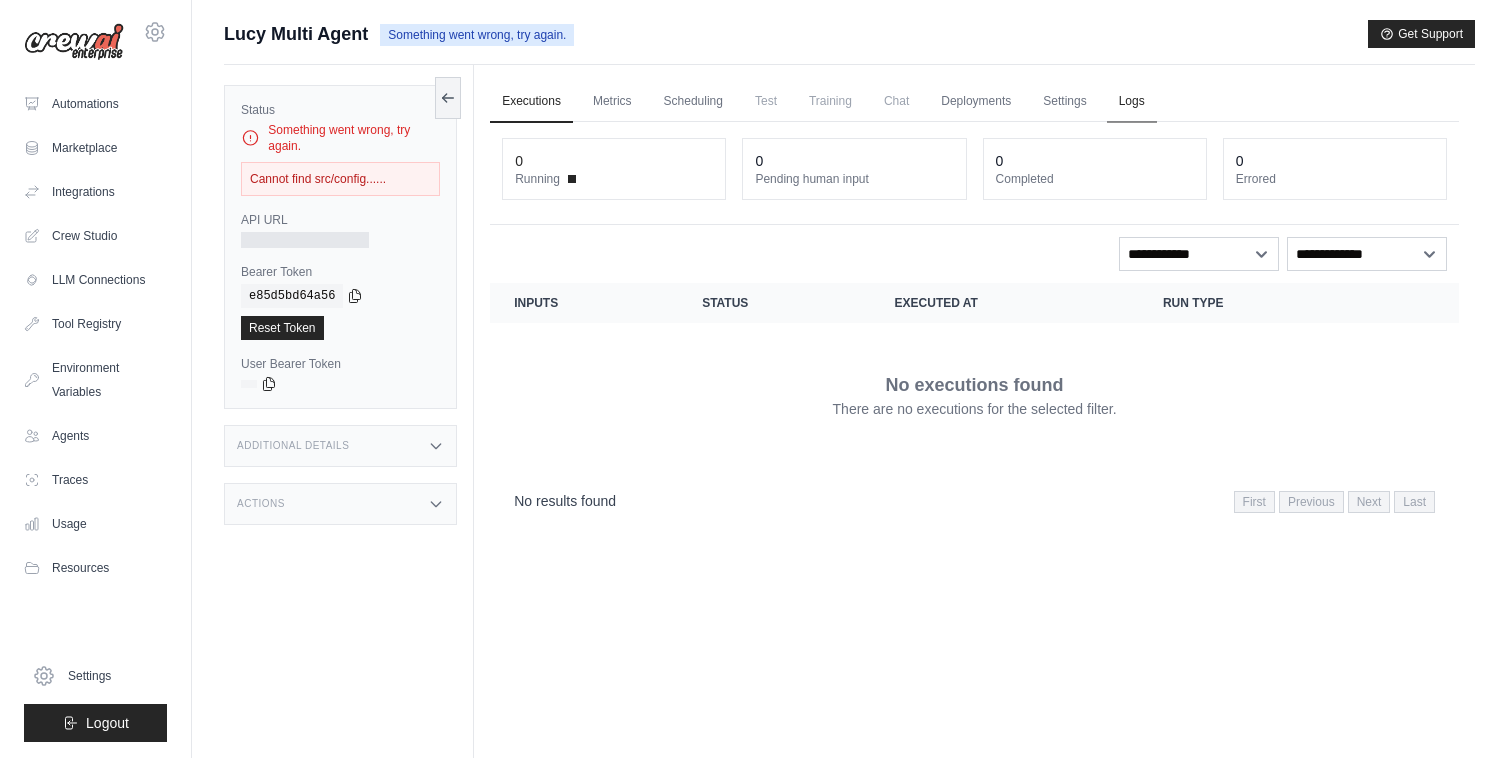 click on "Logs" at bounding box center (1132, 102) 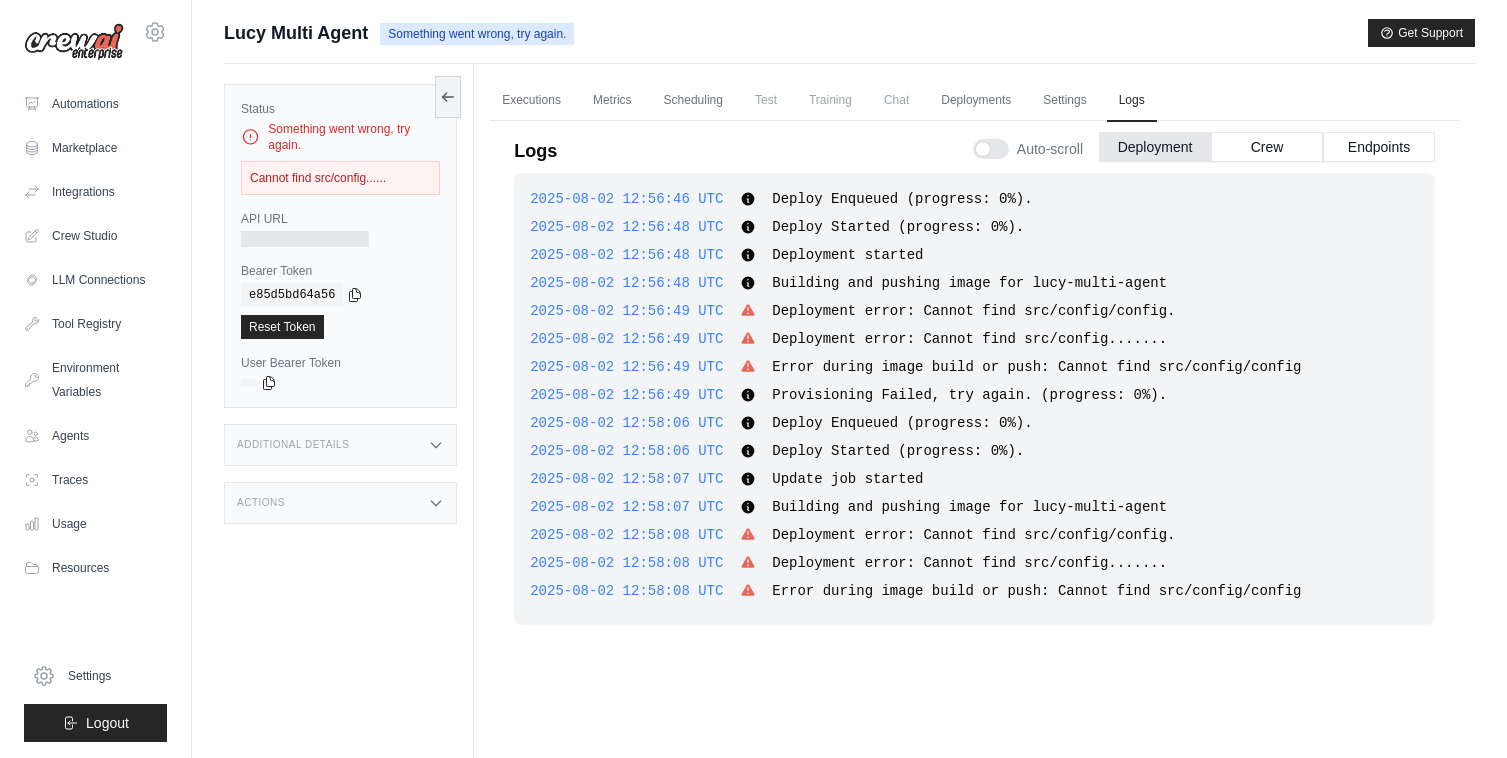 scroll, scrollTop: 0, scrollLeft: 0, axis: both 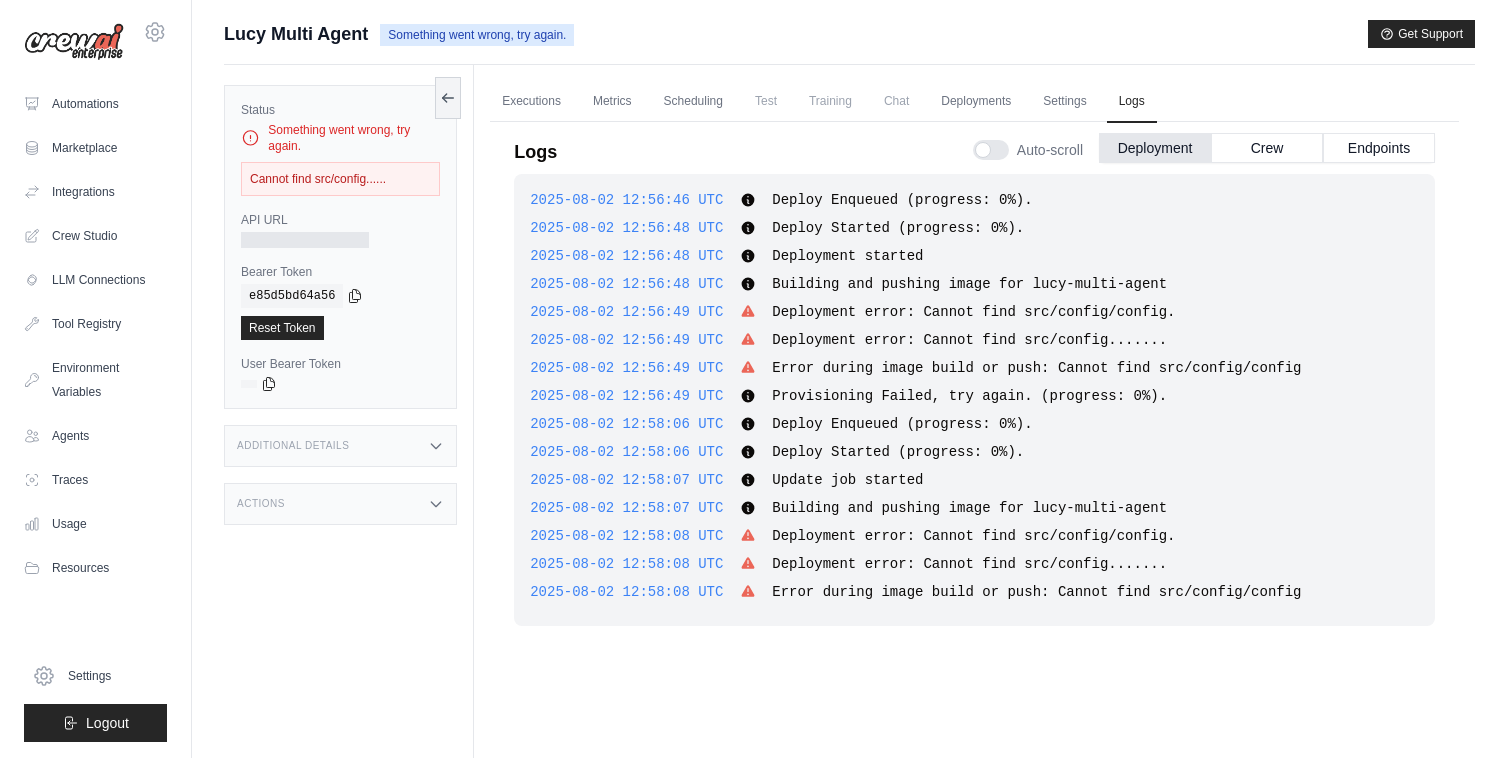 click on "Cannot find src/config......" at bounding box center (340, 179) 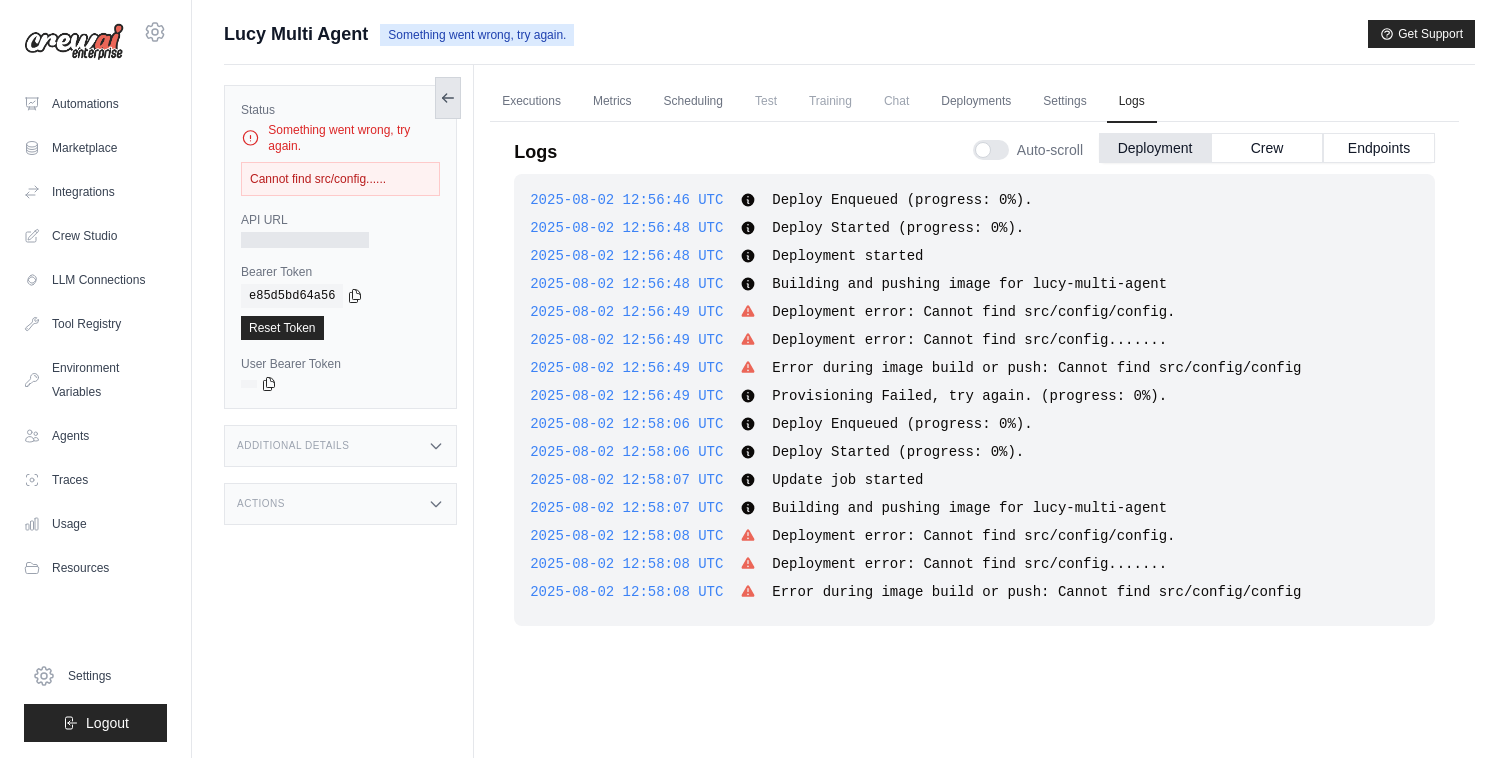 click at bounding box center [448, 98] 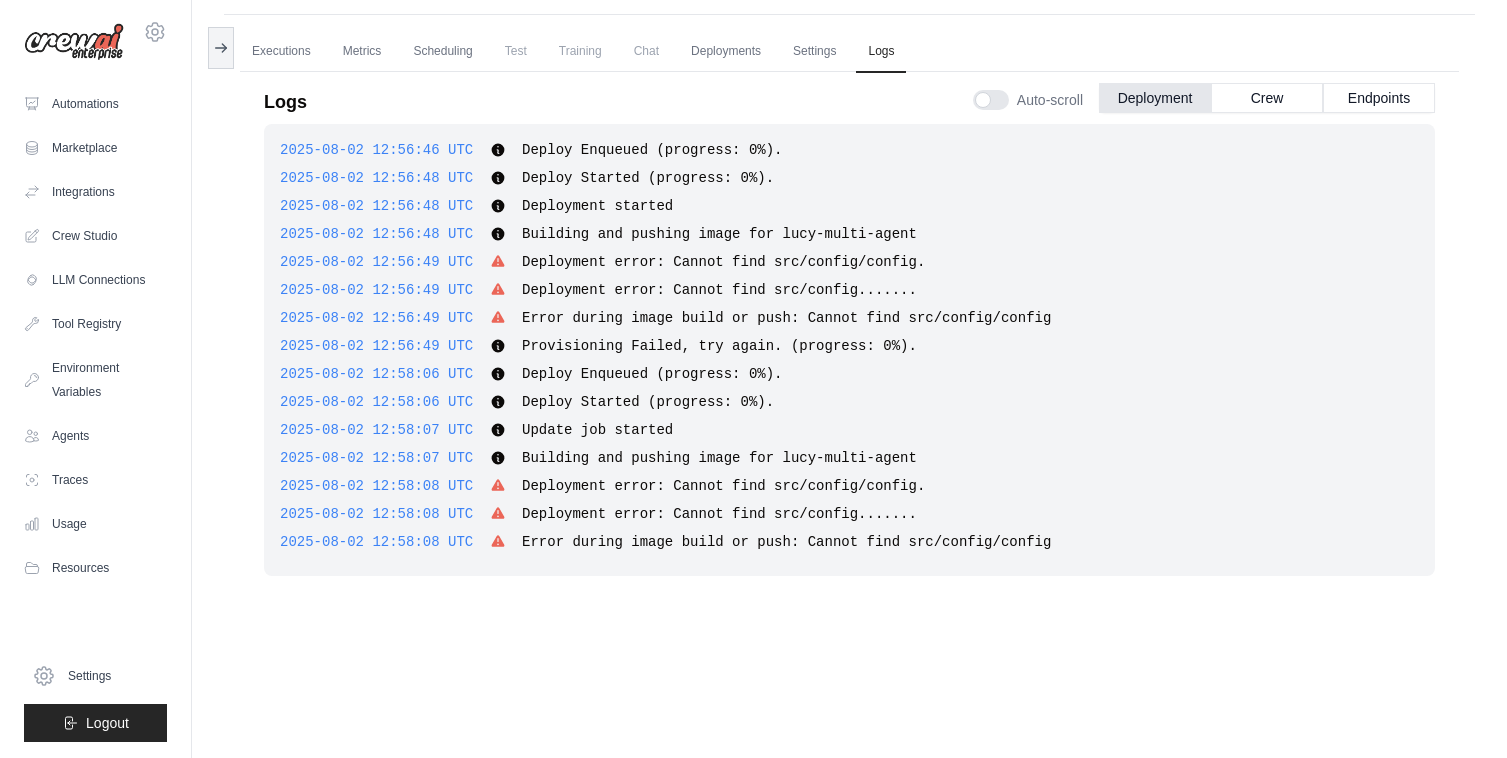 scroll, scrollTop: 0, scrollLeft: 0, axis: both 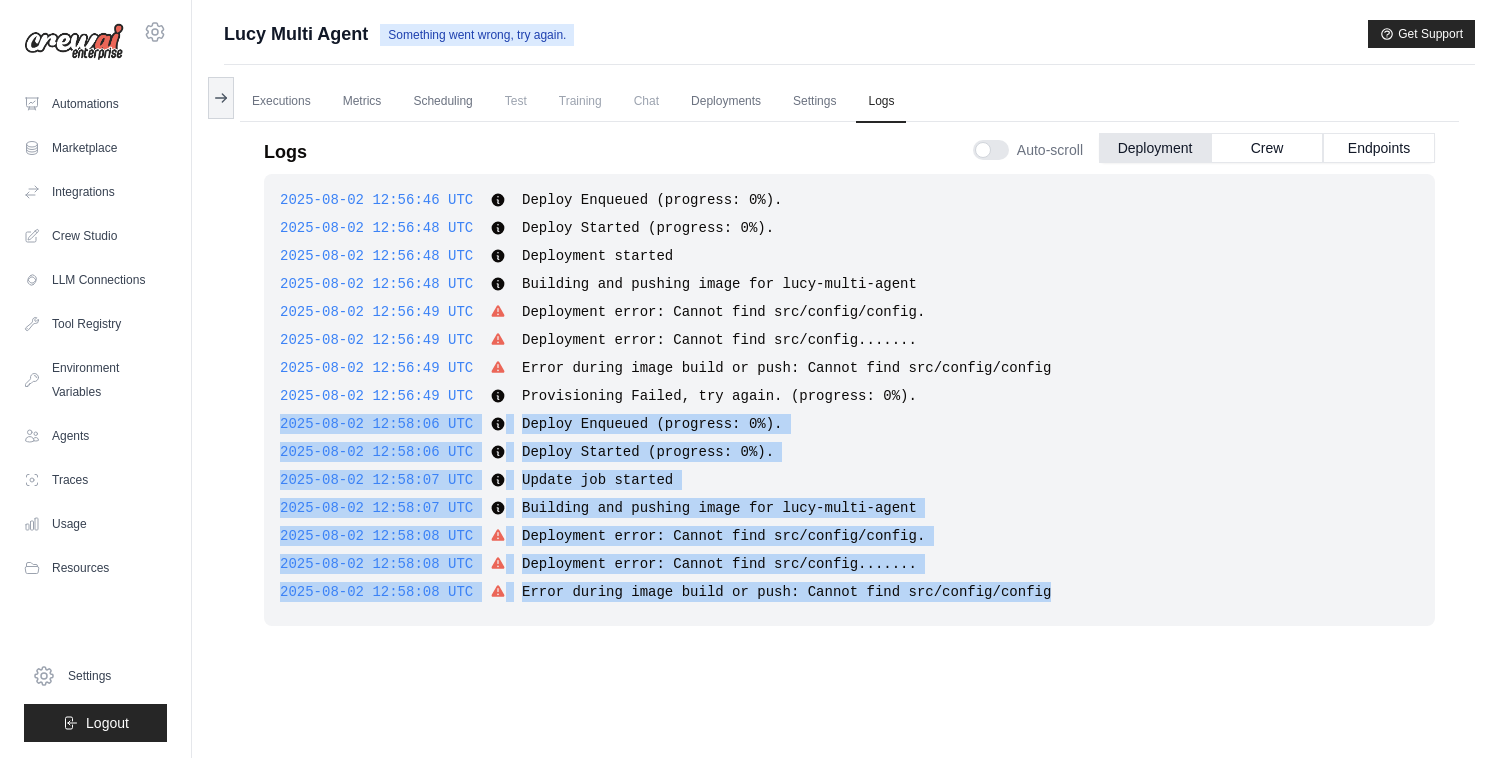 drag, startPoint x: 1090, startPoint y: 594, endPoint x: 287, endPoint y: 411, distance: 823.5885 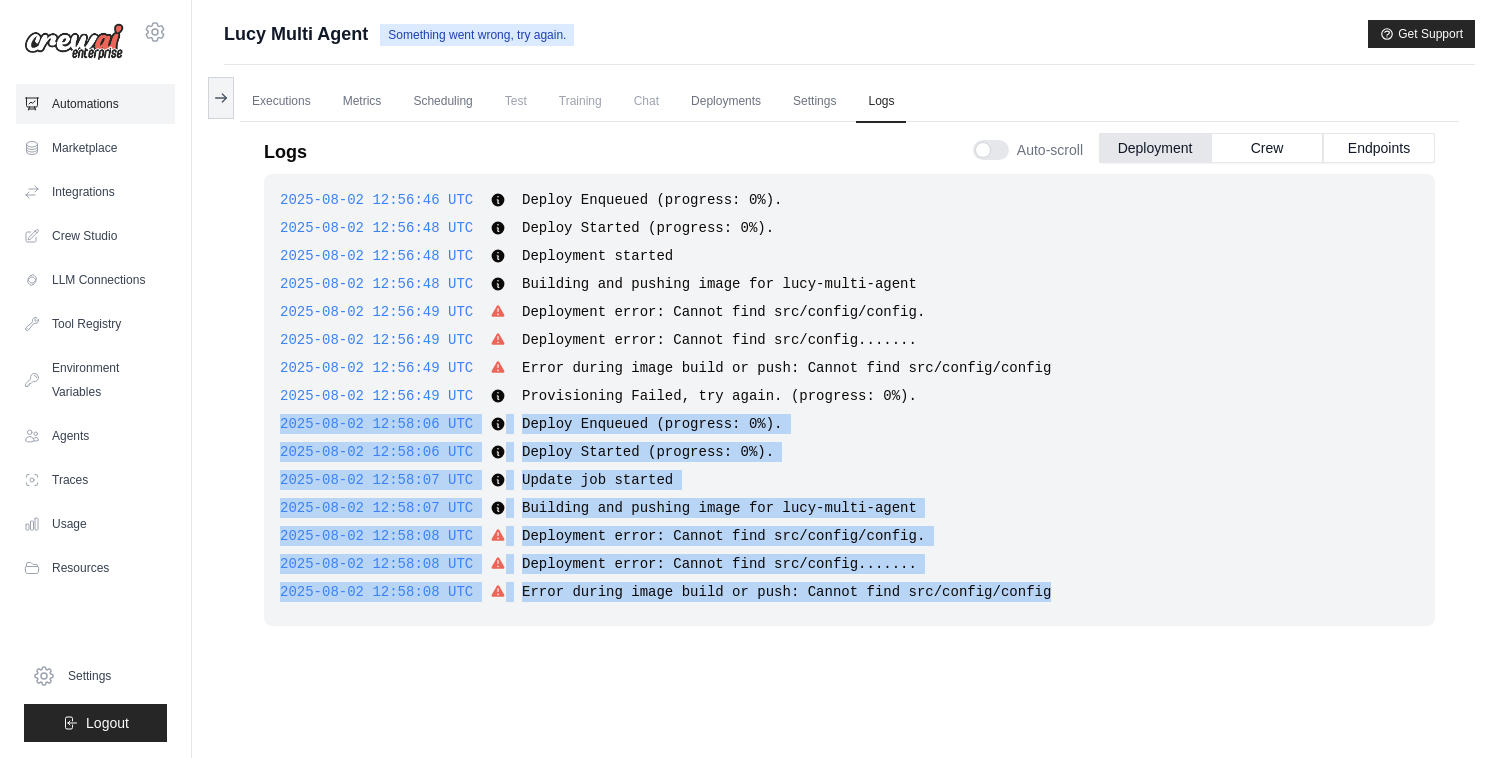 click on "Automations" at bounding box center (95, 104) 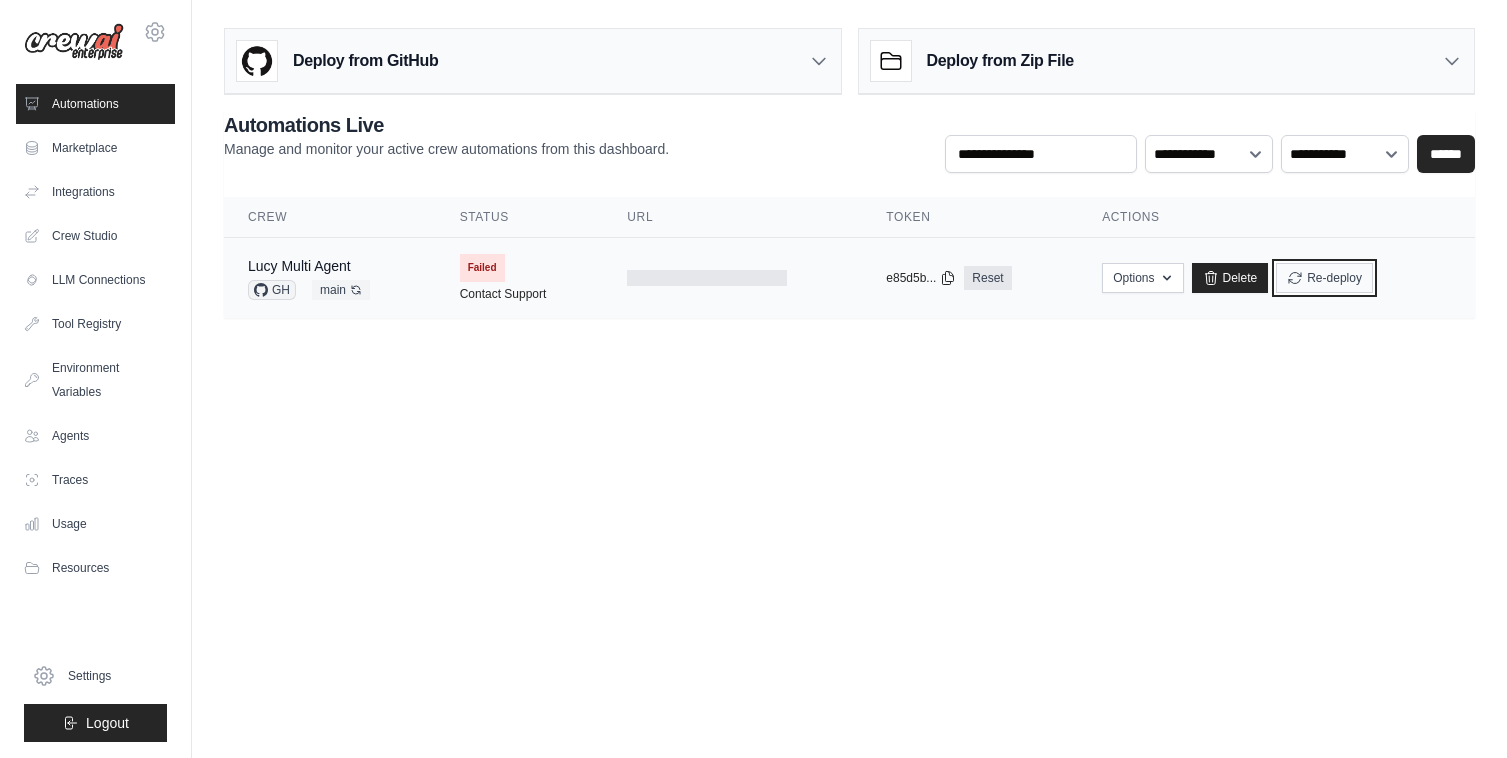 click on "Re-deploy" at bounding box center (1324, 278) 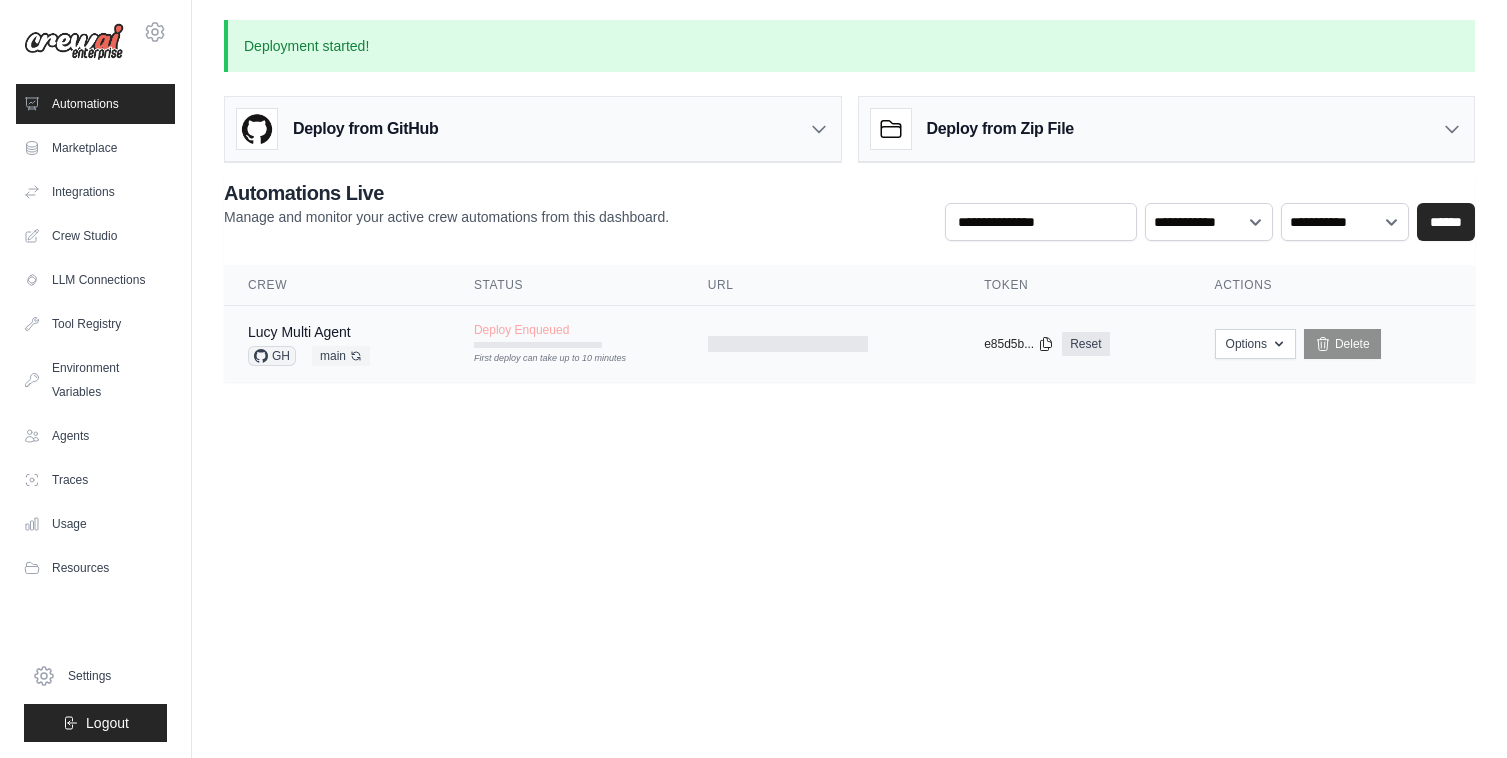 click on "Lucy Multi Agent
GH
main
Auto-deploy enabled
Deploy Enqueued
First deploy can take up to 10 minutes
Reset" at bounding box center [849, 344] 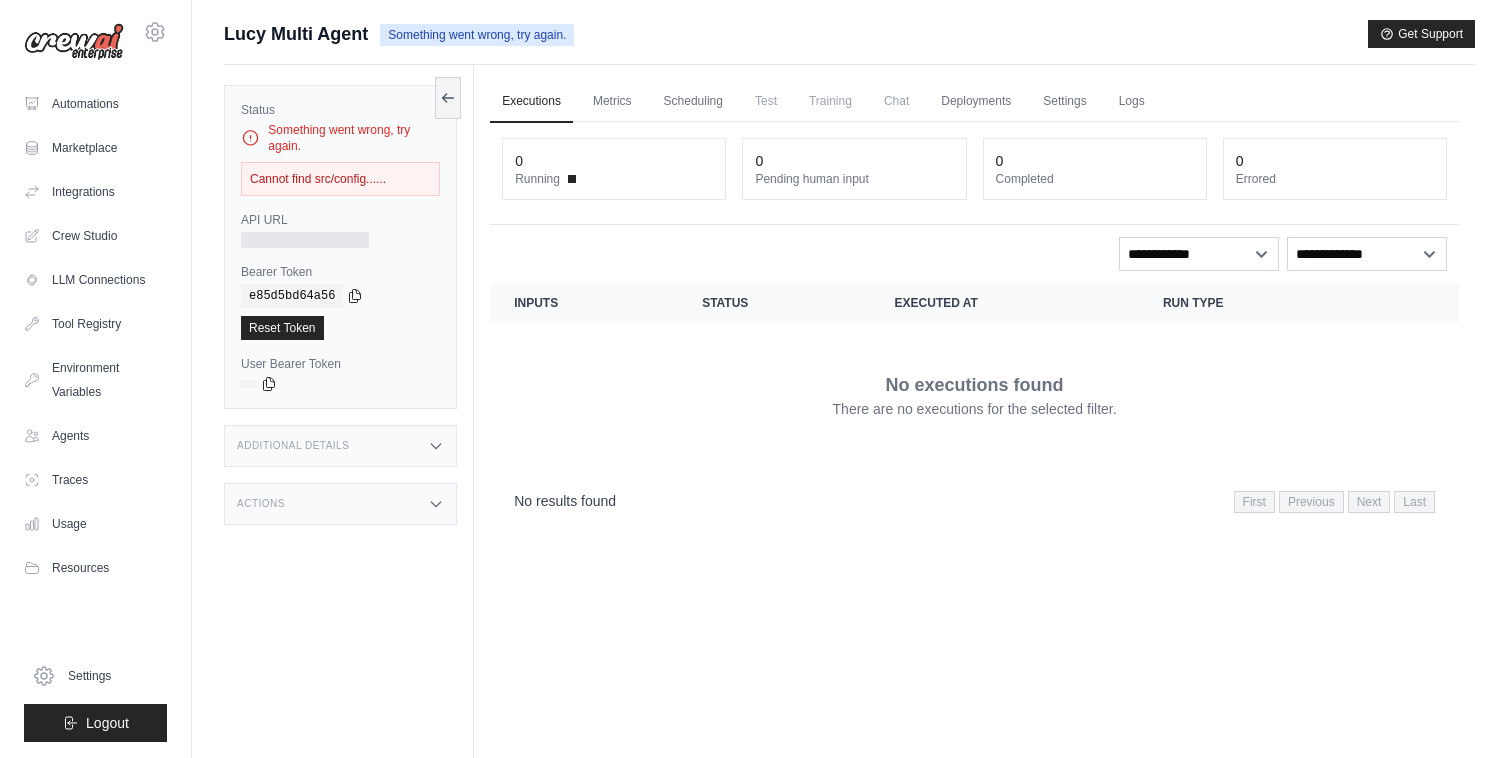 scroll, scrollTop: 0, scrollLeft: 0, axis: both 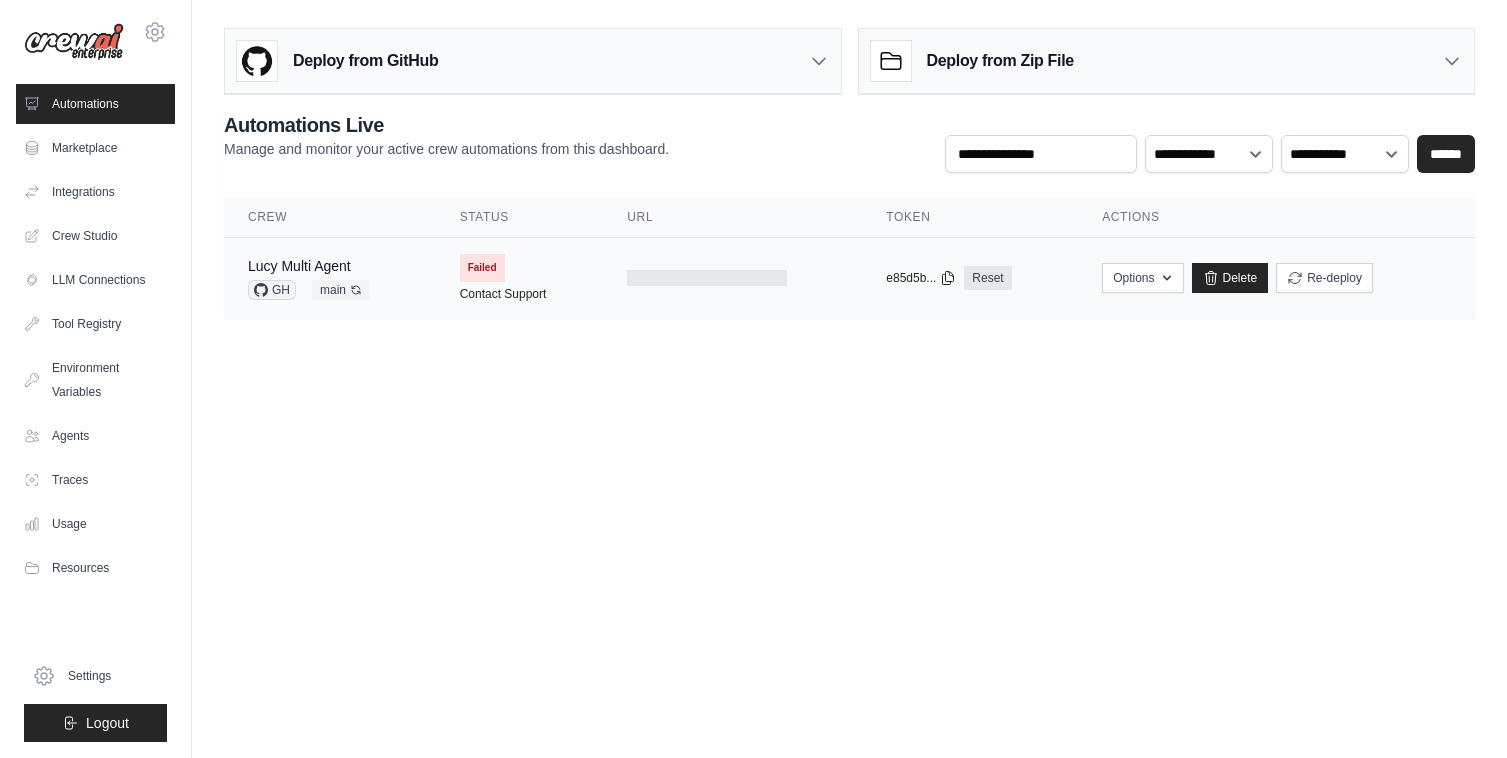 click on "copied
e85d5b...
Reset" at bounding box center [970, 278] 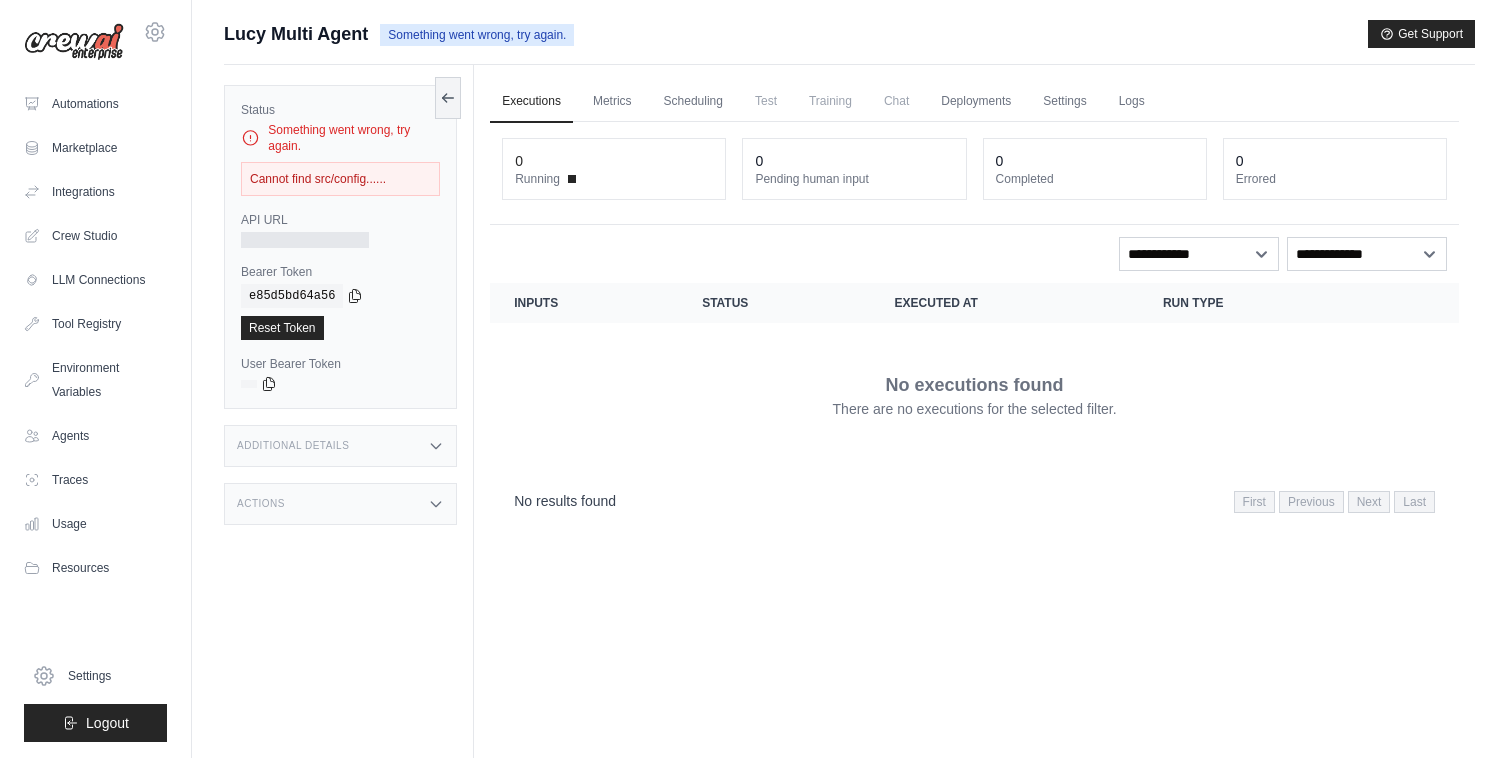 scroll, scrollTop: 0, scrollLeft: 0, axis: both 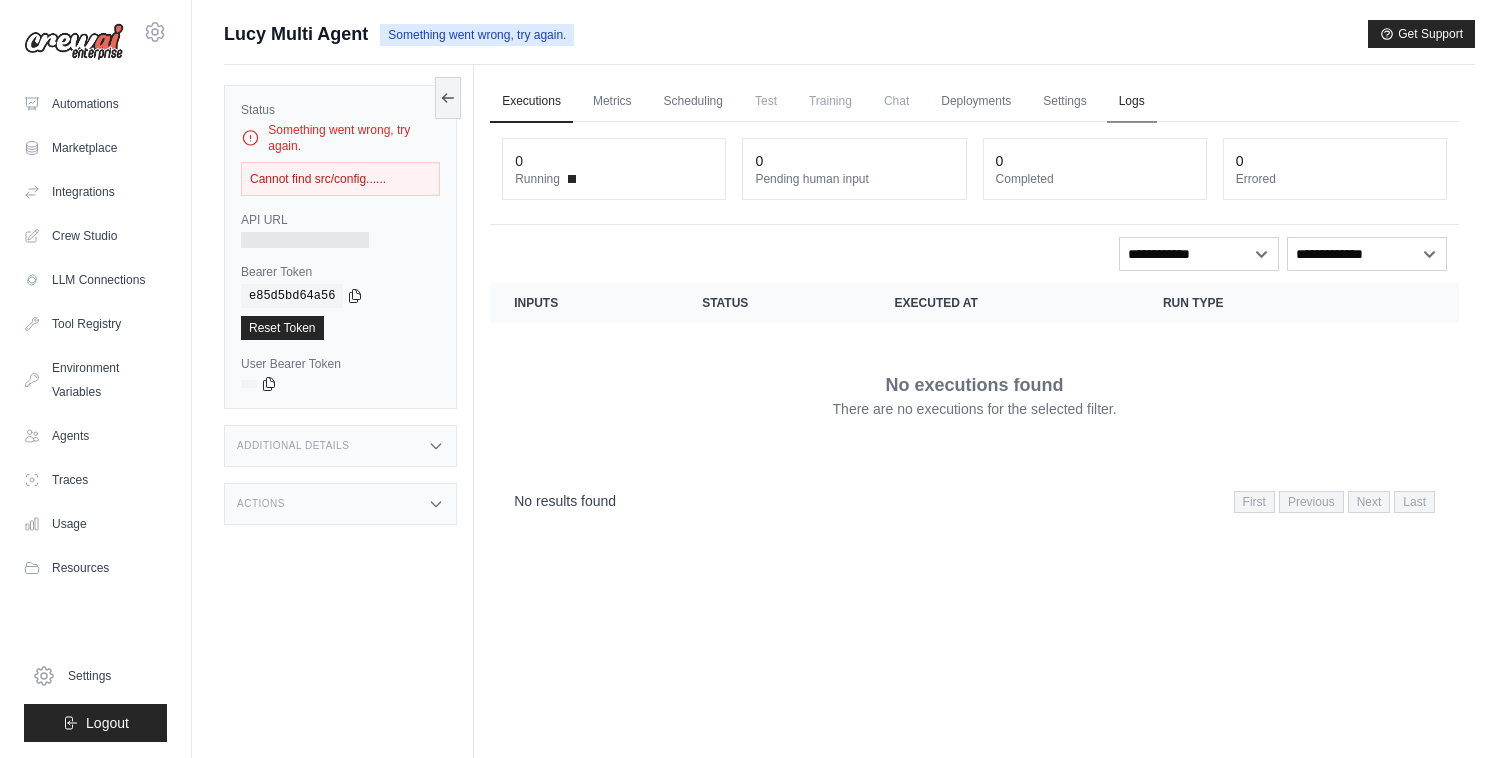 click on "Logs" at bounding box center [1132, 102] 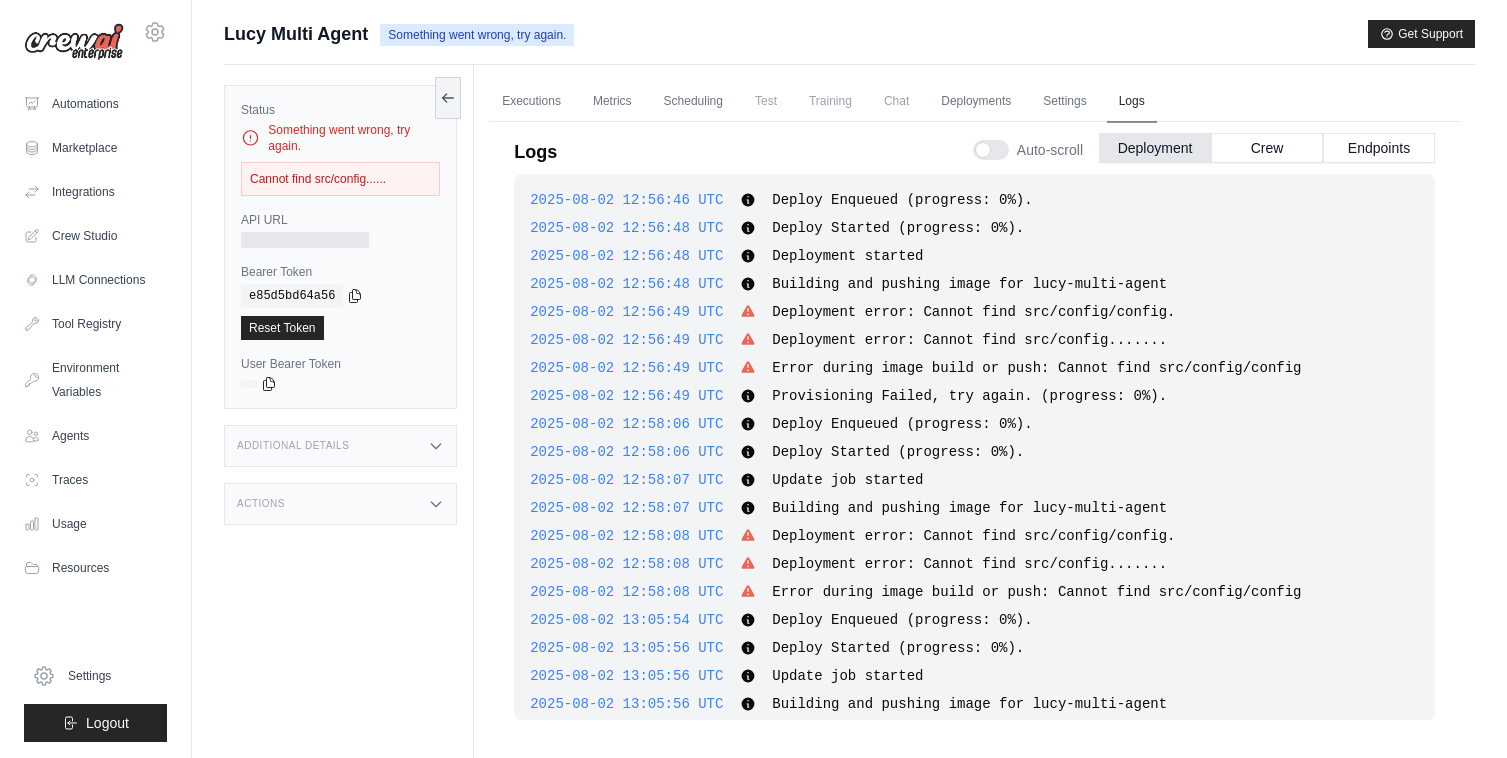 scroll, scrollTop: 298, scrollLeft: 0, axis: vertical 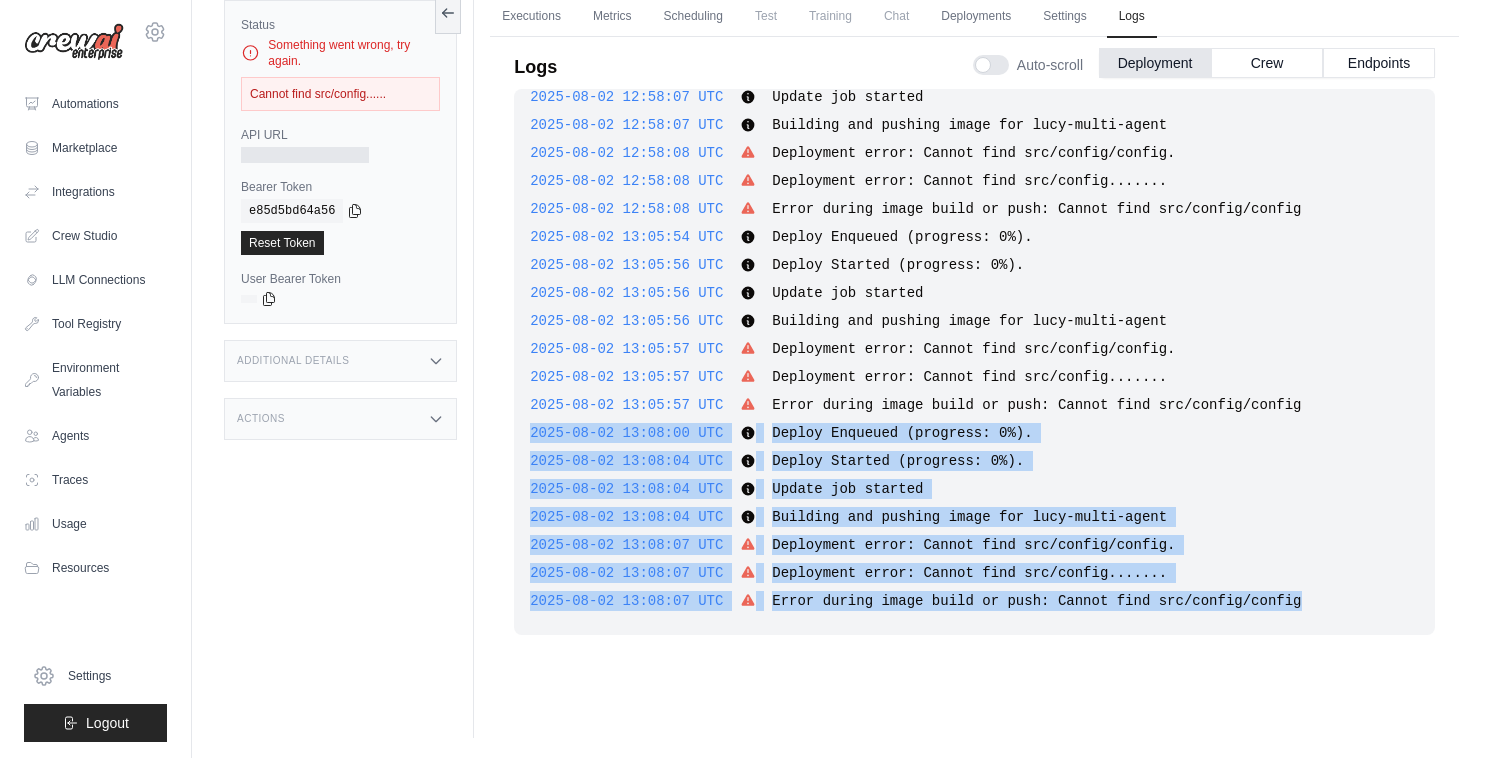 drag, startPoint x: 525, startPoint y: 433, endPoint x: 1322, endPoint y: 610, distance: 816.4178 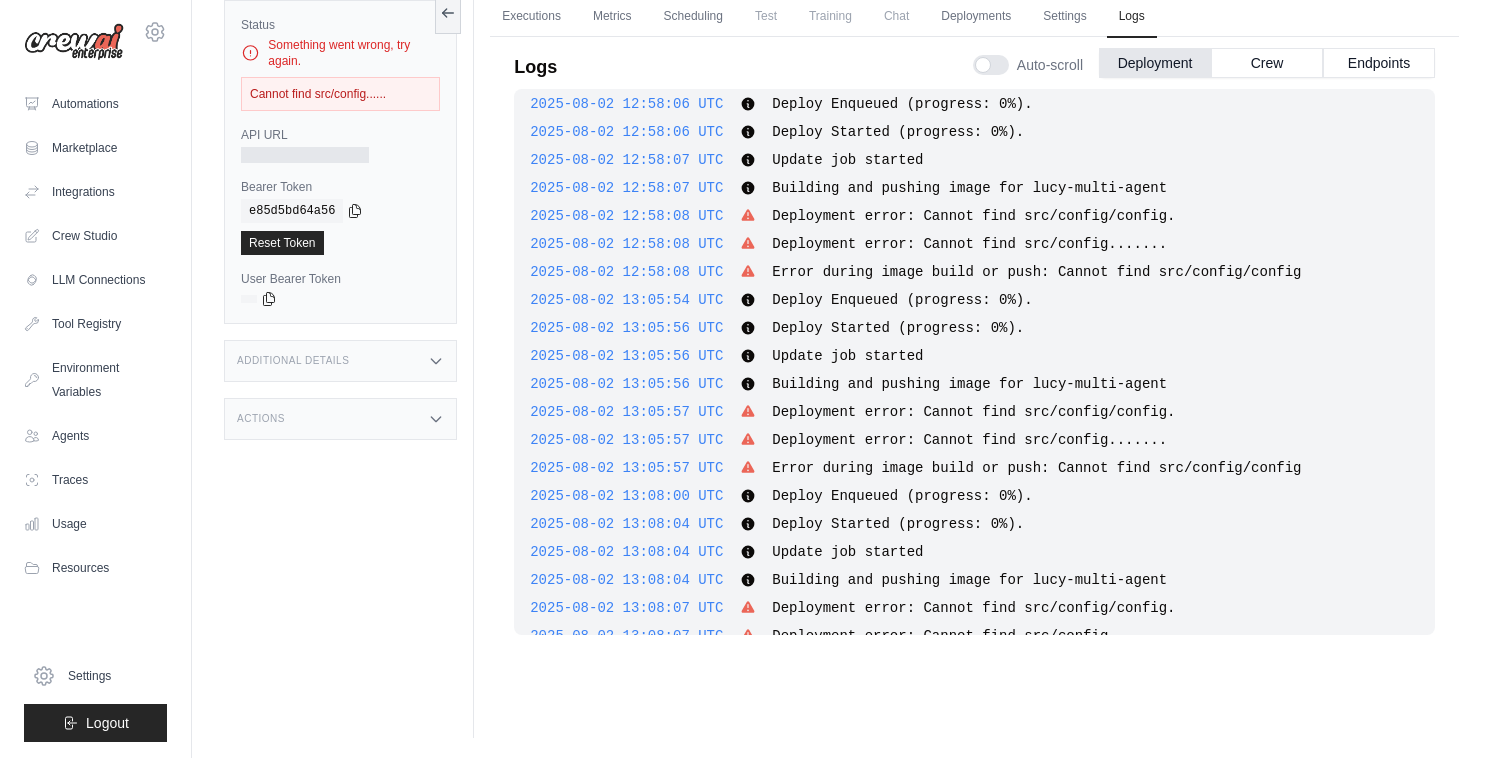 scroll, scrollTop: 41, scrollLeft: 0, axis: vertical 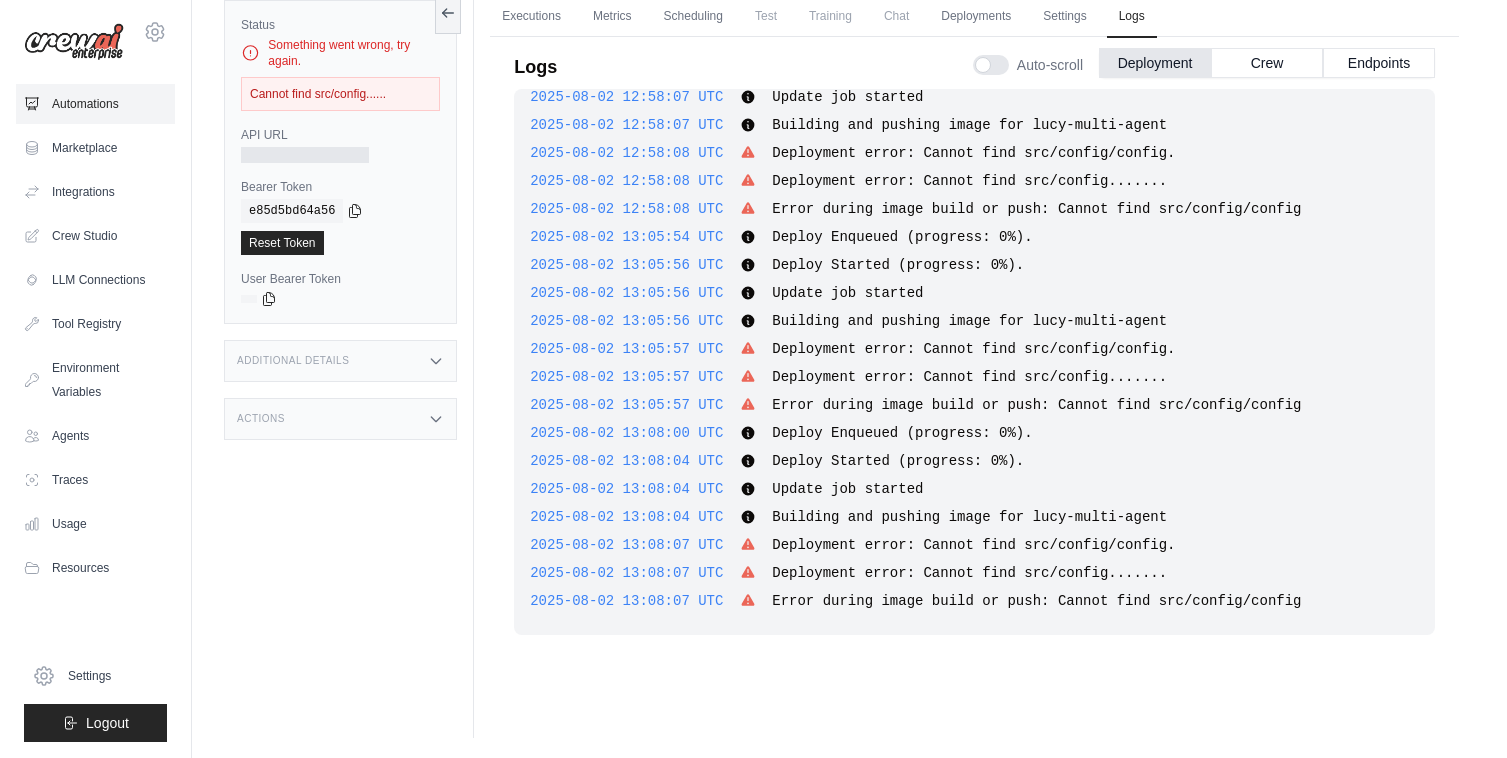 click on "Automations" at bounding box center (95, 104) 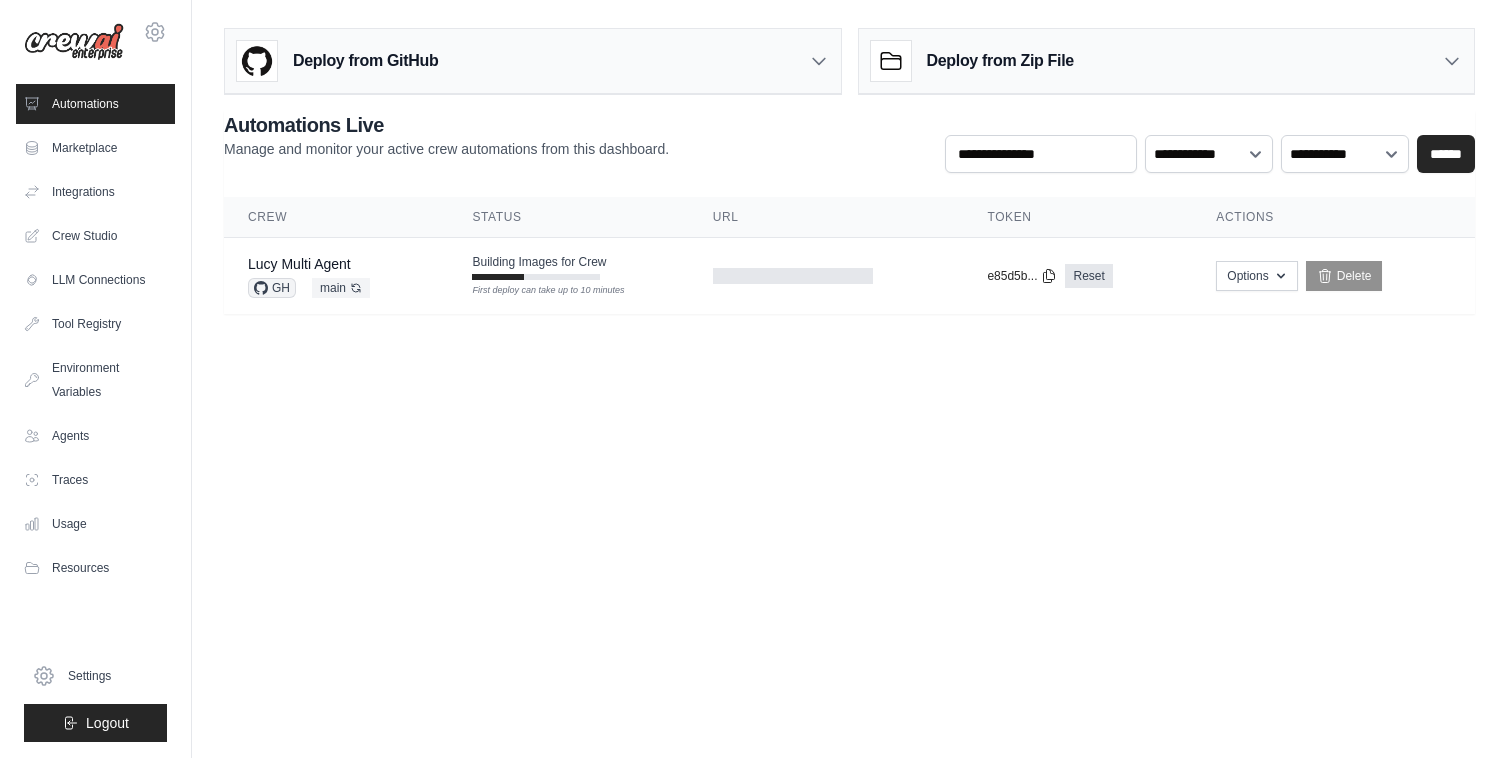 scroll, scrollTop: 0, scrollLeft: 0, axis: both 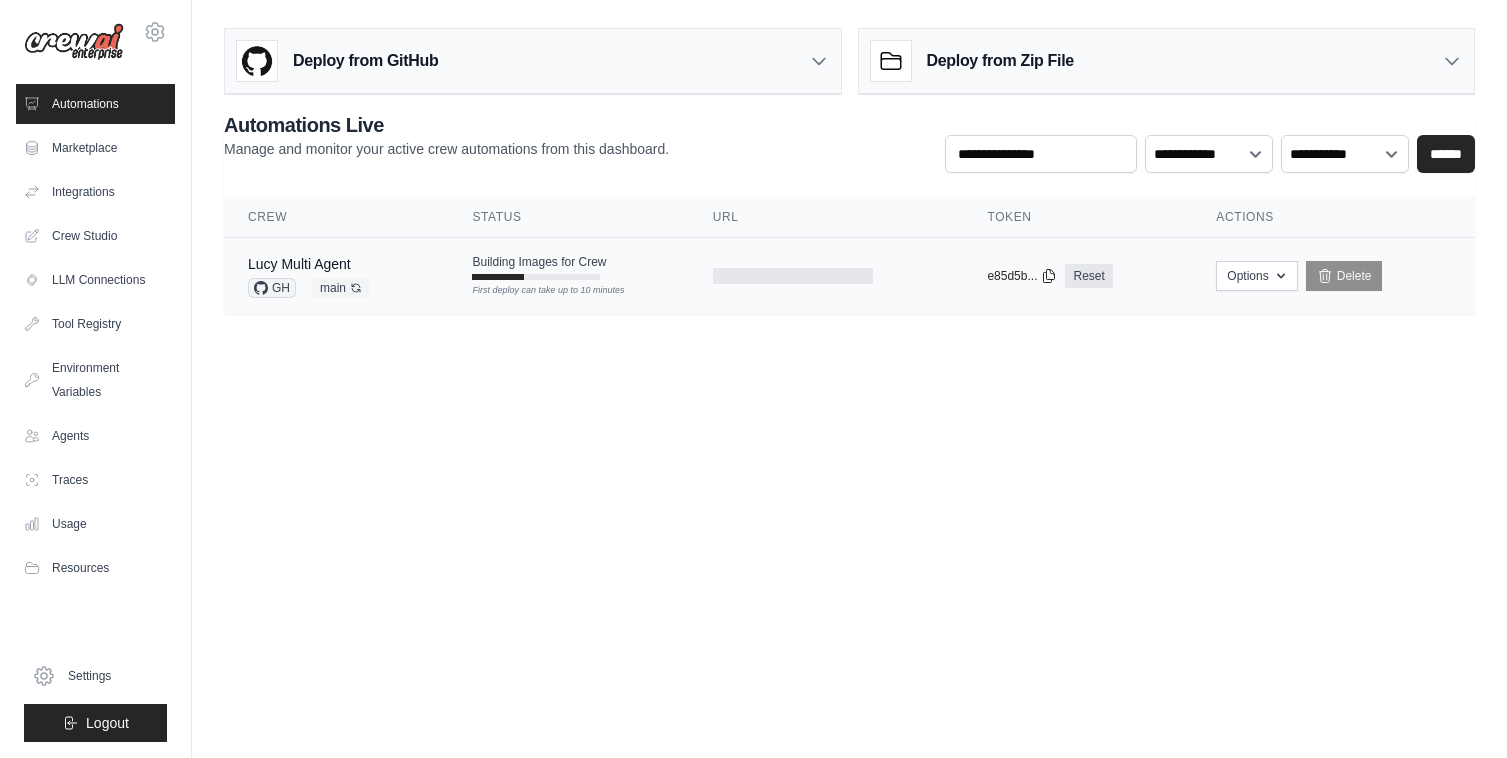 click on "First deploy can take up to 10 minutes" at bounding box center [536, 291] 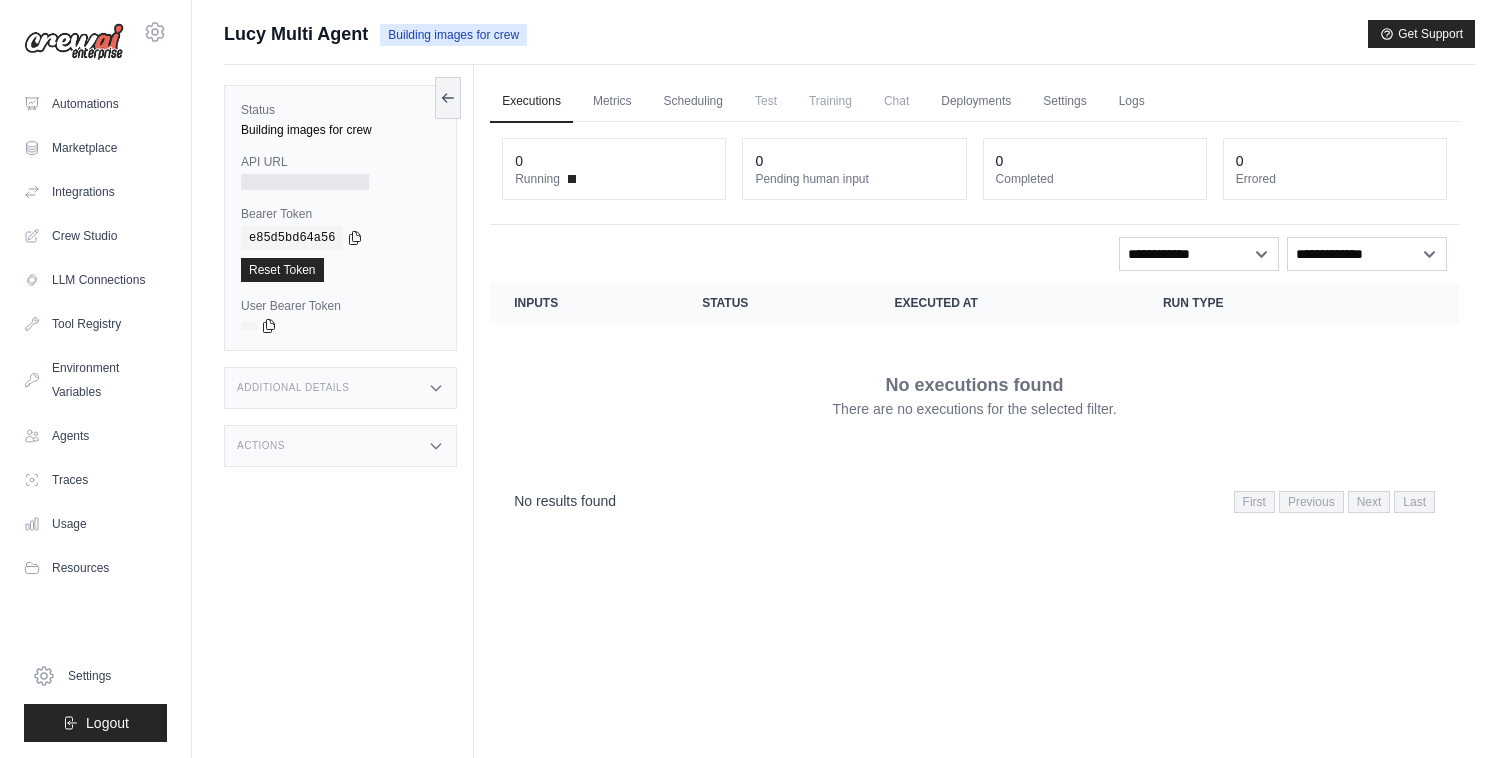 scroll, scrollTop: 0, scrollLeft: 0, axis: both 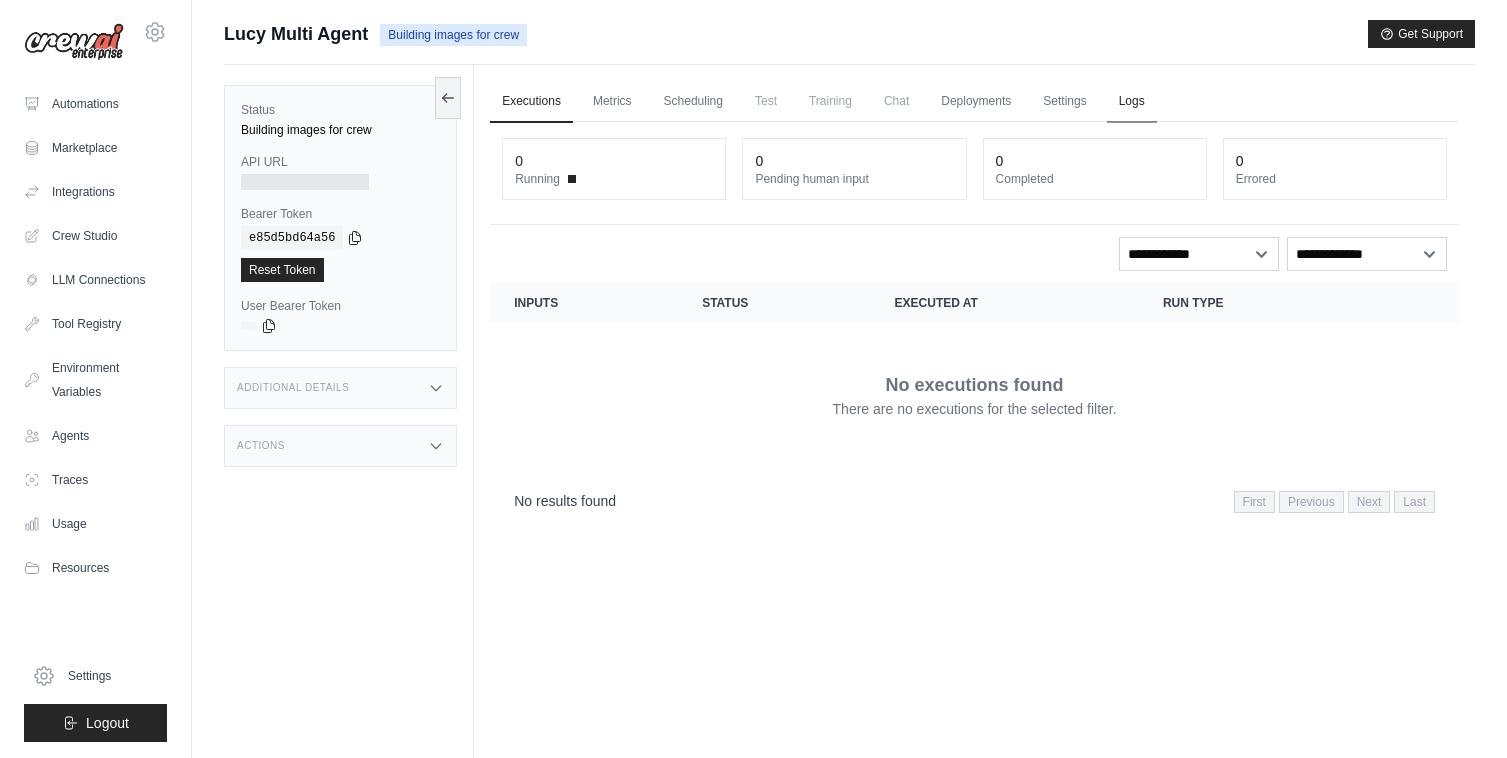 click on "Logs" at bounding box center (1132, 102) 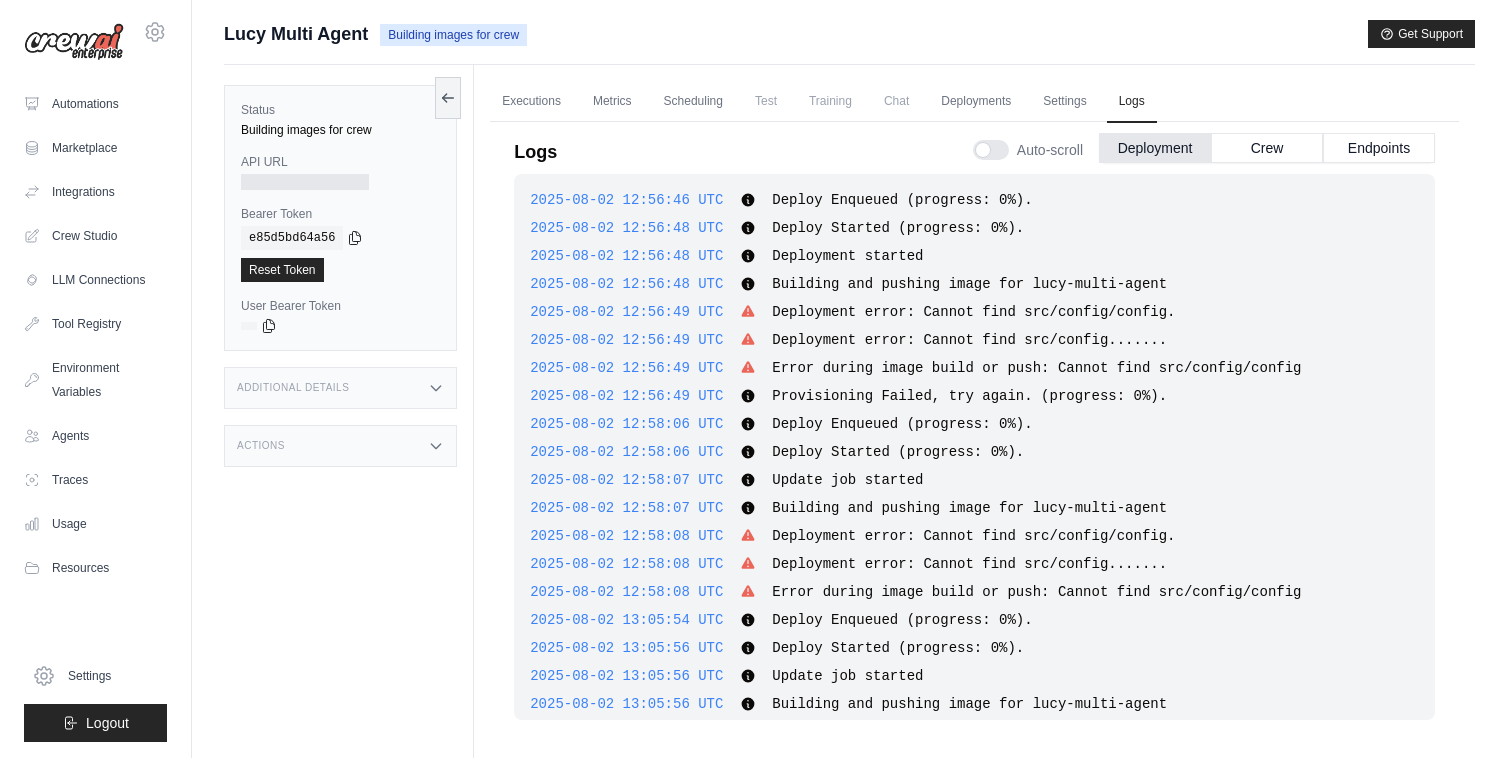 scroll, scrollTop: 738, scrollLeft: 0, axis: vertical 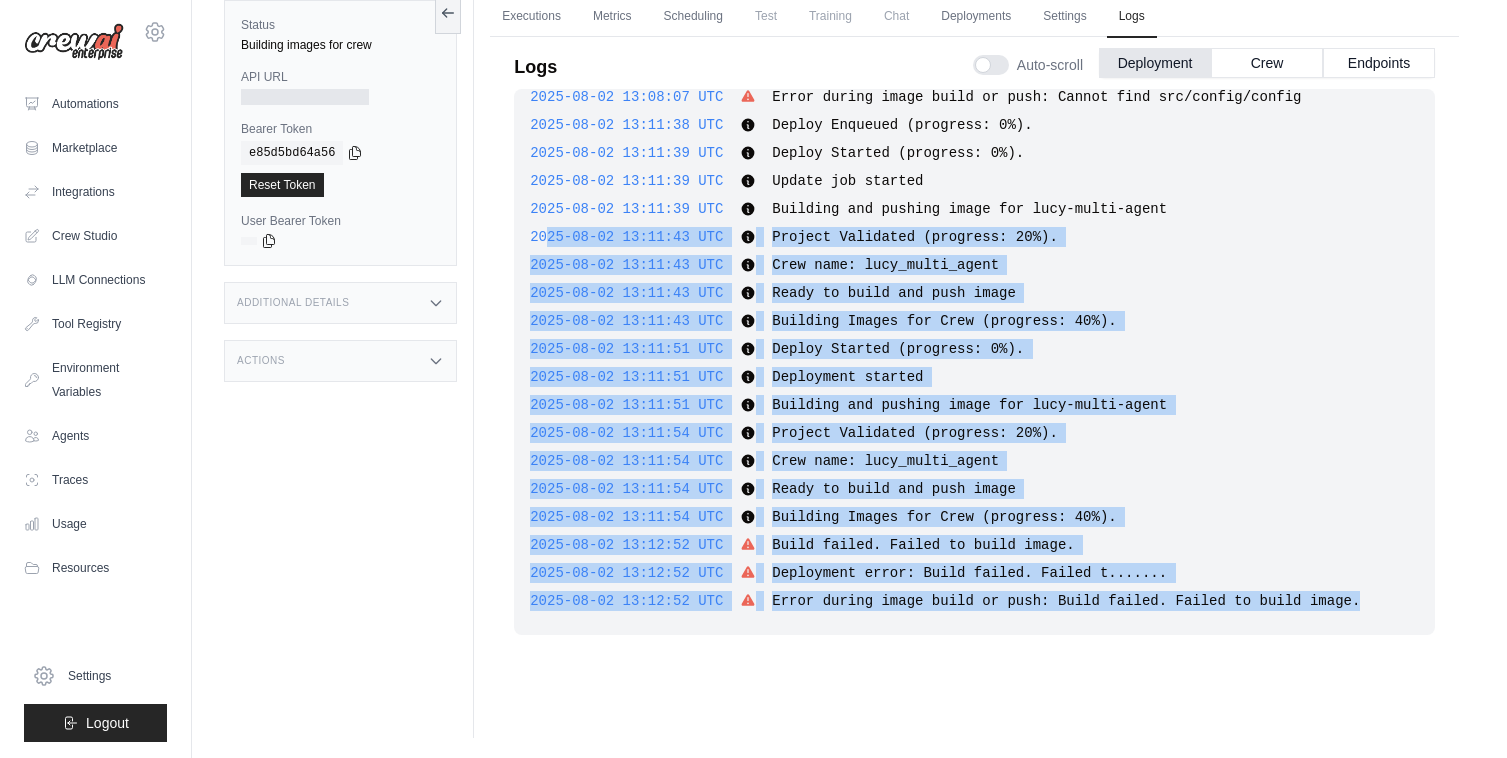 drag, startPoint x: 1376, startPoint y: 601, endPoint x: 544, endPoint y: 228, distance: 911.7856 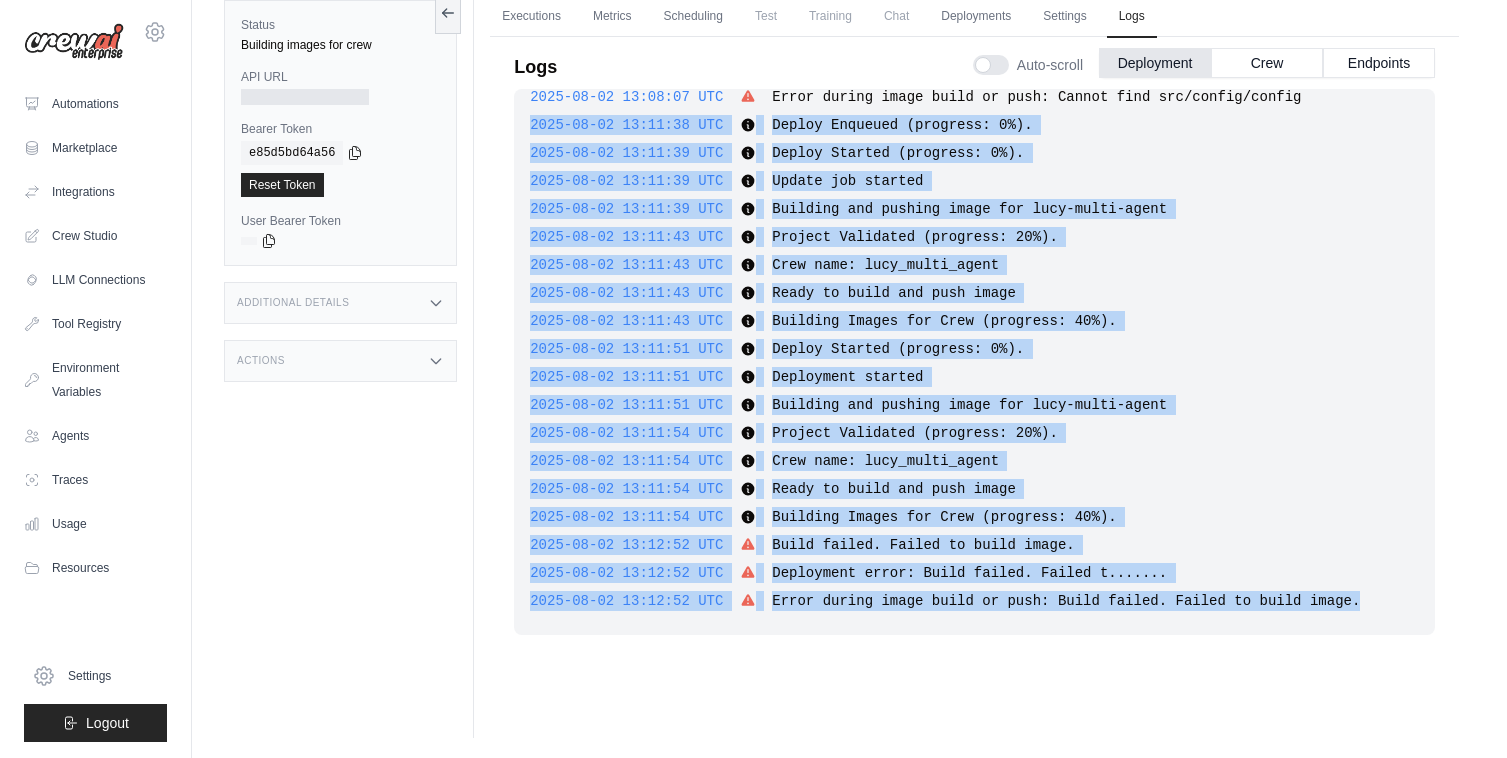 drag, startPoint x: 527, startPoint y: 121, endPoint x: 1391, endPoint y: 601, distance: 988.3805 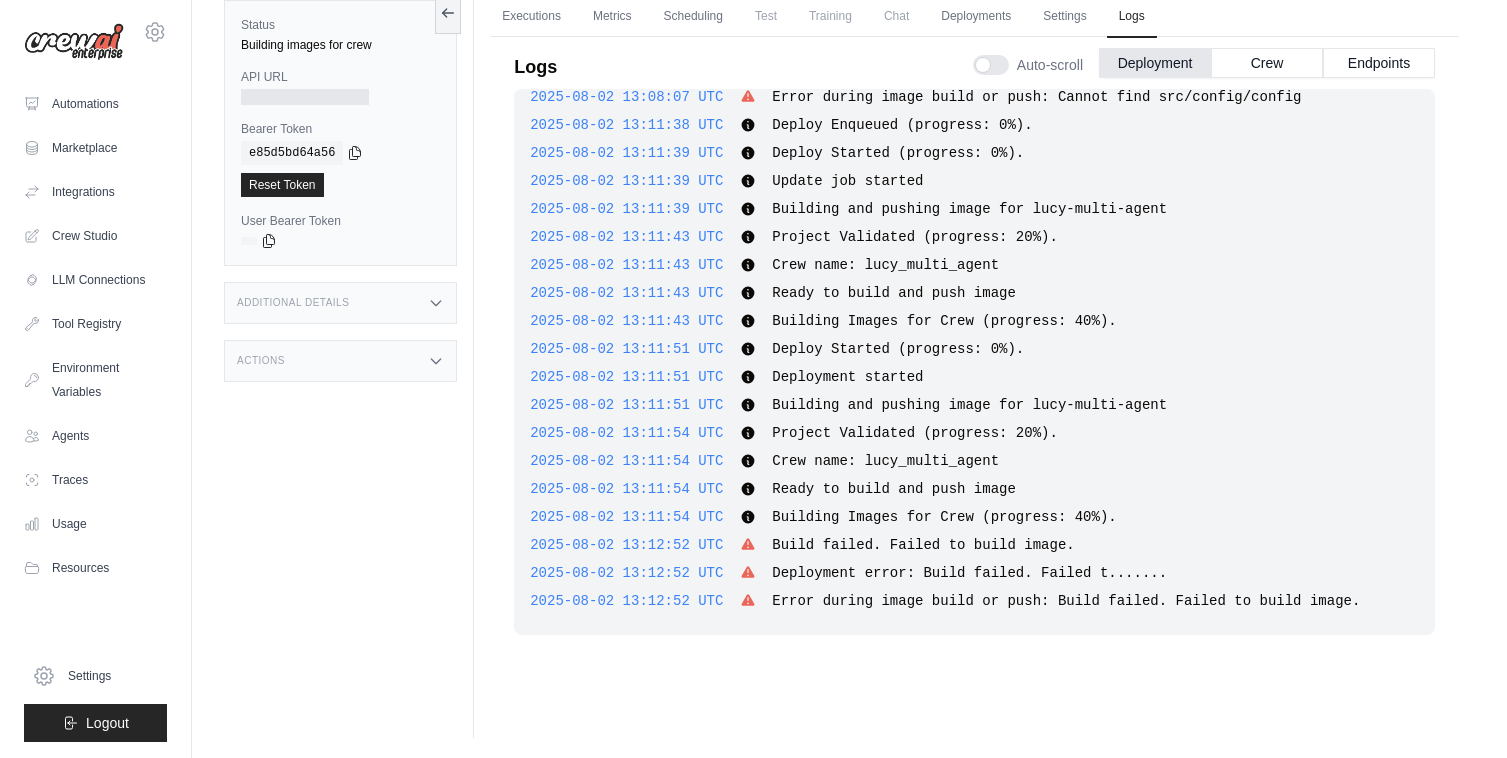 click on "[DATE] [TIME] UTC
Deploy Enqueued (progress: 0%).
Show more
Show less
[DATE] [TIME] UTC
Deploy Started (progress: 0%).
Show more
Show less
[DATE] [TIME] UTC
Deployment started
Show more
." at bounding box center (974, 375) 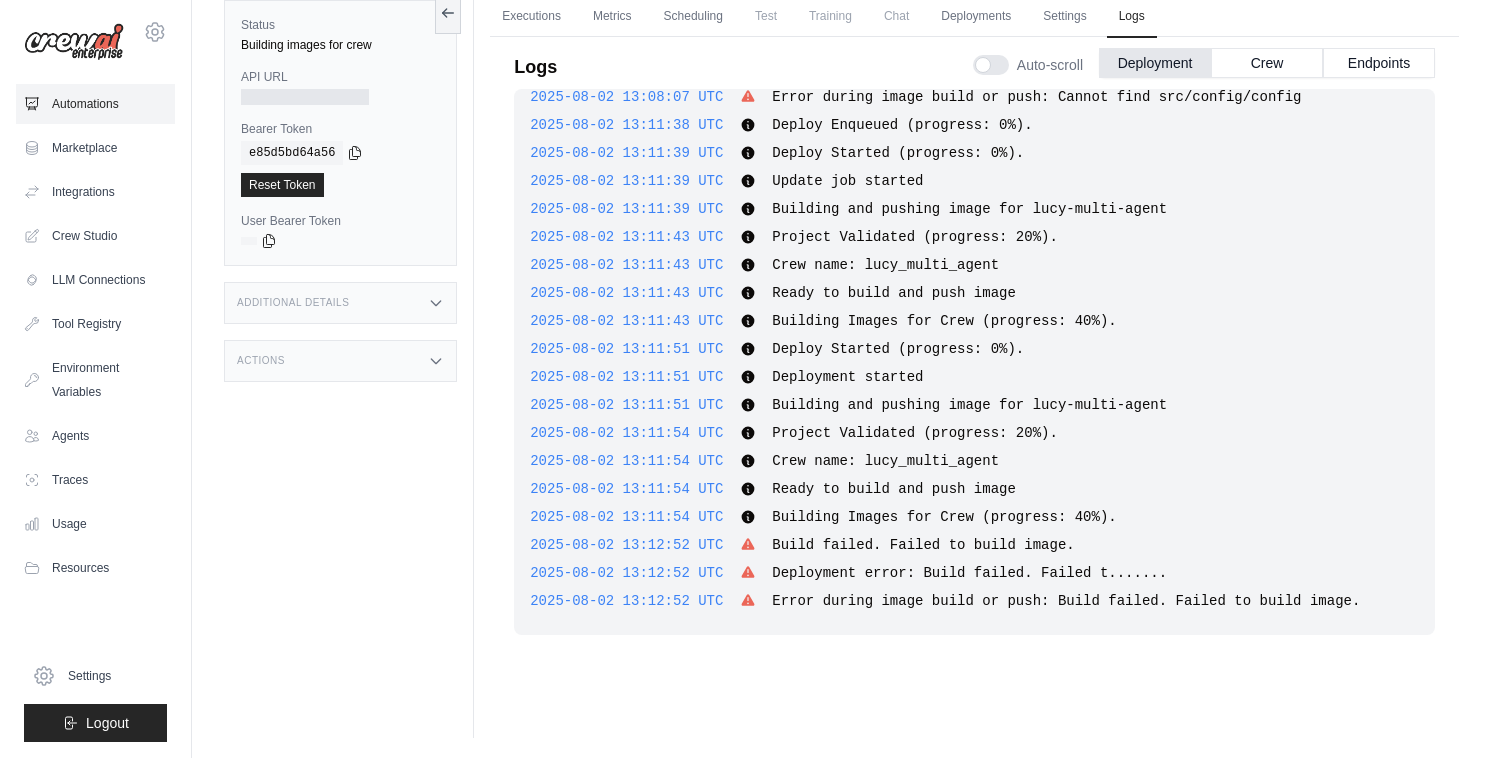 click on "Automations" at bounding box center (95, 104) 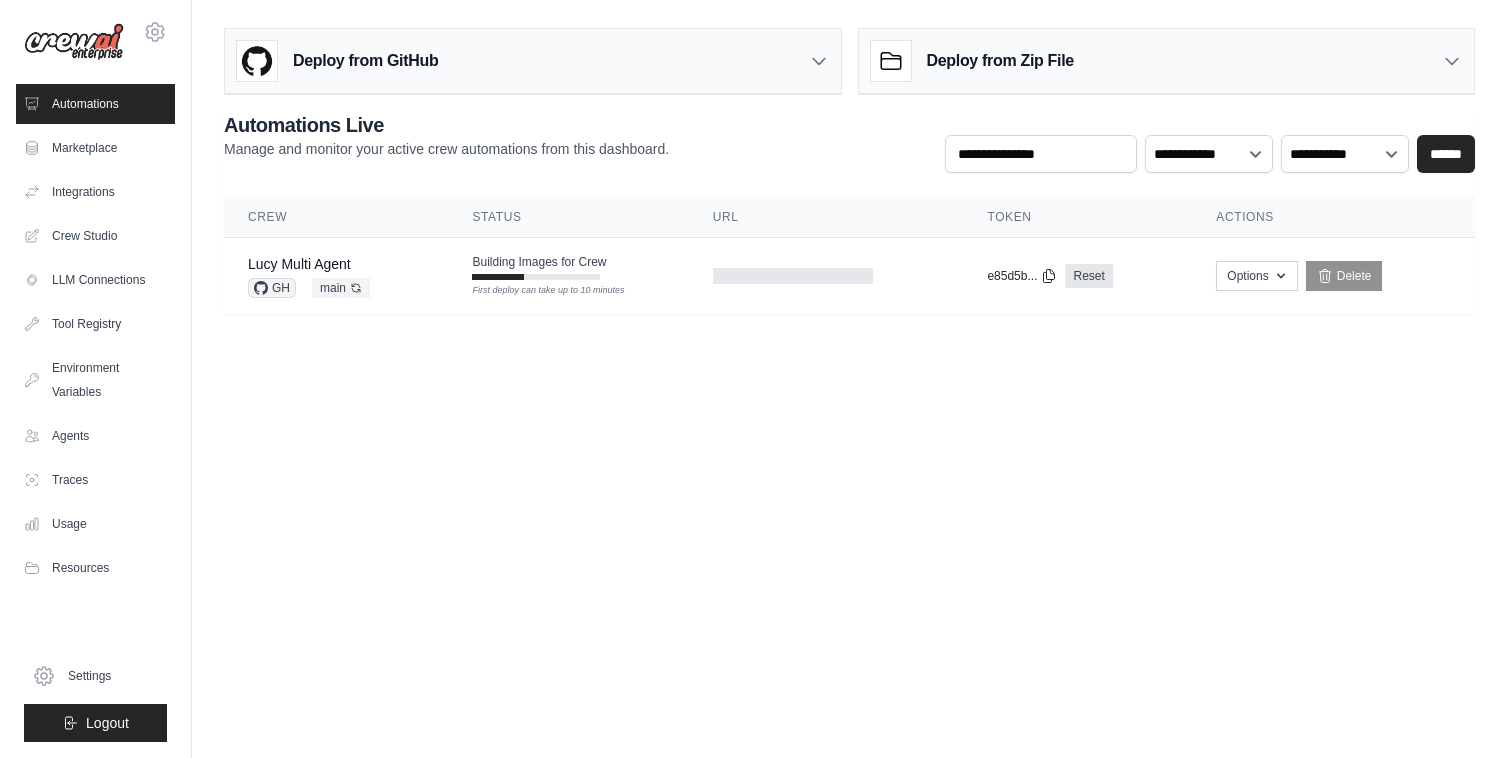 scroll, scrollTop: 0, scrollLeft: 0, axis: both 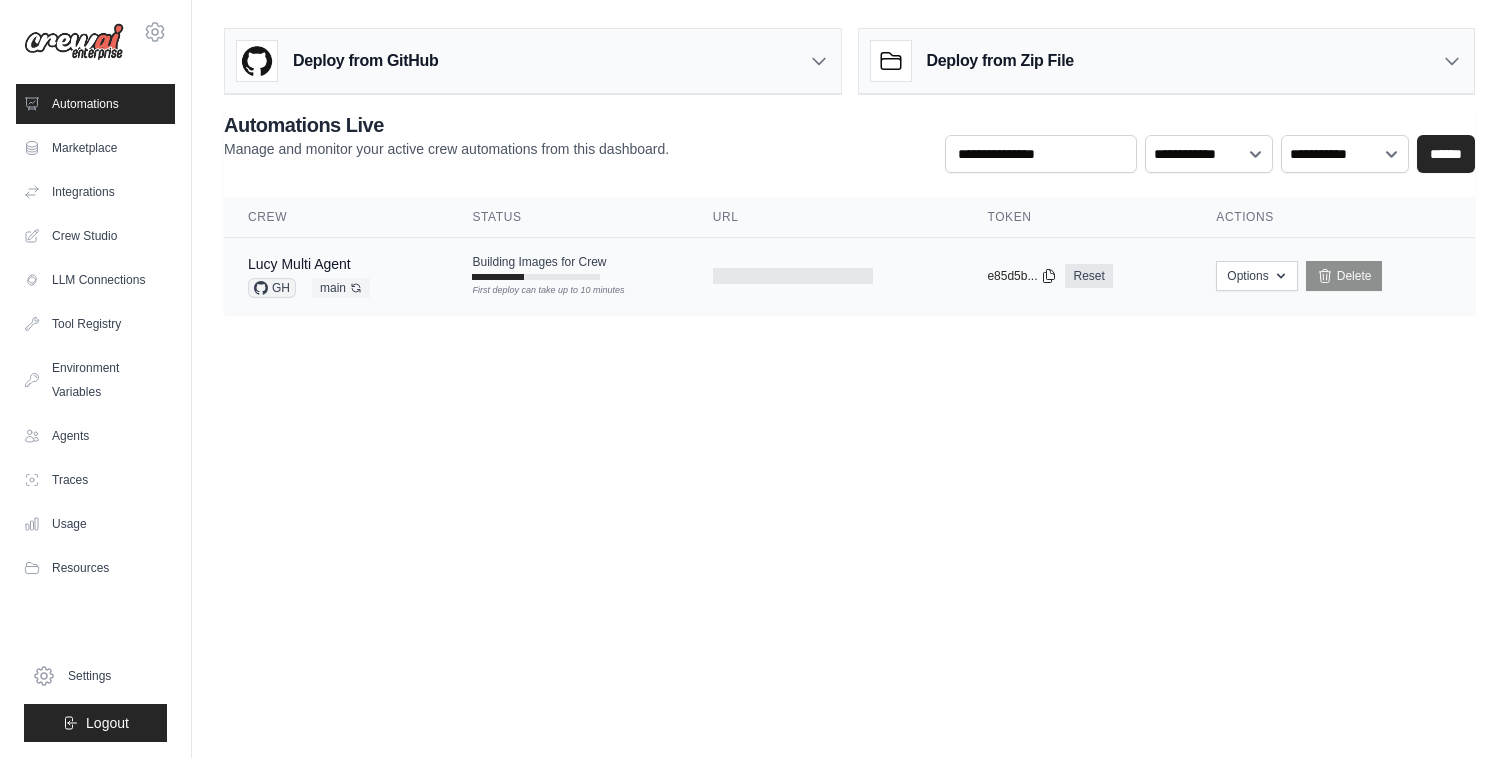click on "Building Images for Crew
First deploy can take up to 10 minutes" at bounding box center [568, 267] 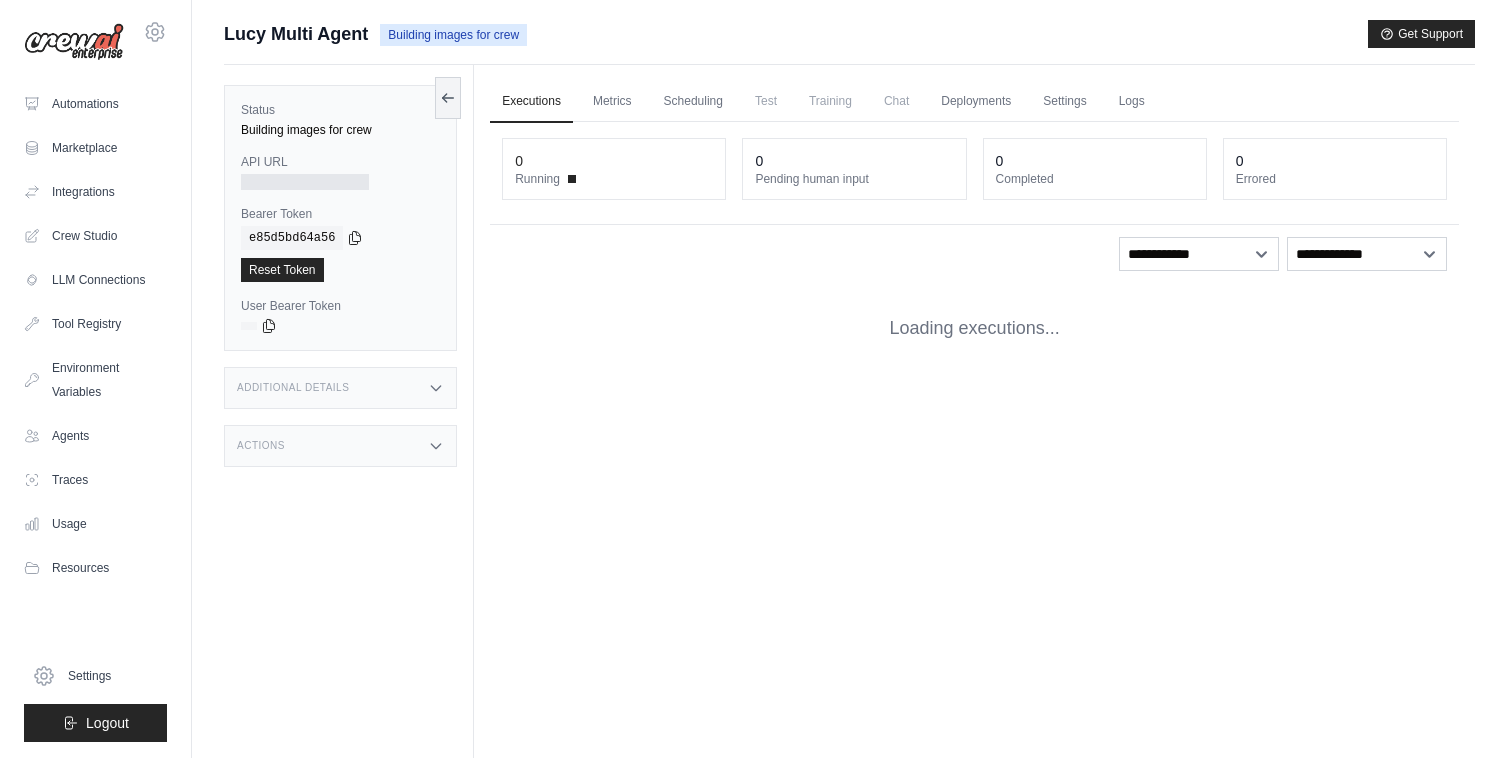 scroll, scrollTop: 0, scrollLeft: 0, axis: both 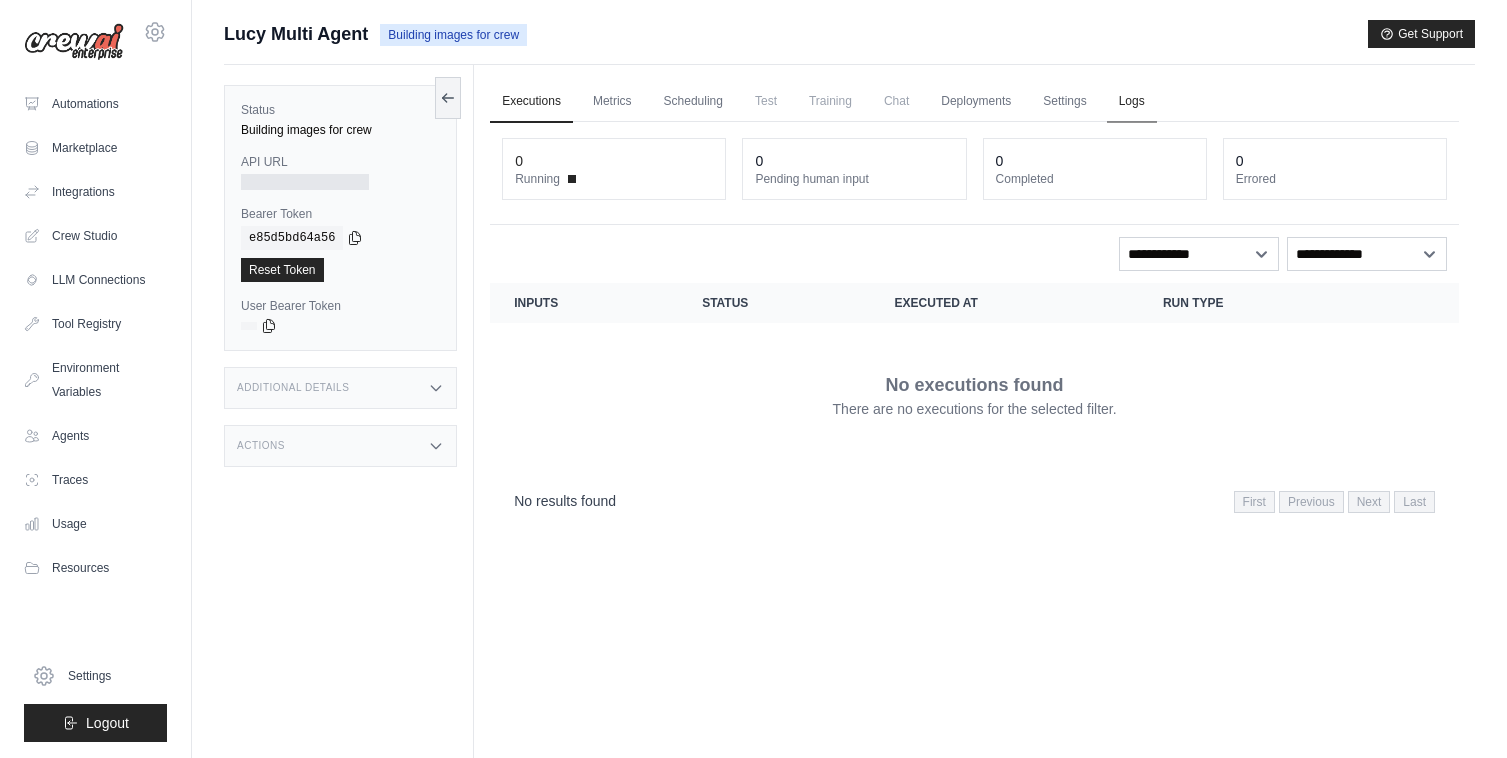 click on "Logs" at bounding box center (1132, 102) 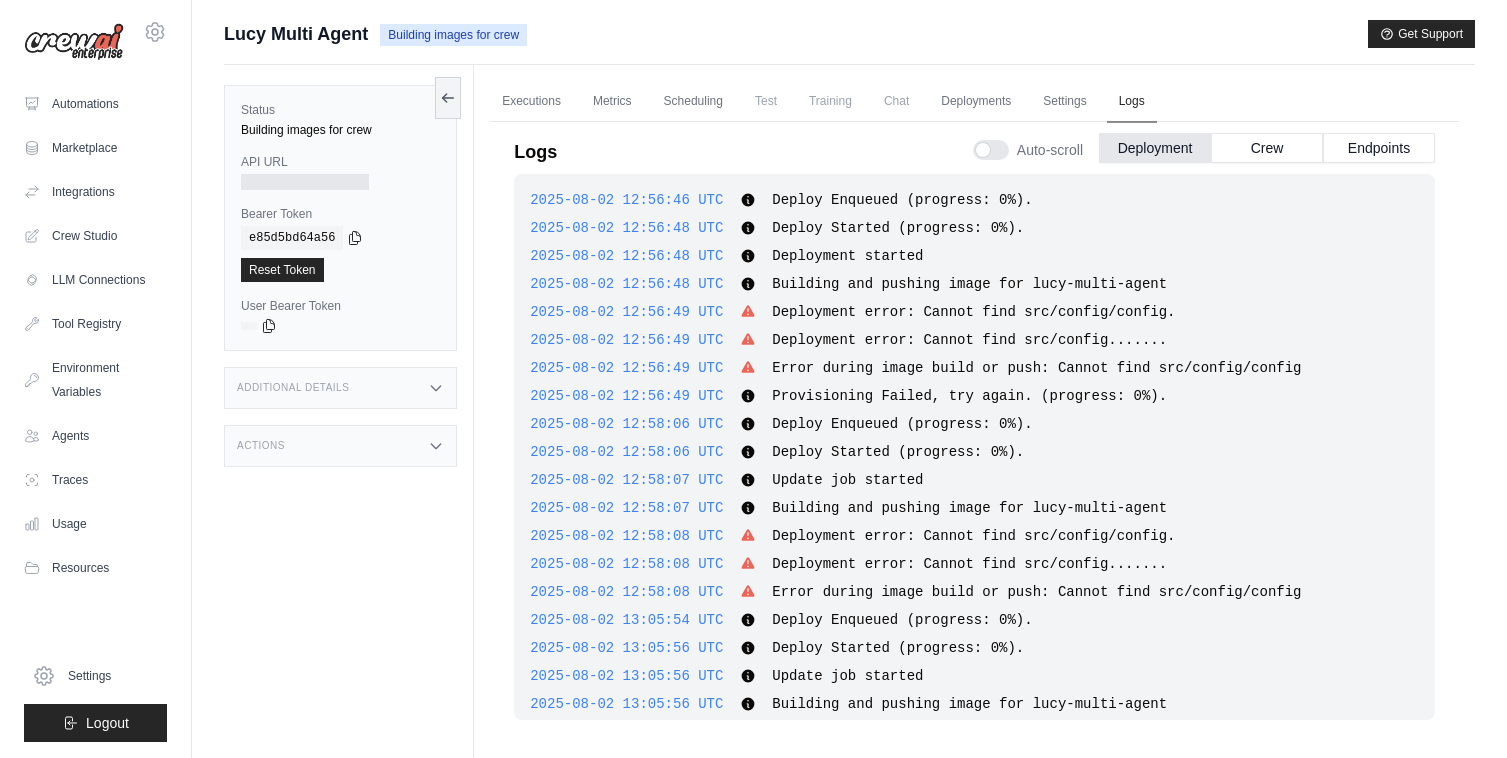 scroll, scrollTop: 1158, scrollLeft: 0, axis: vertical 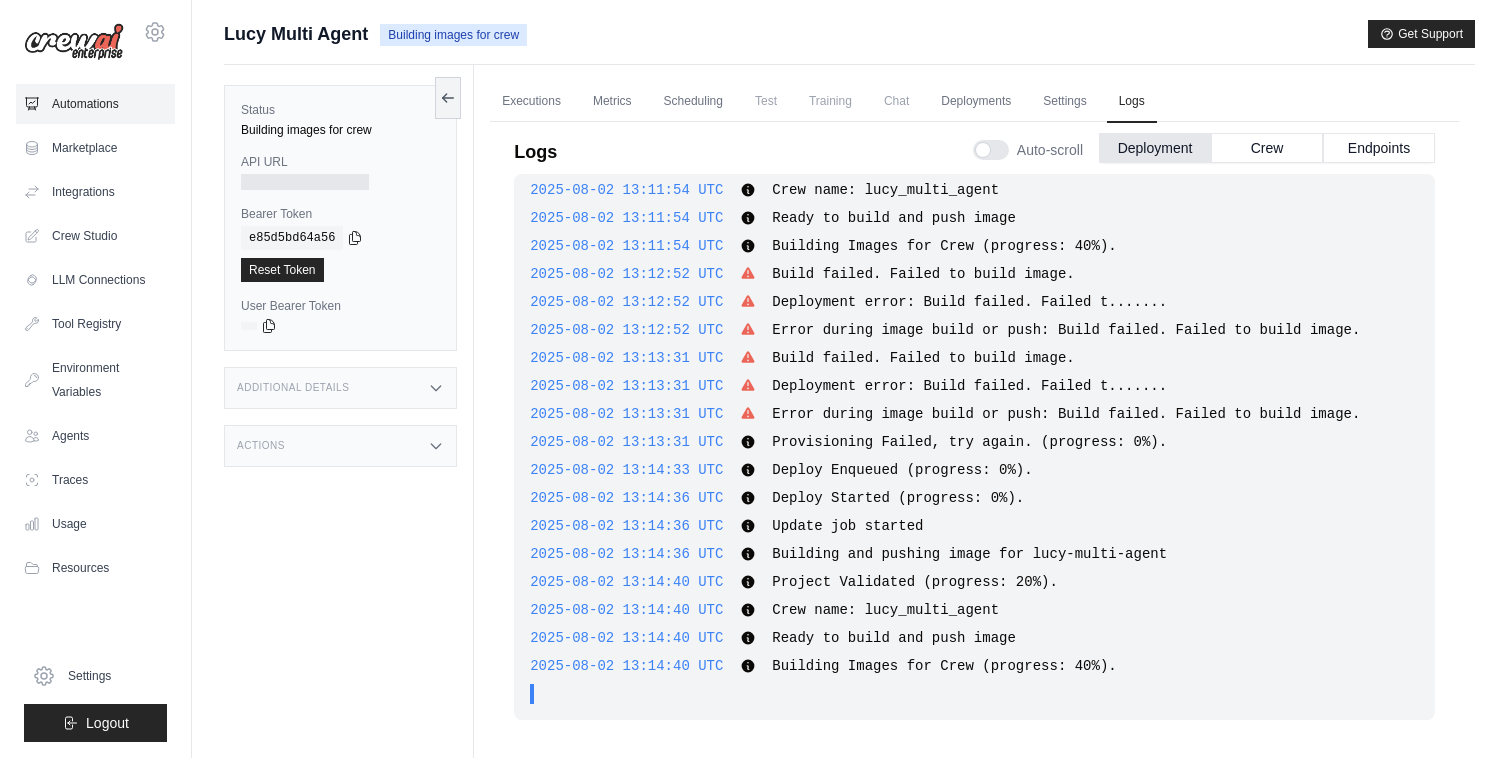 click on "Automations" at bounding box center (95, 104) 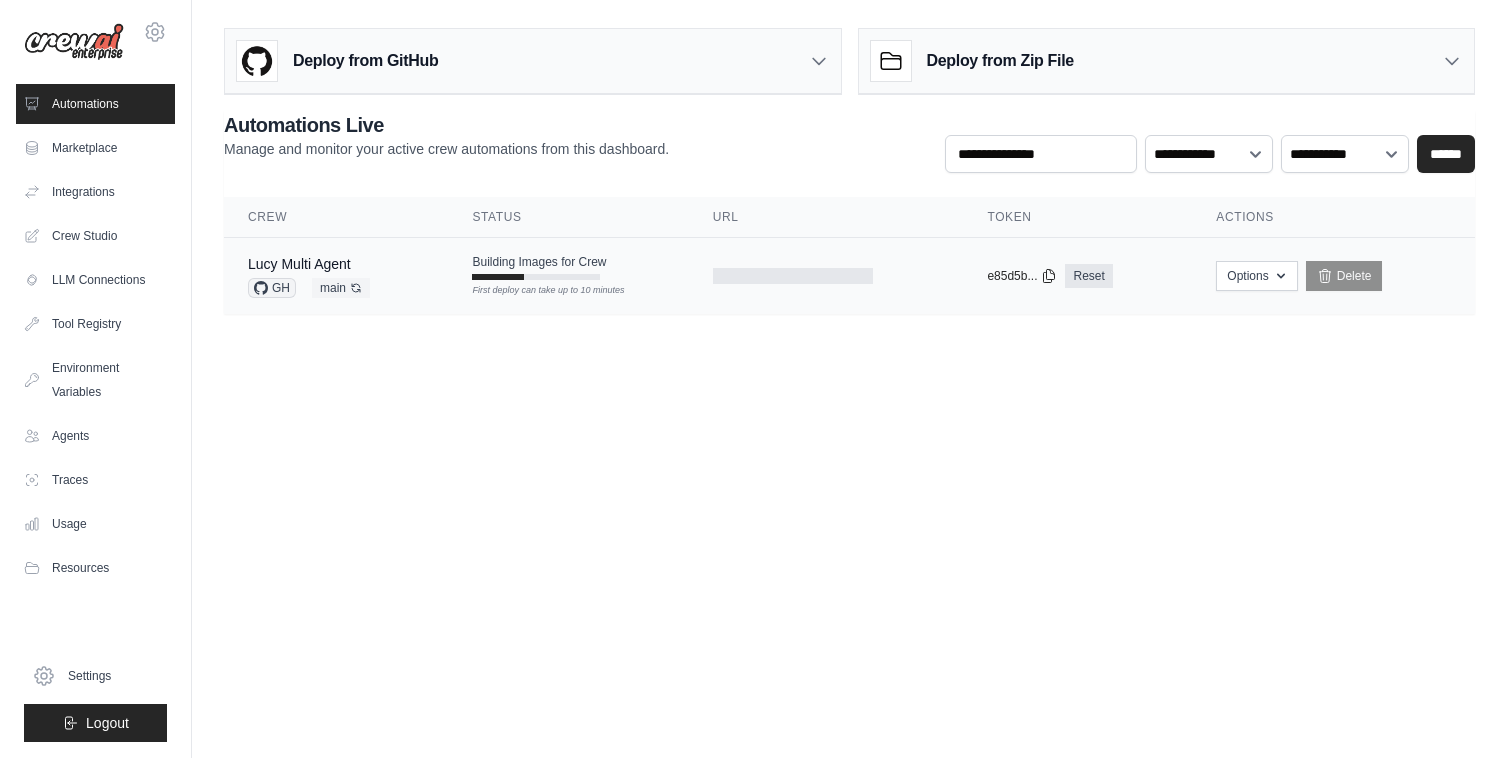 click on "Building Images for Crew
First deploy can take up to 10 minutes" at bounding box center [568, 267] 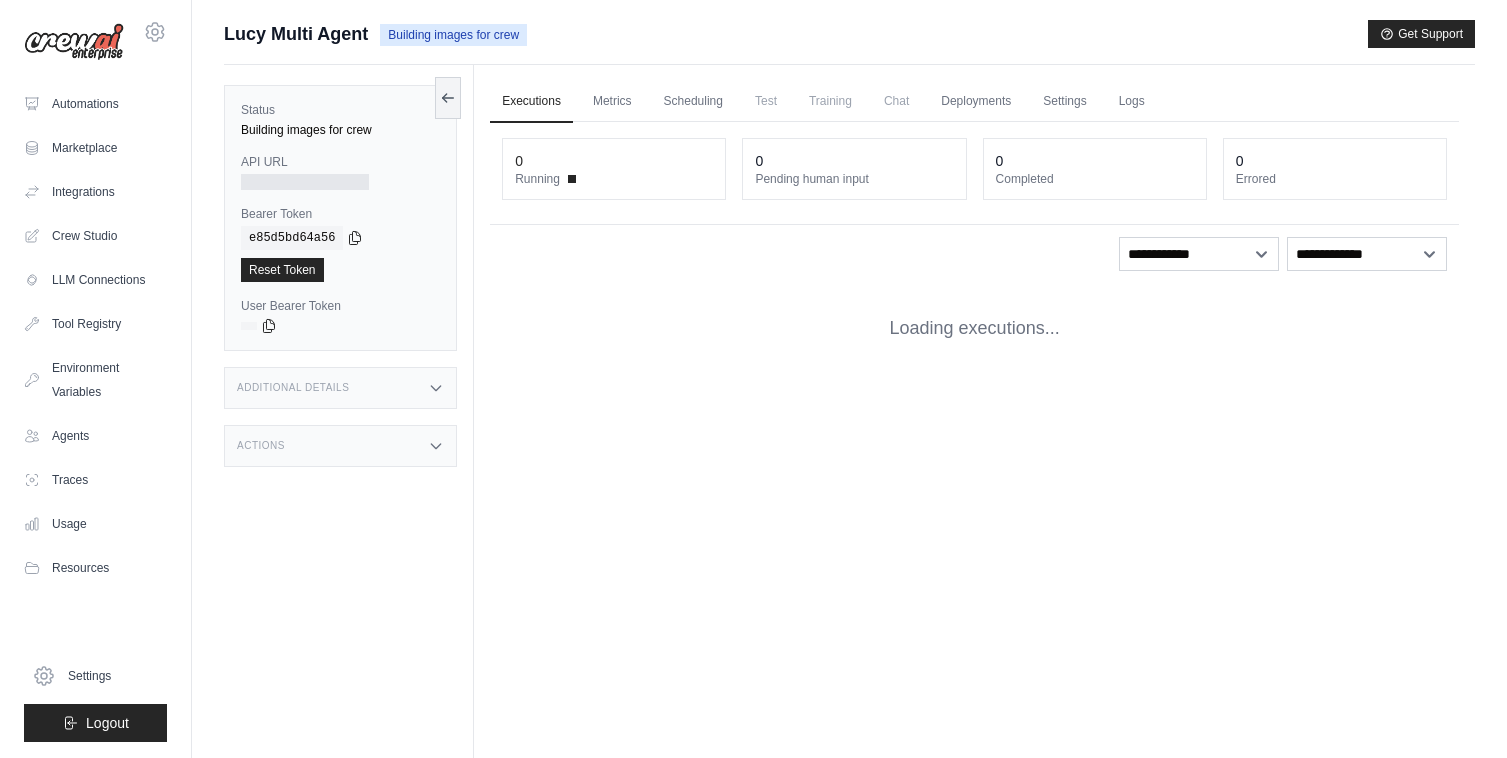 scroll, scrollTop: 0, scrollLeft: 0, axis: both 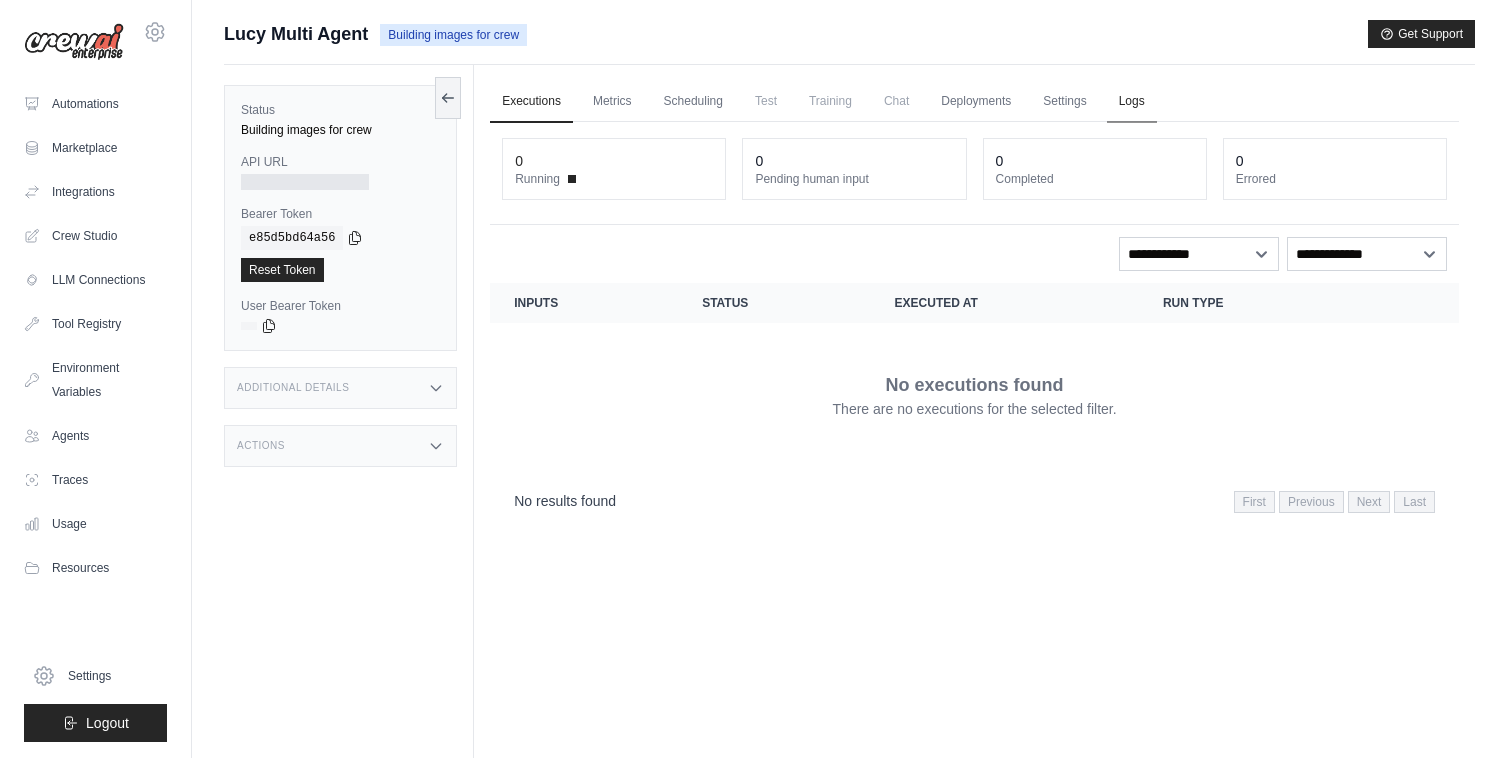 click on "Logs" at bounding box center [1132, 102] 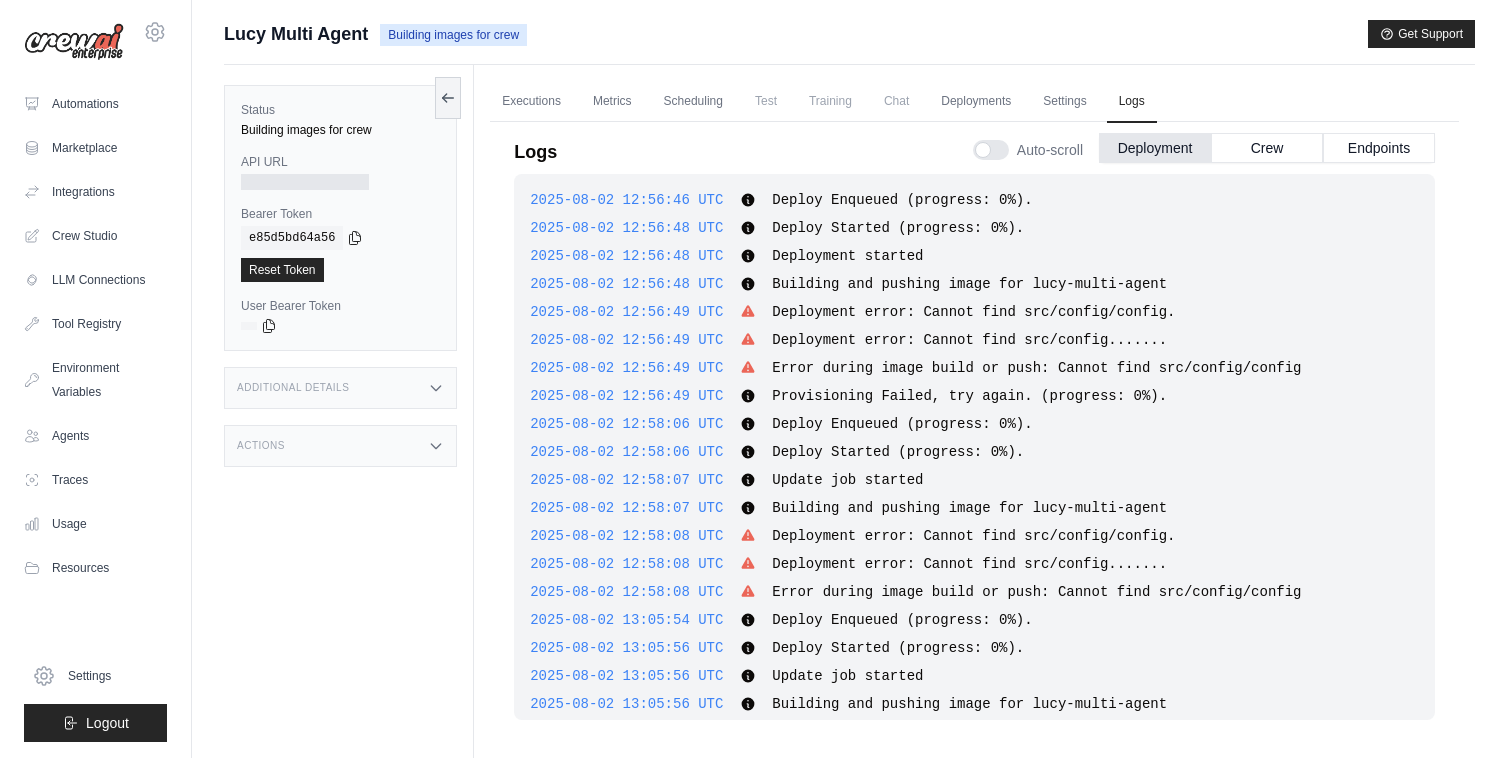 scroll, scrollTop: 1158, scrollLeft: 0, axis: vertical 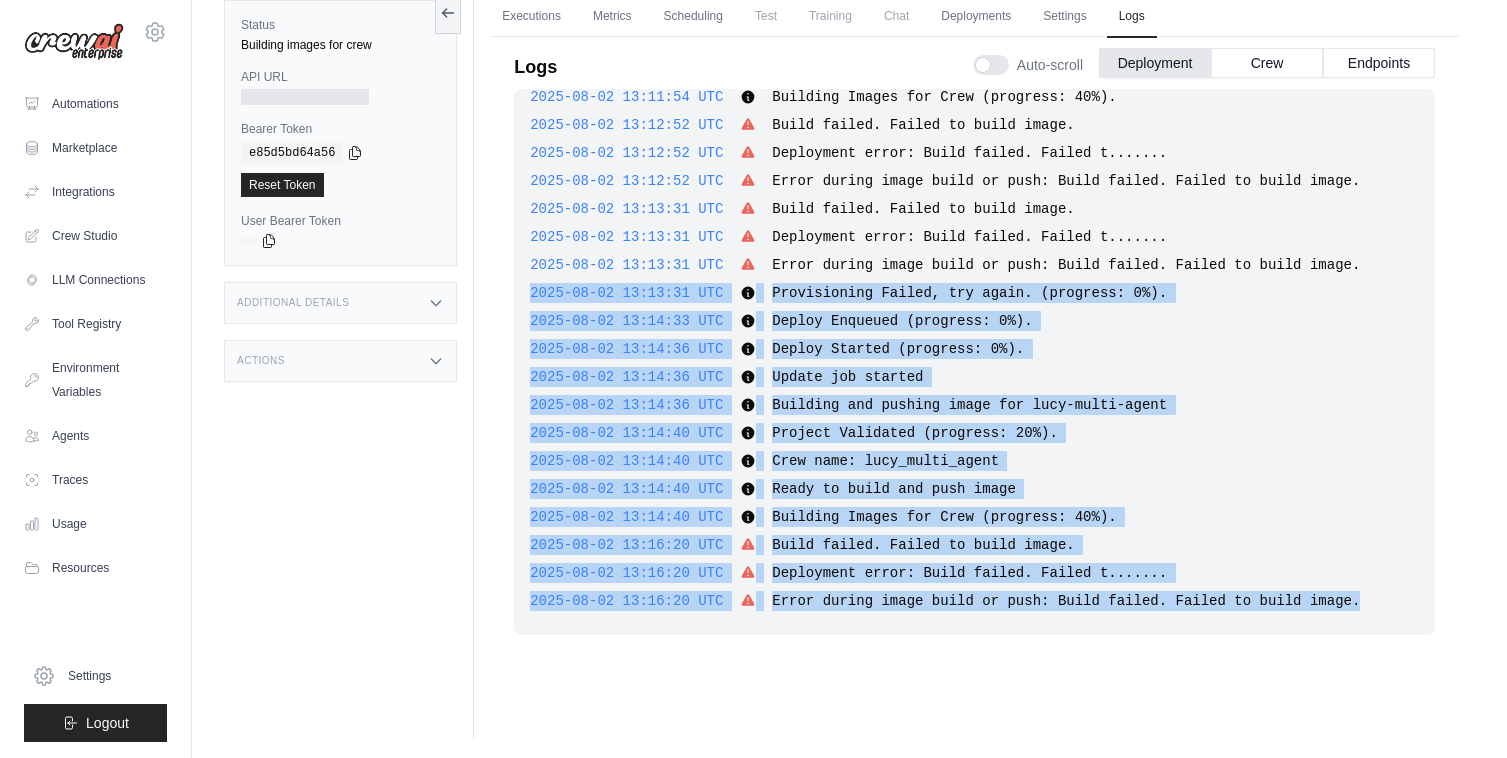 drag, startPoint x: 1367, startPoint y: 600, endPoint x: 502, endPoint y: 291, distance: 918.5347 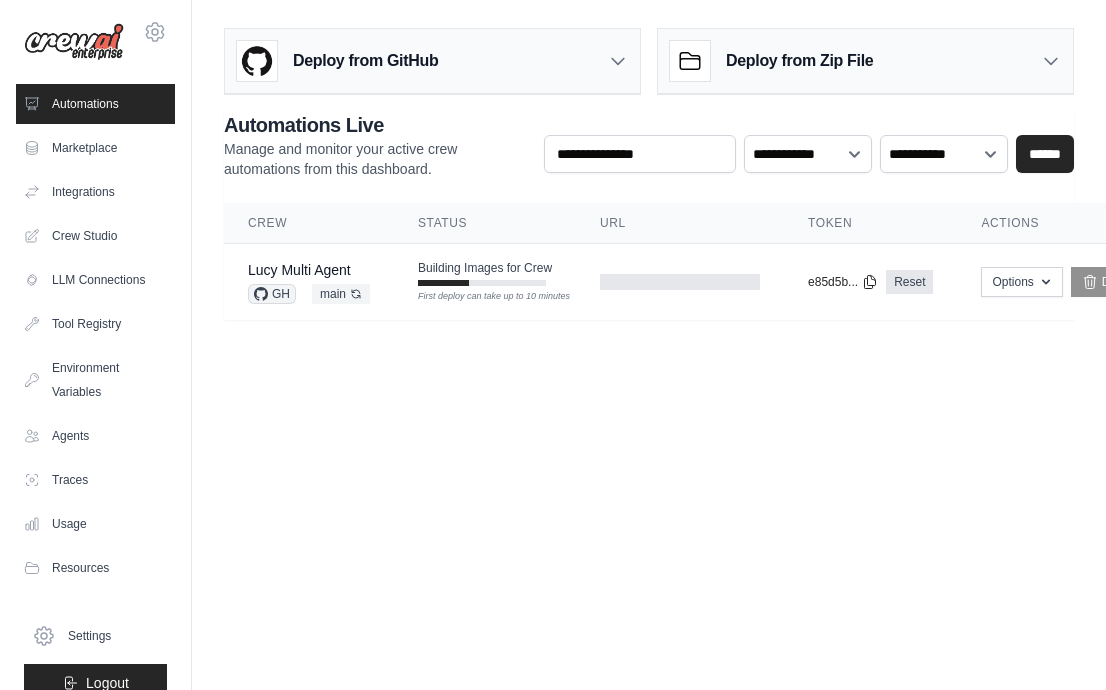 scroll, scrollTop: 0, scrollLeft: 0, axis: both 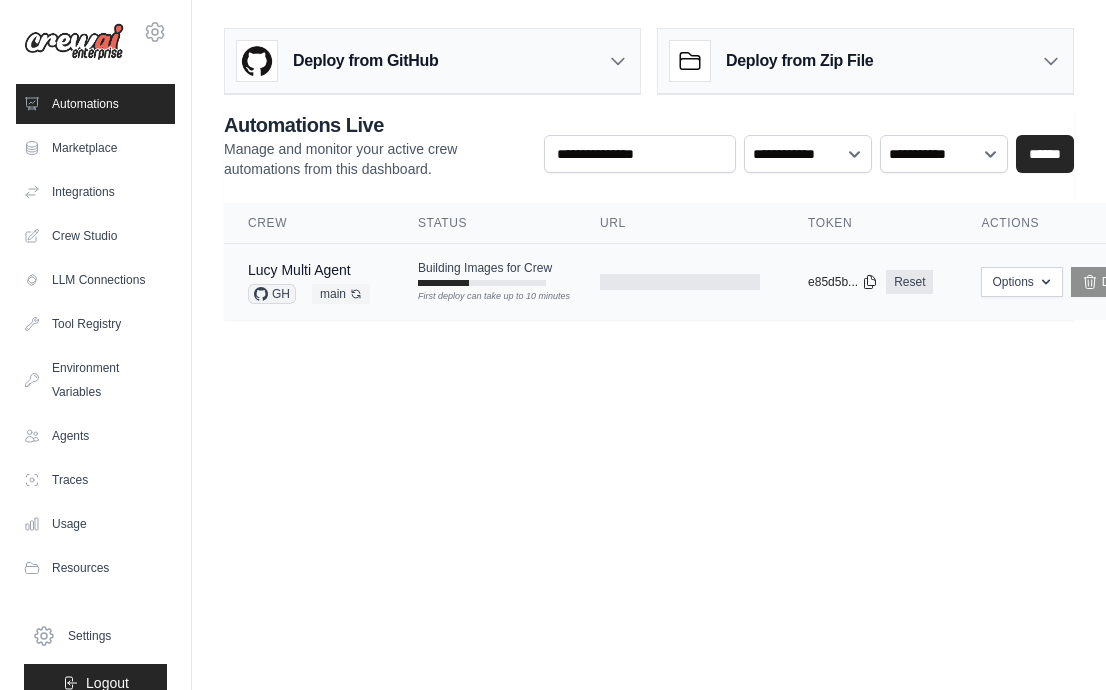 click on "First deploy can take up to 10 minutes" at bounding box center (482, 297) 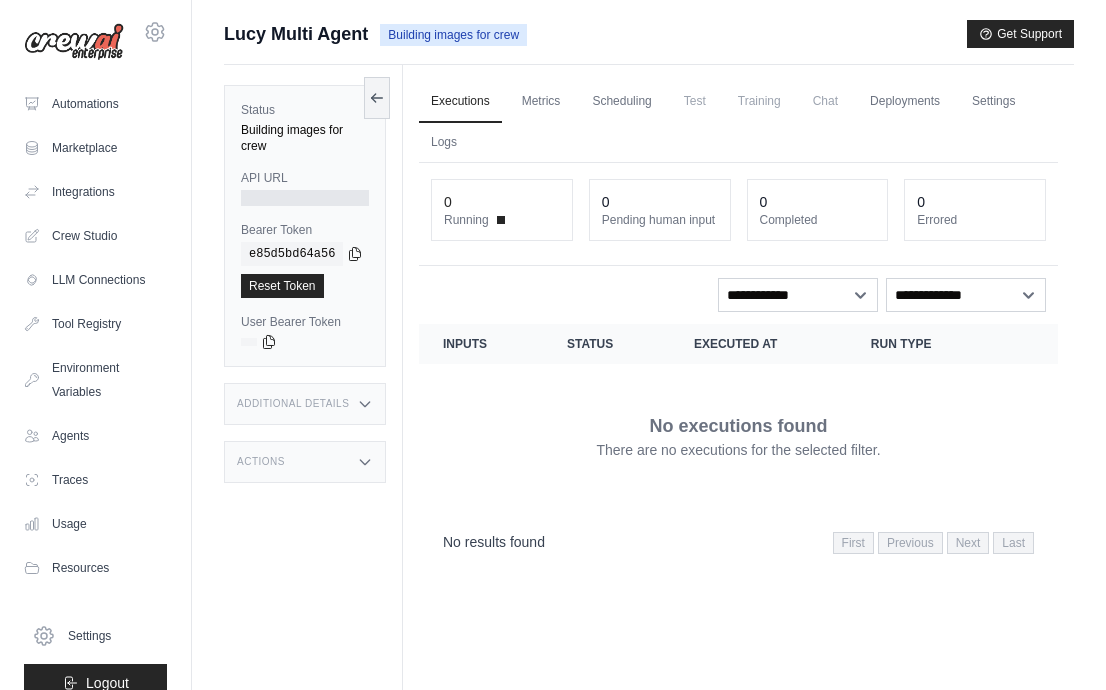 scroll, scrollTop: 0, scrollLeft: 0, axis: both 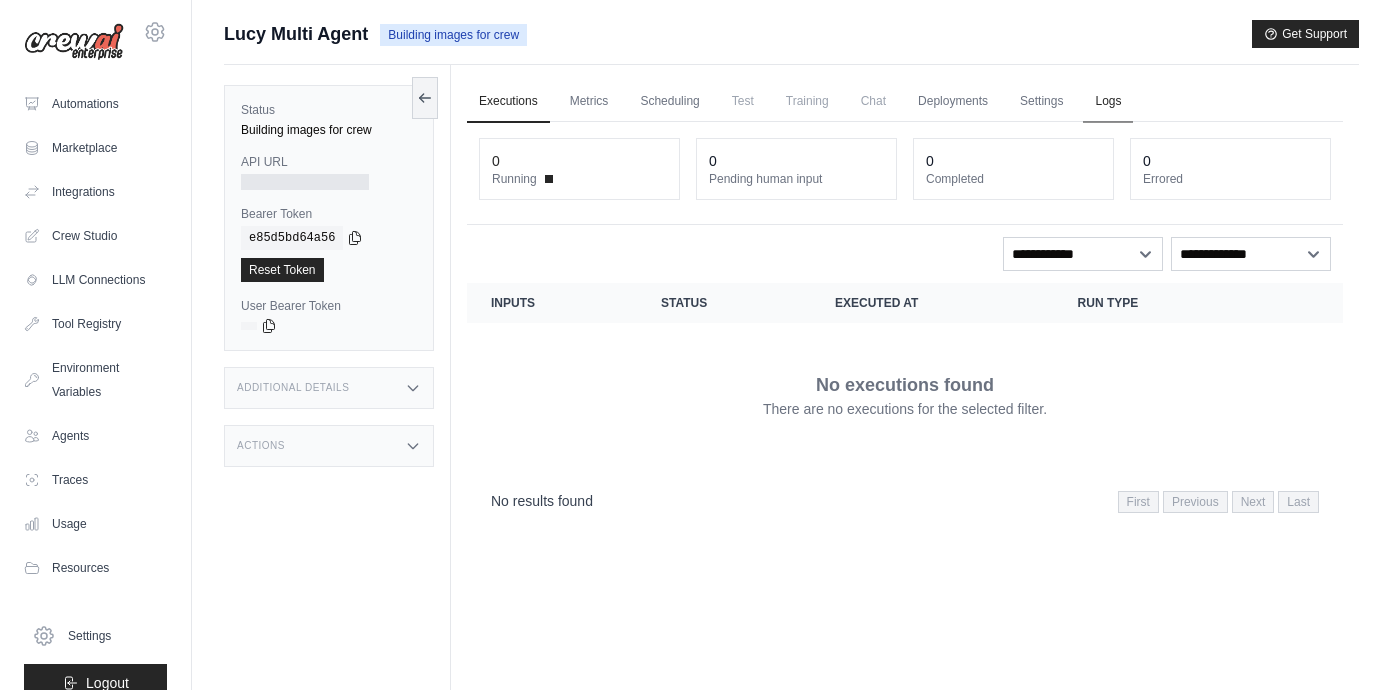 click on "Logs" at bounding box center (1108, 102) 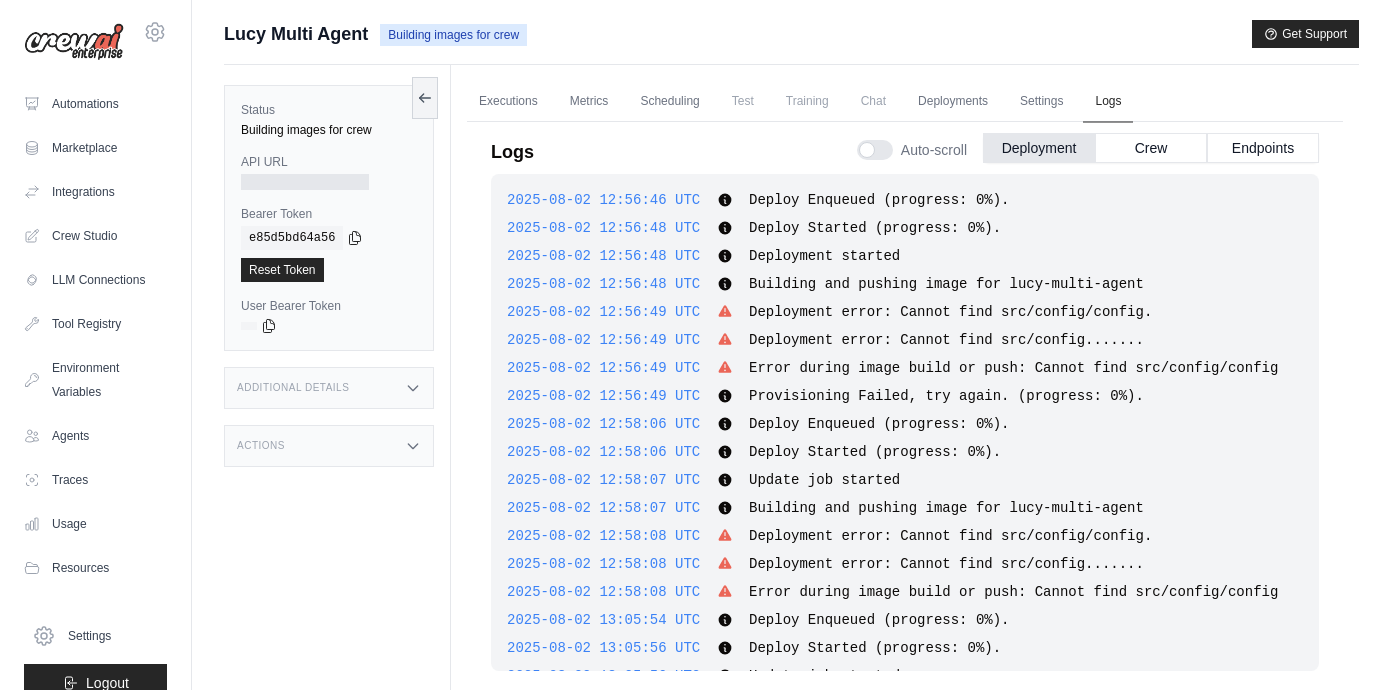 scroll, scrollTop: 0, scrollLeft: 0, axis: both 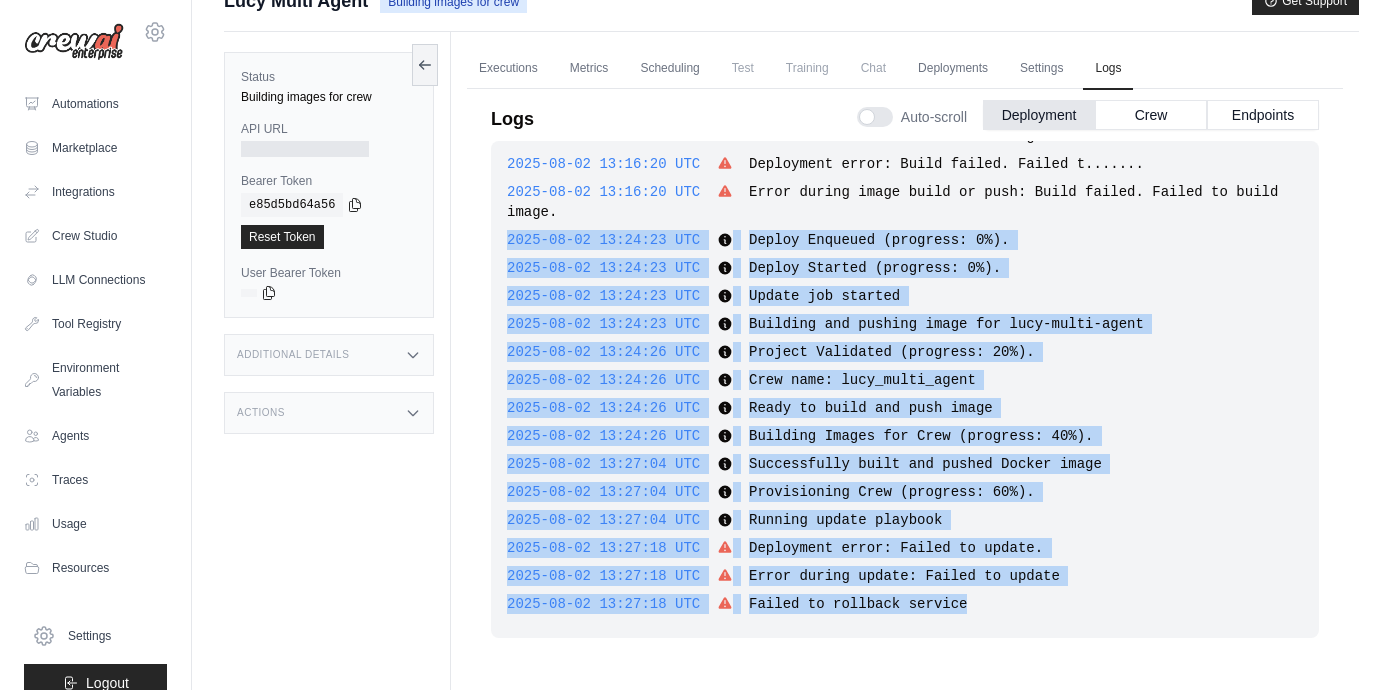 drag, startPoint x: 977, startPoint y: 604, endPoint x: 489, endPoint y: 227, distance: 616.6628 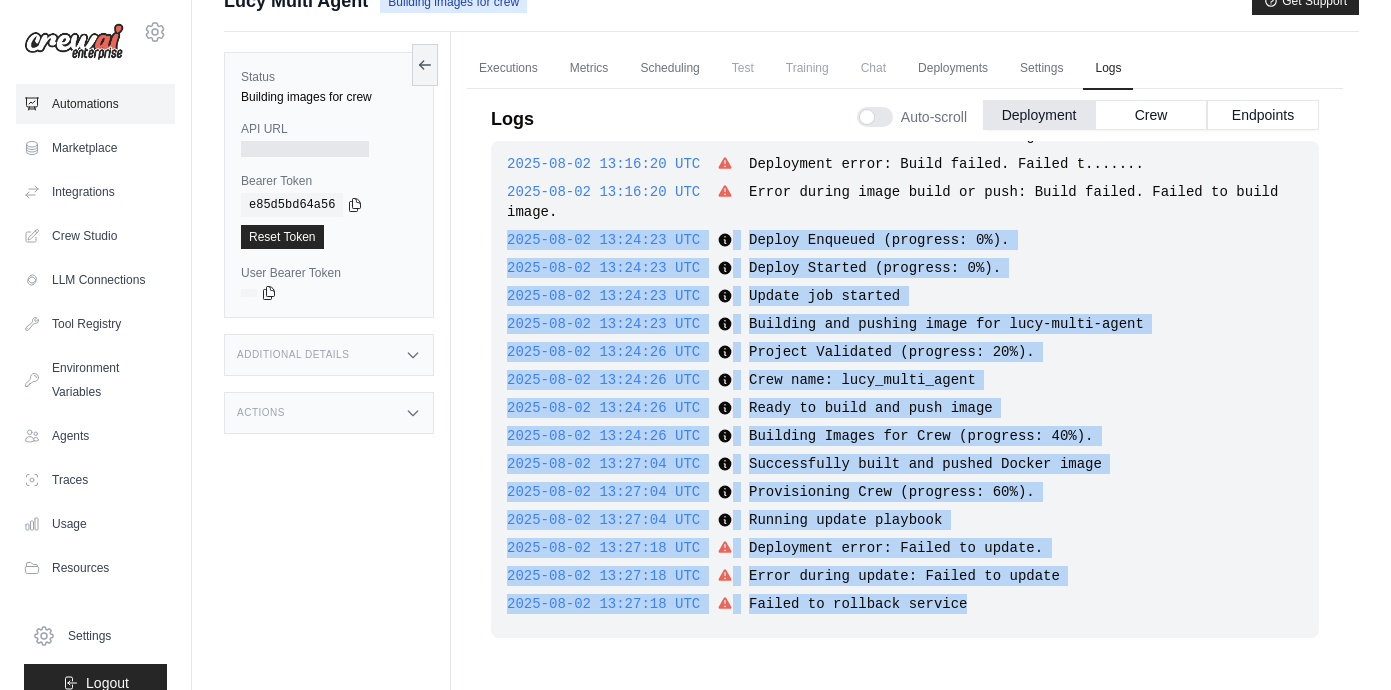 click on "Automations" at bounding box center (95, 104) 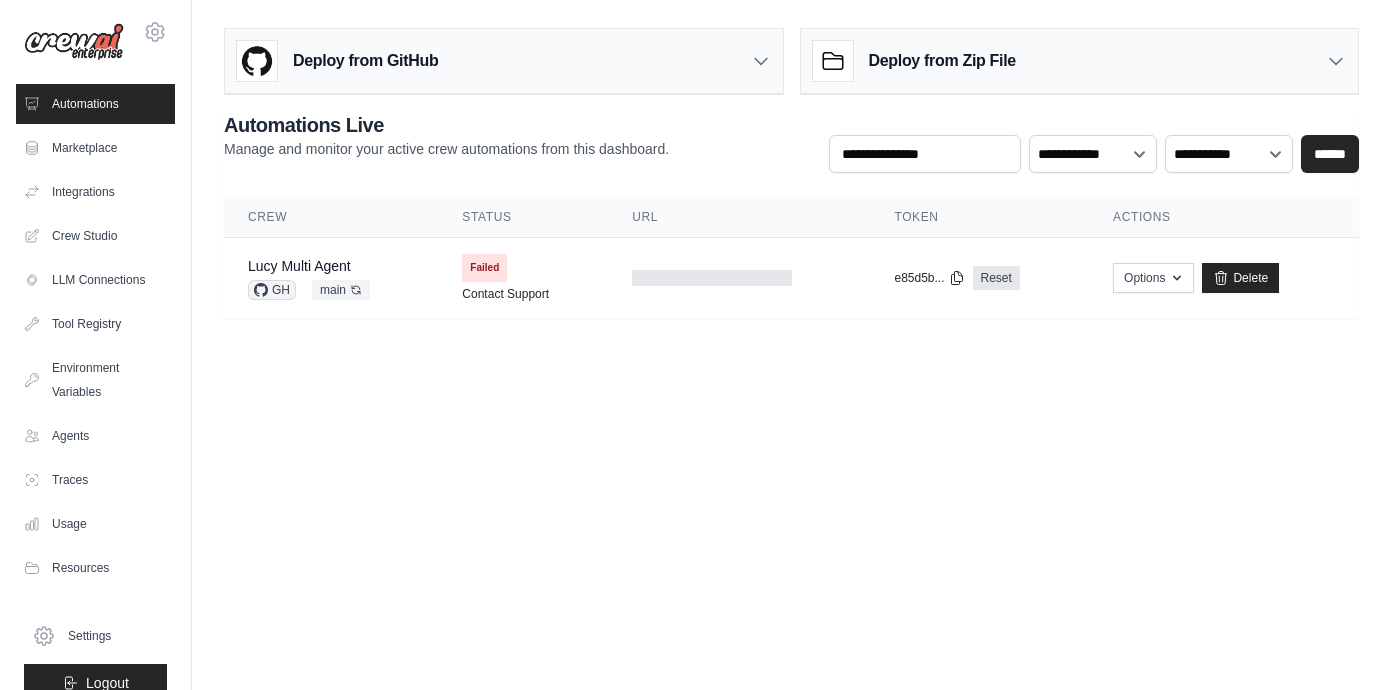 scroll, scrollTop: 0, scrollLeft: 0, axis: both 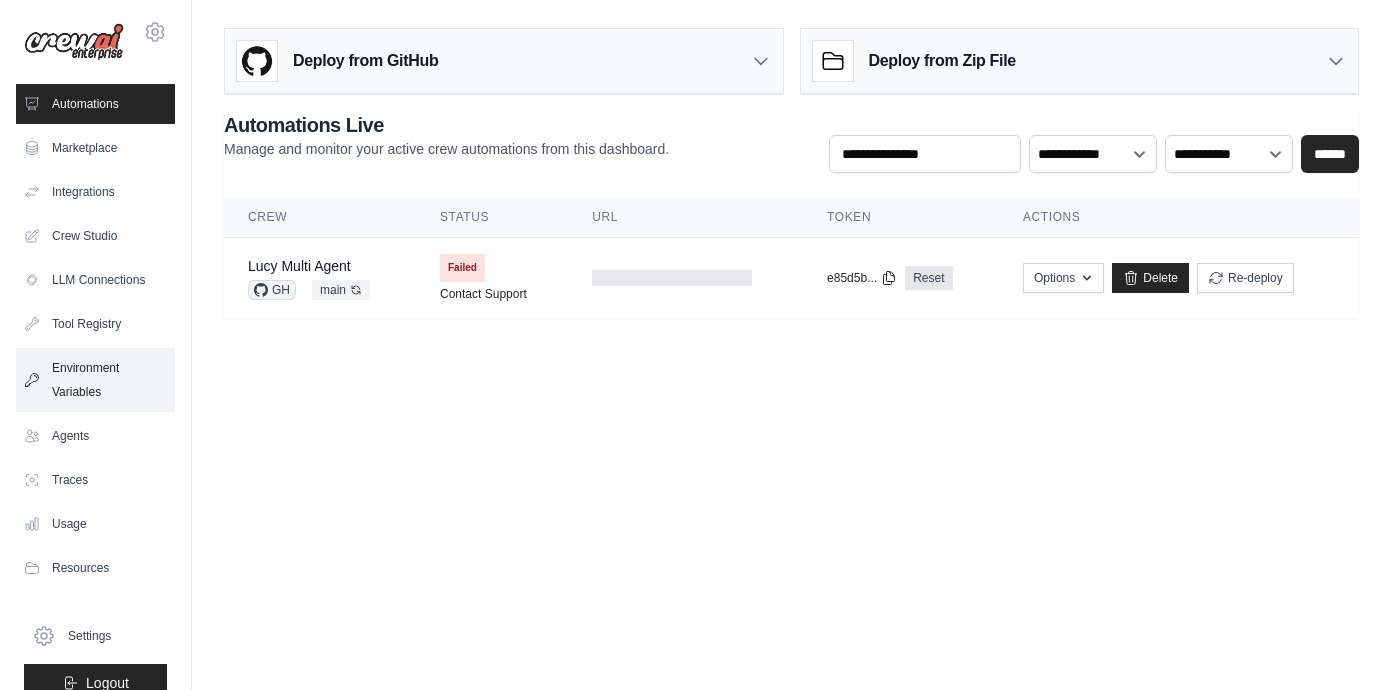 click on "Environment Variables" at bounding box center [95, 380] 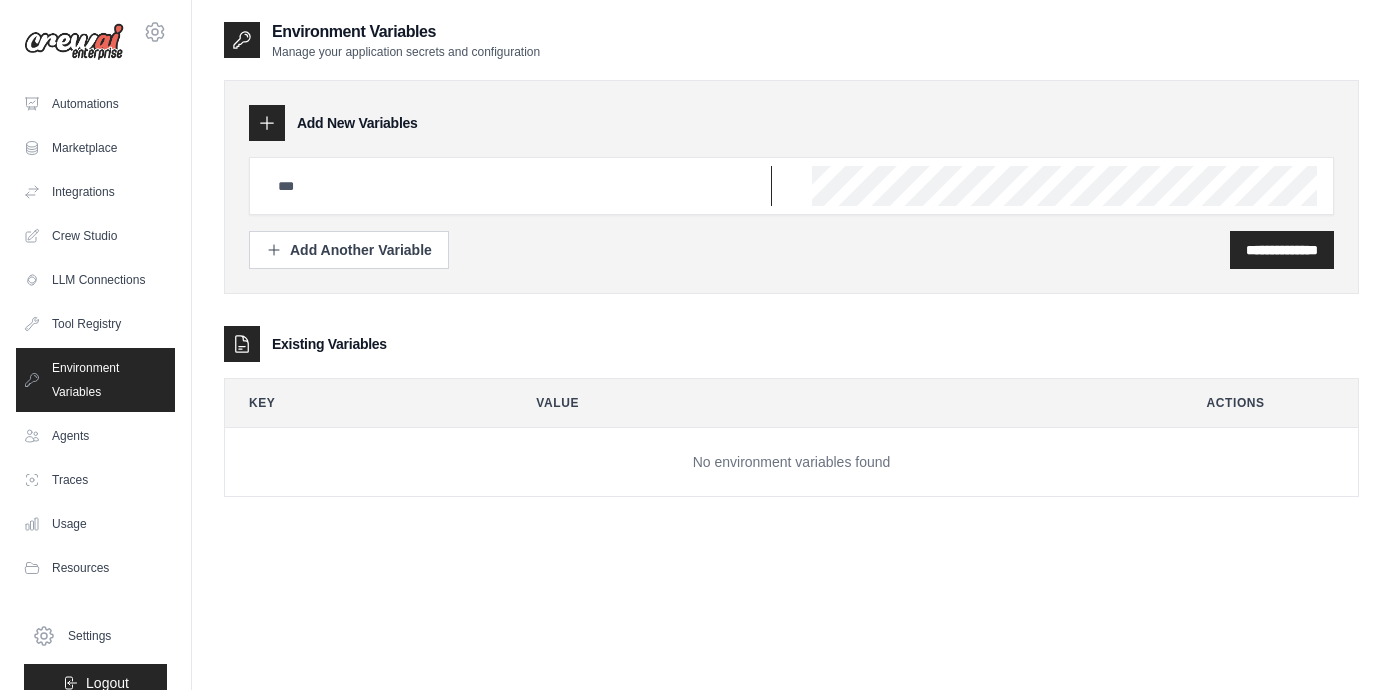 click at bounding box center (519, 186) 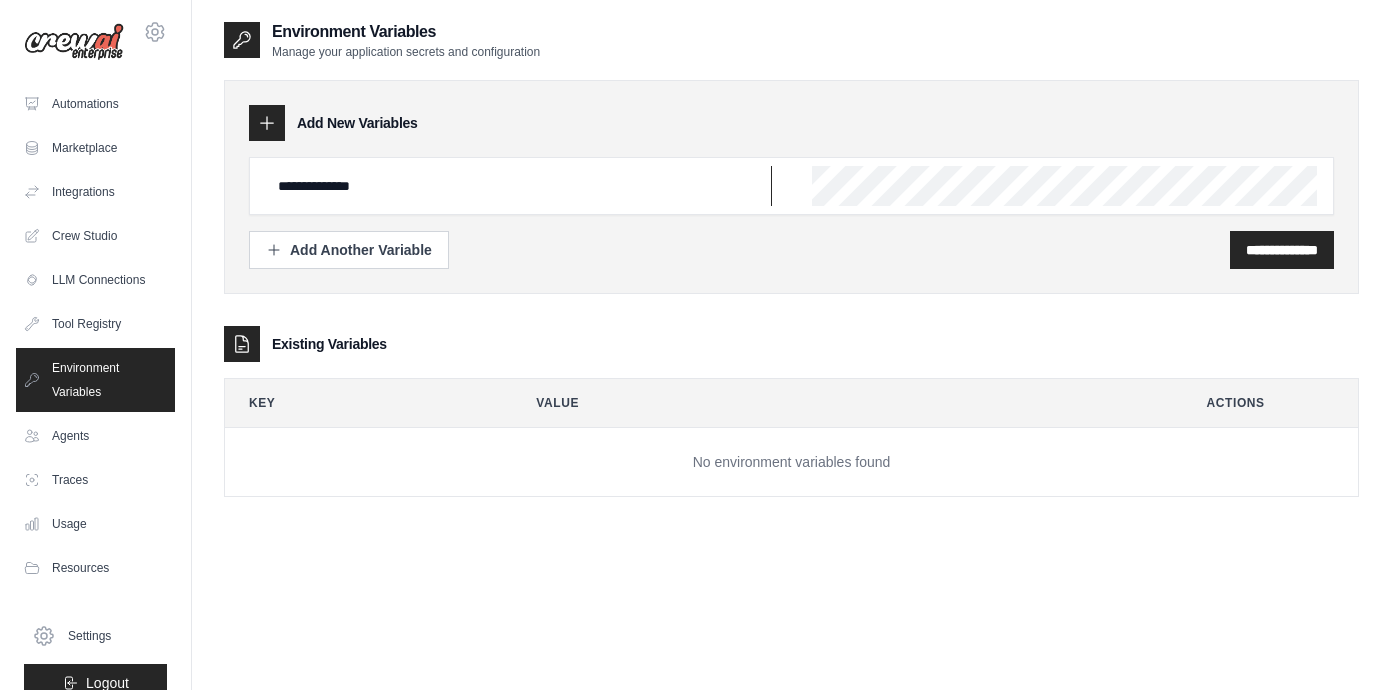 type on "**********" 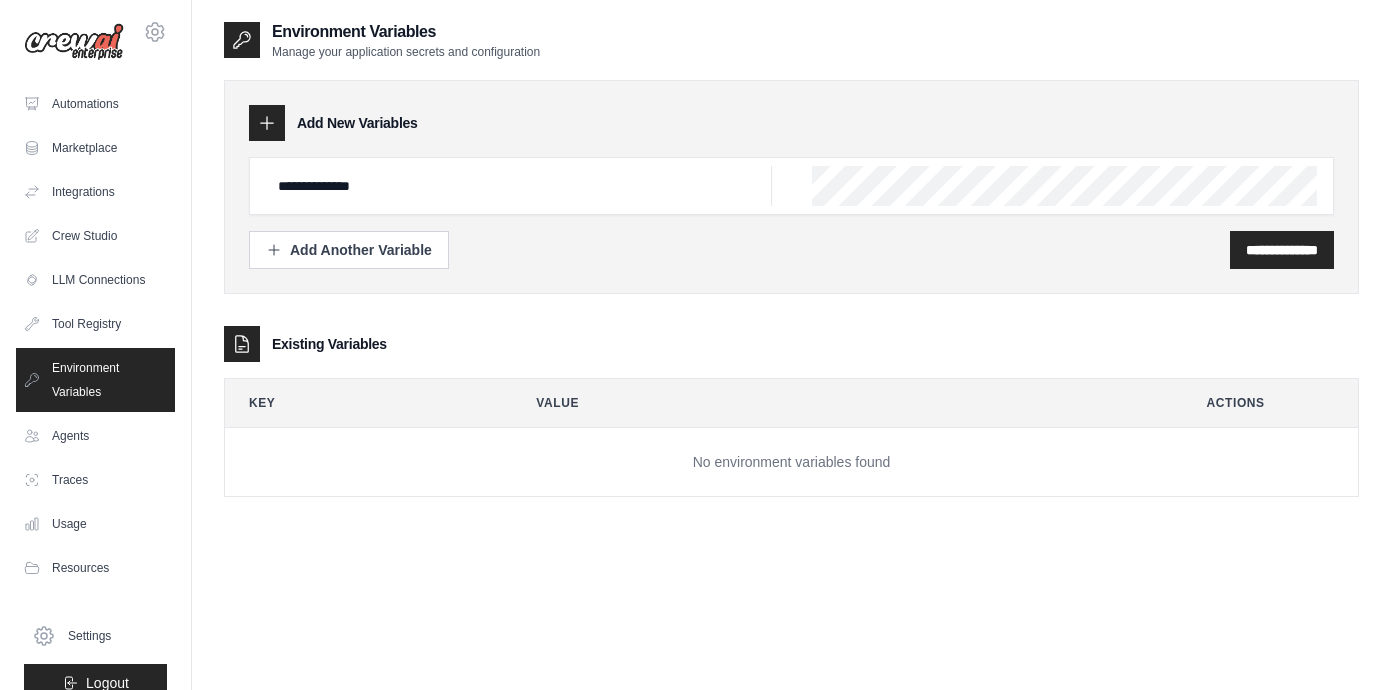 scroll, scrollTop: 0, scrollLeft: 797, axis: horizontal 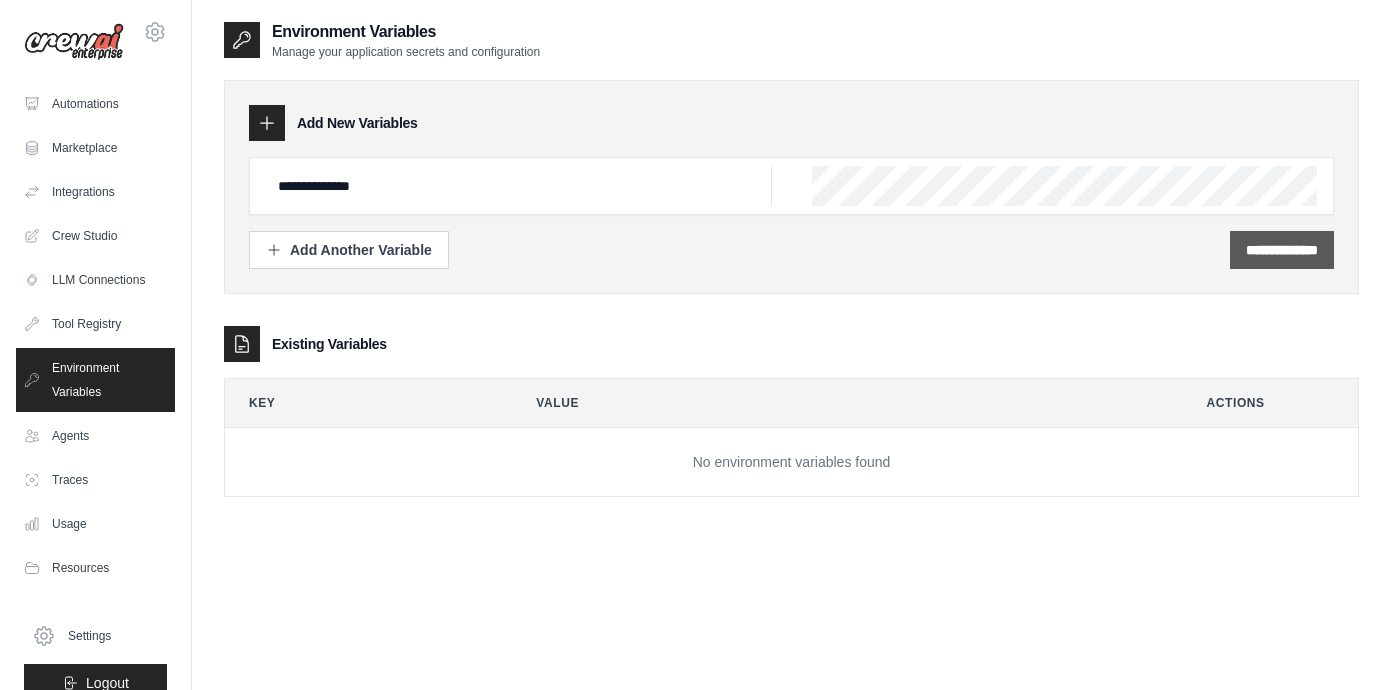 click on "**********" at bounding box center (1282, 250) 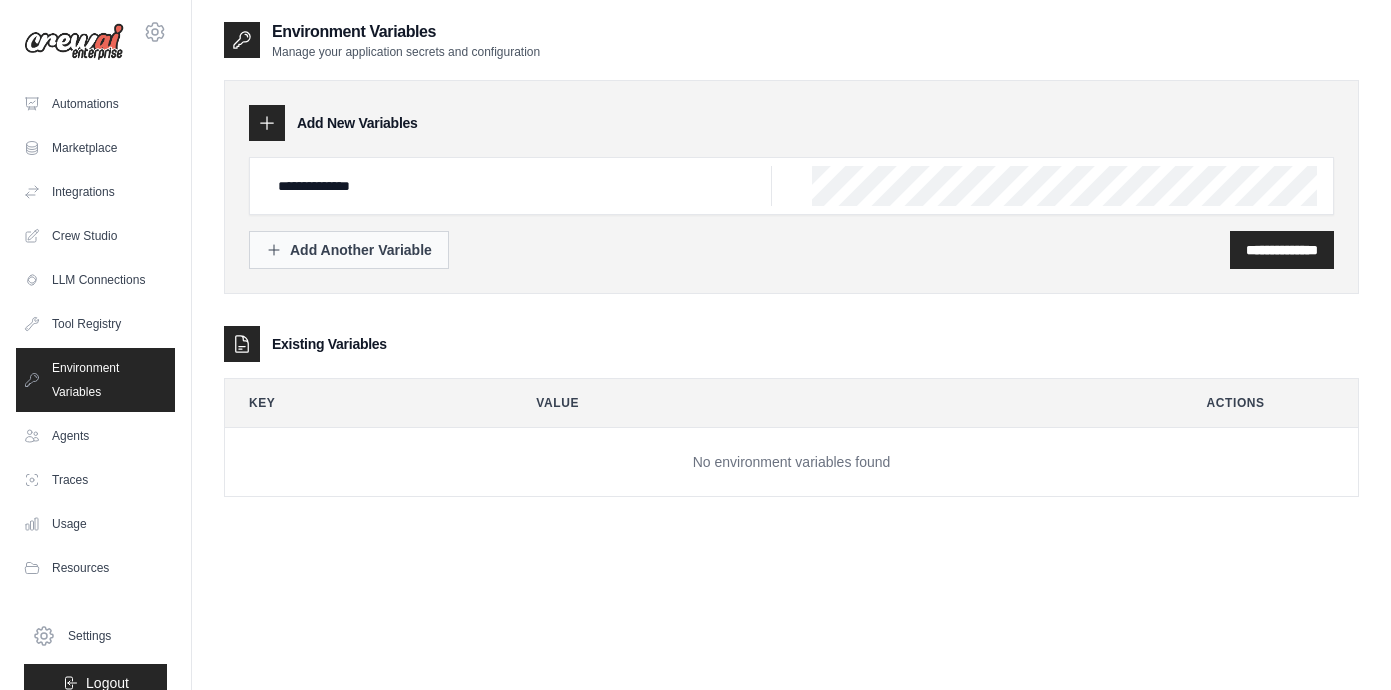 click on "Add Another Variable" at bounding box center (349, 250) 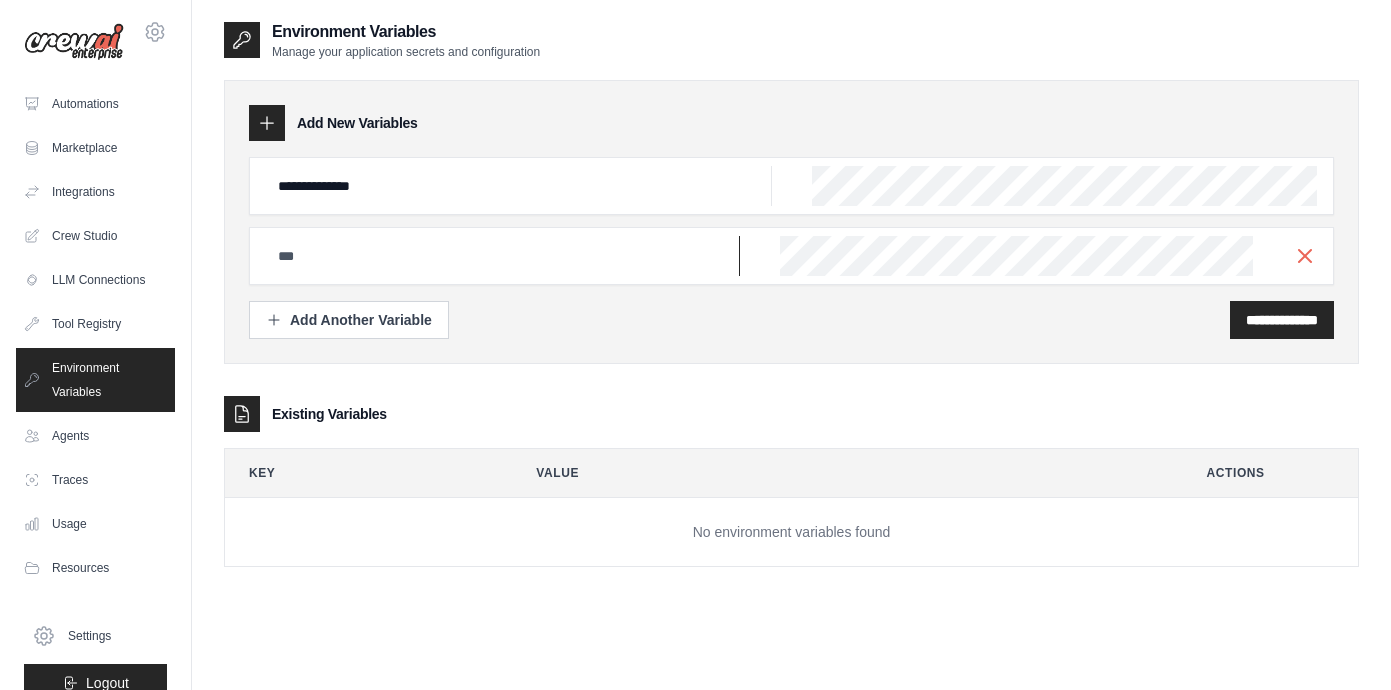 click at bounding box center [519, 186] 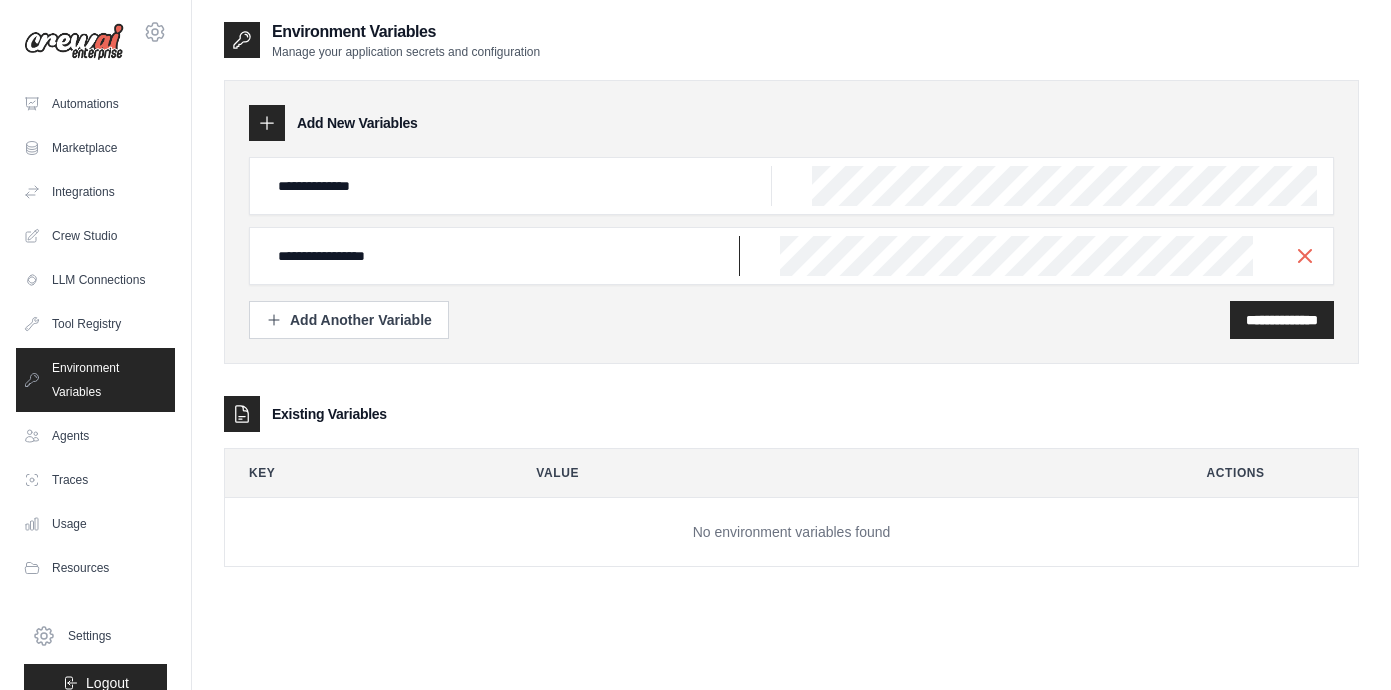 type on "**********" 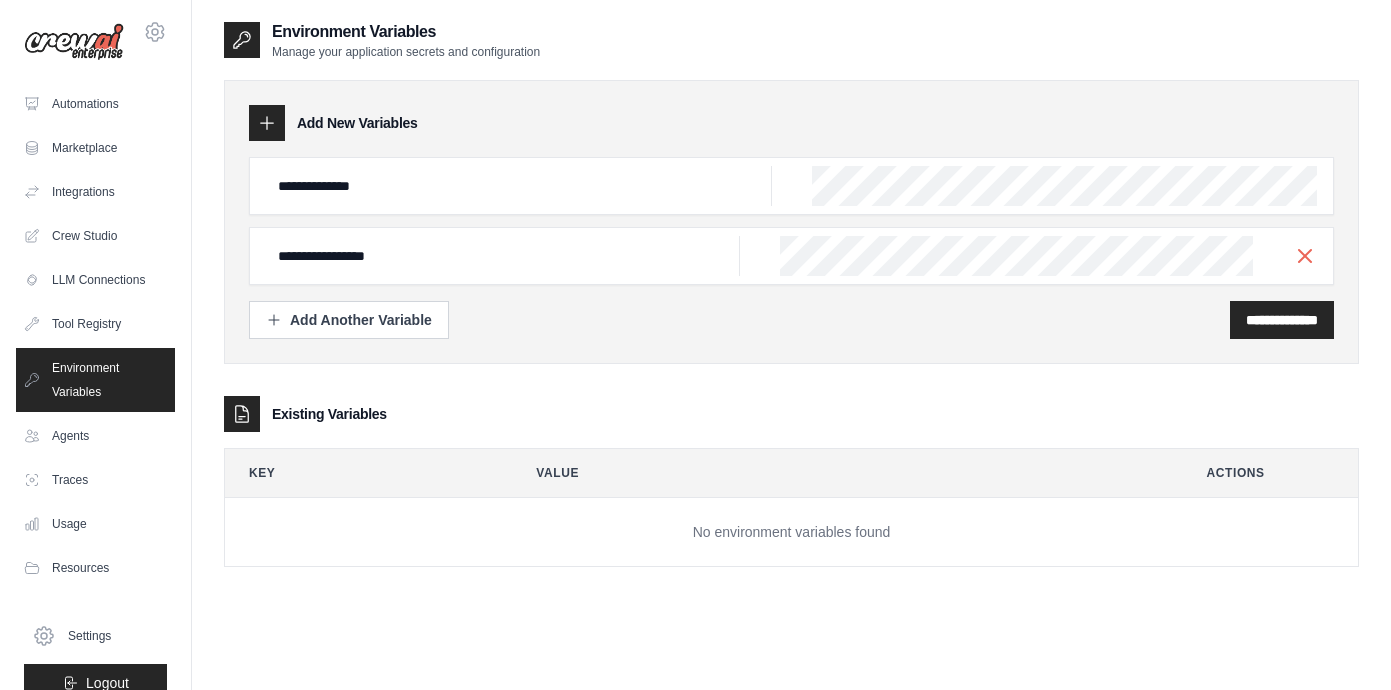 scroll, scrollTop: 0, scrollLeft: 389, axis: horizontal 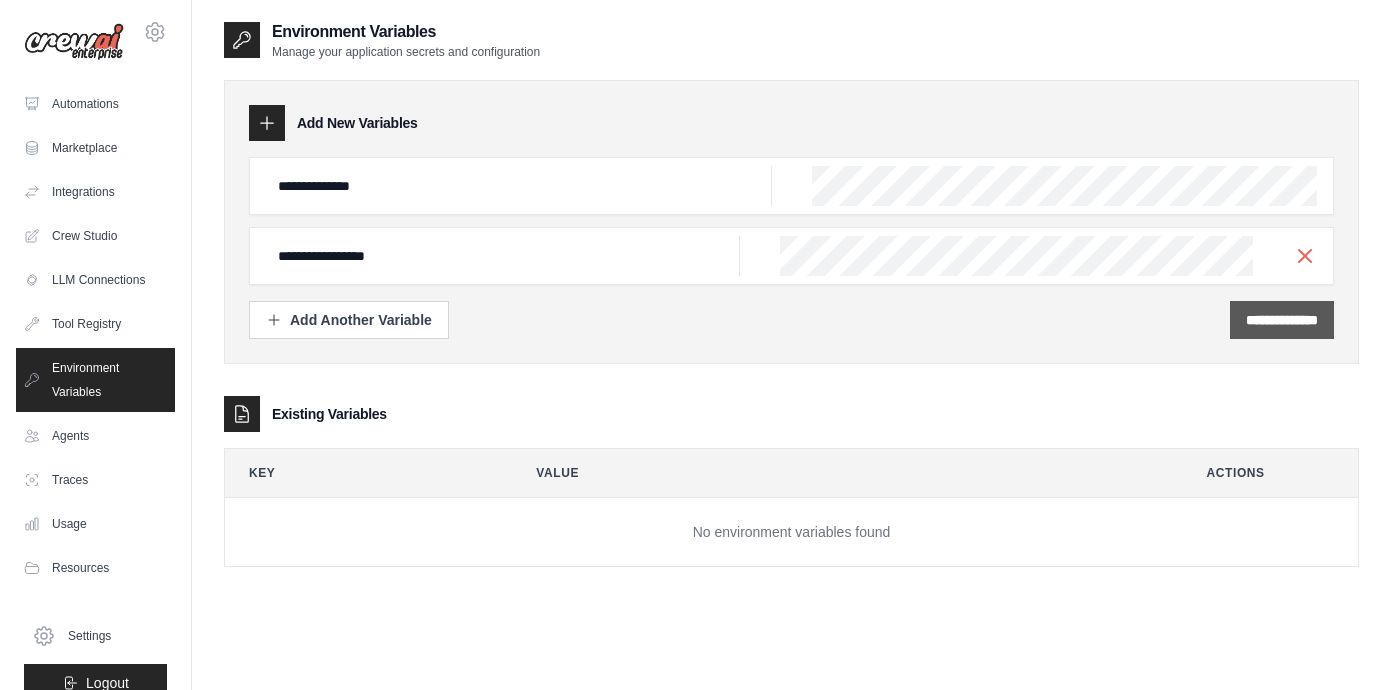 click on "**********" at bounding box center (1282, 320) 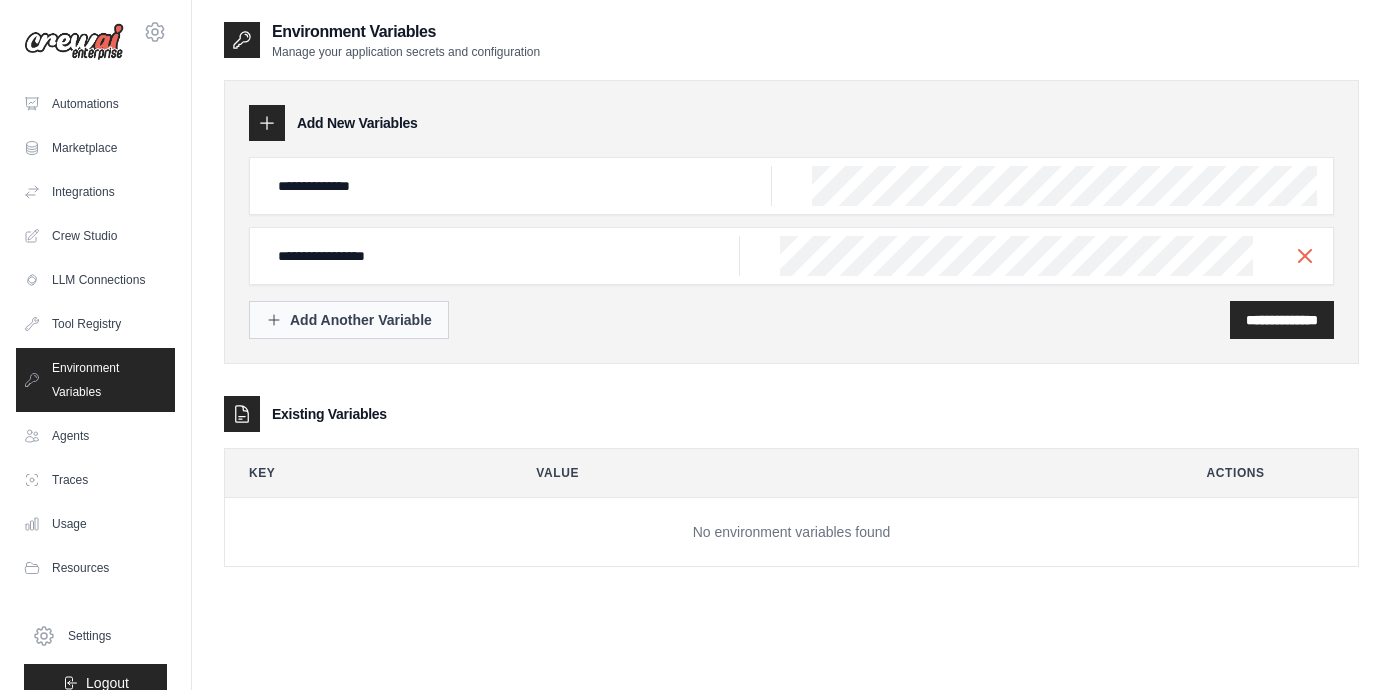 click on "Add Another Variable" at bounding box center [349, 320] 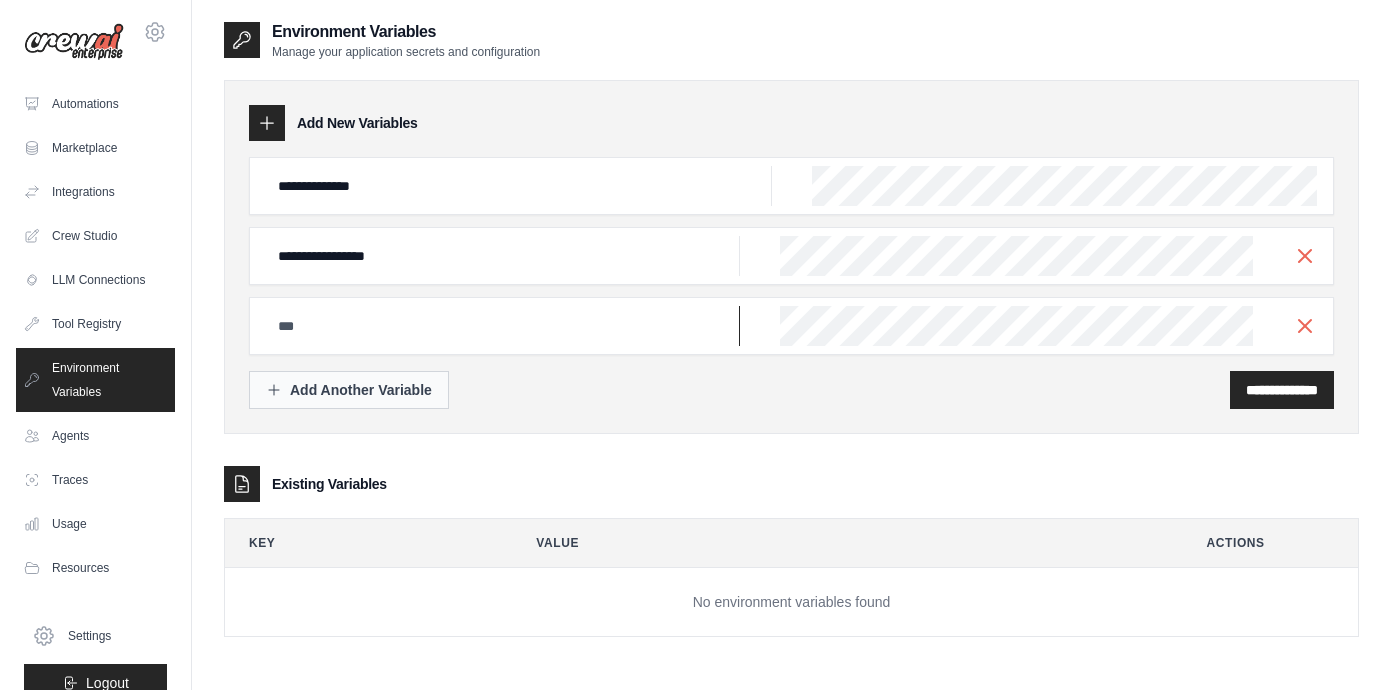 click at bounding box center [519, 186] 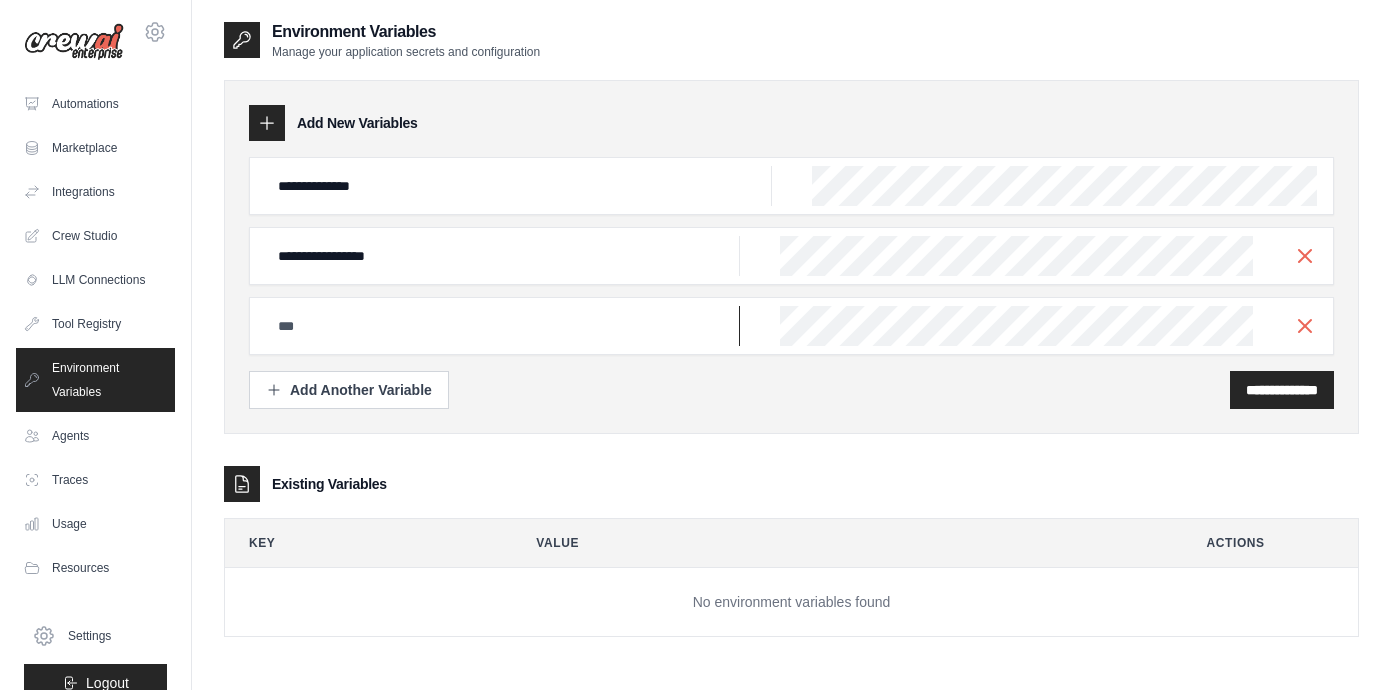 click at bounding box center (519, 186) 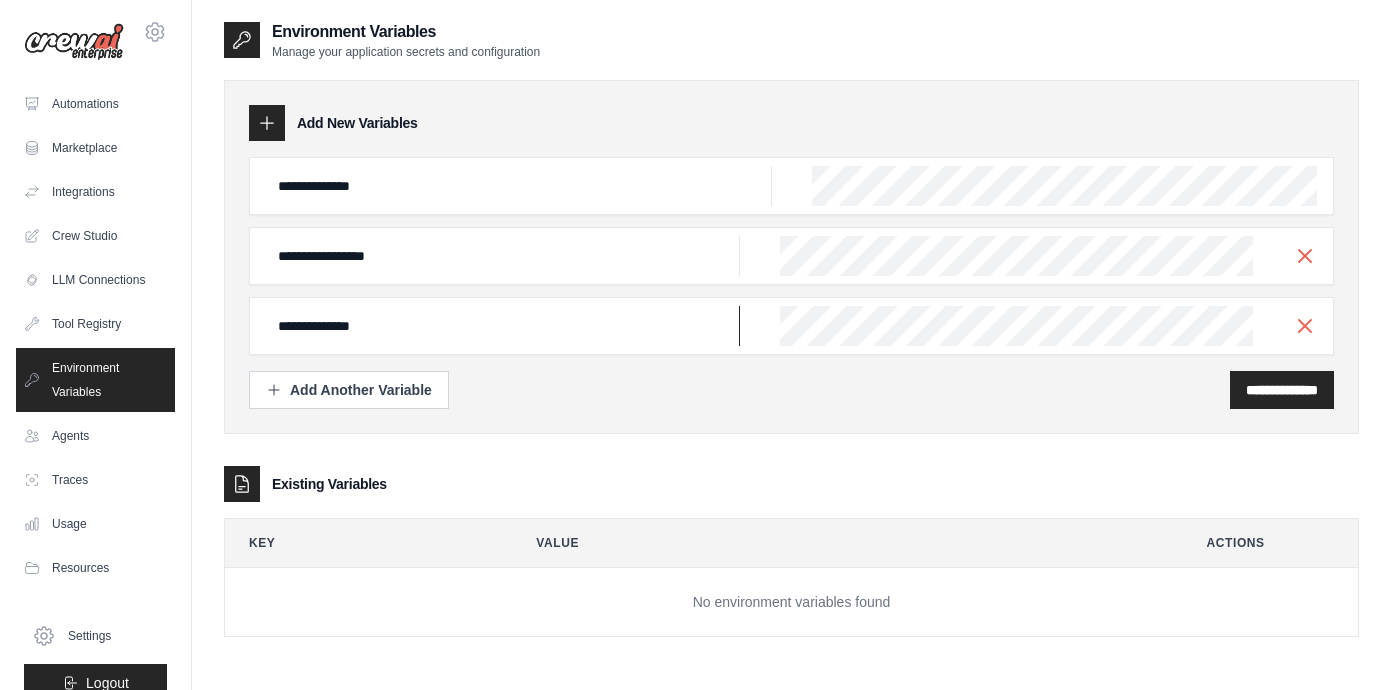 type on "**********" 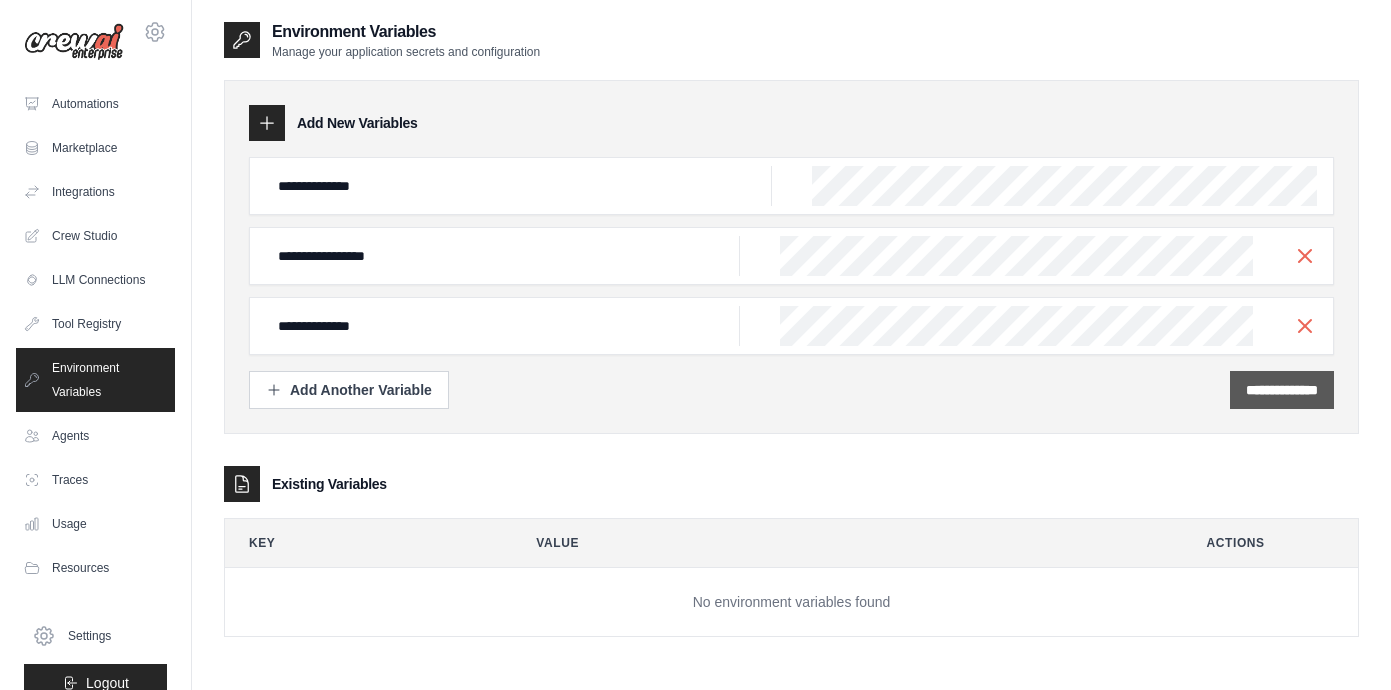 click on "**********" at bounding box center (1282, 390) 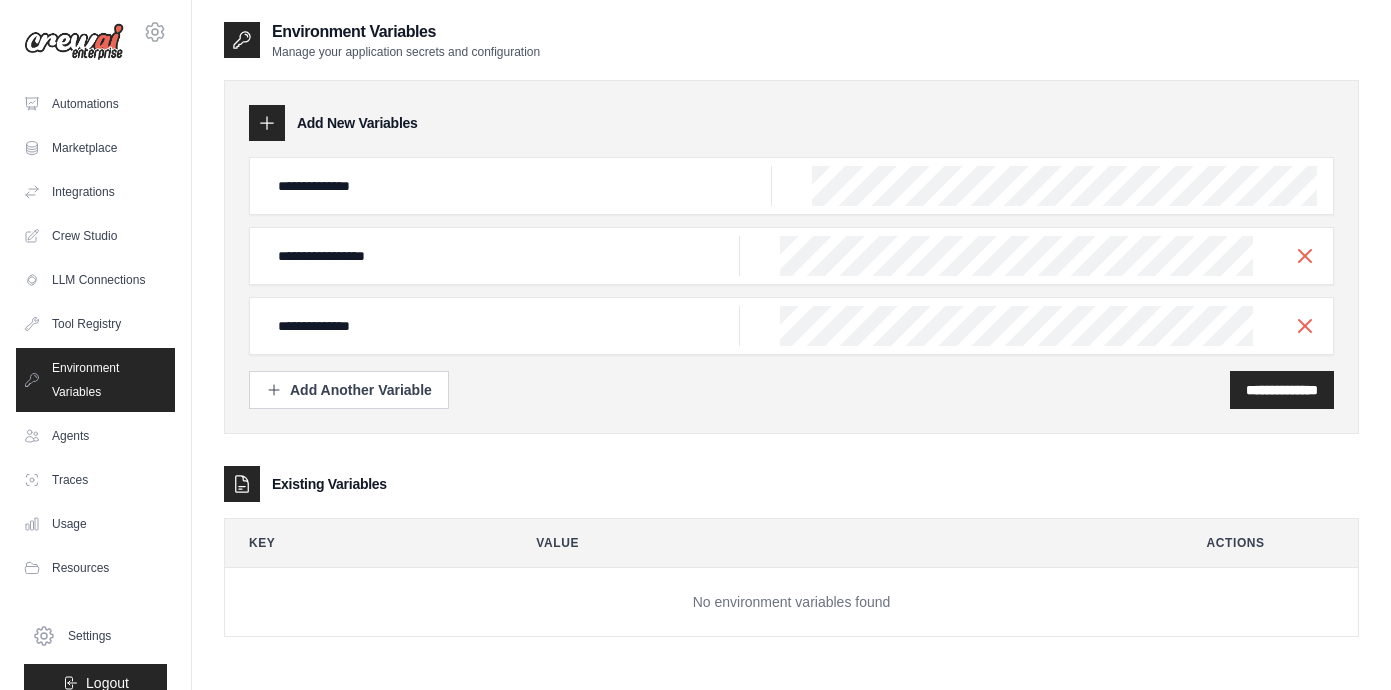 click on "Add New Variables" at bounding box center (791, 123) 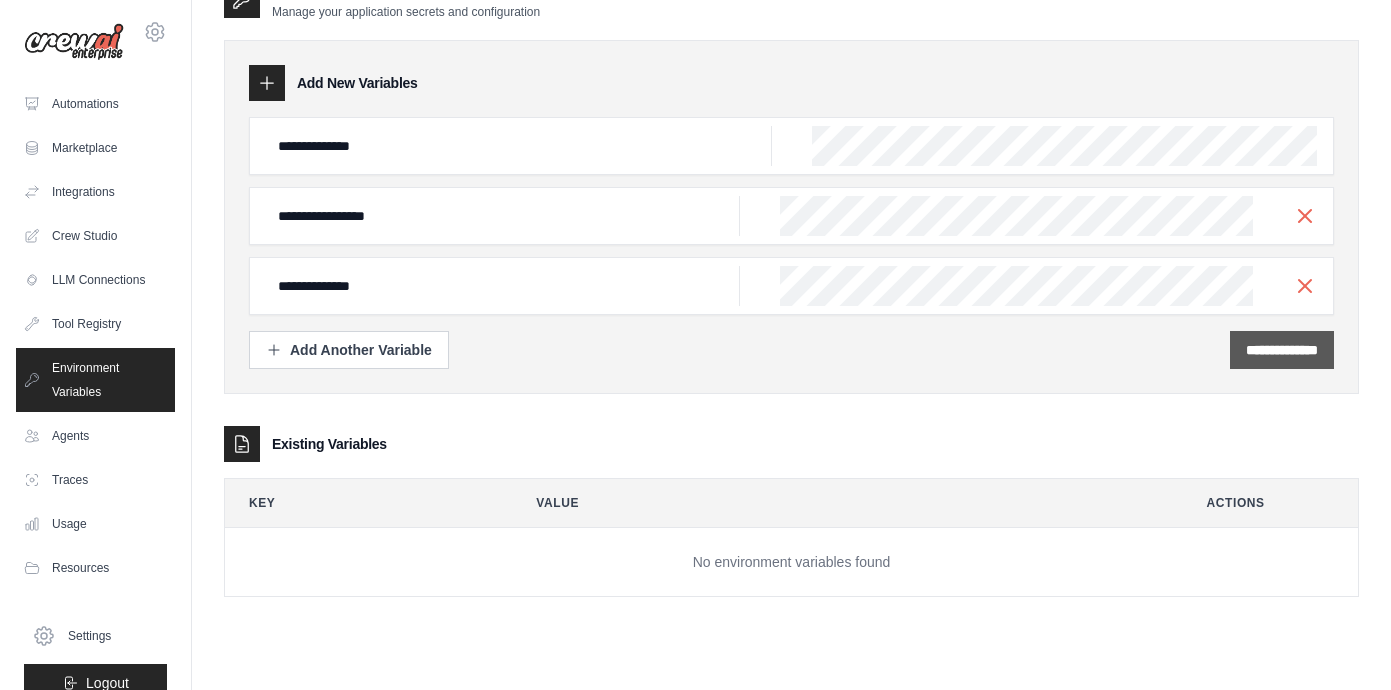 click on "**********" at bounding box center (1282, 350) 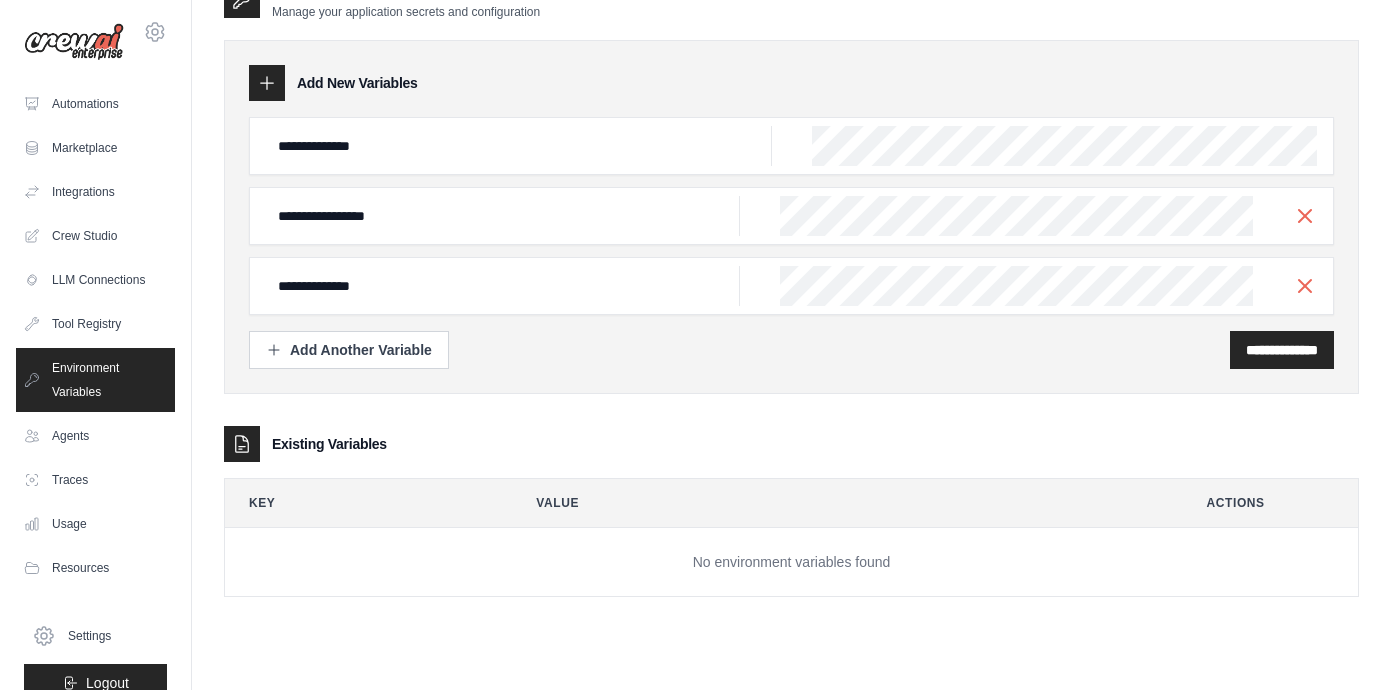 click on "**********" at bounding box center (791, 350) 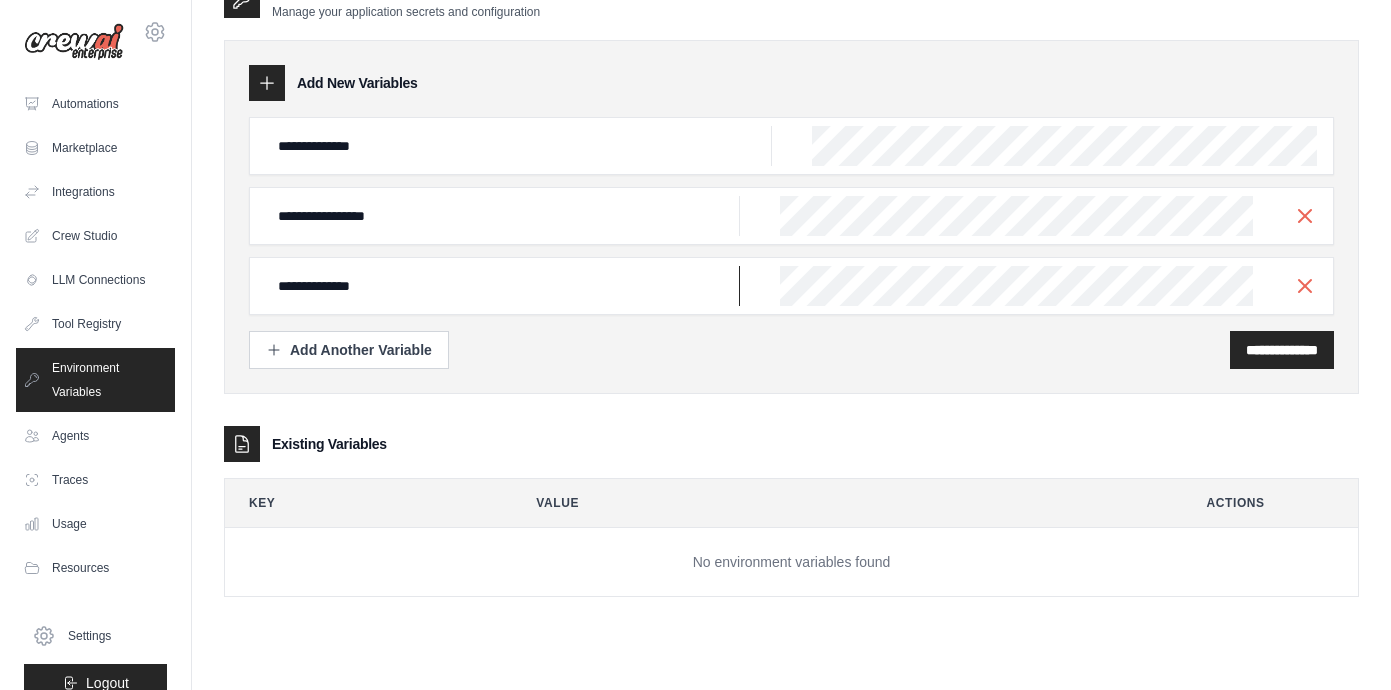 click on "**********" at bounding box center (519, 146) 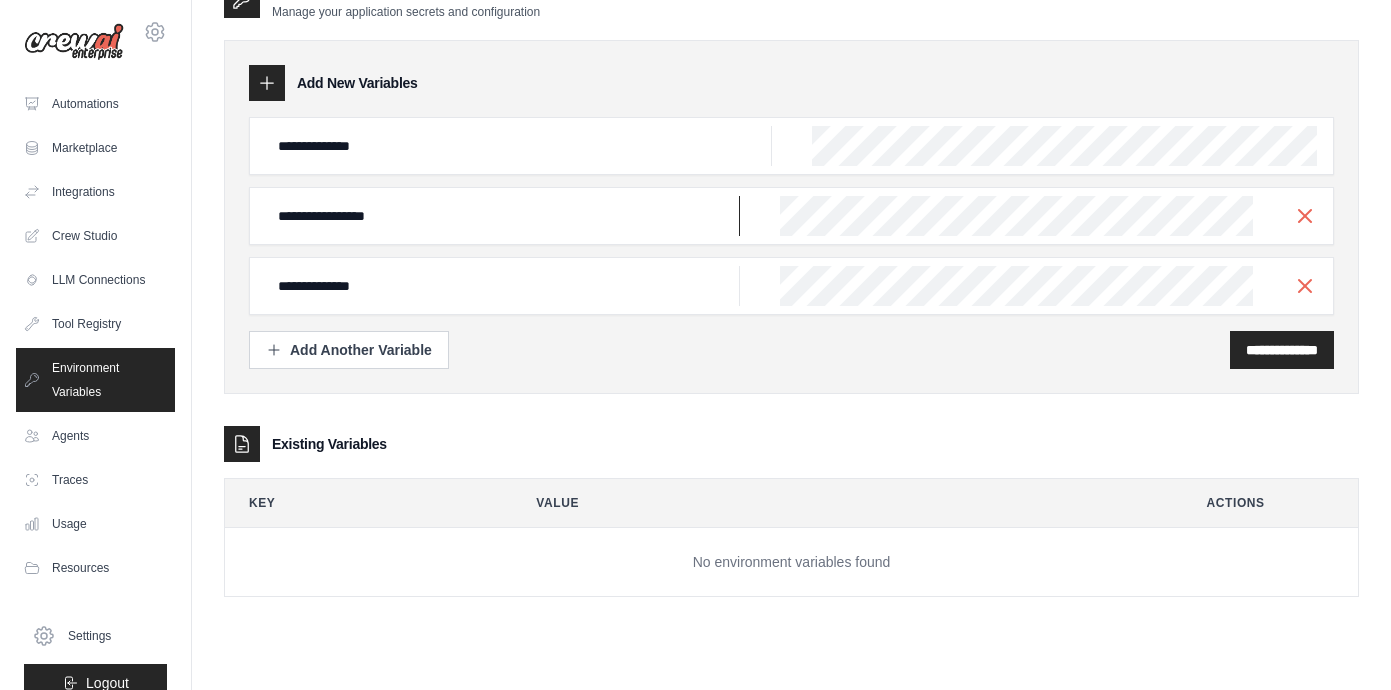 click on "**********" at bounding box center (519, 146) 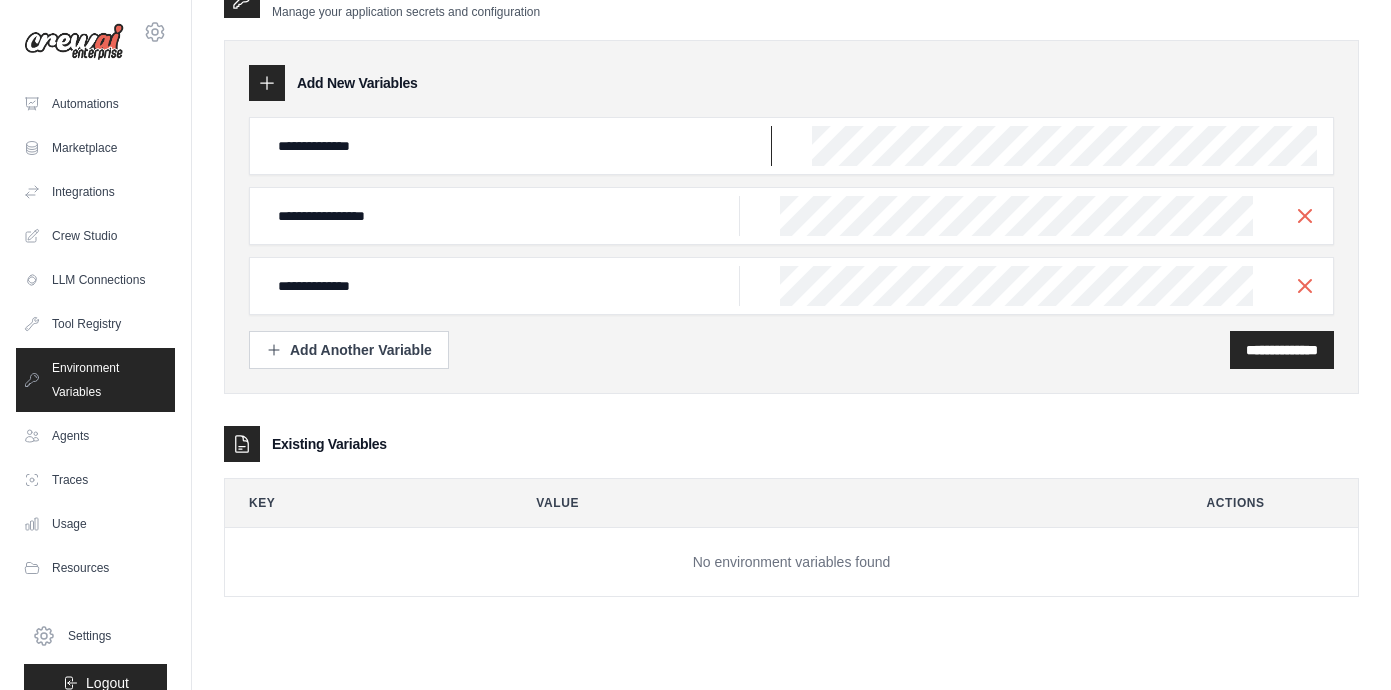 click on "**********" at bounding box center [519, 146] 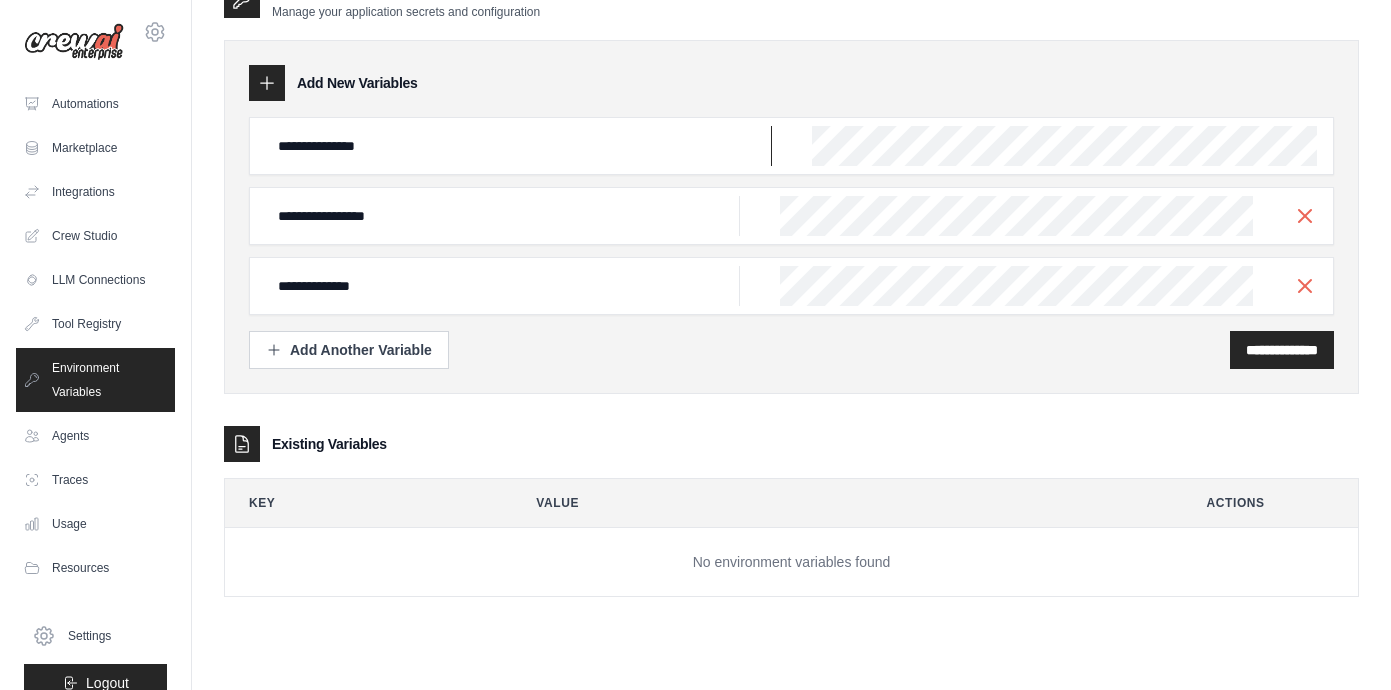 type on "**********" 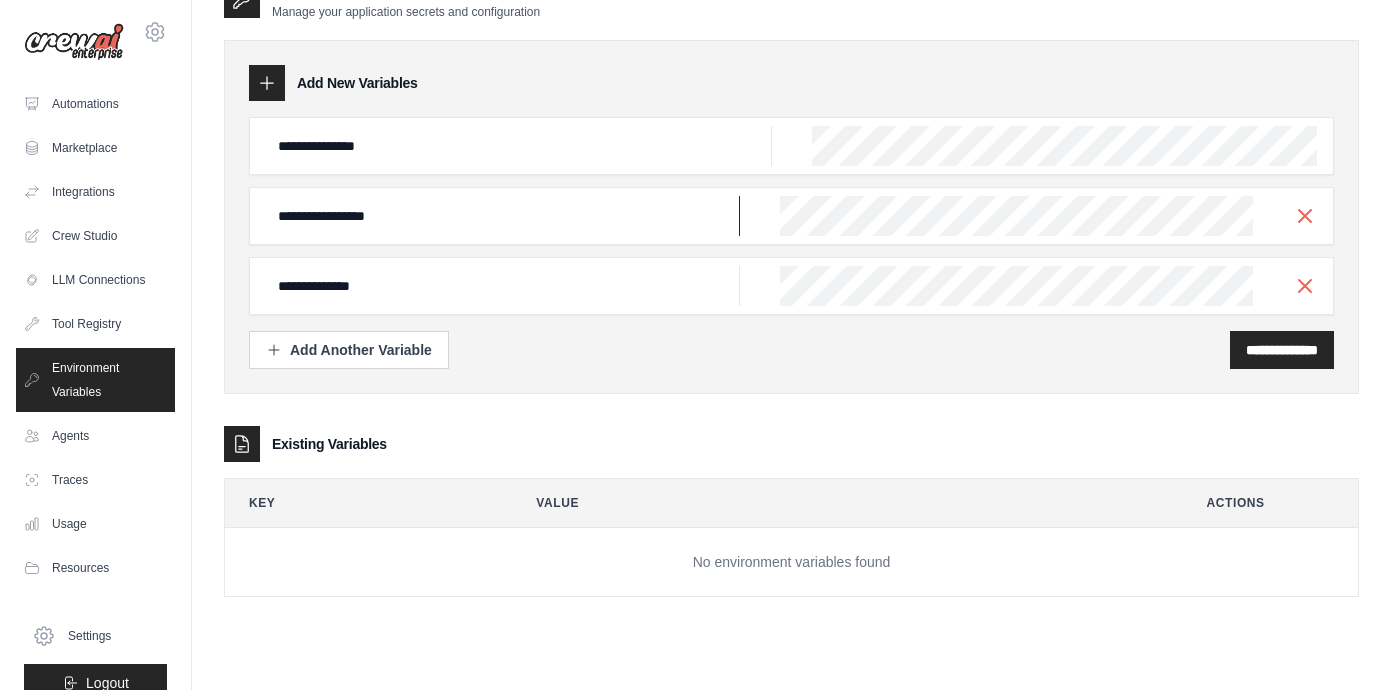 click on "**********" at bounding box center (519, 146) 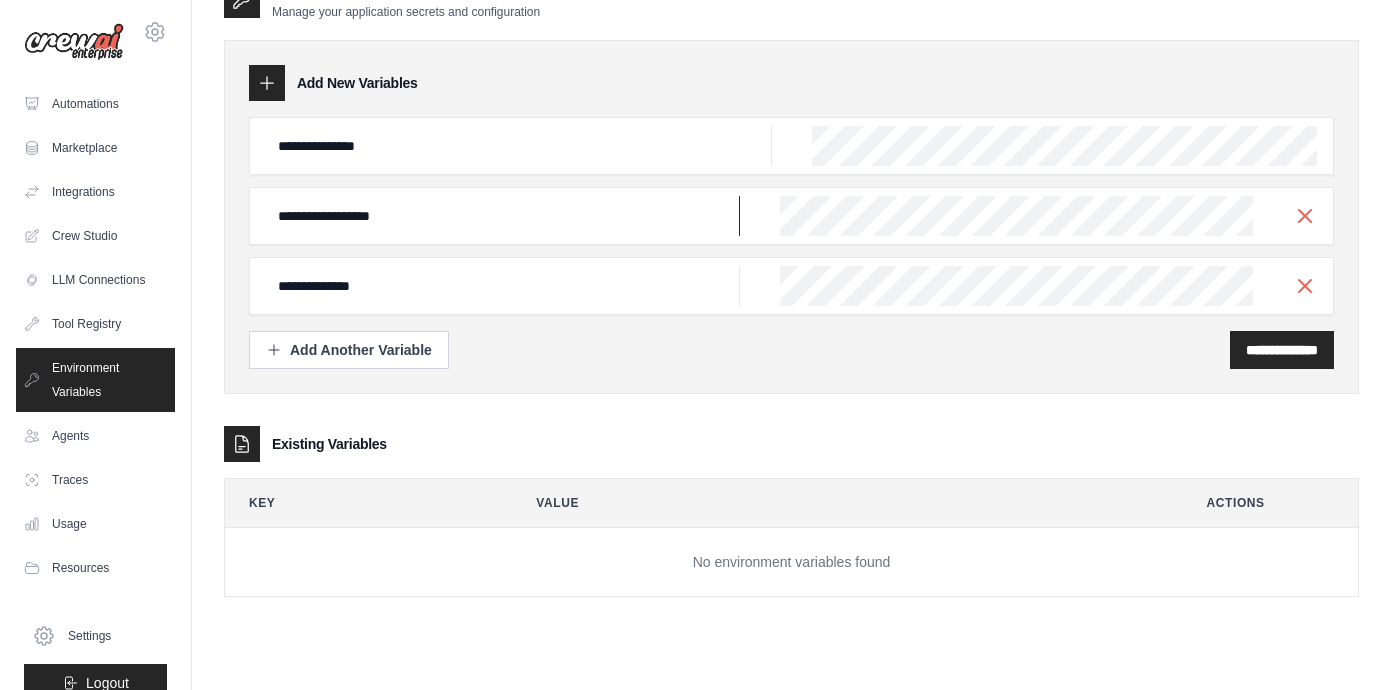 type on "**********" 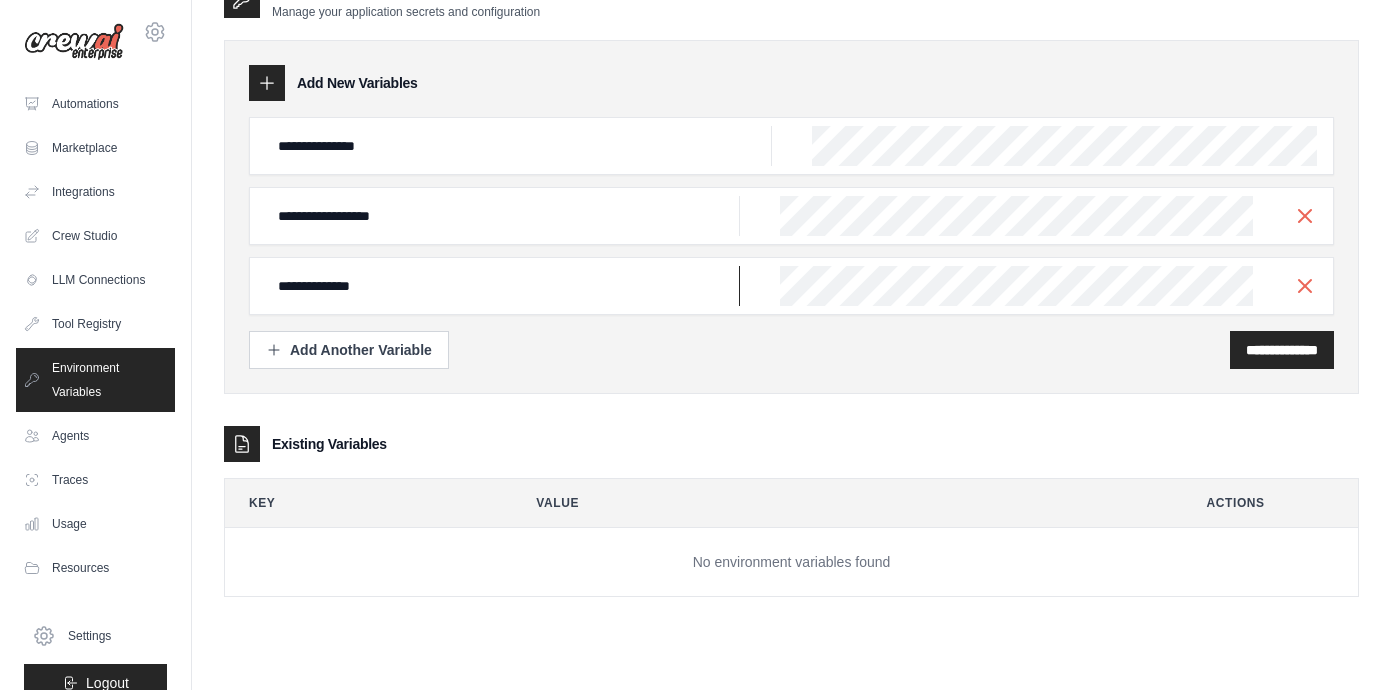 click on "**********" at bounding box center [519, 146] 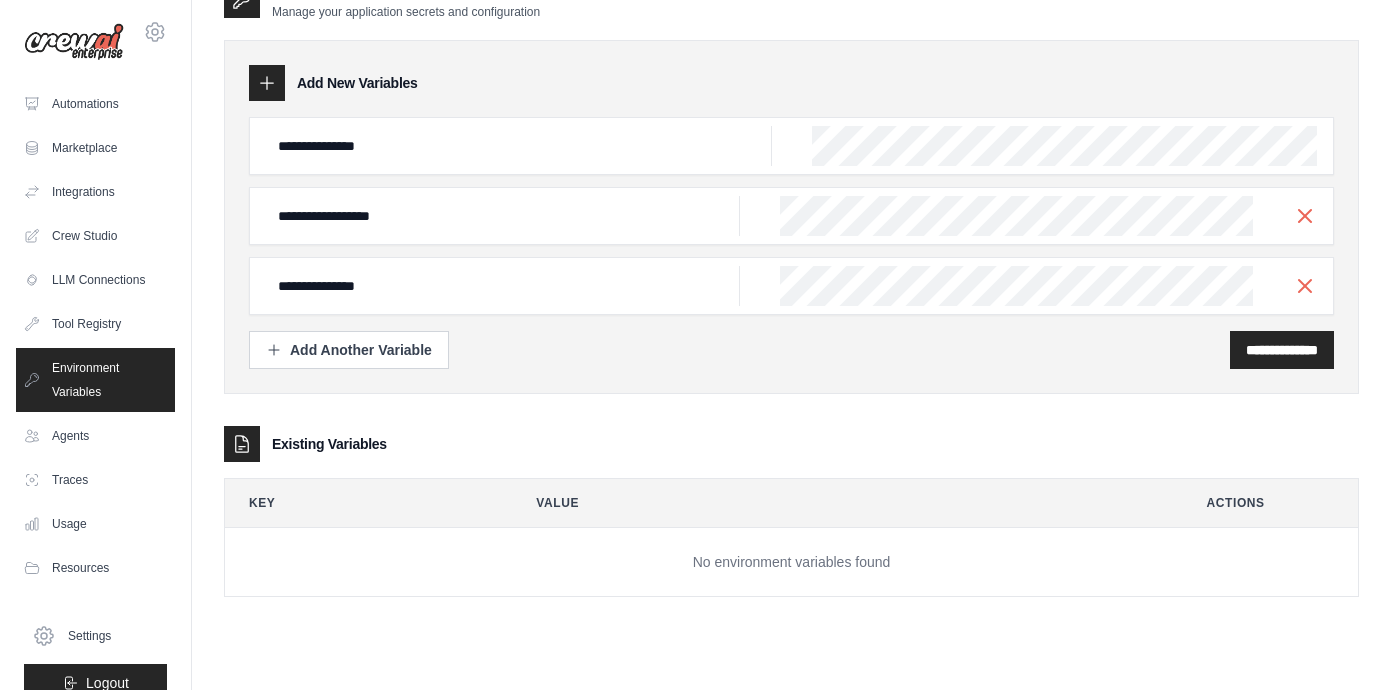 click on "**********" at bounding box center [791, 350] 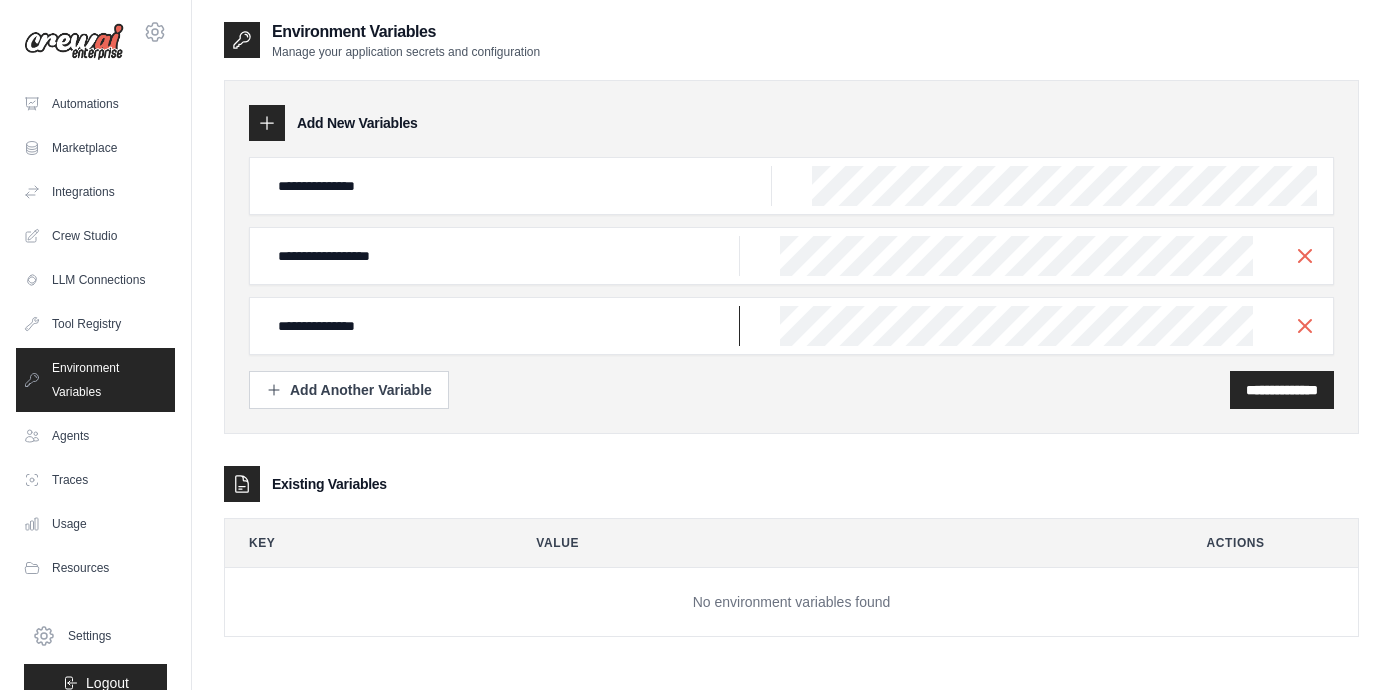 click on "**********" at bounding box center (519, 186) 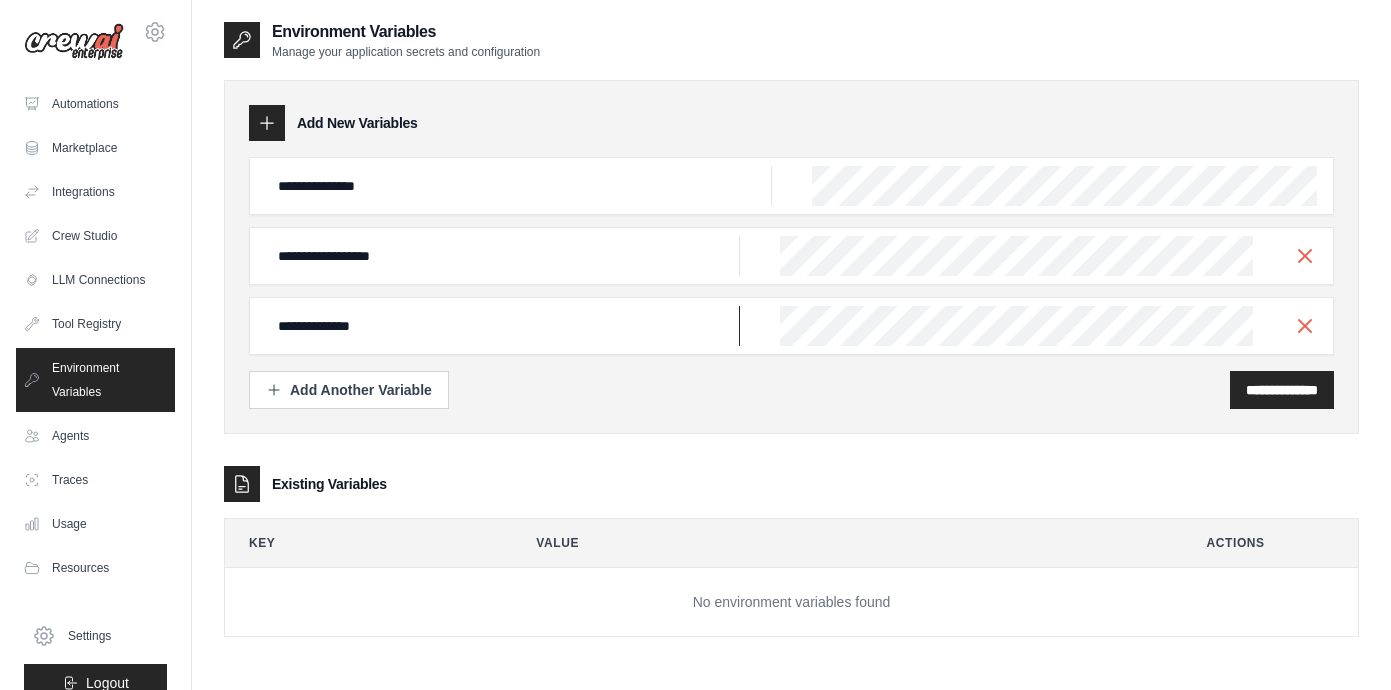type on "**********" 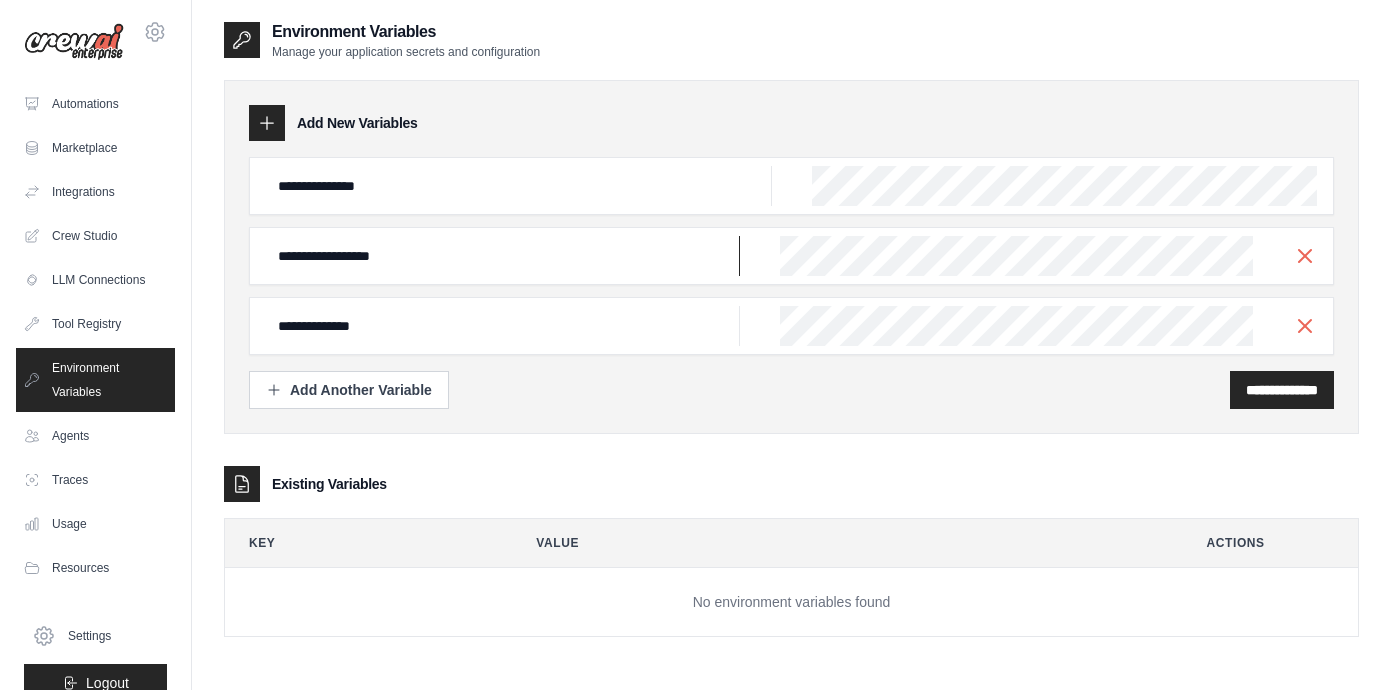 click on "**********" at bounding box center [519, 186] 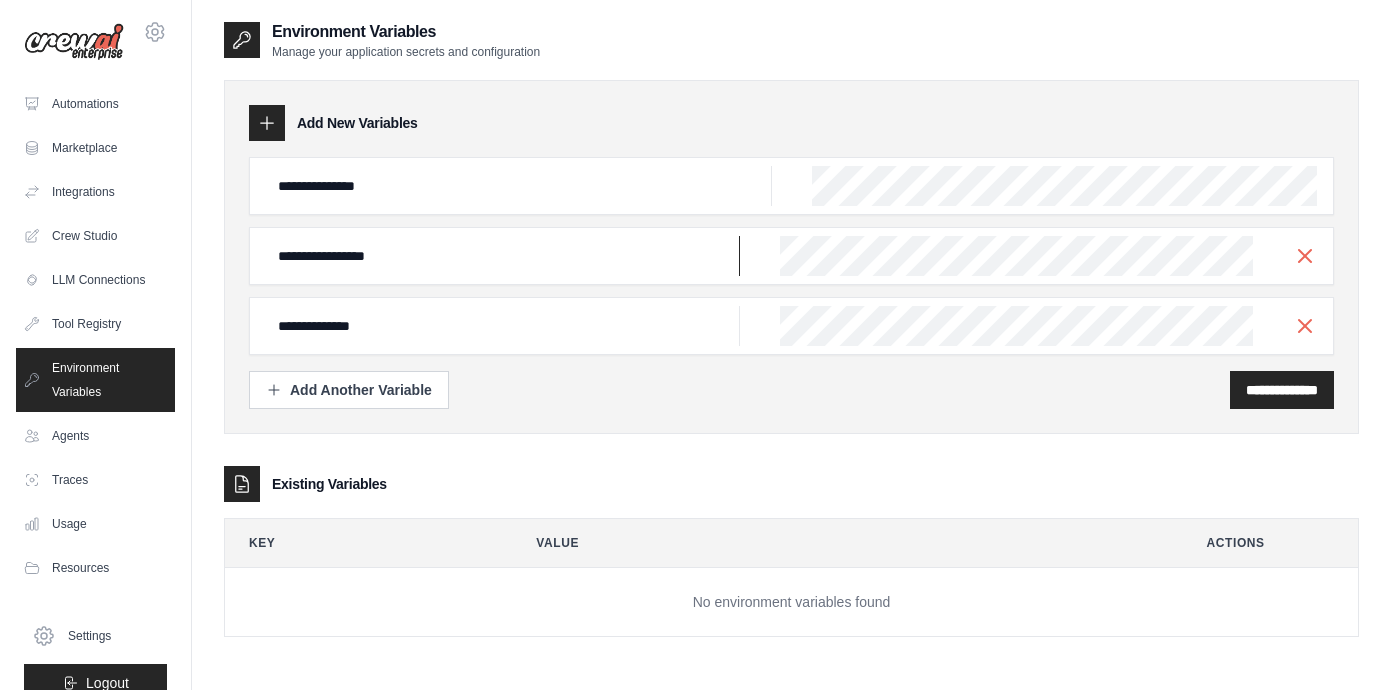 type on "**********" 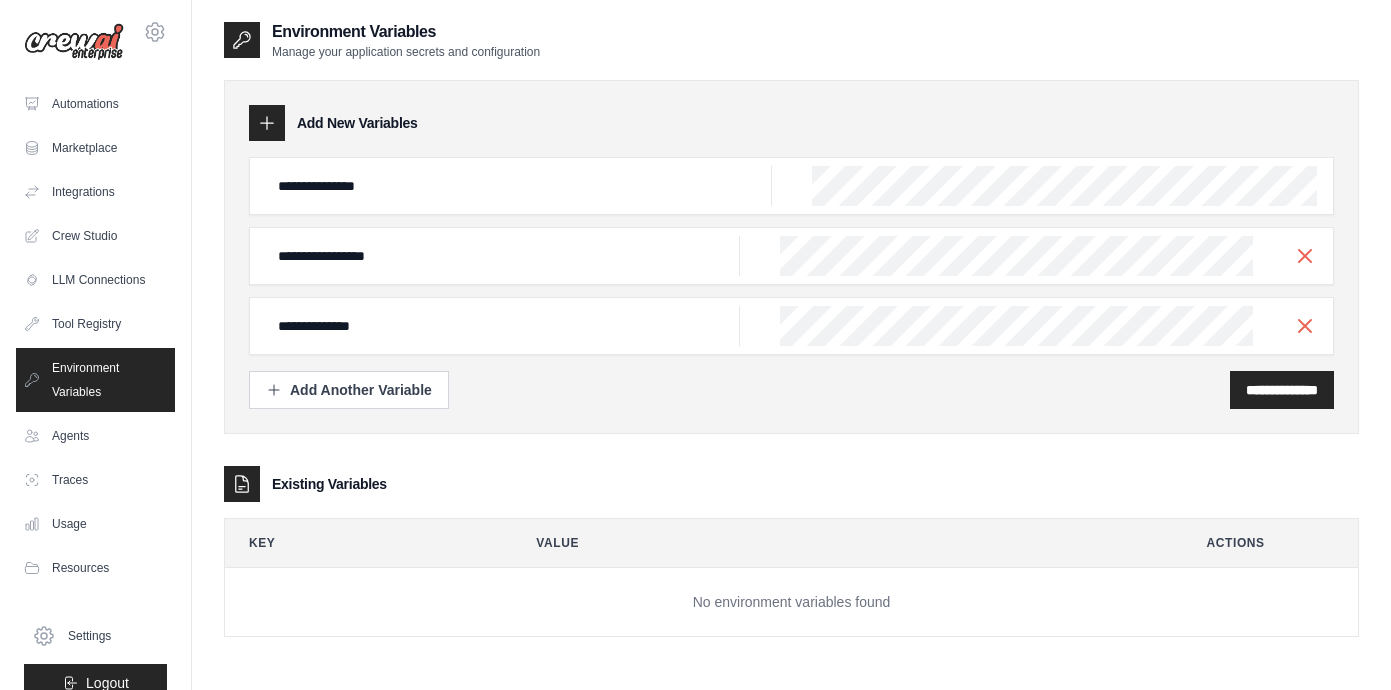 click on "**********" at bounding box center [791, 257] 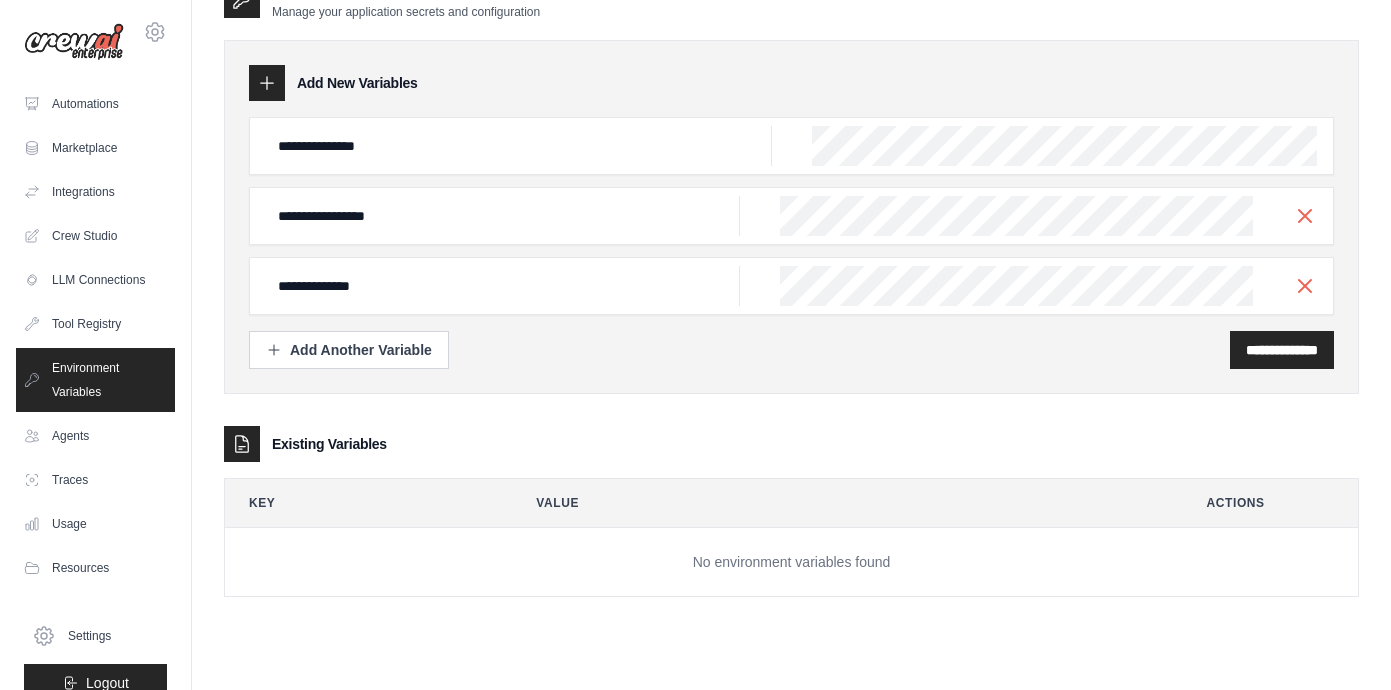click on "Key" at bounding box center (360, 503) 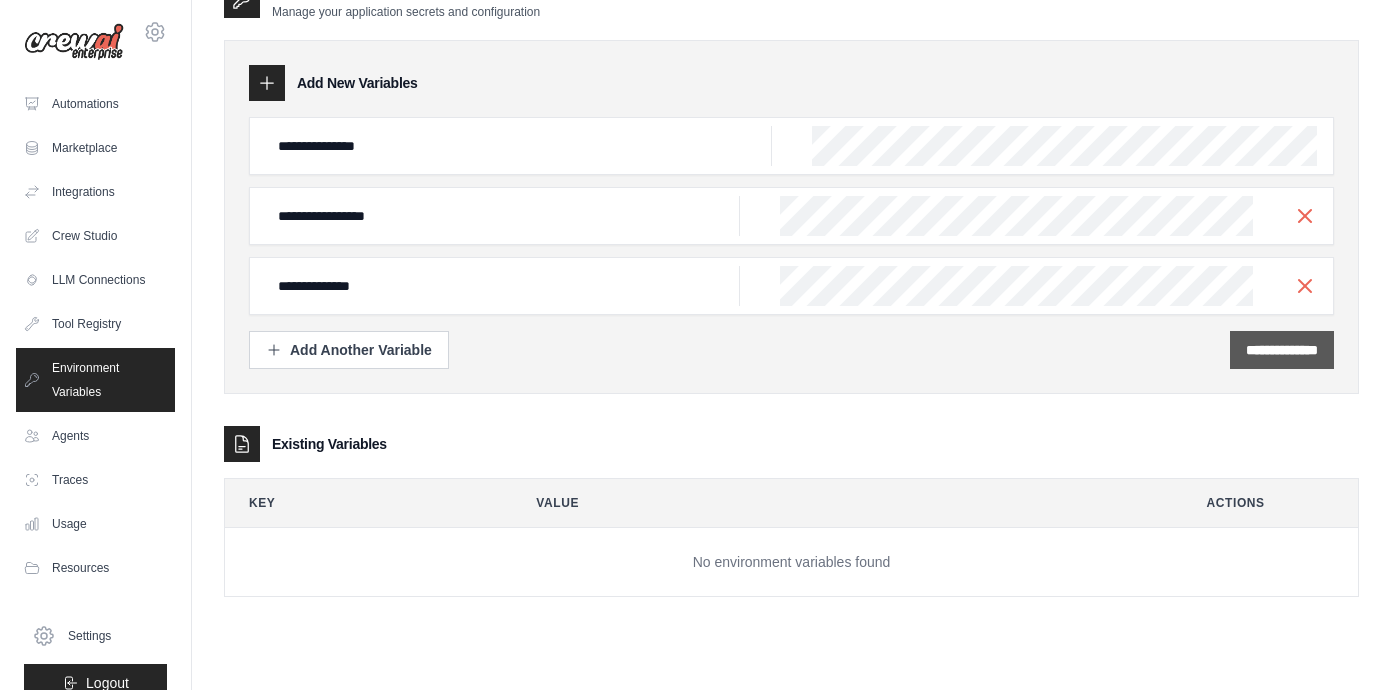 click on "**********" at bounding box center [1282, 350] 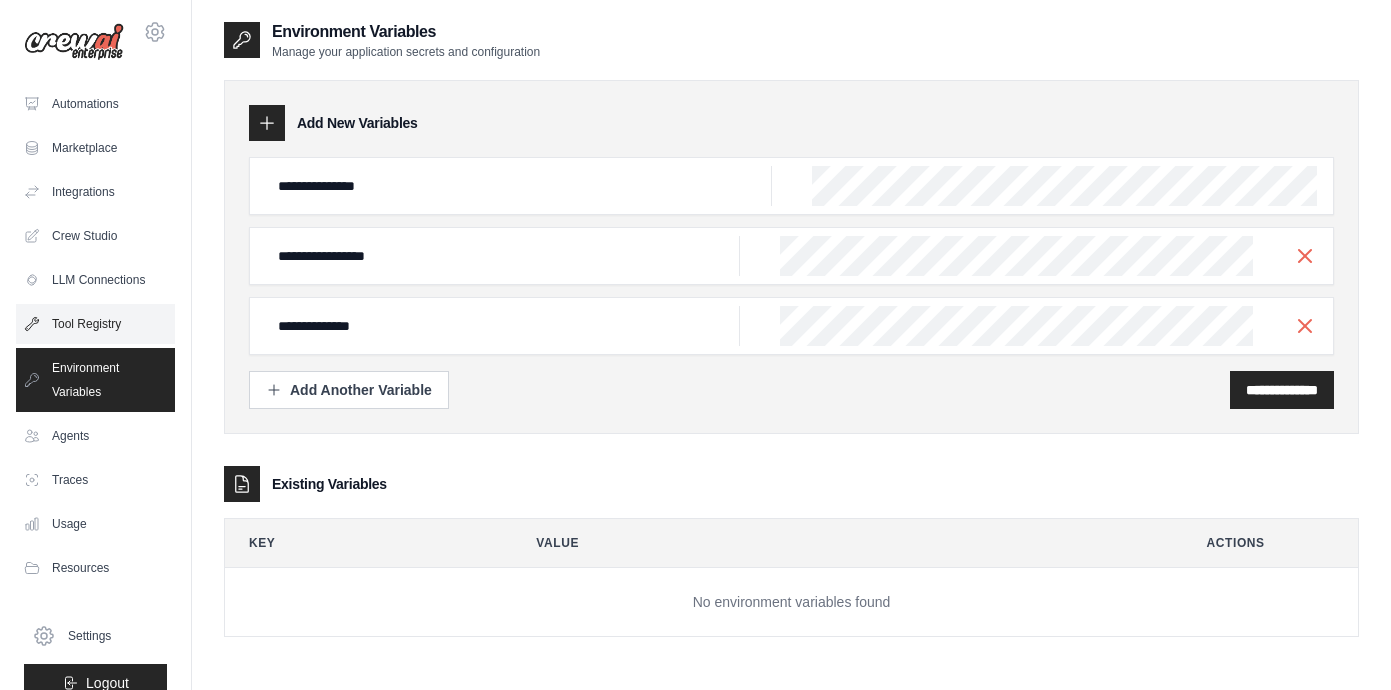 click on "Tool Registry" at bounding box center (95, 324) 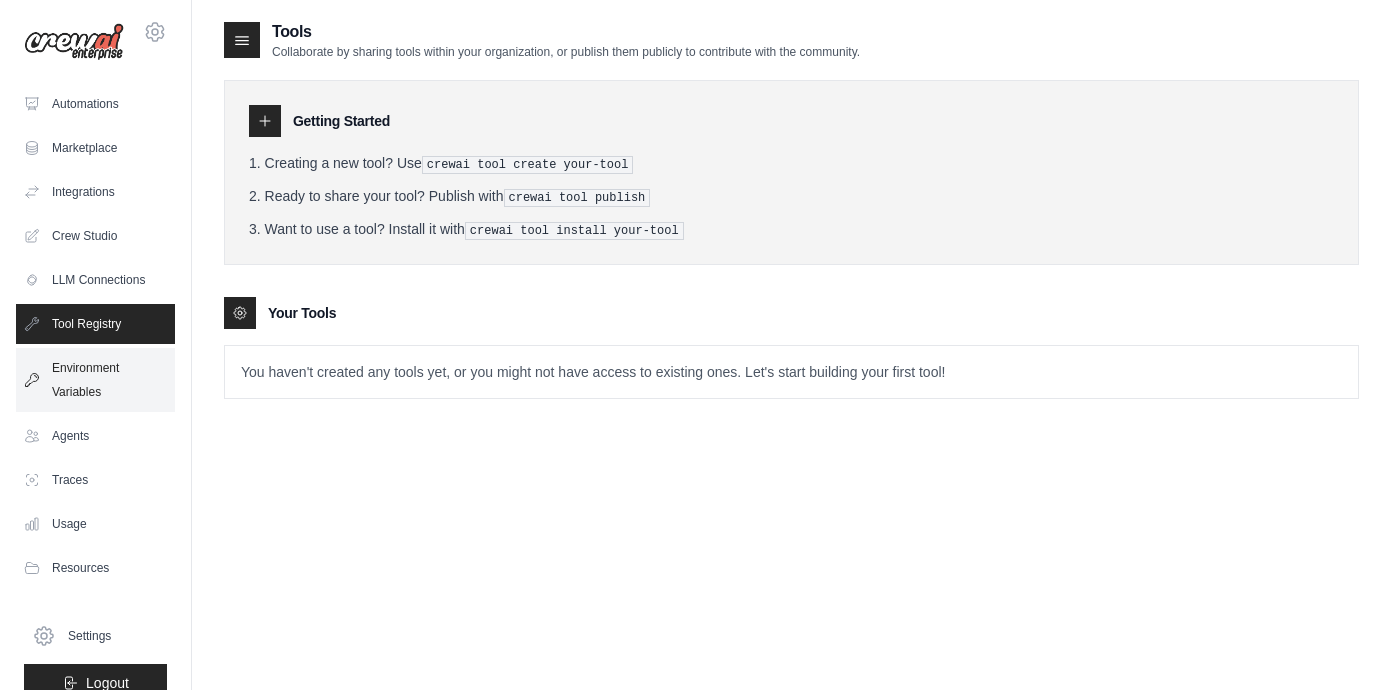 click on "Environment Variables" at bounding box center [95, 380] 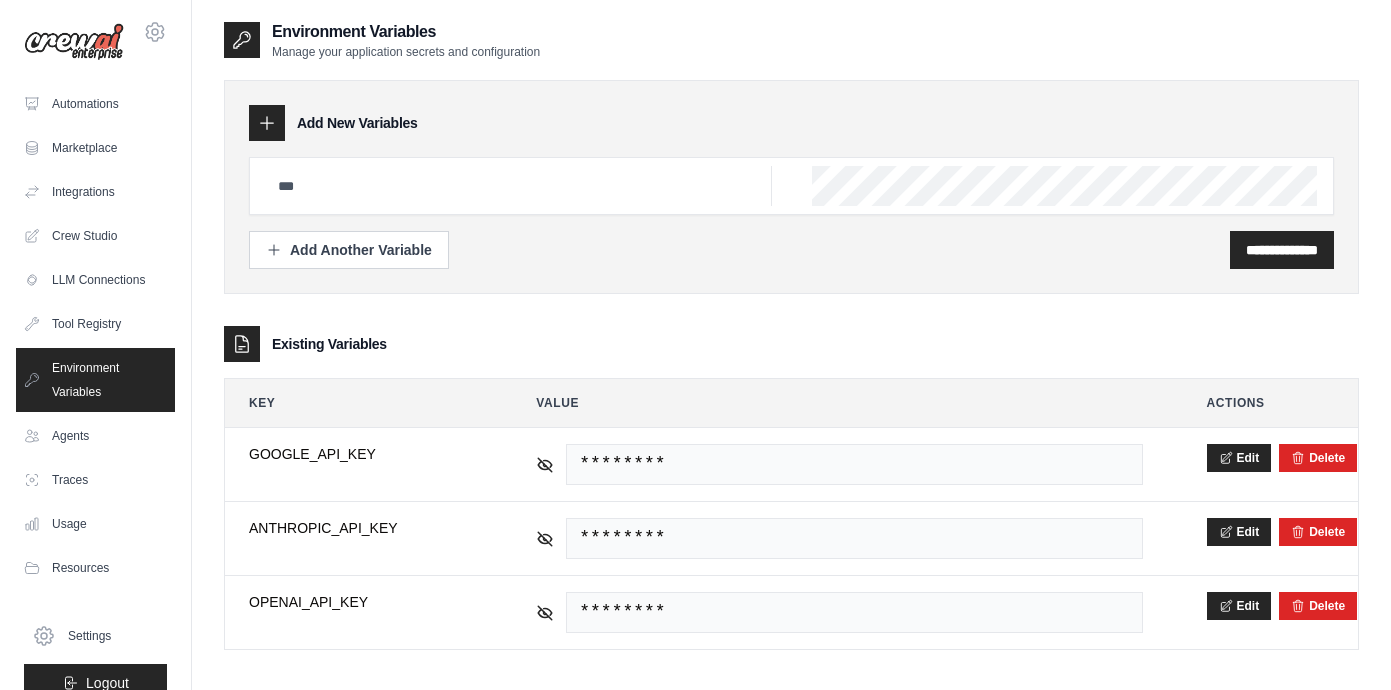 scroll, scrollTop: 40, scrollLeft: 0, axis: vertical 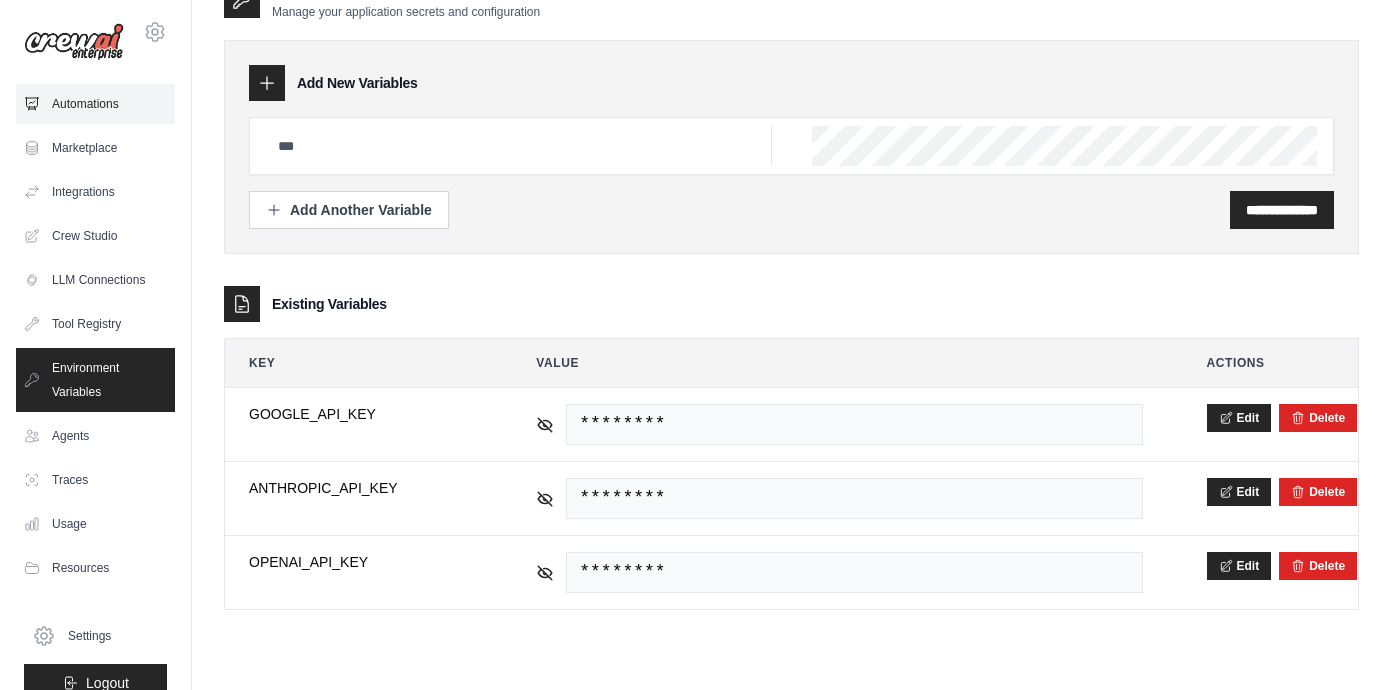 click on "Automations" at bounding box center [95, 104] 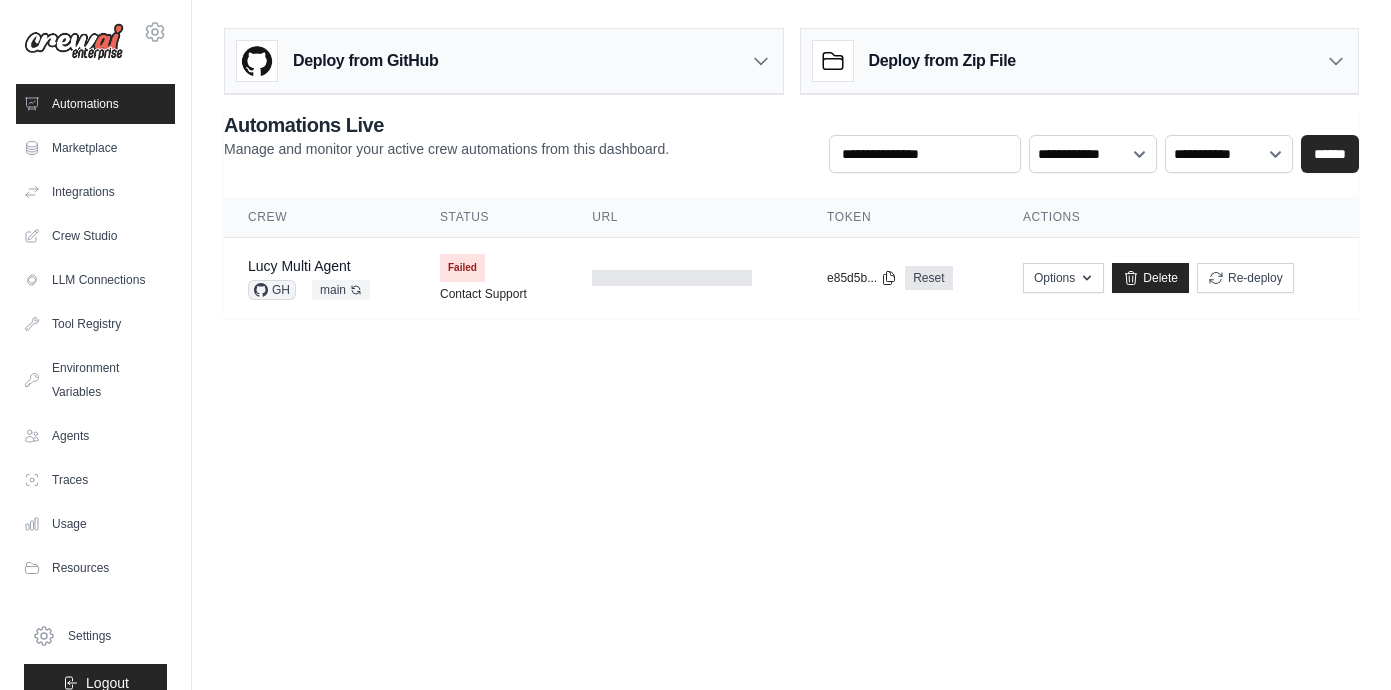 scroll, scrollTop: 0, scrollLeft: 0, axis: both 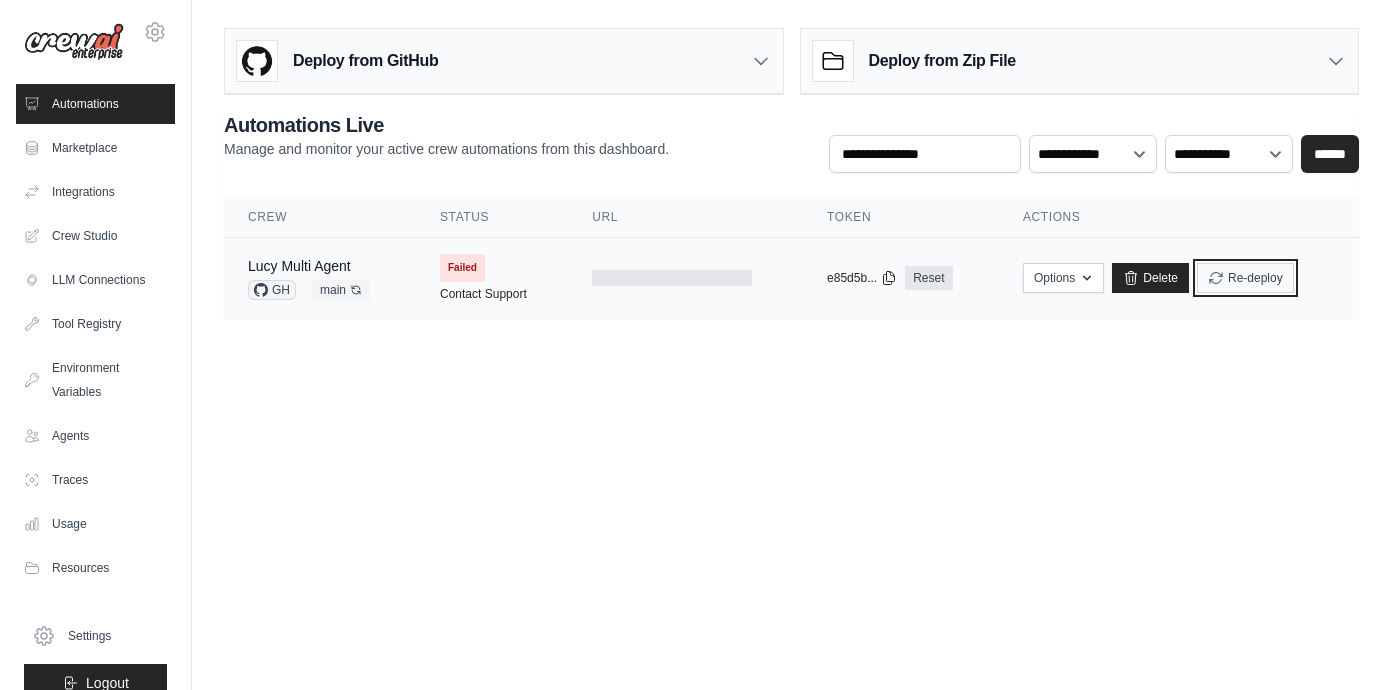 click on "Re-deploy" at bounding box center [1245, 278] 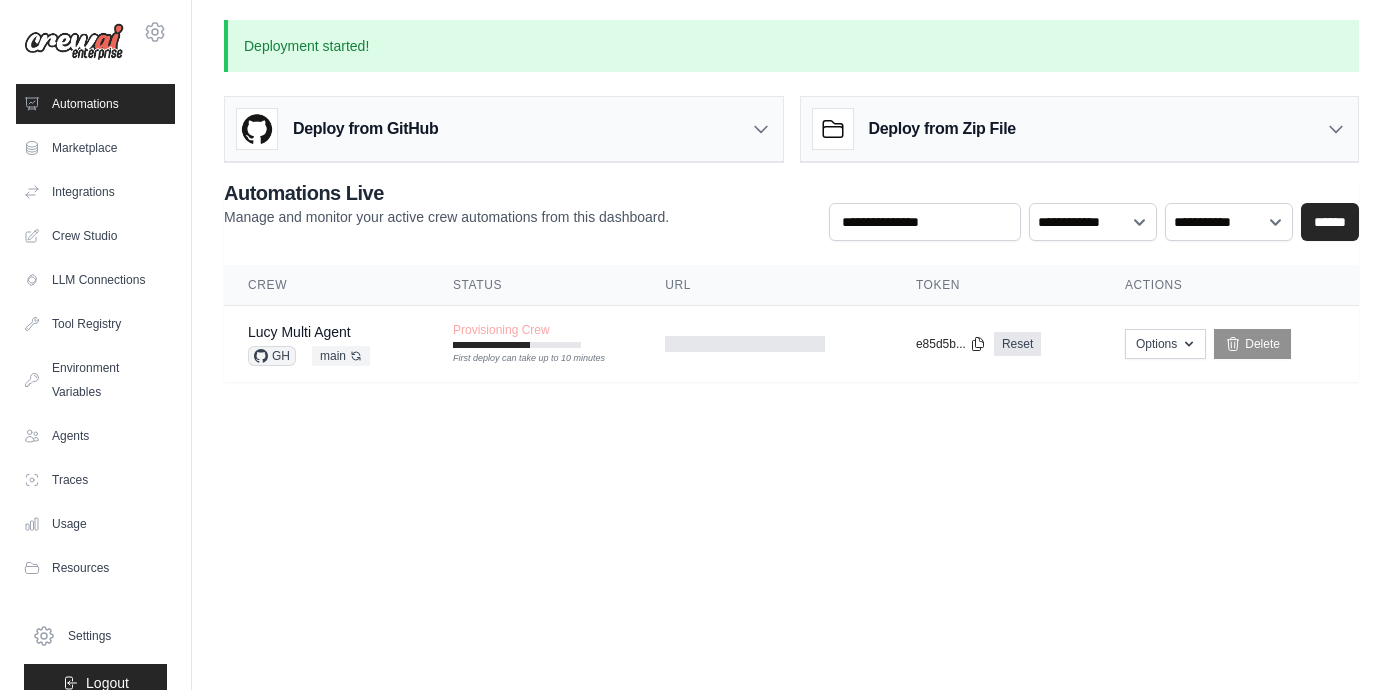 click on "**********" at bounding box center (791, 213) 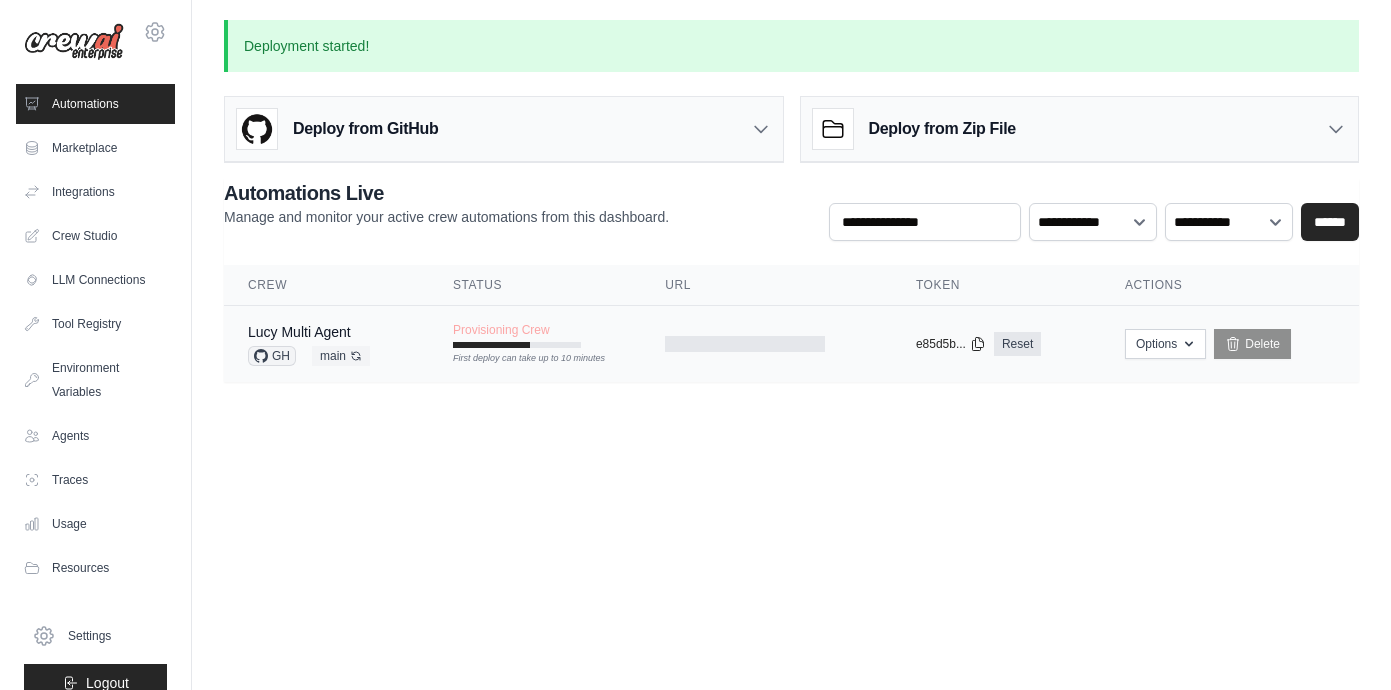 click on "Provisioning Crew" at bounding box center (501, 330) 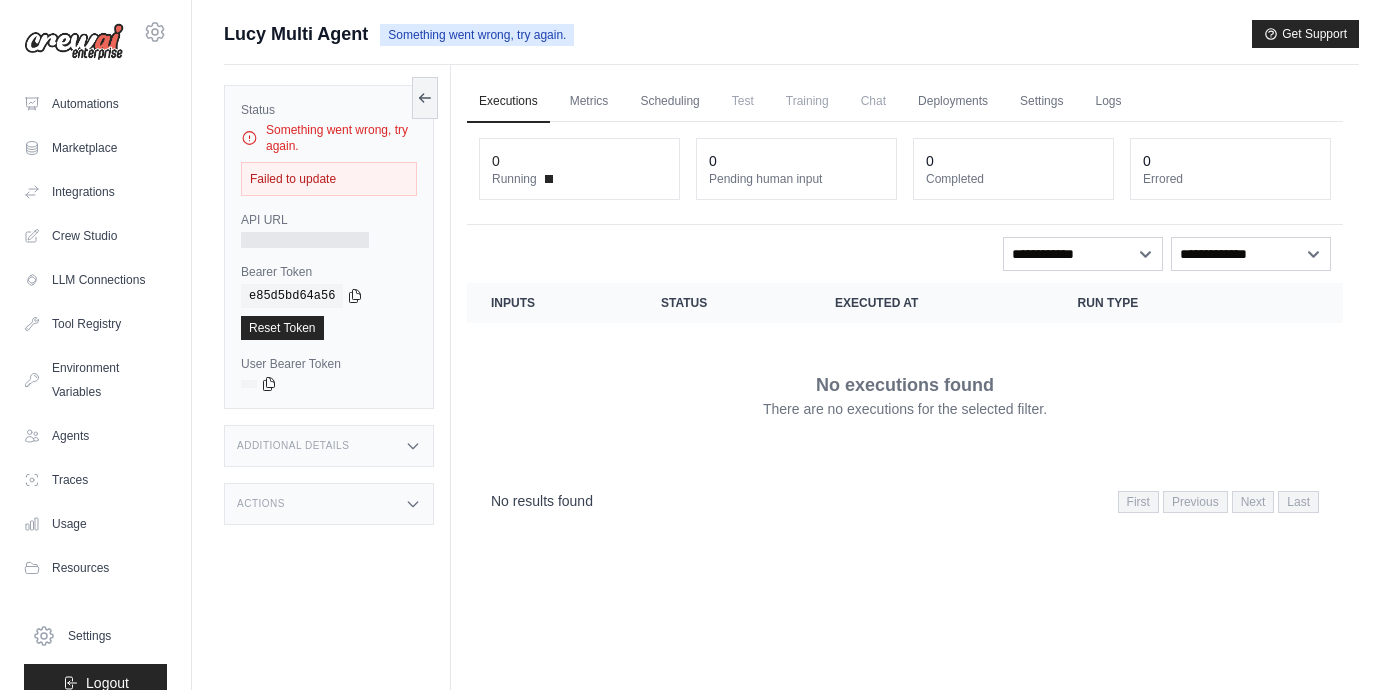 scroll, scrollTop: 0, scrollLeft: 0, axis: both 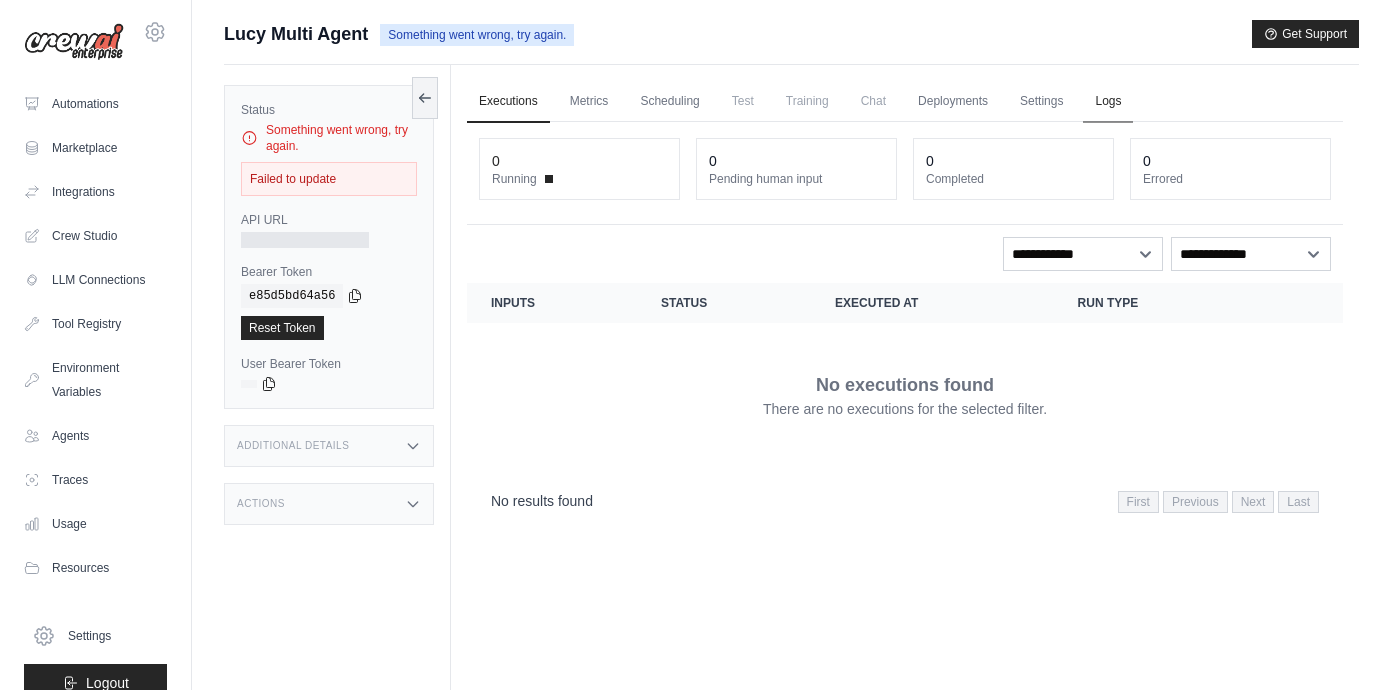 click on "Logs" at bounding box center (1108, 102) 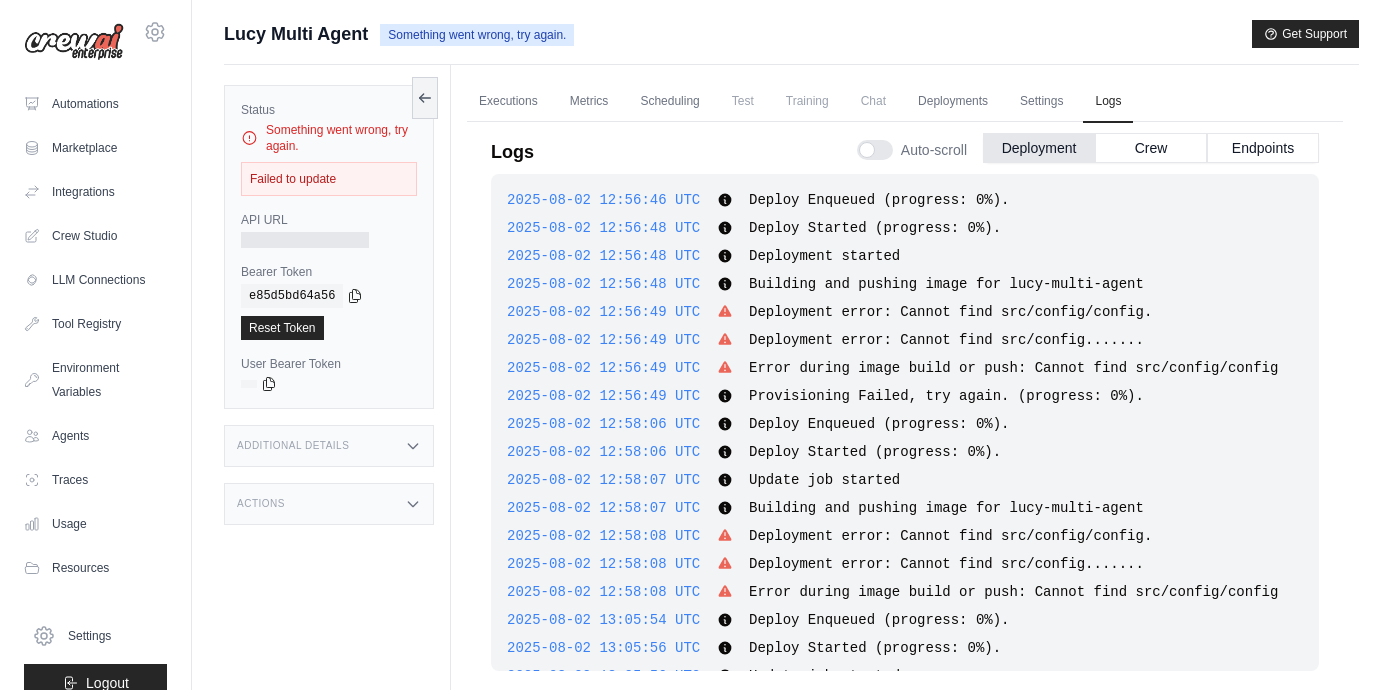 scroll, scrollTop: 2115, scrollLeft: 0, axis: vertical 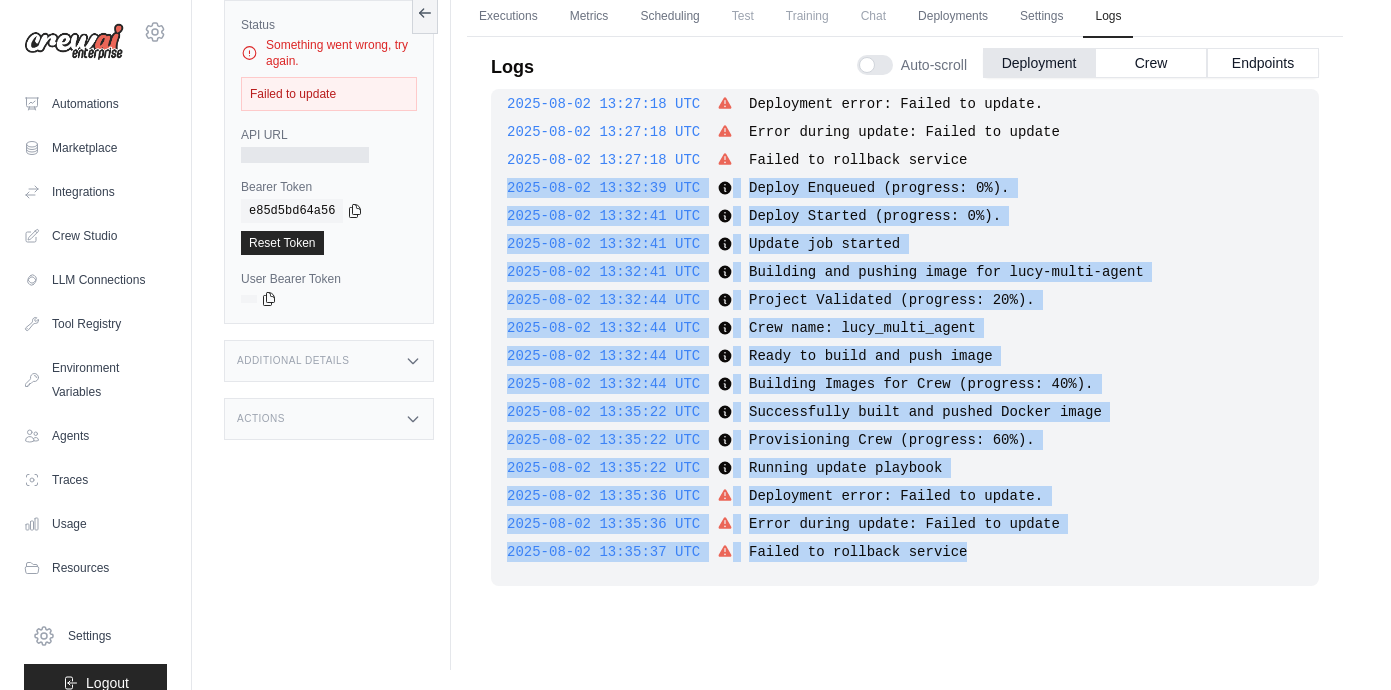 drag, startPoint x: 982, startPoint y: 550, endPoint x: 502, endPoint y: 187, distance: 601.8048 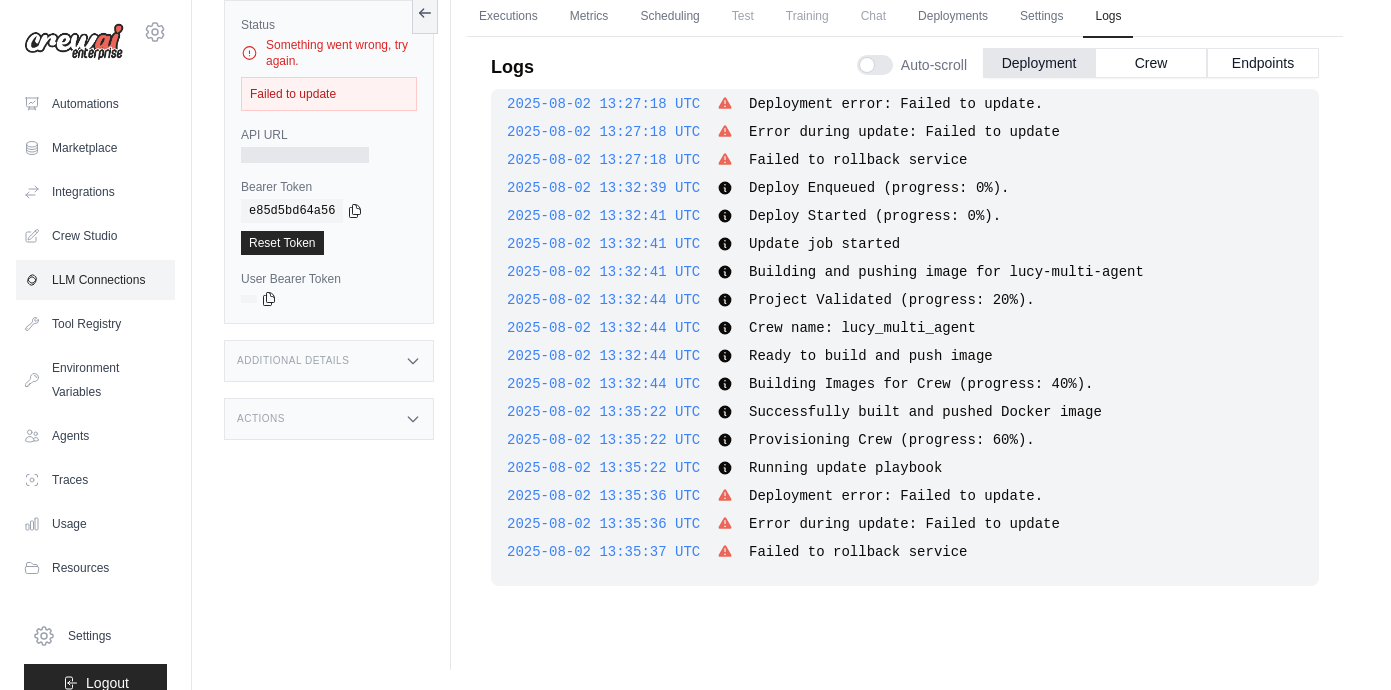 click on "LLM Connections" at bounding box center (95, 280) 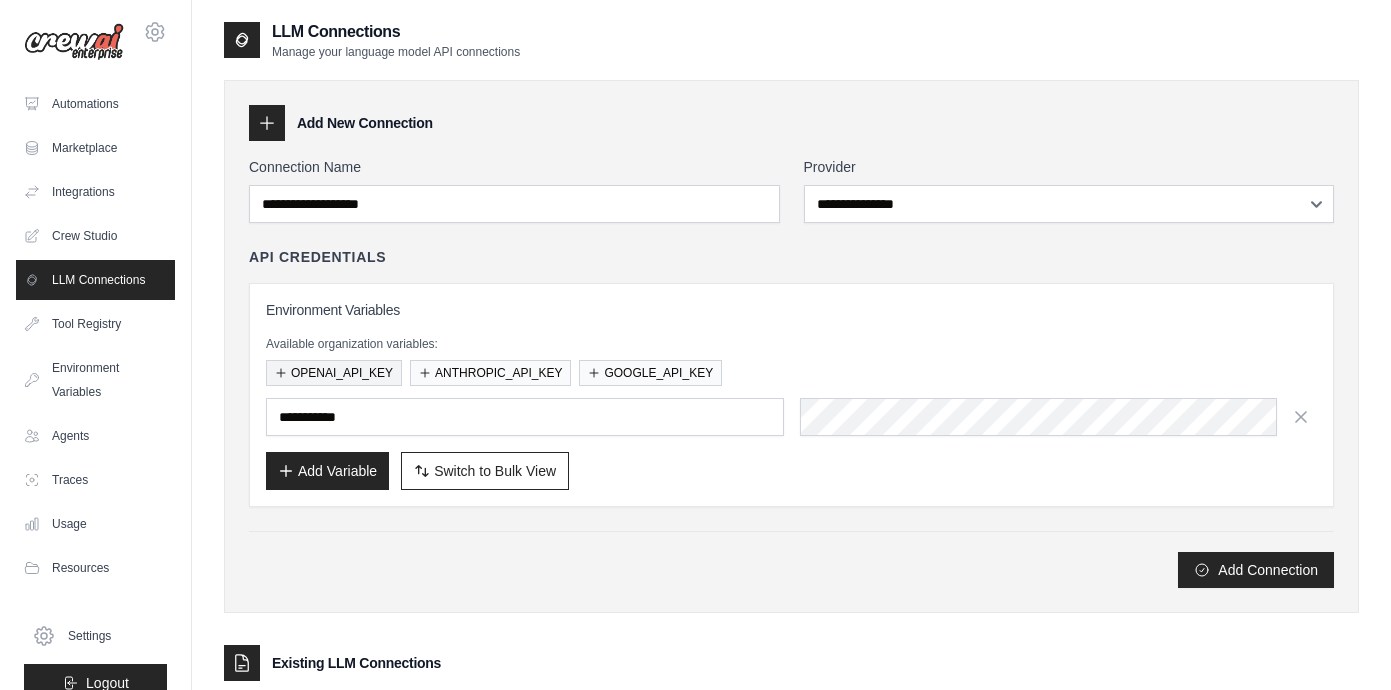 click on "OPENAI_API_KEY" at bounding box center (334, 373) 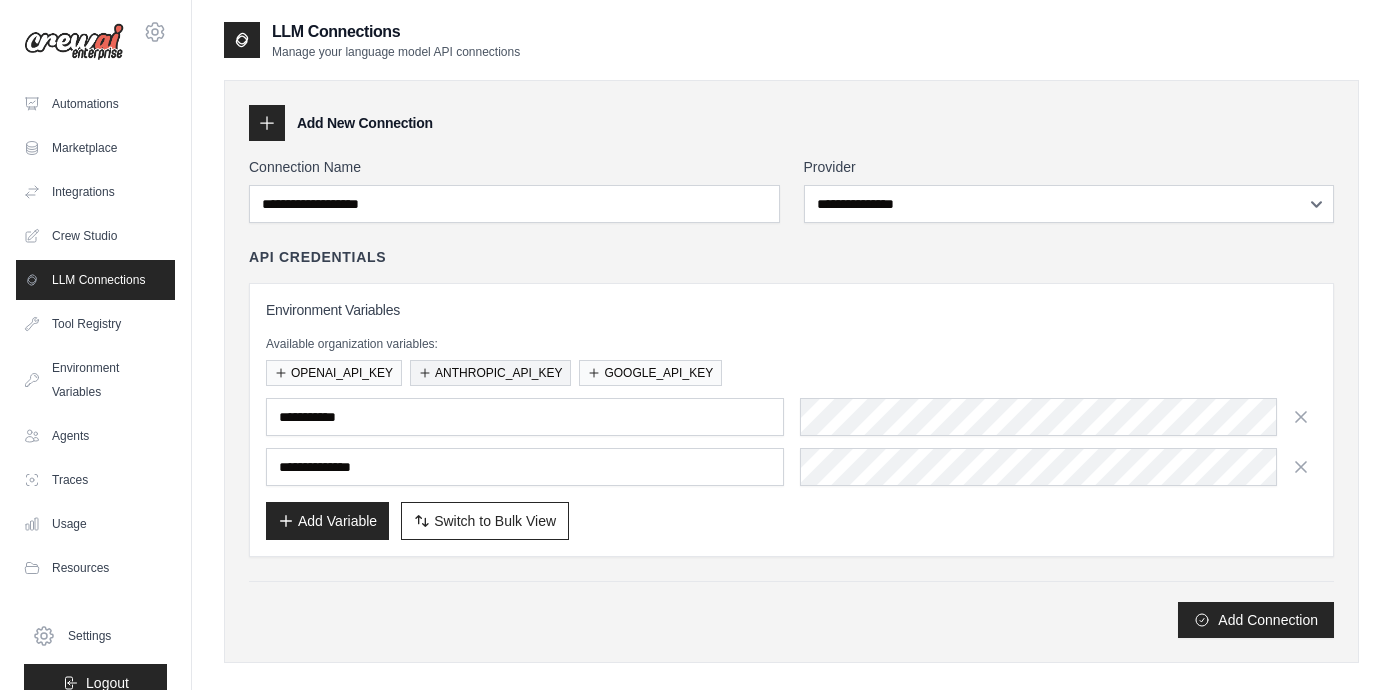 click on "ANTHROPIC_API_KEY" at bounding box center (490, 373) 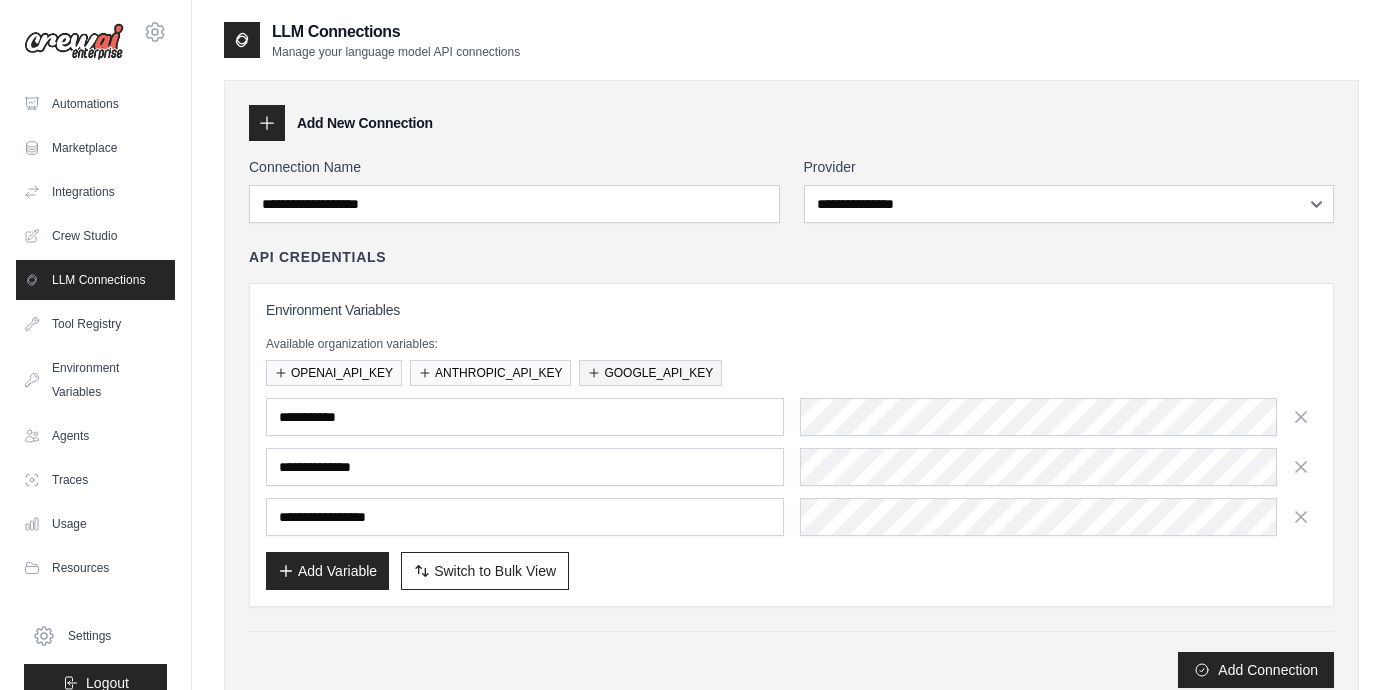 click on "GOOGLE_API_KEY" at bounding box center [650, 373] 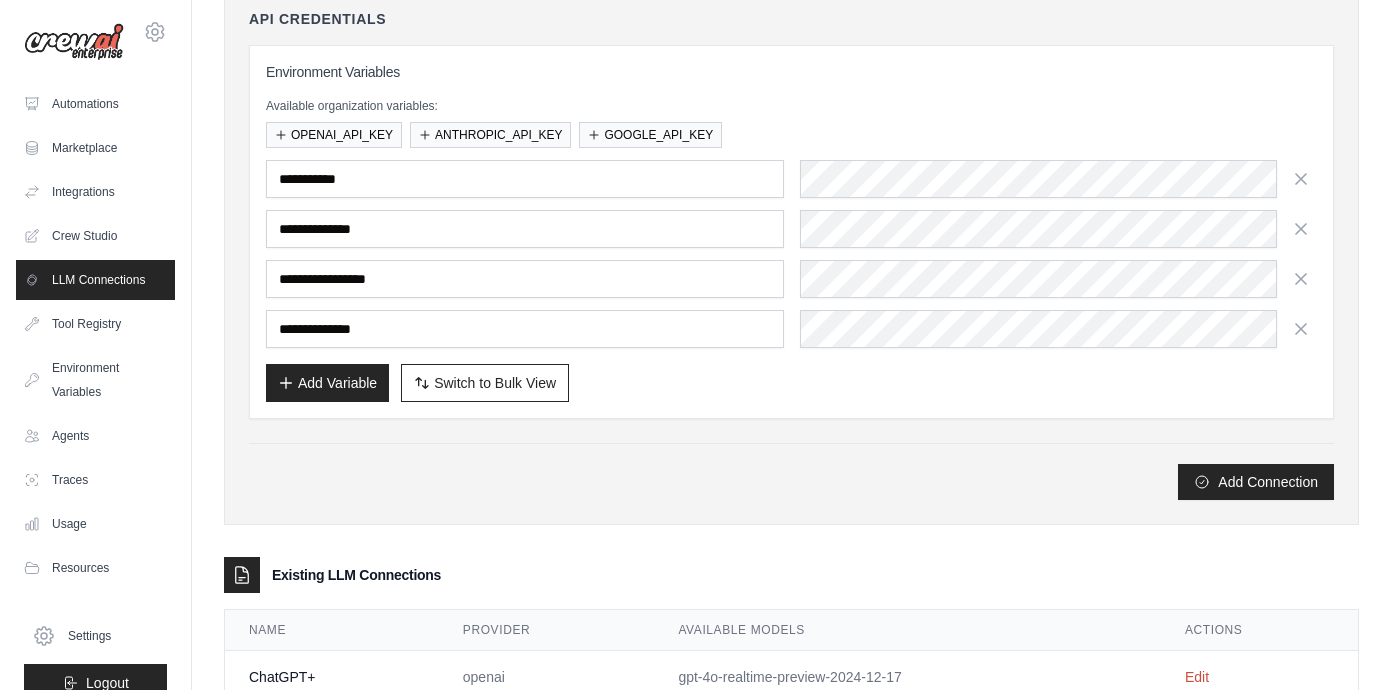 scroll, scrollTop: 304, scrollLeft: 0, axis: vertical 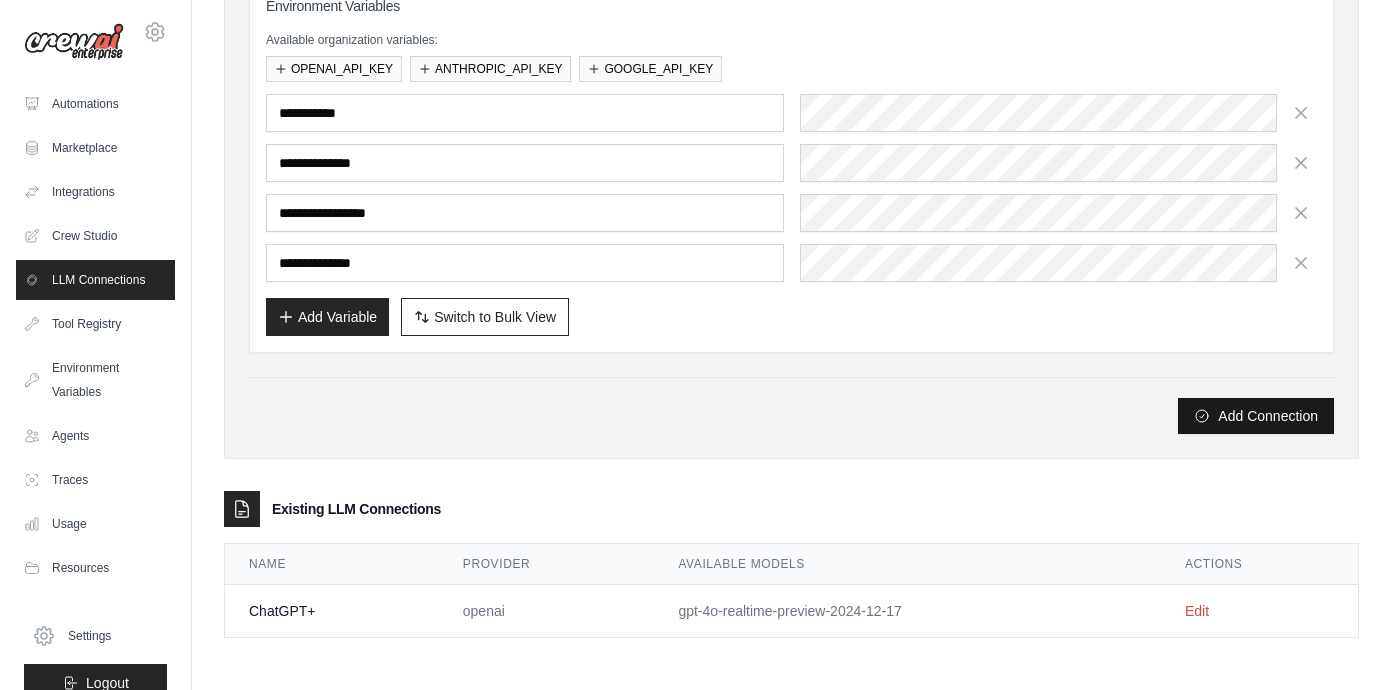 click on "Add Connection" at bounding box center [1256, 416] 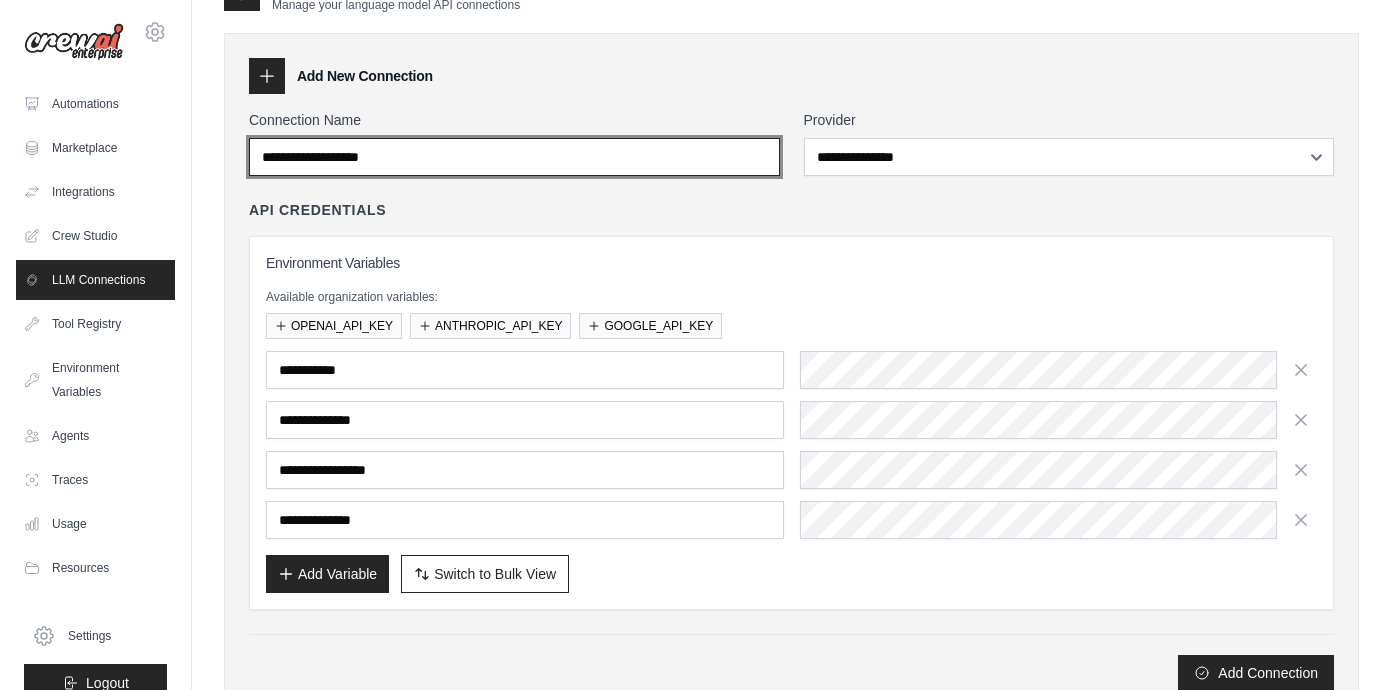 scroll, scrollTop: 0, scrollLeft: 0, axis: both 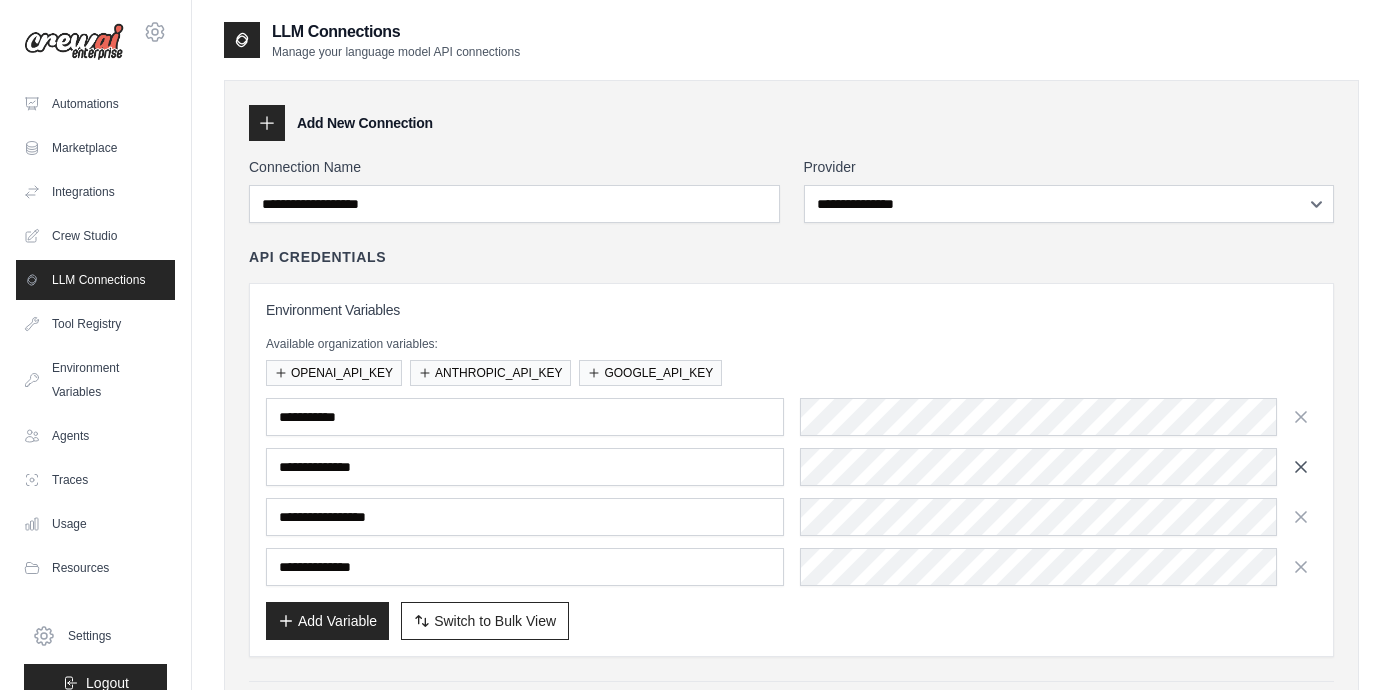 click 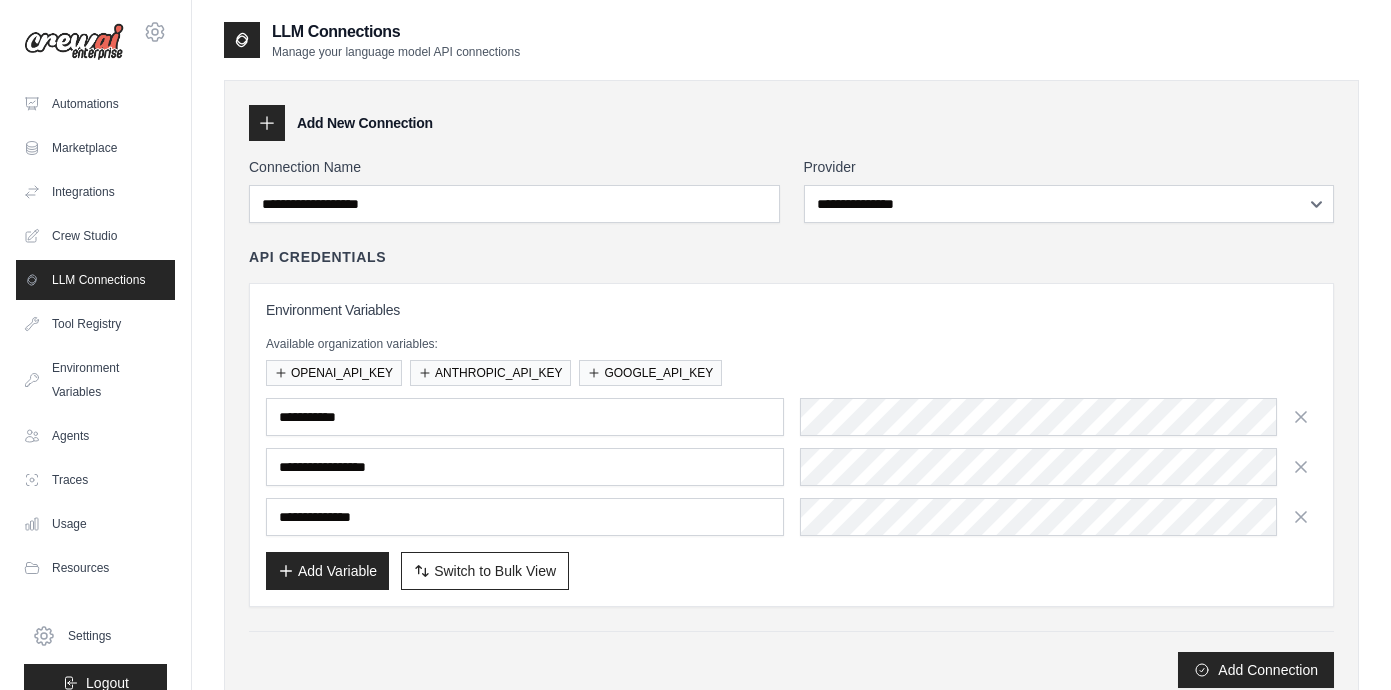 click 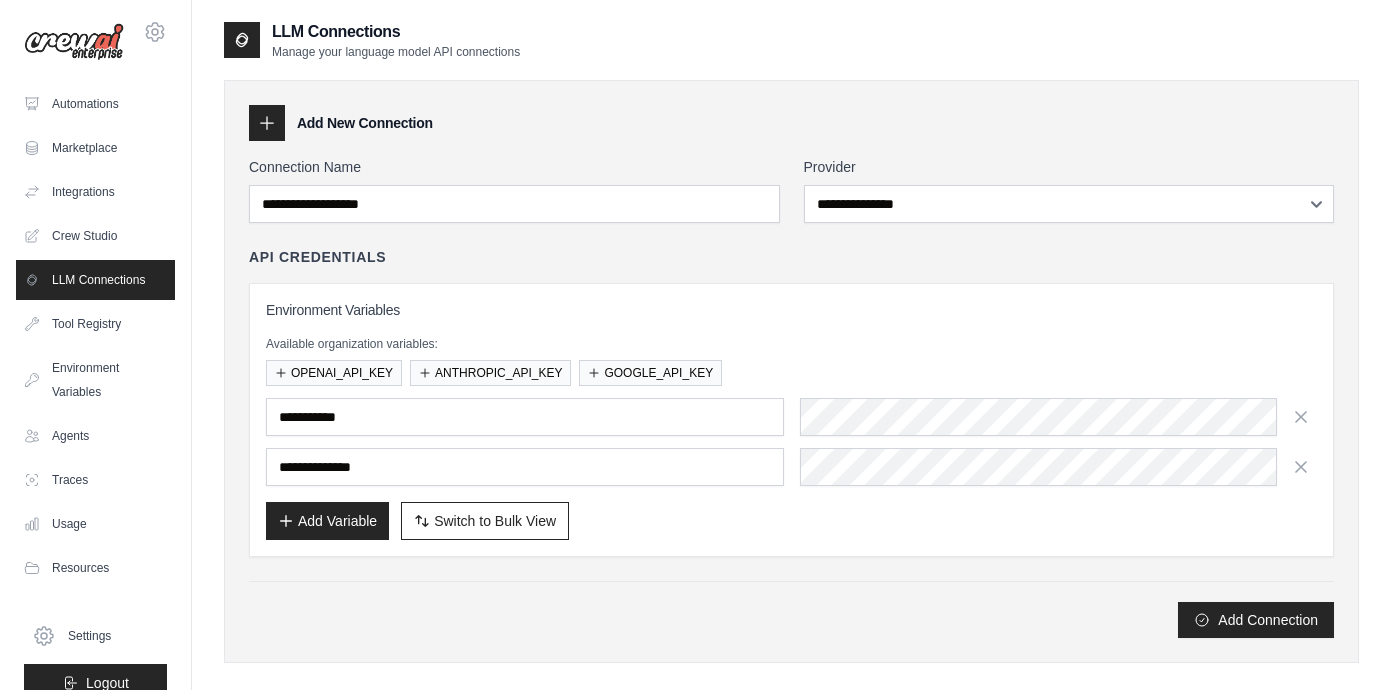 click 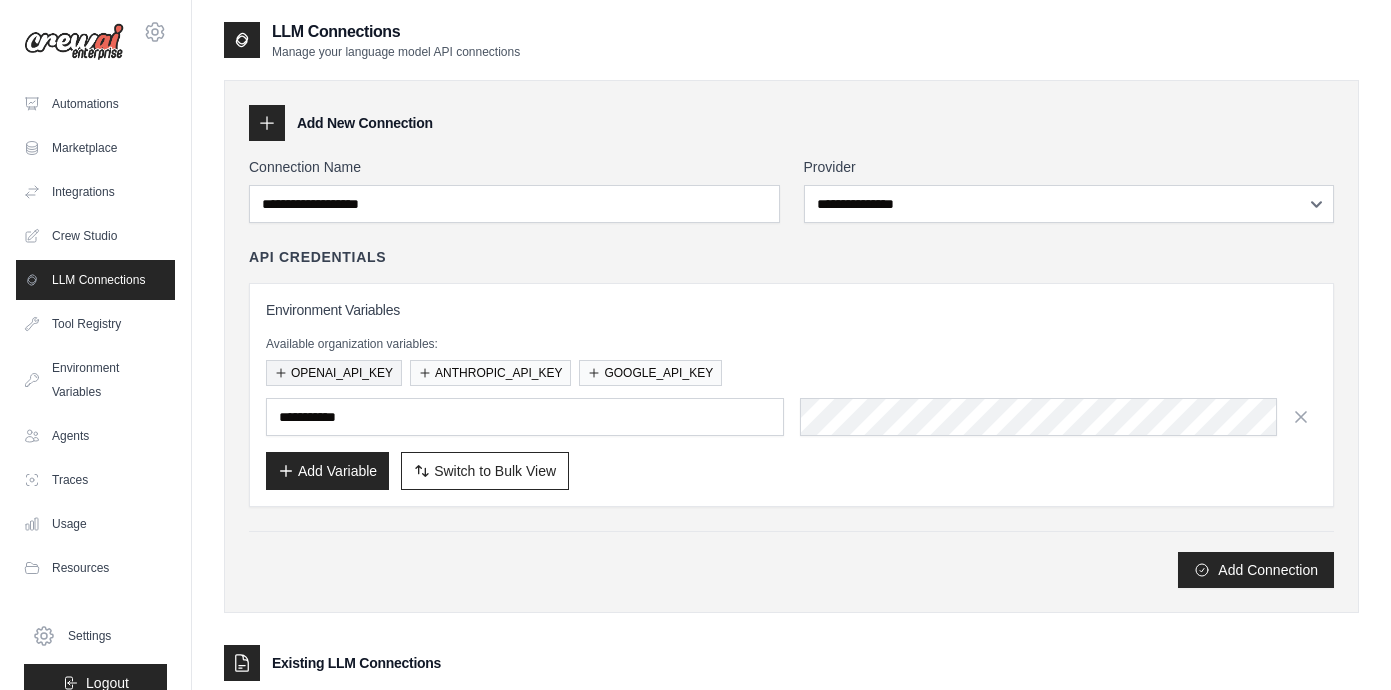click on "OPENAI_API_KEY" at bounding box center (334, 373) 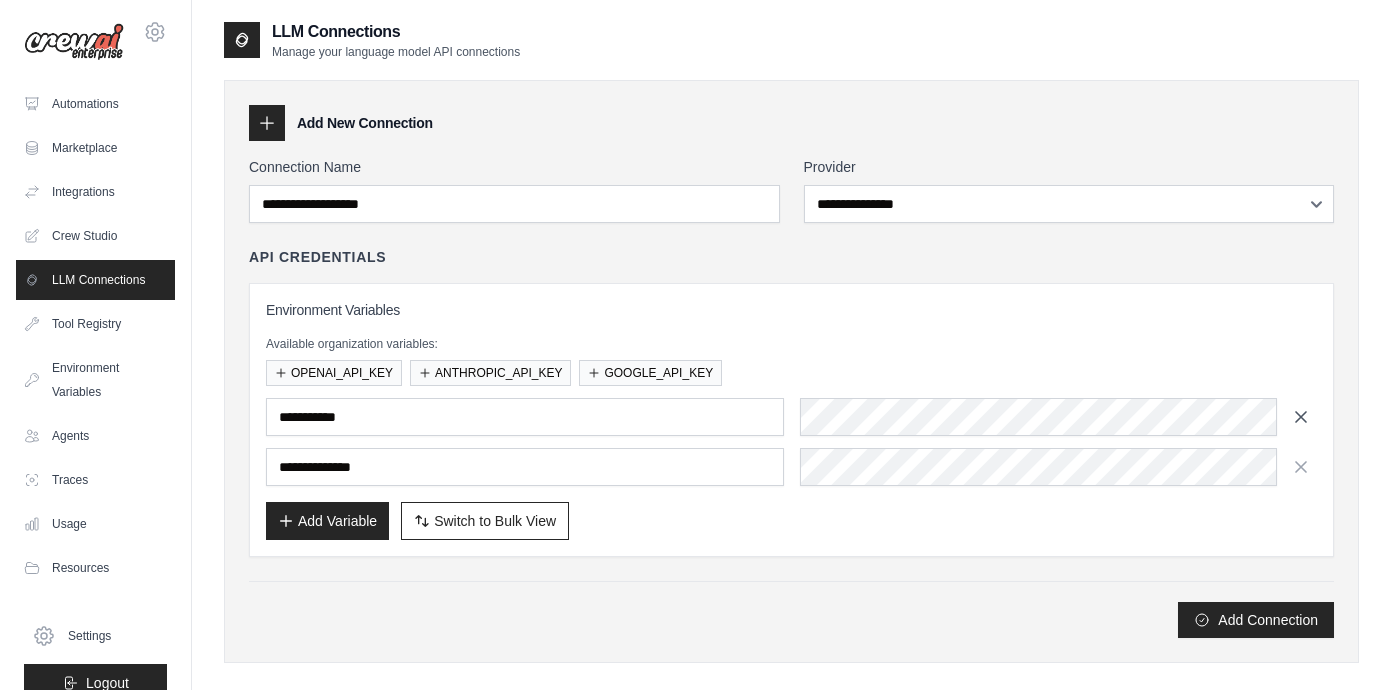 click 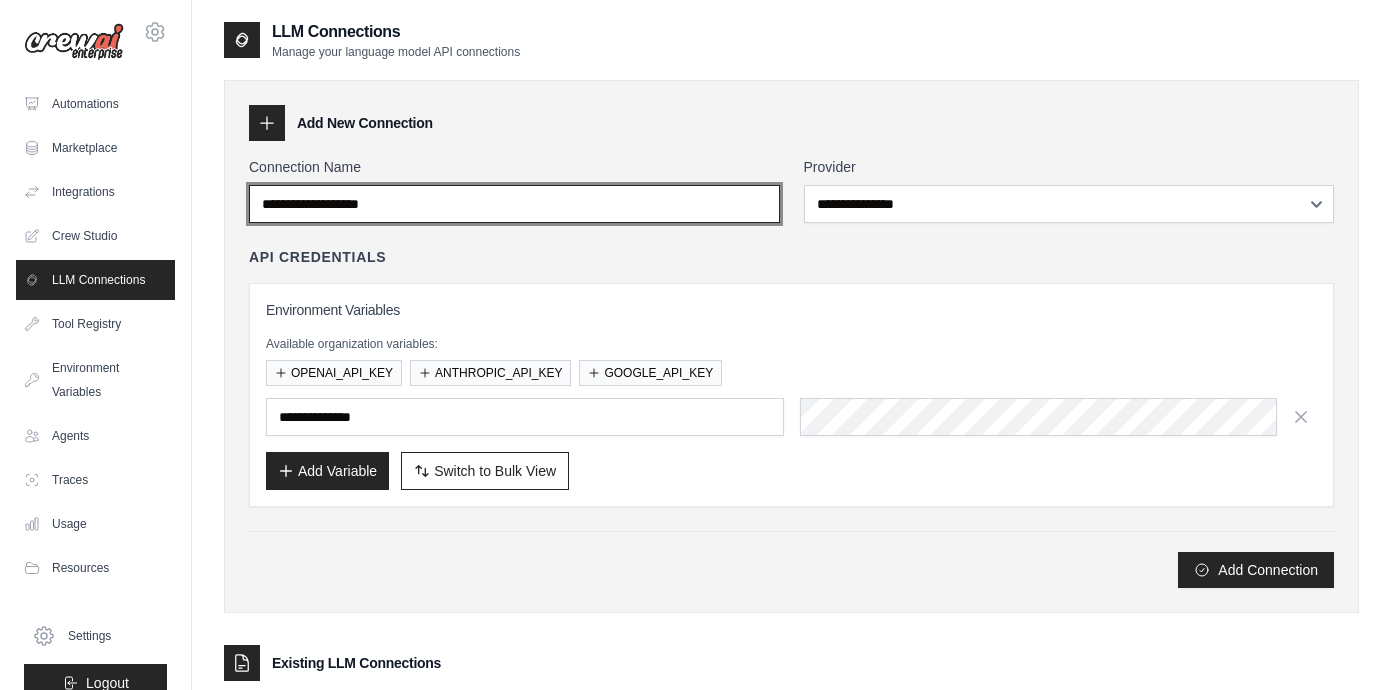 click on "Connection Name" at bounding box center [514, 204] 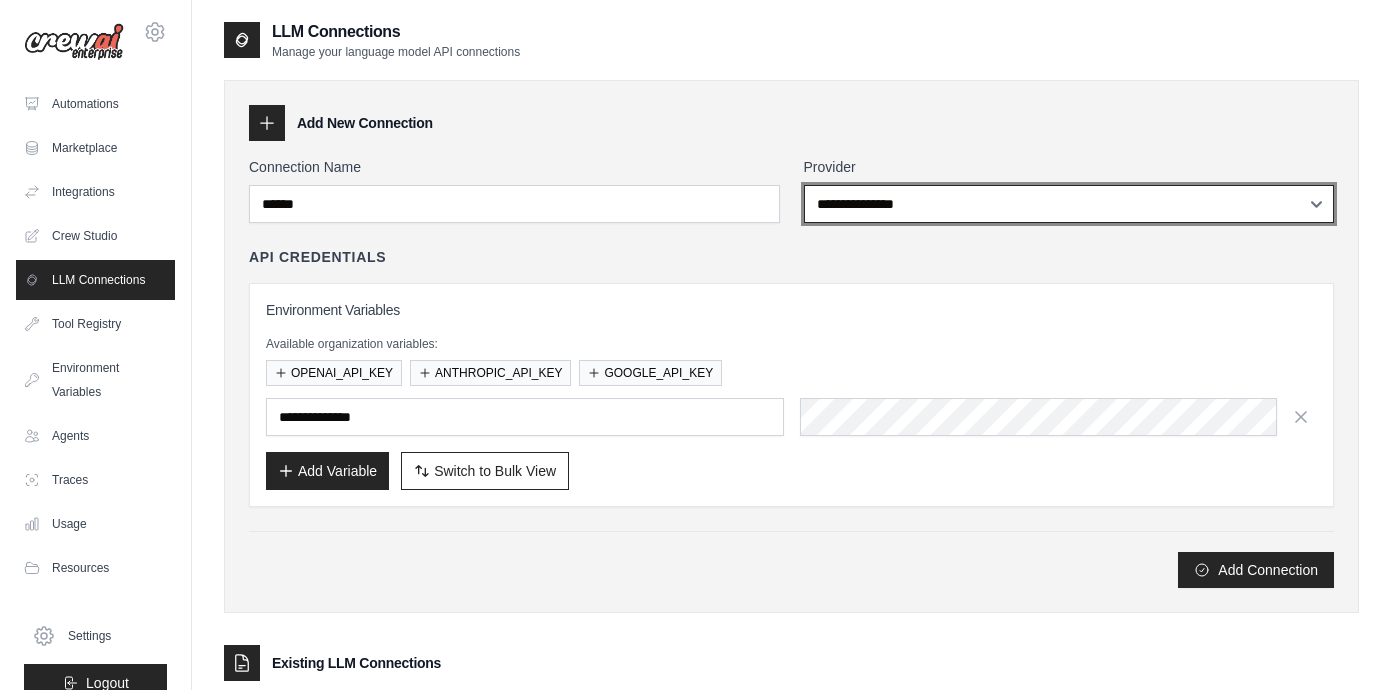 click on "**********" at bounding box center [1069, 204] 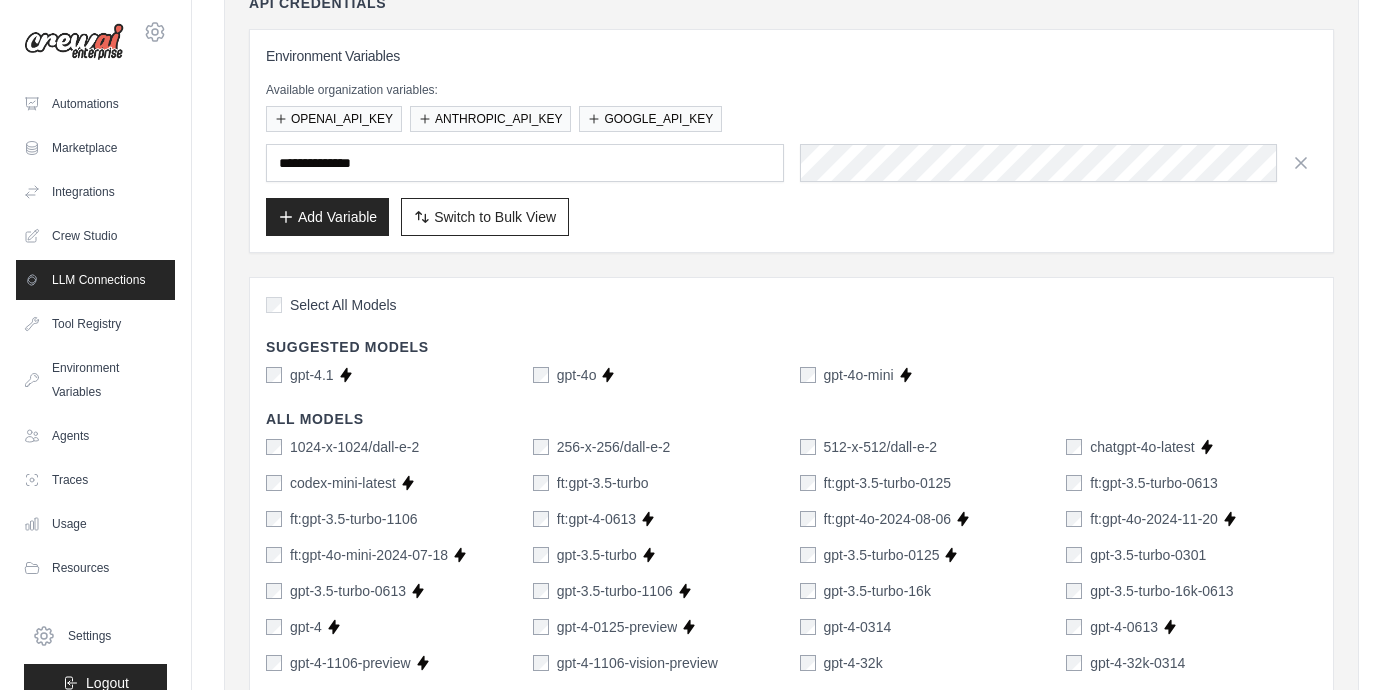 scroll, scrollTop: 267, scrollLeft: 0, axis: vertical 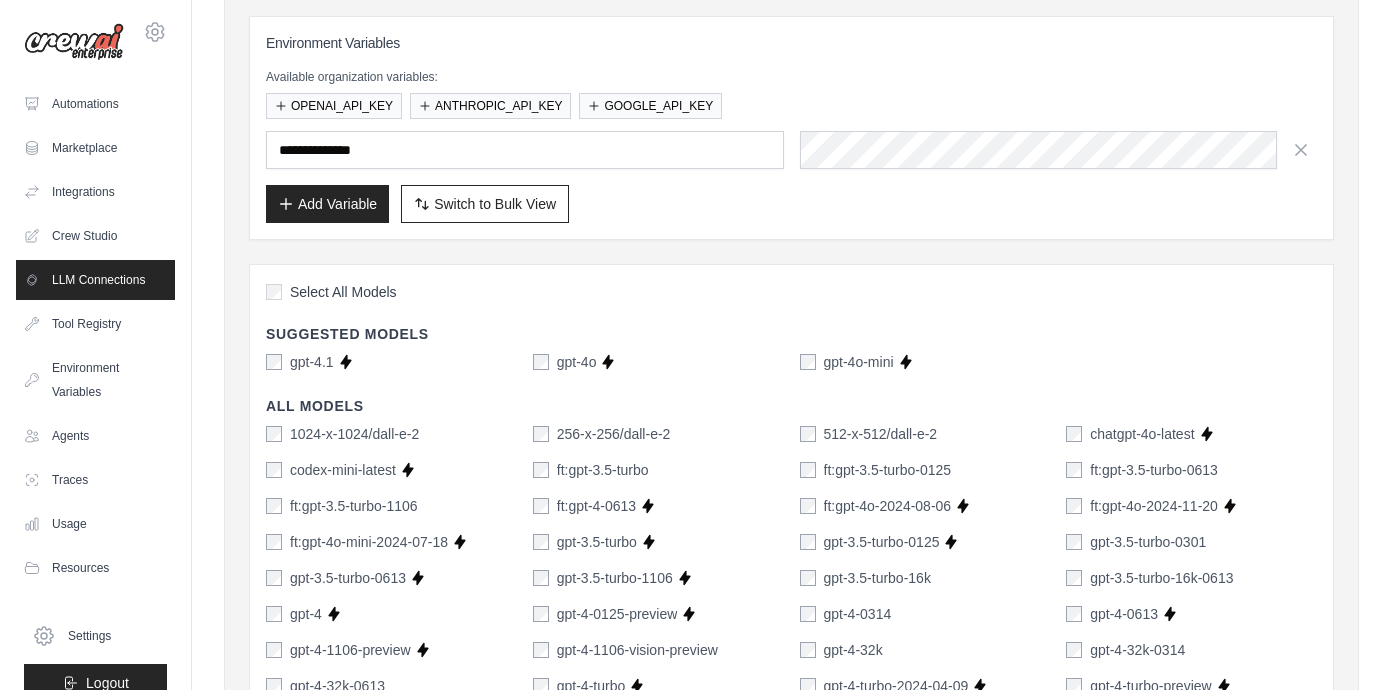 click on "Select All Models
Suggested Models gpt-4.1
Supports Crew Studio gpt-4o
Supports Crew Studio gpt-4o-mini
Supports Crew Studio All Models 1024-x-1024/dall-e-2 256-x-256/dall-e-2 512-x-512/dall-e-2 chatgpt-4o-latest
Supports Crew Studio codex-mini-latest
Supports Crew Studio ft:gpt-3.5-turbo ft:gpt-3.5-turbo-0125 ft:gpt-3.5-turbo-0613 ft:gpt-3.5-turbo-1106 ft:gpt-4-0613
Supports Crew Studio ft:gpt-4o-2024-08-06
Supports Crew Studio ft:gpt-4o-2024-11-20
Supports Crew Studio ft:gpt-4o-mini-2024-07-18
Supports Crew Studio gpt-3.5-turbo
Supports Crew Studio gpt-3.5-turbo-0125
Supports Crew Studio gpt-3.5-turbo-0301" at bounding box center [791, 899] 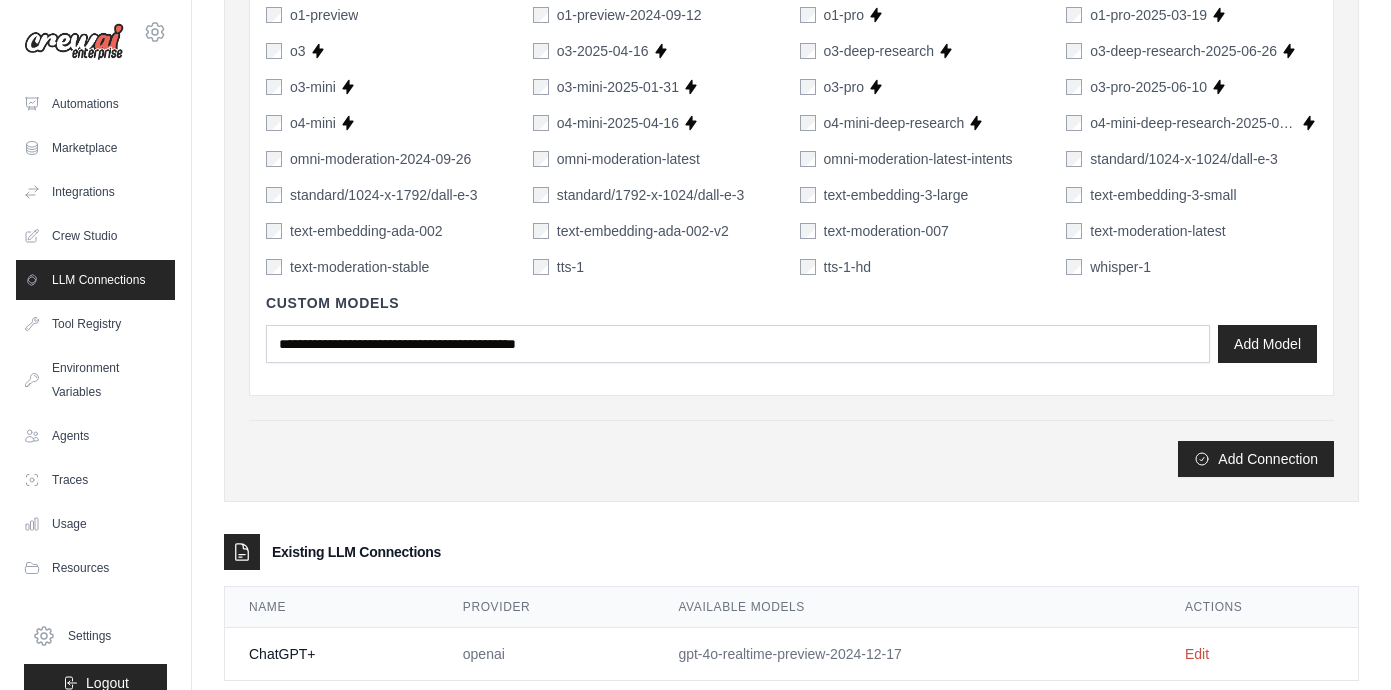 scroll, scrollTop: 1449, scrollLeft: 0, axis: vertical 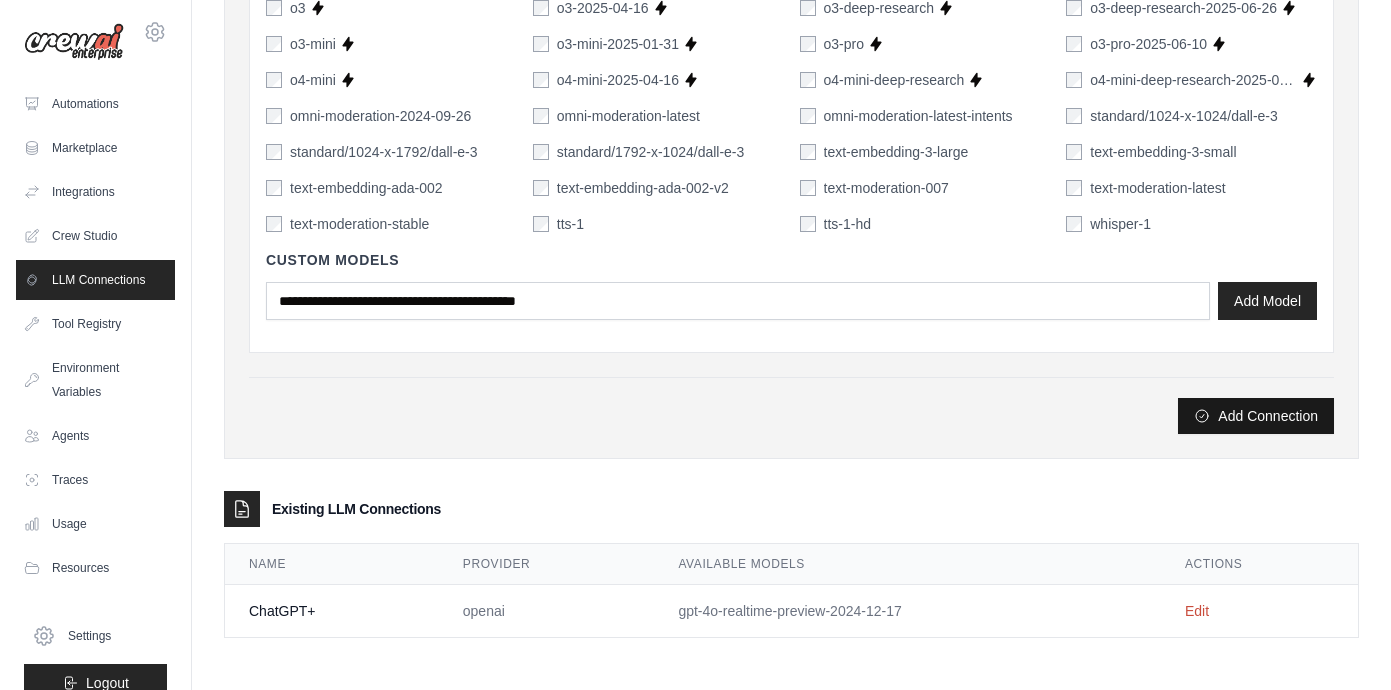 click on "Add Connection" at bounding box center (1256, 416) 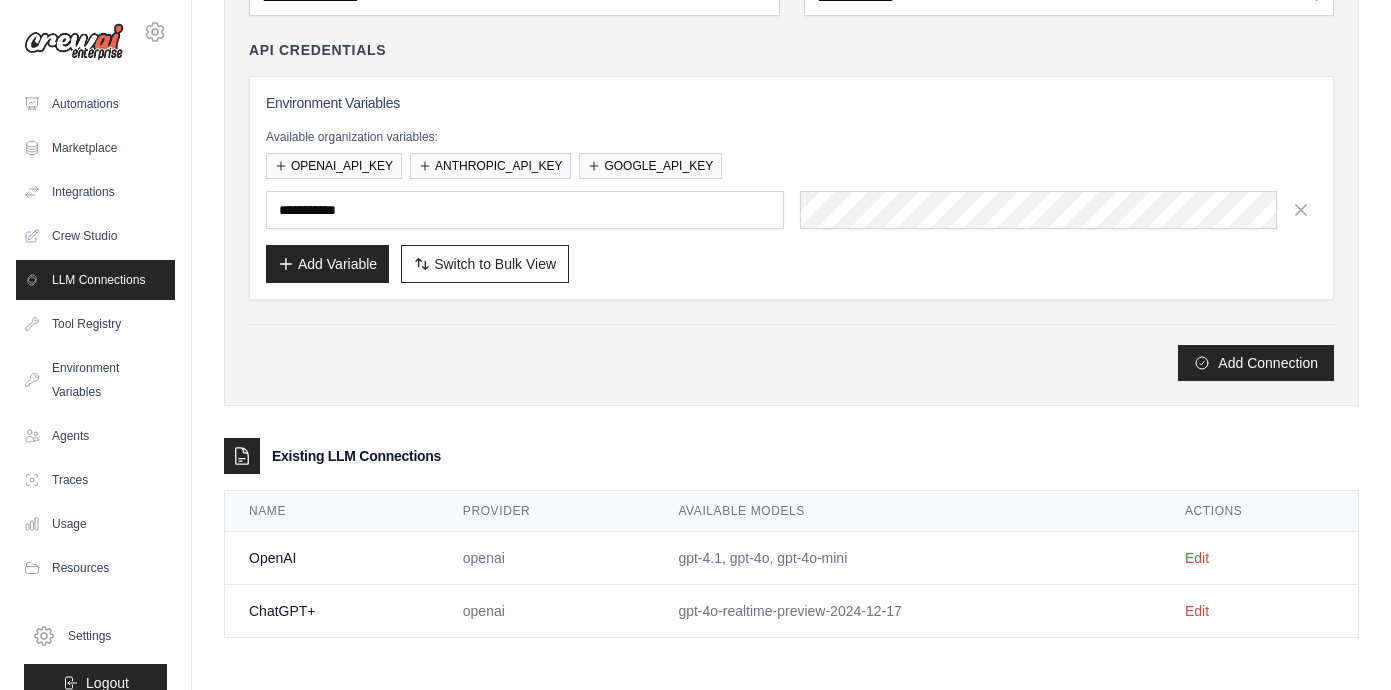 scroll, scrollTop: 0, scrollLeft: 0, axis: both 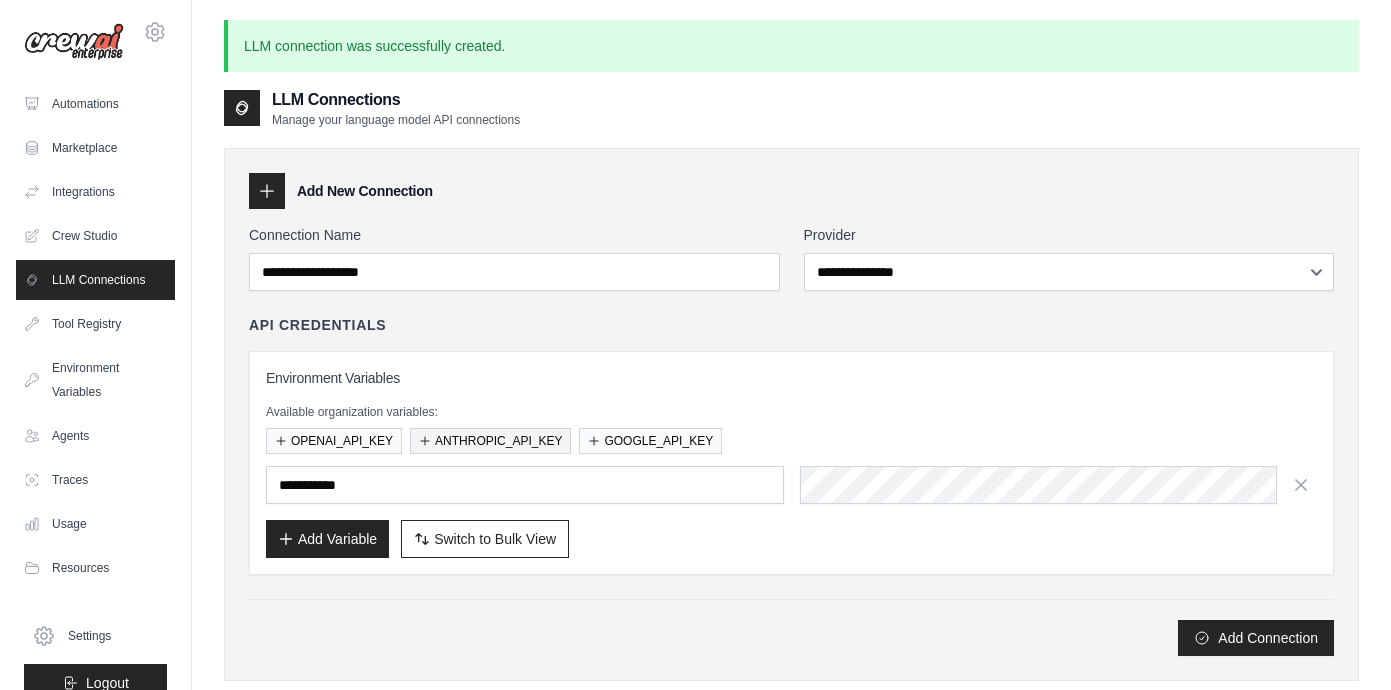 click on "ANTHROPIC_API_KEY" at bounding box center [490, 441] 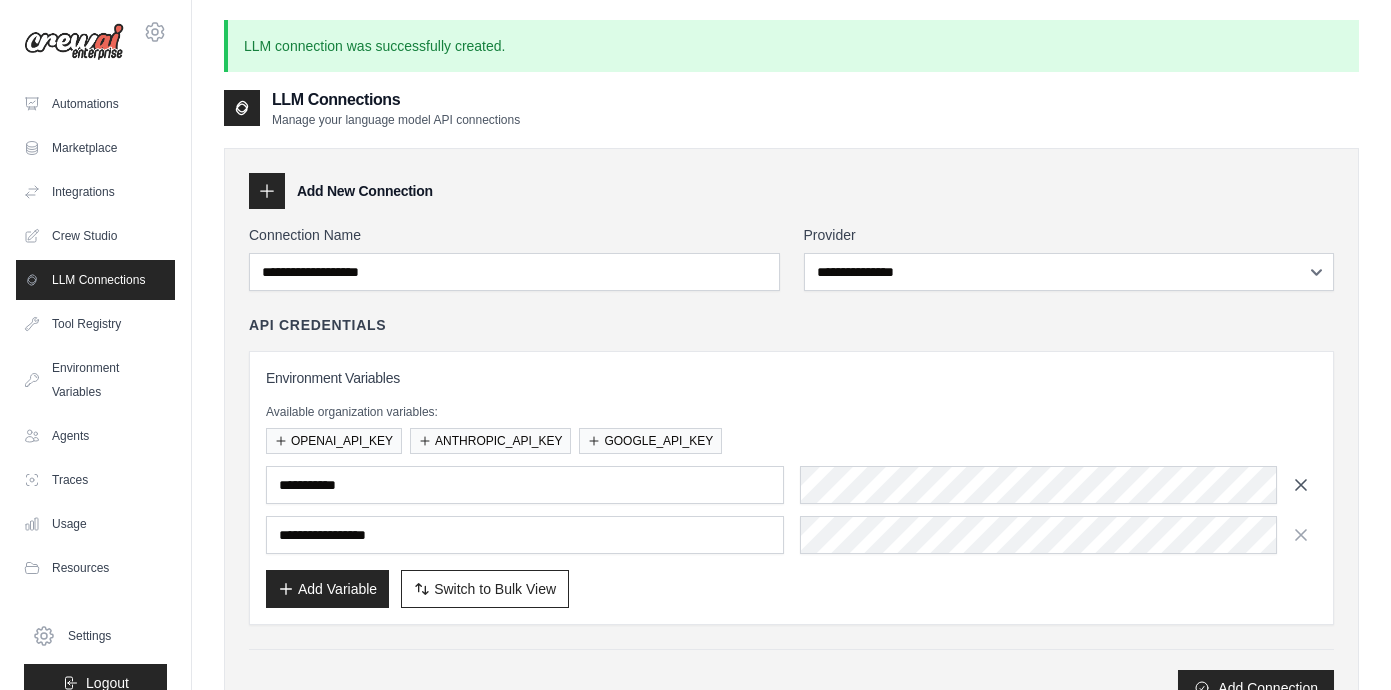 click 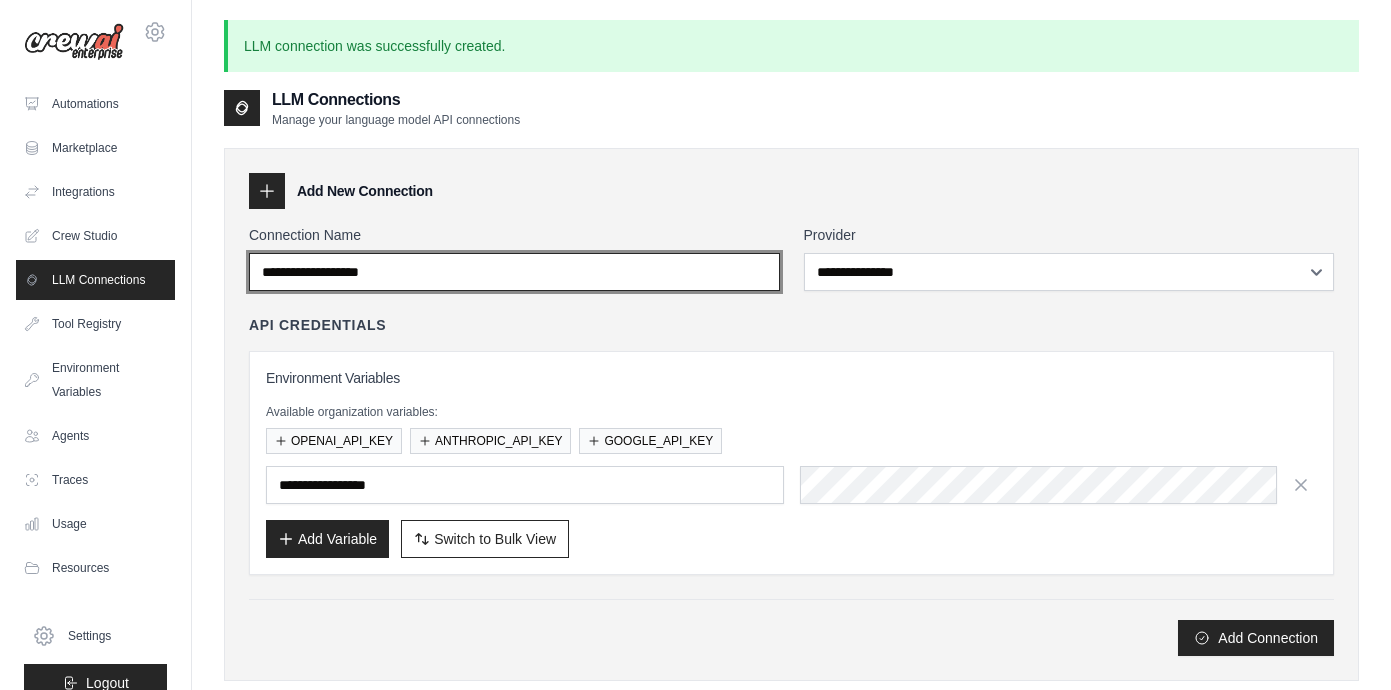 click on "Connection Name" at bounding box center (514, 272) 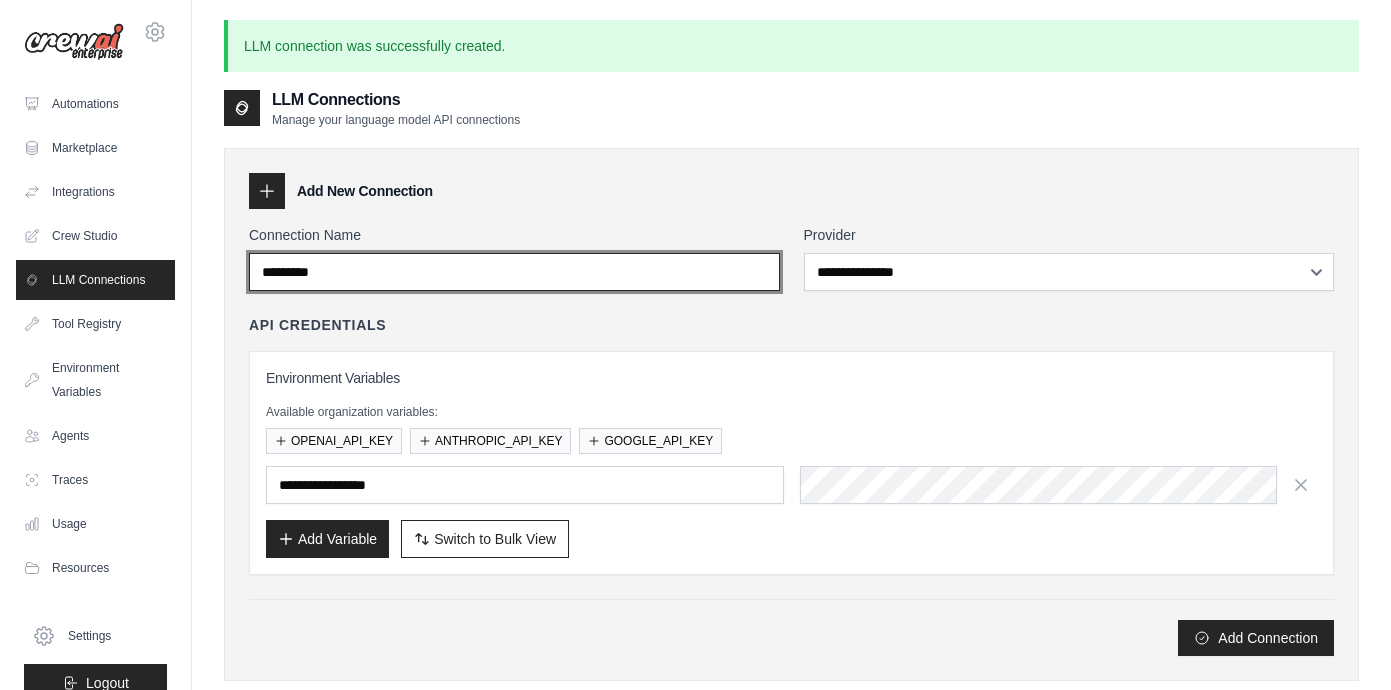 type on "*********" 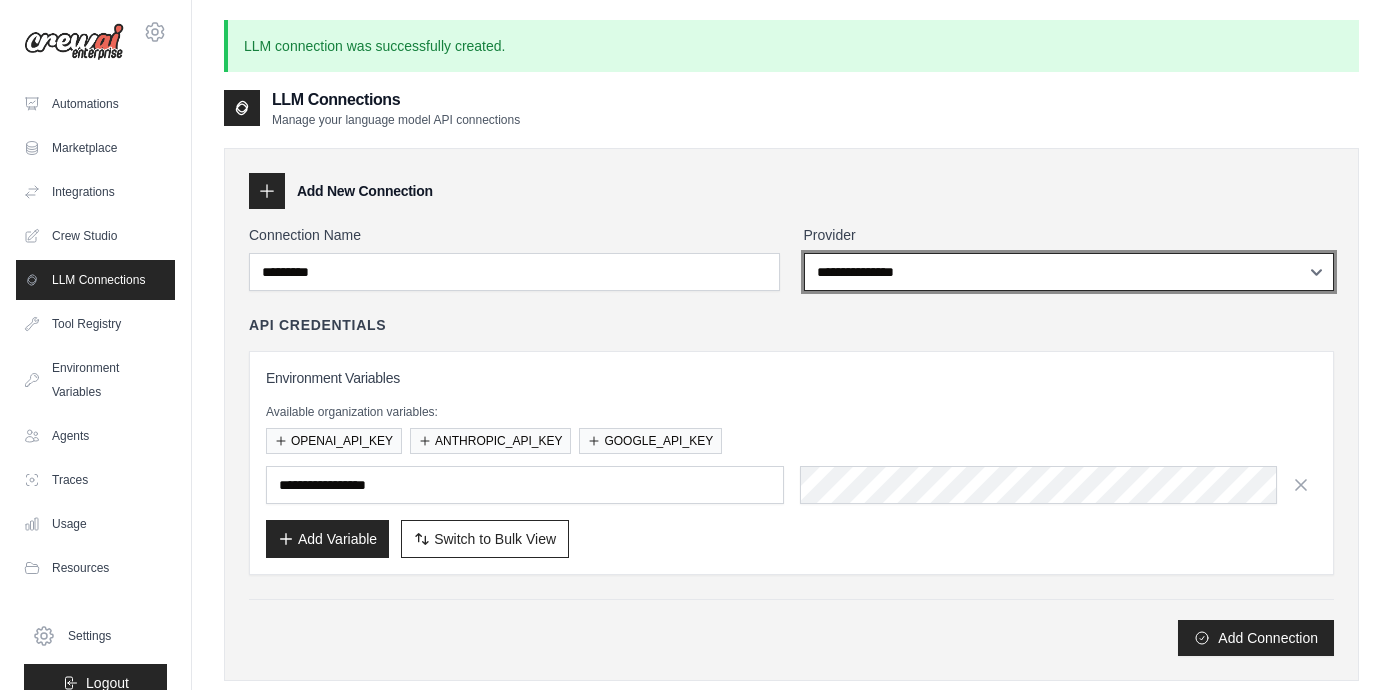 click on "**********" at bounding box center [1069, 272] 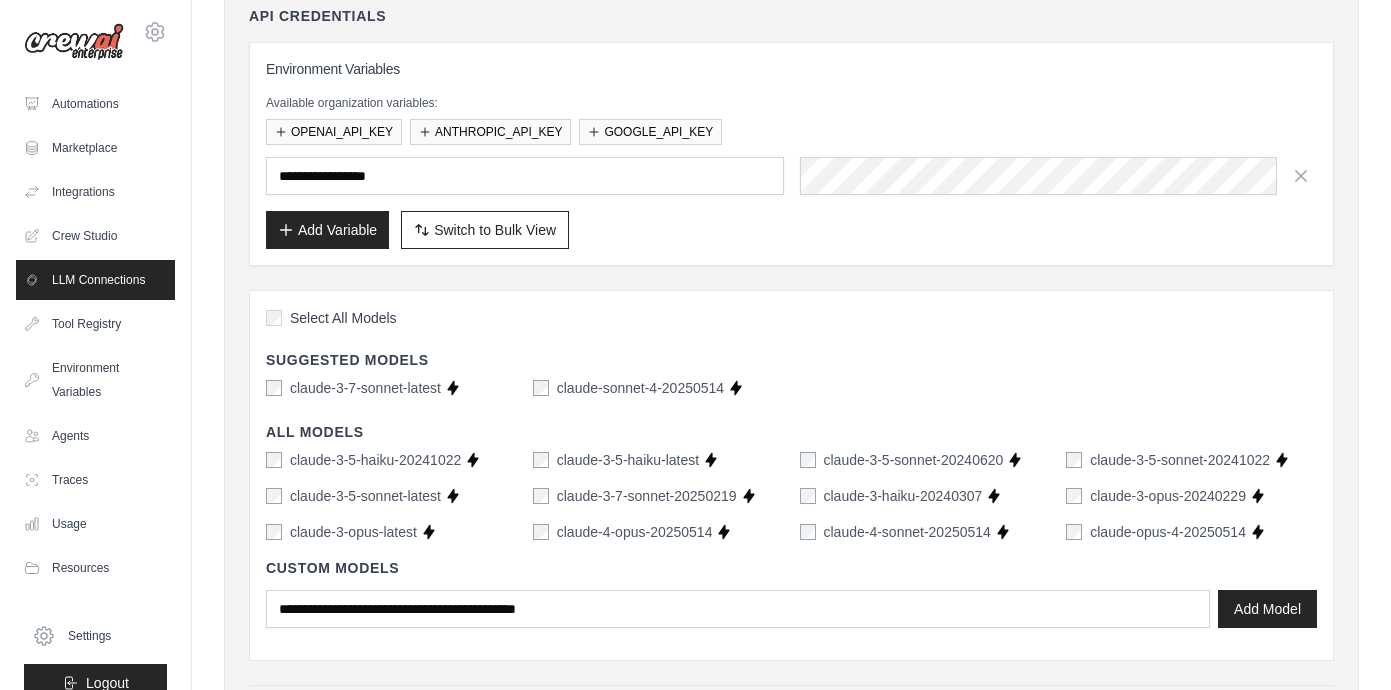 scroll, scrollTop: 310, scrollLeft: 0, axis: vertical 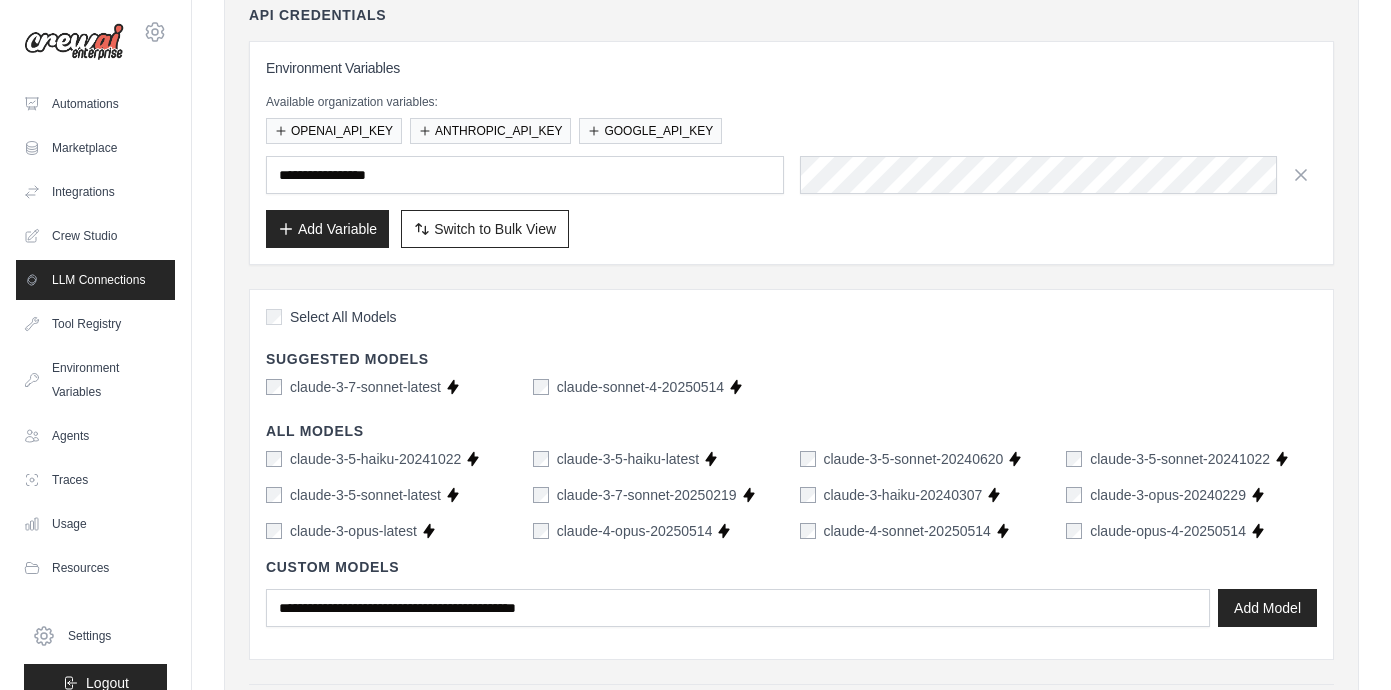click on "claude-3-7-sonnet-latest" at bounding box center [353, 387] 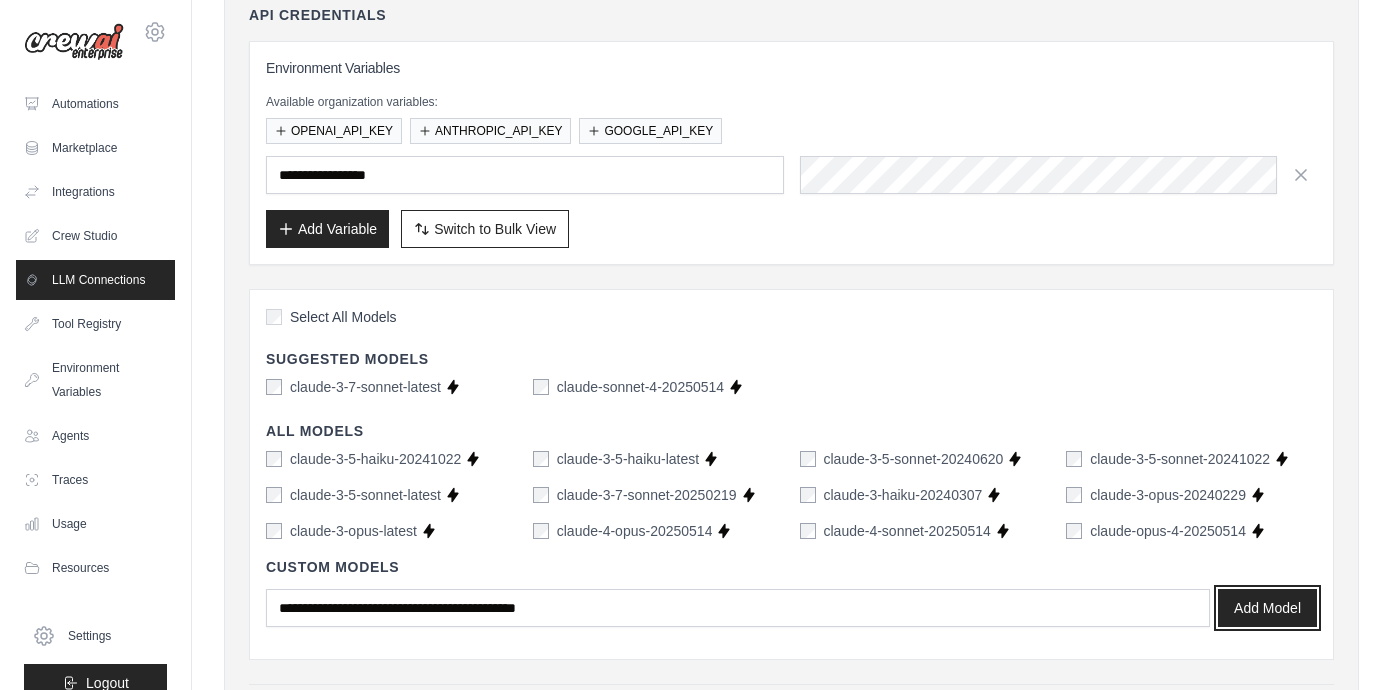 click on "Add Model" at bounding box center (1267, 608) 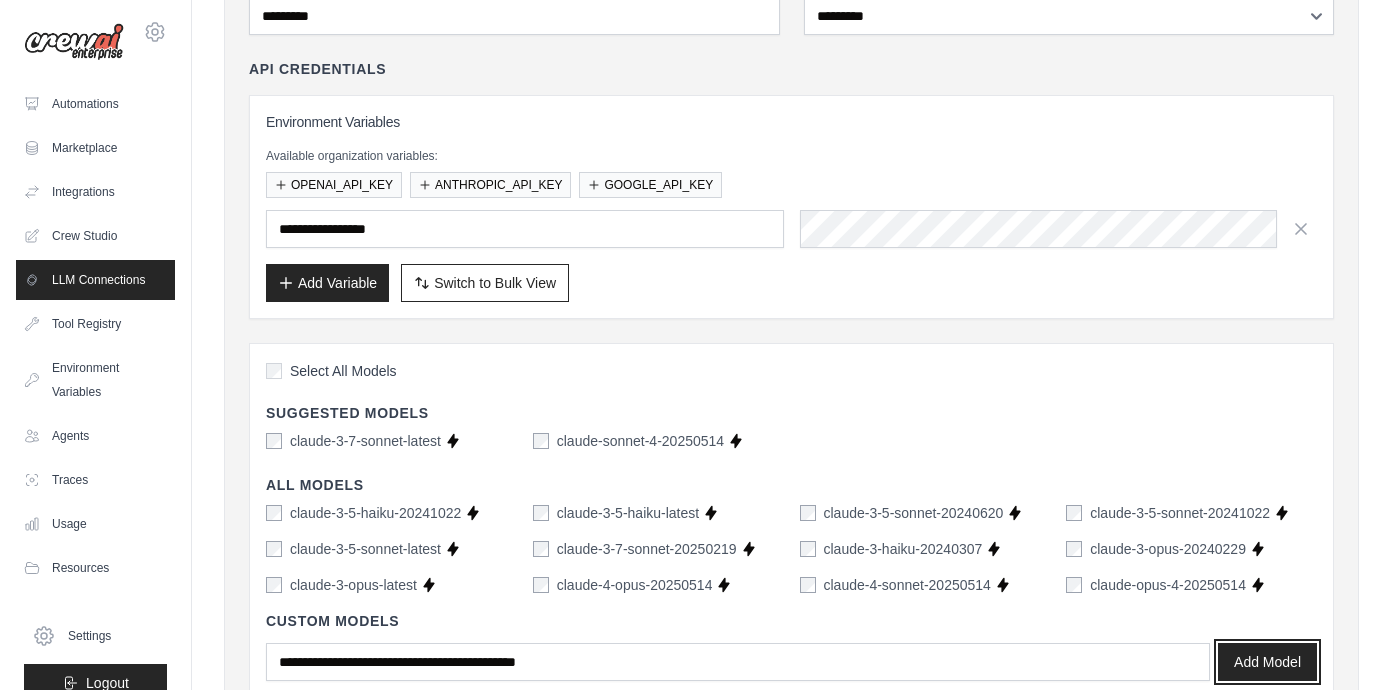 scroll, scrollTop: 505, scrollLeft: 0, axis: vertical 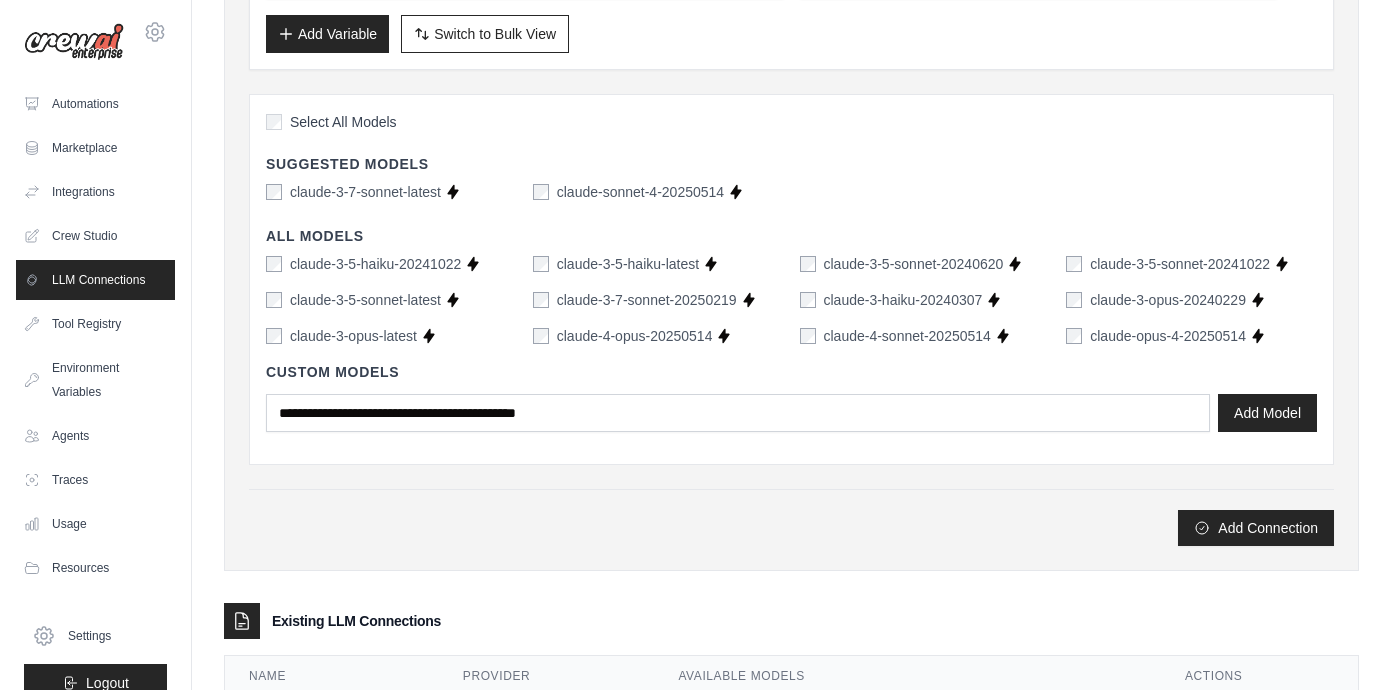 click on "**********" at bounding box center (791, 133) 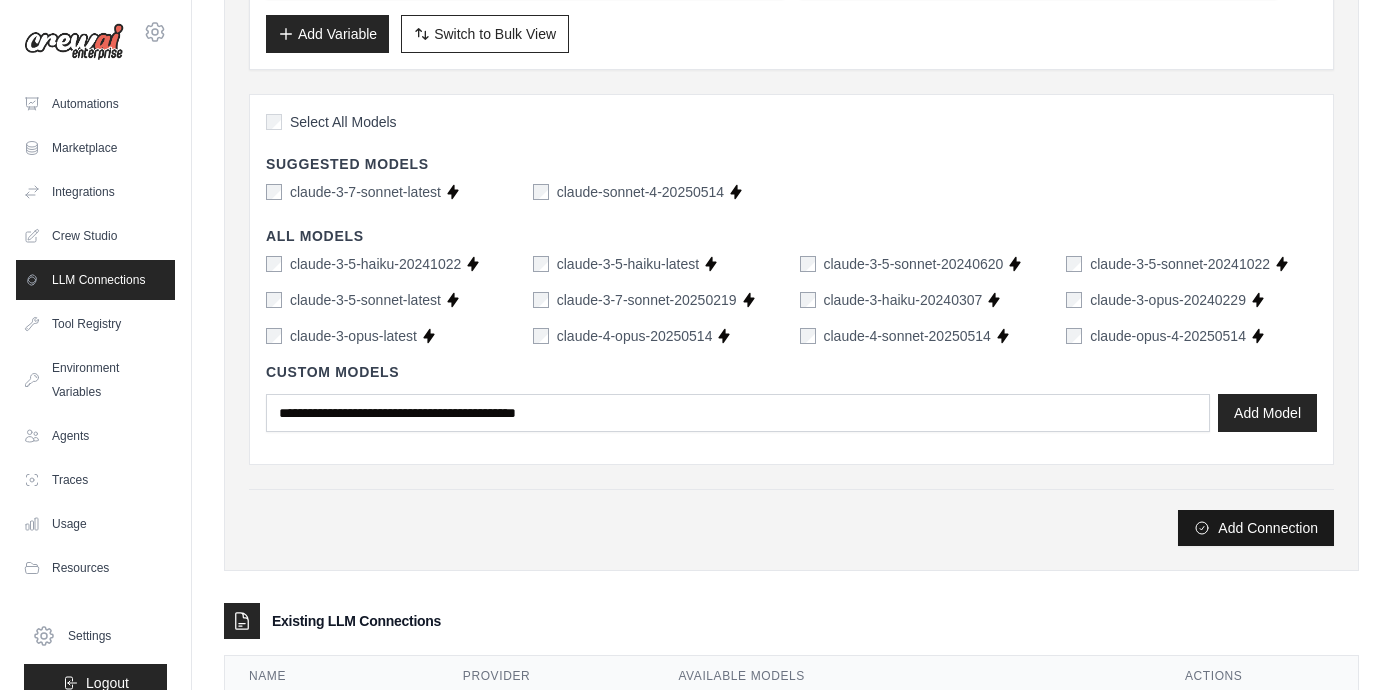click on "Add Connection" at bounding box center (1256, 528) 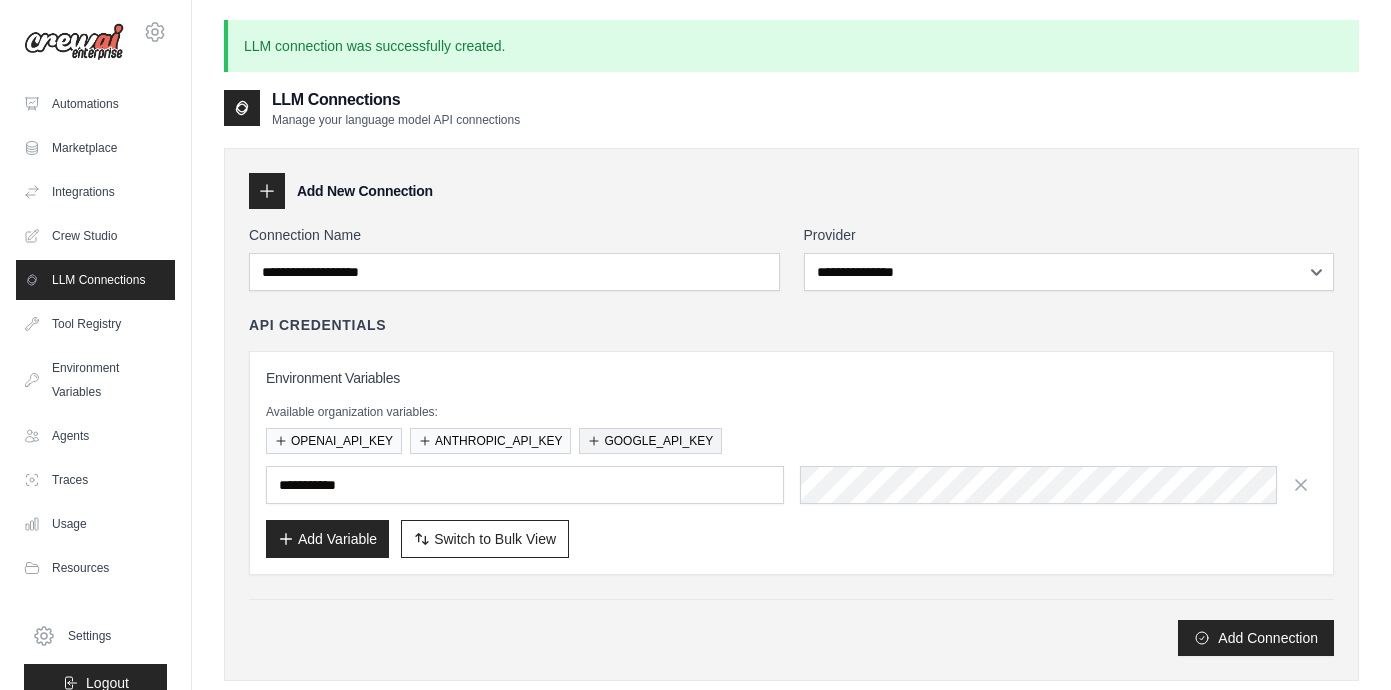 click on "GOOGLE_API_KEY" at bounding box center (650, 441) 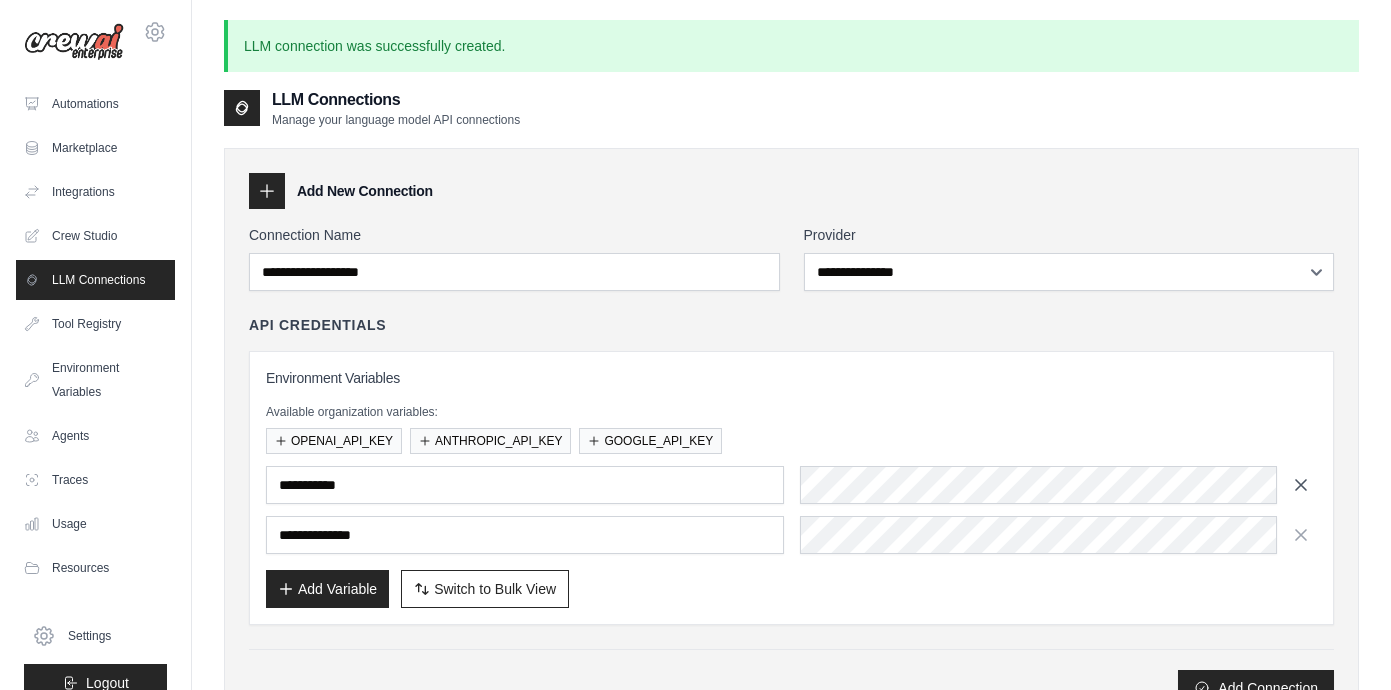 click 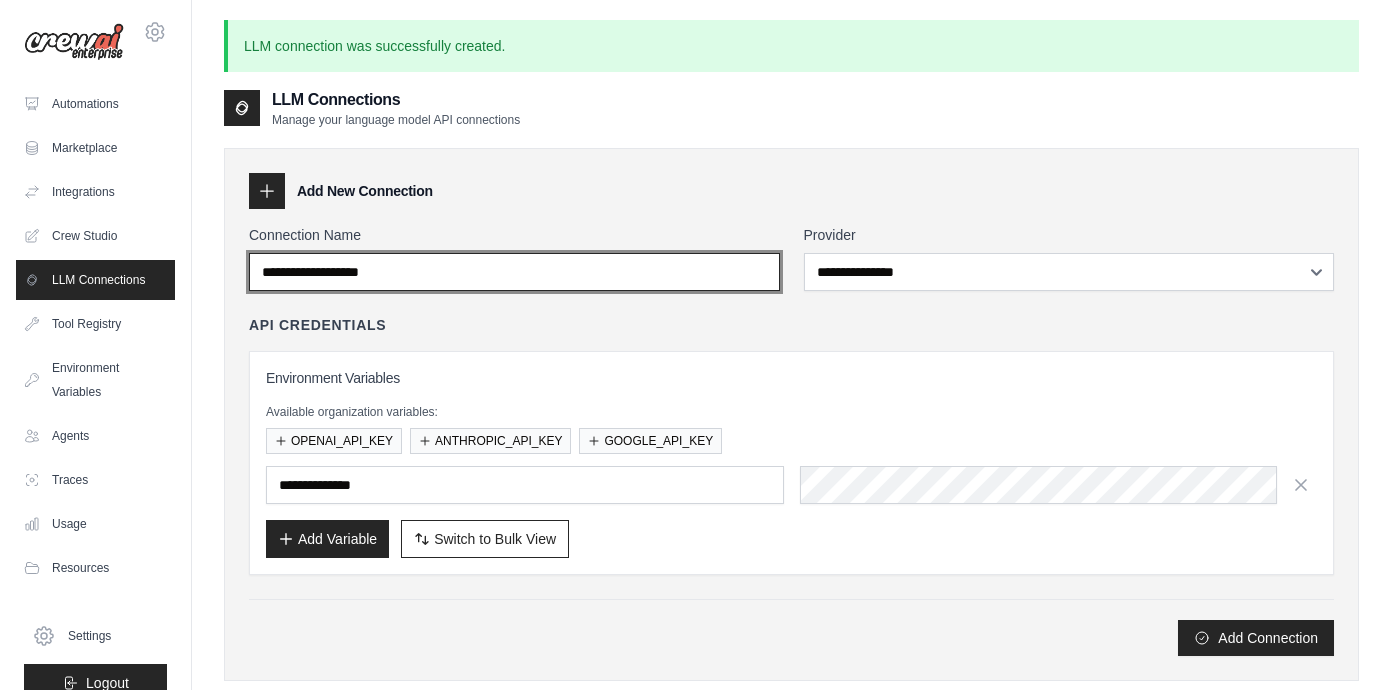 click on "Connection Name" at bounding box center [514, 272] 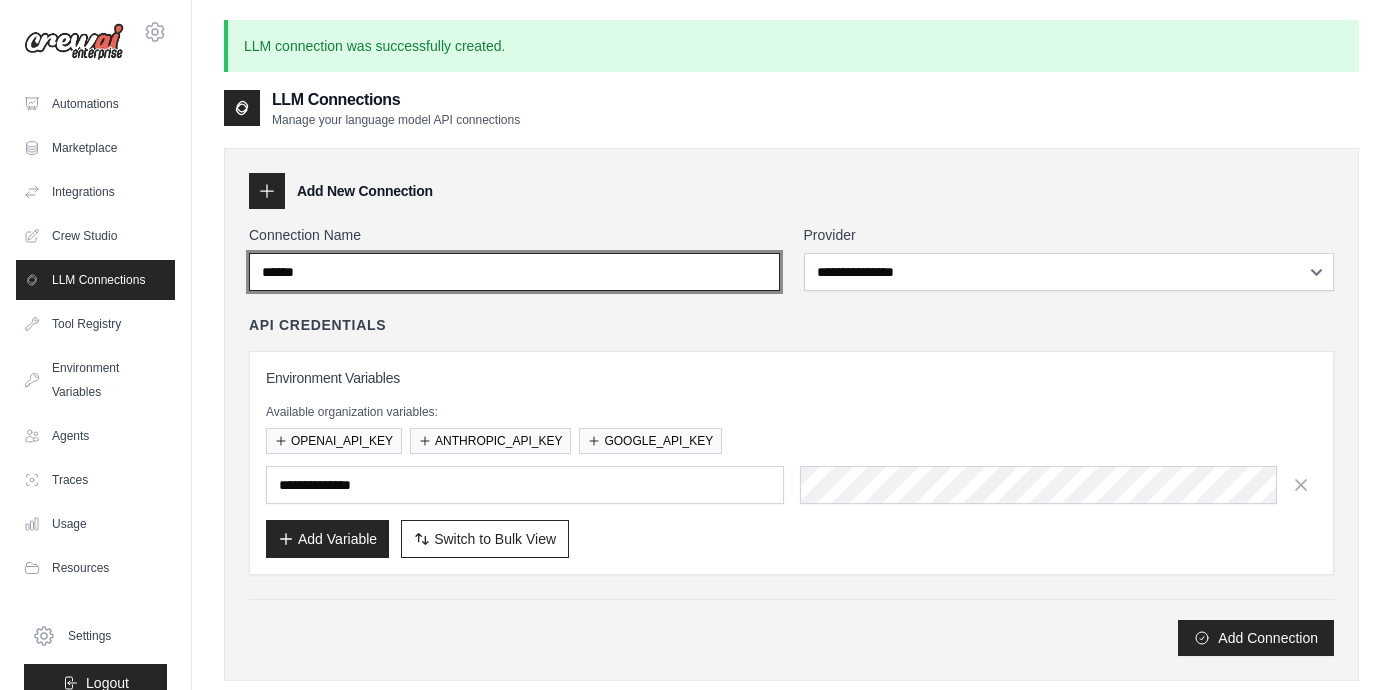 type on "******" 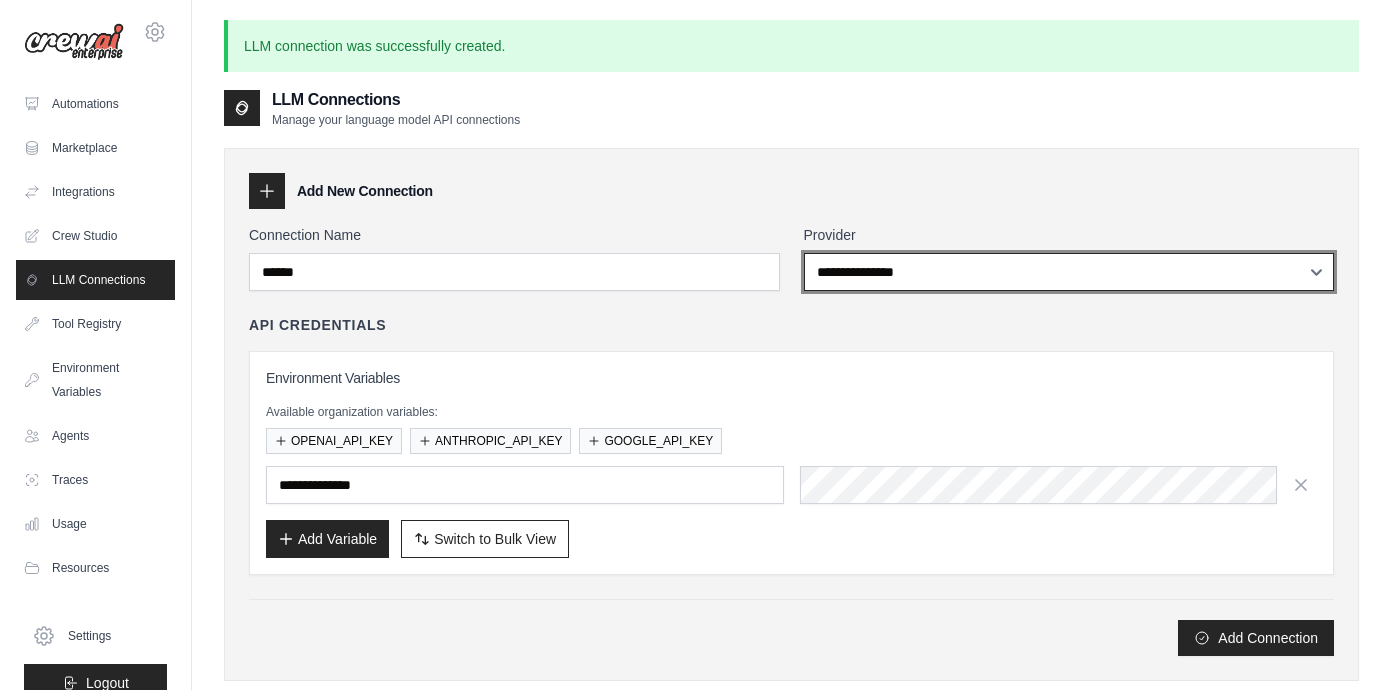 click on "**********" at bounding box center (1069, 272) 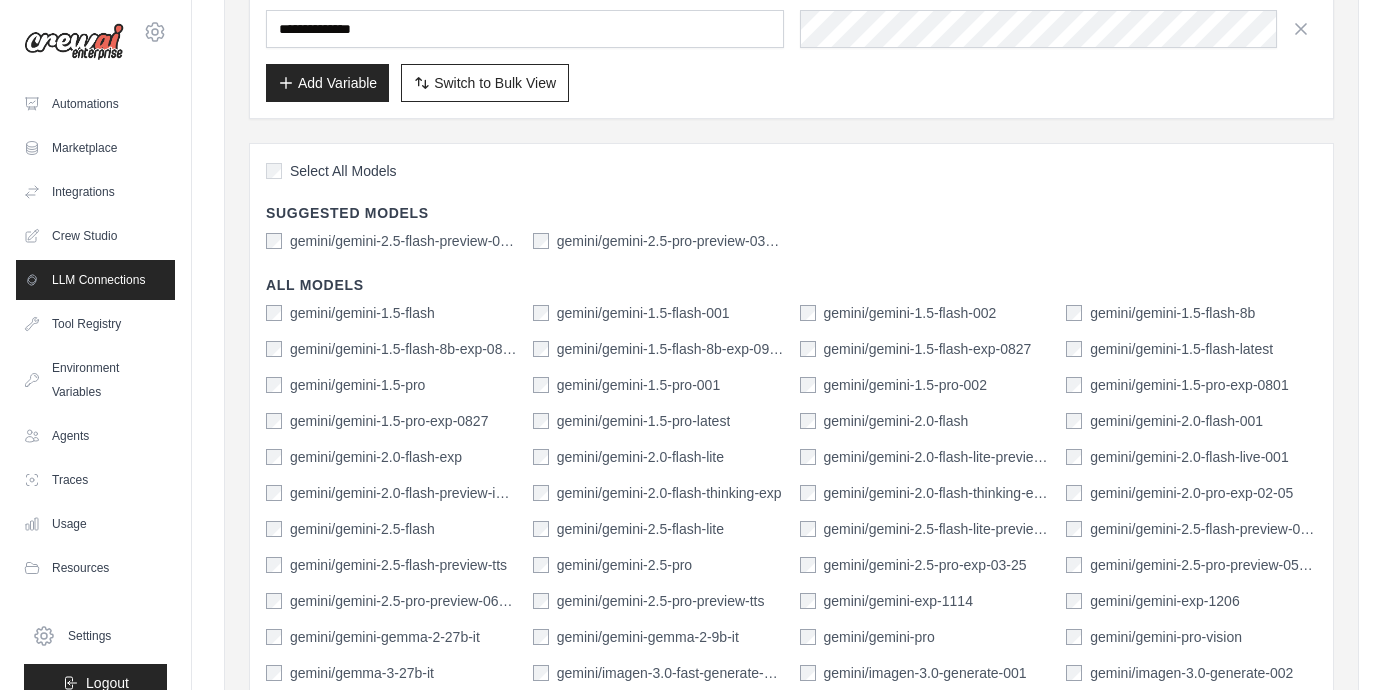 scroll, scrollTop: 485, scrollLeft: 0, axis: vertical 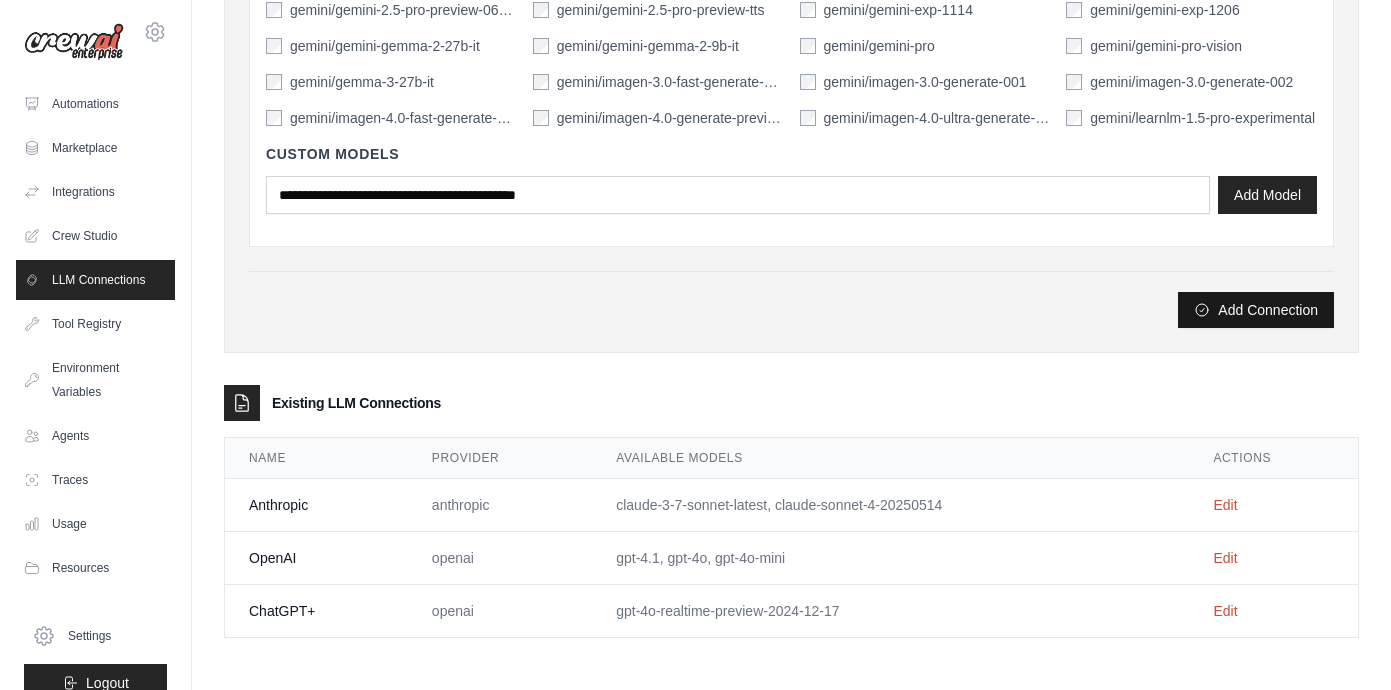 click on "Add Connection" at bounding box center (1256, 310) 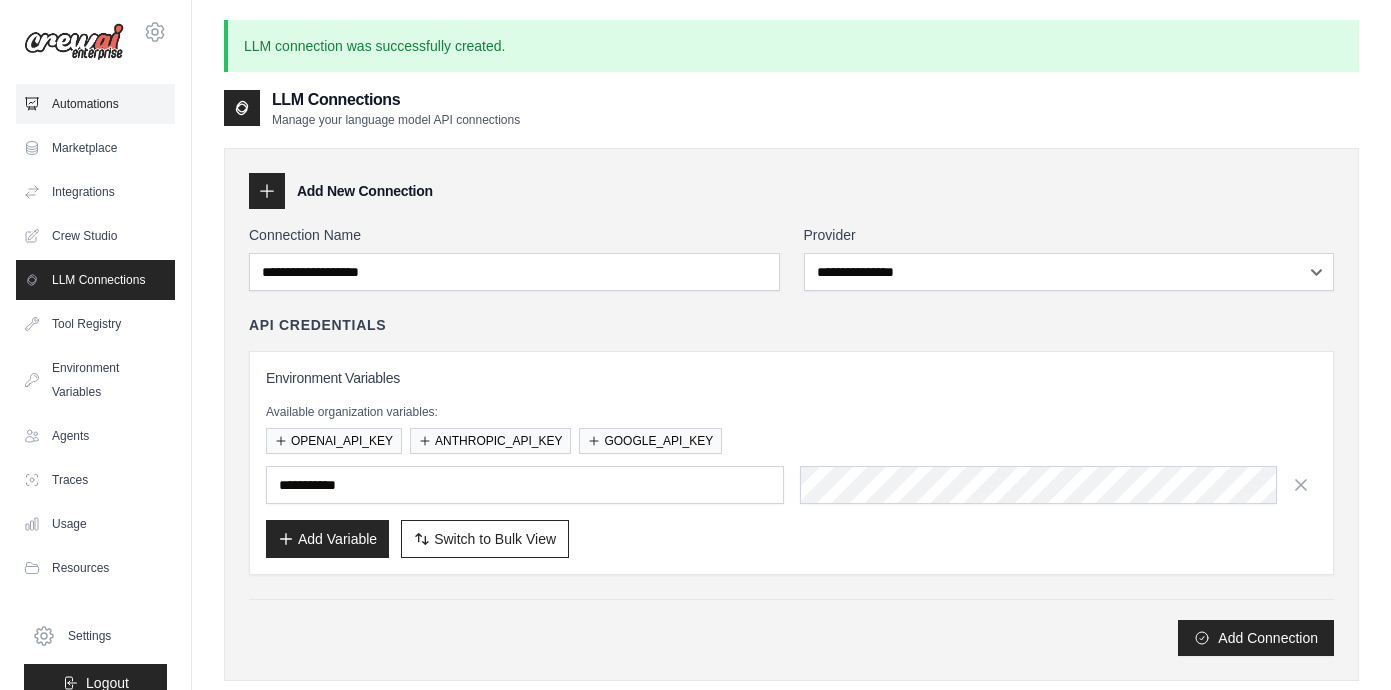 click on "Automations" at bounding box center (95, 104) 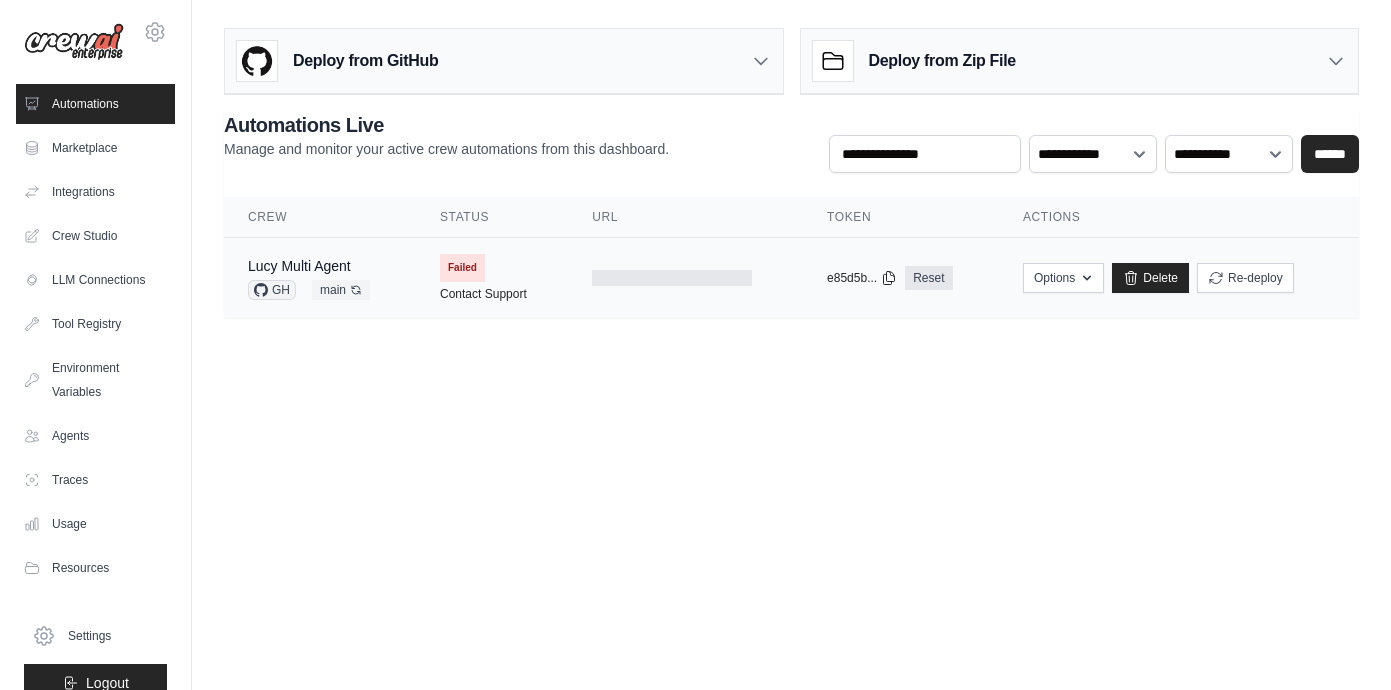 click at bounding box center [685, 278] 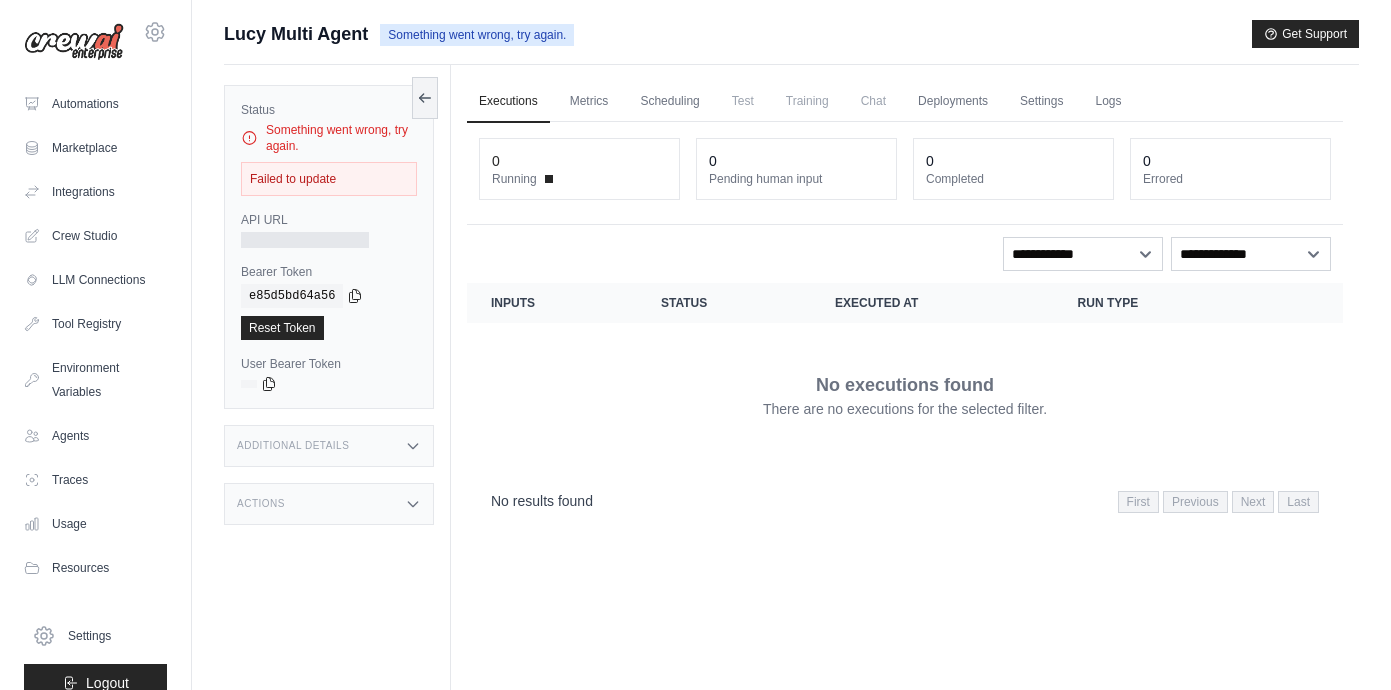 scroll, scrollTop: 0, scrollLeft: 0, axis: both 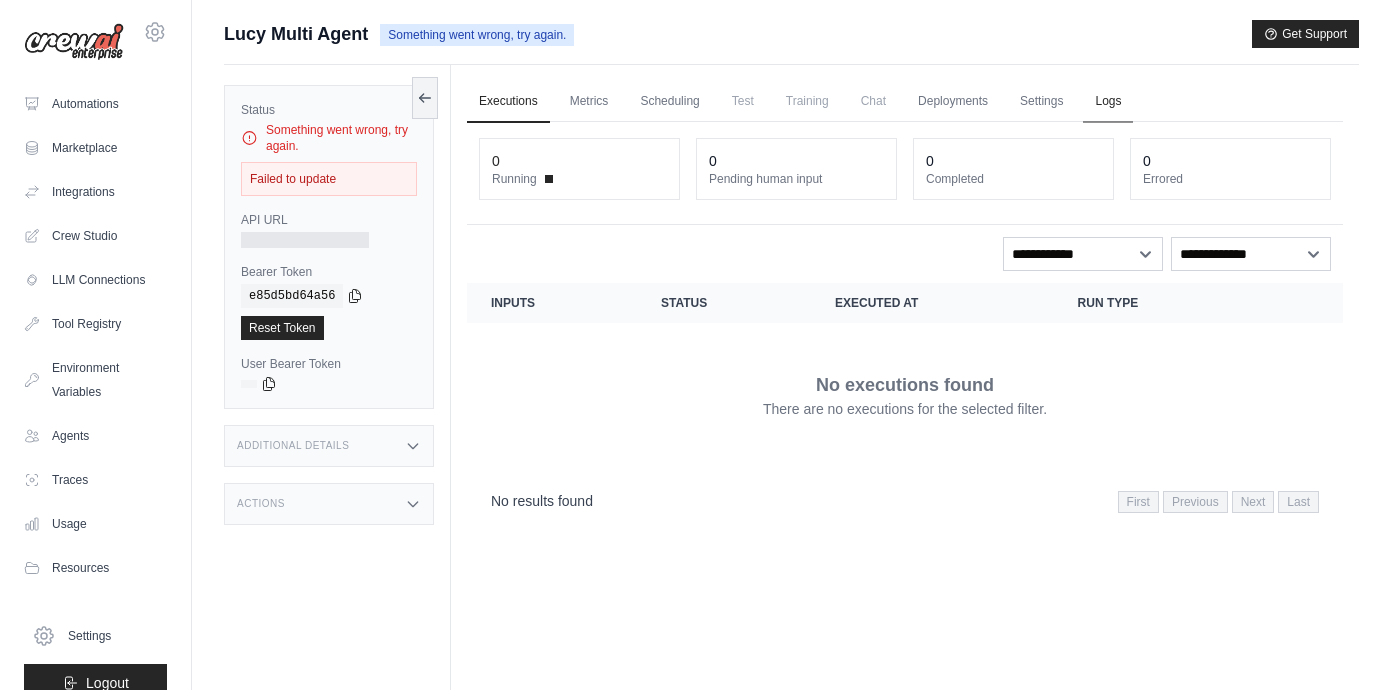 click on "Logs" at bounding box center [1108, 102] 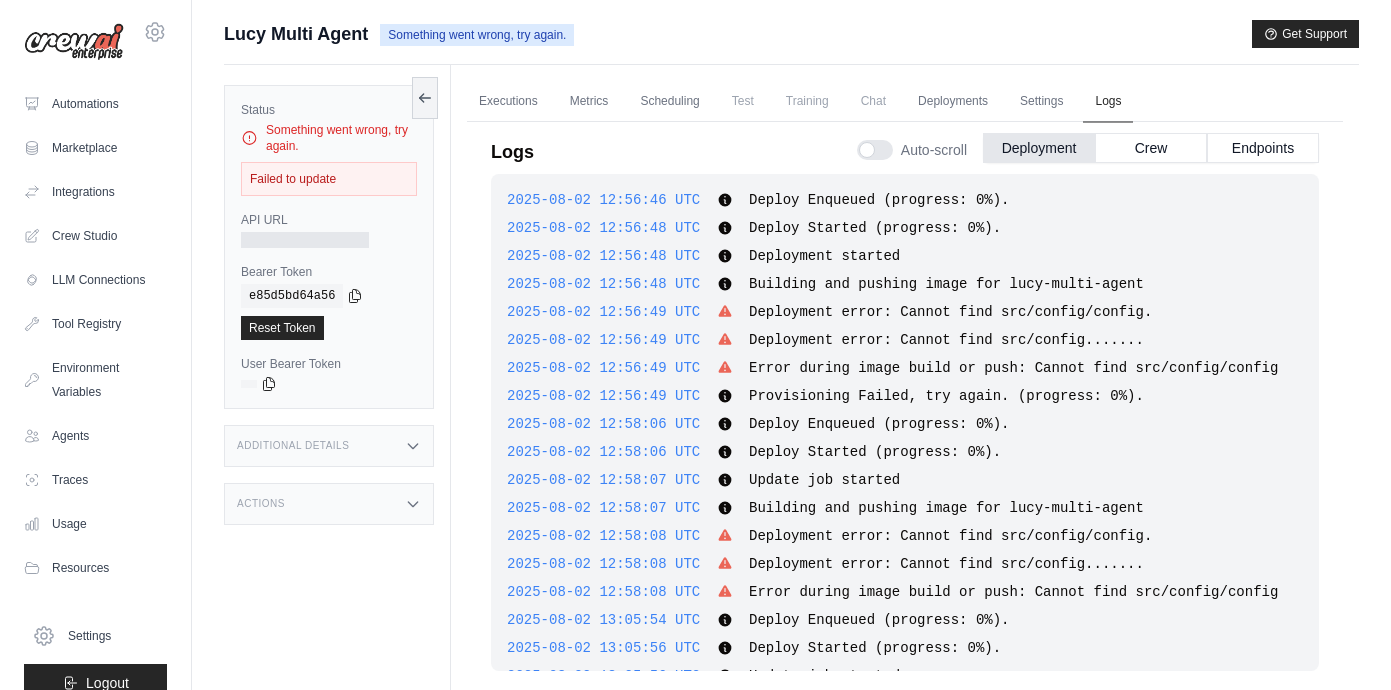 scroll, scrollTop: 2115, scrollLeft: 0, axis: vertical 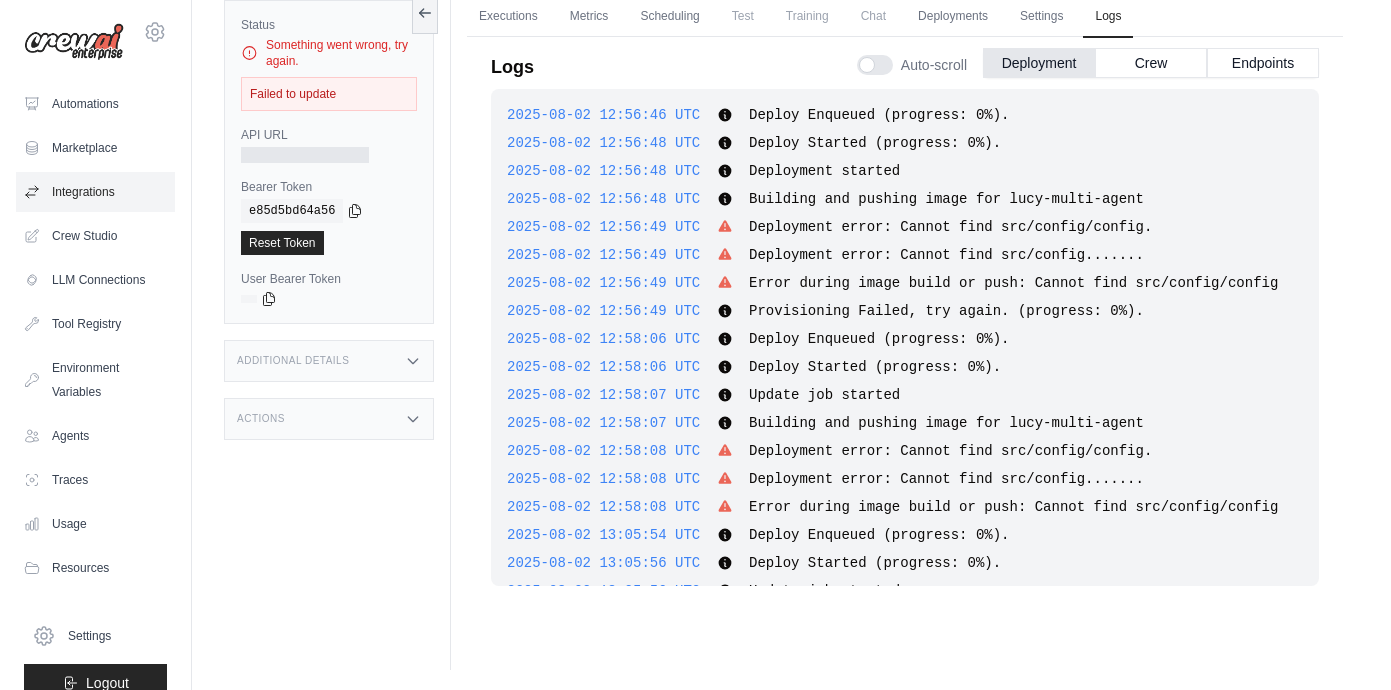 click on "Integrations" at bounding box center [95, 192] 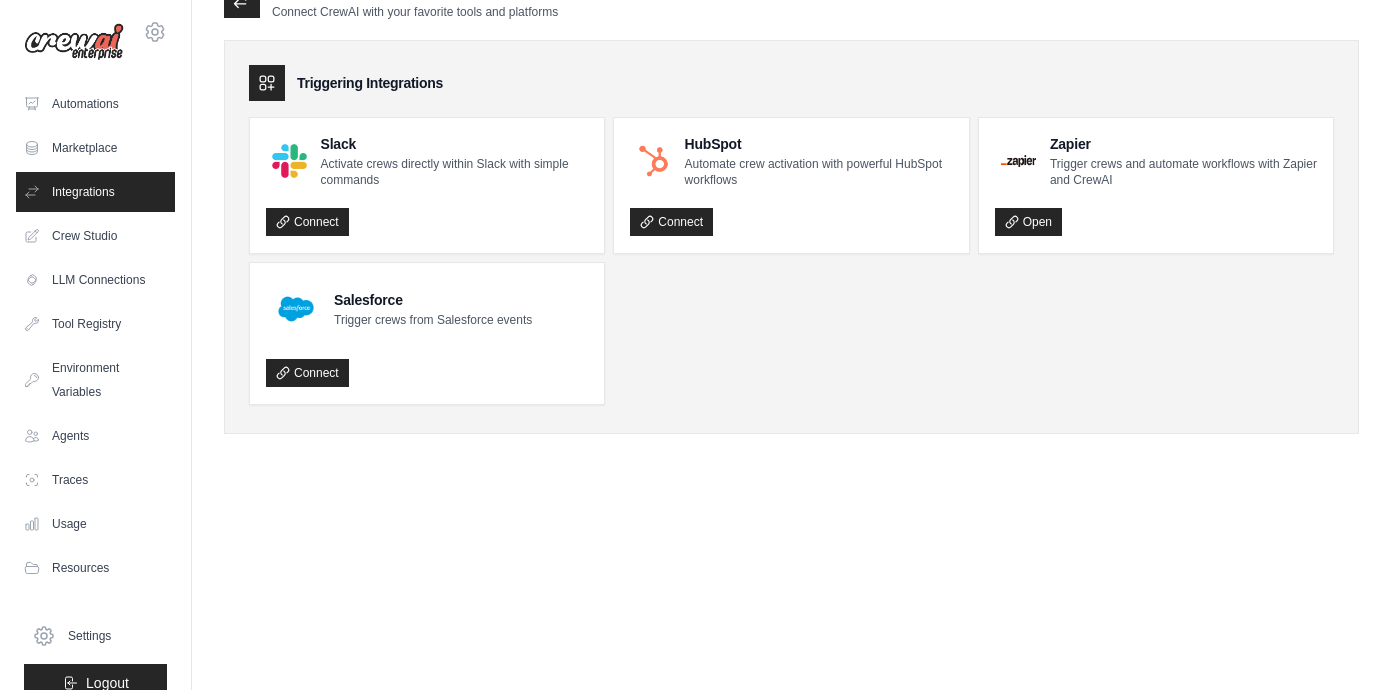 scroll, scrollTop: 0, scrollLeft: 0, axis: both 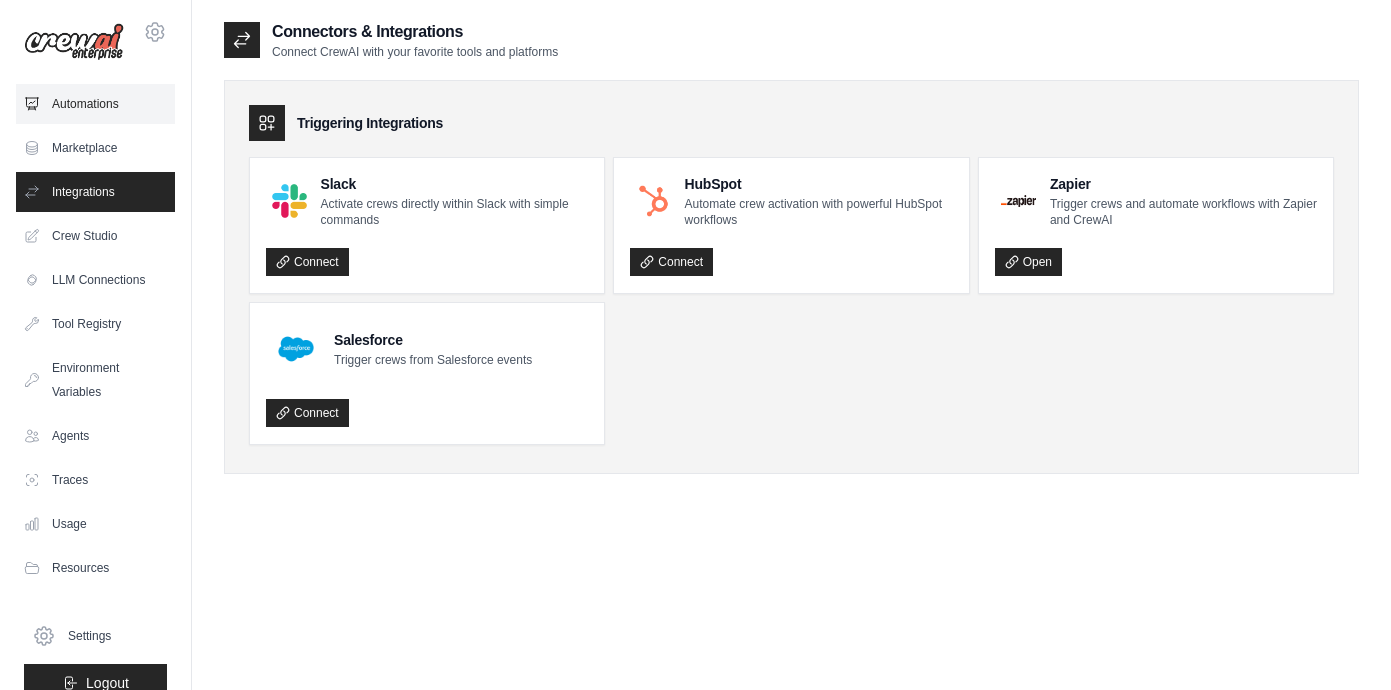 click on "Automations" at bounding box center [95, 104] 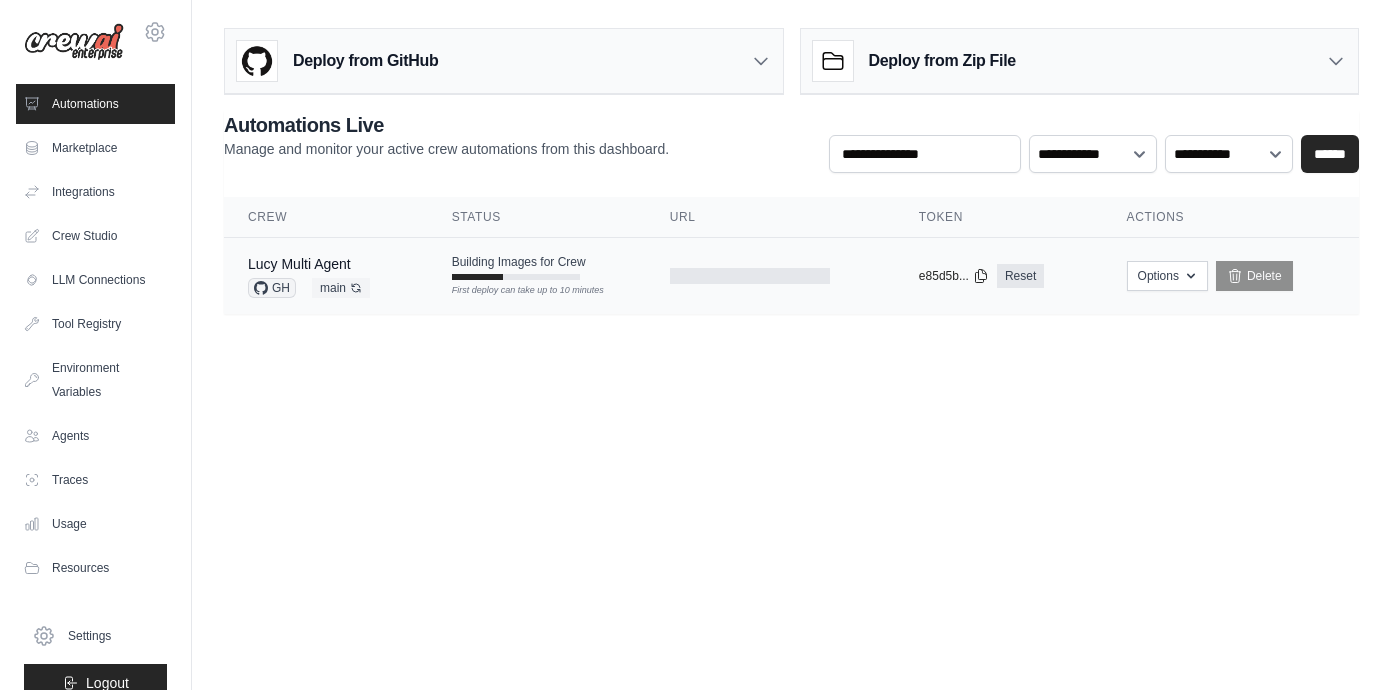 click on "Building Images for Crew
First deploy can take up to 10 minutes" at bounding box center [537, 267] 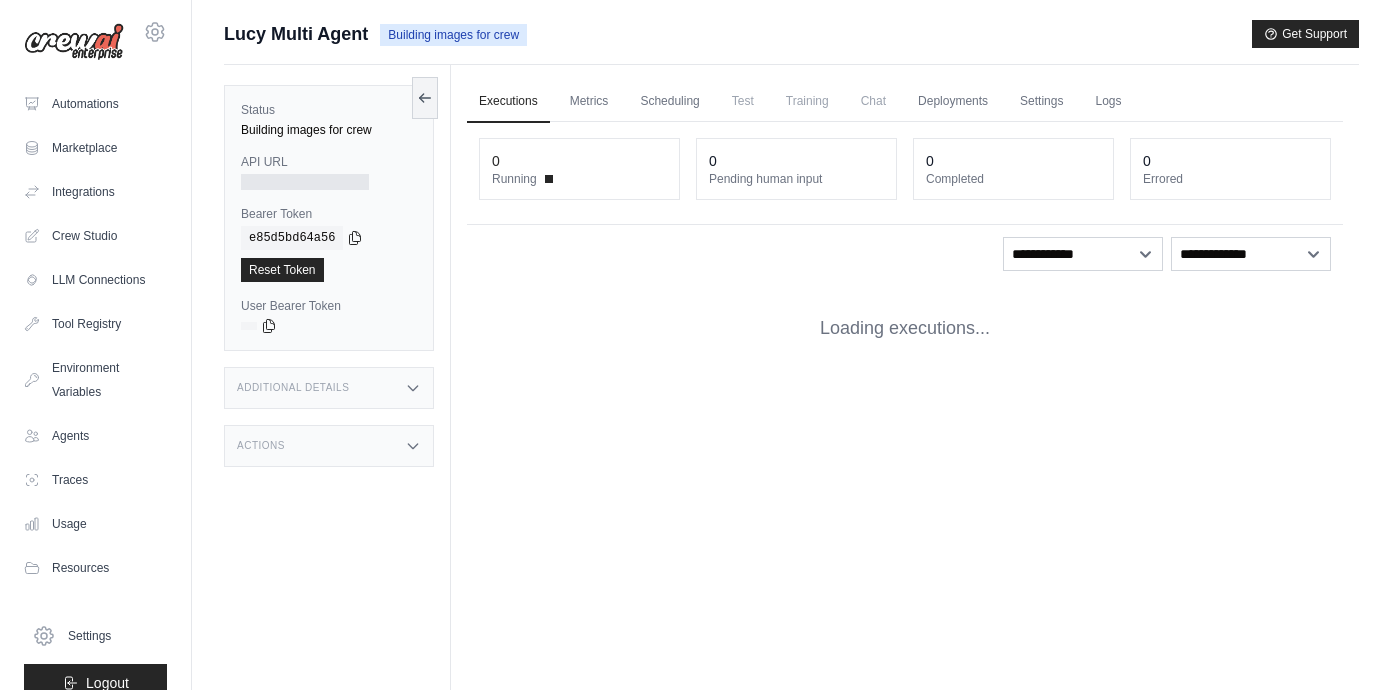 scroll, scrollTop: 0, scrollLeft: 0, axis: both 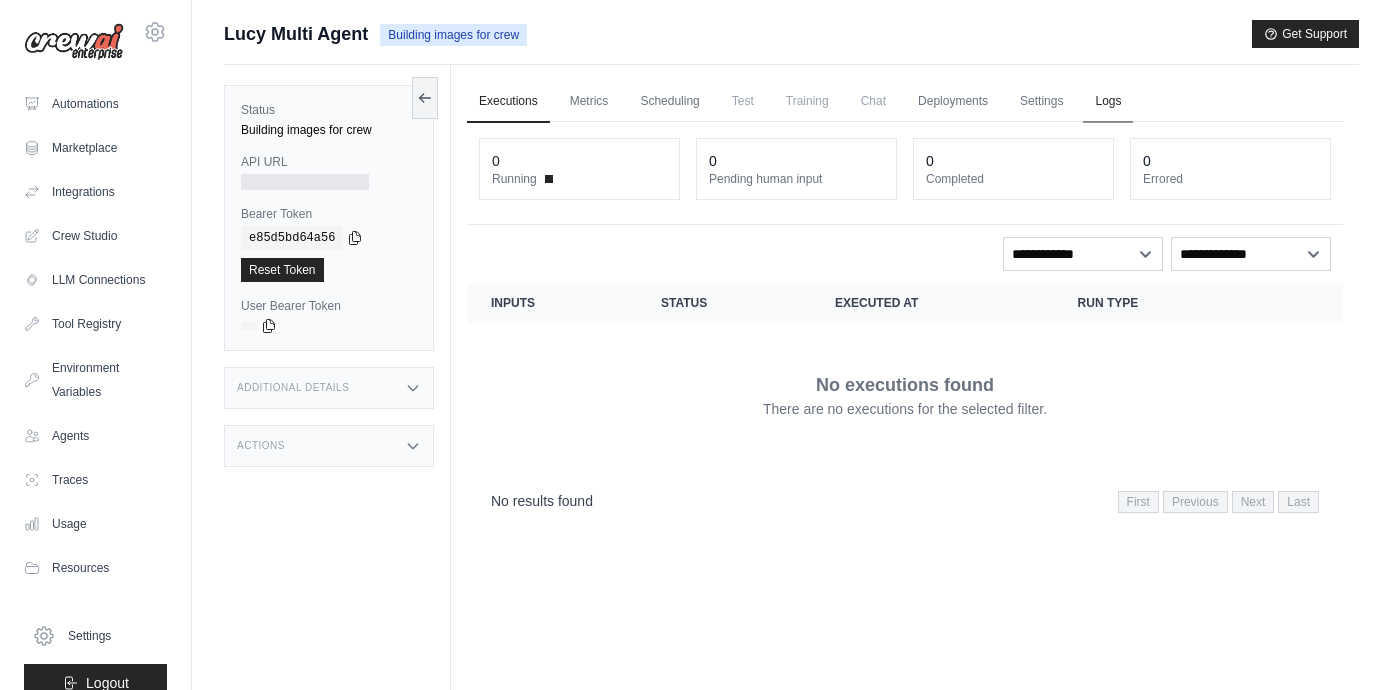click on "Logs" at bounding box center (1108, 102) 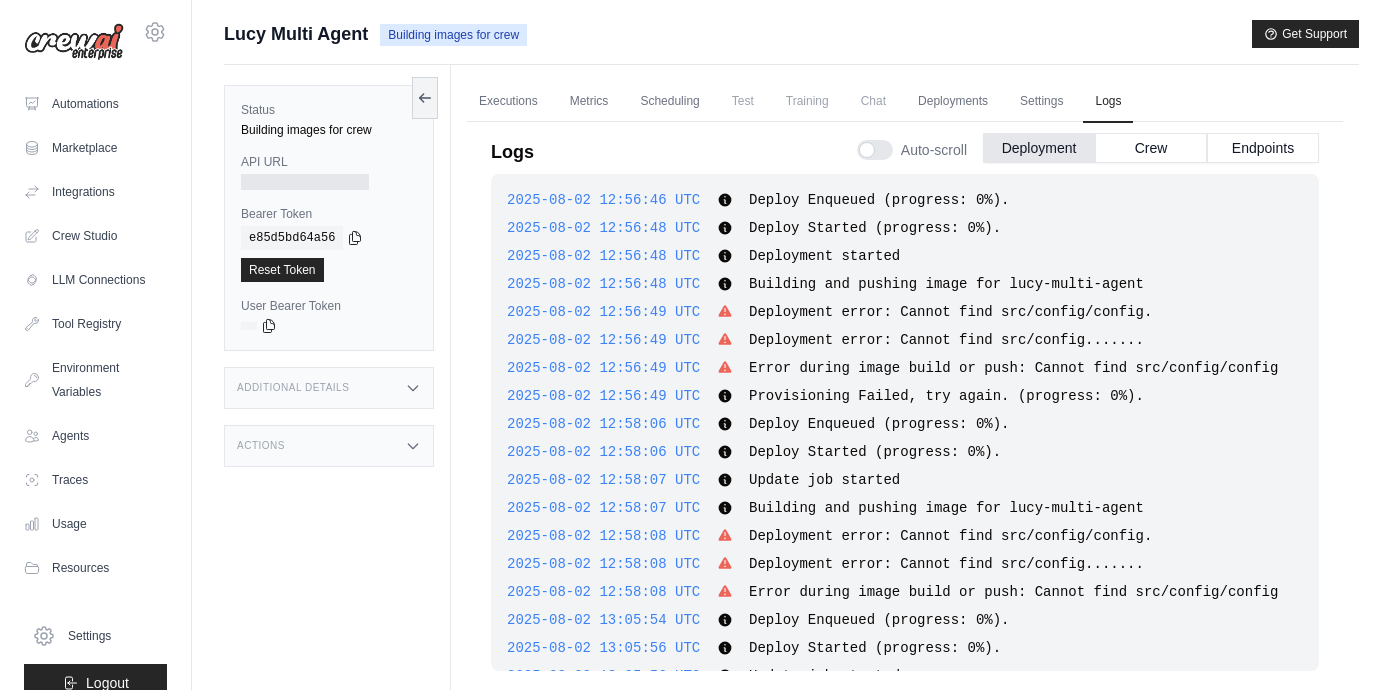 scroll, scrollTop: 2359, scrollLeft: 0, axis: vertical 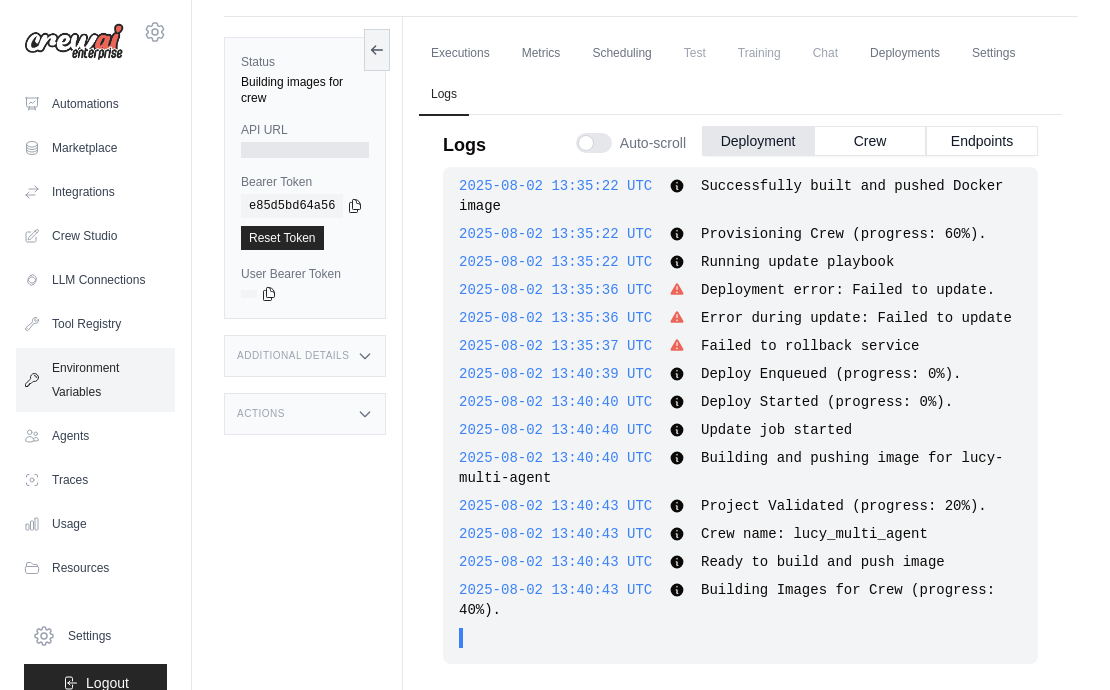 click on "Environment Variables" at bounding box center (95, 380) 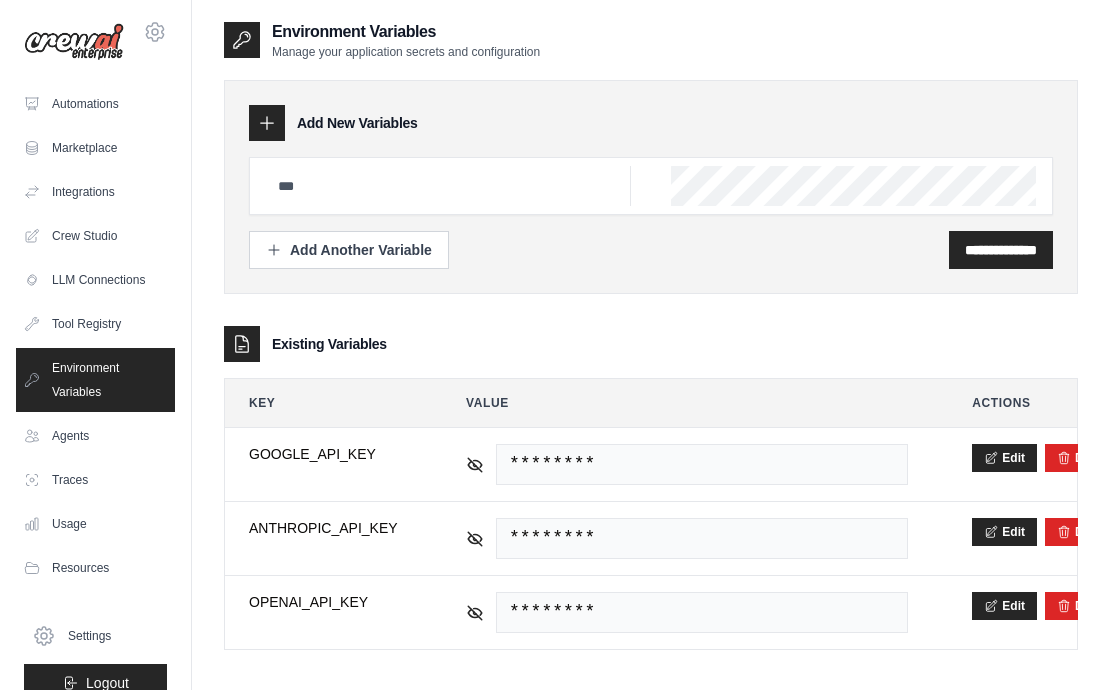 scroll, scrollTop: 40, scrollLeft: 0, axis: vertical 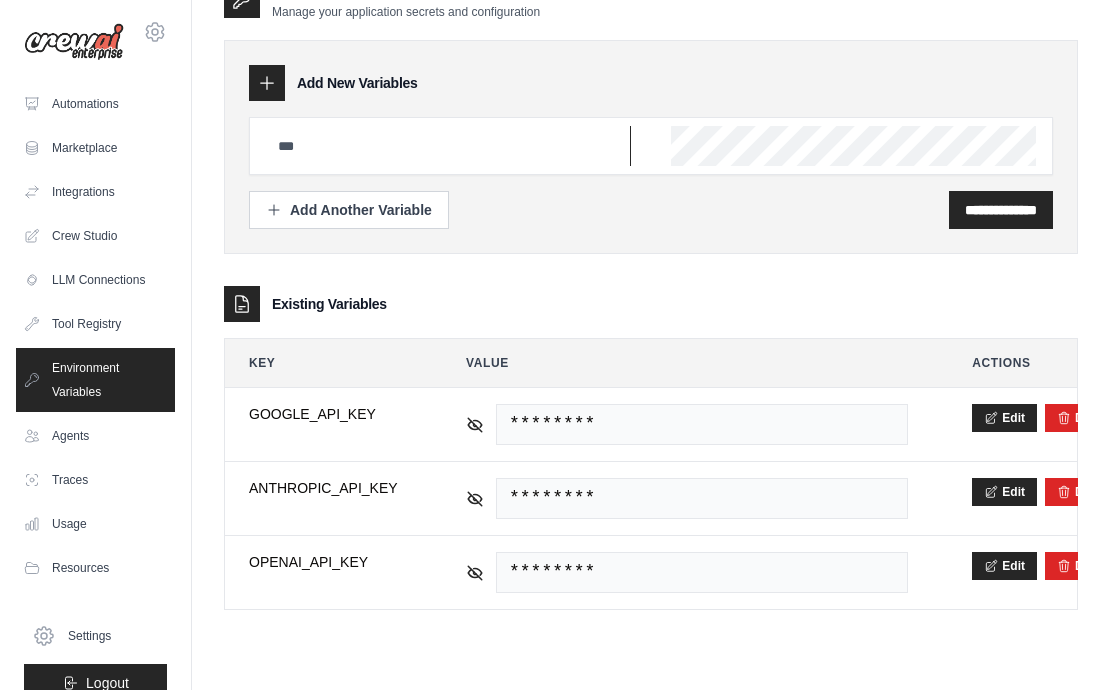 click at bounding box center [448, 146] 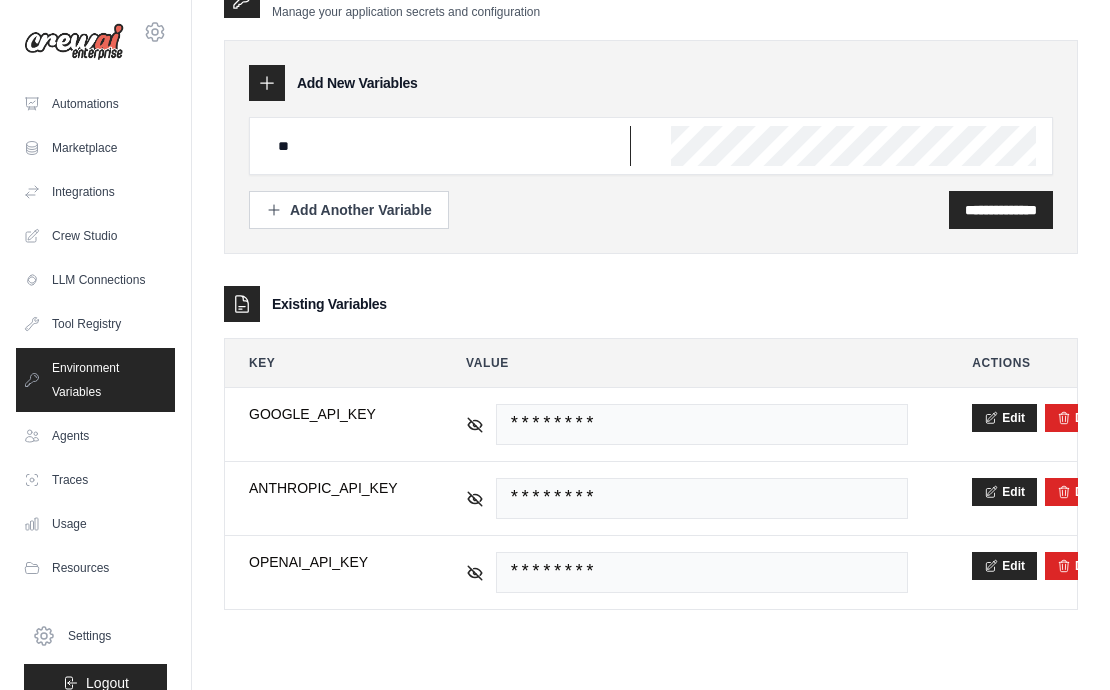 type on "*" 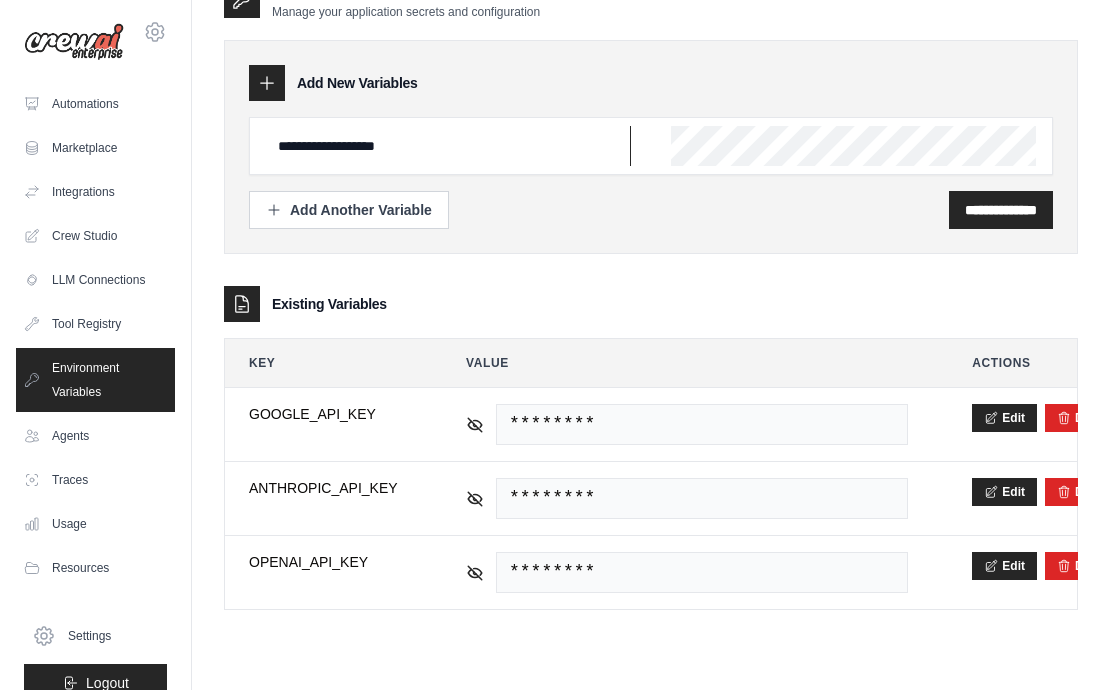type on "**********" 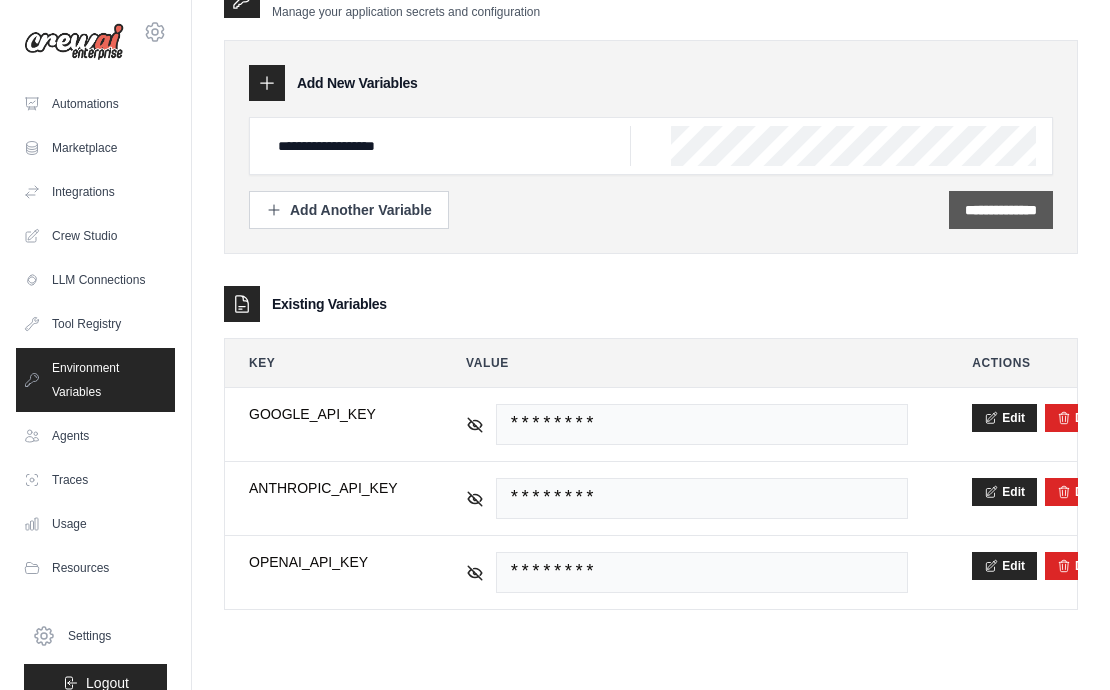 click on "**********" at bounding box center (1001, 210) 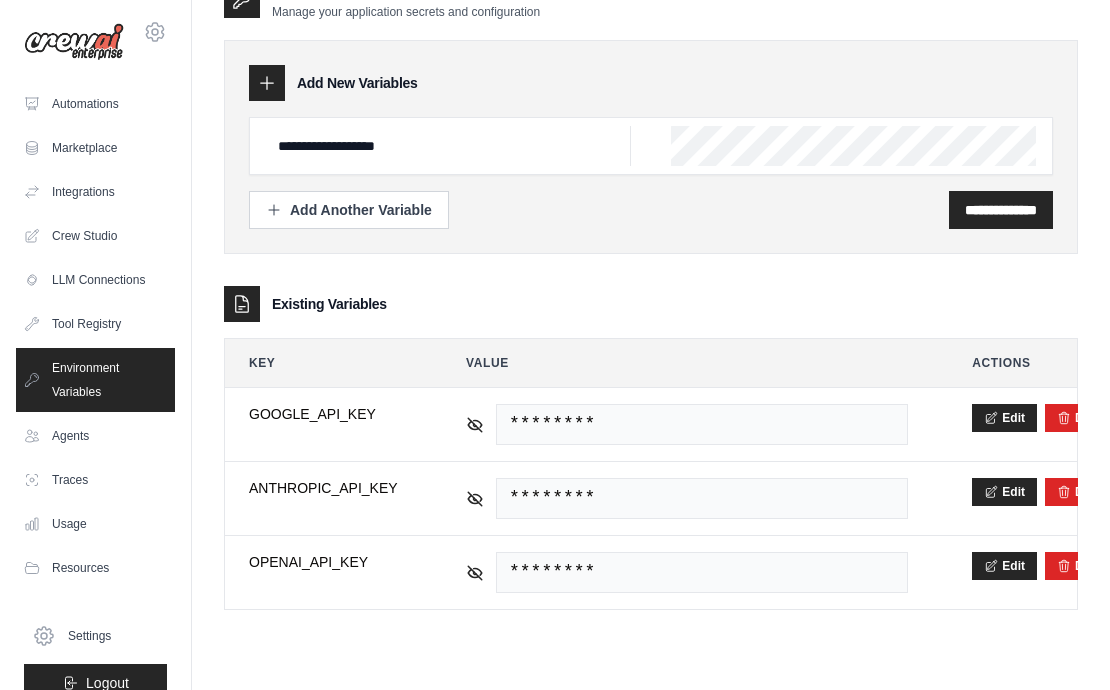 scroll, scrollTop: 0, scrollLeft: 0, axis: both 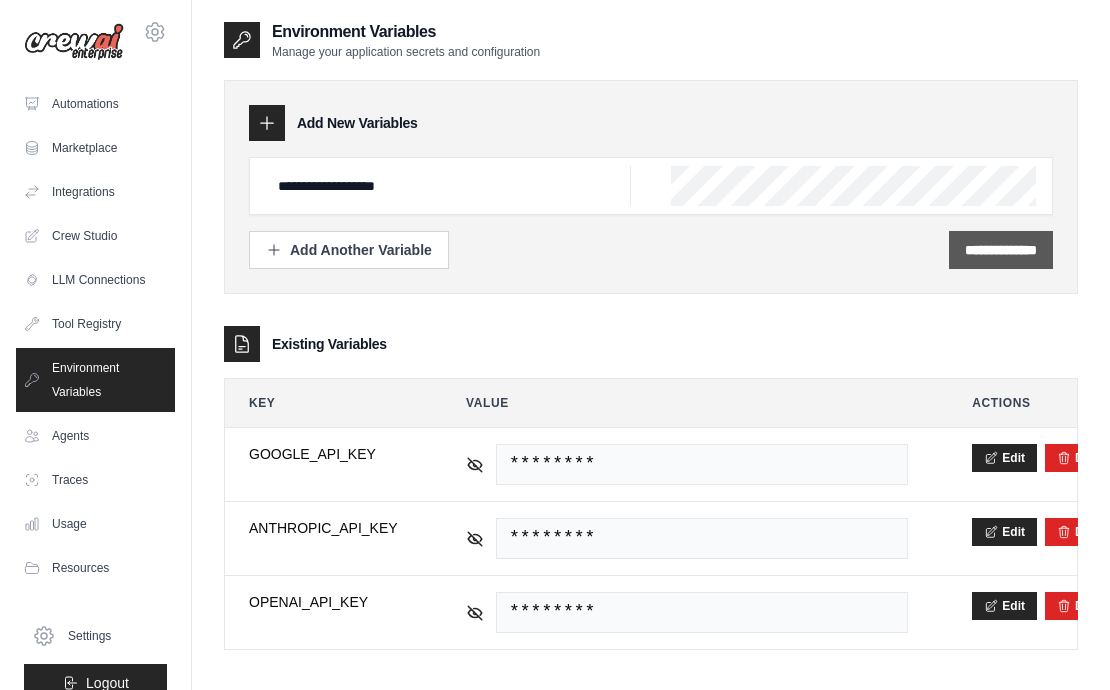 click on "**********" at bounding box center (1001, 250) 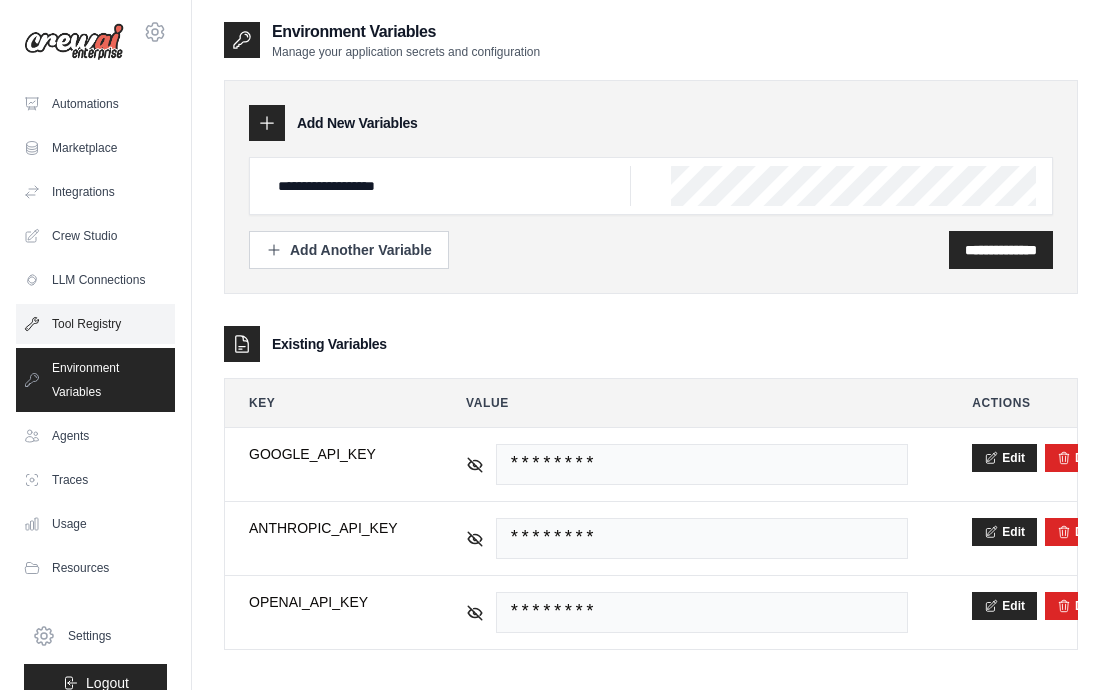 click on "Tool Registry" at bounding box center [95, 324] 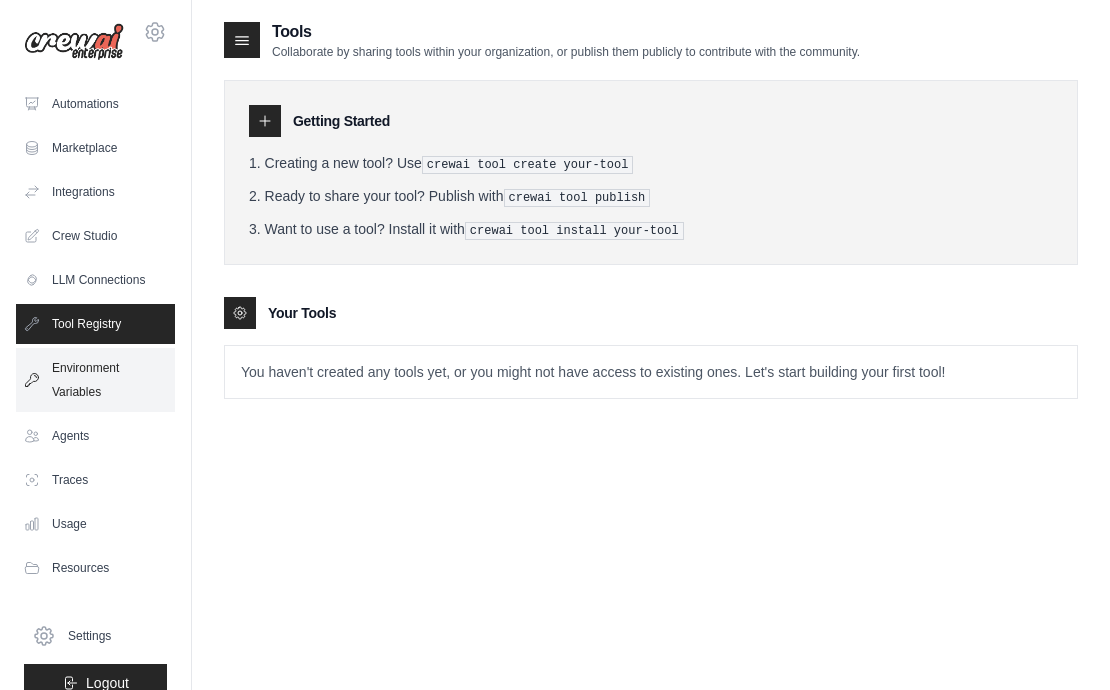 click on "Environment Variables" at bounding box center (95, 380) 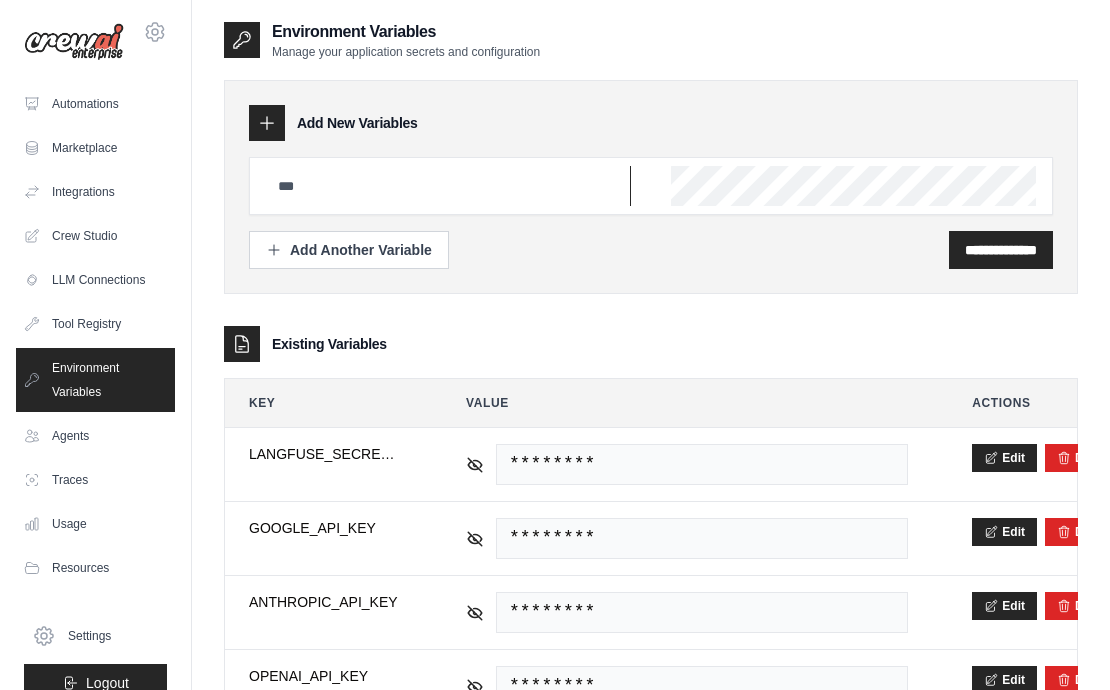 click at bounding box center (448, 186) 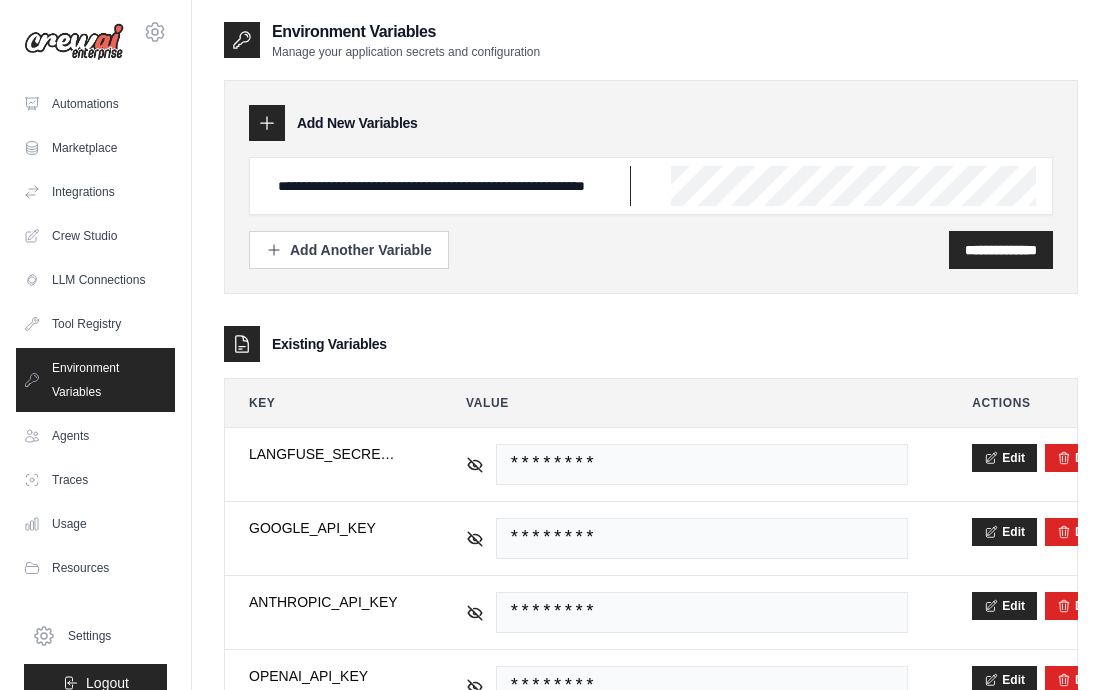scroll, scrollTop: 0, scrollLeft: 0, axis: both 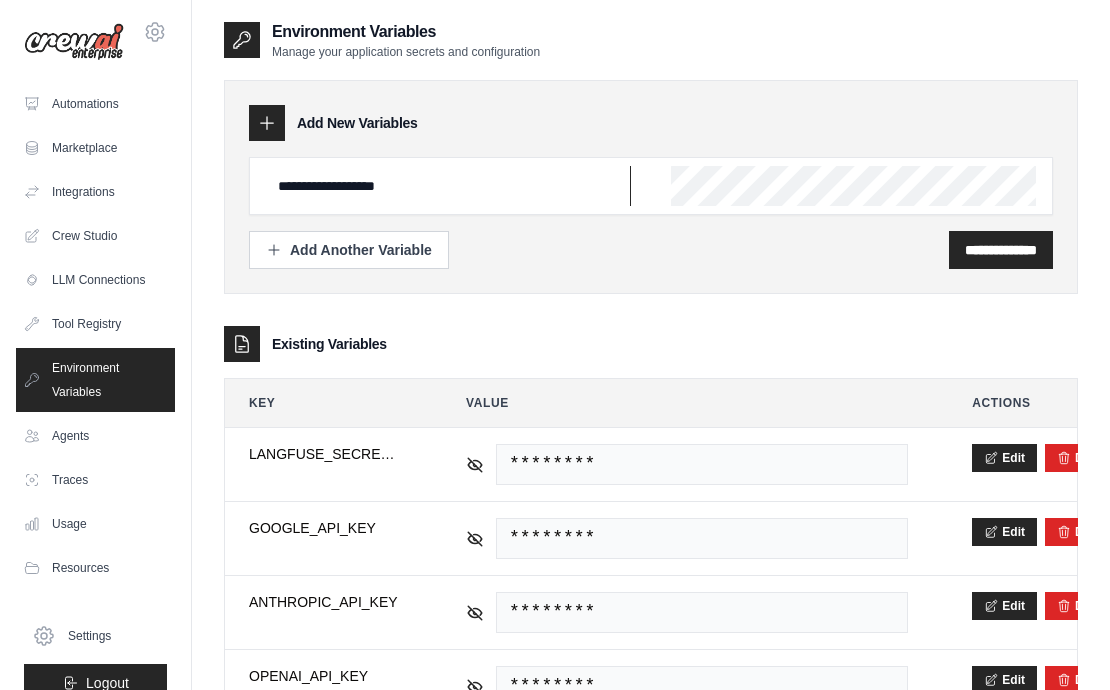 type on "**********" 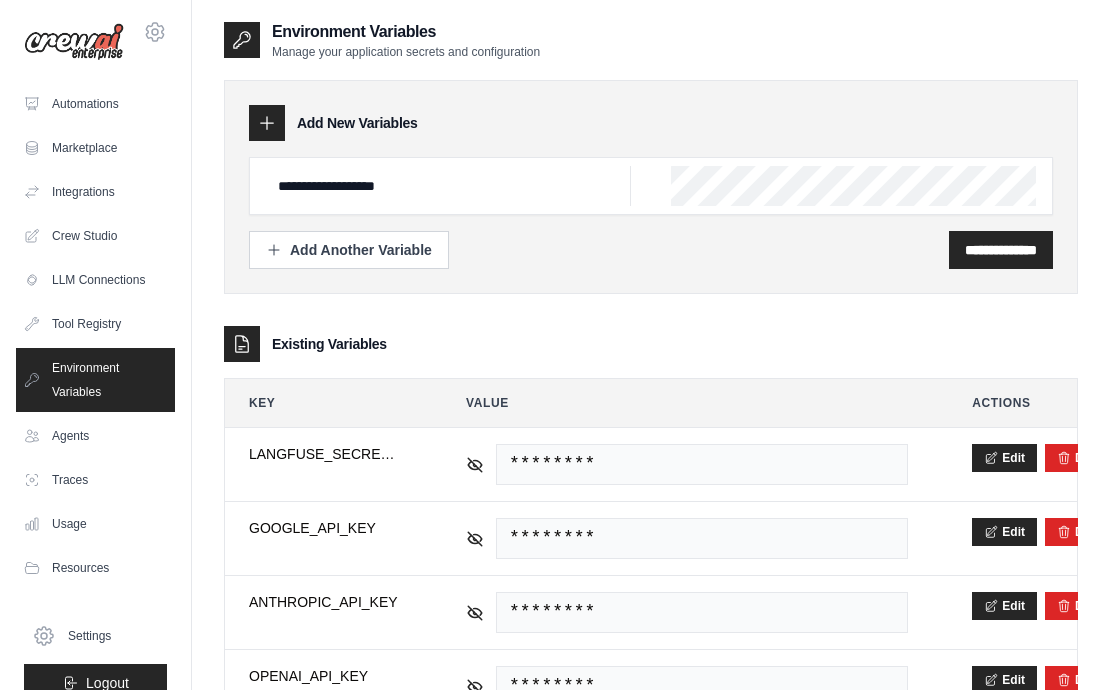 scroll, scrollTop: 0, scrollLeft: 0, axis: both 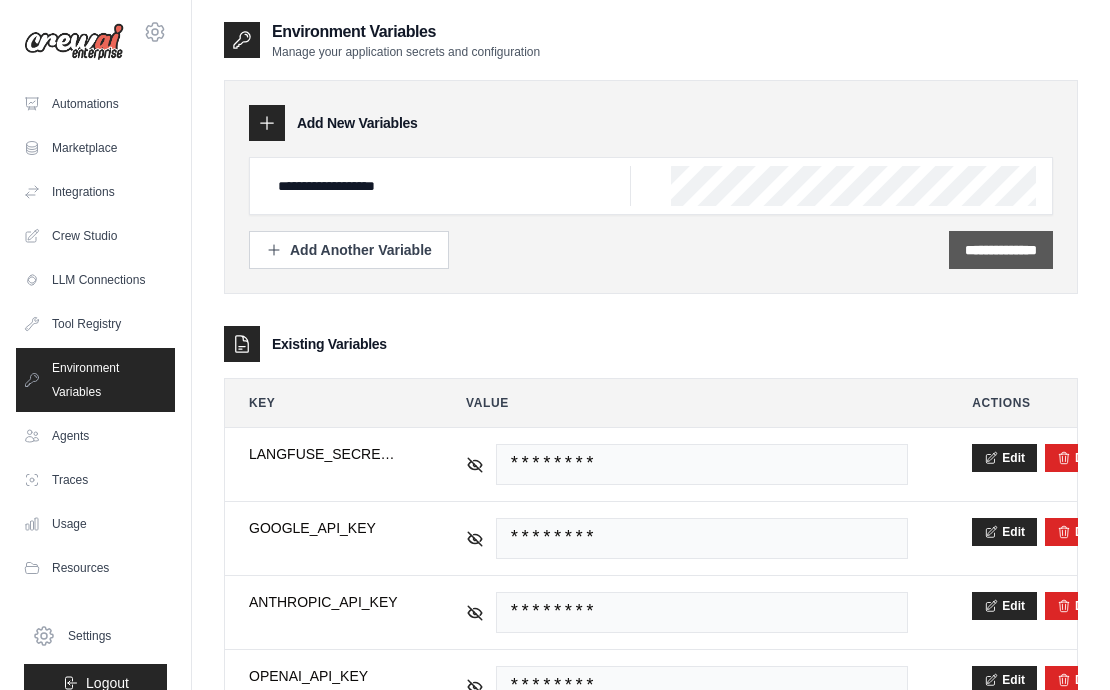 click on "**********" at bounding box center (1001, 250) 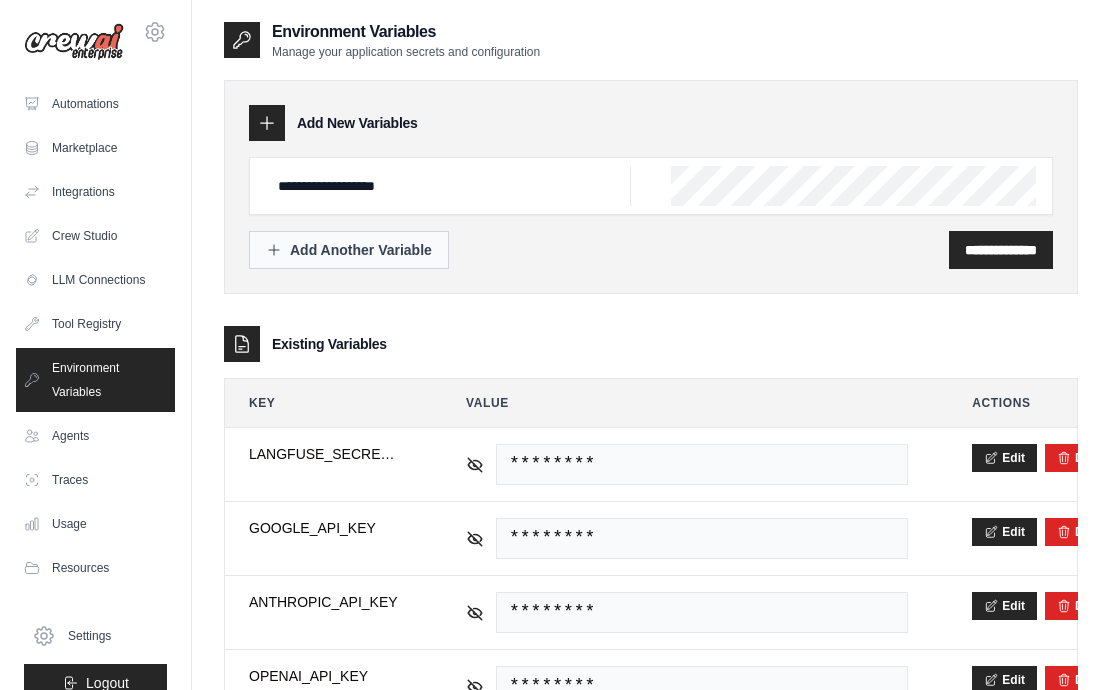 click on "Add Another Variable" at bounding box center (349, 250) 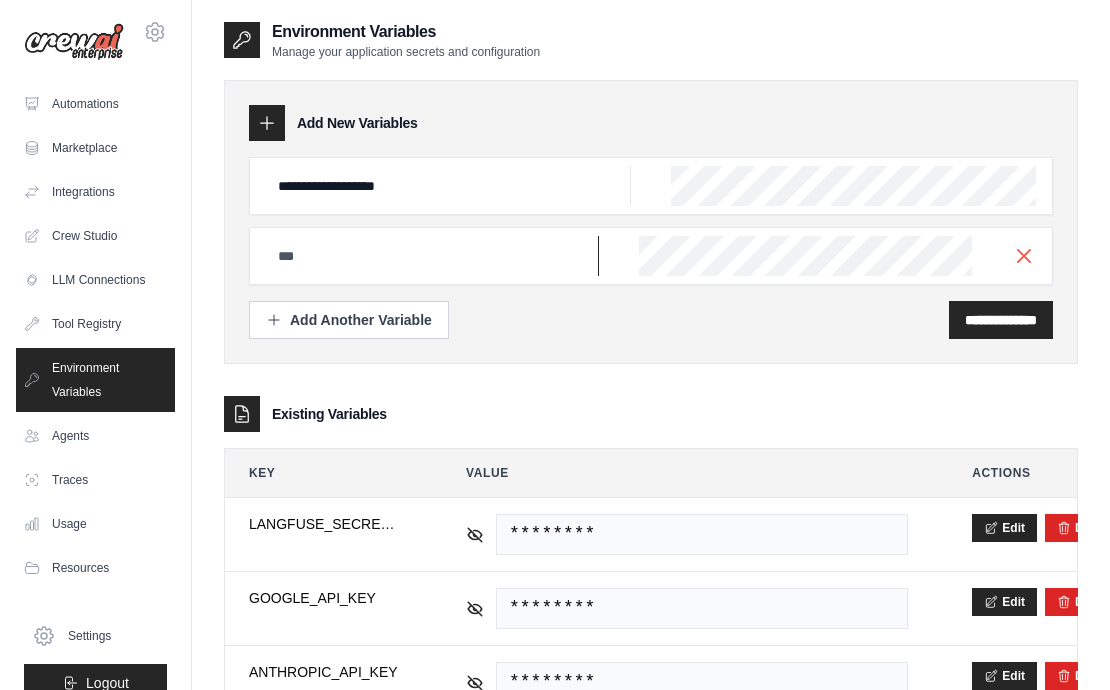 click at bounding box center (448, 186) 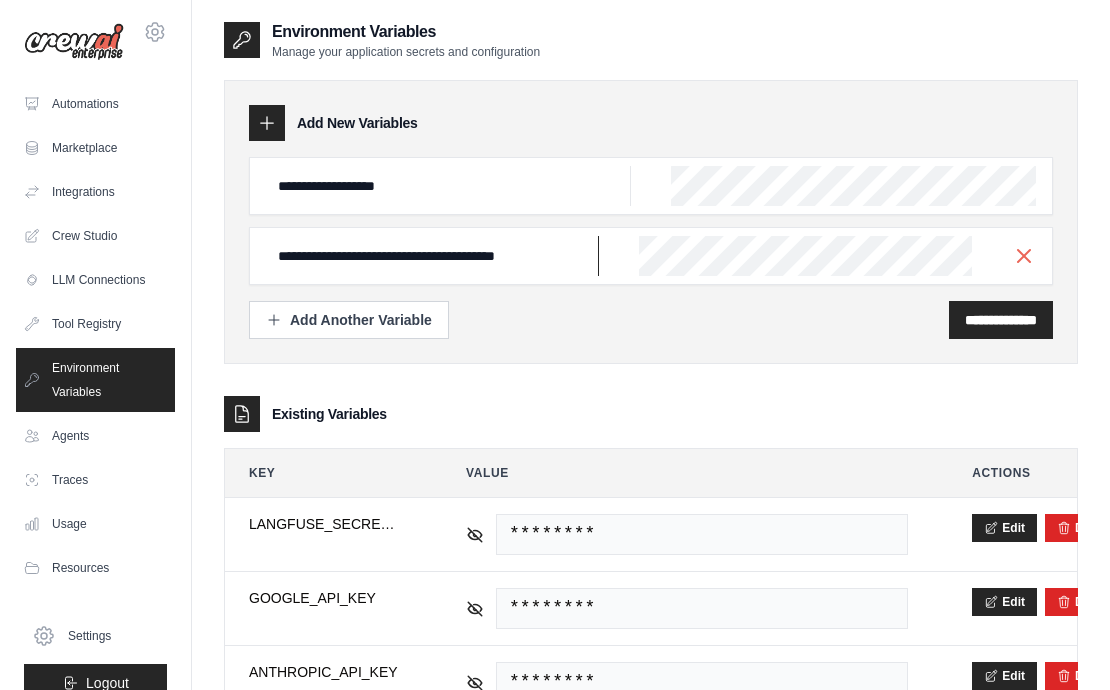 scroll, scrollTop: 0, scrollLeft: 7, axis: horizontal 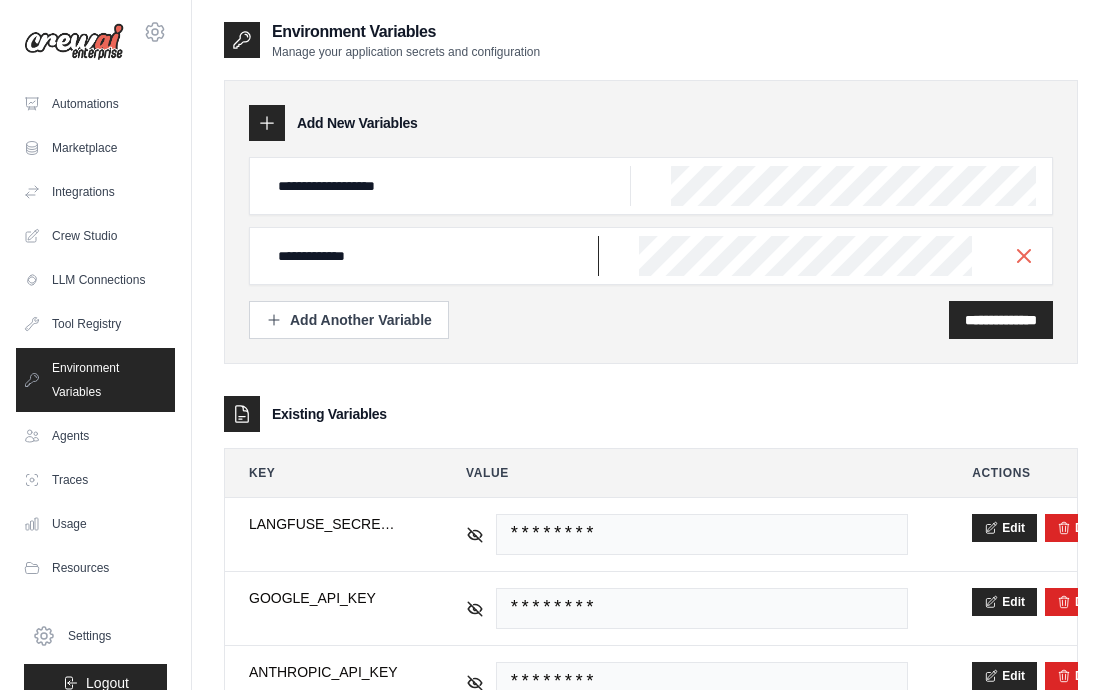 type on "**********" 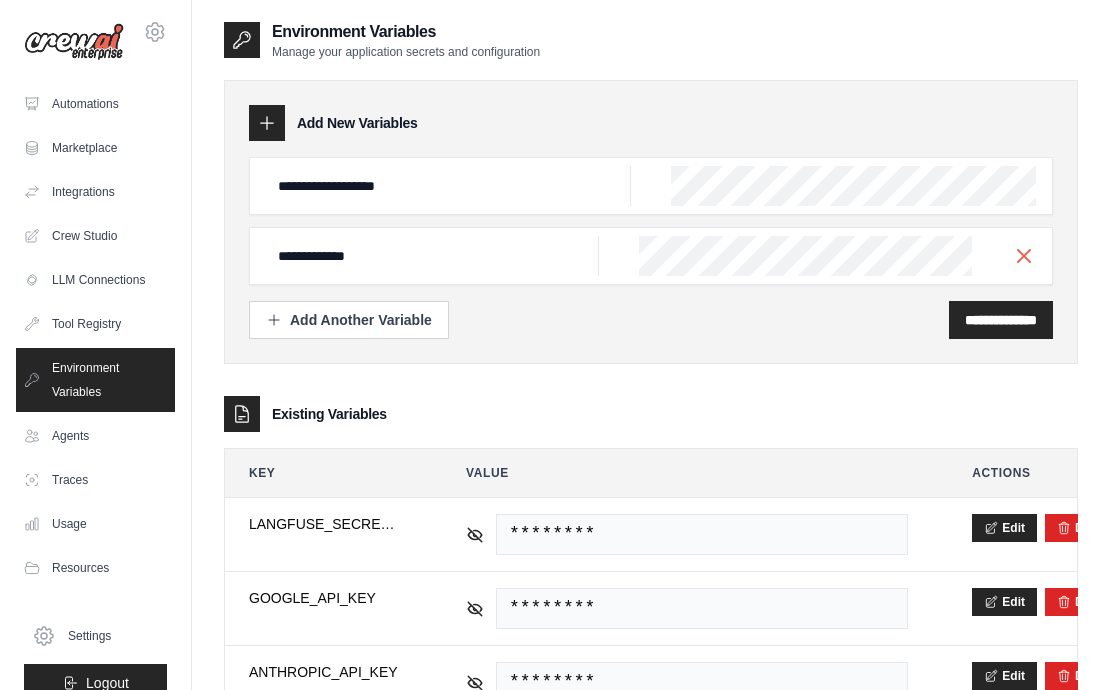 scroll, scrollTop: 0, scrollLeft: 0, axis: both 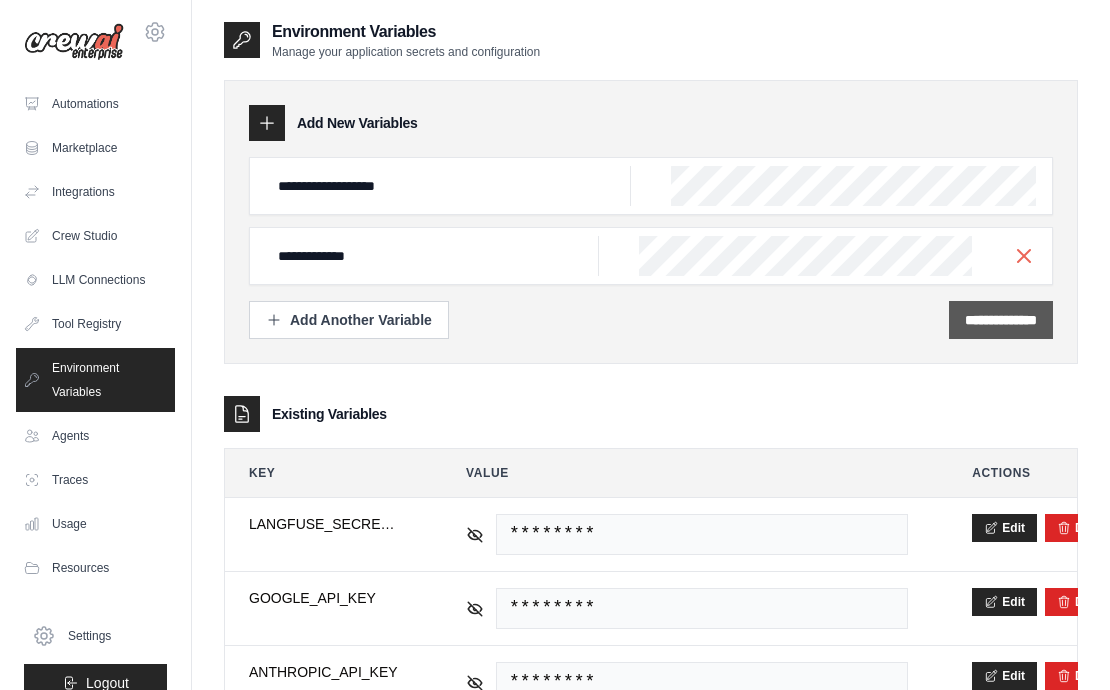 click on "**********" at bounding box center [1001, 320] 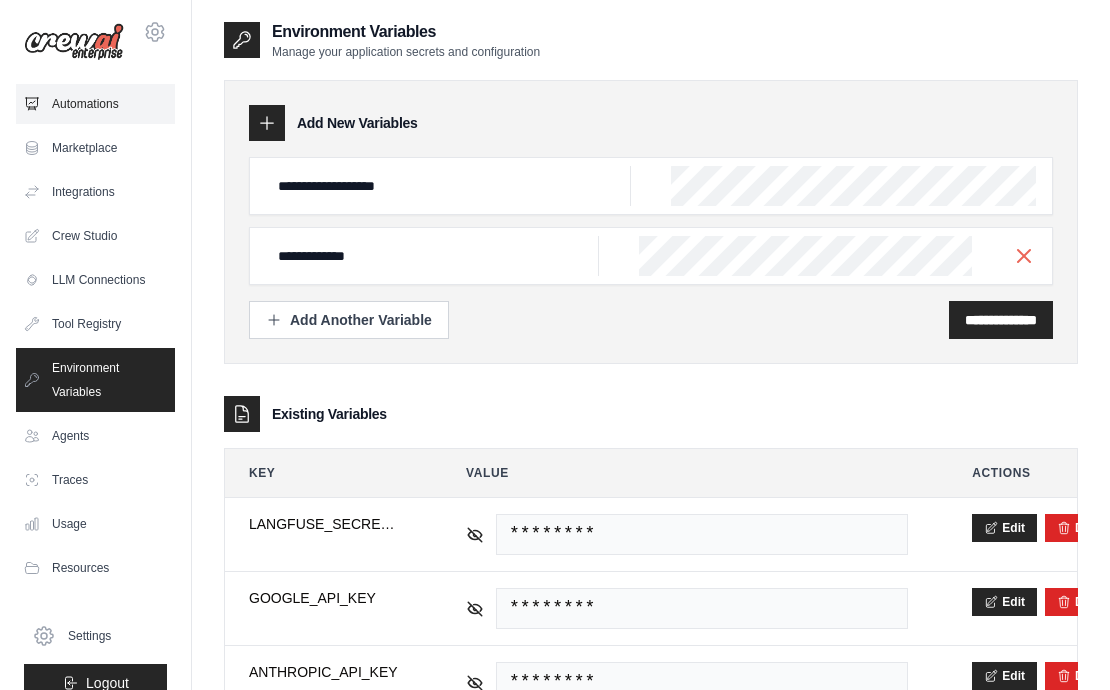 click on "Automations" at bounding box center [95, 104] 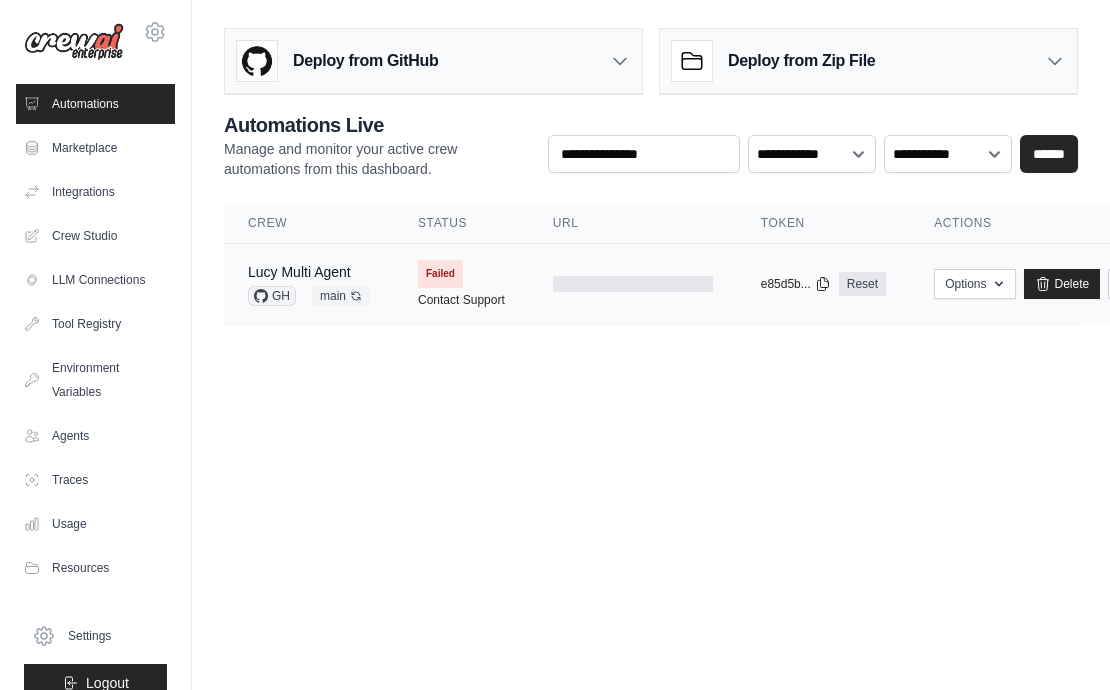 click on "Failed
Contact Support" at bounding box center [461, 284] 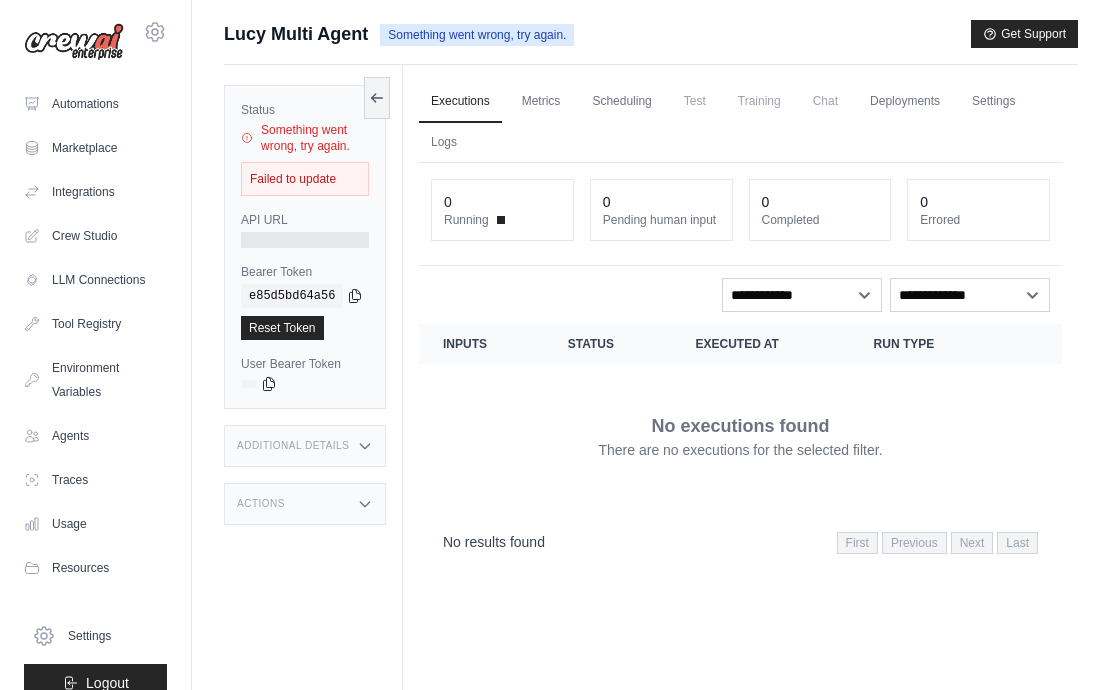 scroll, scrollTop: 0, scrollLeft: 0, axis: both 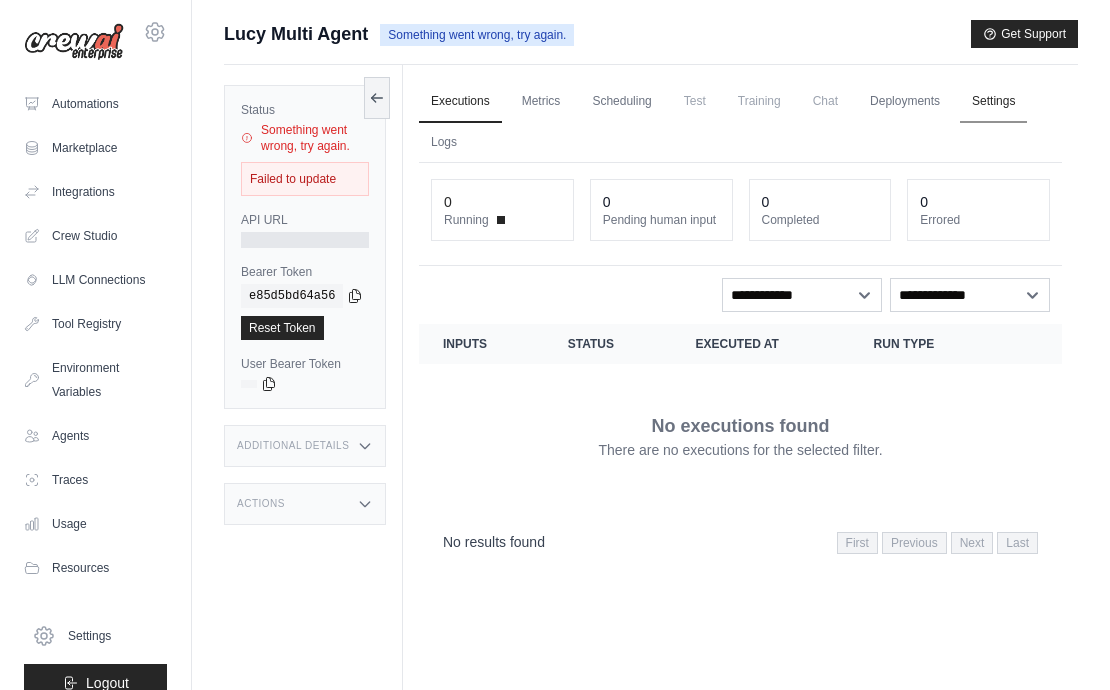 click on "Settings" at bounding box center (993, 102) 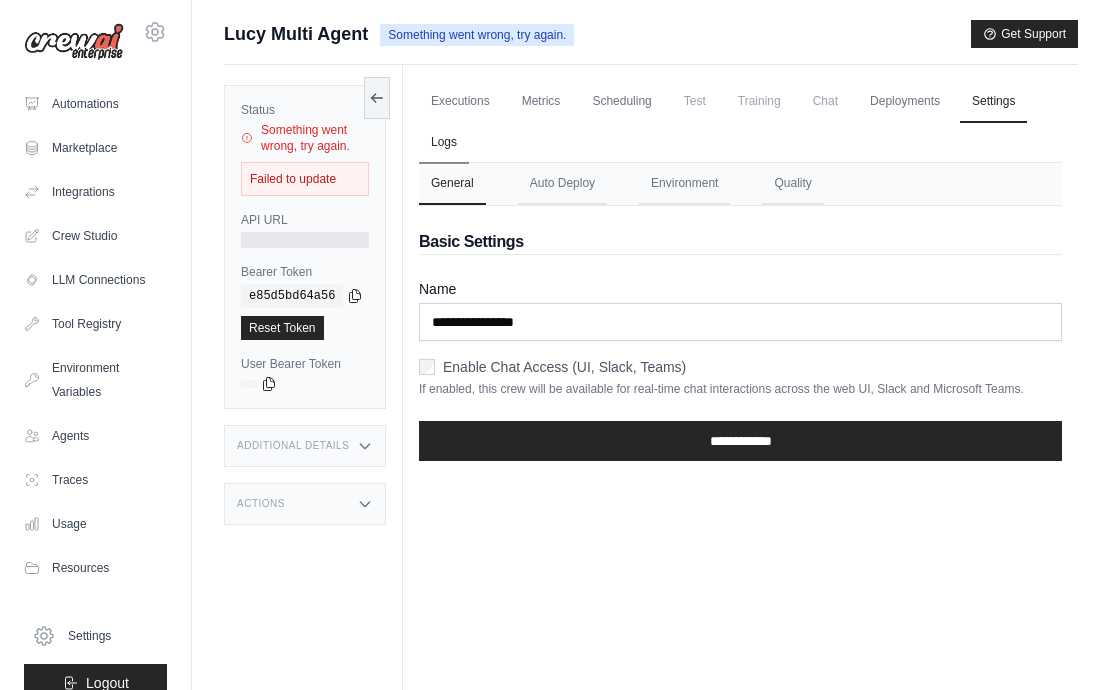 click on "Logs" at bounding box center [444, 143] 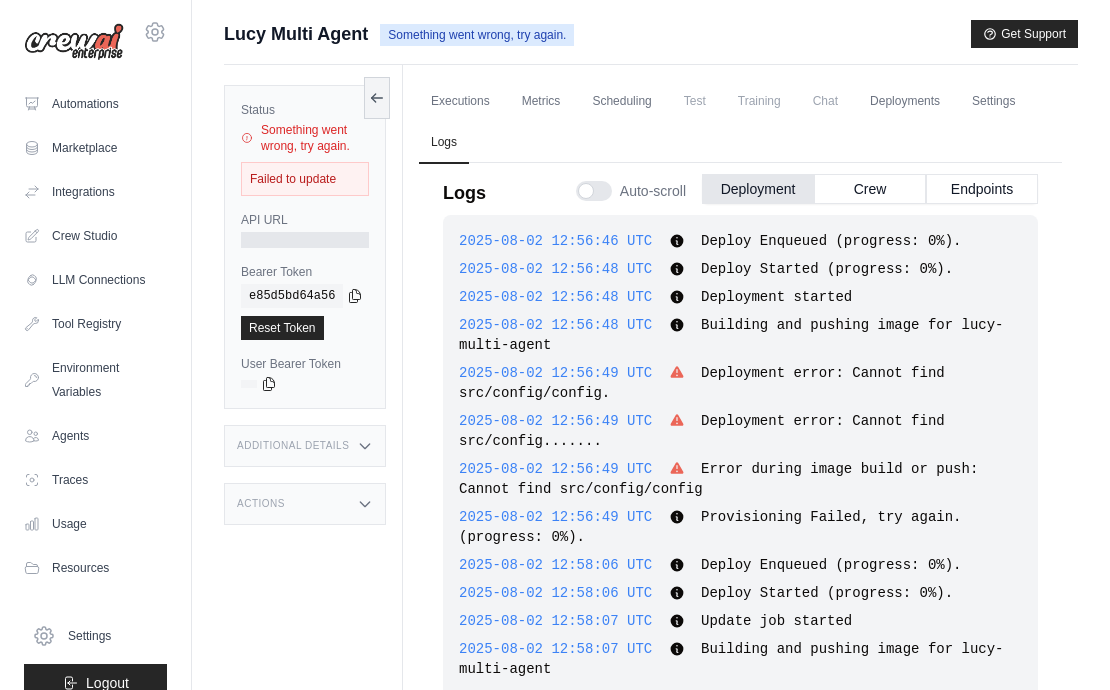 scroll, scrollTop: 3227, scrollLeft: 0, axis: vertical 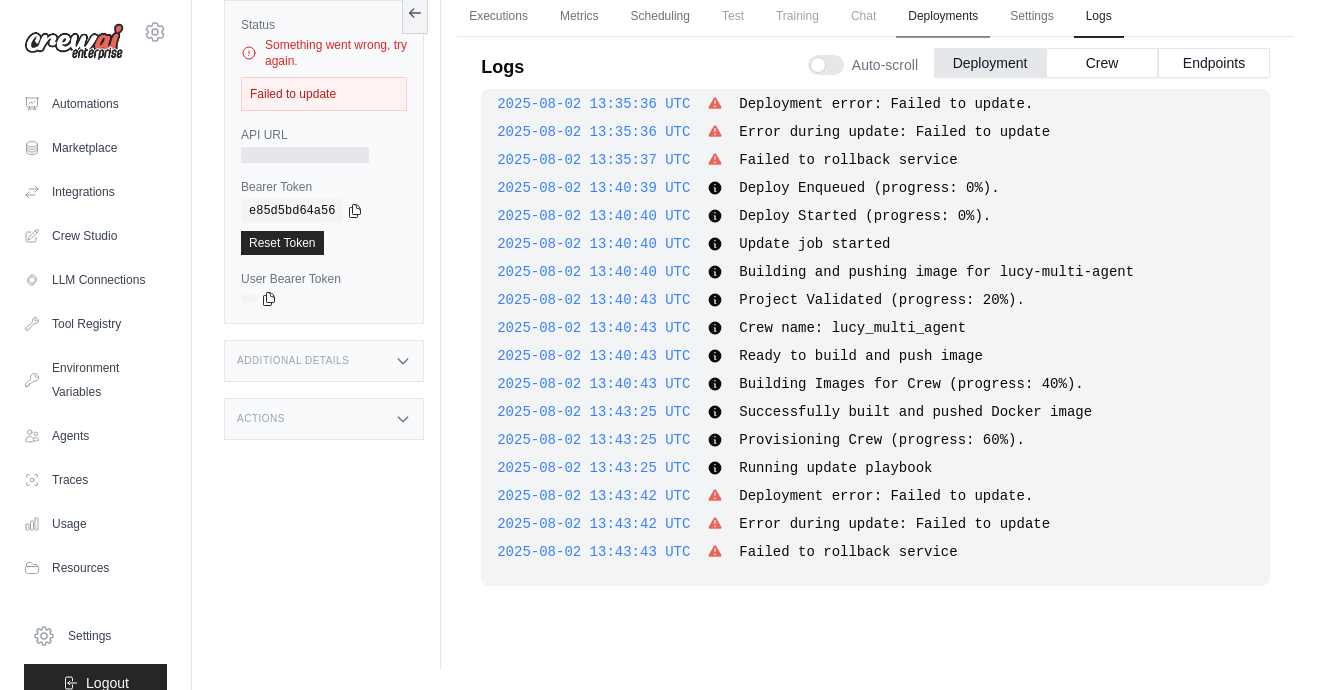 click on "Deployments" at bounding box center [943, 17] 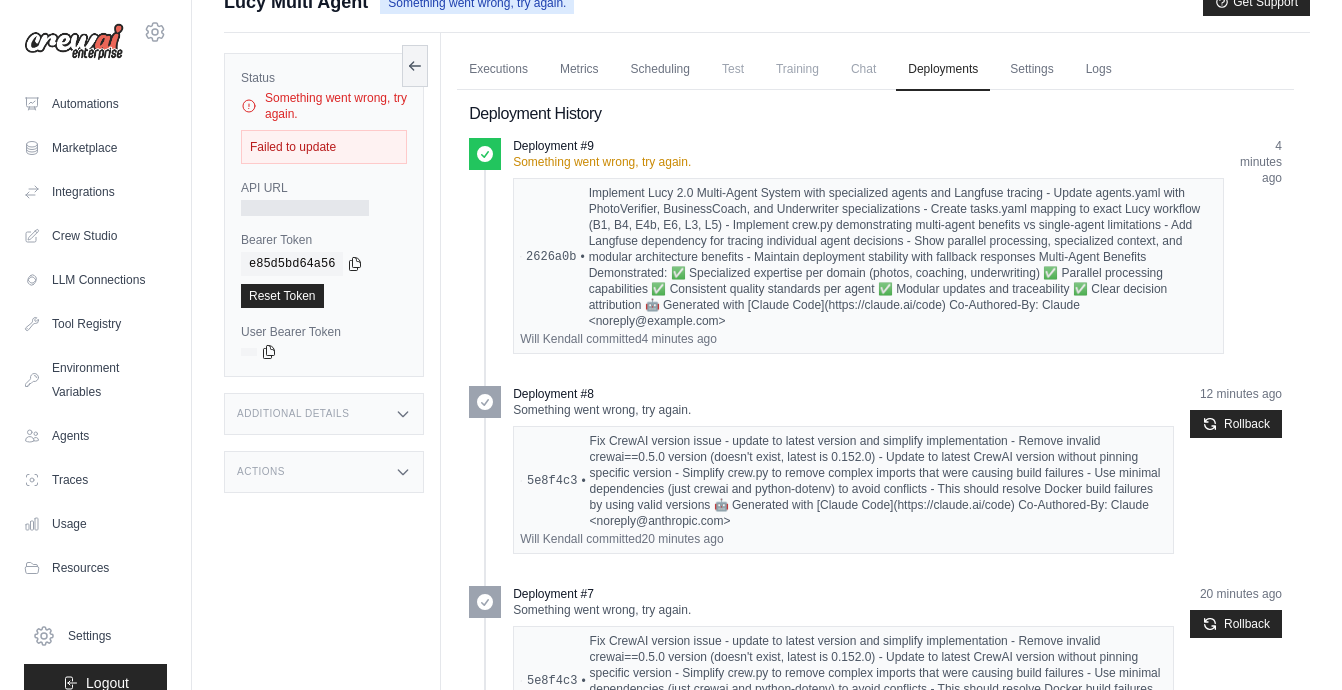 scroll, scrollTop: 37, scrollLeft: 0, axis: vertical 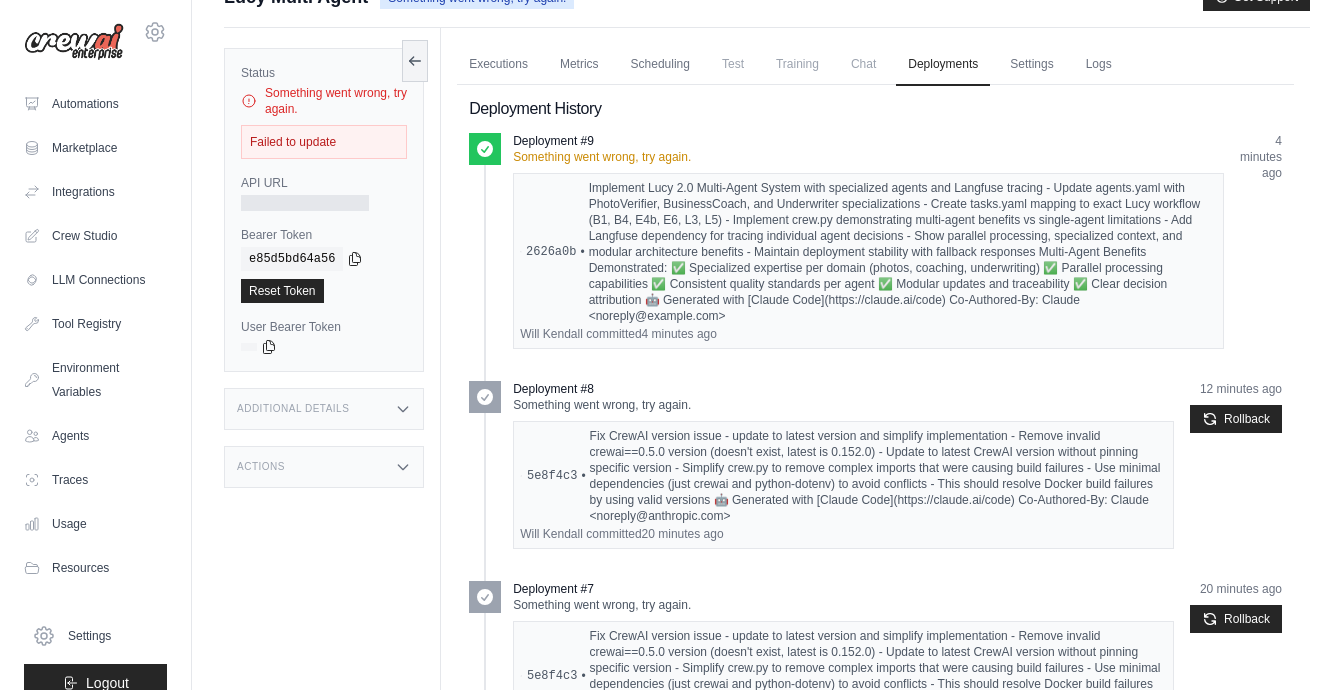 click on "Something went wrong, try again." at bounding box center [868, 157] 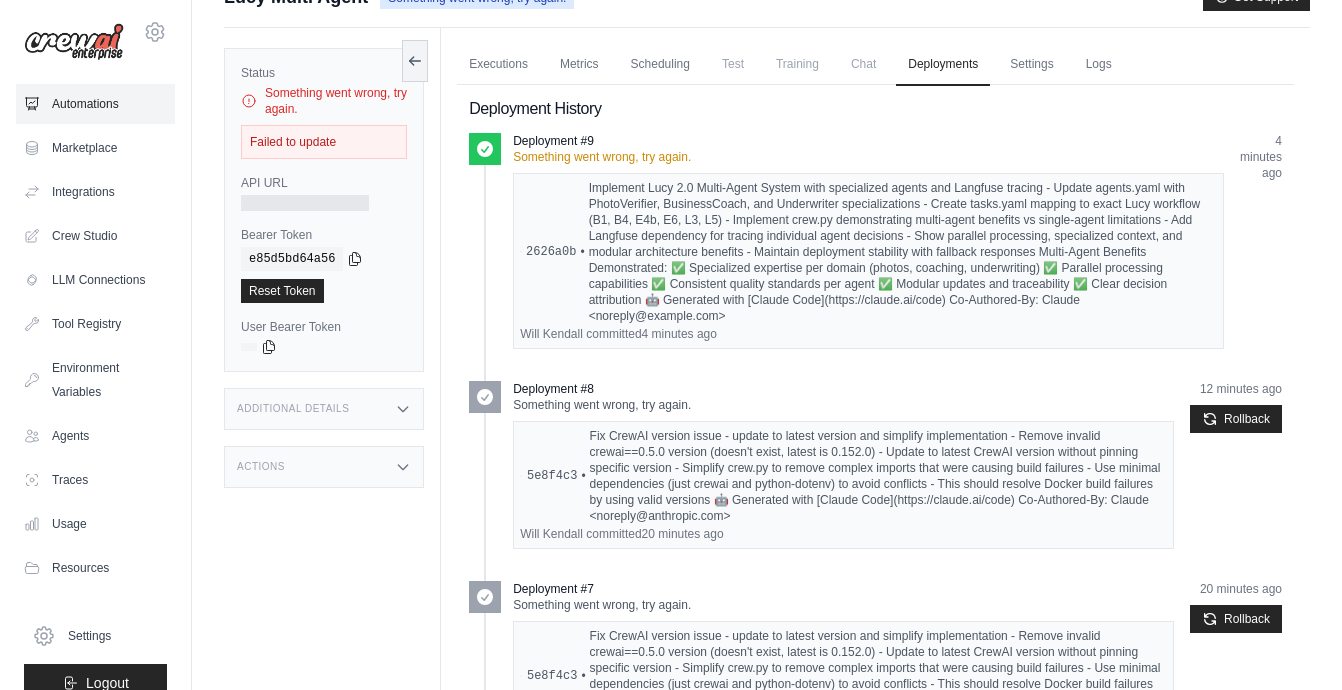 click on "Automations" at bounding box center [95, 104] 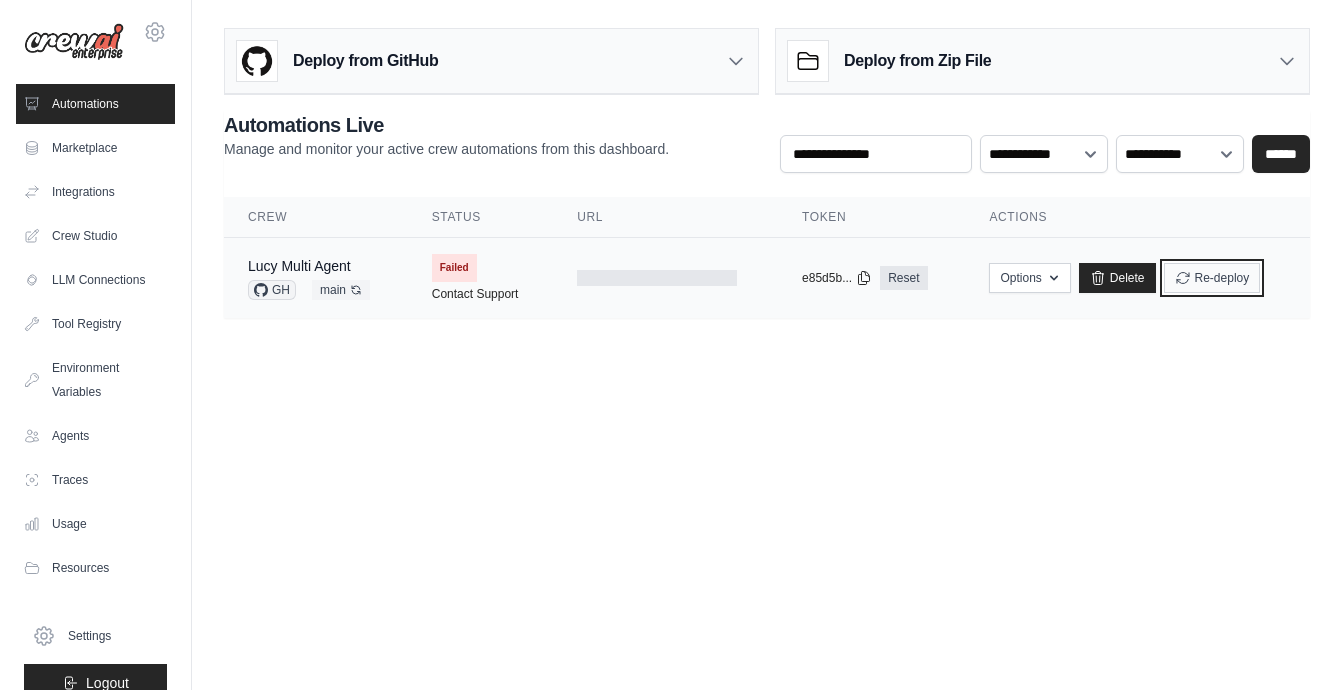click on "Re-deploy" at bounding box center [1212, 278] 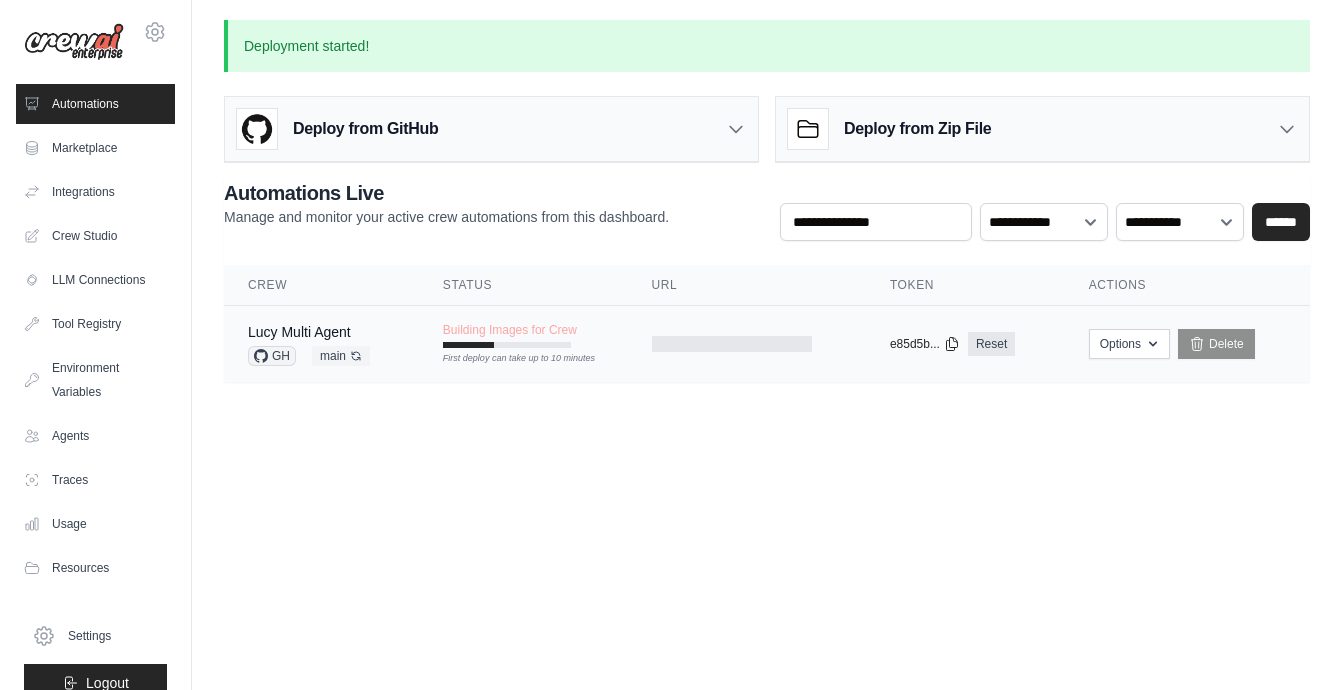 click on "Building Images for Crew" at bounding box center [510, 330] 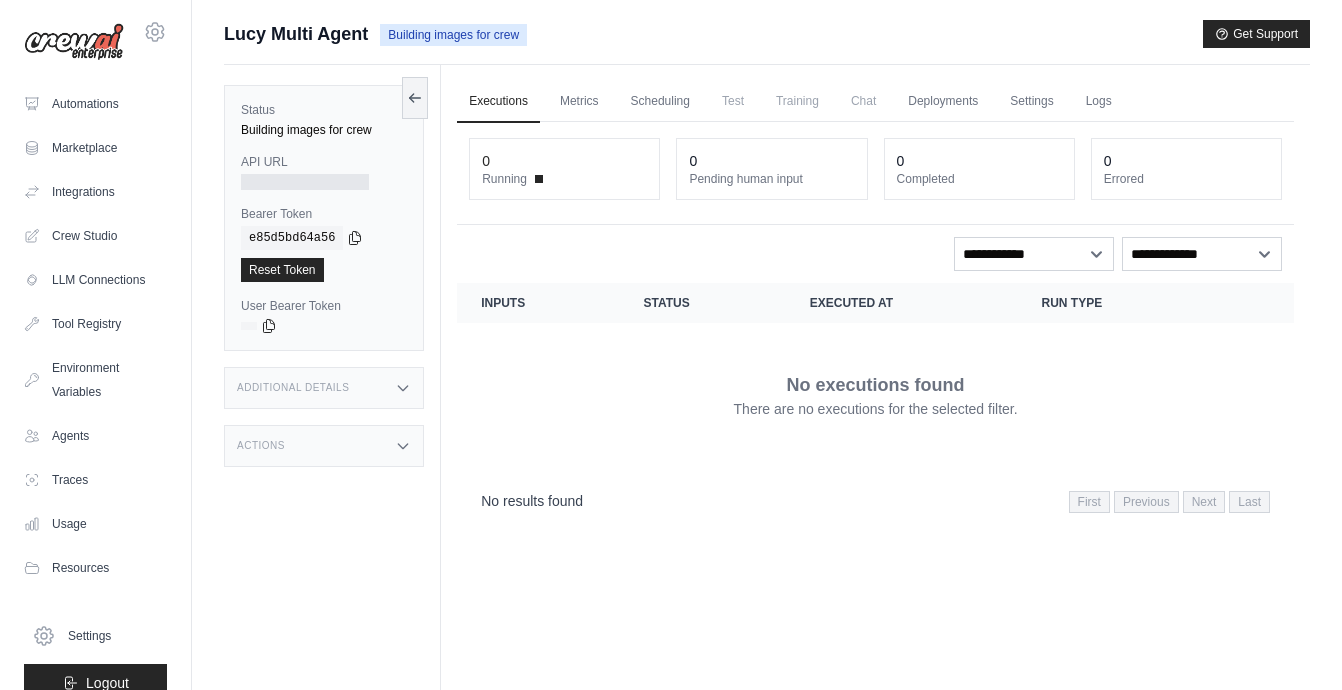 scroll, scrollTop: 0, scrollLeft: 0, axis: both 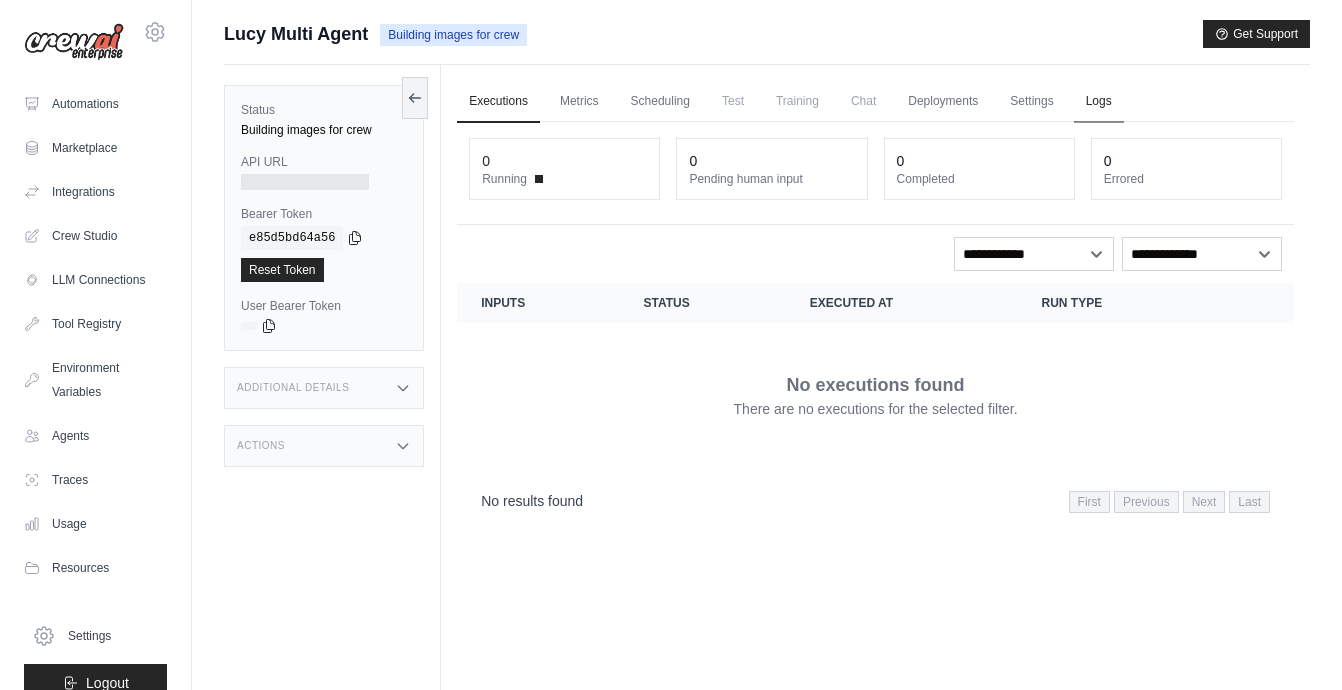 click on "Logs" at bounding box center (1099, 102) 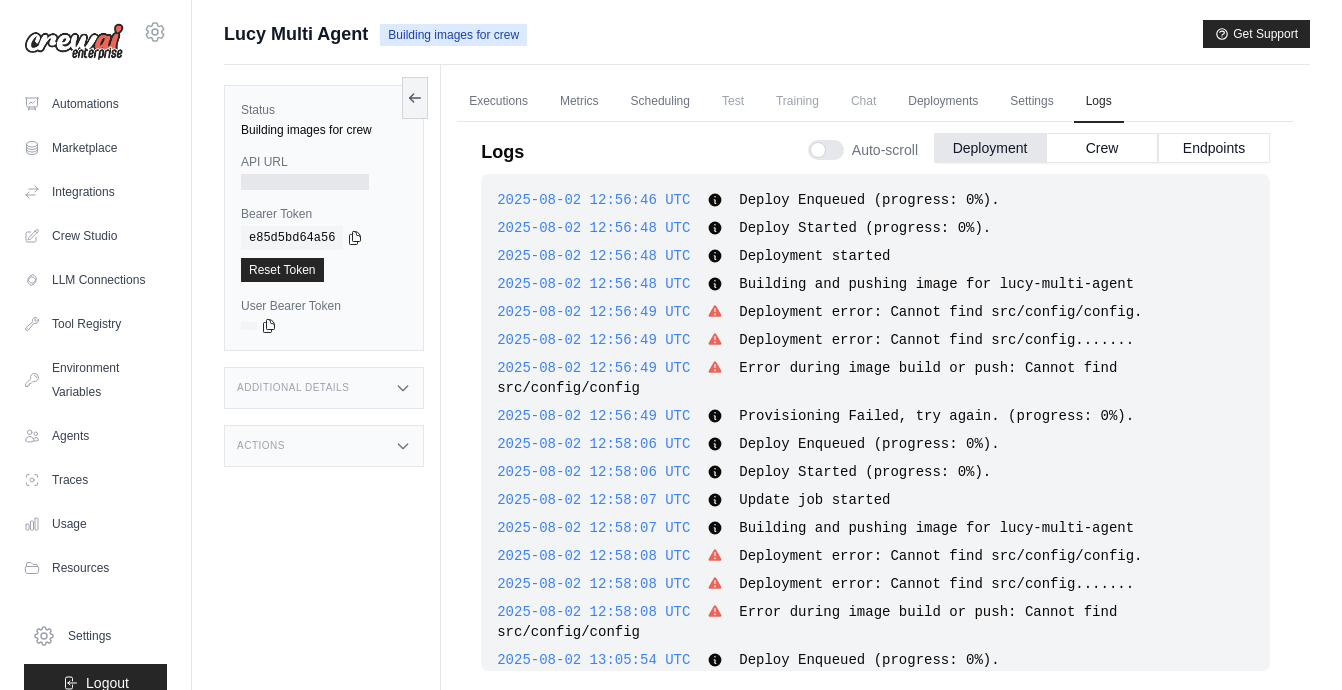 scroll, scrollTop: 2831, scrollLeft: 0, axis: vertical 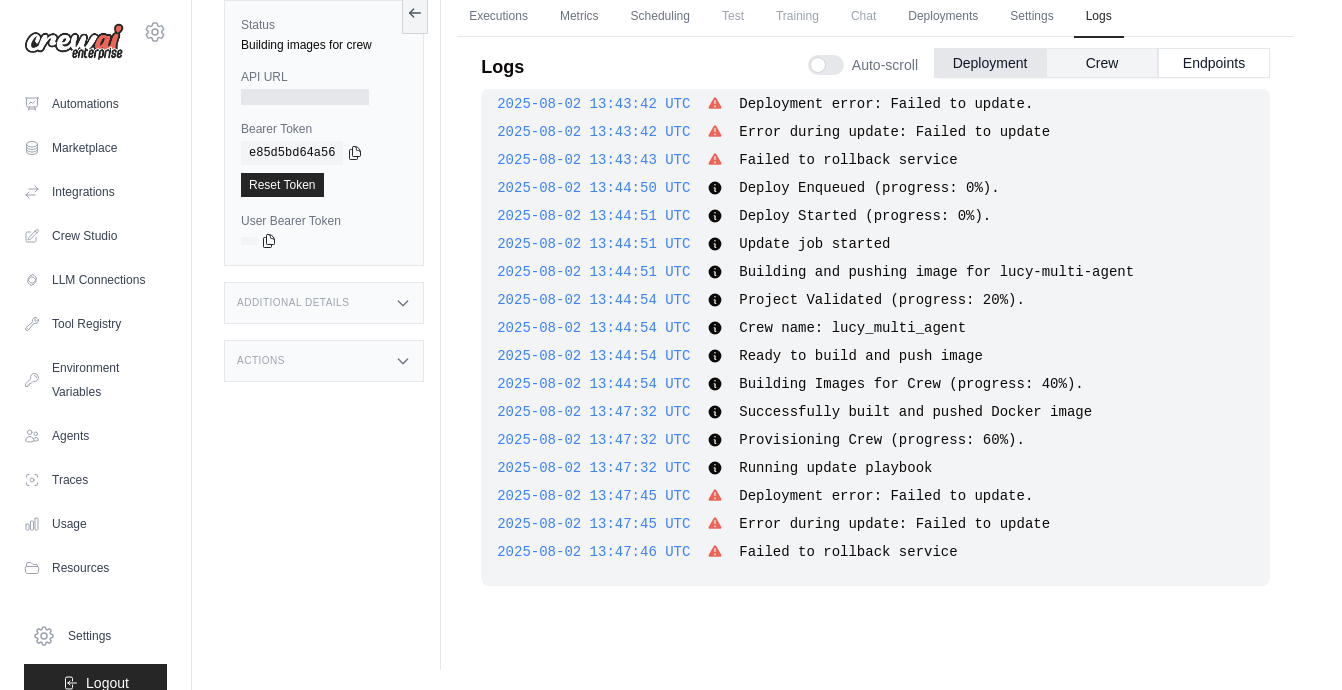 click on "Crew" at bounding box center (1102, 63) 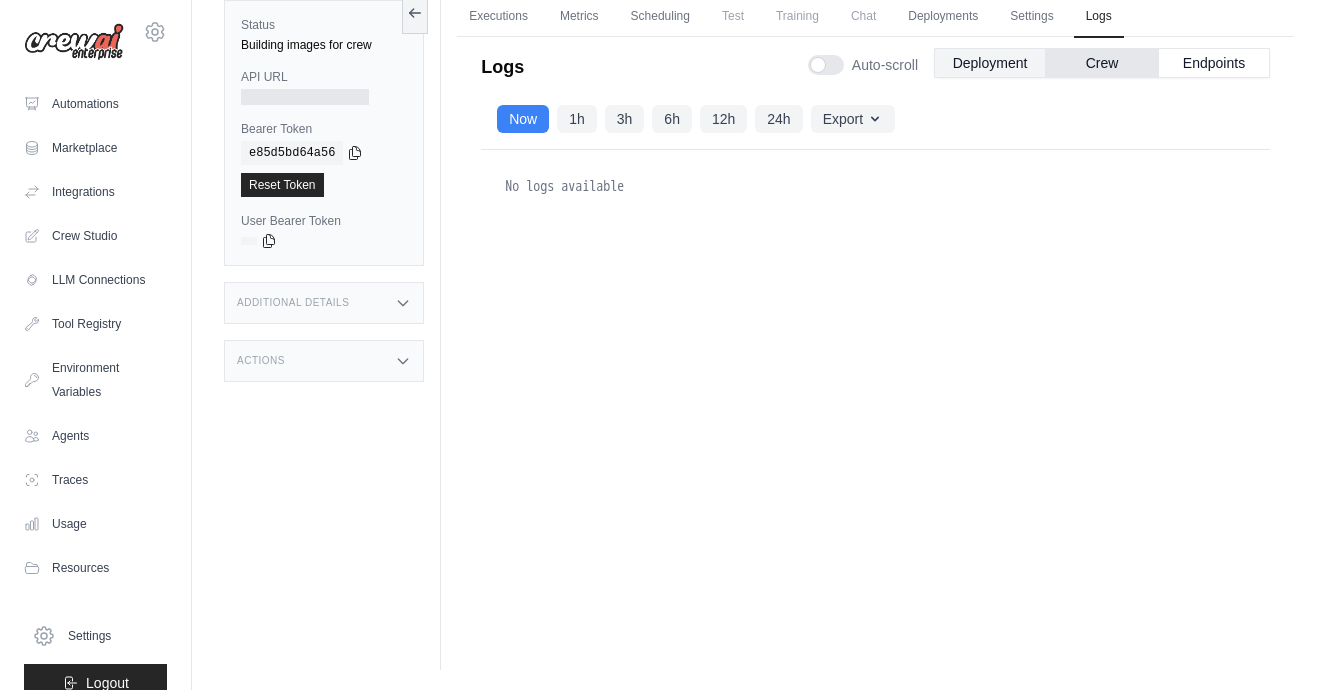 click on "Deployment" at bounding box center (990, 63) 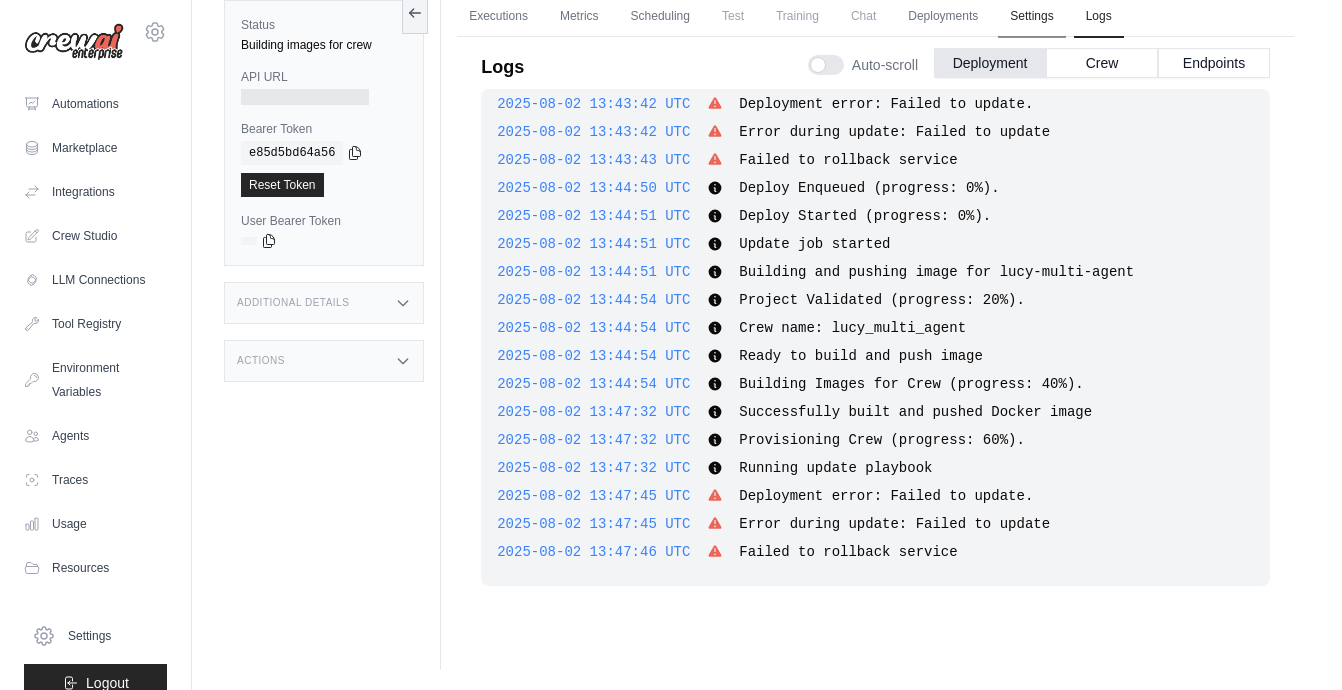 click on "Settings" at bounding box center [1031, 17] 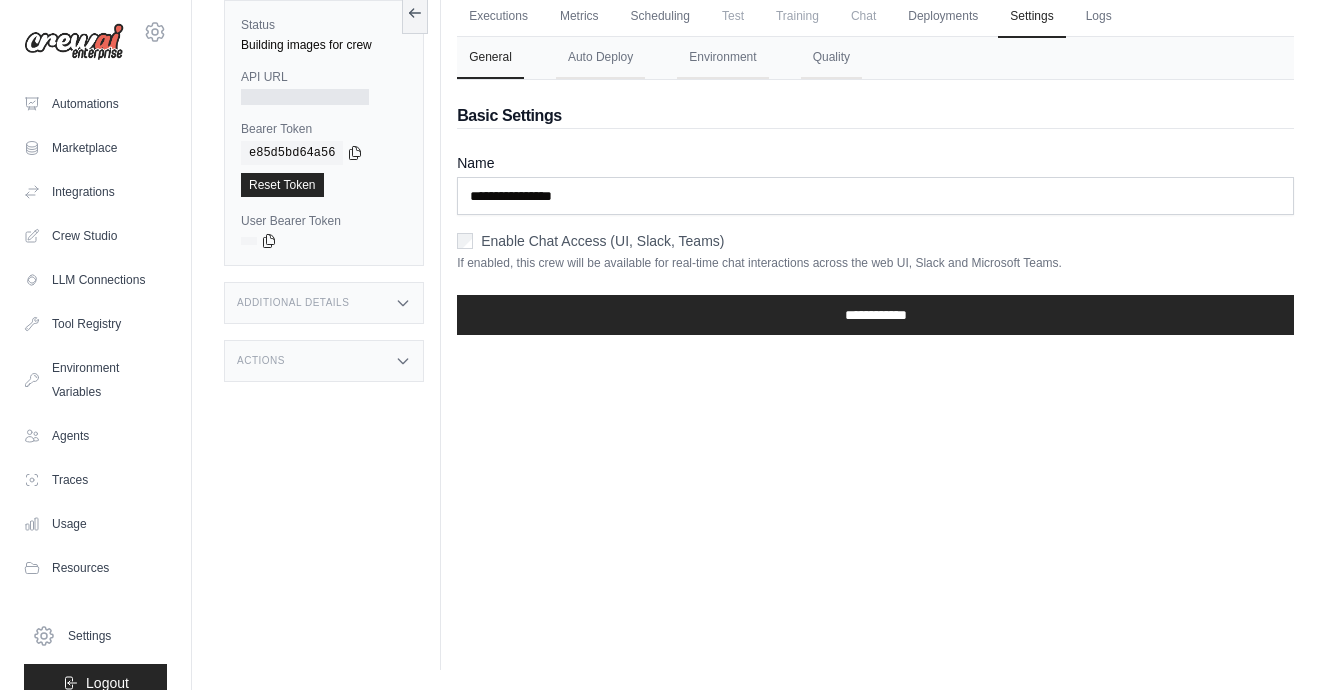 click on "Chat" at bounding box center [863, 16] 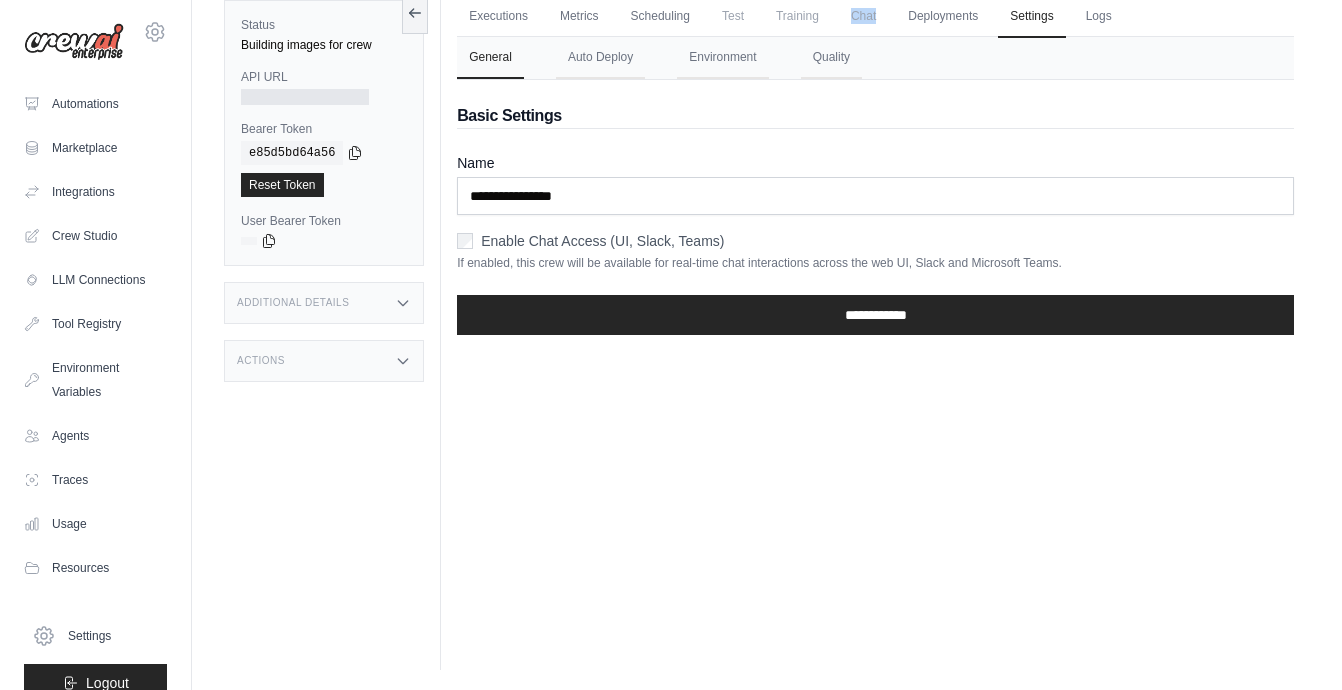 click on "Chat" at bounding box center [863, 16] 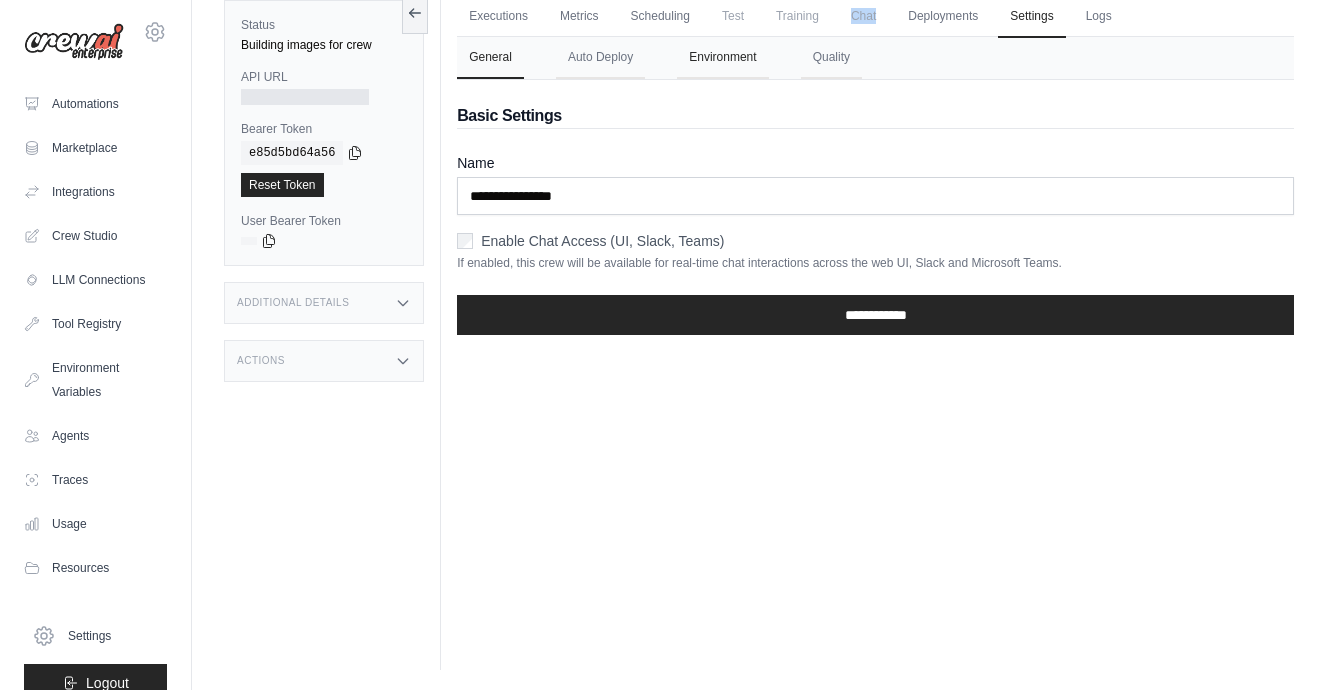 scroll, scrollTop: 0, scrollLeft: 0, axis: both 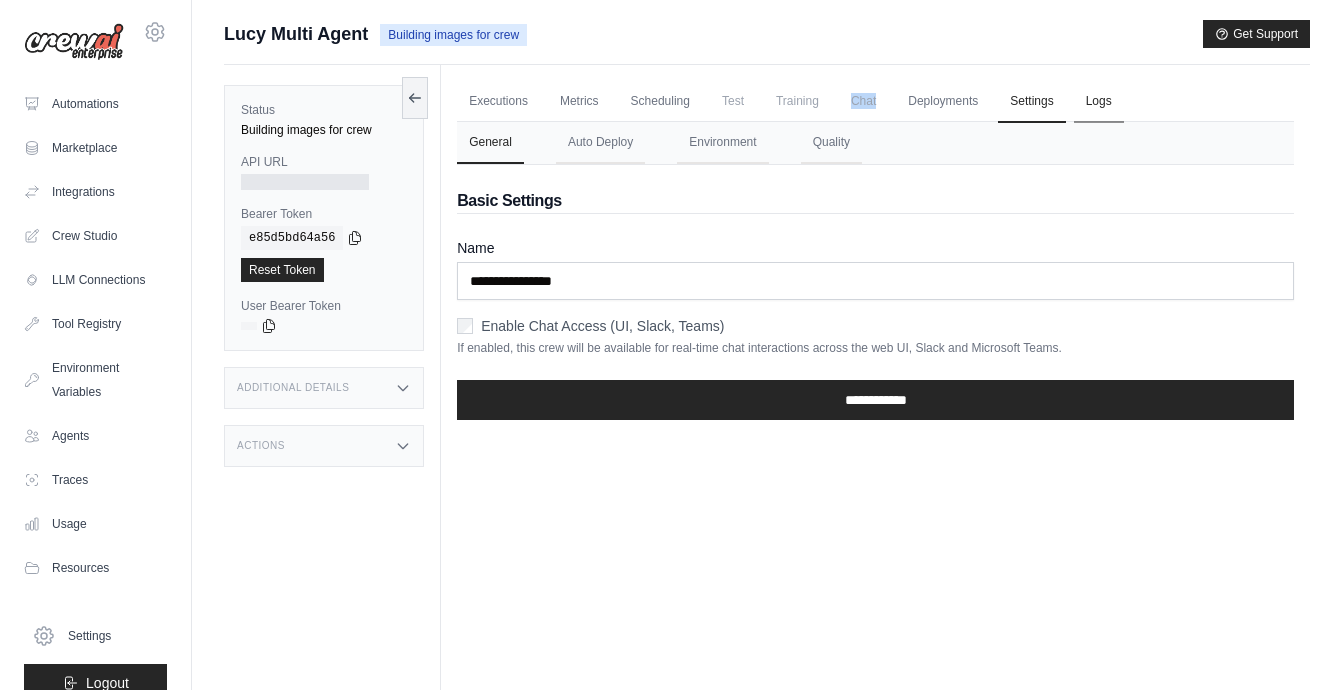 click on "Logs" at bounding box center [1099, 102] 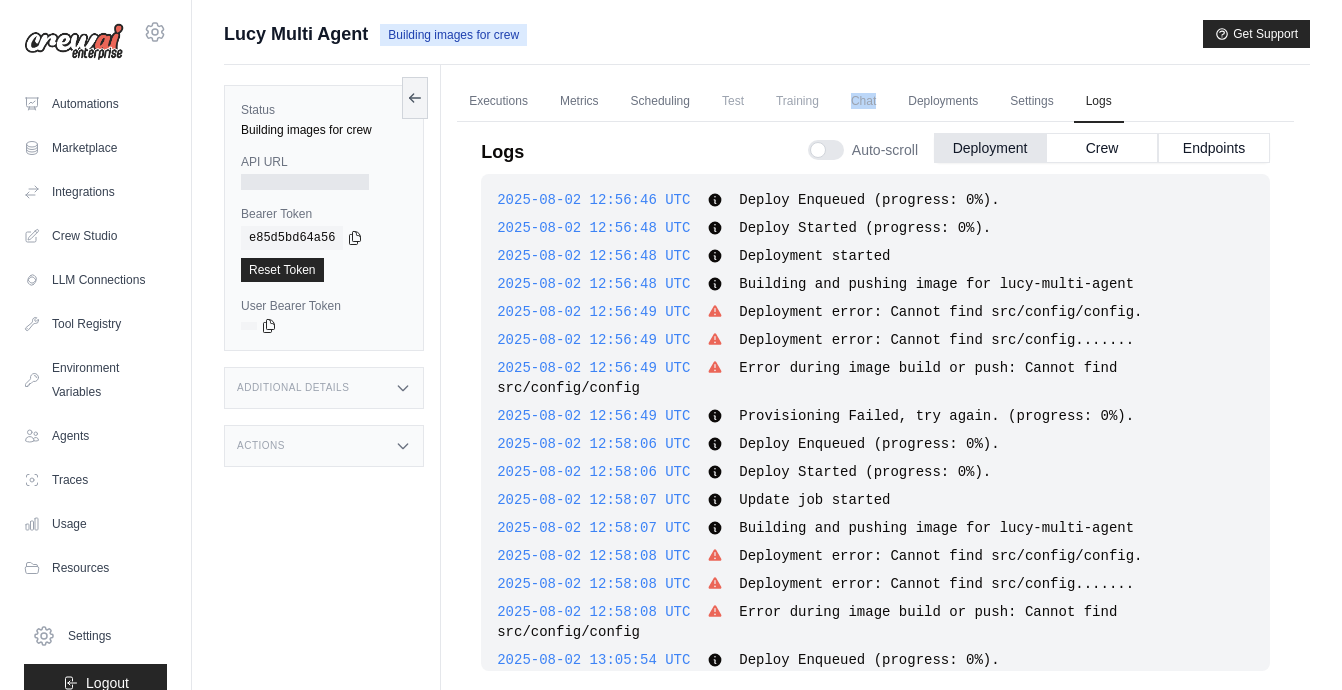 scroll, scrollTop: 2979, scrollLeft: 0, axis: vertical 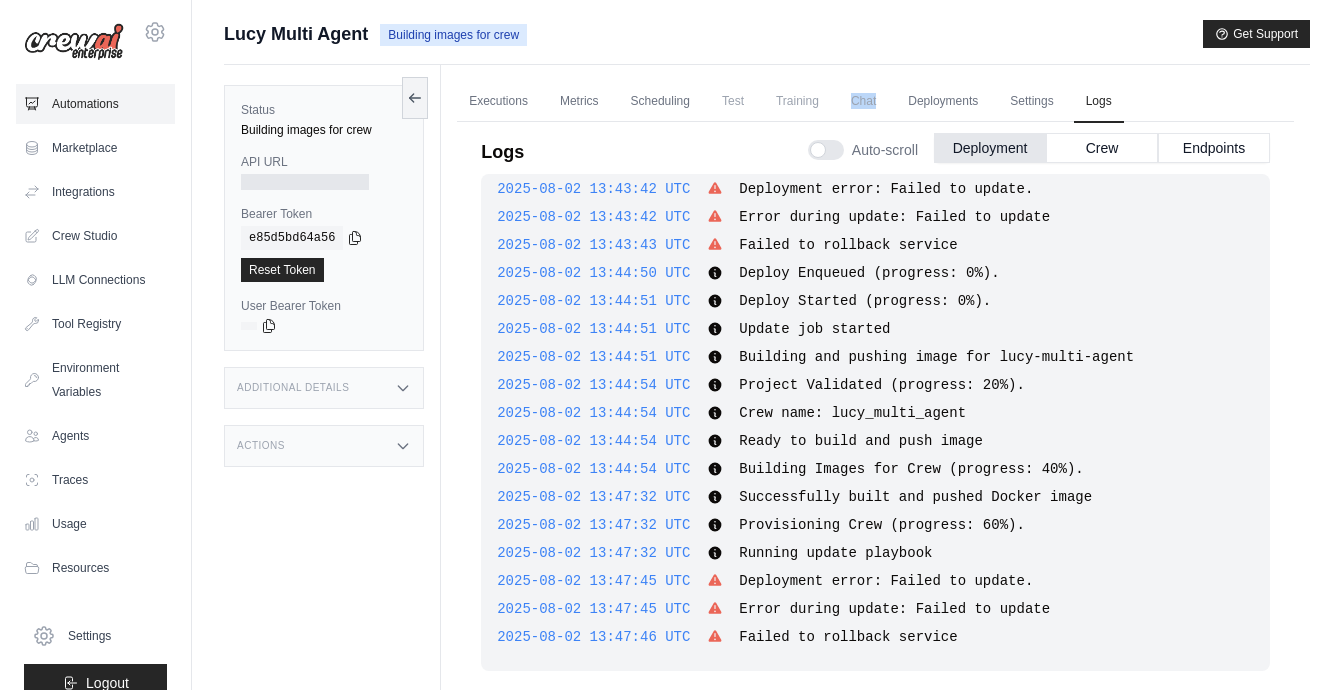 click on "Automations" at bounding box center (95, 104) 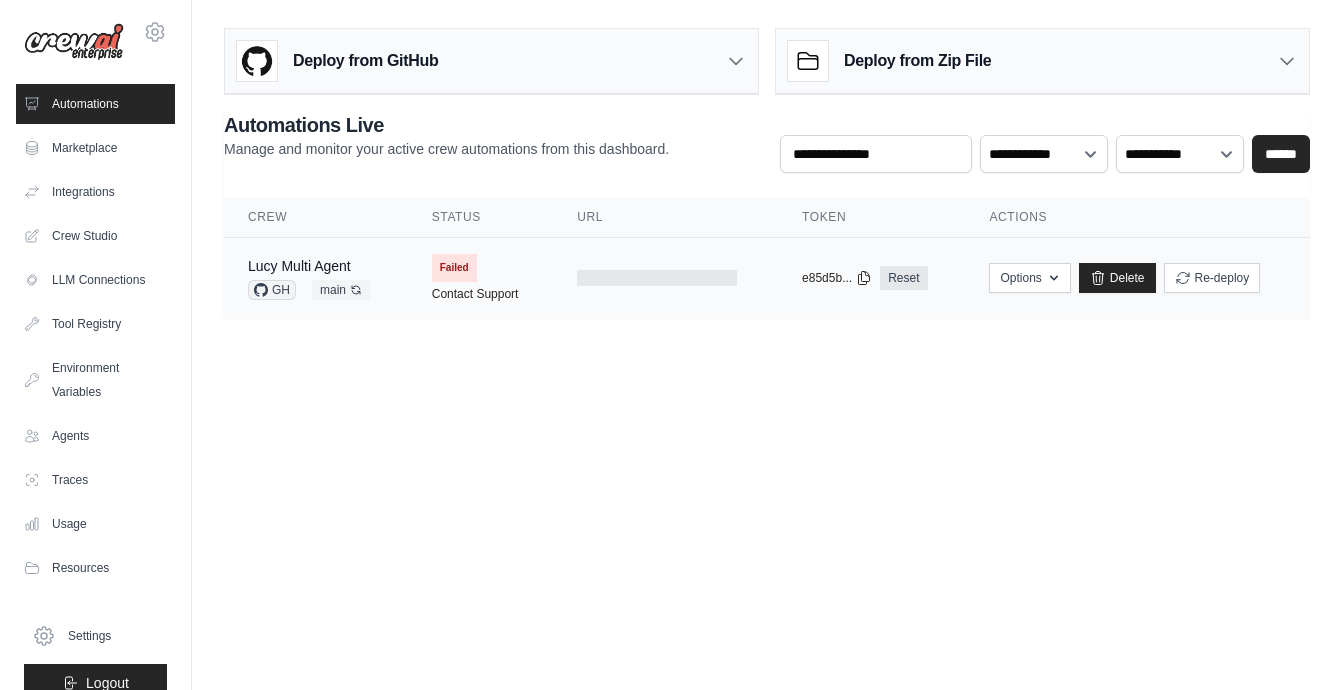 click on "Failed" at bounding box center (454, 268) 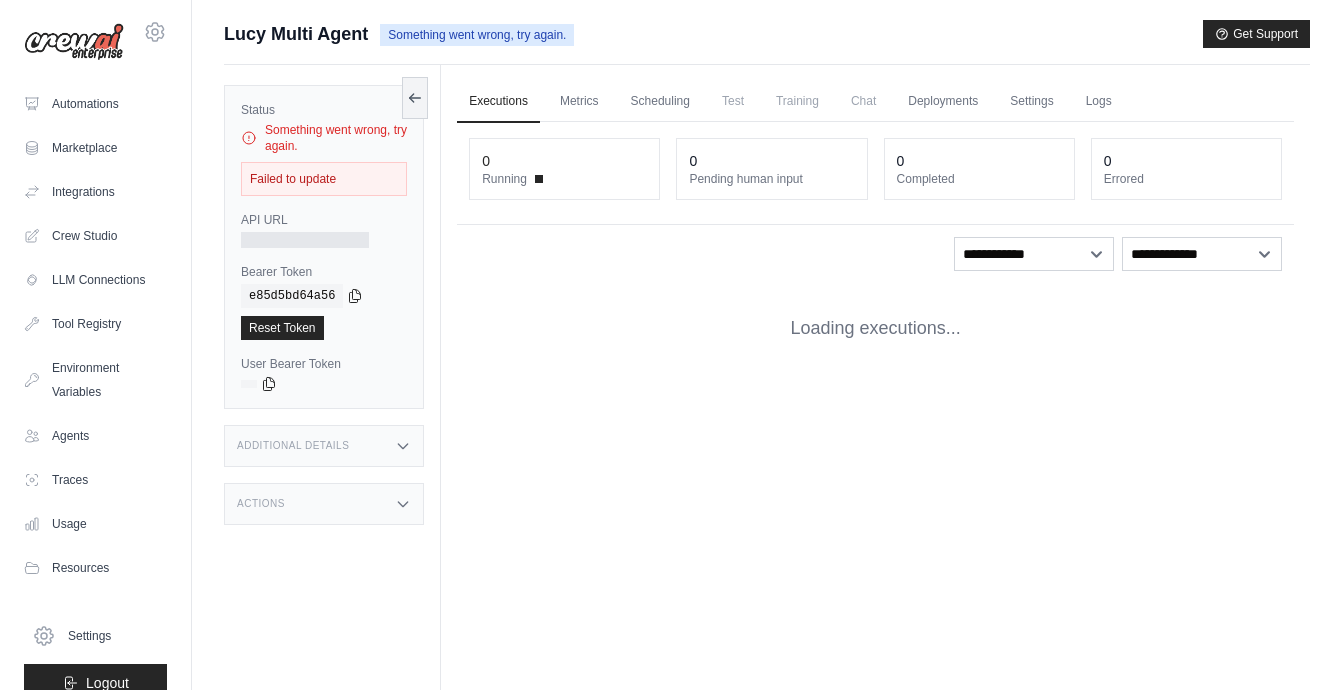 scroll, scrollTop: 0, scrollLeft: 0, axis: both 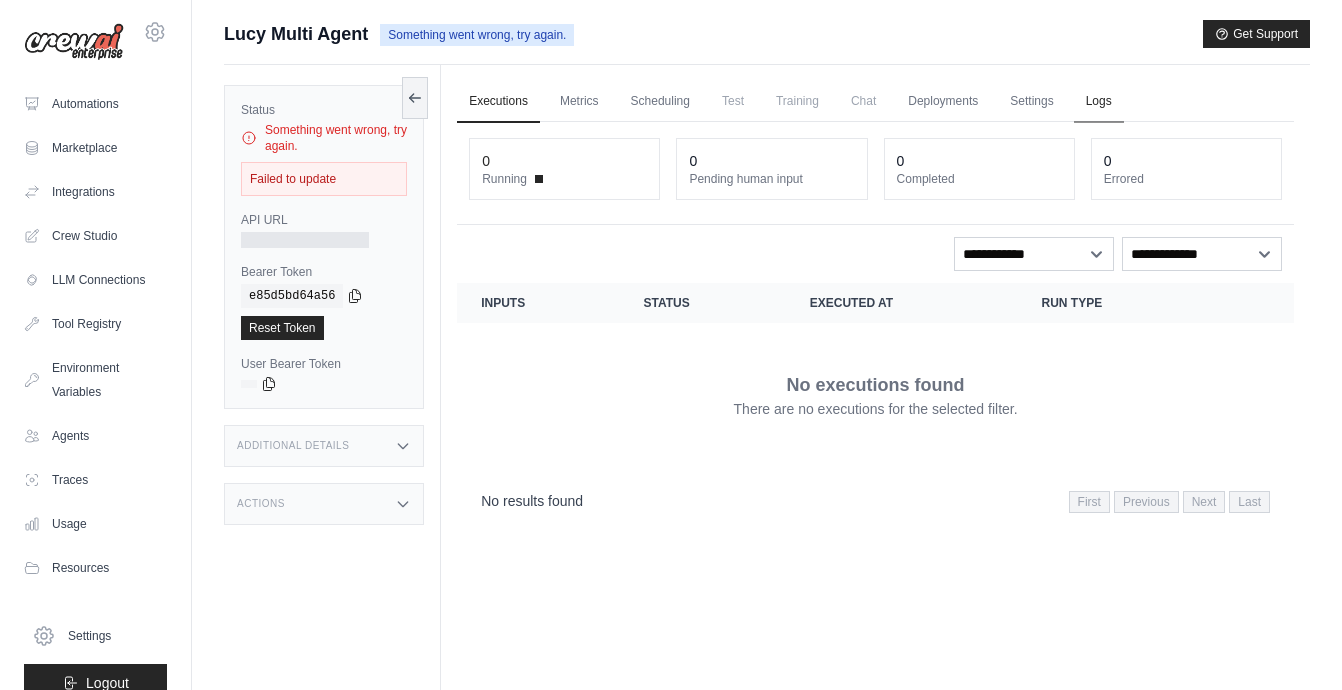 click on "Logs" at bounding box center [1099, 102] 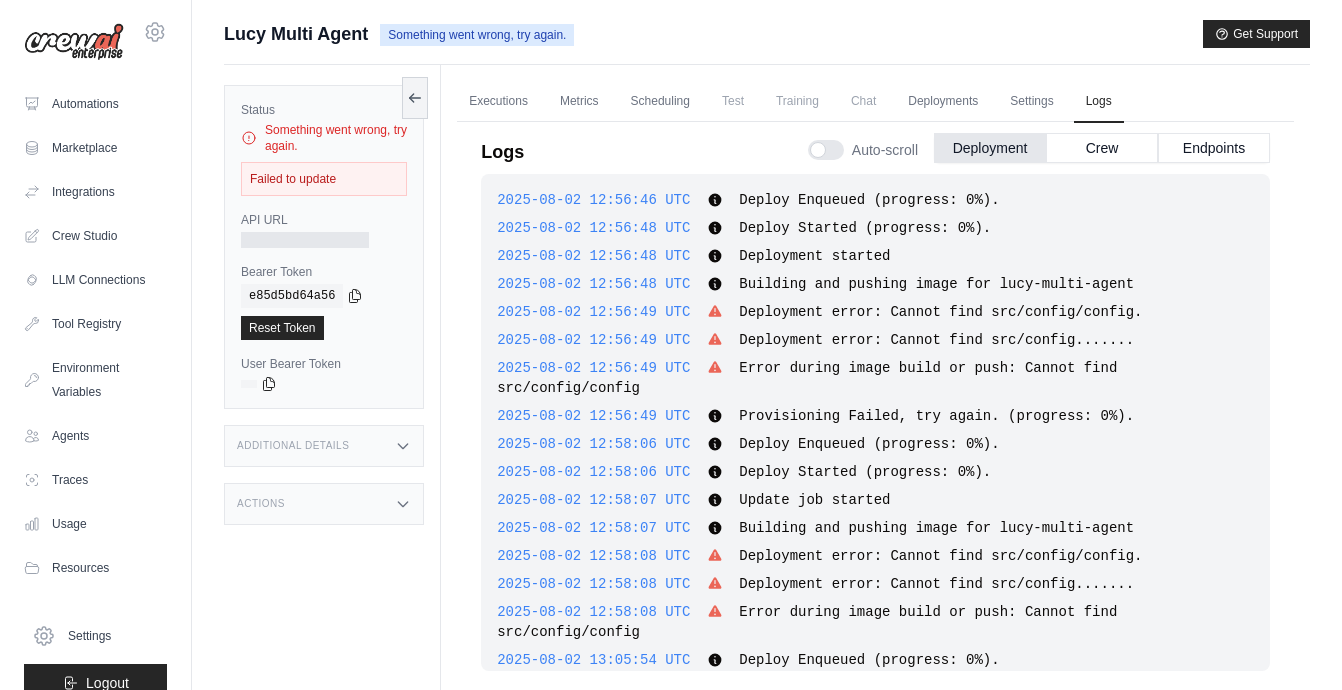 scroll, scrollTop: 2979, scrollLeft: 0, axis: vertical 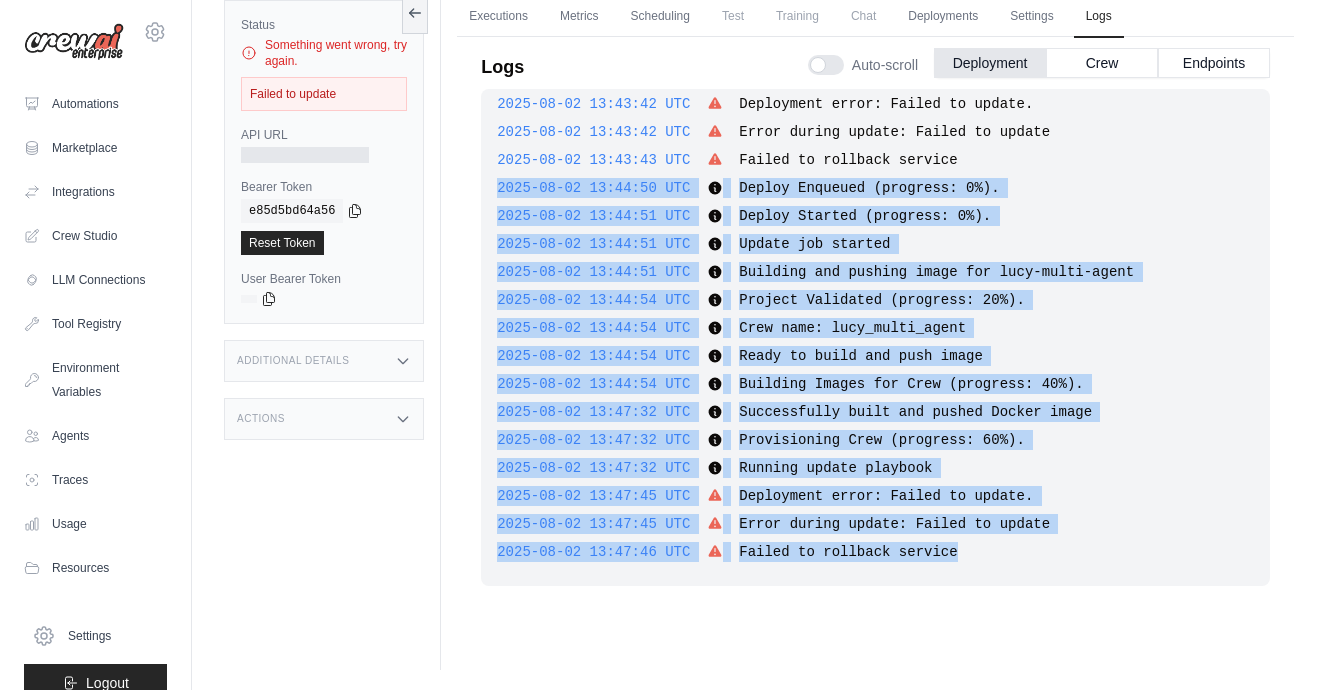 drag, startPoint x: 974, startPoint y: 559, endPoint x: 497, endPoint y: 189, distance: 603.67957 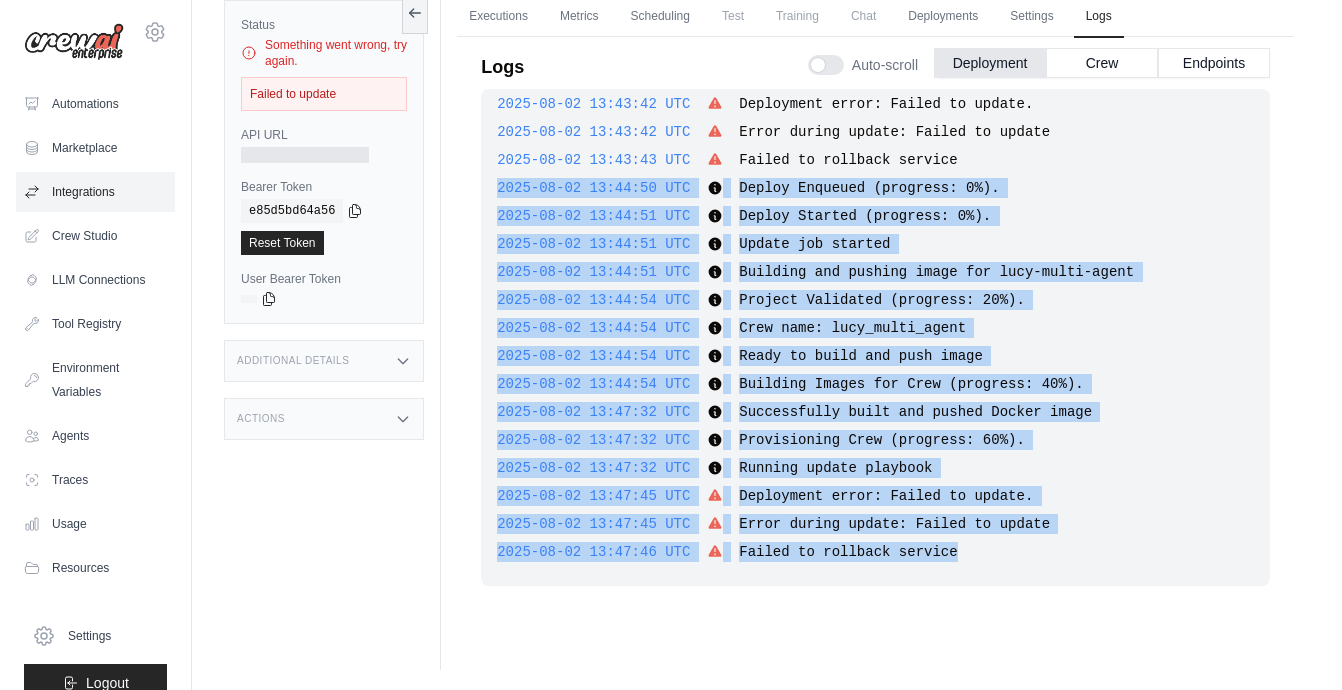 click on "Integrations" at bounding box center (95, 192) 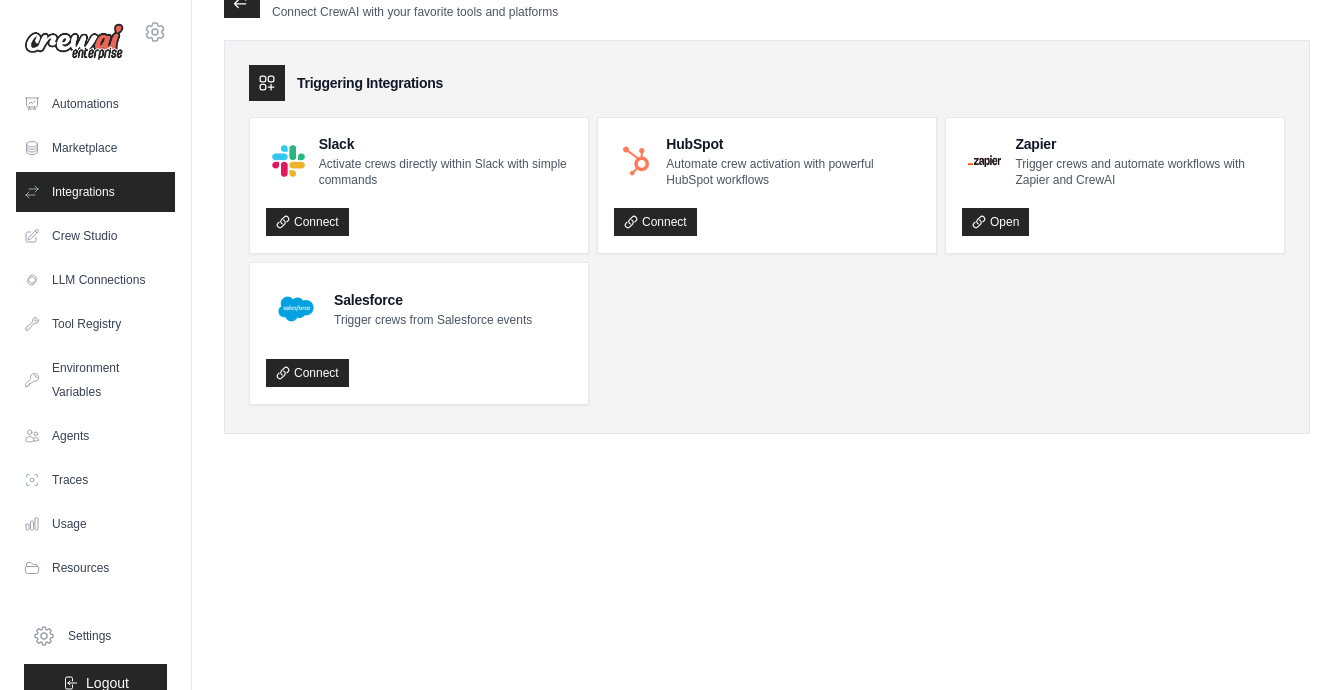 scroll, scrollTop: 0, scrollLeft: 0, axis: both 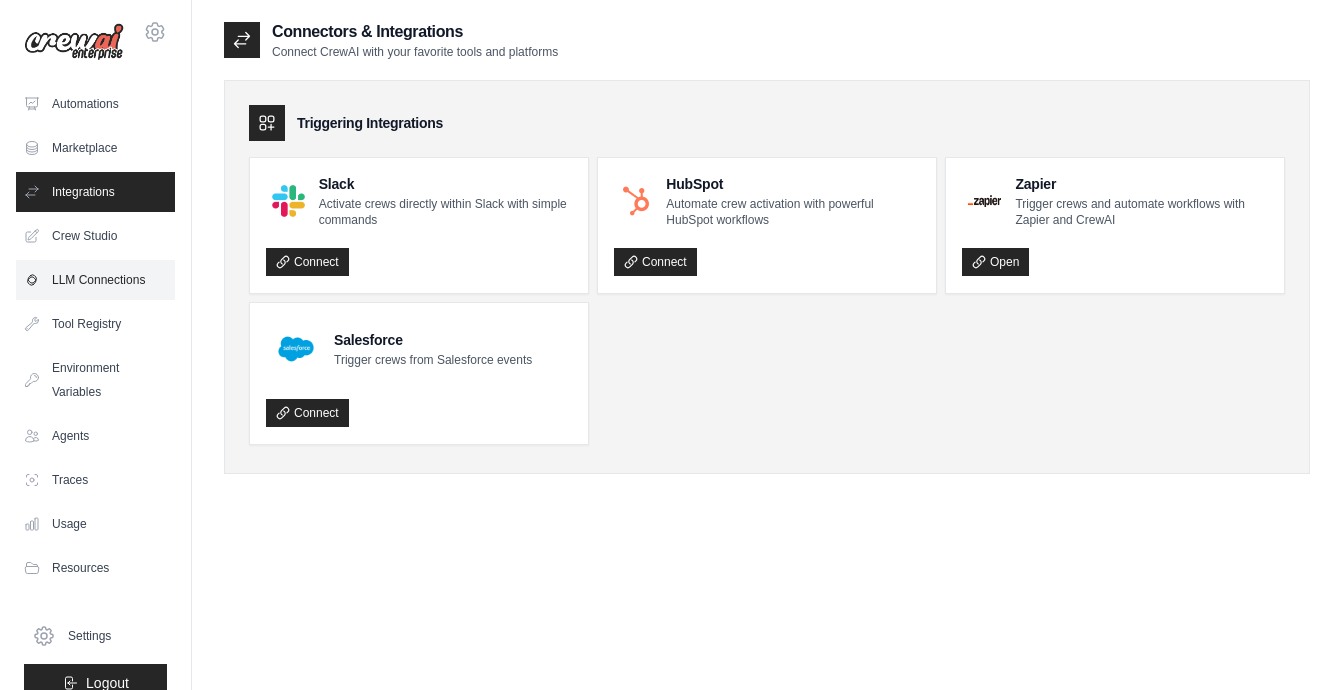 click on "LLM Connections" at bounding box center [95, 280] 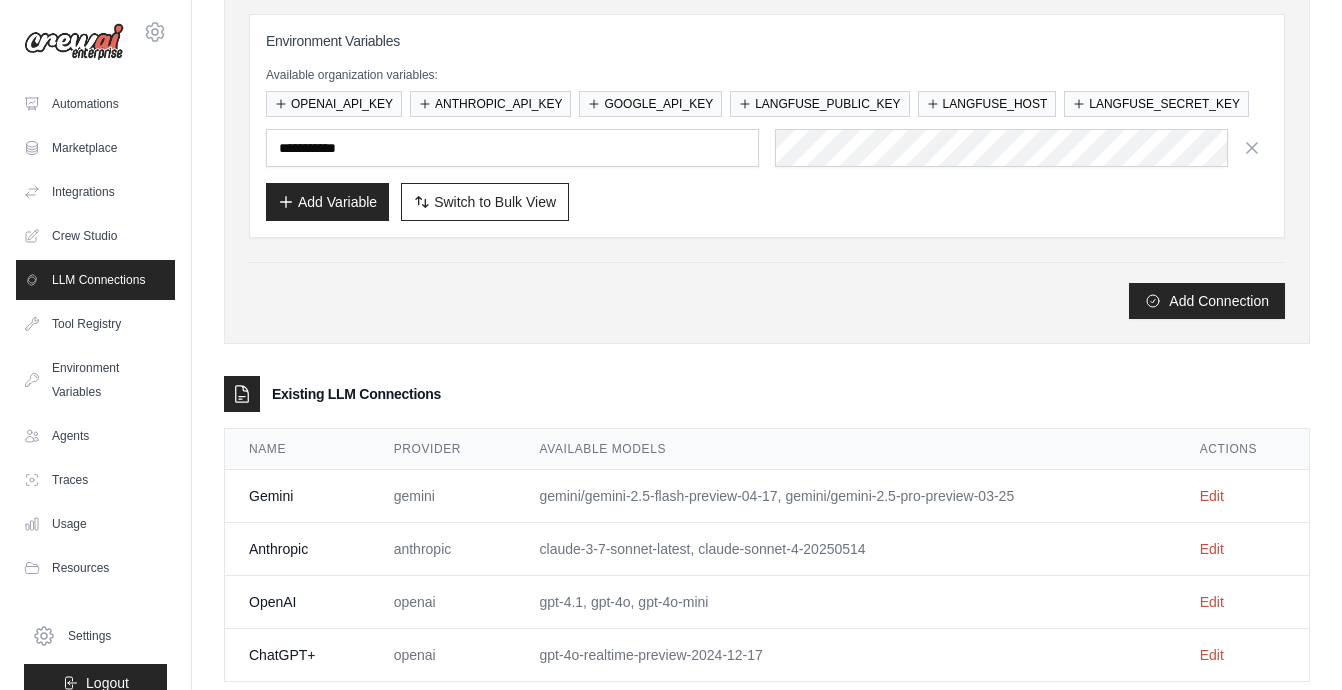 scroll, scrollTop: 313, scrollLeft: 0, axis: vertical 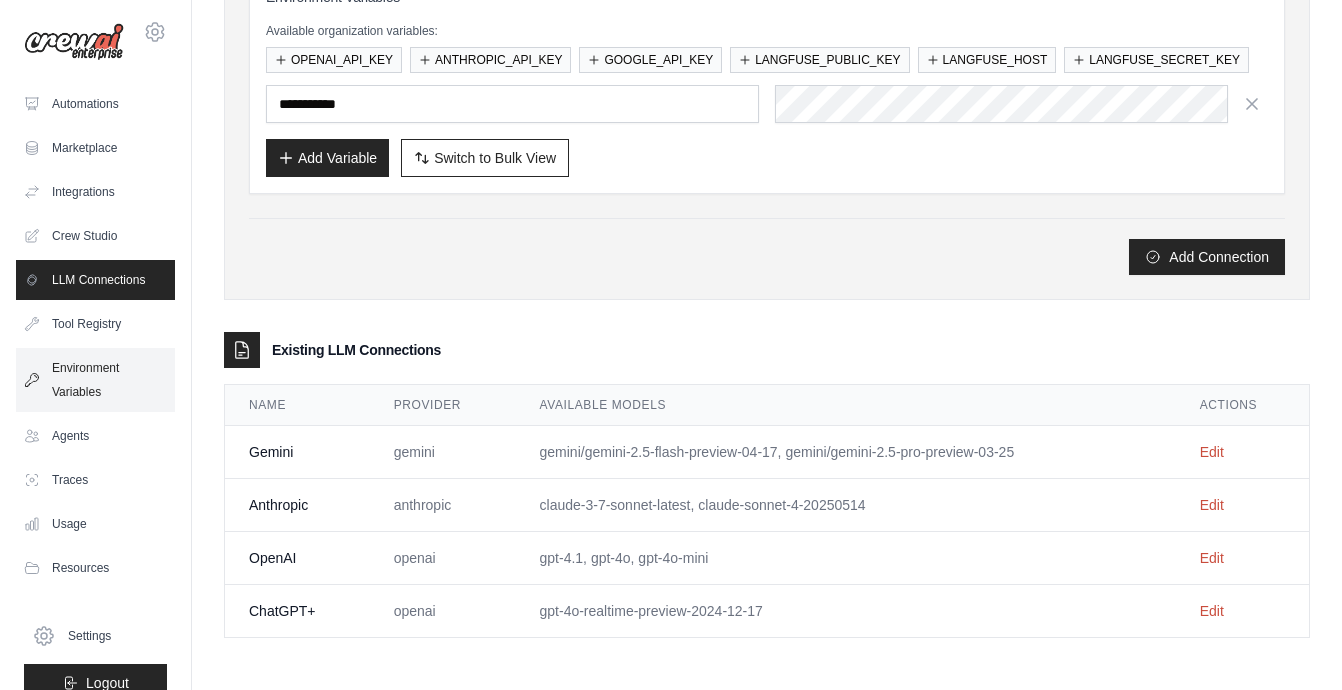 click on "Environment Variables" at bounding box center [95, 380] 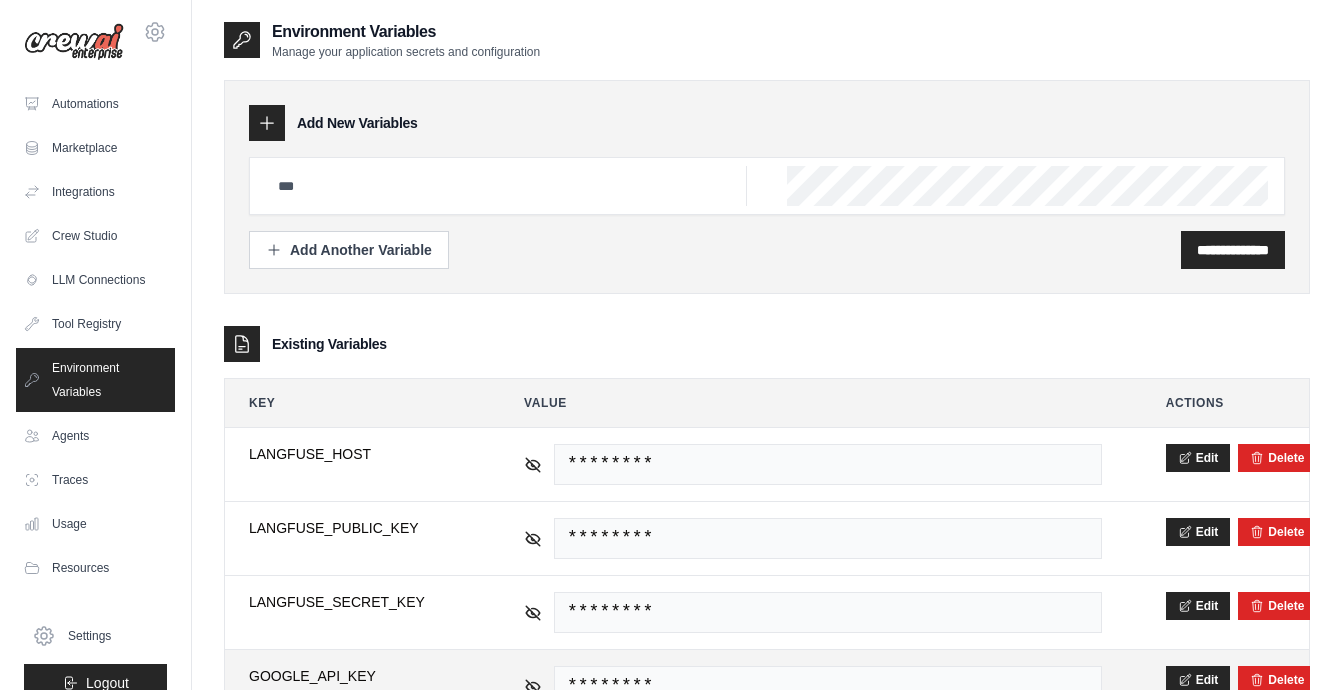 scroll, scrollTop: 234, scrollLeft: 0, axis: vertical 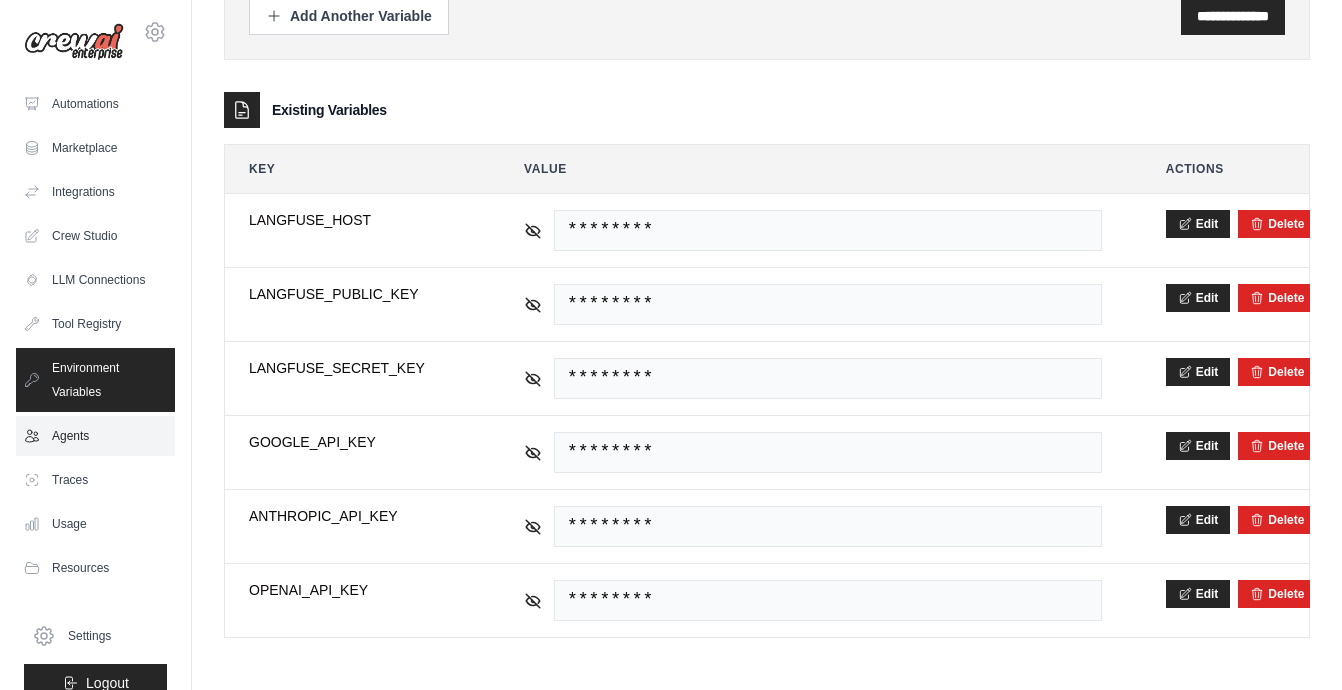 click on "Agents" at bounding box center (95, 436) 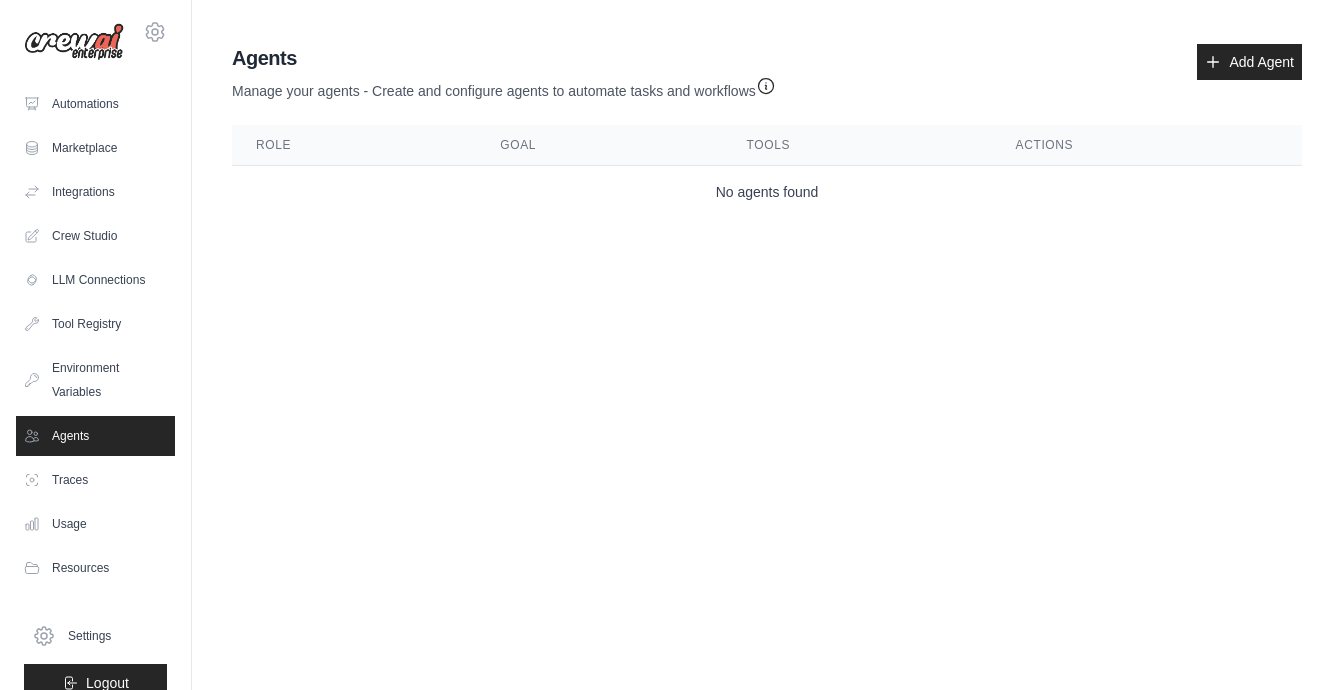 scroll, scrollTop: 0, scrollLeft: 0, axis: both 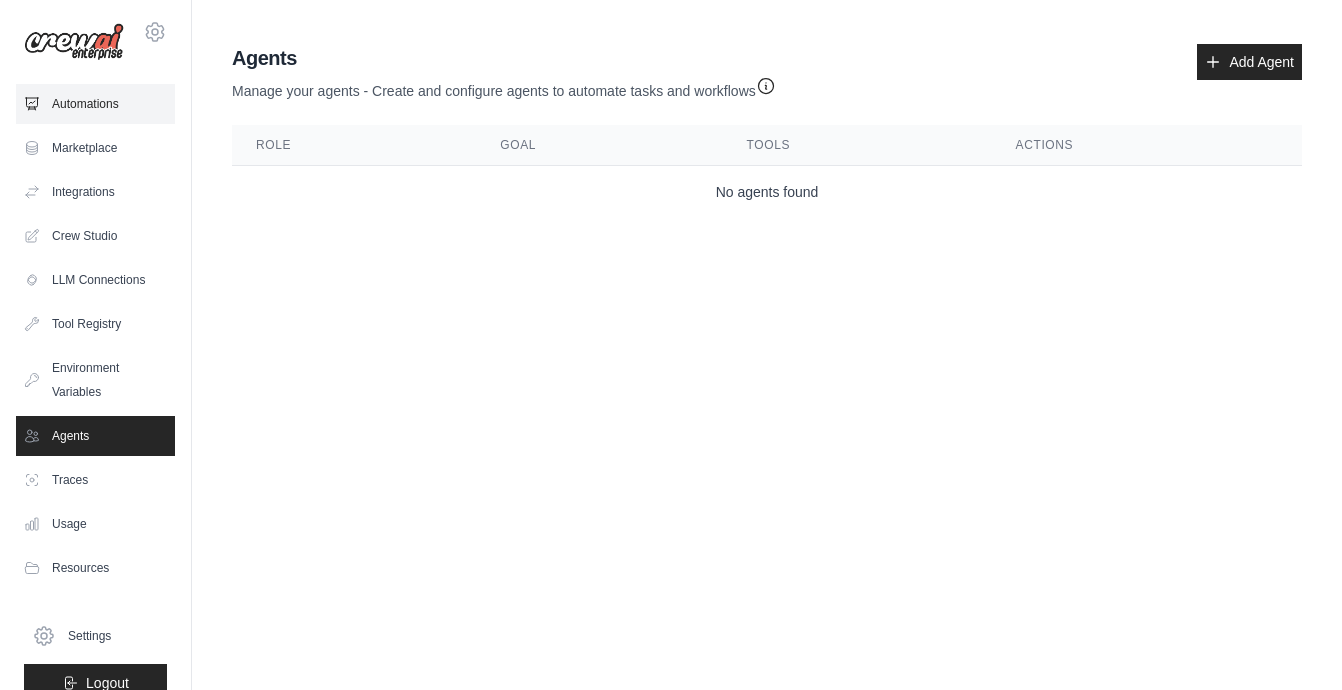 click on "Automations" at bounding box center [95, 104] 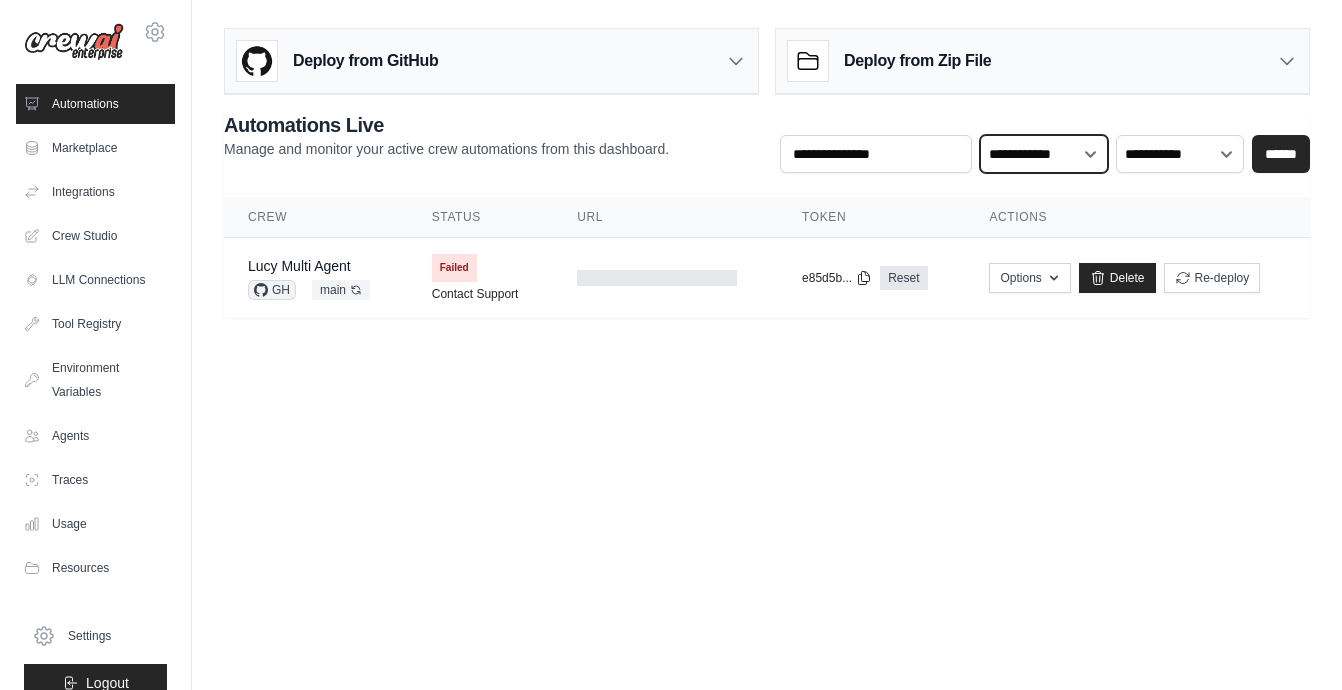 click on "**********" at bounding box center (1044, 154) 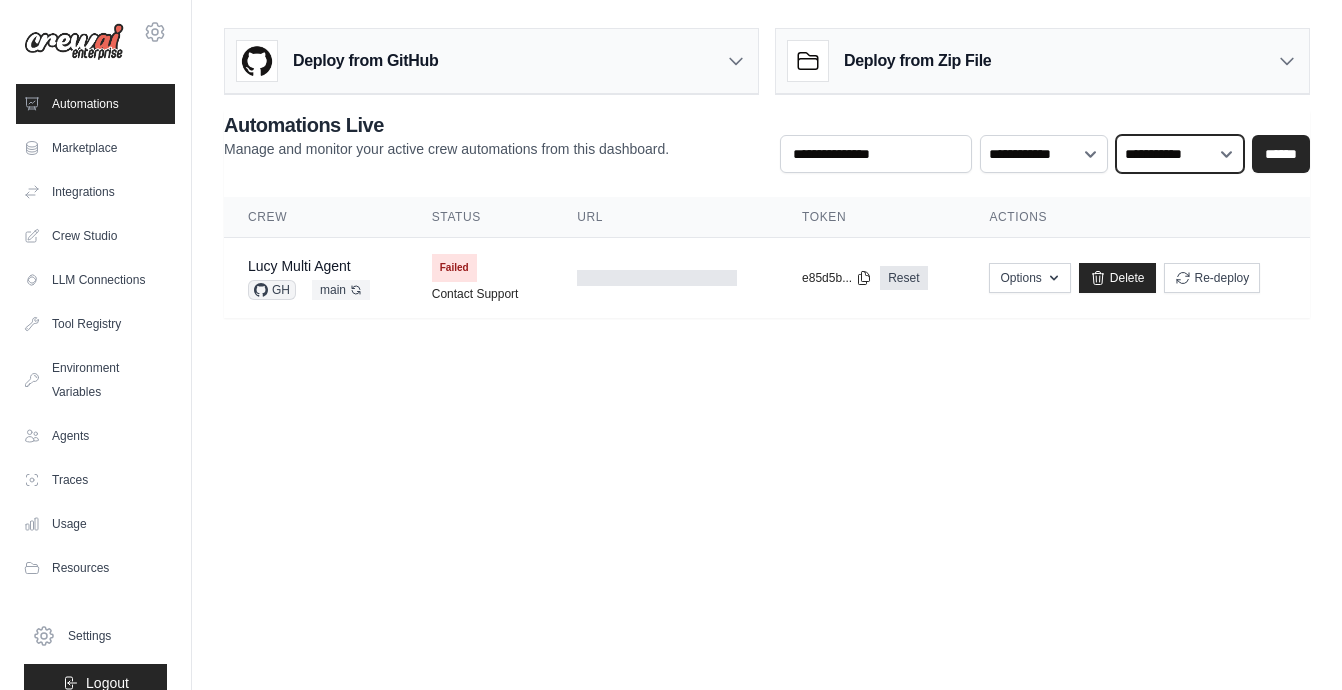 click on "**********" at bounding box center (1180, 154) 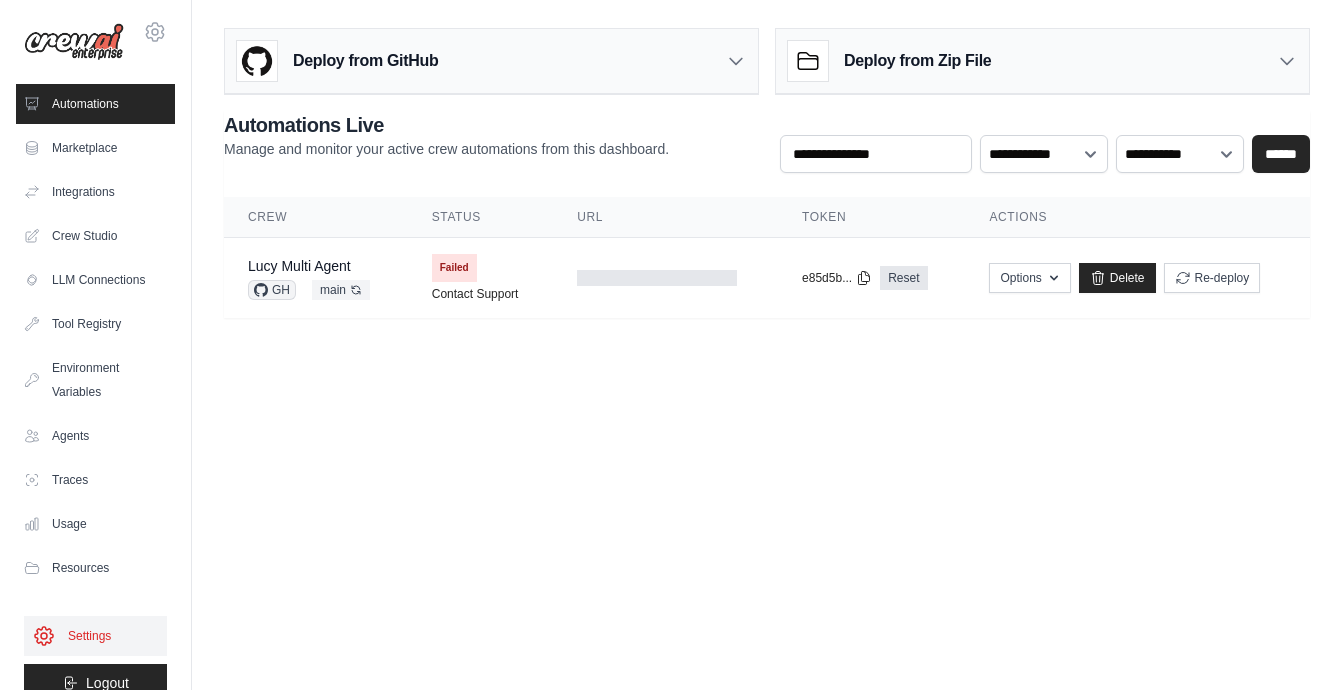 click on "Settings" at bounding box center (95, 636) 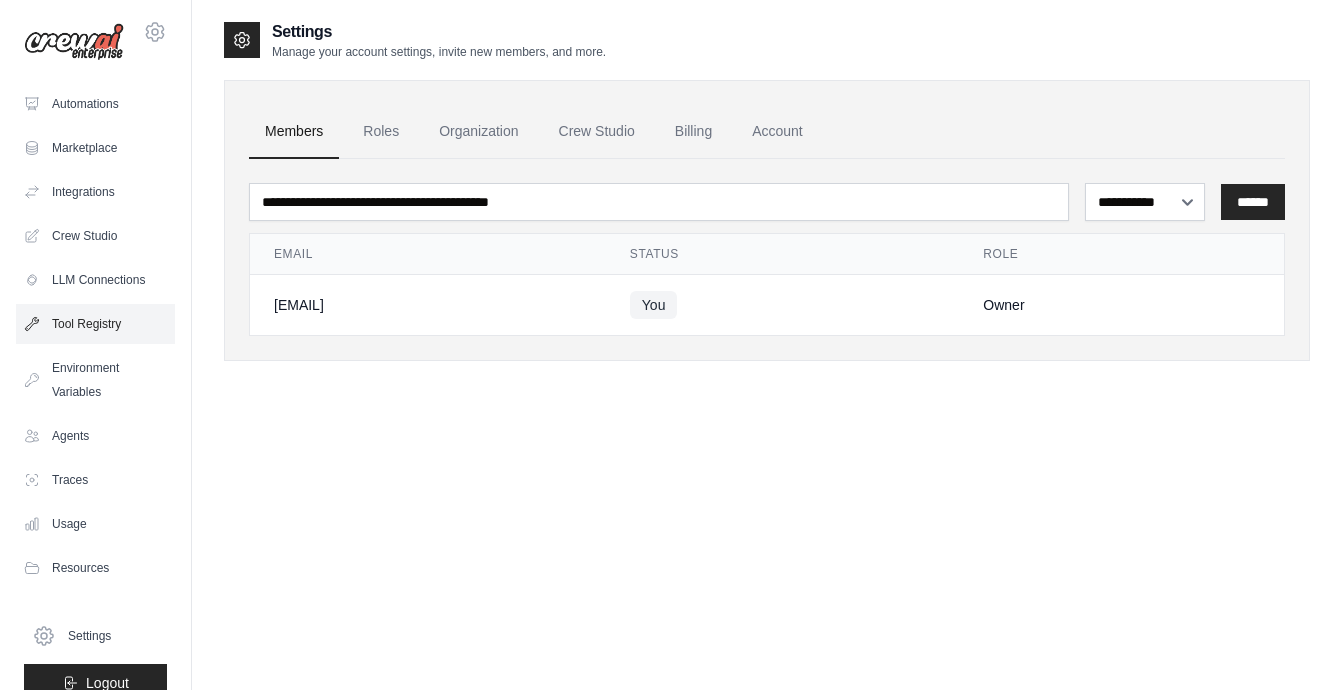 click on "Tool Registry" at bounding box center (95, 324) 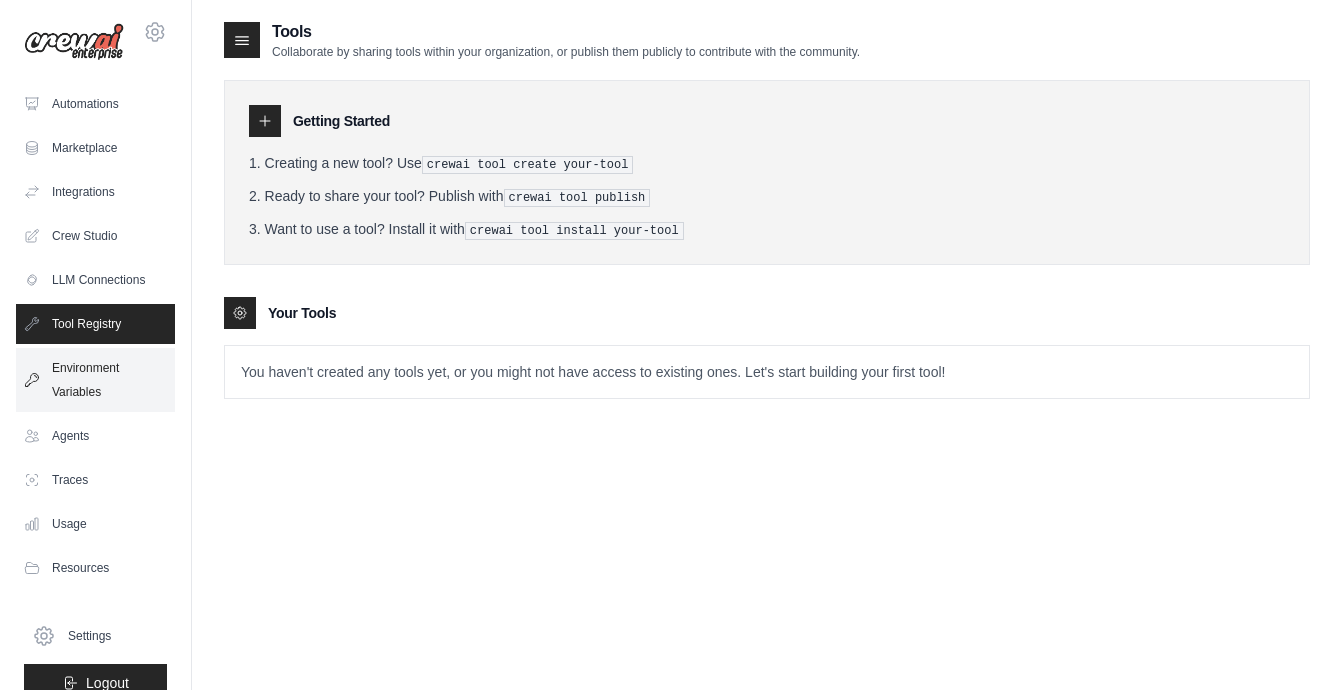 click on "Environment Variables" at bounding box center [95, 380] 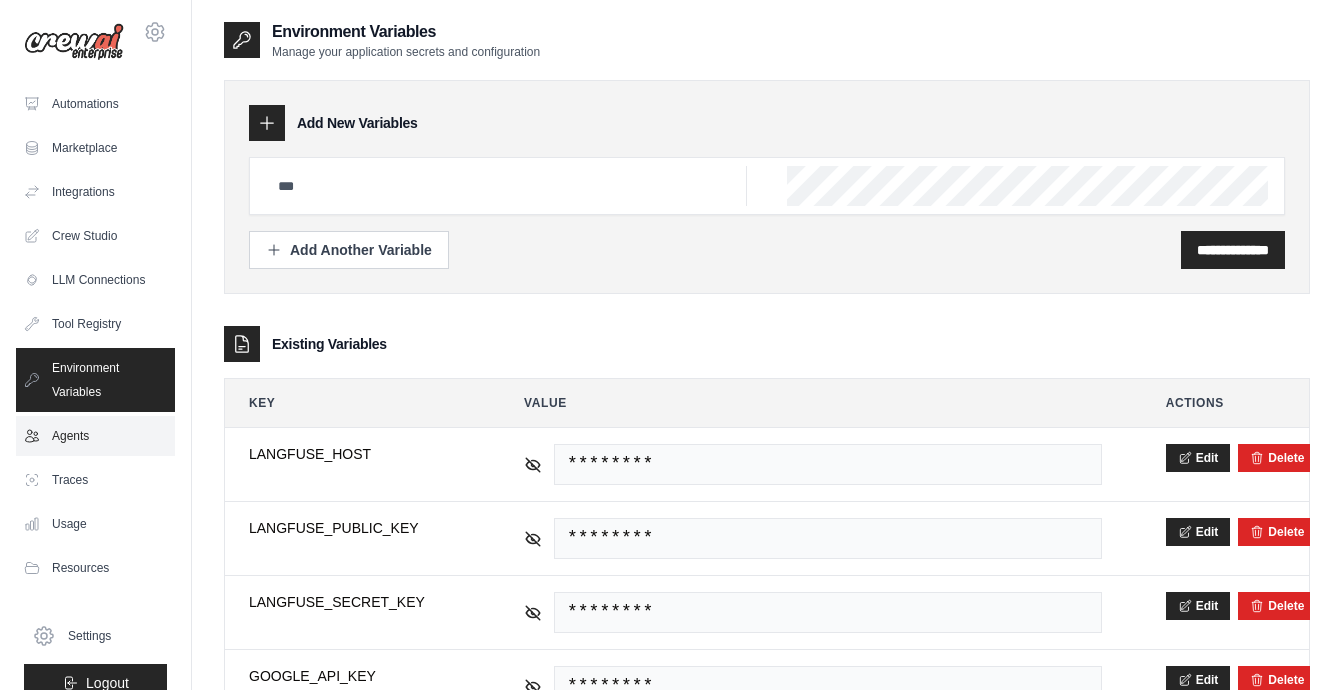 scroll, scrollTop: 28, scrollLeft: 0, axis: vertical 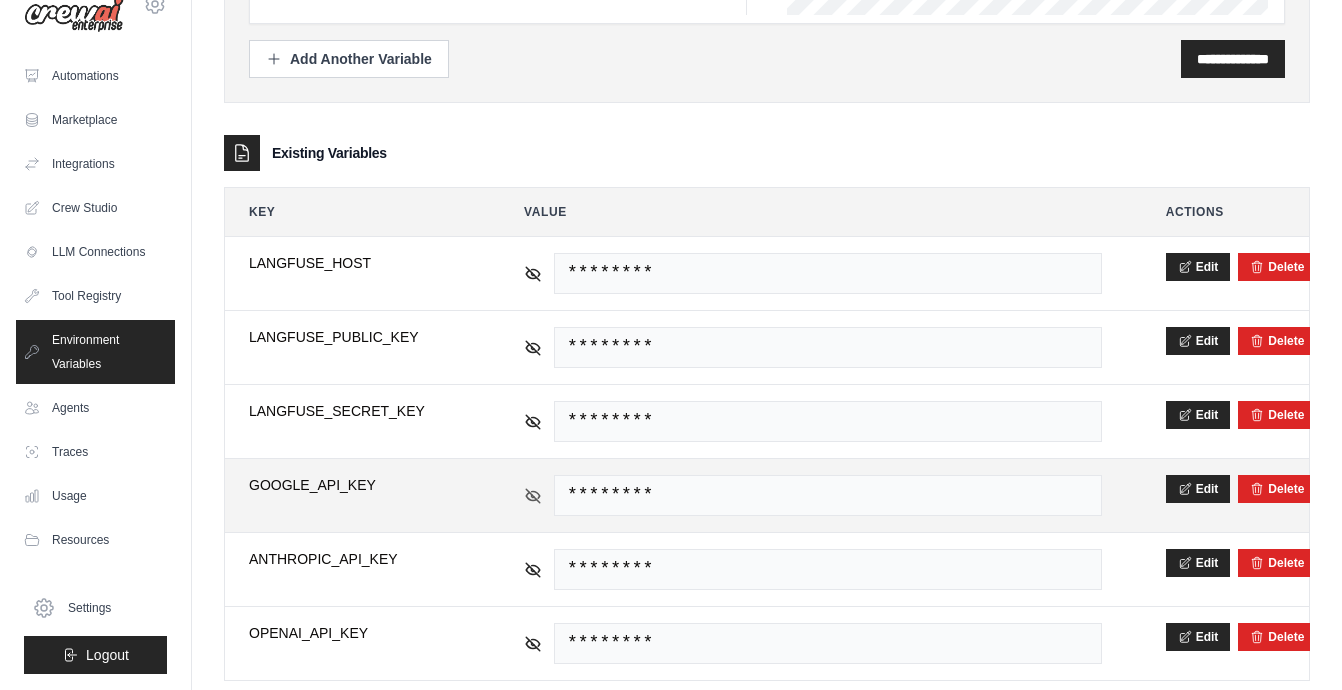 click 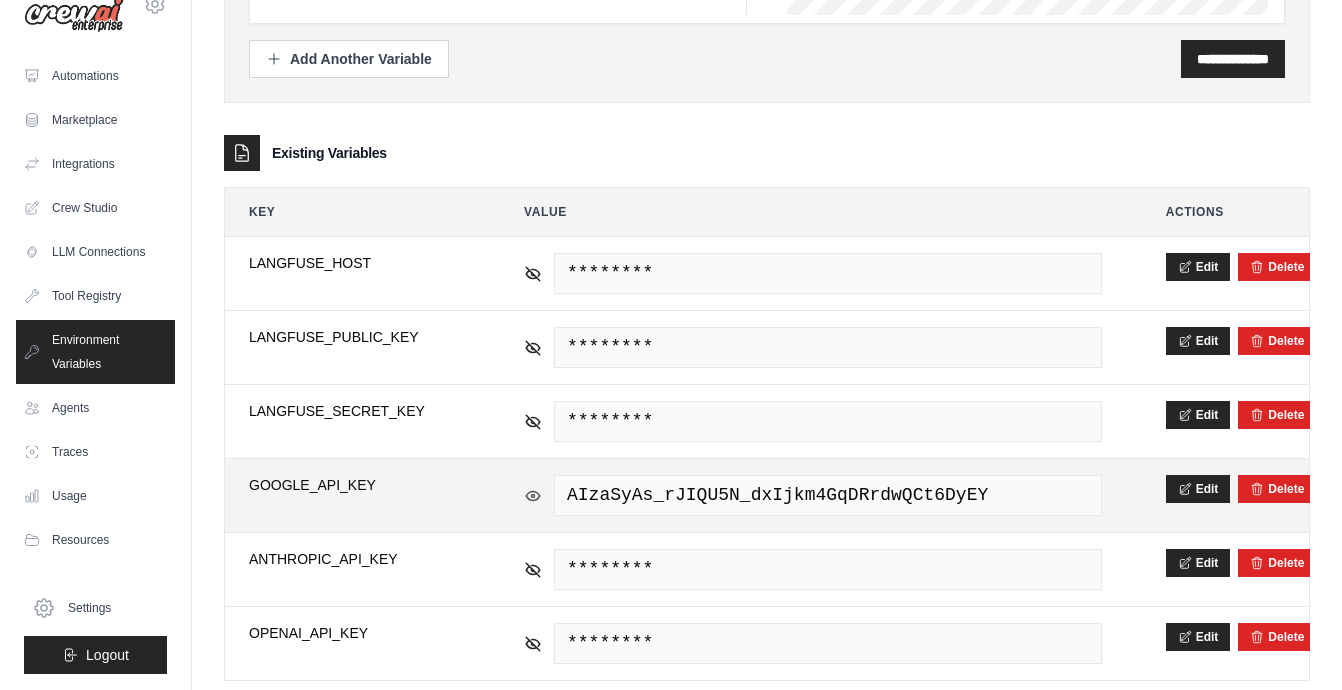 click 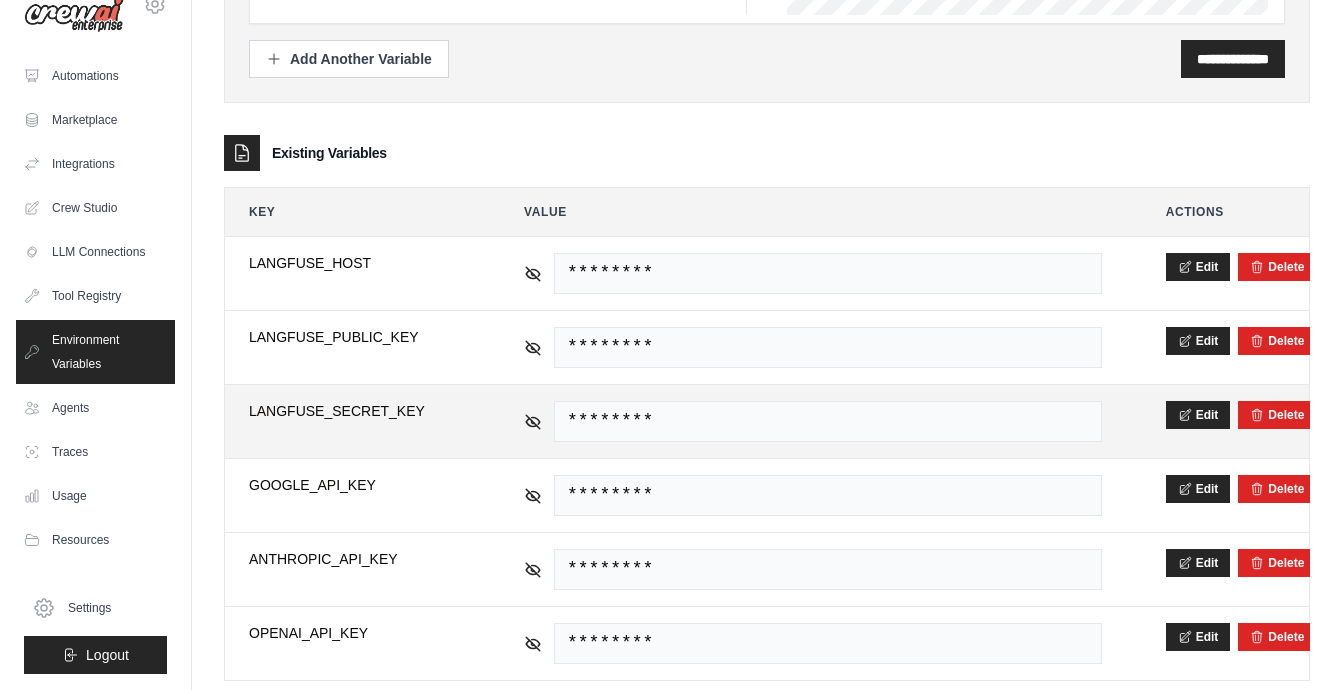 scroll, scrollTop: 234, scrollLeft: 0, axis: vertical 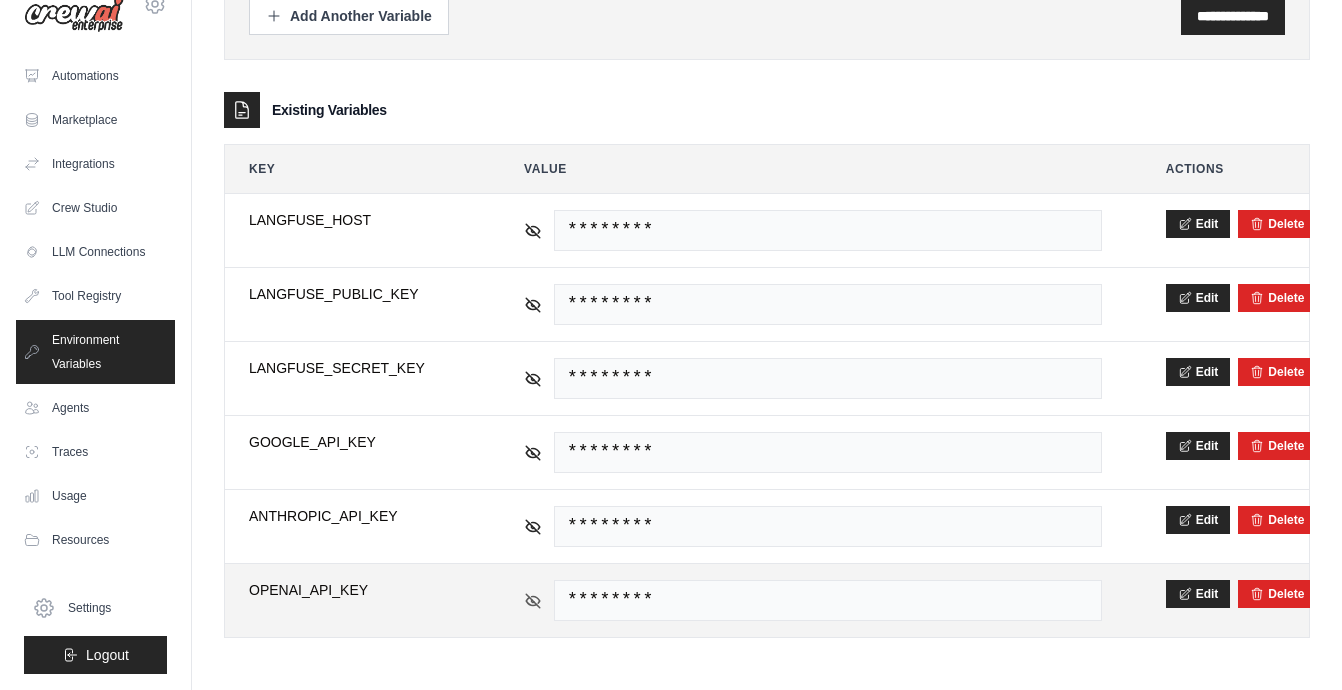 click 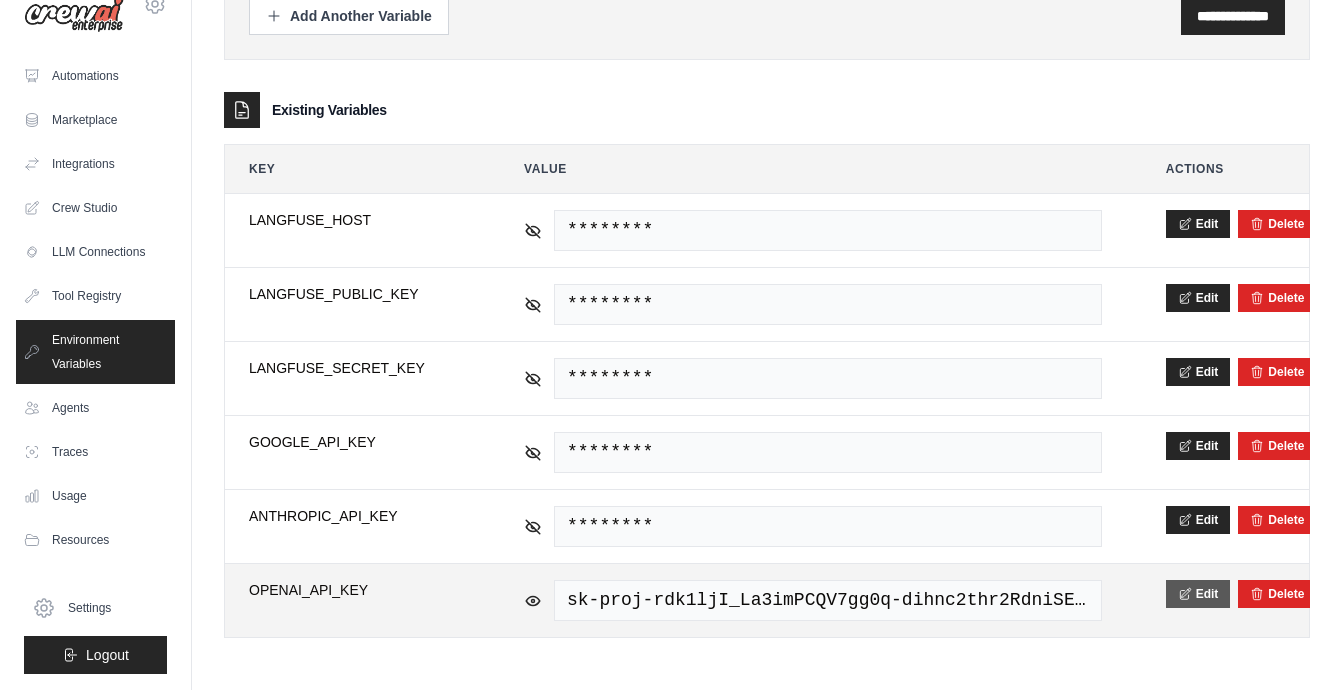 drag, startPoint x: 684, startPoint y: 603, endPoint x: 1186, endPoint y: 606, distance: 502.00897 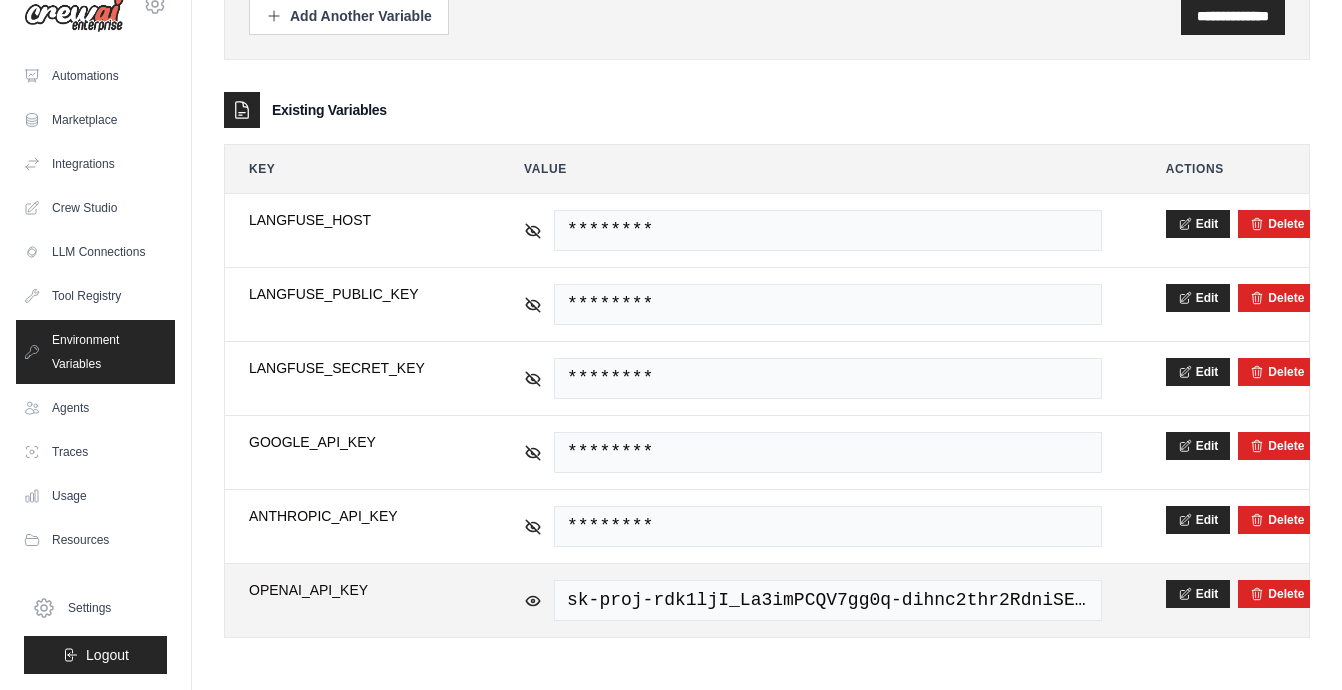 click on "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" at bounding box center [828, 600] 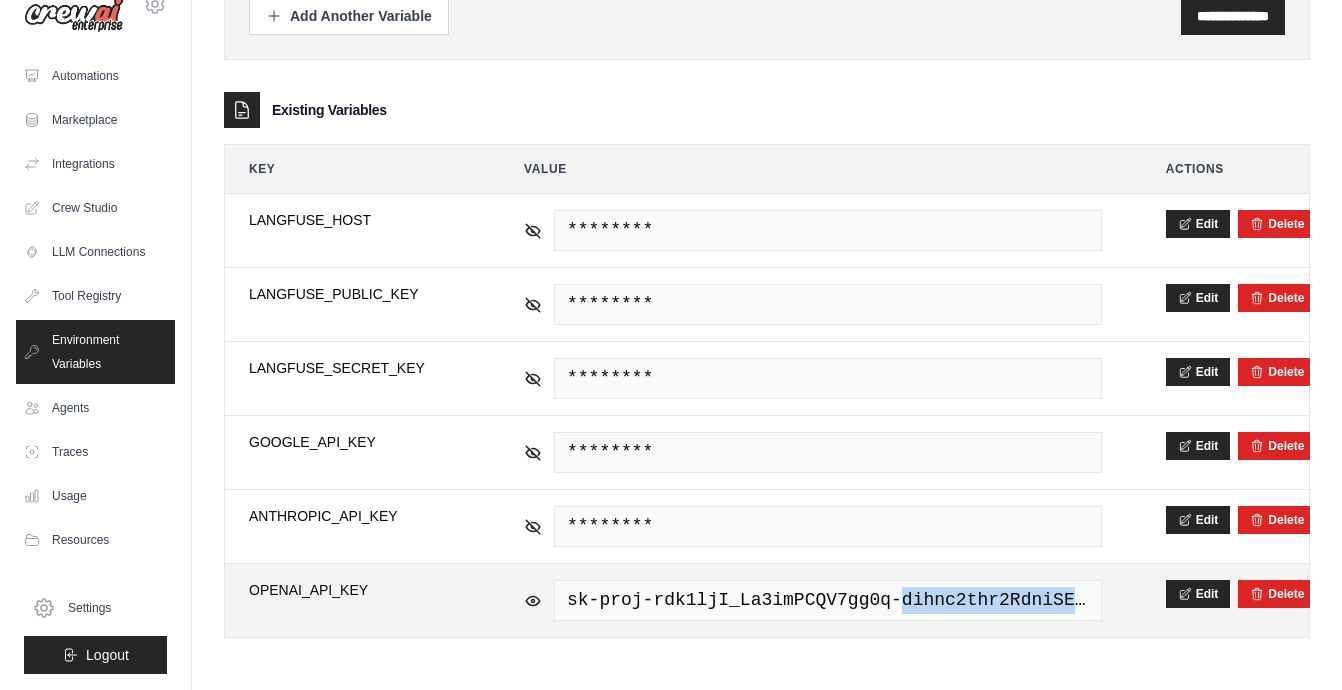 click on "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" at bounding box center (828, 600) 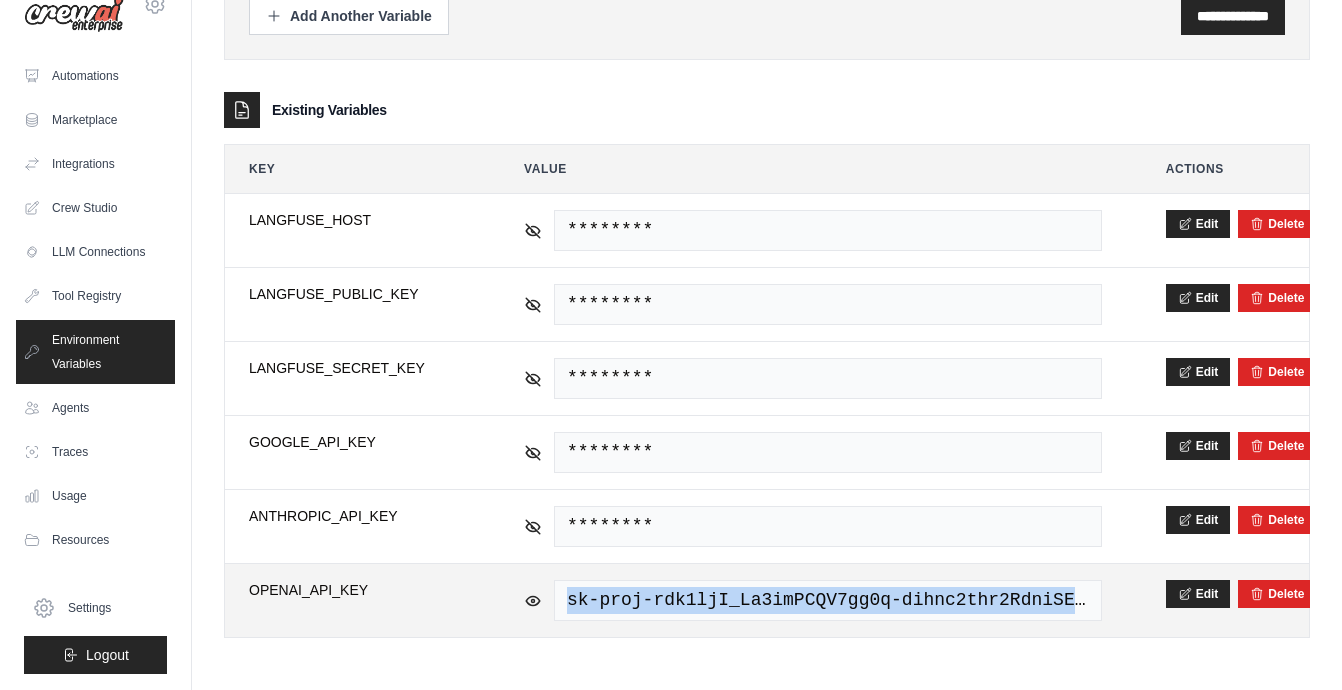 click on "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" at bounding box center (828, 600) 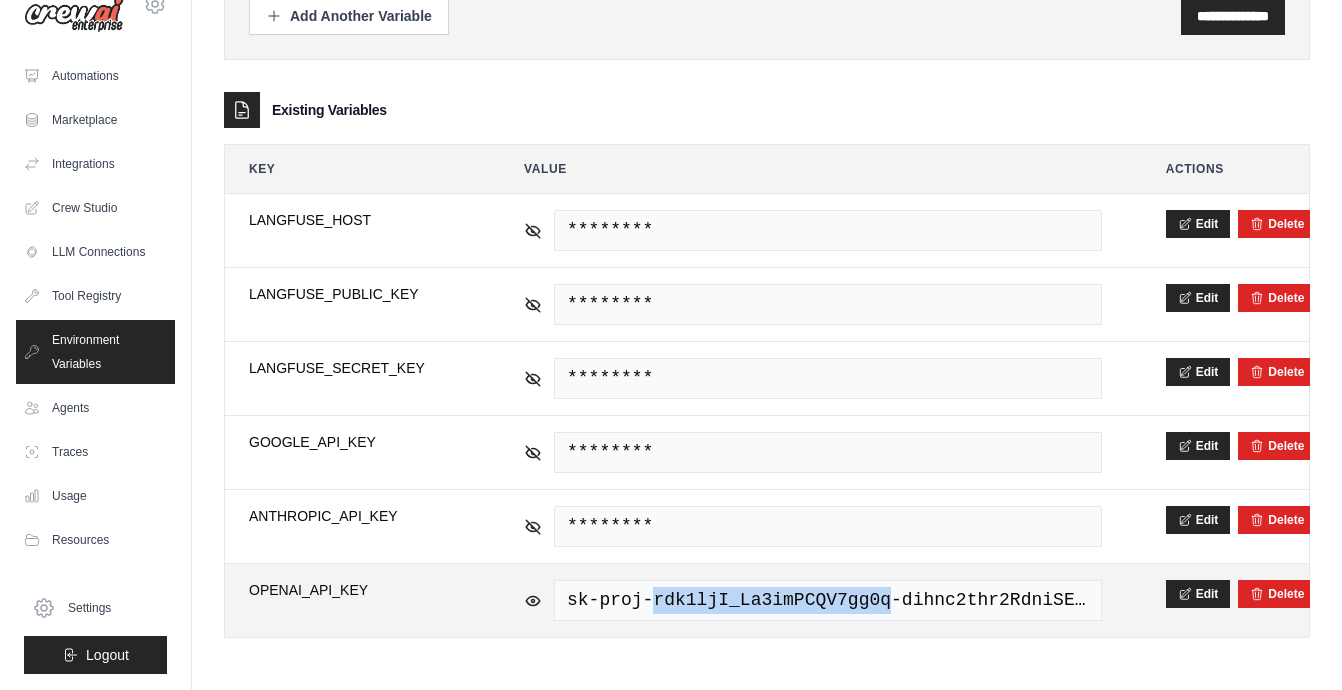 click on "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" at bounding box center (828, 600) 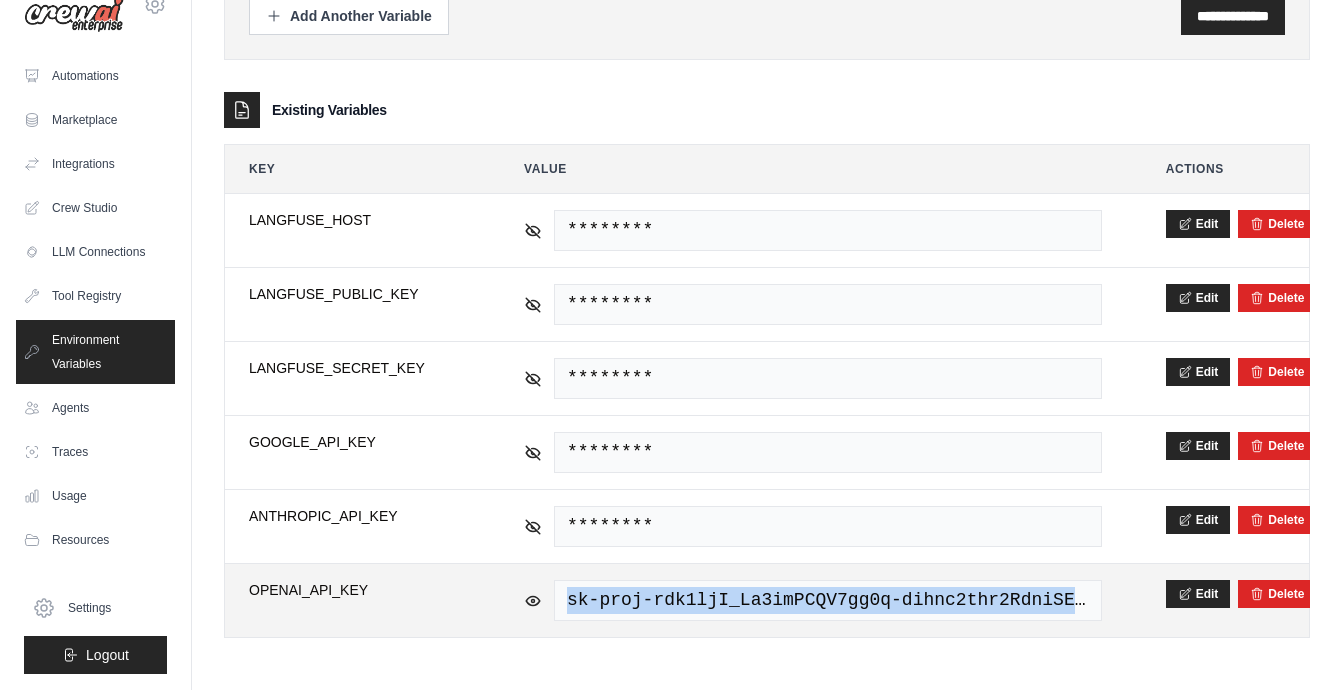 click on "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" at bounding box center (828, 600) 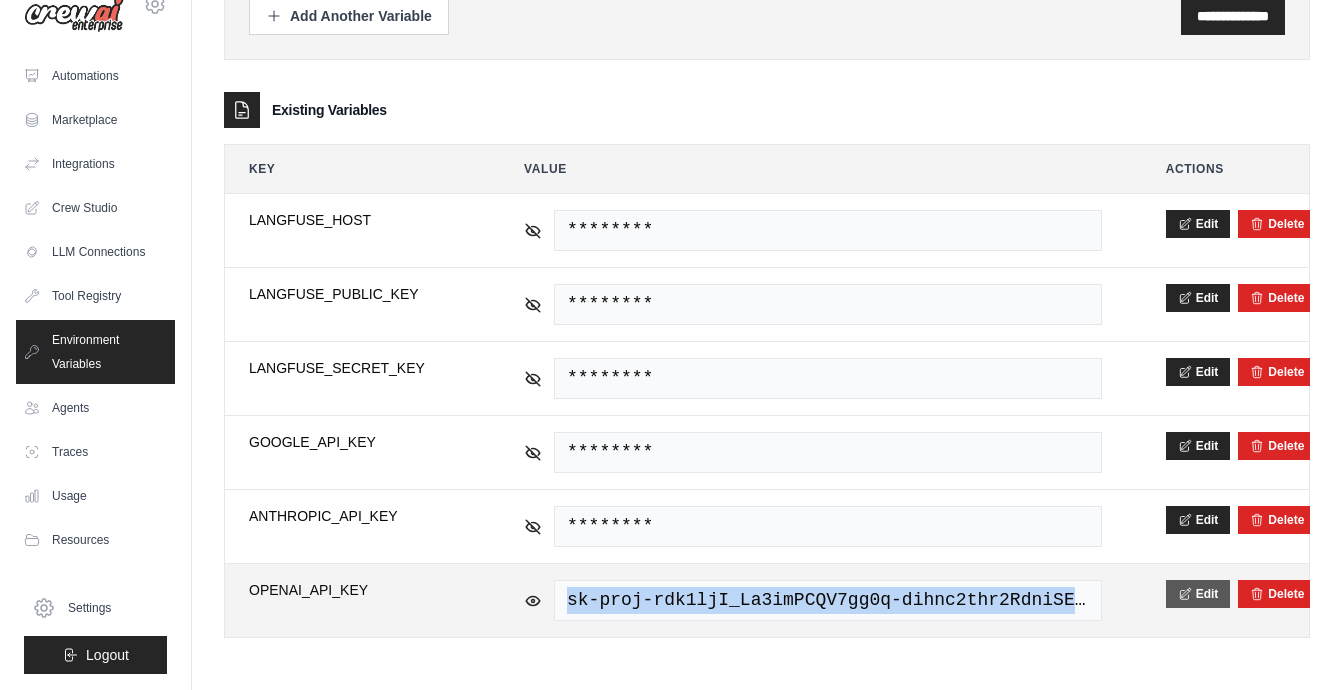 click 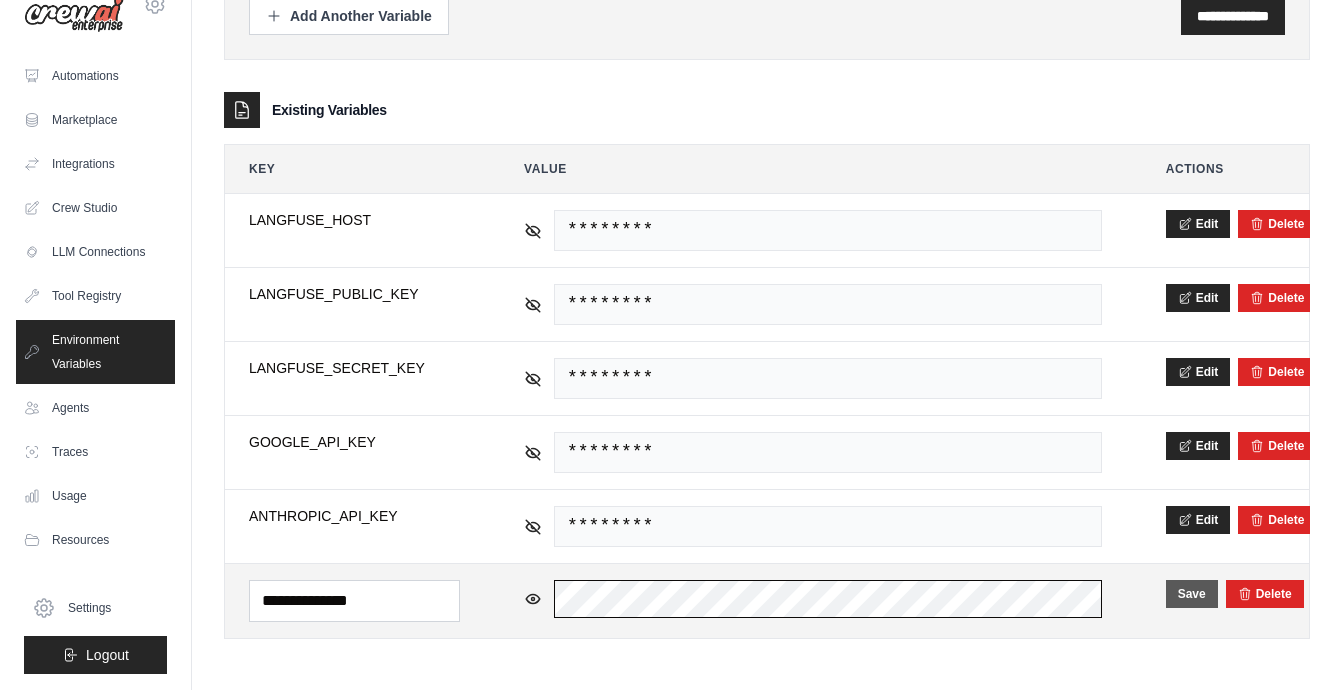 scroll, scrollTop: 0, scrollLeft: 1058, axis: horizontal 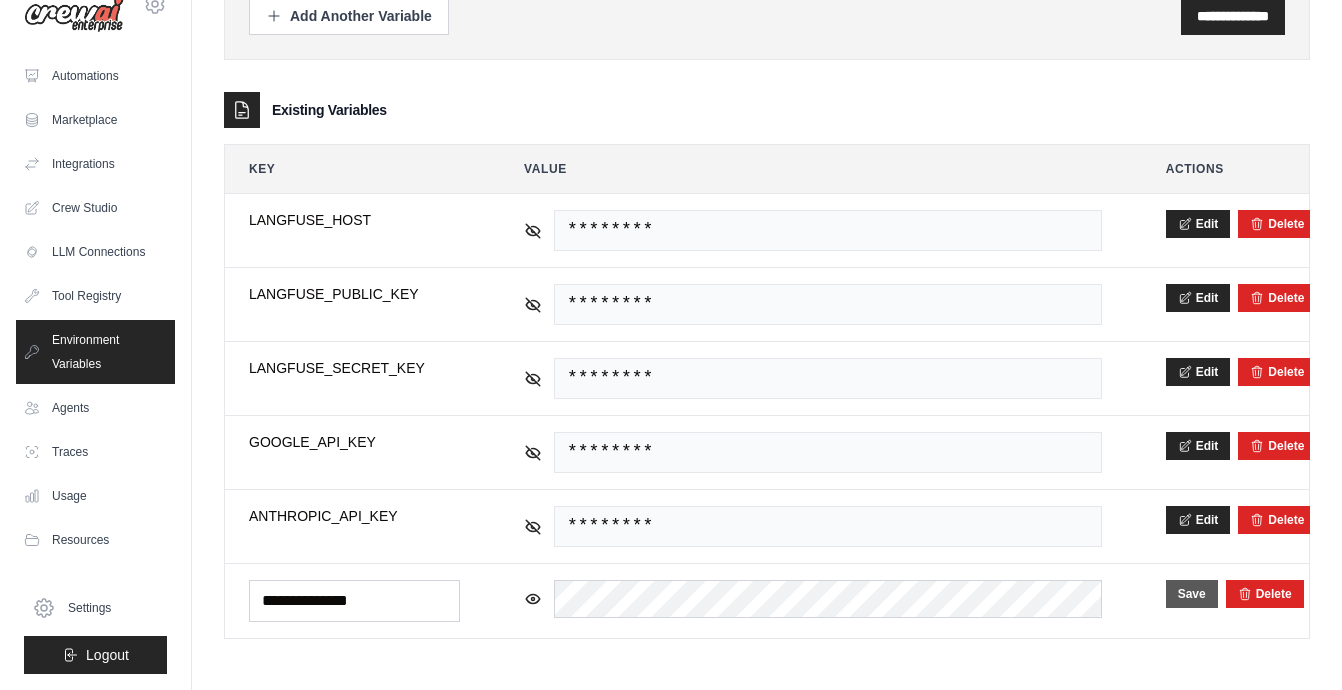 click on "Save" at bounding box center (1192, 594) 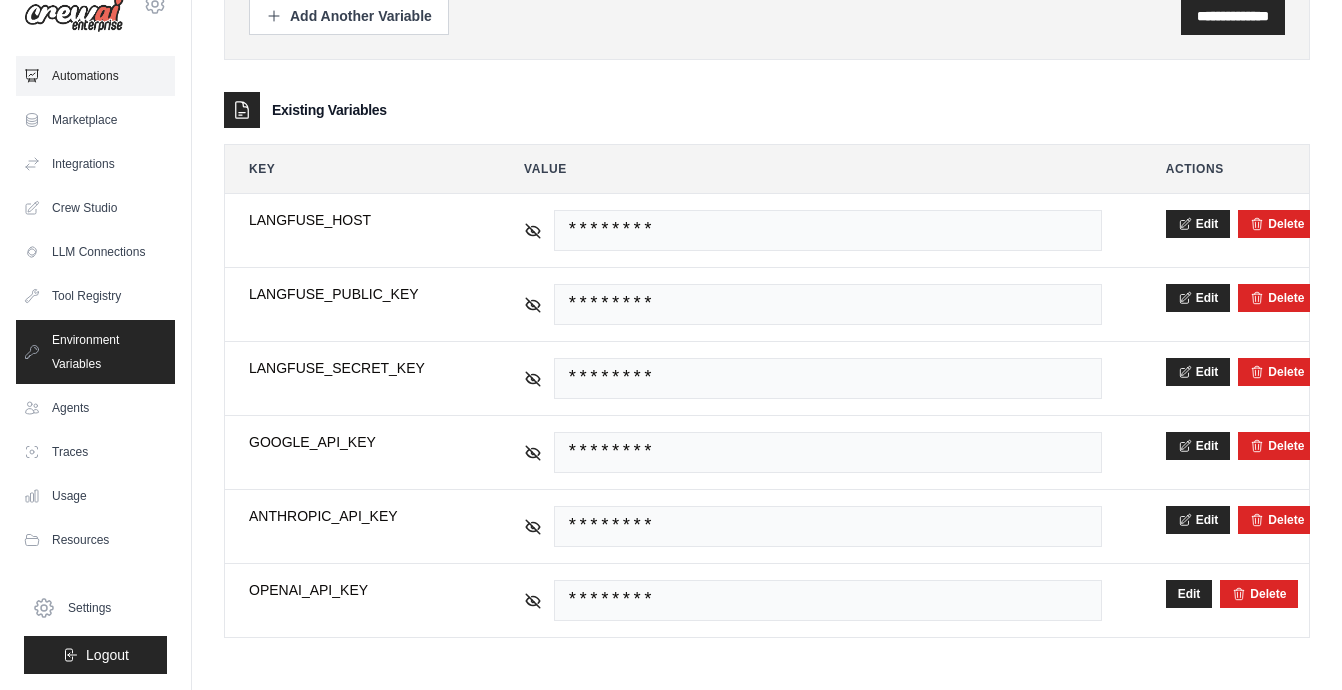 click on "Automations" at bounding box center [95, 76] 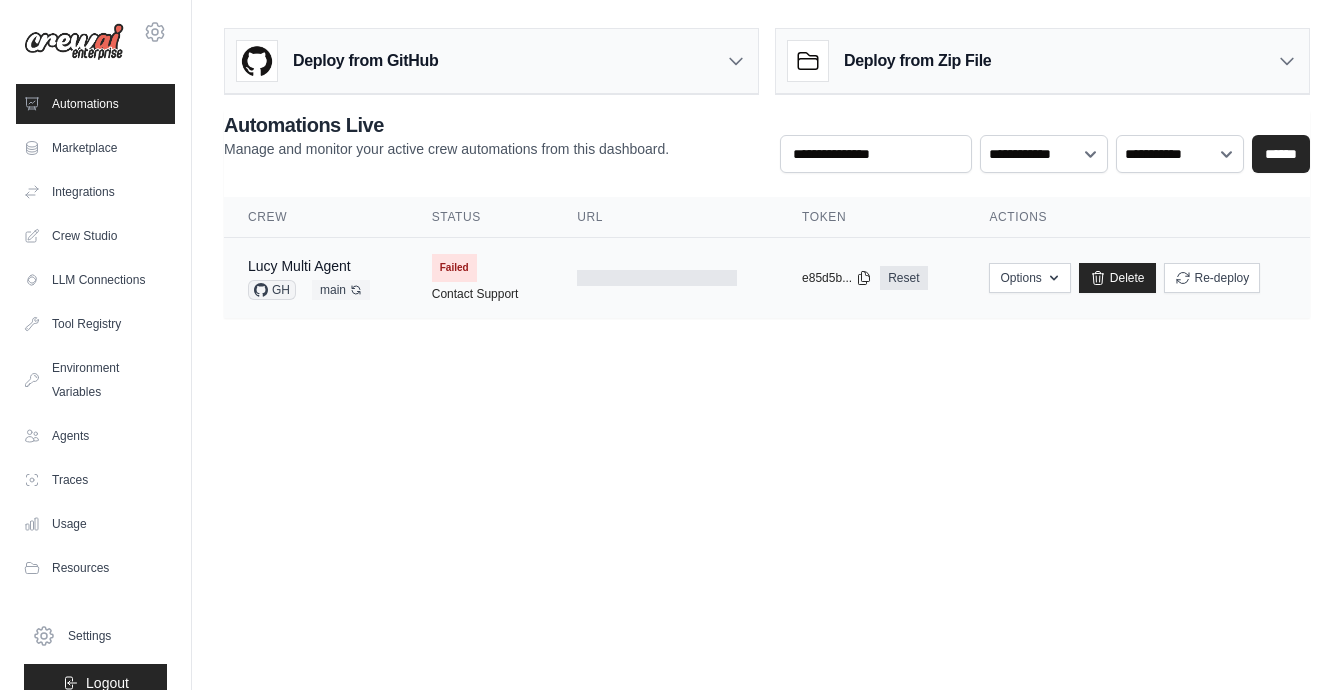 click on "Failed
Contact Support" at bounding box center [481, 278] 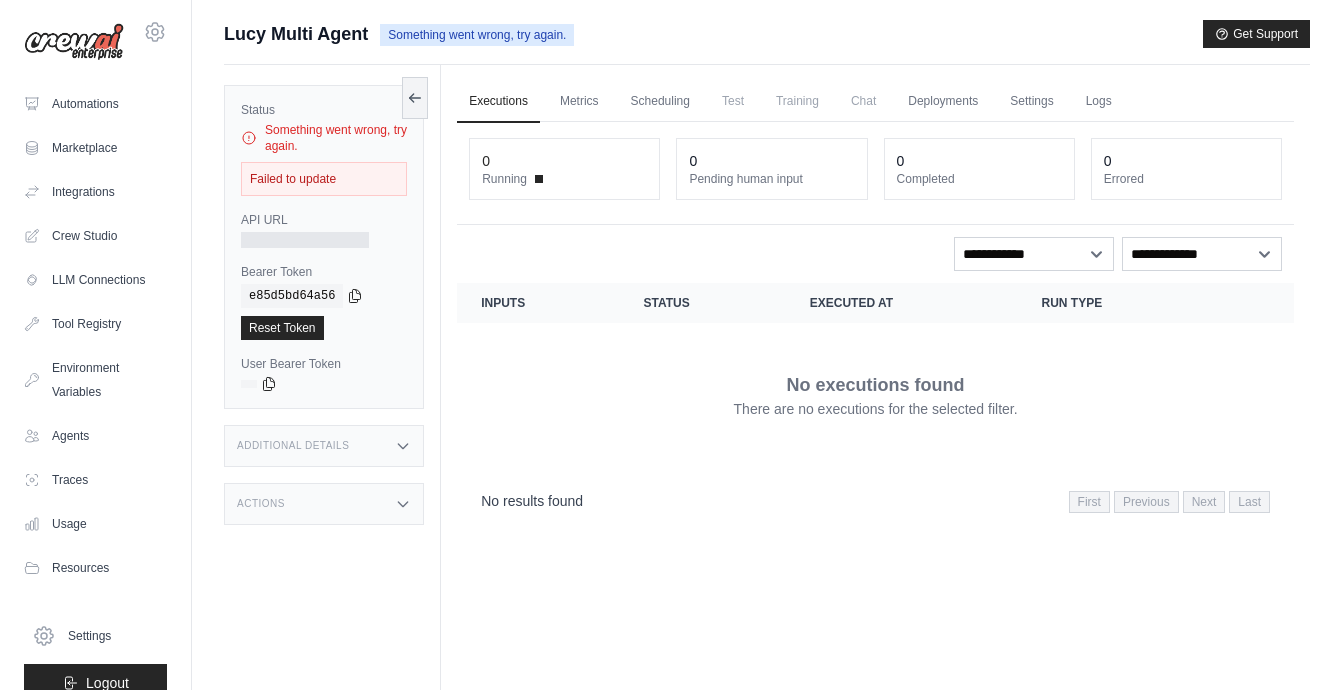 scroll, scrollTop: 0, scrollLeft: 0, axis: both 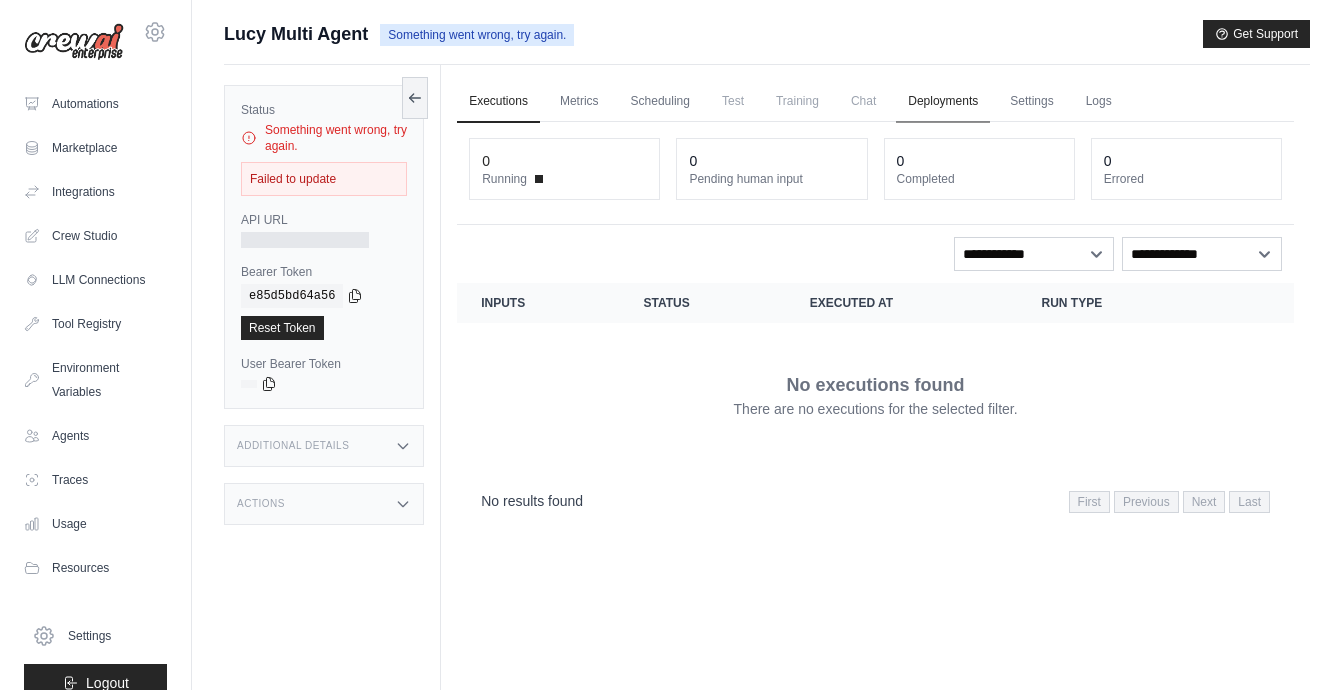 click on "Deployments" at bounding box center (943, 102) 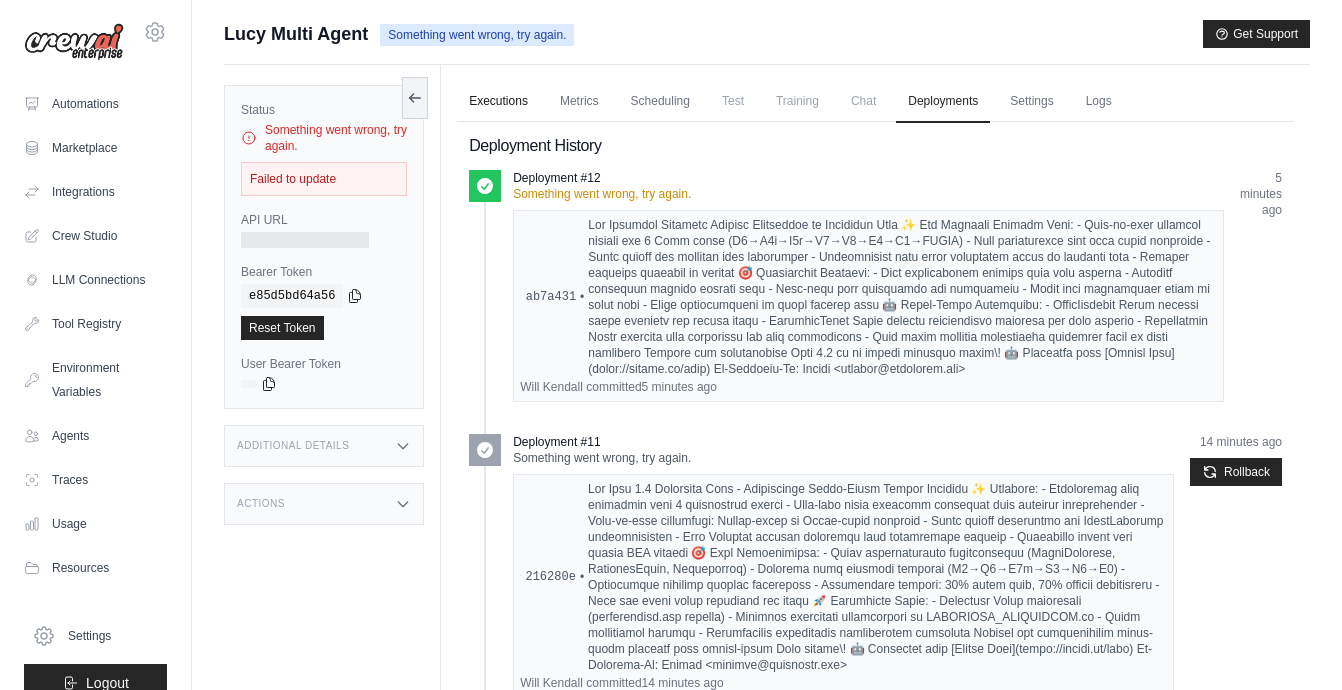 click on "Executions" at bounding box center (498, 102) 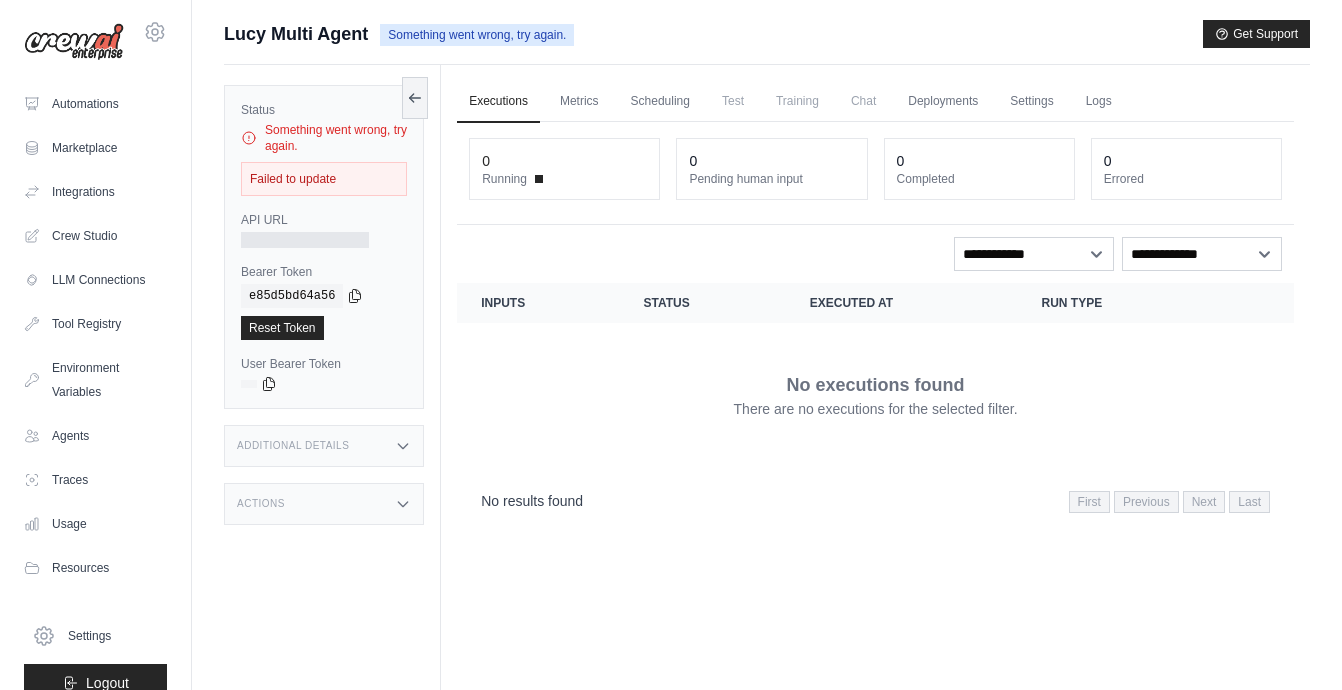 click on "[EMAIL]
Settings
Automations
Marketplace
Integrations
Crew Studio" at bounding box center [96, 345] 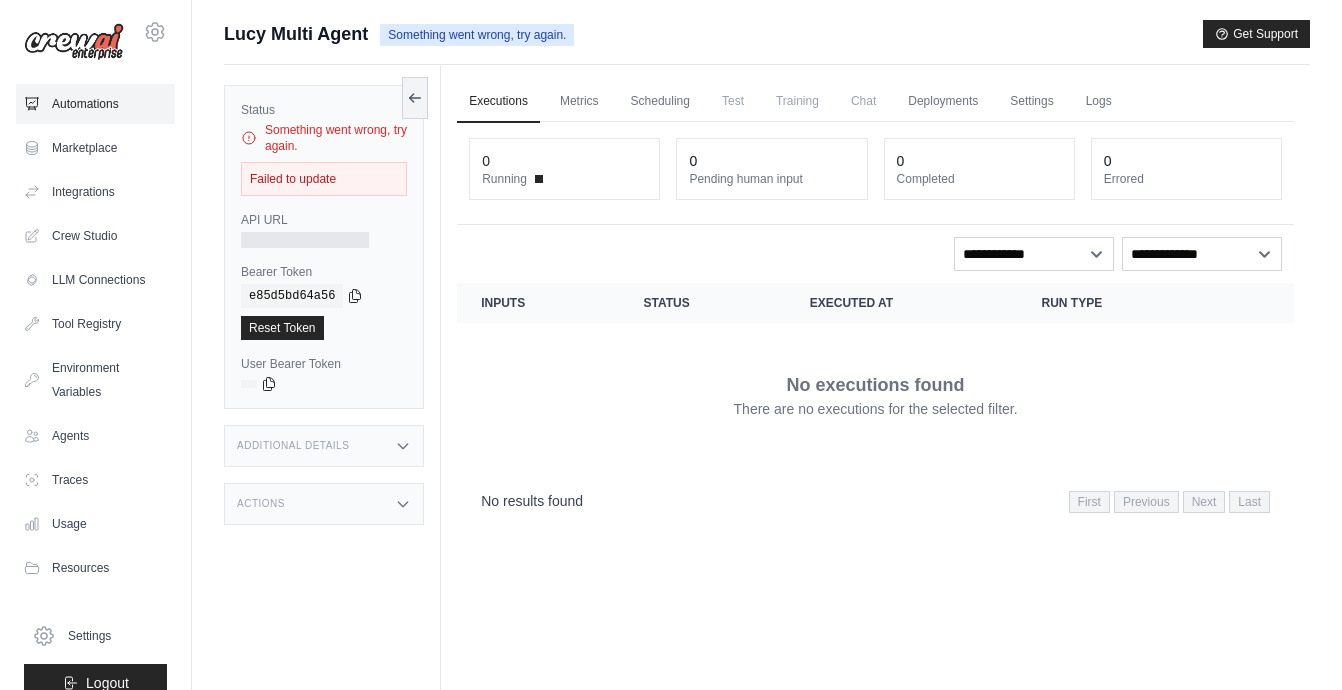 click on "Automations" at bounding box center [95, 104] 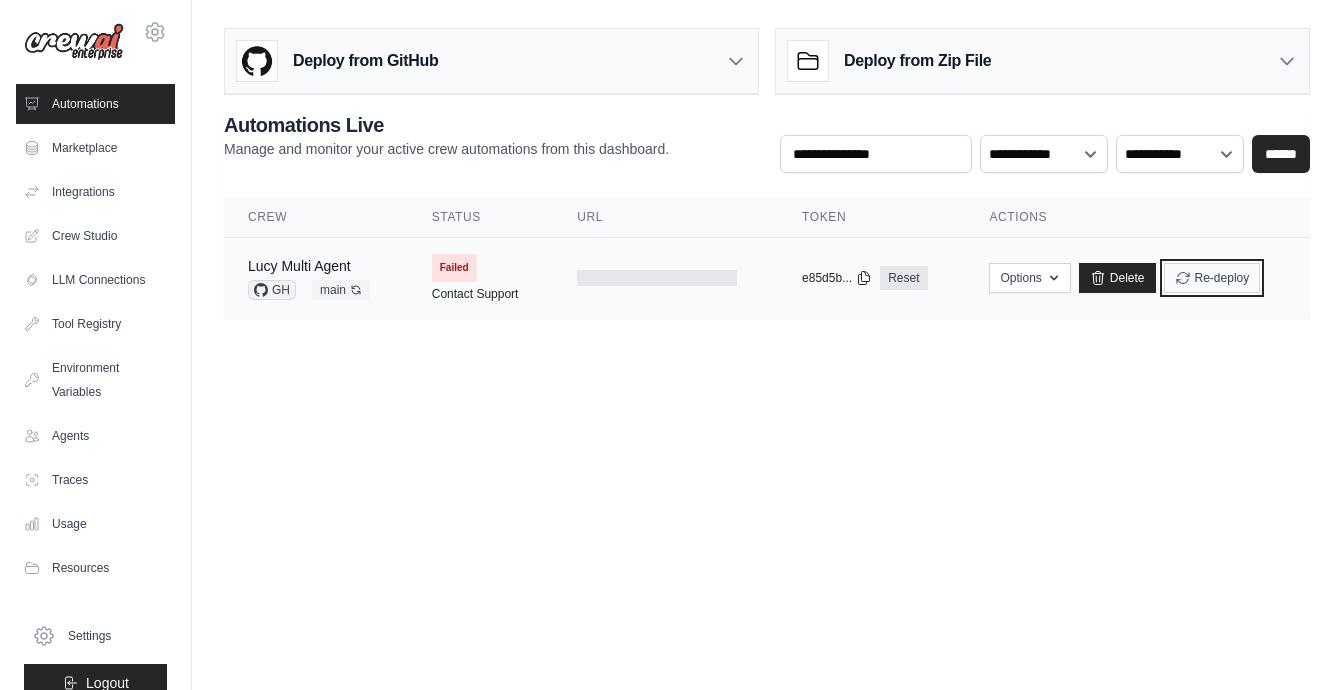 click on "Re-deploy" at bounding box center [1212, 278] 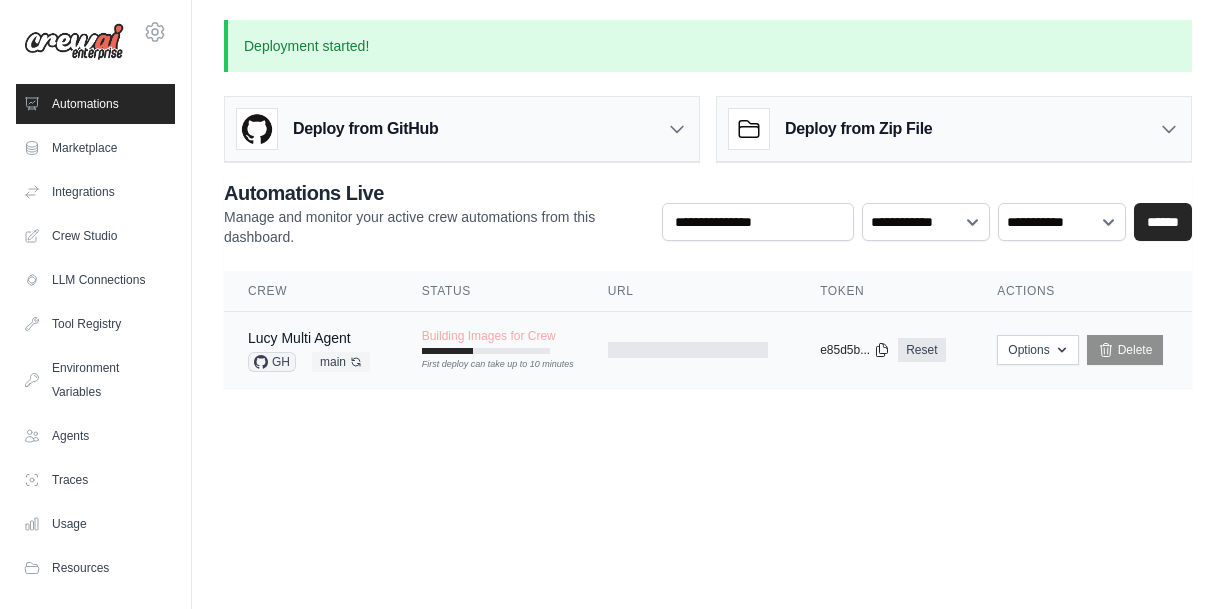 click on "First deploy can take up to 10 minutes" at bounding box center [486, 365] 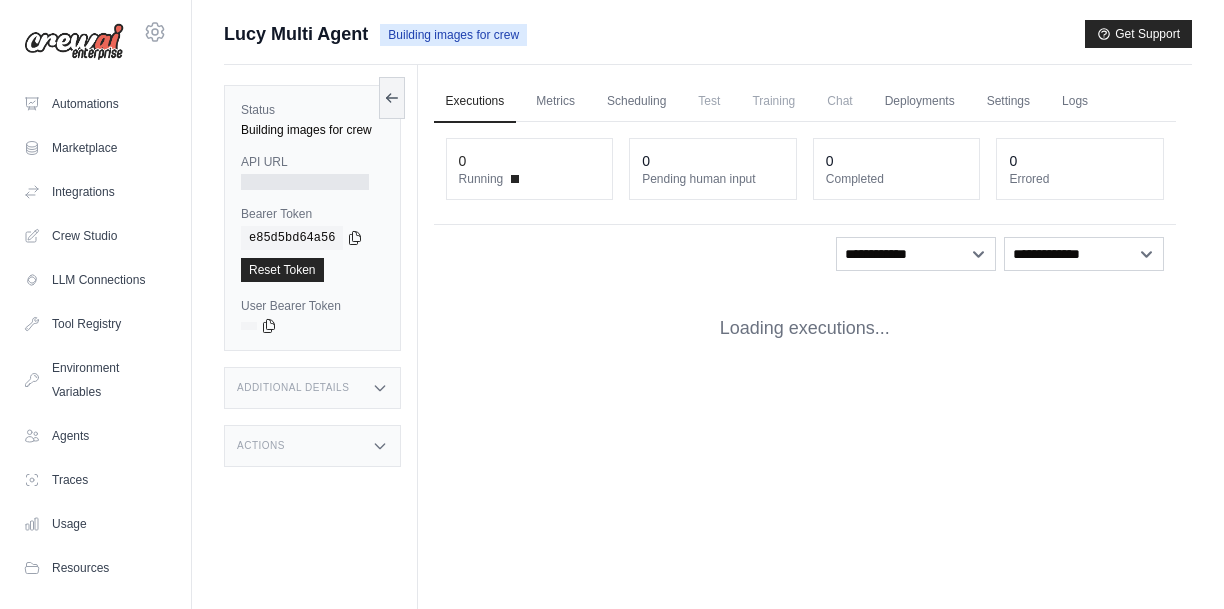 scroll, scrollTop: 0, scrollLeft: 0, axis: both 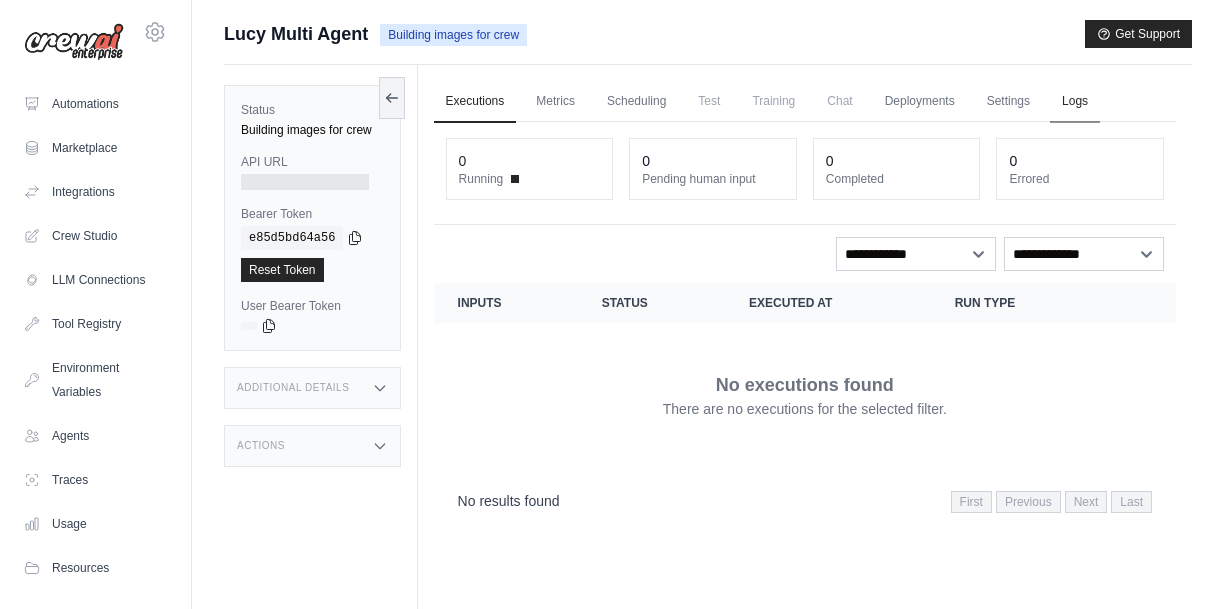 click on "Logs" at bounding box center [1075, 102] 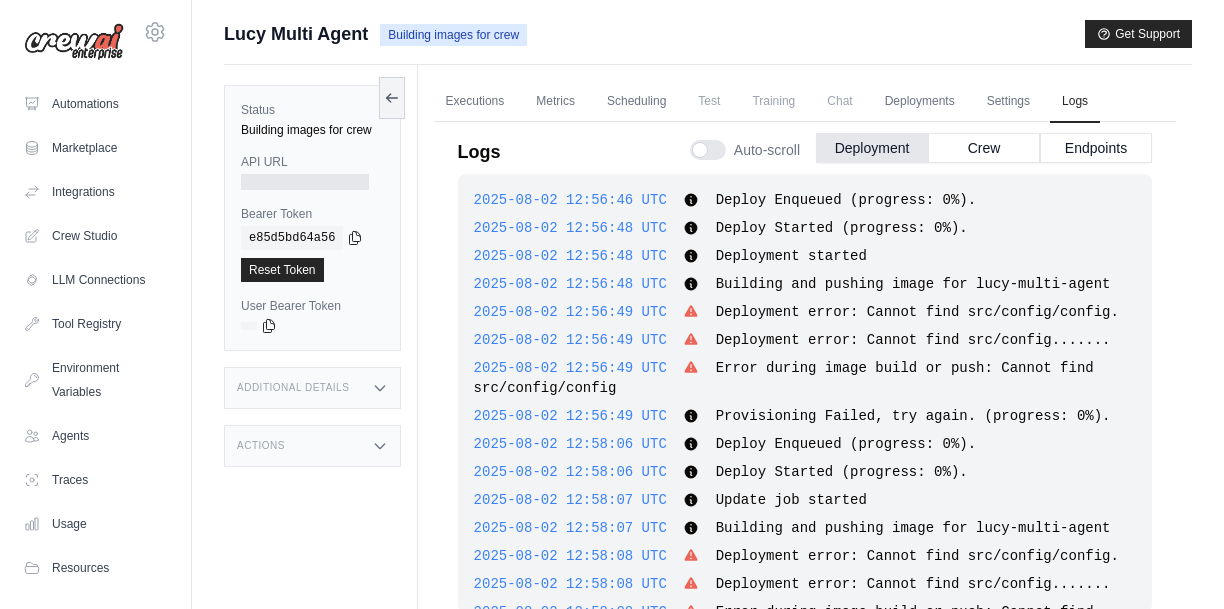 scroll, scrollTop: 4065, scrollLeft: 0, axis: vertical 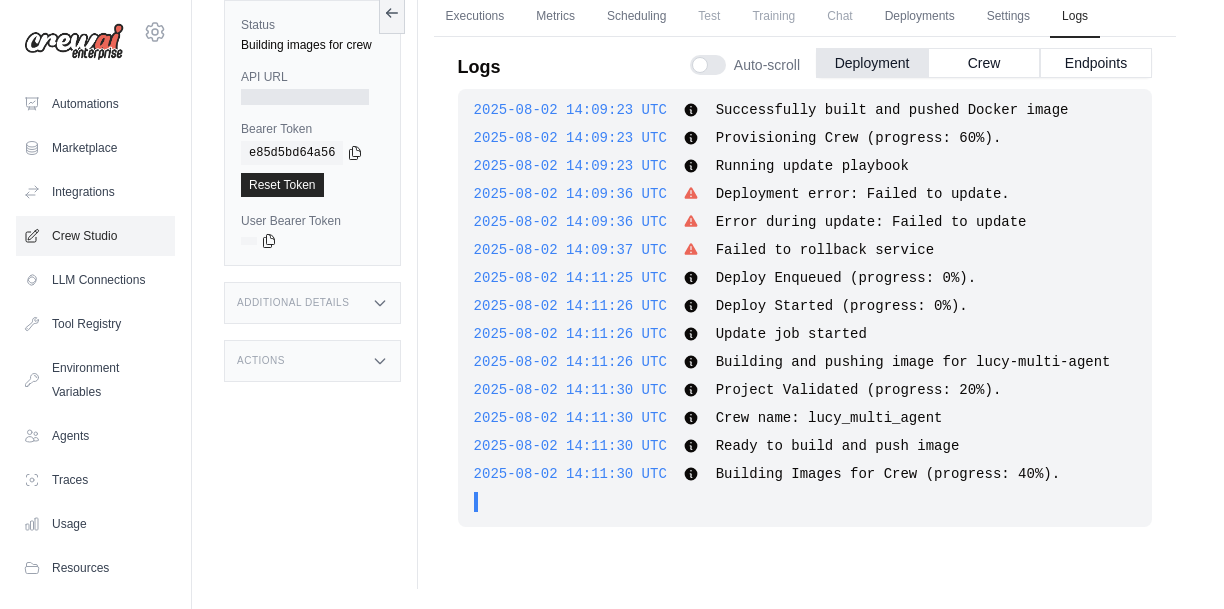click on "Crew Studio" at bounding box center (95, 236) 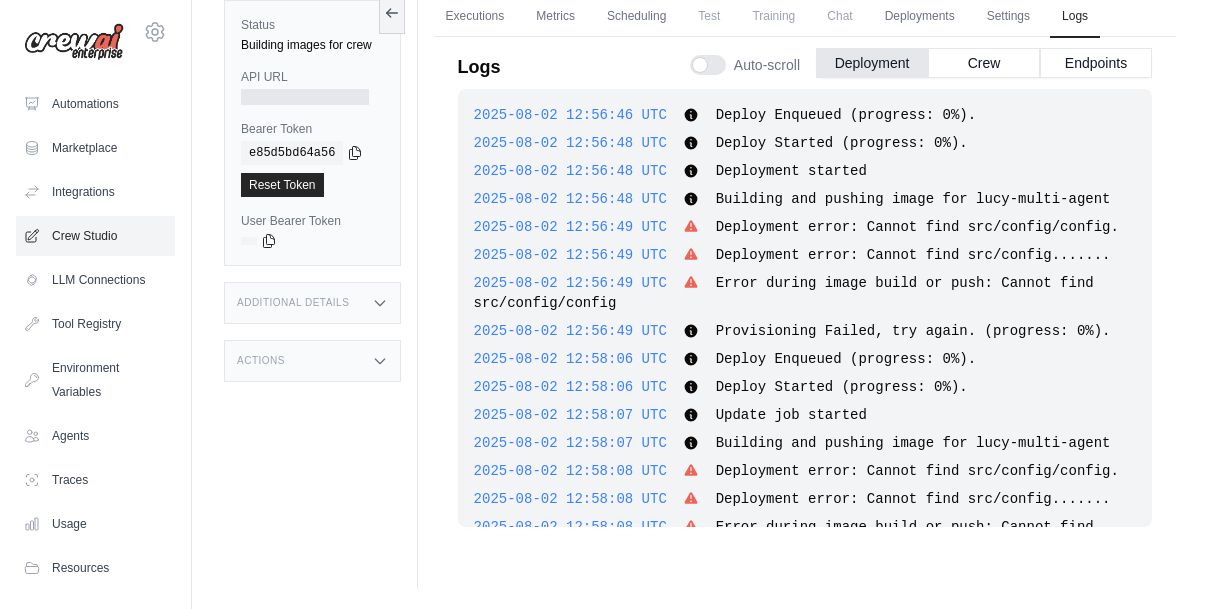 scroll, scrollTop: 0, scrollLeft: 0, axis: both 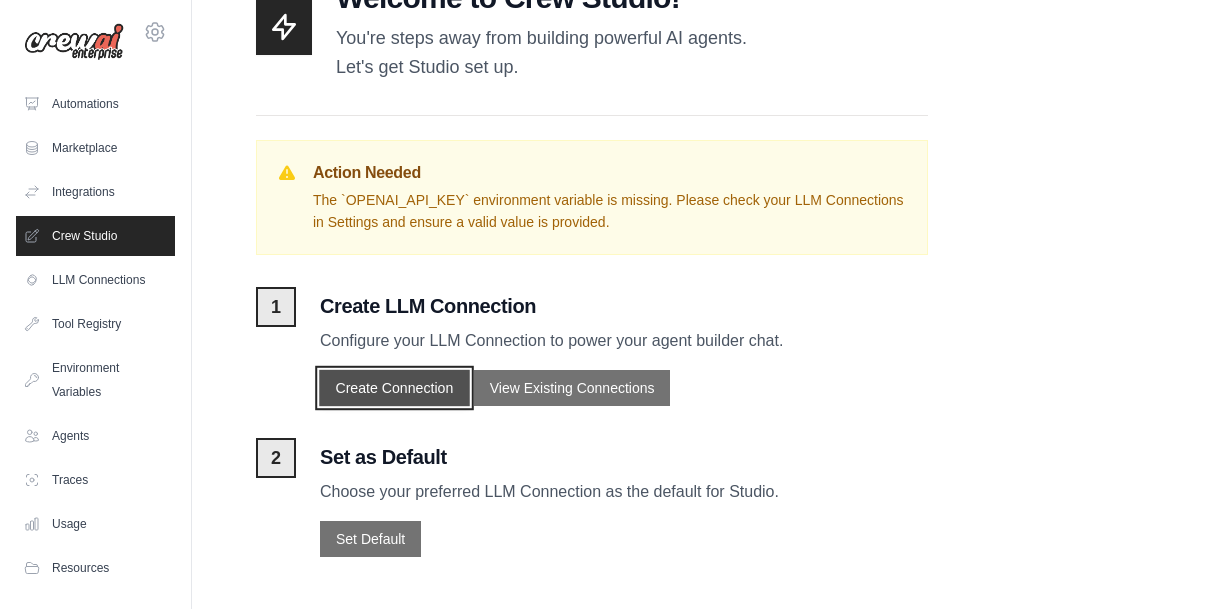 click on "Create Connection" at bounding box center (394, 388) 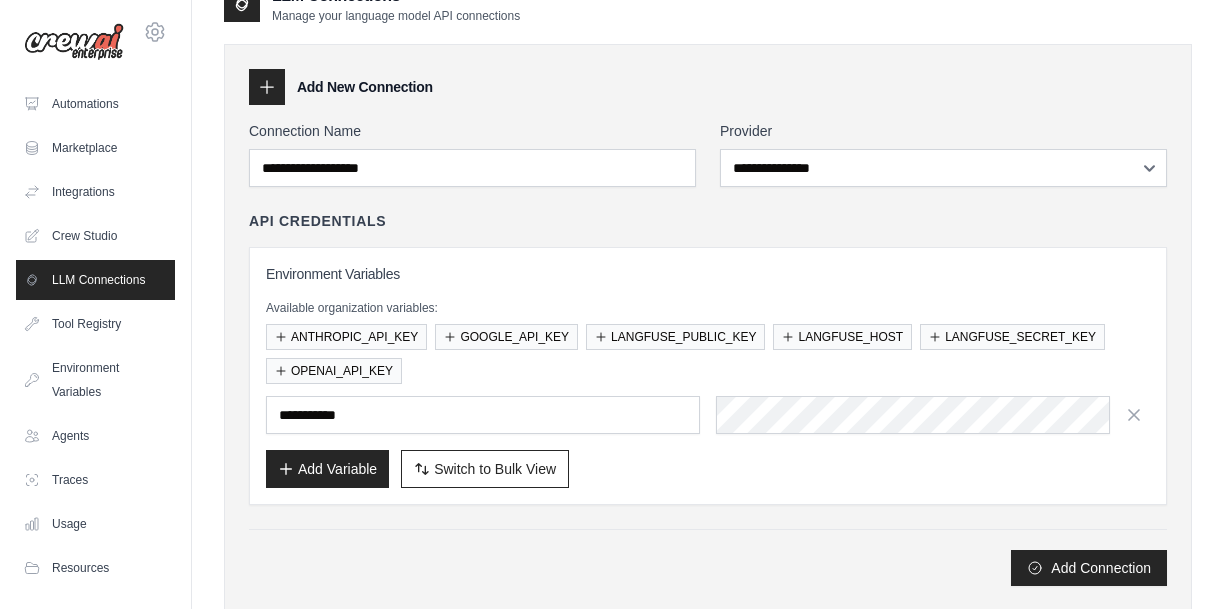 scroll, scrollTop: 0, scrollLeft: 0, axis: both 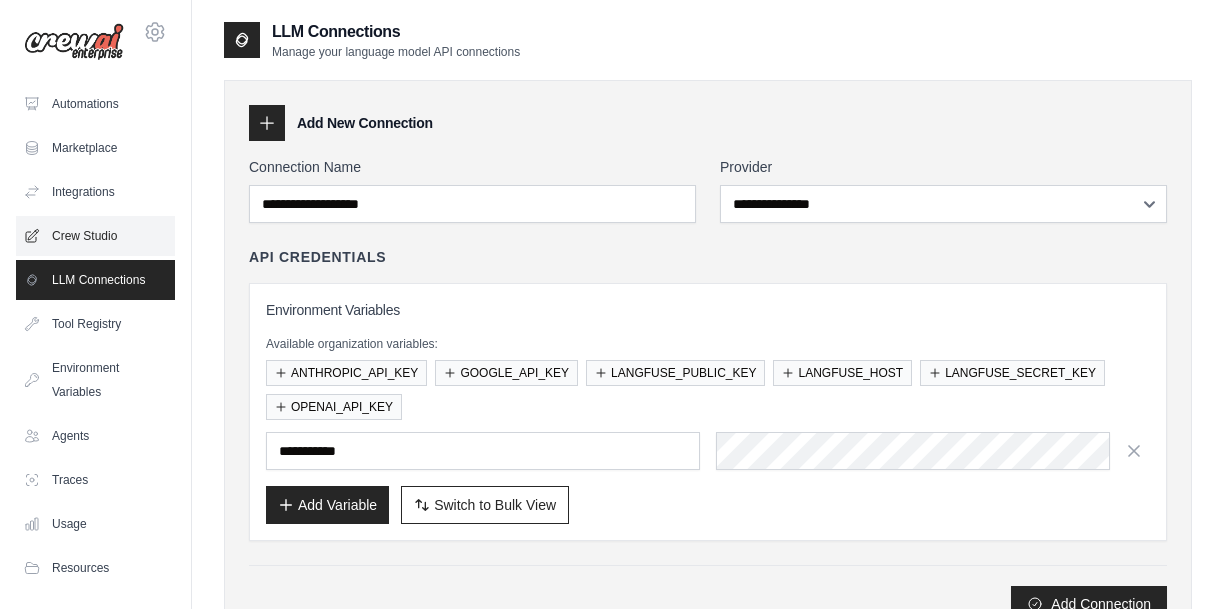 click on "Crew Studio" at bounding box center (95, 236) 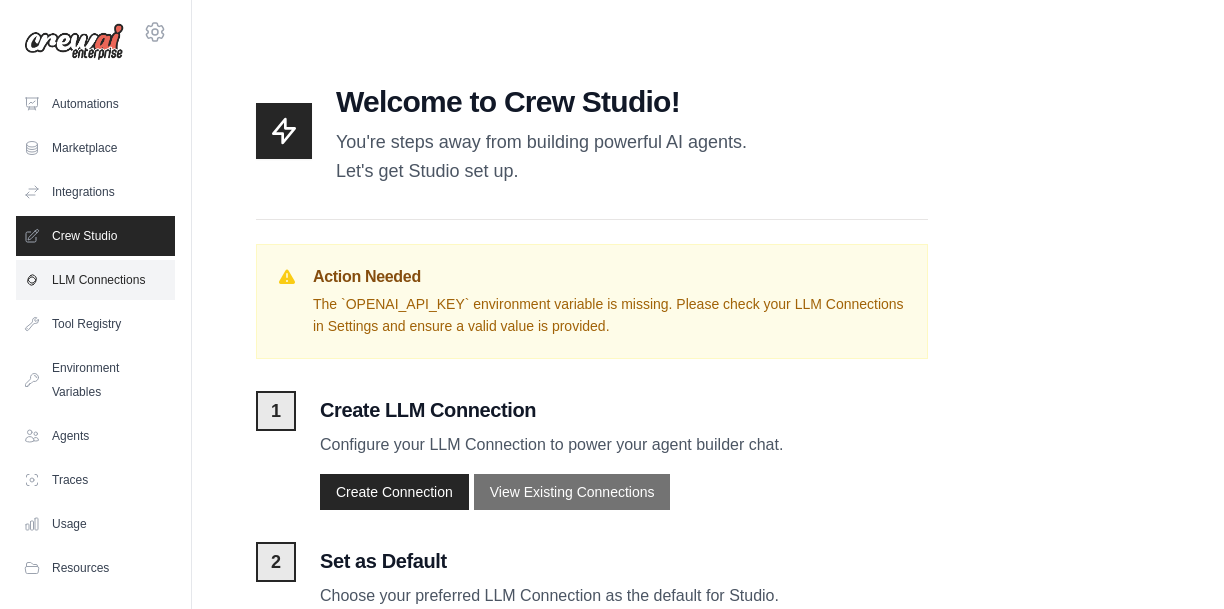 click on "LLM Connections" at bounding box center [95, 280] 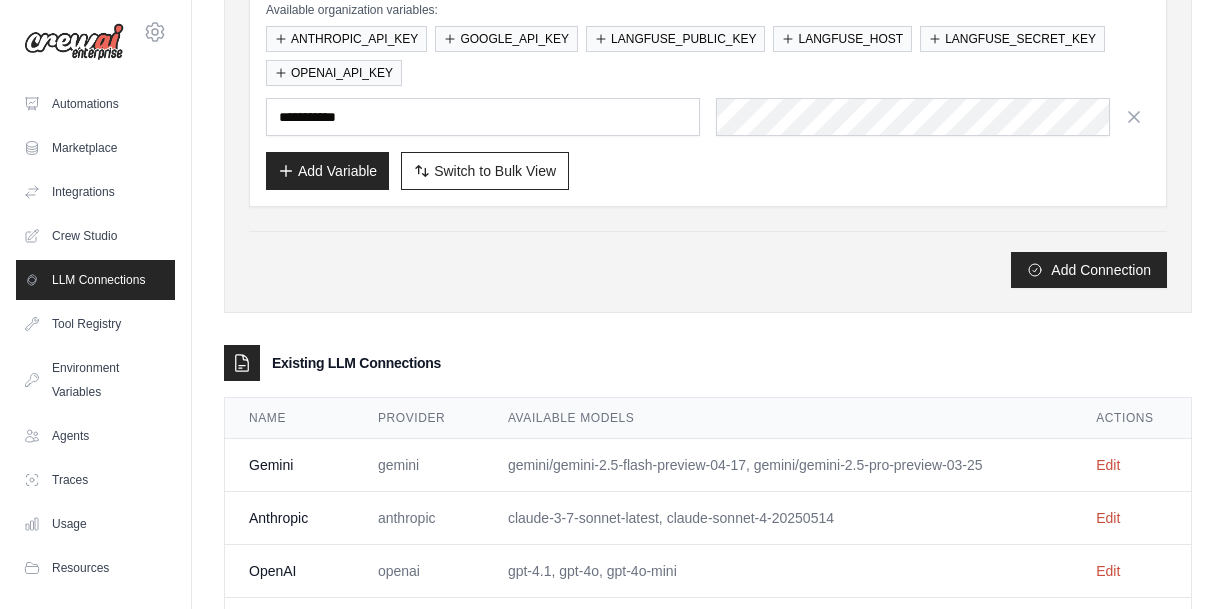 scroll, scrollTop: 428, scrollLeft: 0, axis: vertical 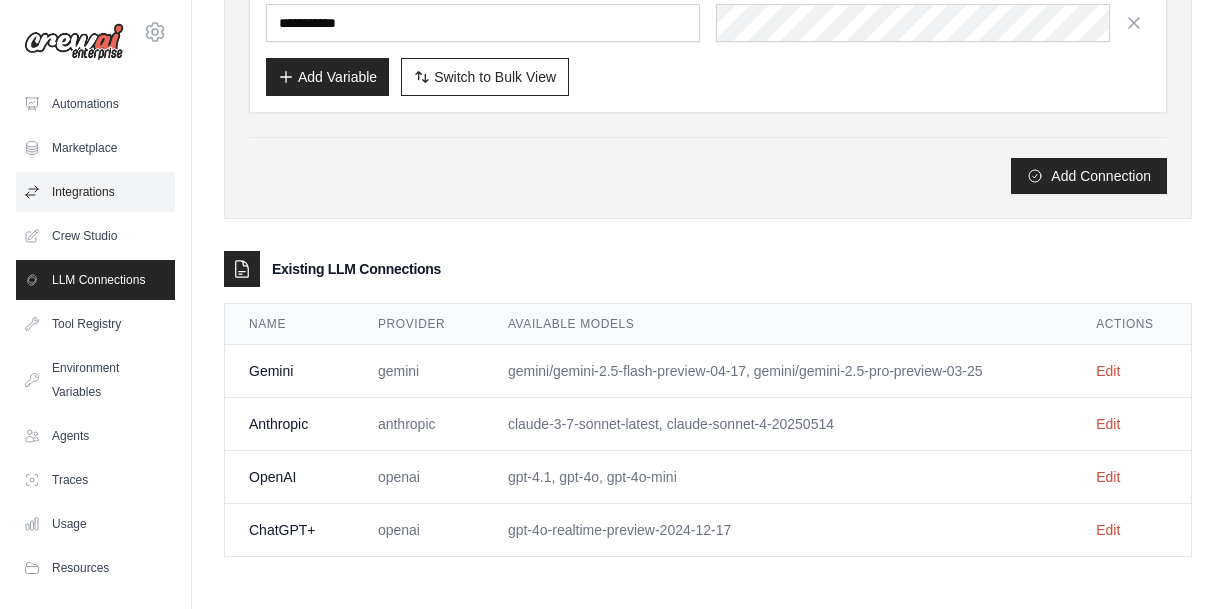 click on "Integrations" at bounding box center (95, 192) 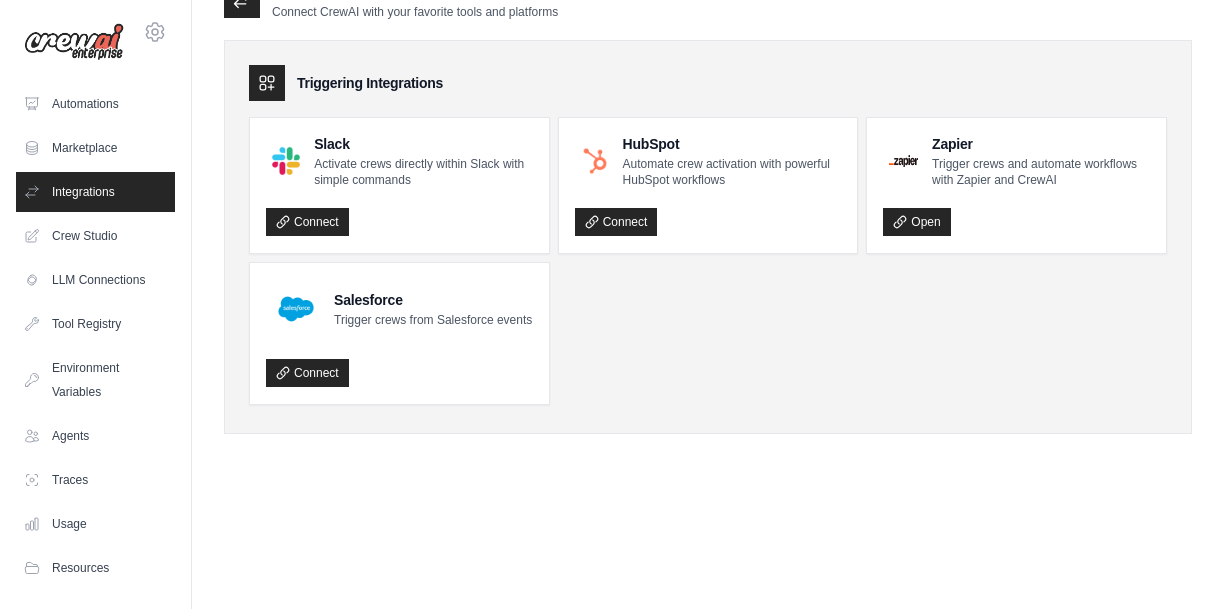 scroll, scrollTop: 0, scrollLeft: 0, axis: both 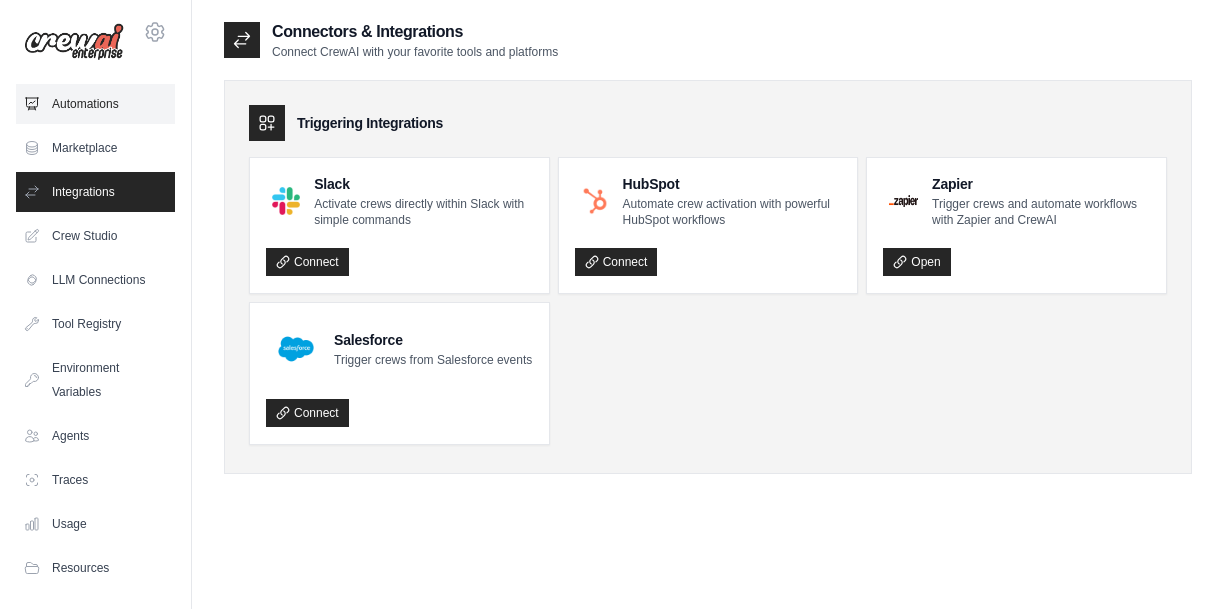 click on "Automations" at bounding box center (95, 104) 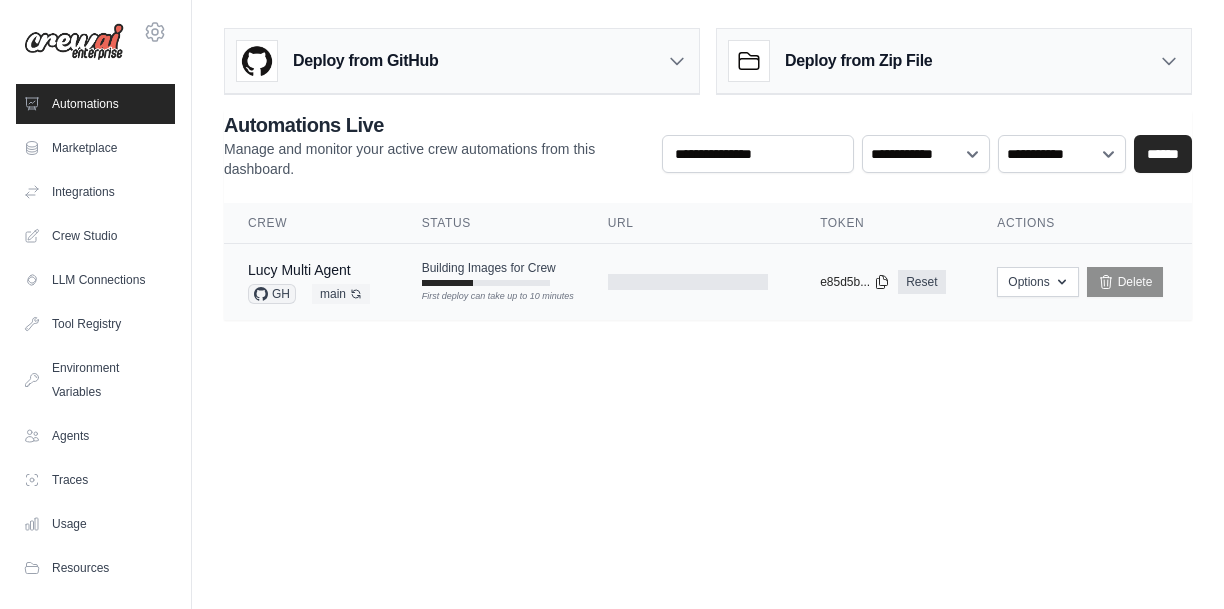click on "Building Images for Crew" at bounding box center [489, 268] 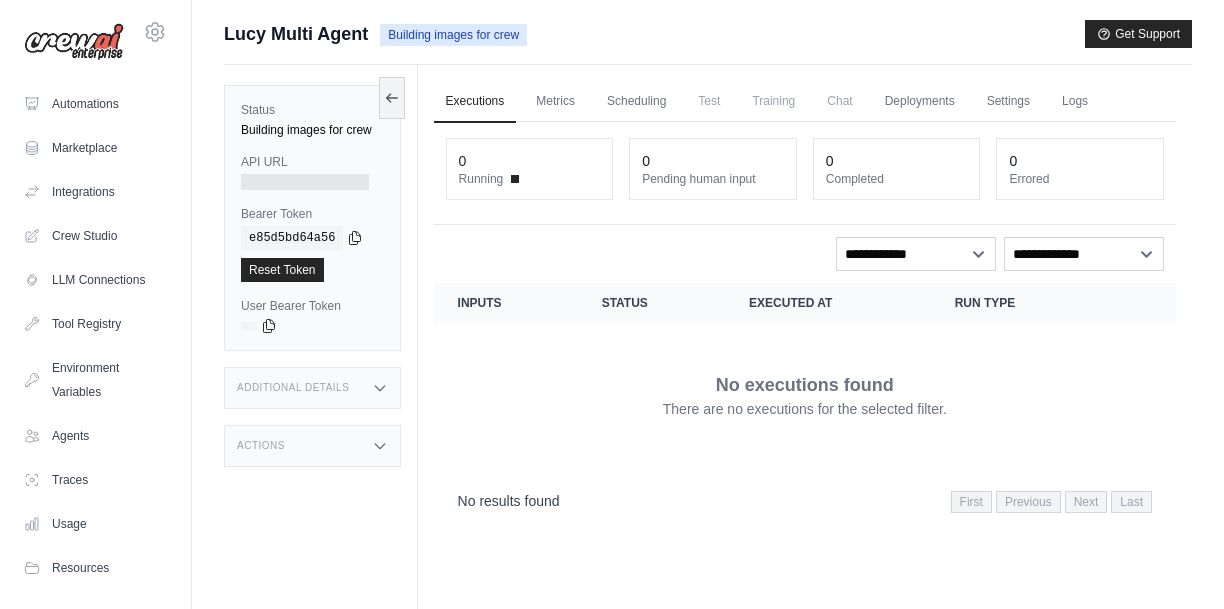 scroll, scrollTop: 0, scrollLeft: 0, axis: both 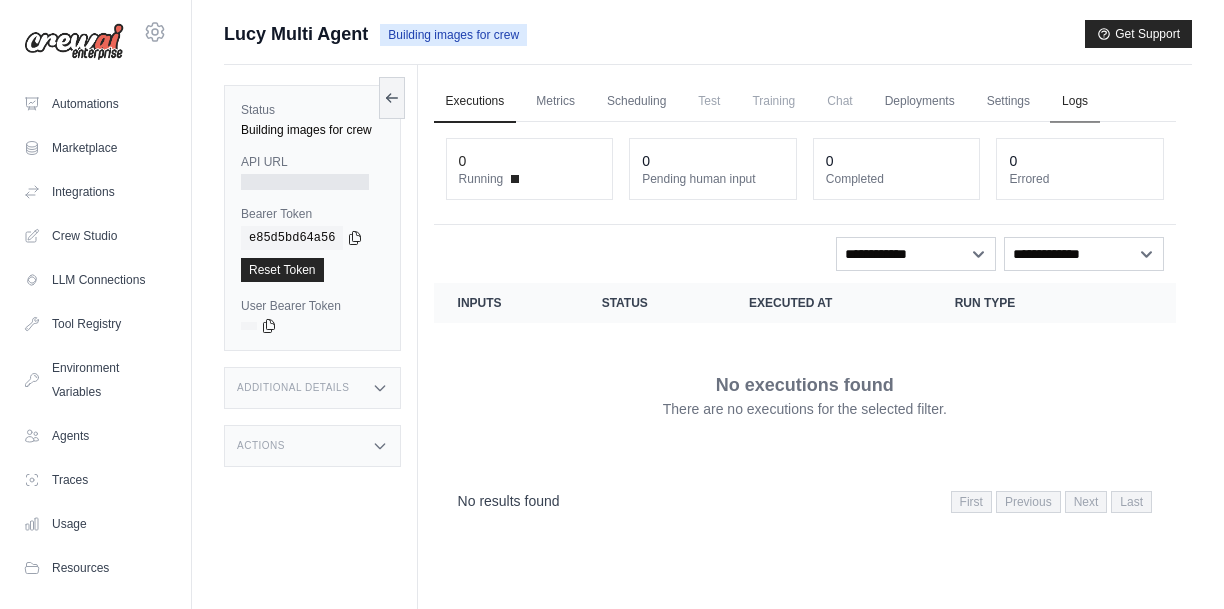 click on "Logs" at bounding box center [1075, 102] 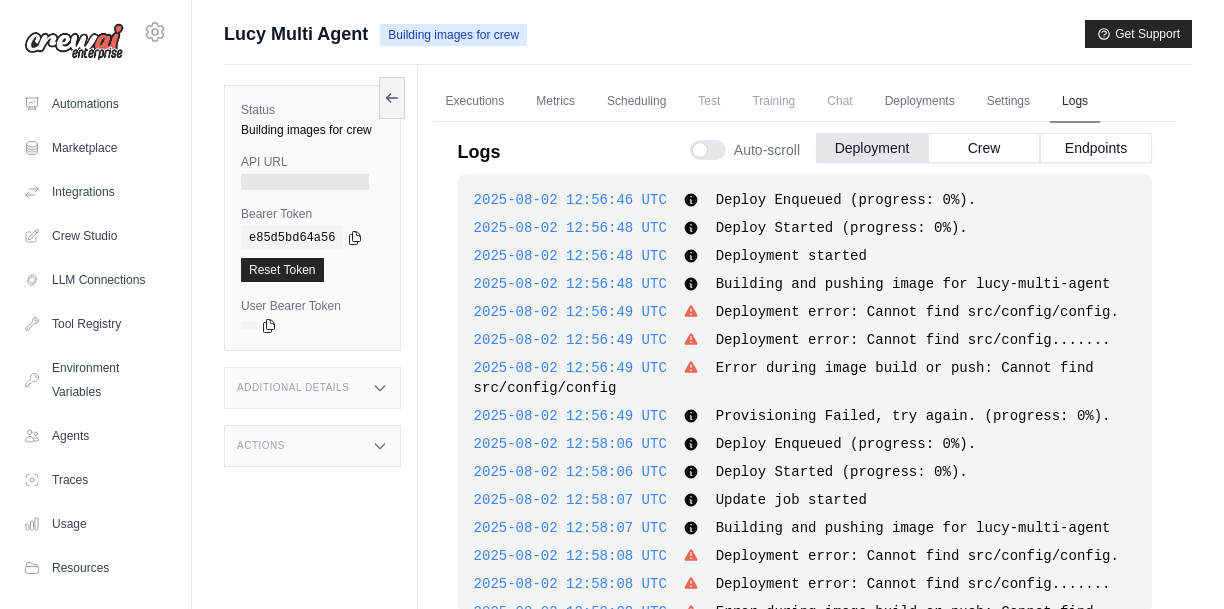 scroll, scrollTop: 4065, scrollLeft: 0, axis: vertical 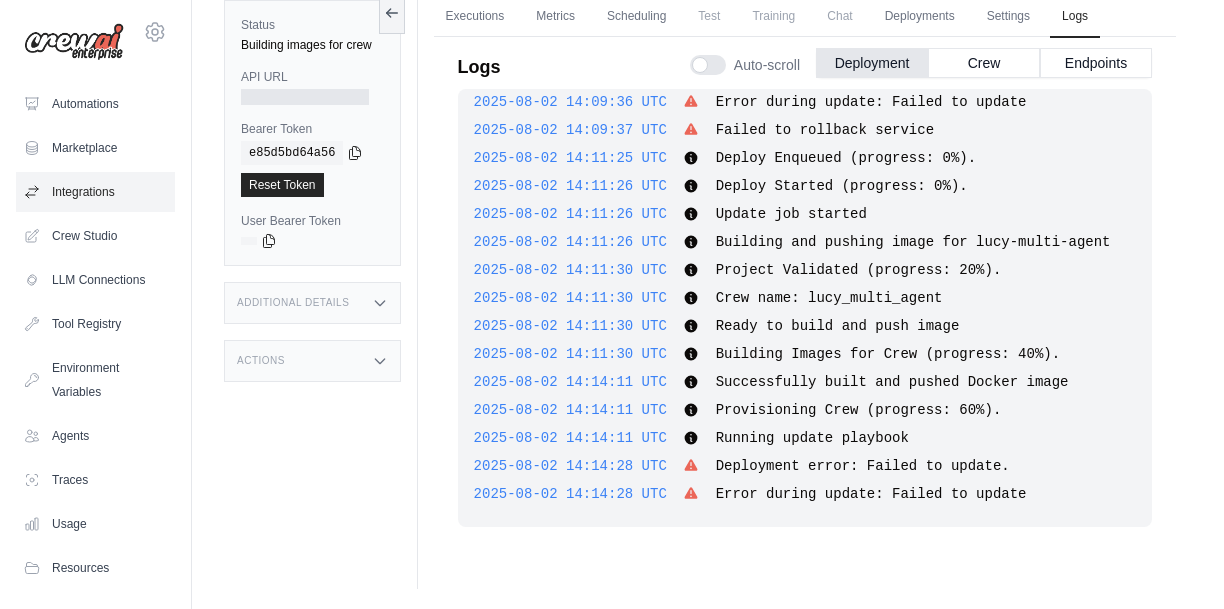 click on "Integrations" at bounding box center (95, 192) 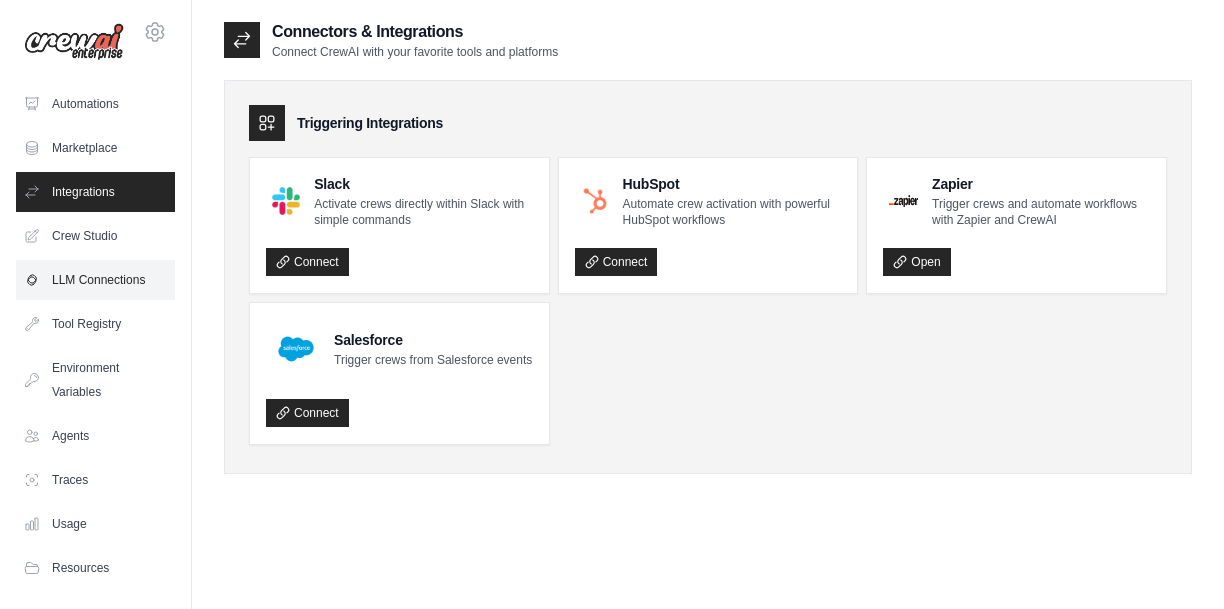 click on "LLM Connections" at bounding box center (95, 280) 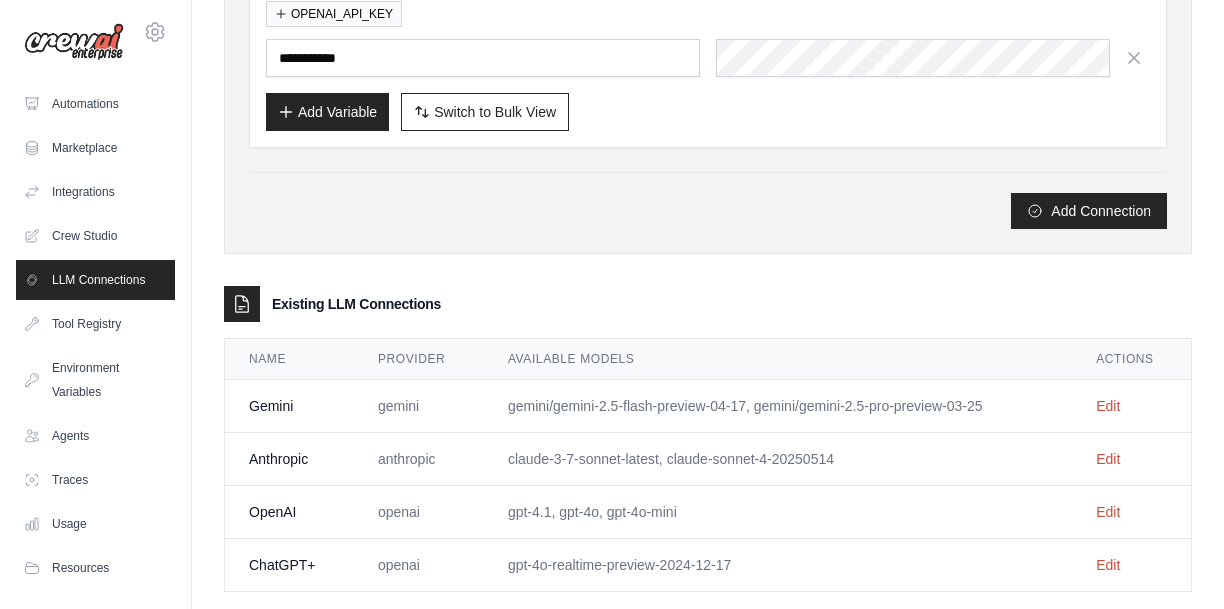 scroll, scrollTop: 428, scrollLeft: 0, axis: vertical 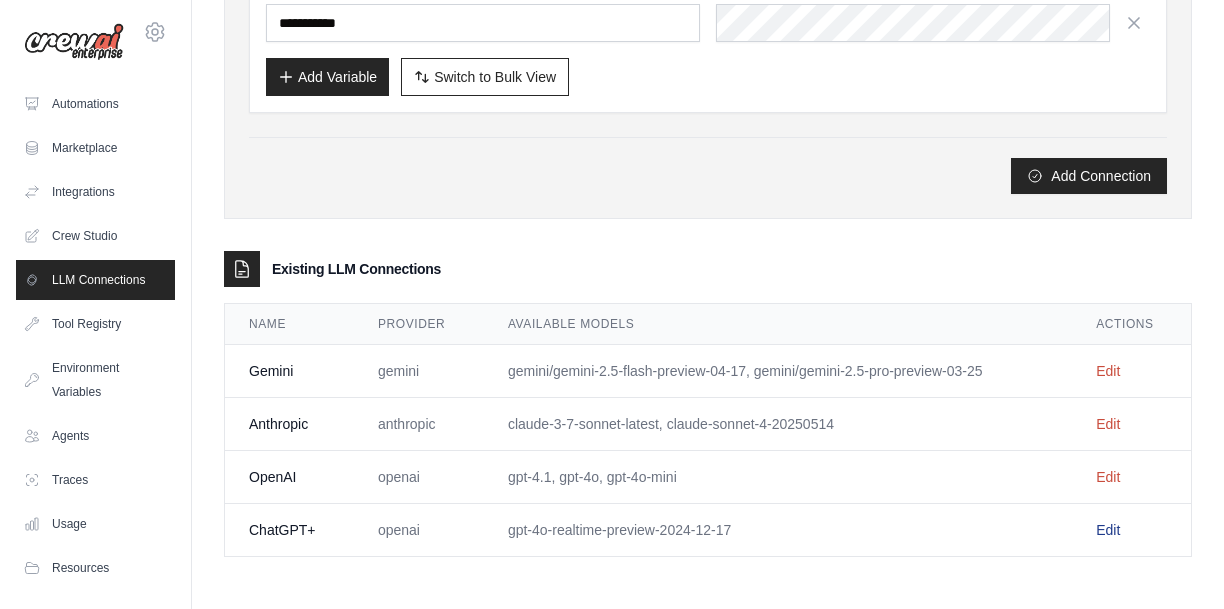 click on "Edit" at bounding box center (1108, 530) 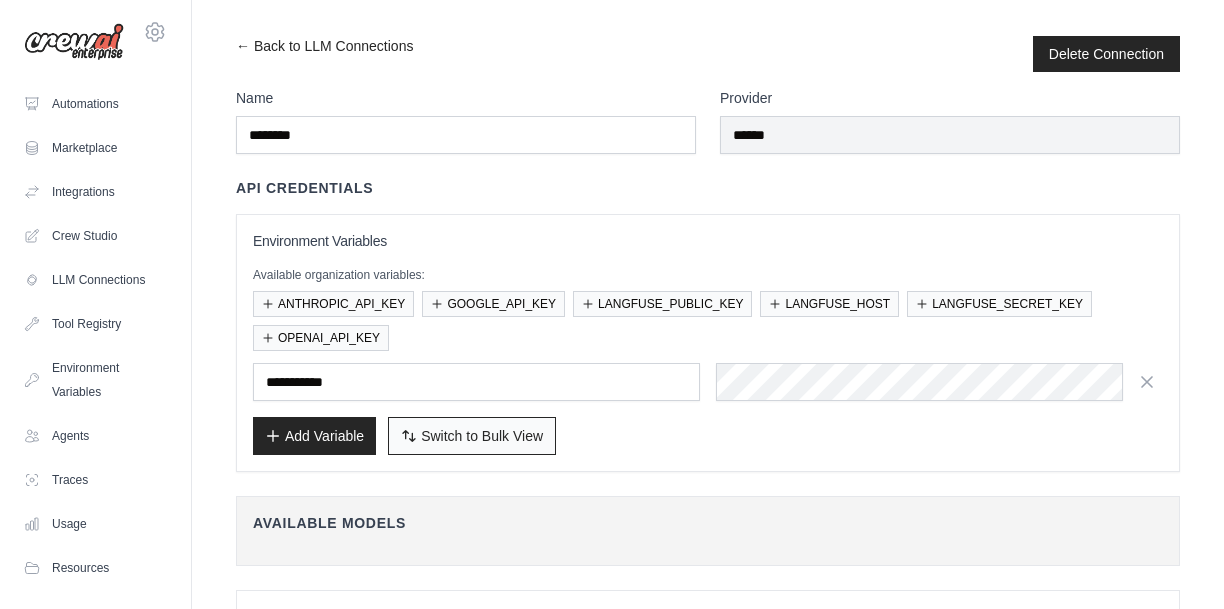scroll, scrollTop: 45, scrollLeft: 0, axis: vertical 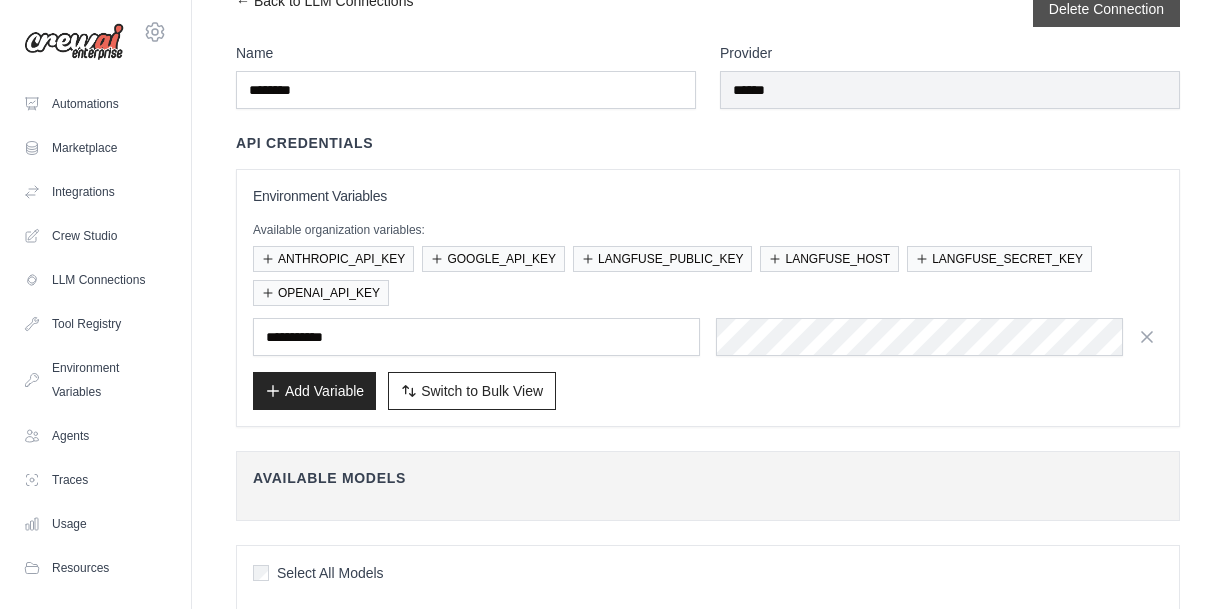 click on "Delete Connection" at bounding box center [1106, 9] 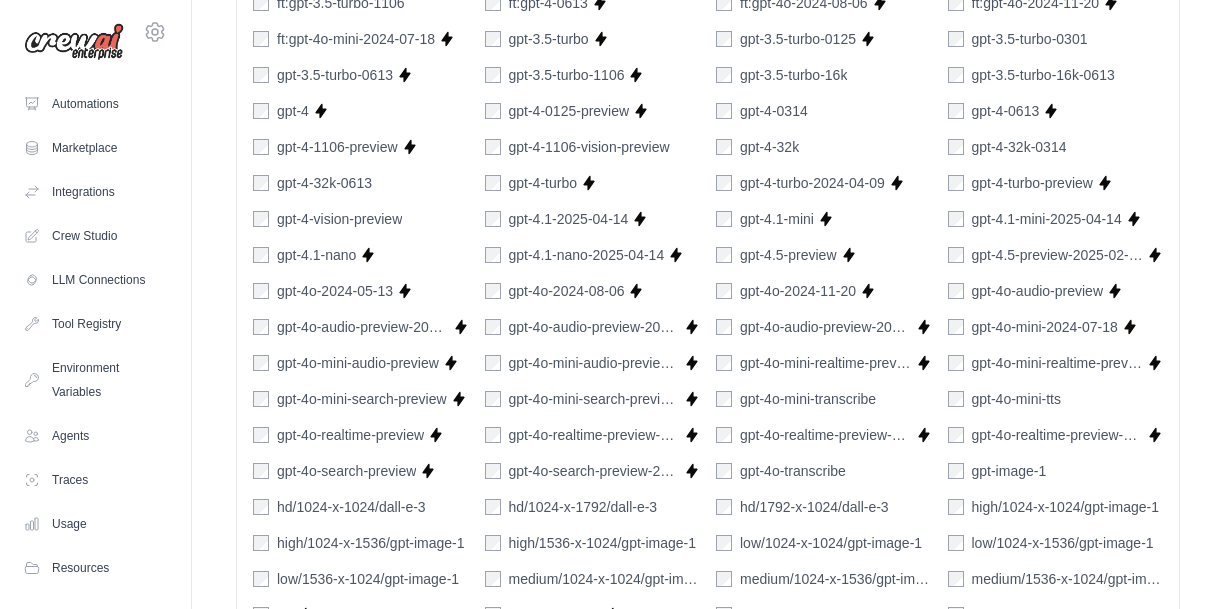 scroll, scrollTop: 0, scrollLeft: 0, axis: both 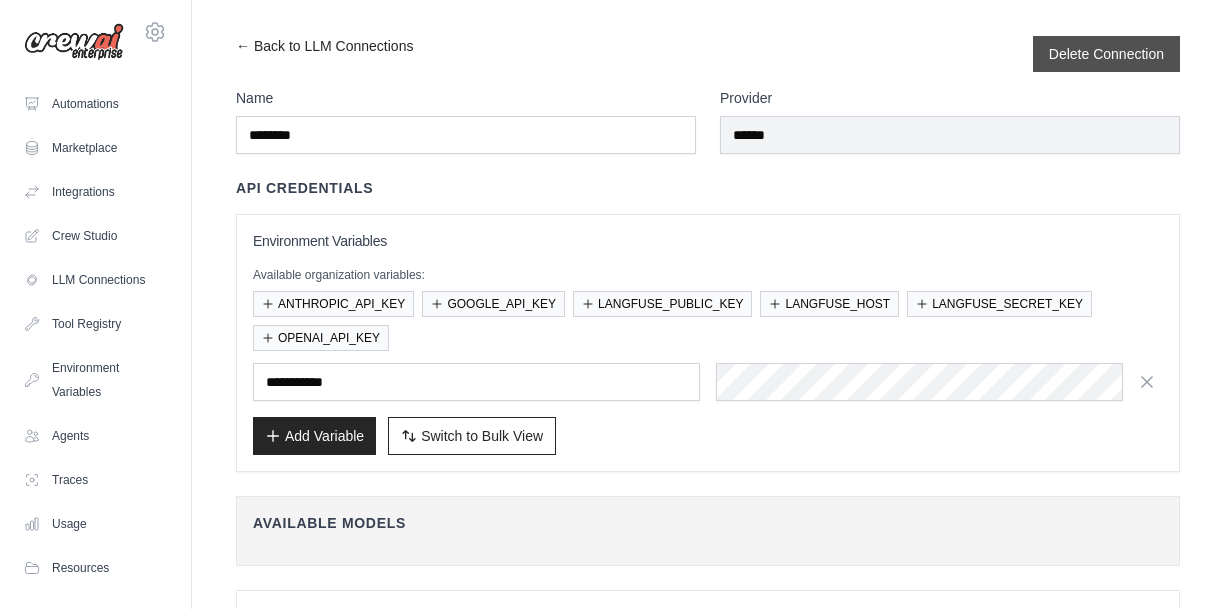 click on "Delete Connection" at bounding box center [1106, 54] 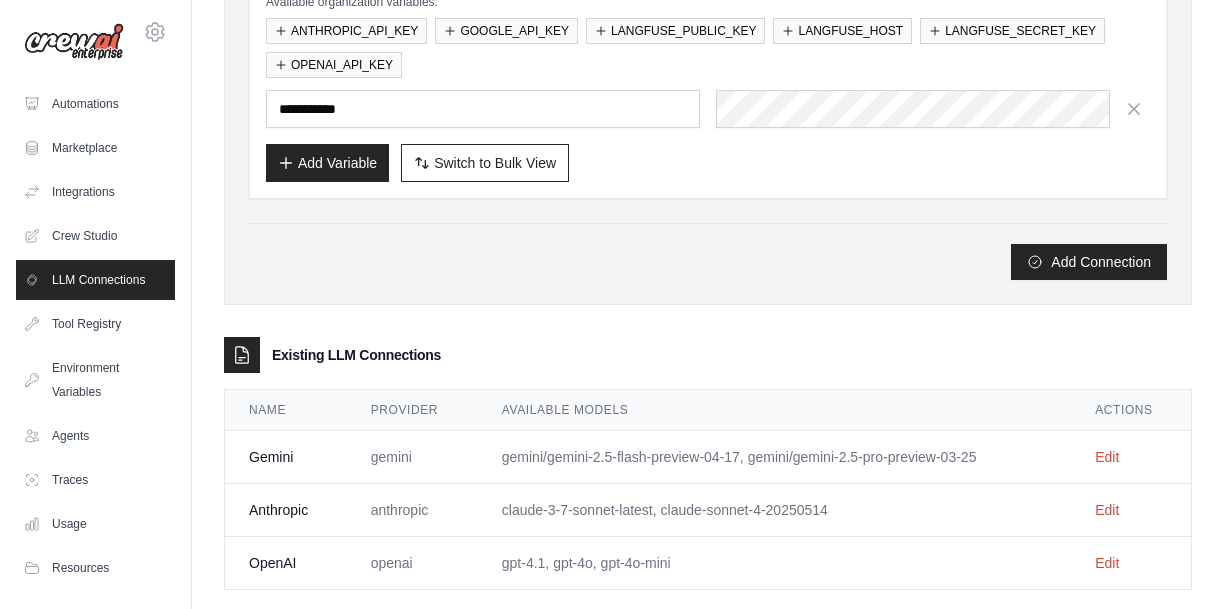 scroll, scrollTop: 443, scrollLeft: 0, axis: vertical 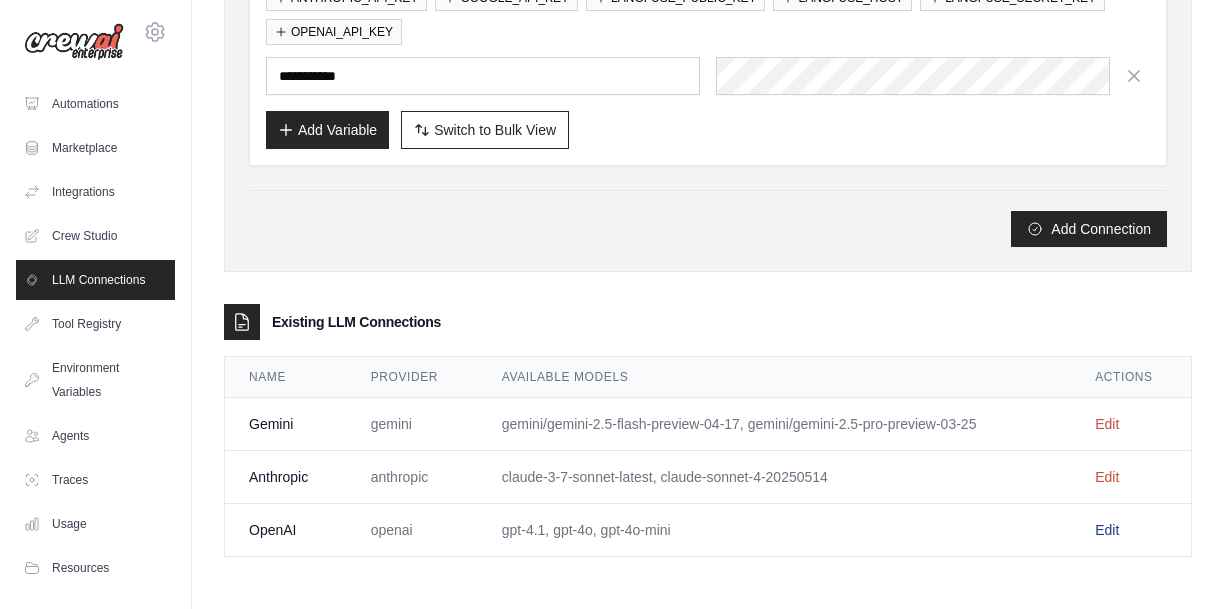 click on "Edit" at bounding box center [1107, 530] 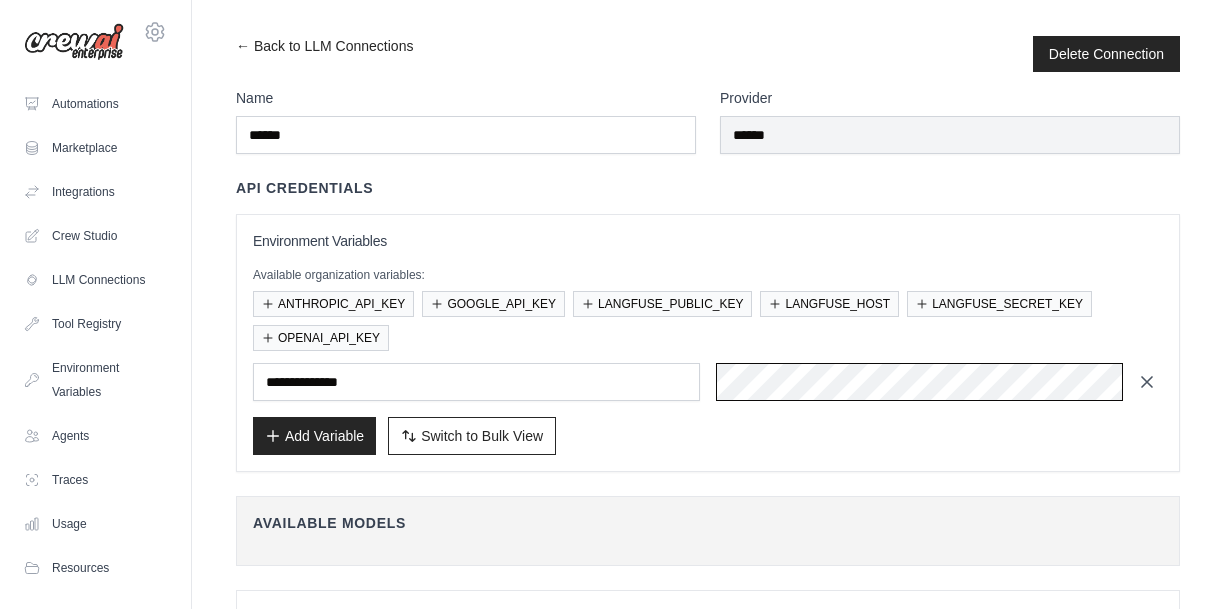 scroll, scrollTop: 0, scrollLeft: 1001, axis: horizontal 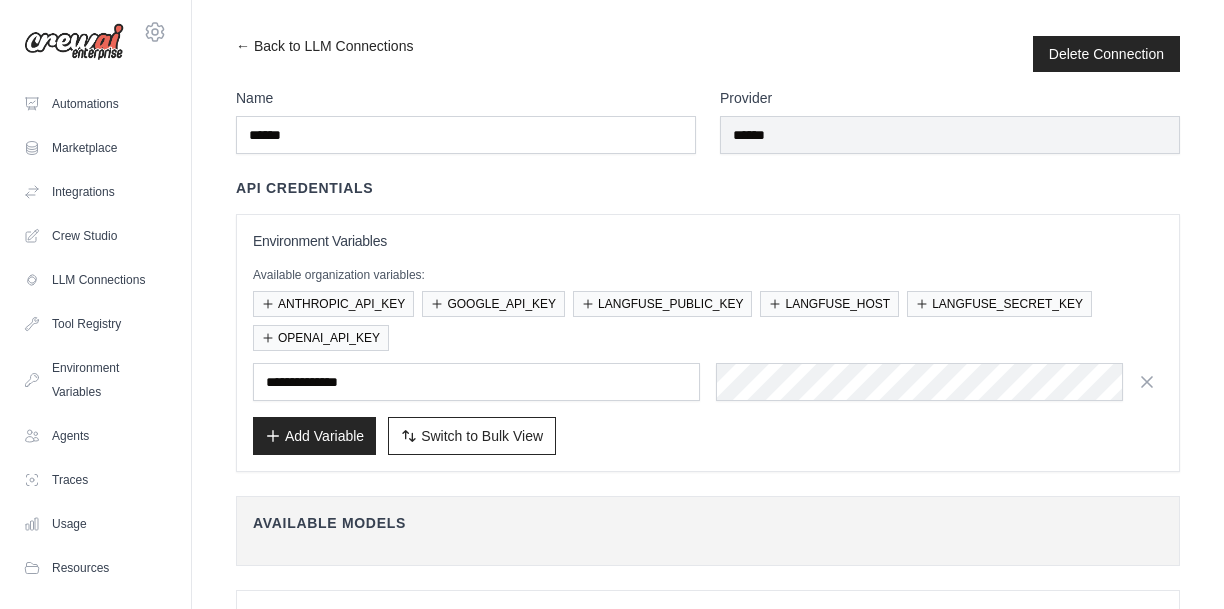 click on "← Back to LLM Connections
Delete Connection
Name
******
Provider
******
API Credentials
Environment Variables
Available organization variables:
ANTHROPIC_API_KEY
GOOGLE_API_KEY
LANGFUSE_PUBLIC_KEY
LANGFUSE_HOST" at bounding box center [708, 981] 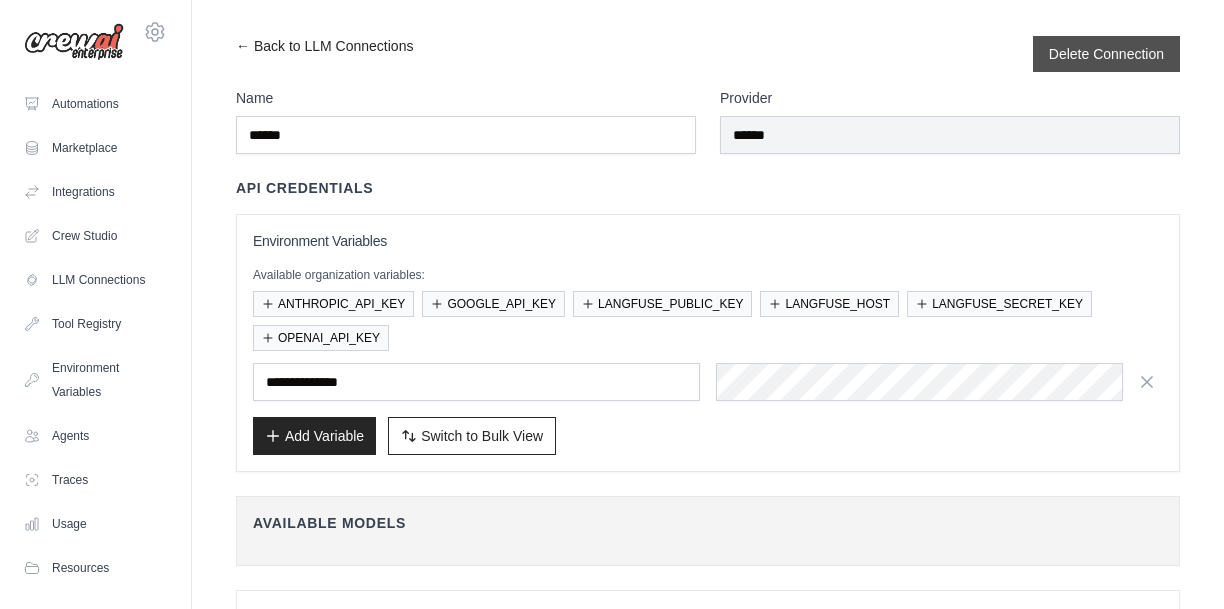 click on "Delete Connection" at bounding box center [1106, 54] 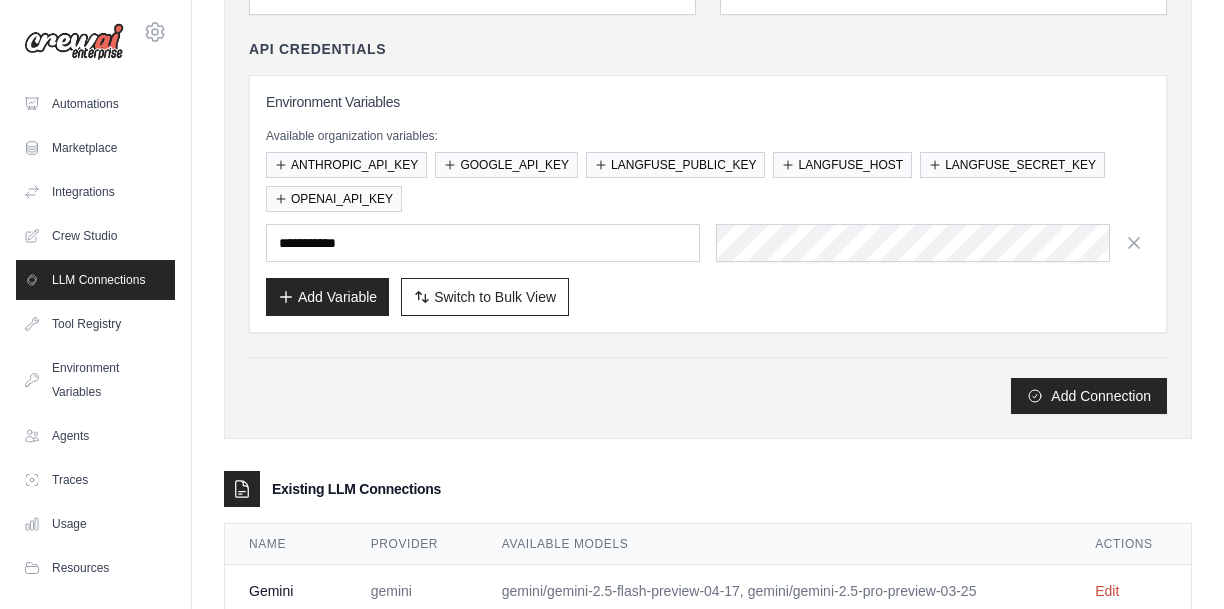 scroll, scrollTop: 212, scrollLeft: 0, axis: vertical 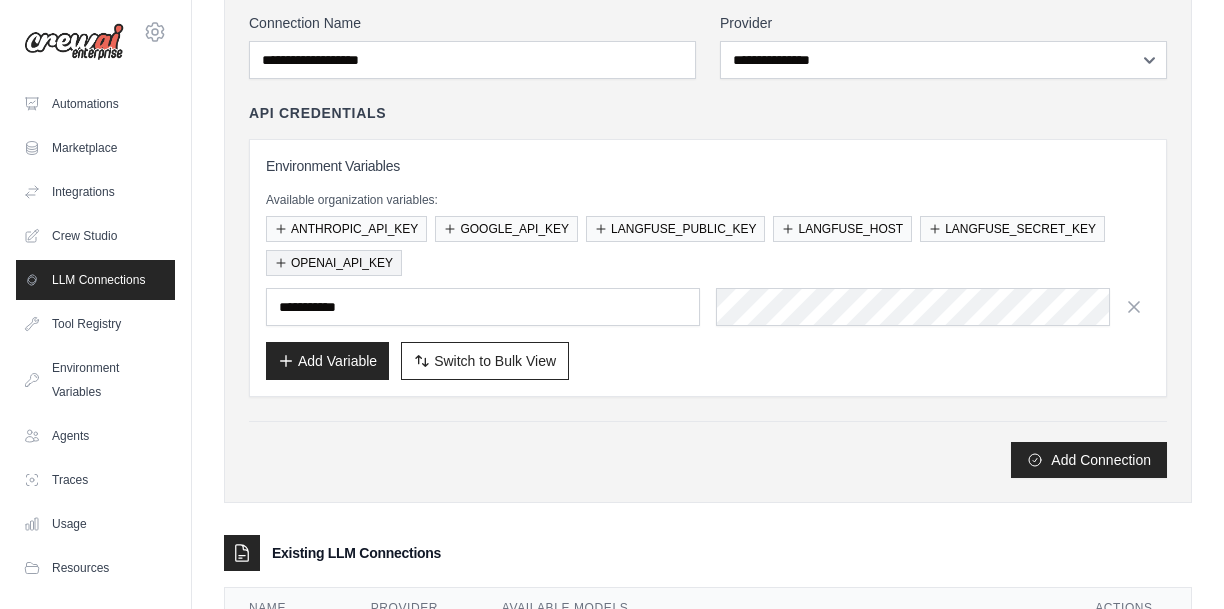 click on "OPENAI_API_KEY" at bounding box center [334, 263] 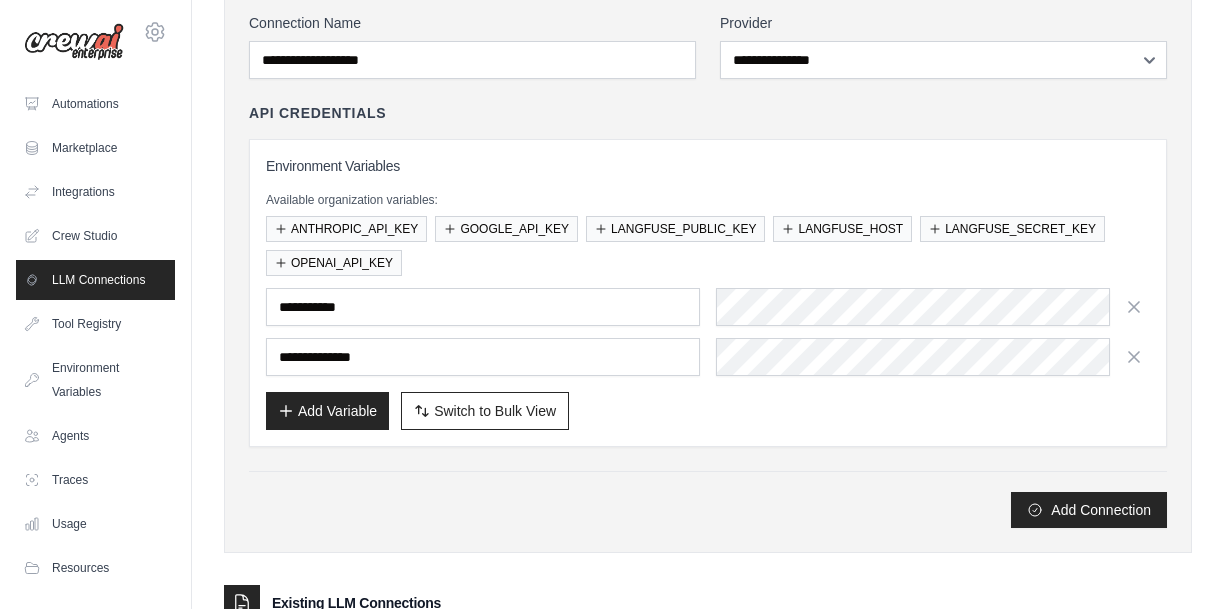 click on "Environment Variables
Available organization variables:
ANTHROPIC_API_KEY
GOOGLE_API_KEY
LANGFUSE_PUBLIC_KEY
LANGFUSE_HOST
LANGFUSE_SECRET_KEY
OPENAI_API_KEY" at bounding box center [708, 293] 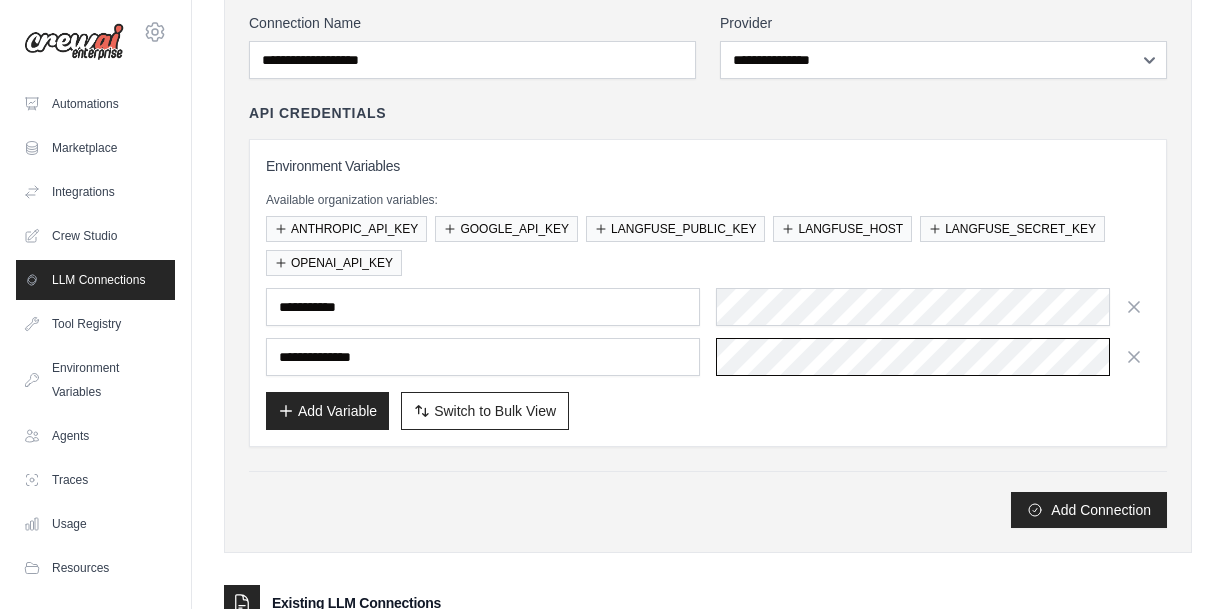 scroll, scrollTop: 0, scrollLeft: 1014, axis: horizontal 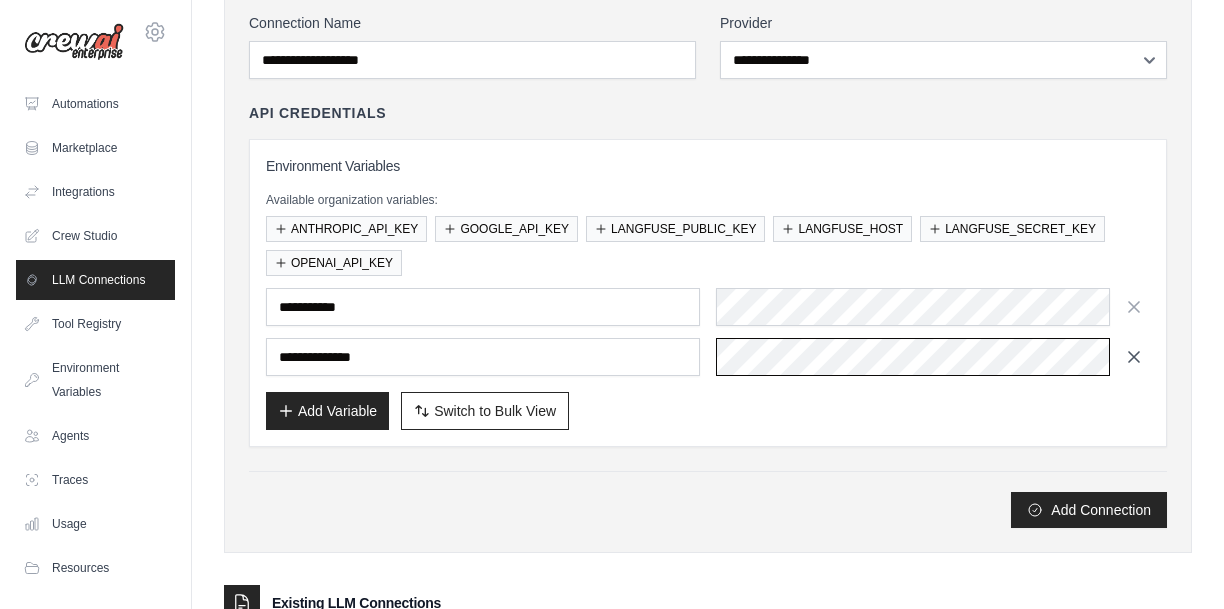 click at bounding box center (933, 357) 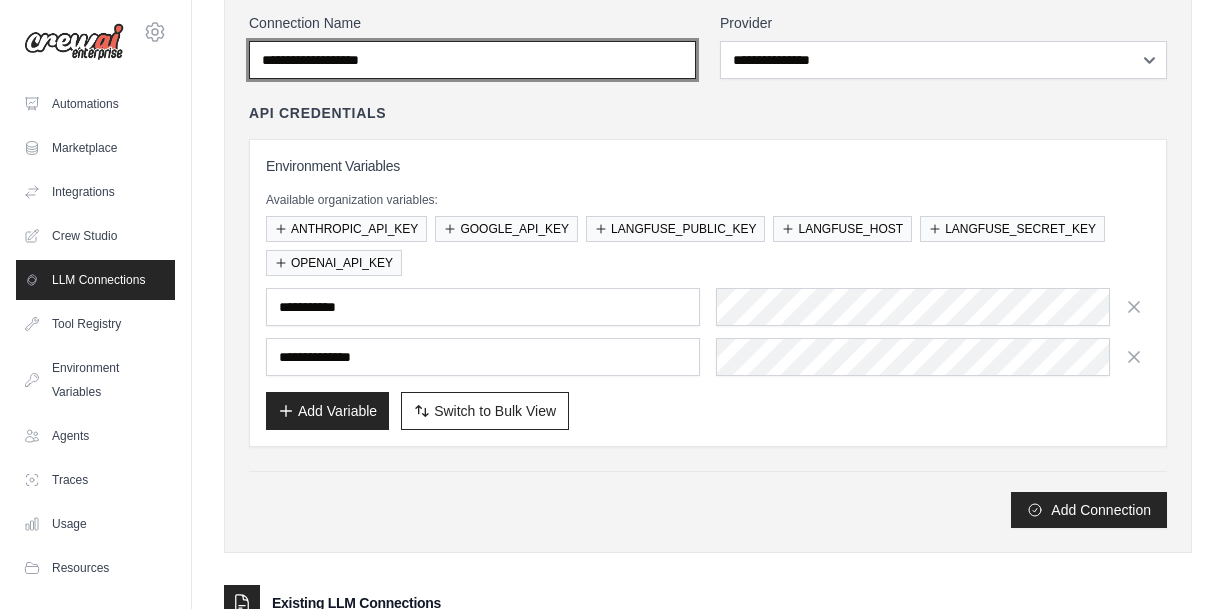 click on "Connection Name" at bounding box center (472, 60) 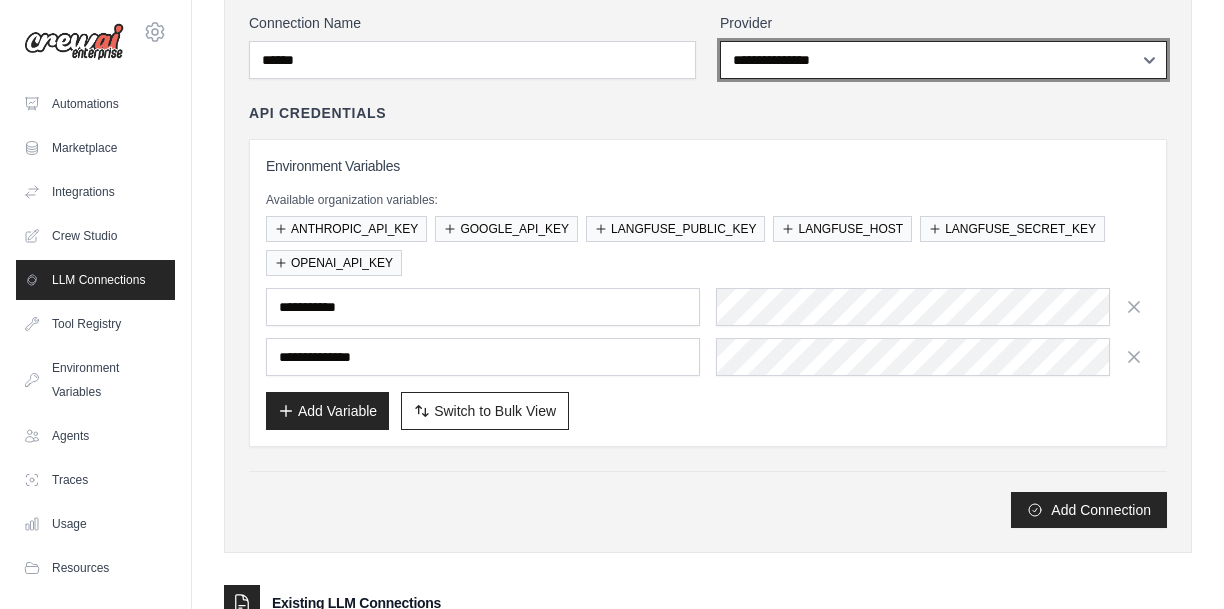 click on "**********" at bounding box center (943, 60) 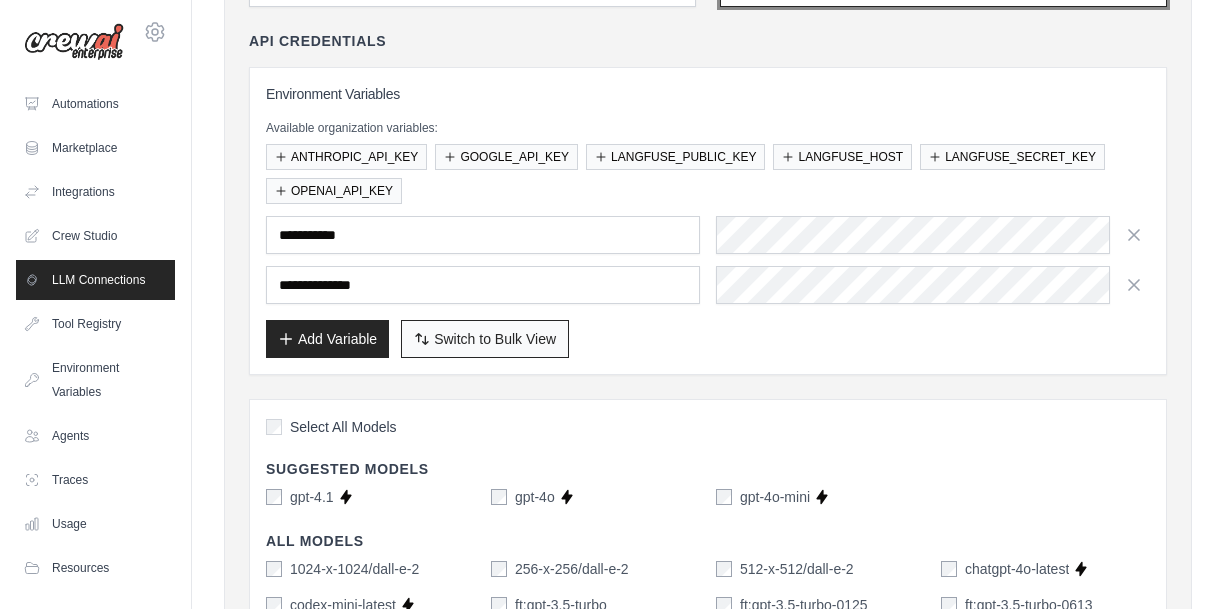 scroll, scrollTop: 372, scrollLeft: 0, axis: vertical 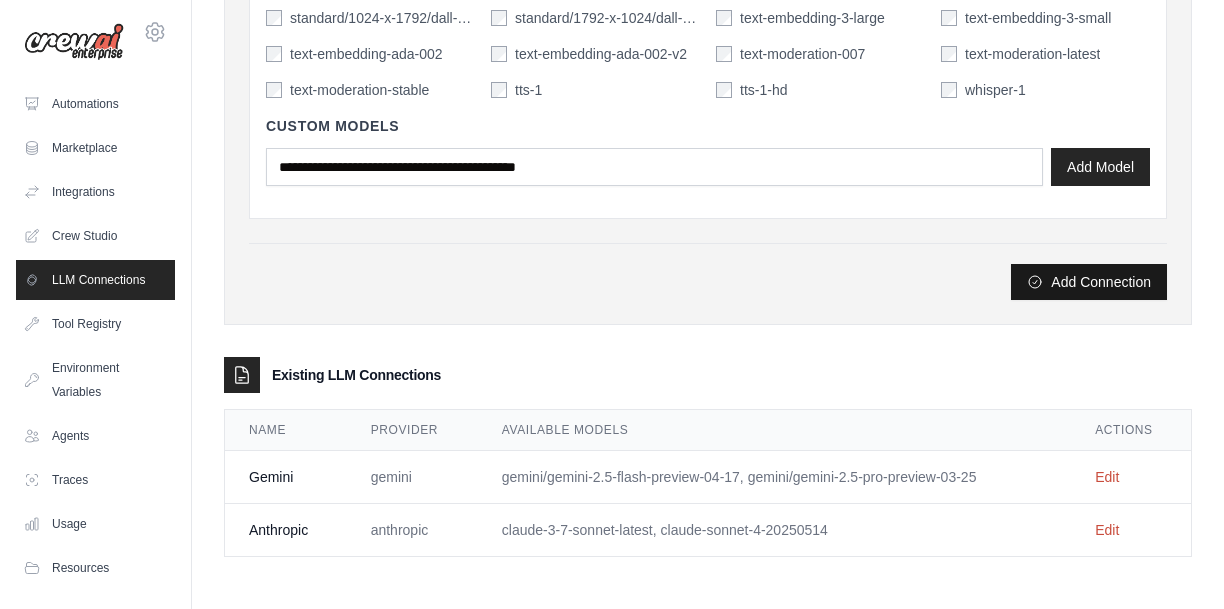 click on "Add Connection" at bounding box center (1089, 282) 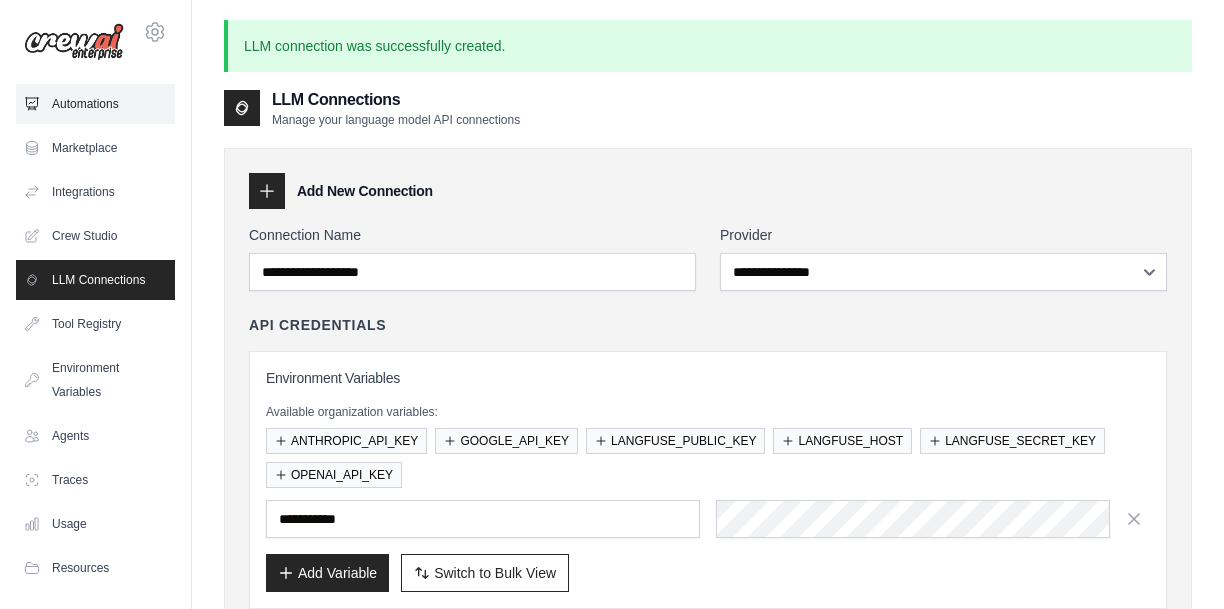 click on "Automations" at bounding box center (95, 104) 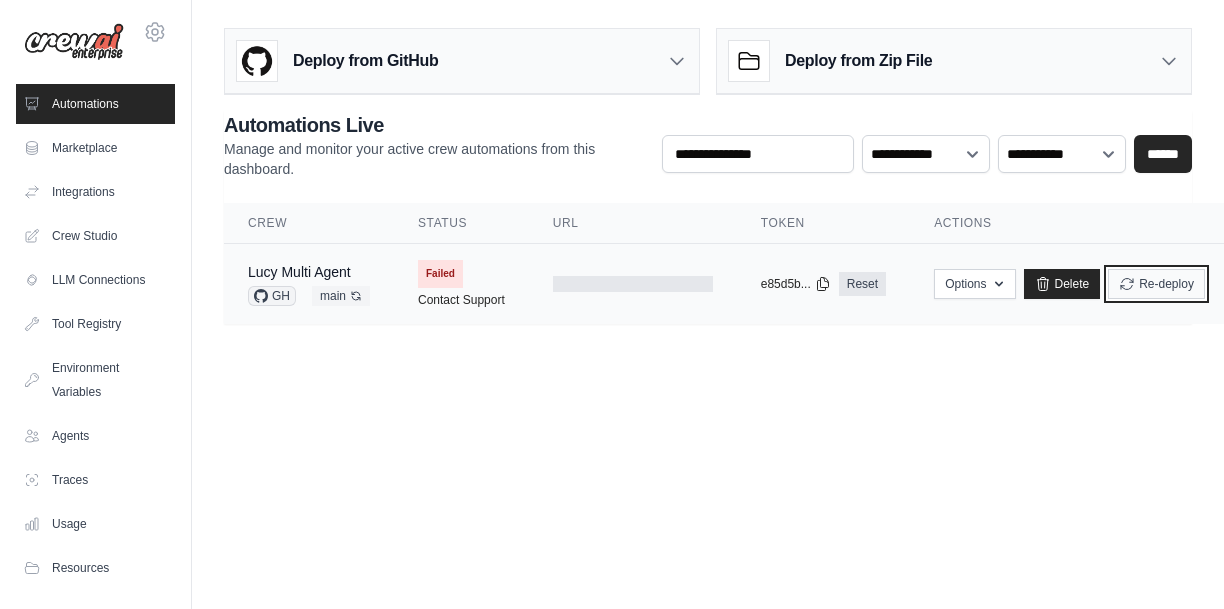 click on "Re-deploy" at bounding box center [1156, 284] 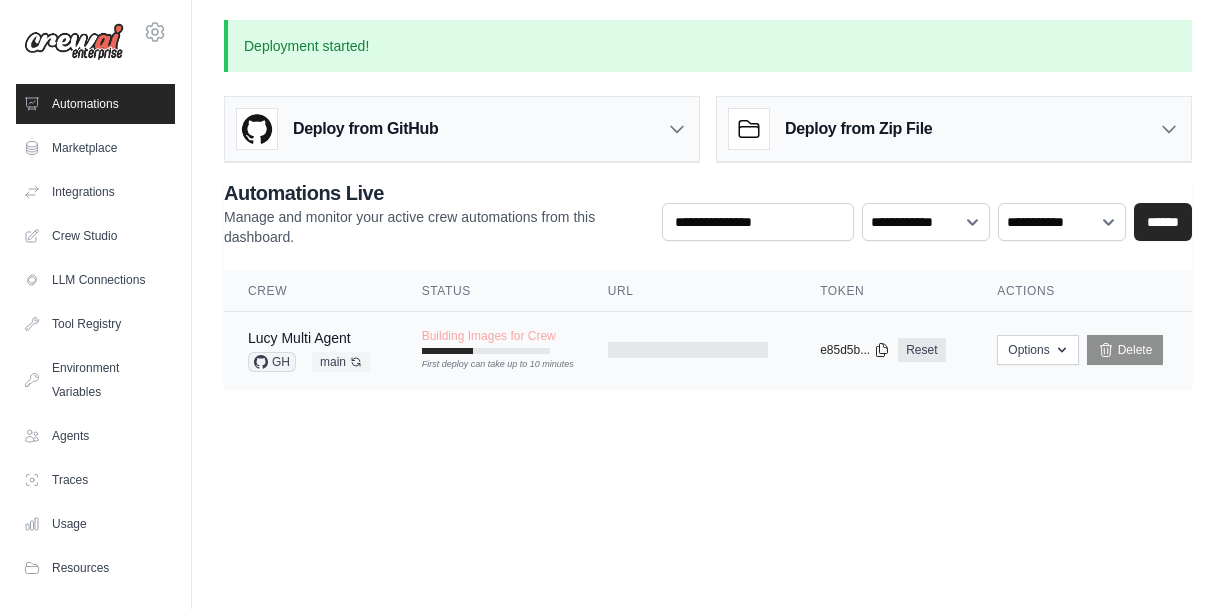 click on "Building Images for Crew
First deploy can take up to 10 minutes" at bounding box center (491, 341) 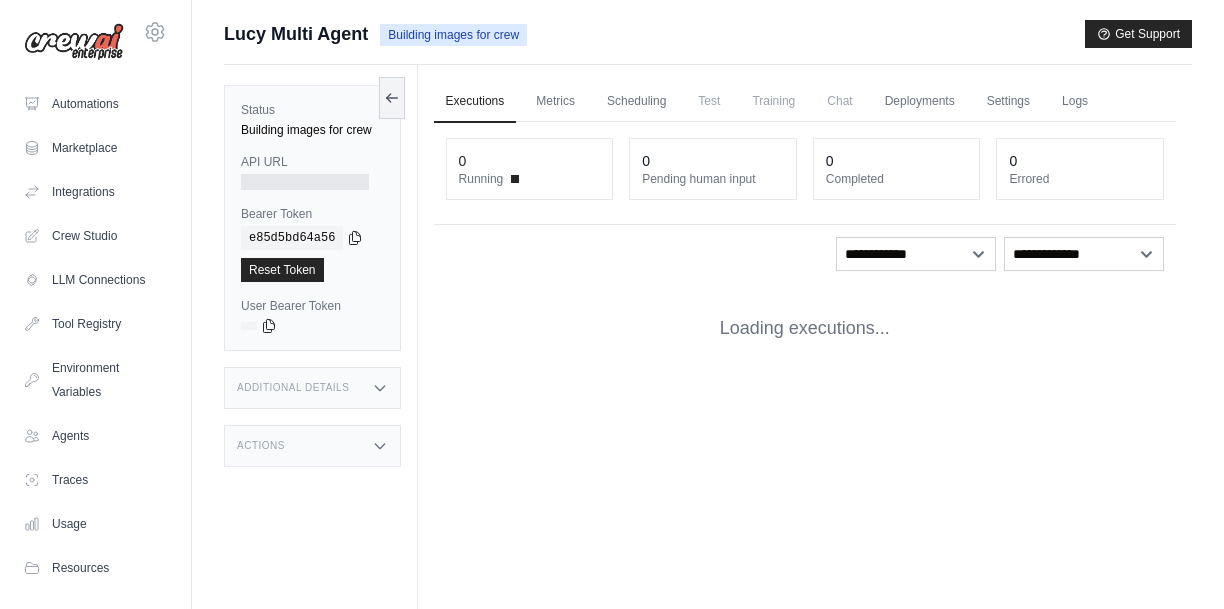 scroll, scrollTop: 0, scrollLeft: 0, axis: both 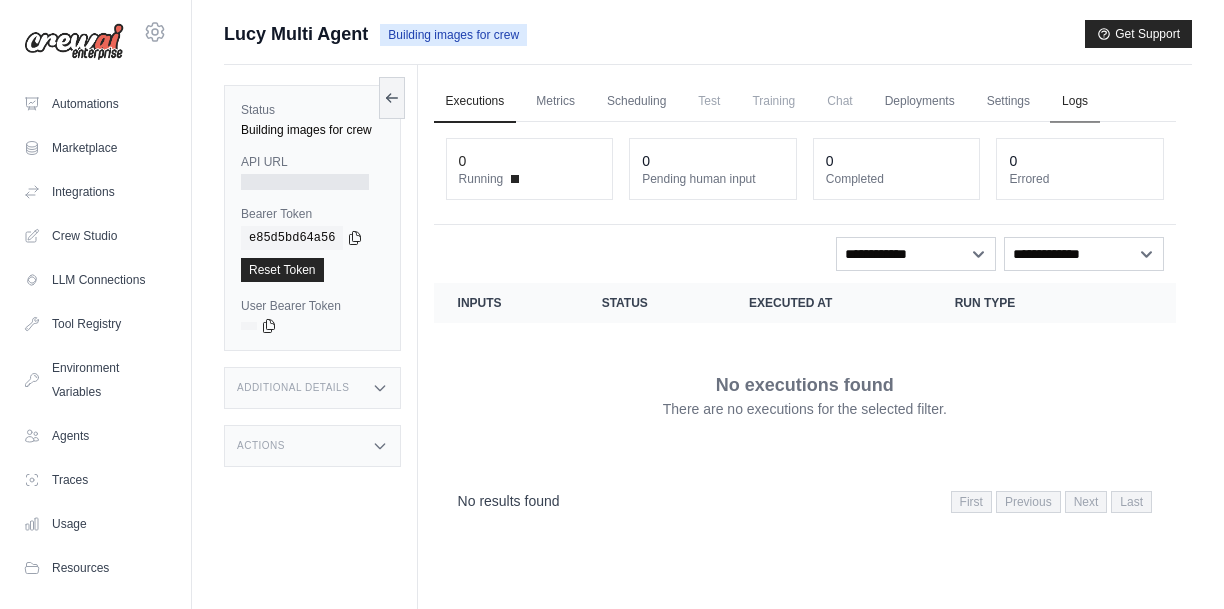 click on "Logs" at bounding box center [1075, 102] 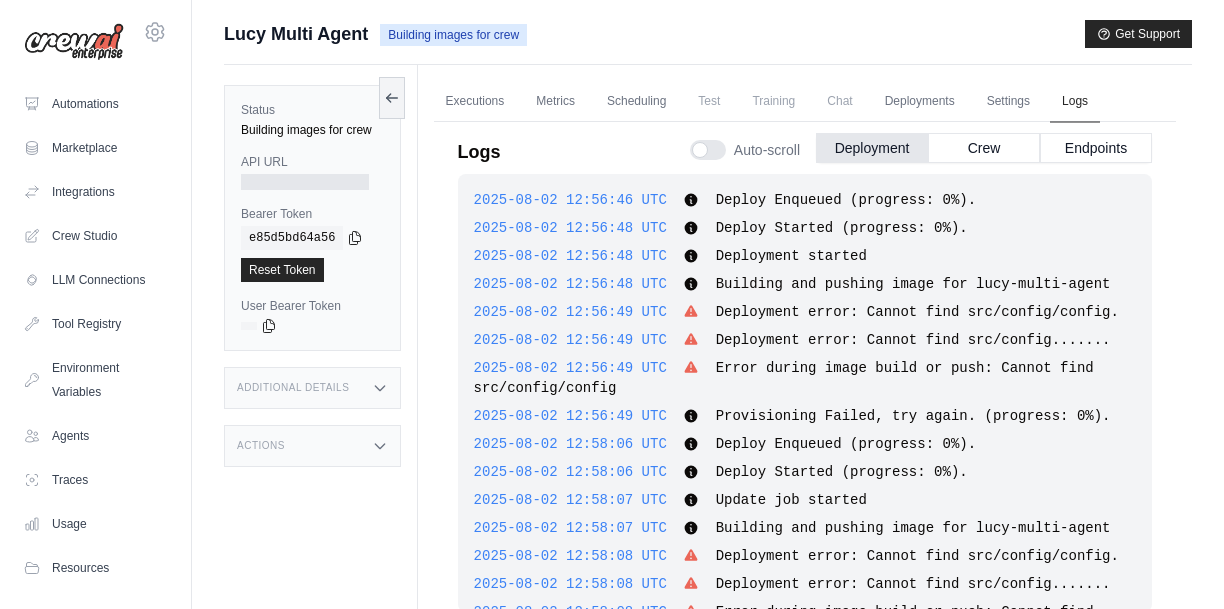 scroll, scrollTop: 4457, scrollLeft: 0, axis: vertical 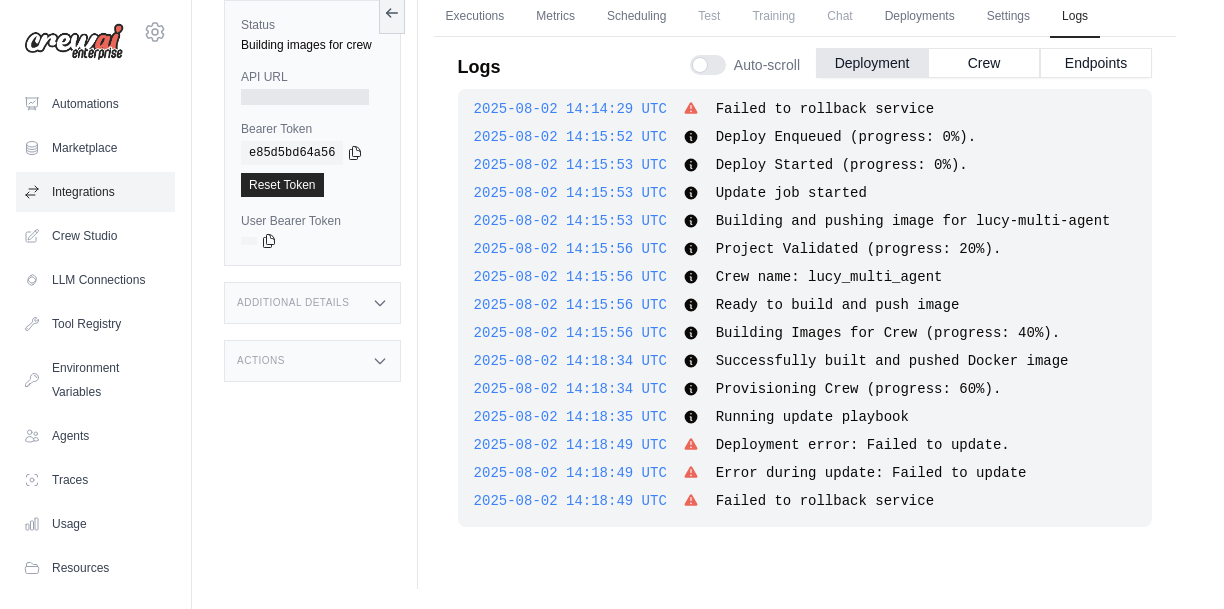 click on "Integrations" at bounding box center [95, 192] 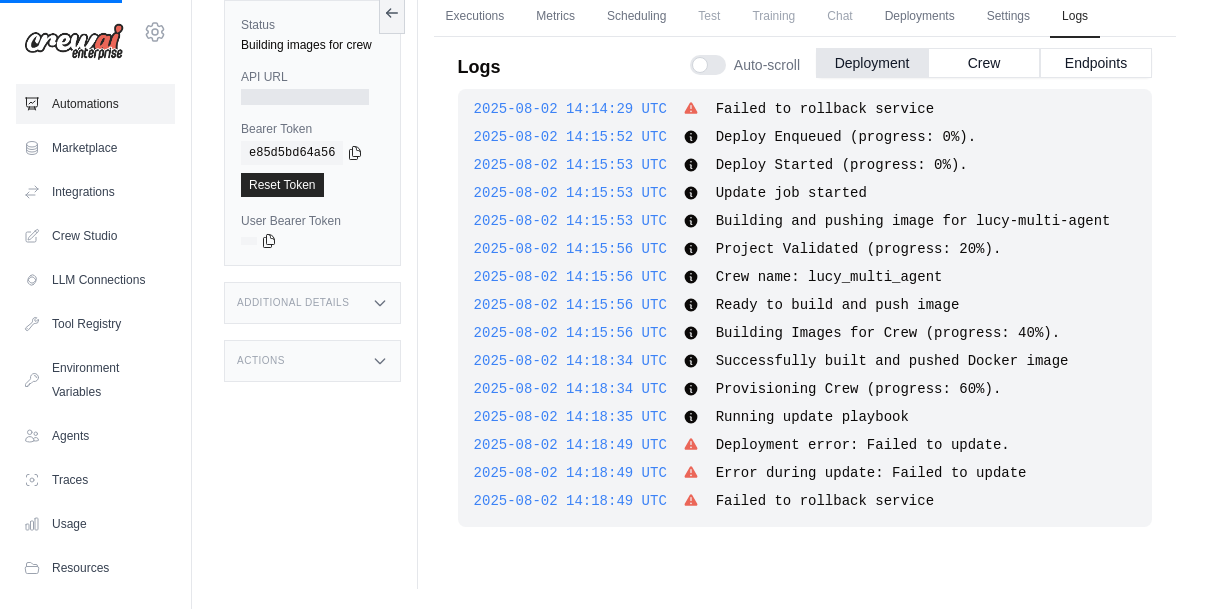 click on "Automations" at bounding box center (95, 104) 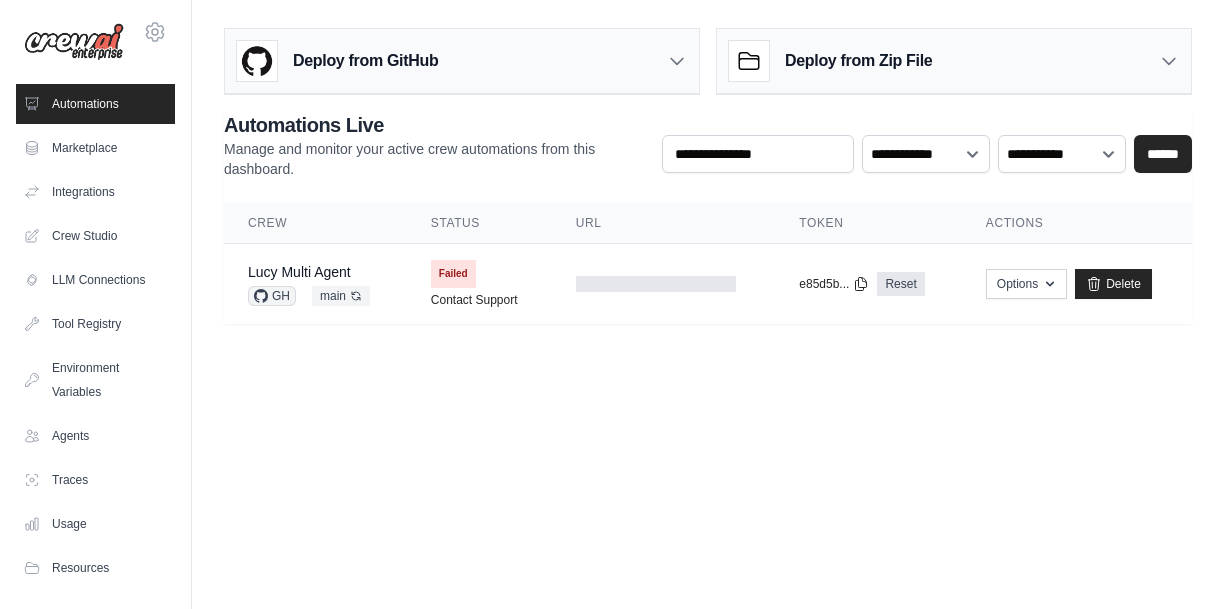 scroll, scrollTop: 0, scrollLeft: 0, axis: both 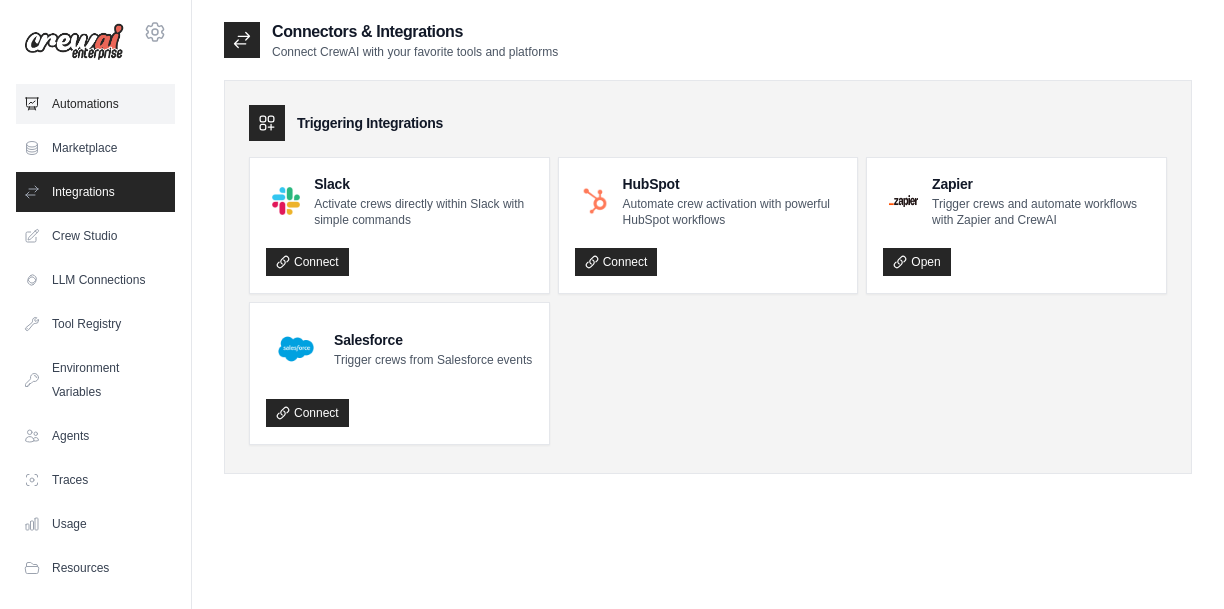 click on "Automations" at bounding box center [95, 104] 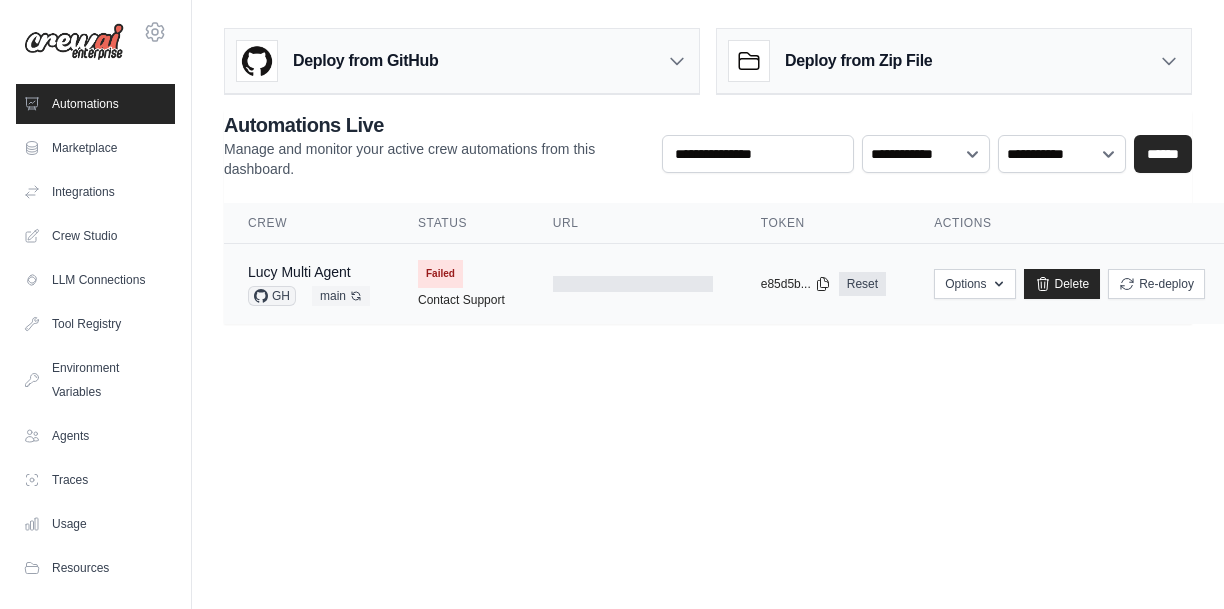 click at bounding box center (633, 284) 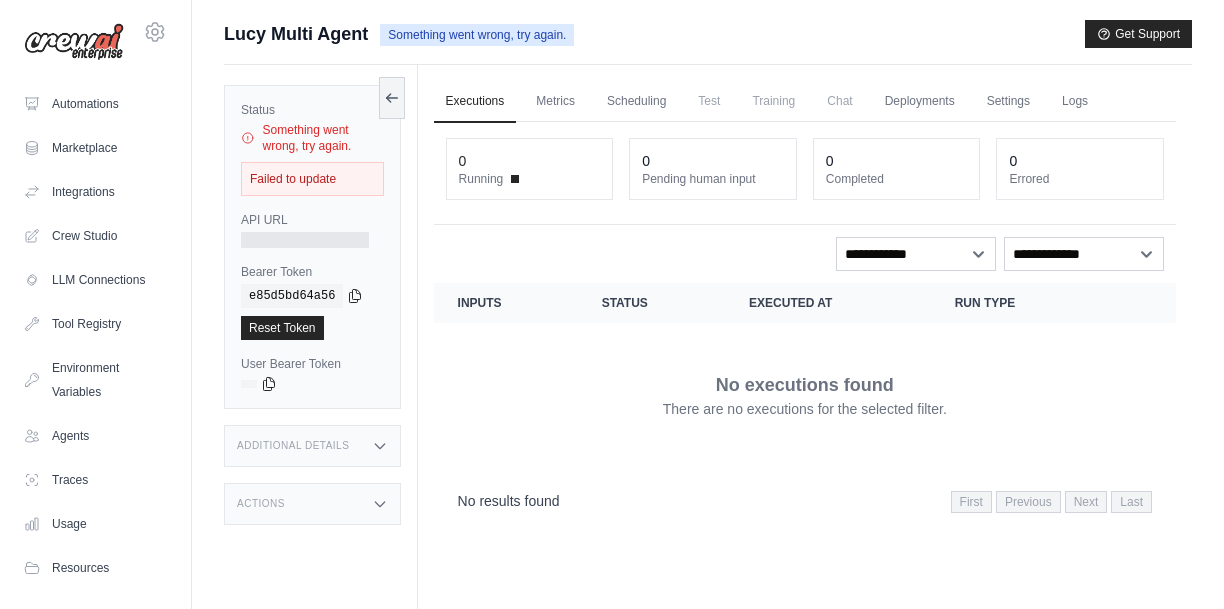 scroll, scrollTop: 0, scrollLeft: 0, axis: both 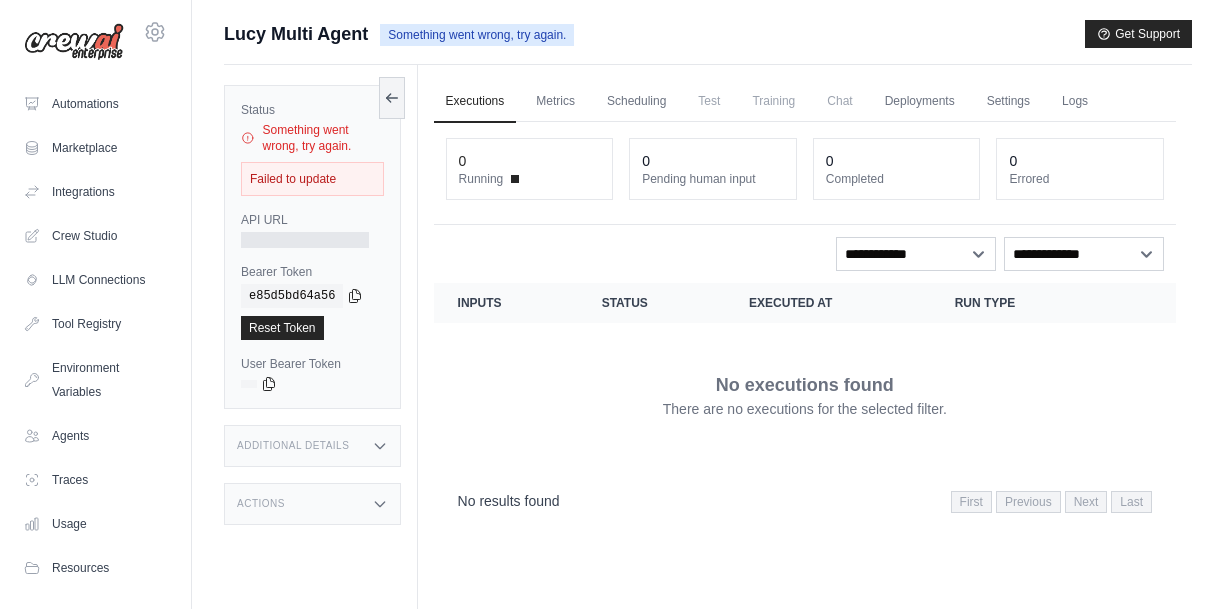 click 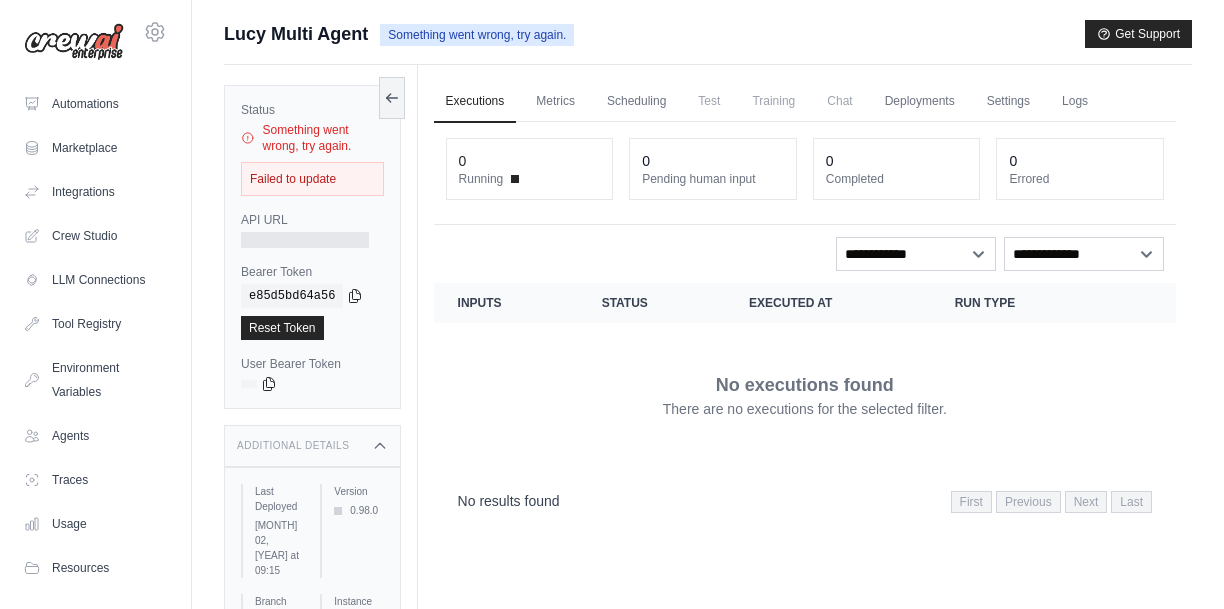 scroll, scrollTop: 85, scrollLeft: 0, axis: vertical 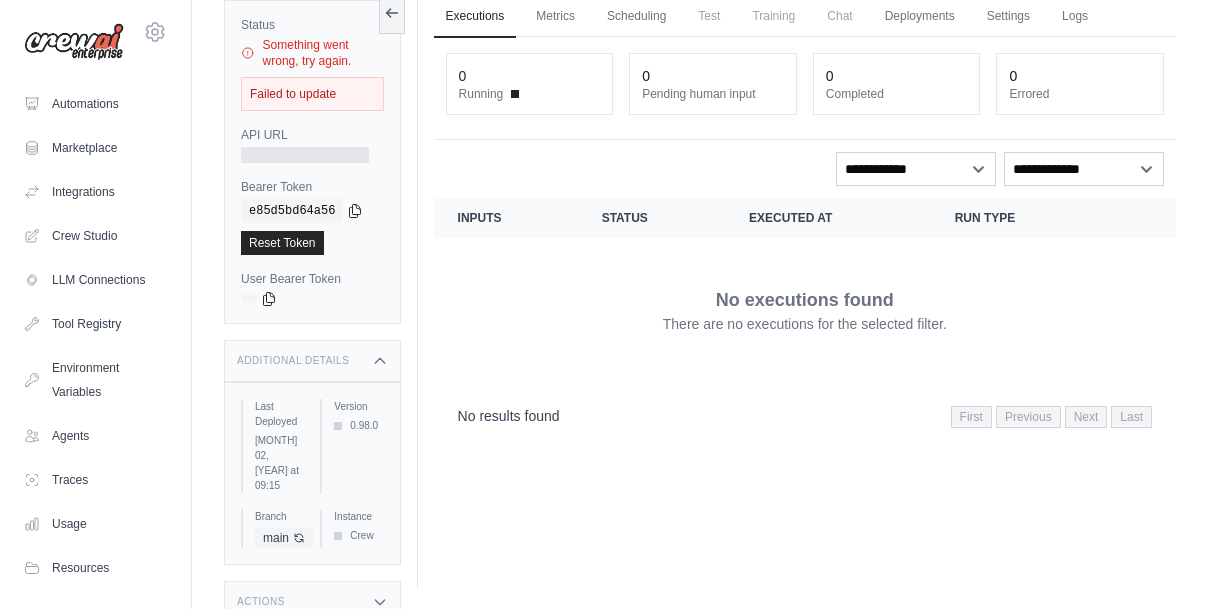 click on "Actions" at bounding box center (312, 602) 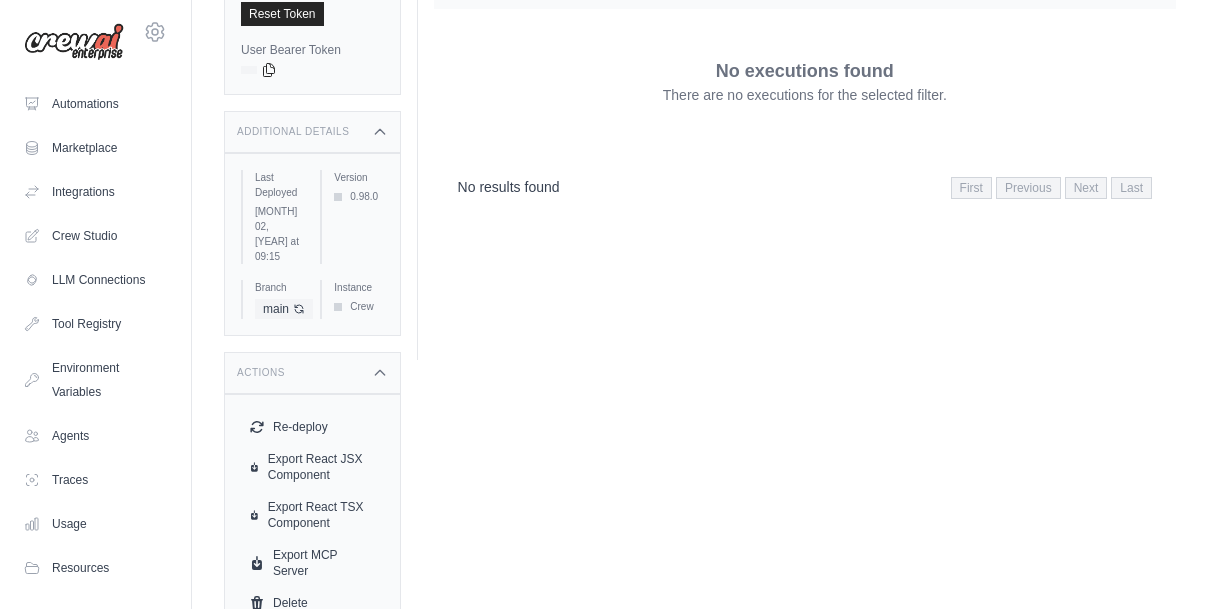 scroll, scrollTop: 326, scrollLeft: 0, axis: vertical 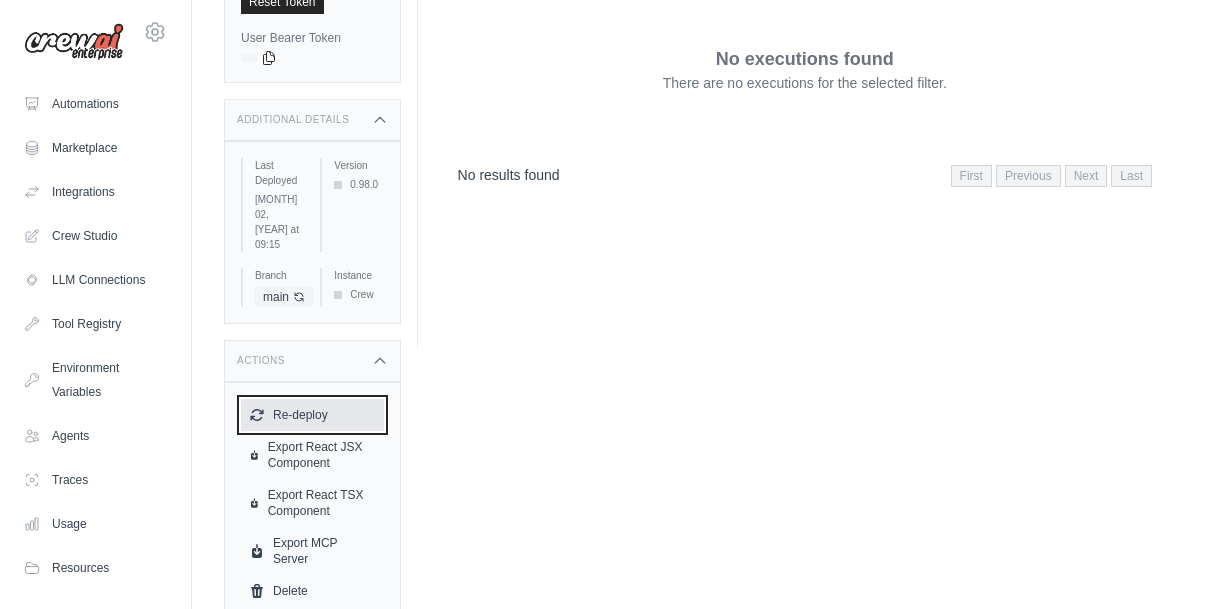 click on "Re-deploy" at bounding box center (312, 415) 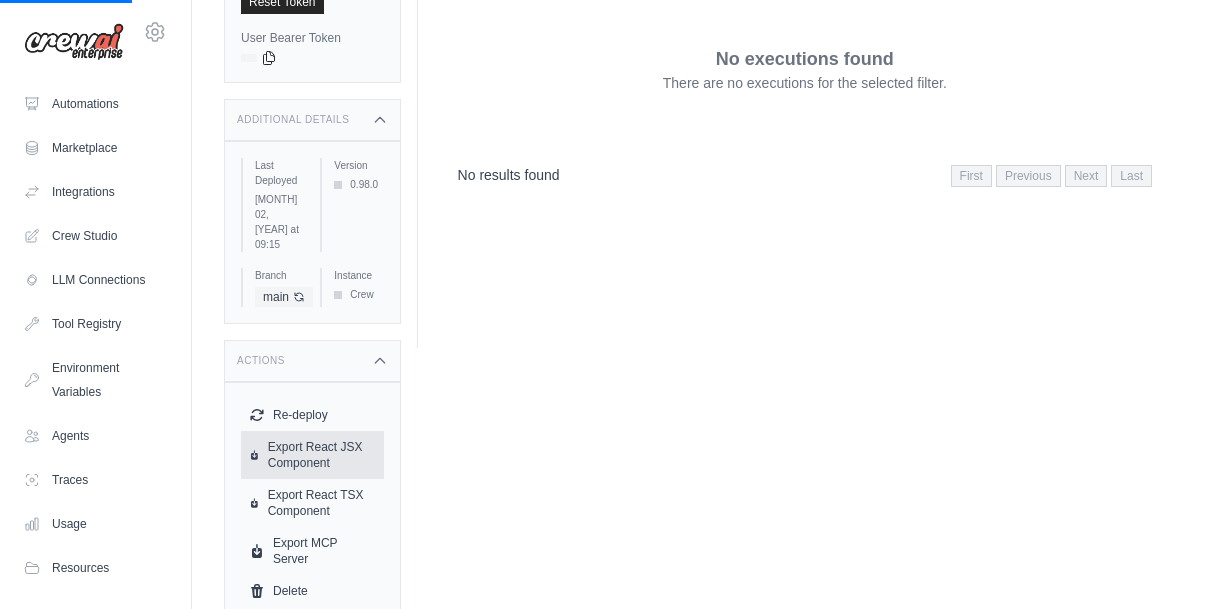 scroll, scrollTop: 0, scrollLeft: 0, axis: both 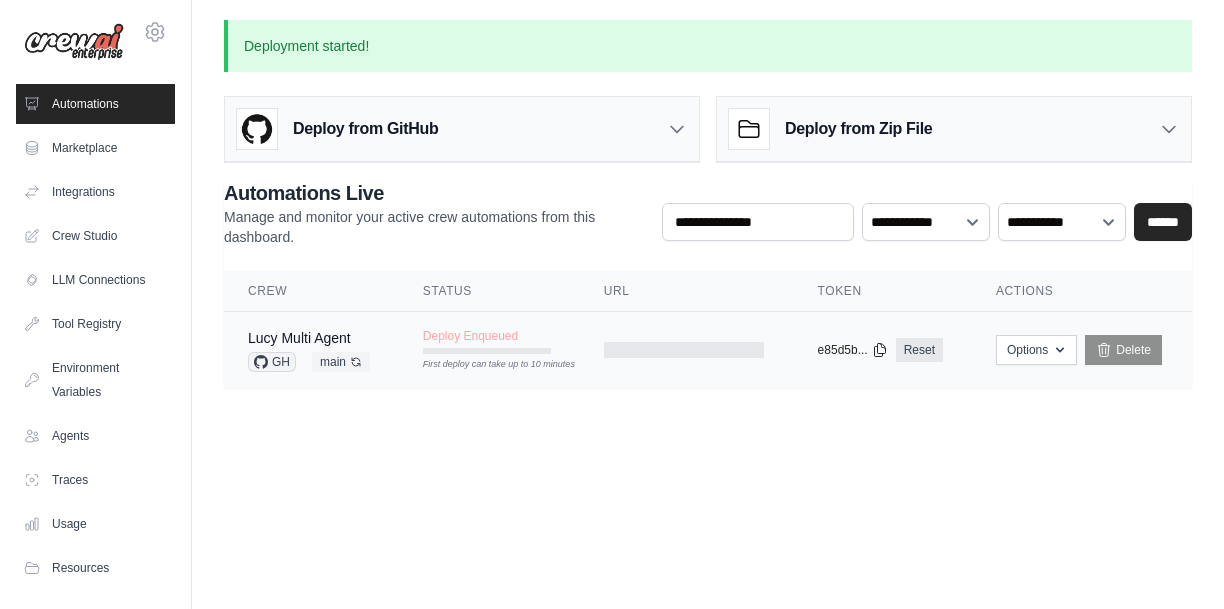 click on "Lucy Multi Agent
GH
main
Auto-deploy enabled
Deploy Enqueued
First deploy can take up to 10 minutes
Reset" at bounding box center (708, 350) 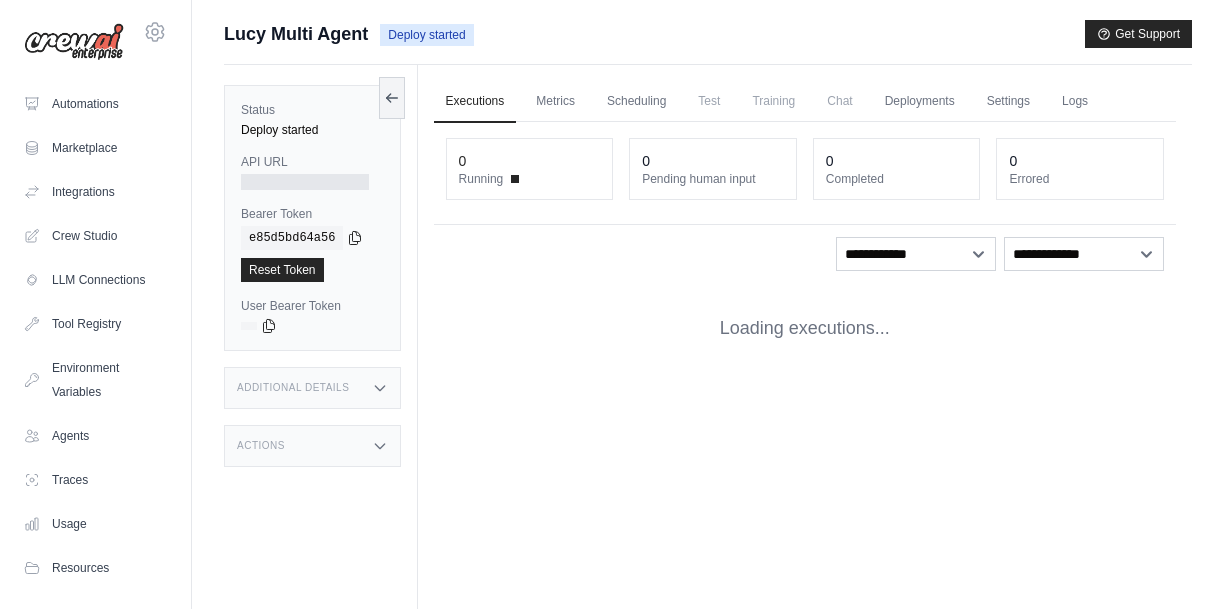 scroll, scrollTop: 0, scrollLeft: 0, axis: both 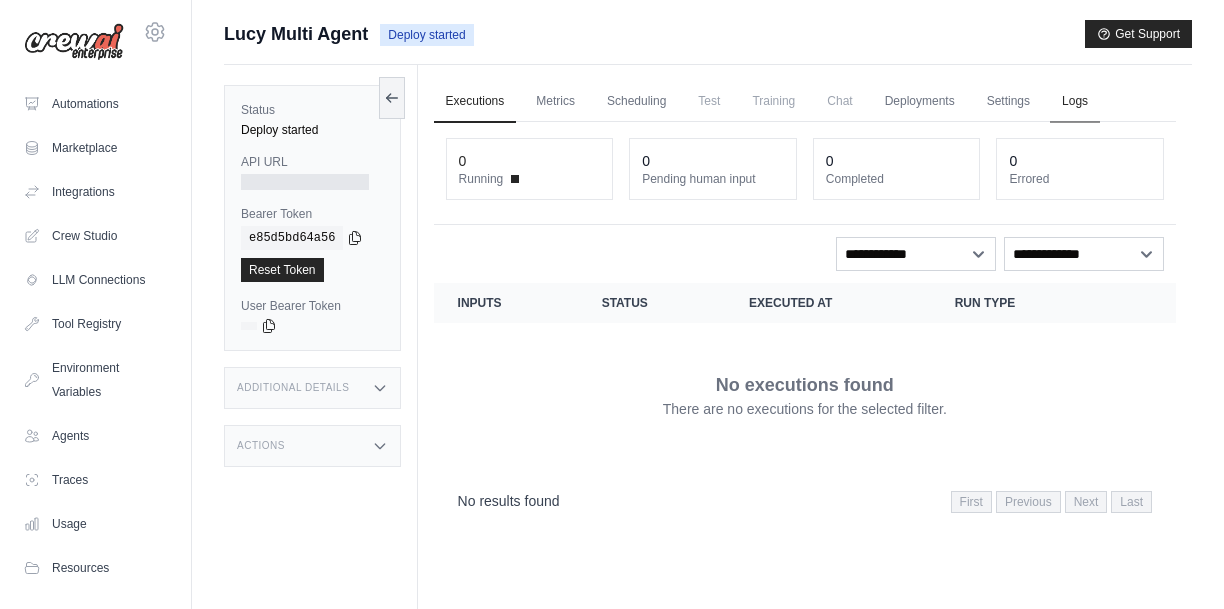click on "Logs" at bounding box center (1075, 102) 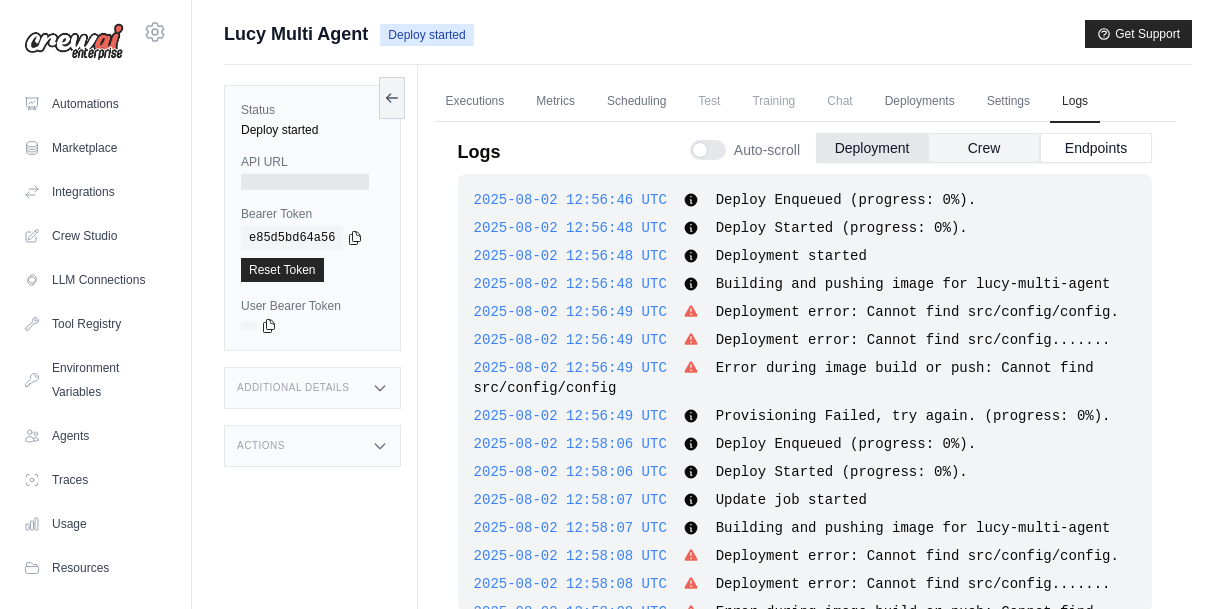 scroll, scrollTop: 4849, scrollLeft: 0, axis: vertical 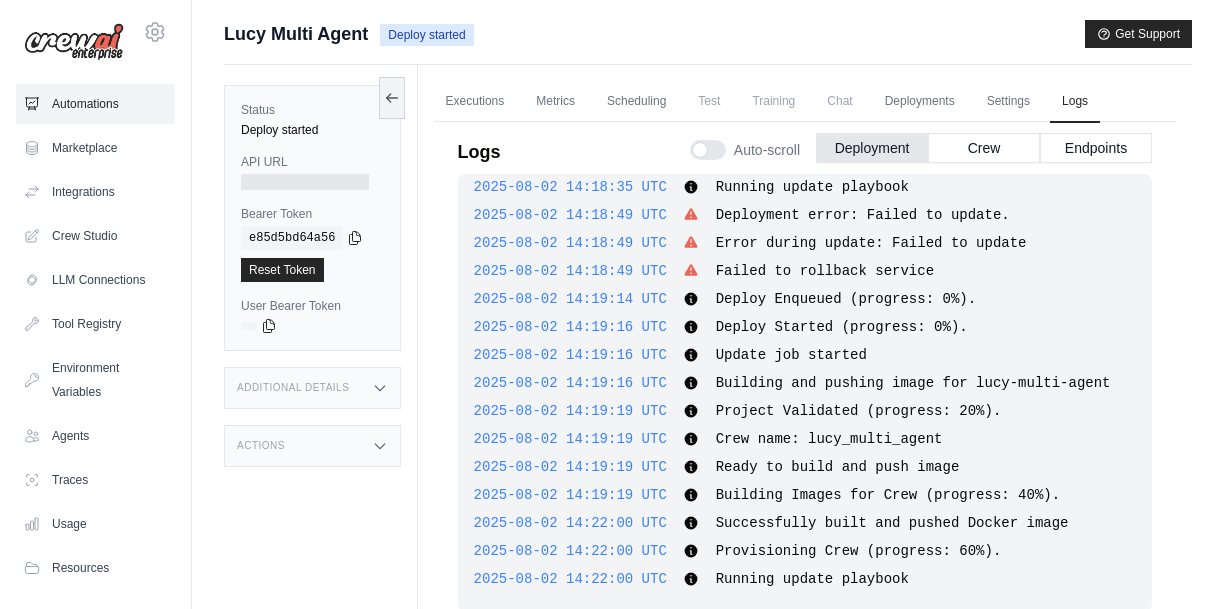 click on "Automations" at bounding box center (95, 104) 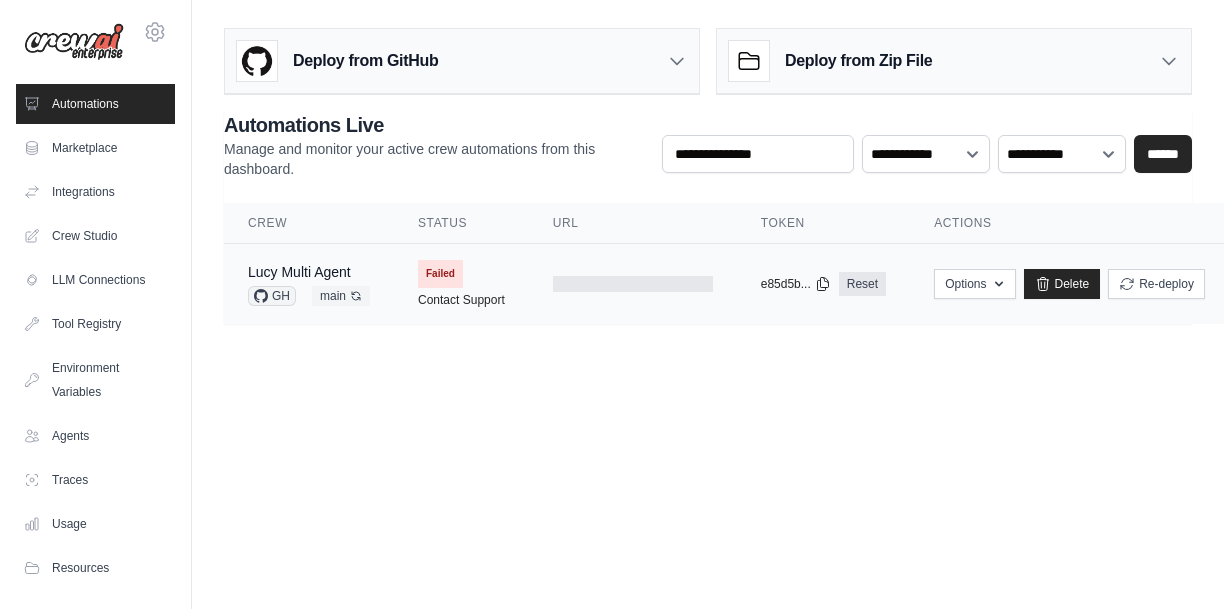click on "Failed" at bounding box center (440, 274) 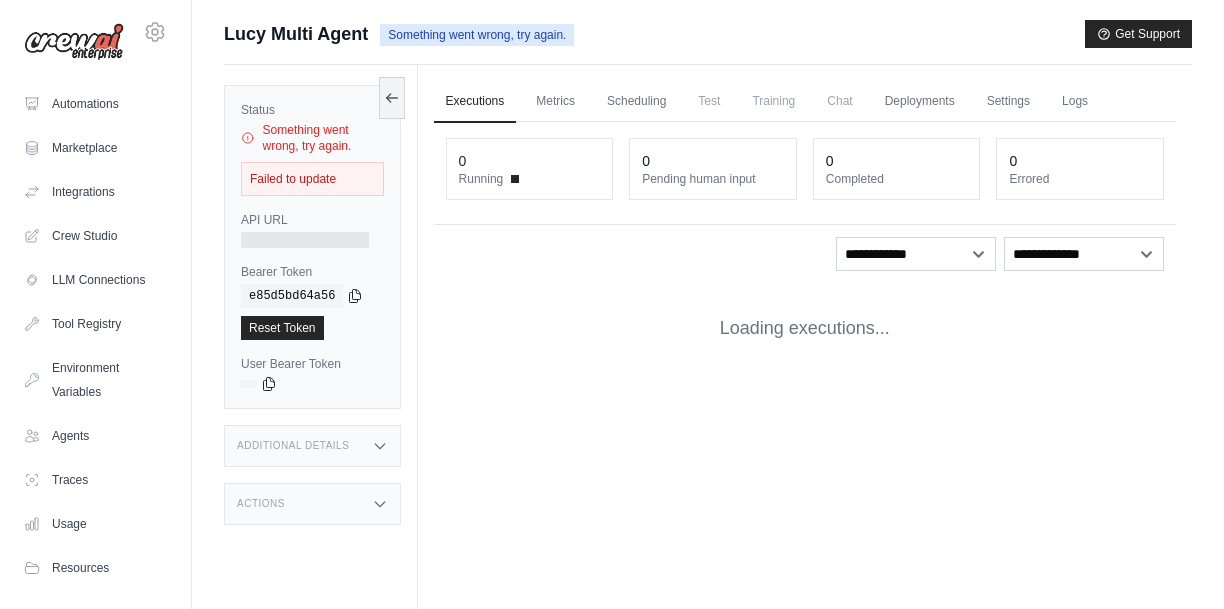 scroll, scrollTop: 0, scrollLeft: 0, axis: both 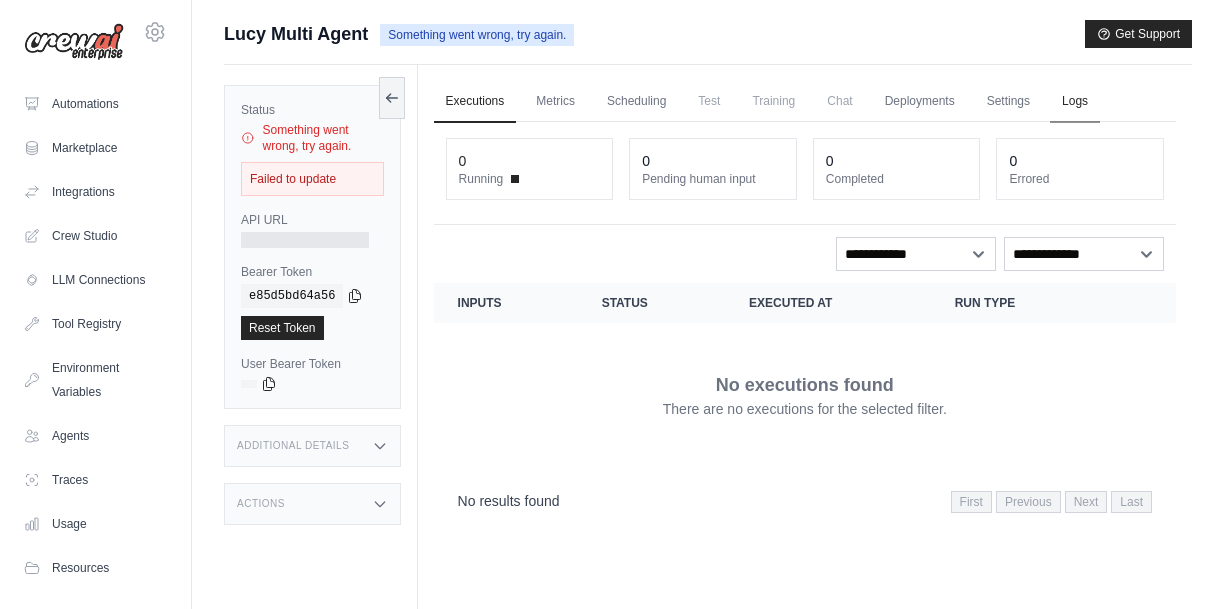 click on "Logs" at bounding box center [1075, 102] 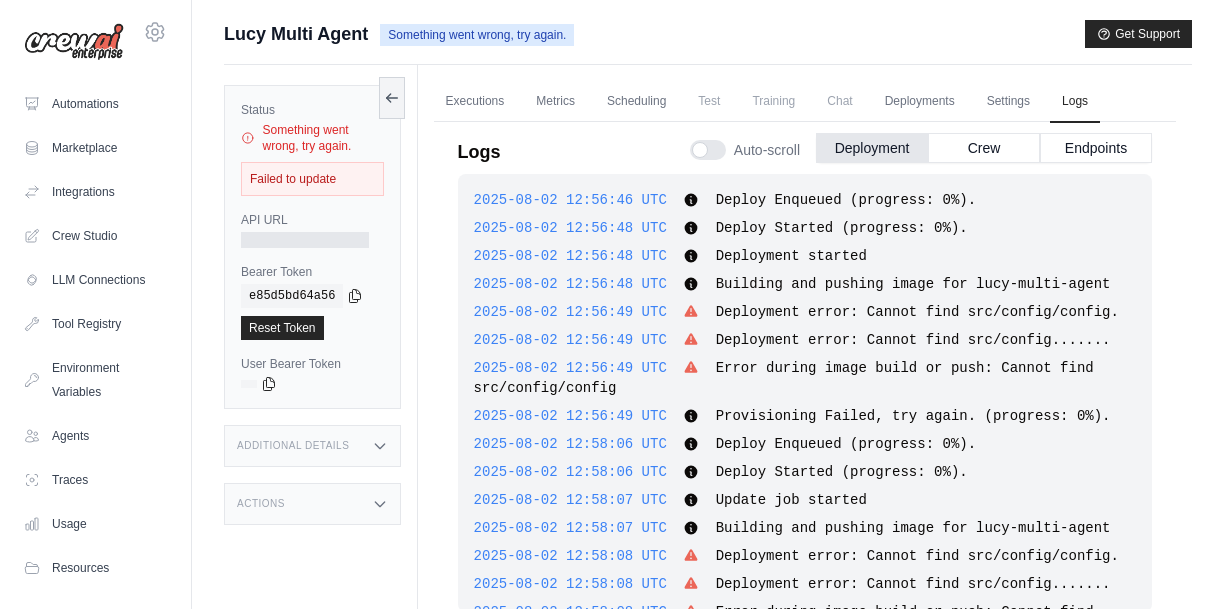 scroll, scrollTop: 4997, scrollLeft: 0, axis: vertical 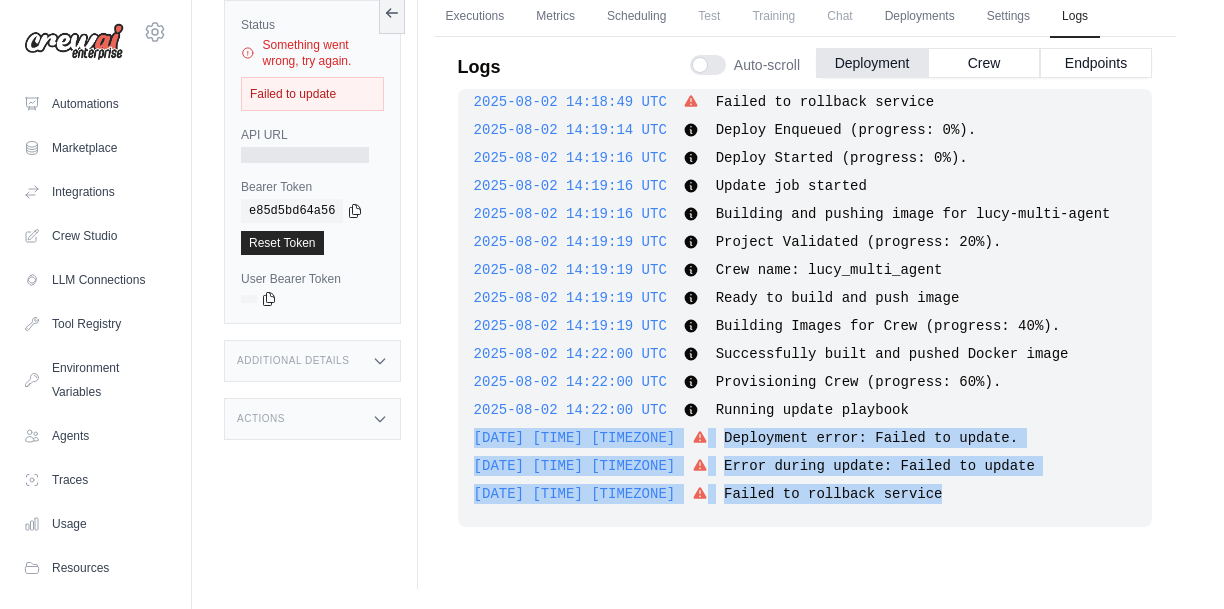 drag, startPoint x: 937, startPoint y: 498, endPoint x: 466, endPoint y: 440, distance: 474.55768 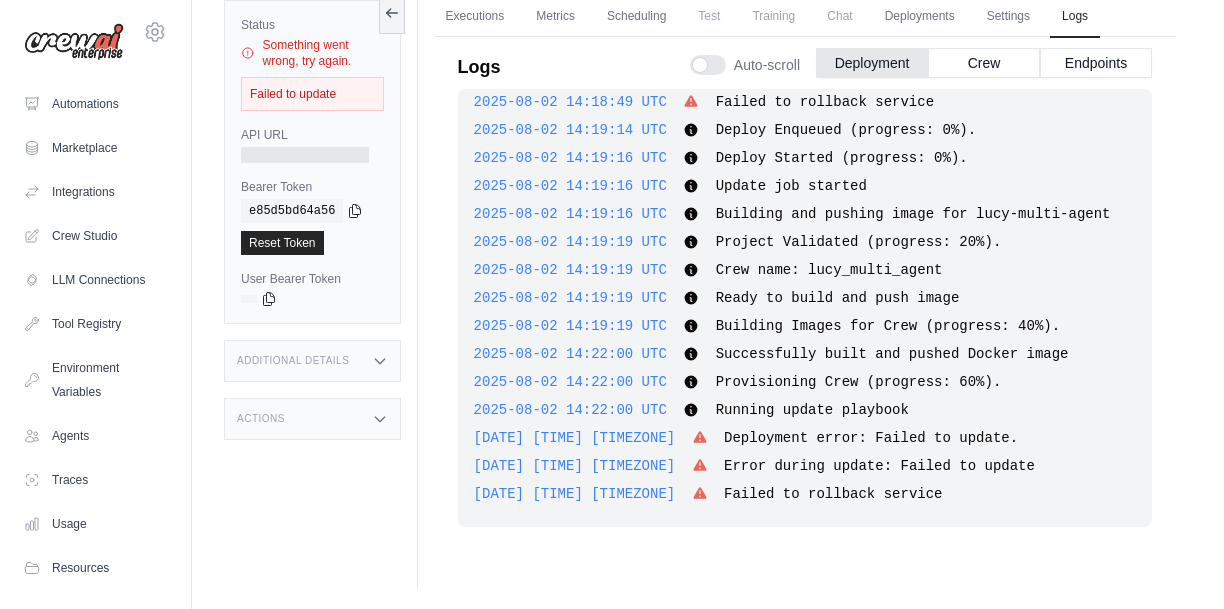 click on "Status
Something went wrong, try again.
Failed to update
API URL
Bearer Token
copied
e85d5bd64a56
Reset Token
User Bearer Token
copied" at bounding box center (321, 284) 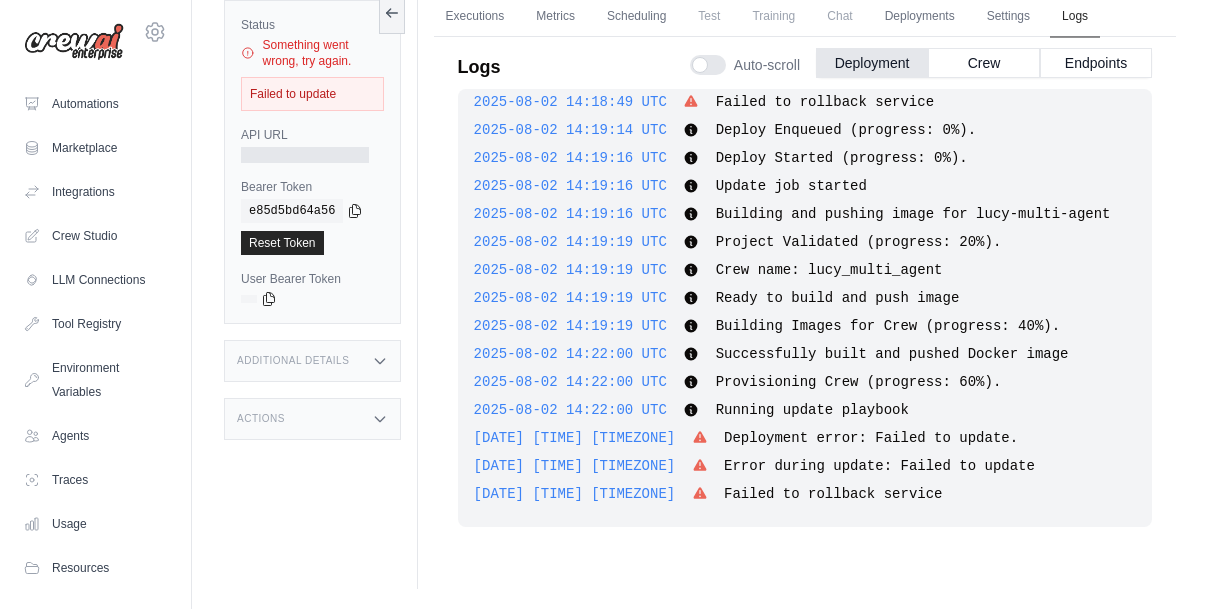 click on "Logs" at bounding box center [1075, 17] 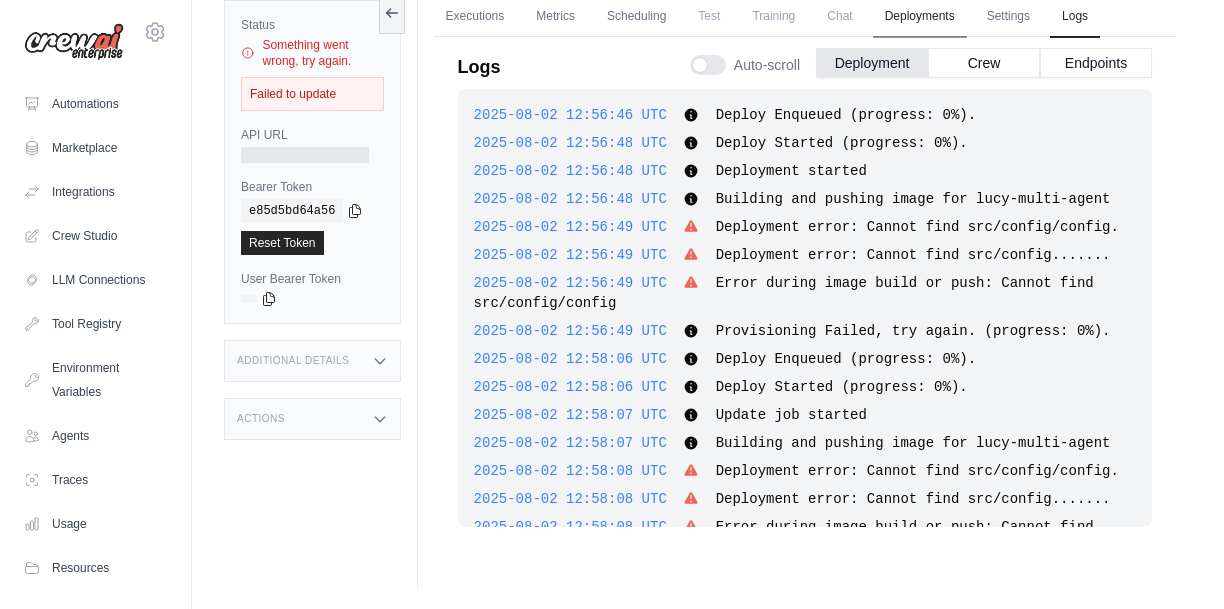scroll, scrollTop: 5241, scrollLeft: 0, axis: vertical 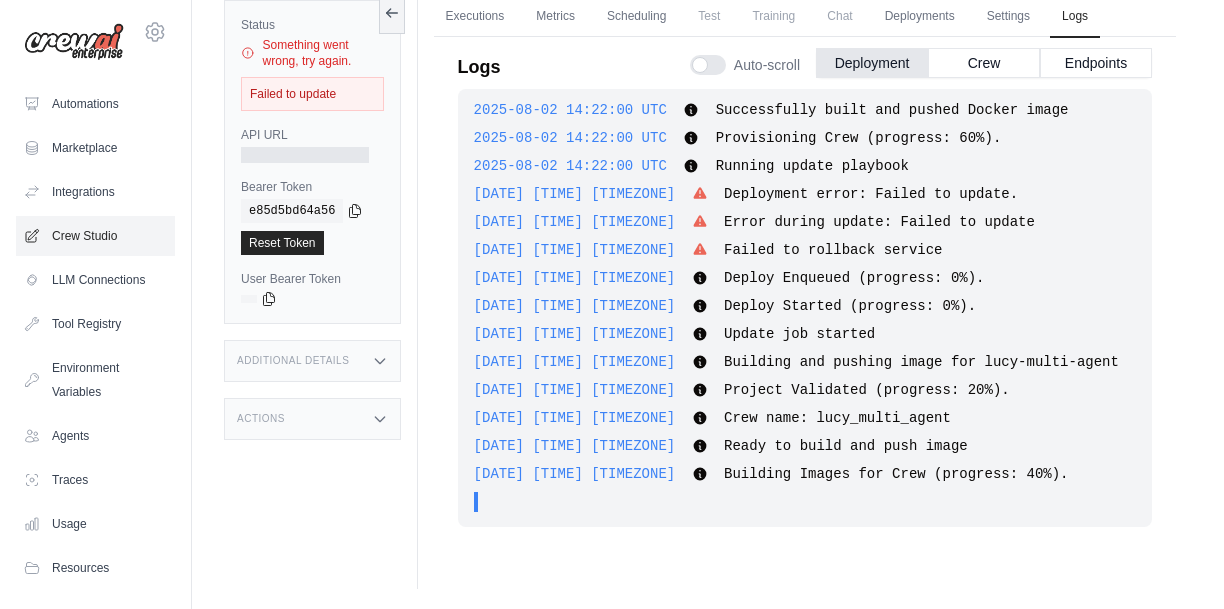 click on "Crew Studio" at bounding box center (95, 236) 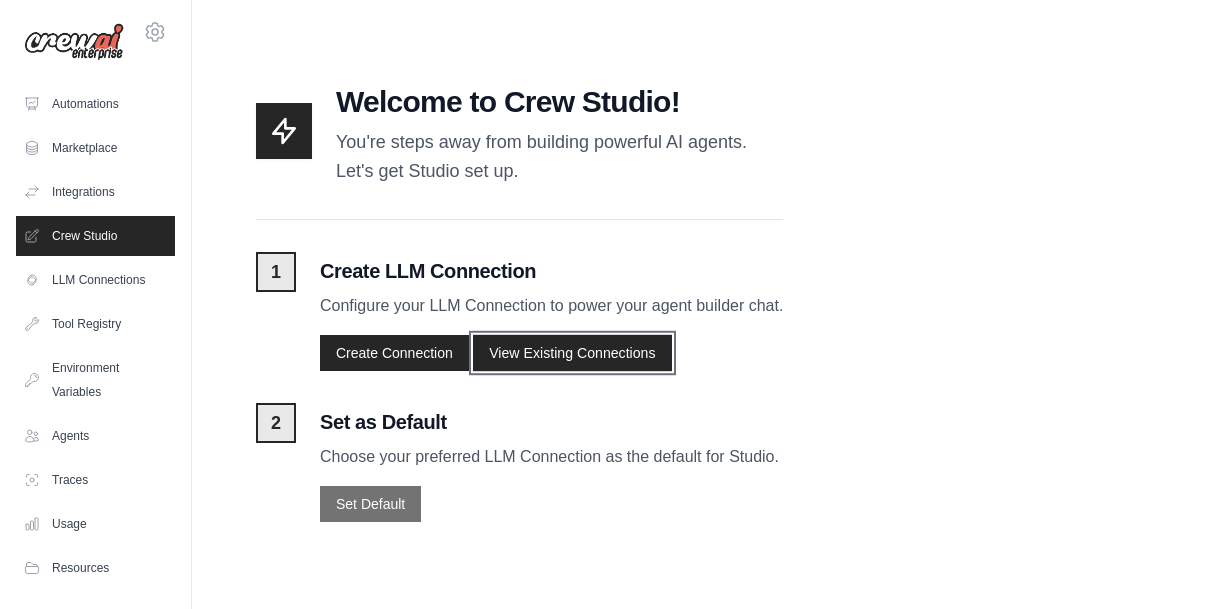 click on "View Existing Connections" at bounding box center [572, 352] 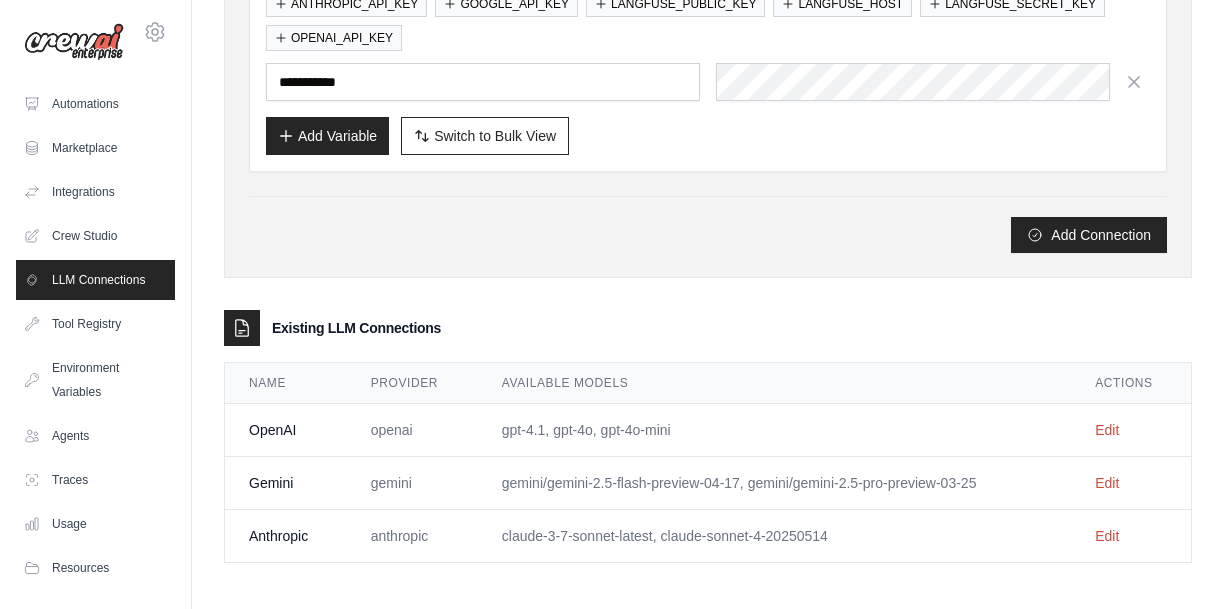 scroll, scrollTop: 375, scrollLeft: 0, axis: vertical 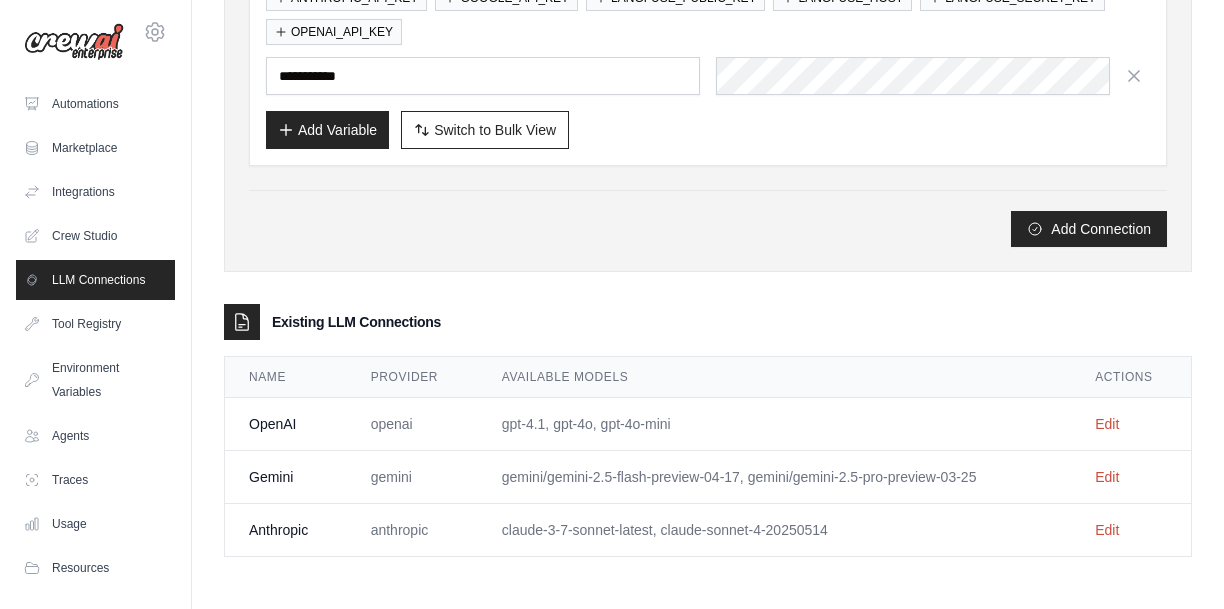 click on "LLM Connections" at bounding box center (95, 280) 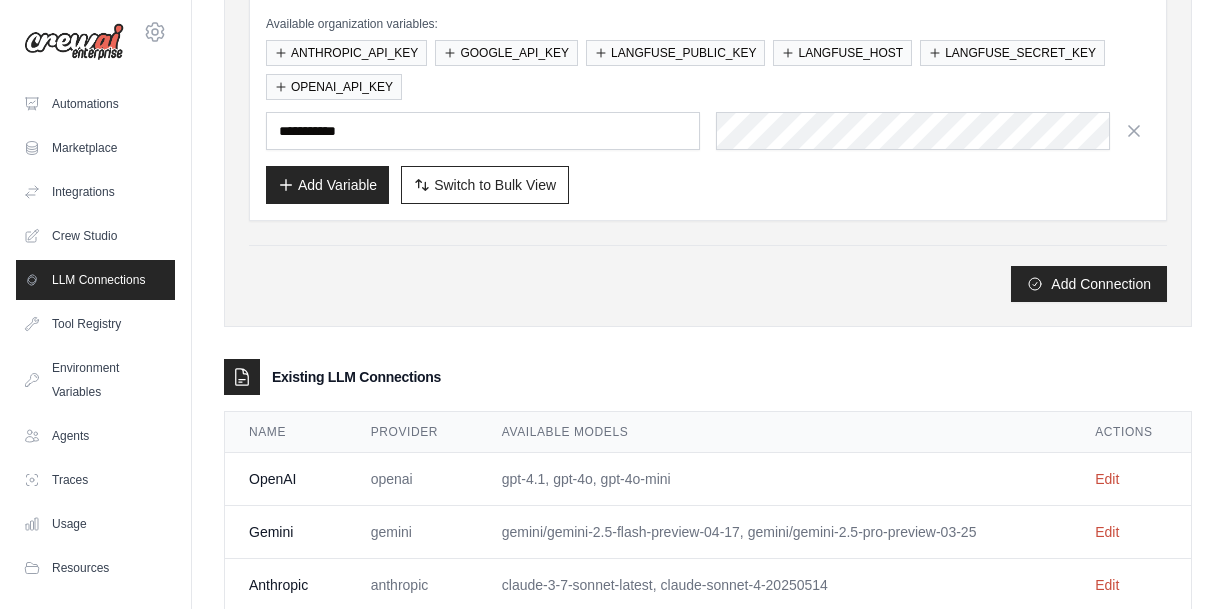 scroll, scrollTop: 375, scrollLeft: 0, axis: vertical 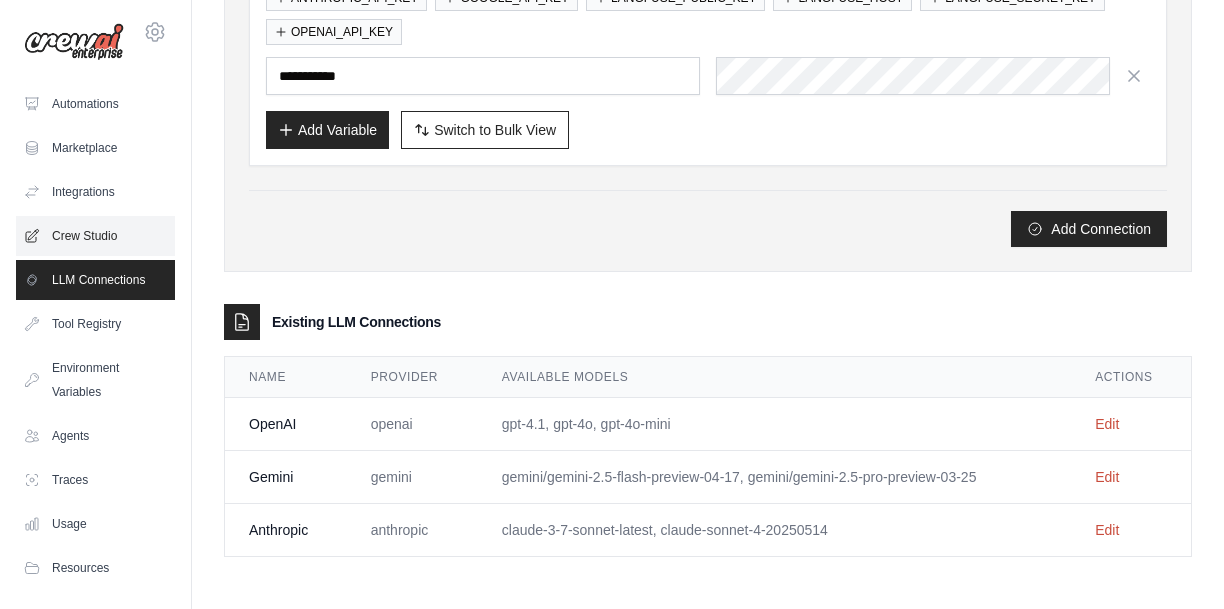 click on "Crew Studio" at bounding box center [95, 236] 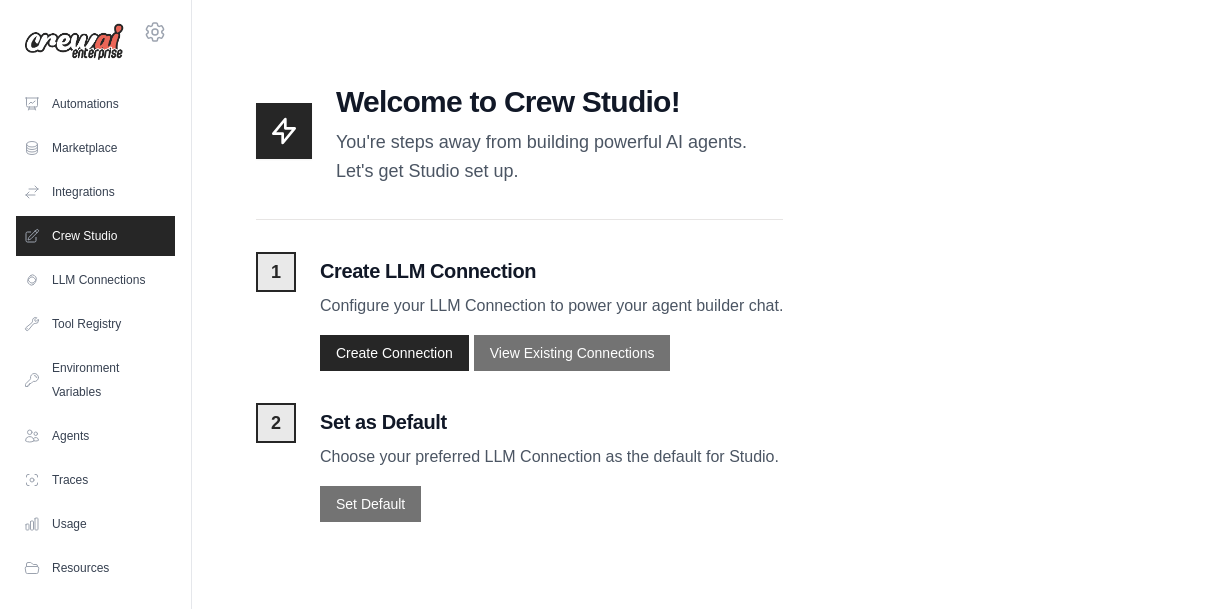 scroll, scrollTop: 0, scrollLeft: 0, axis: both 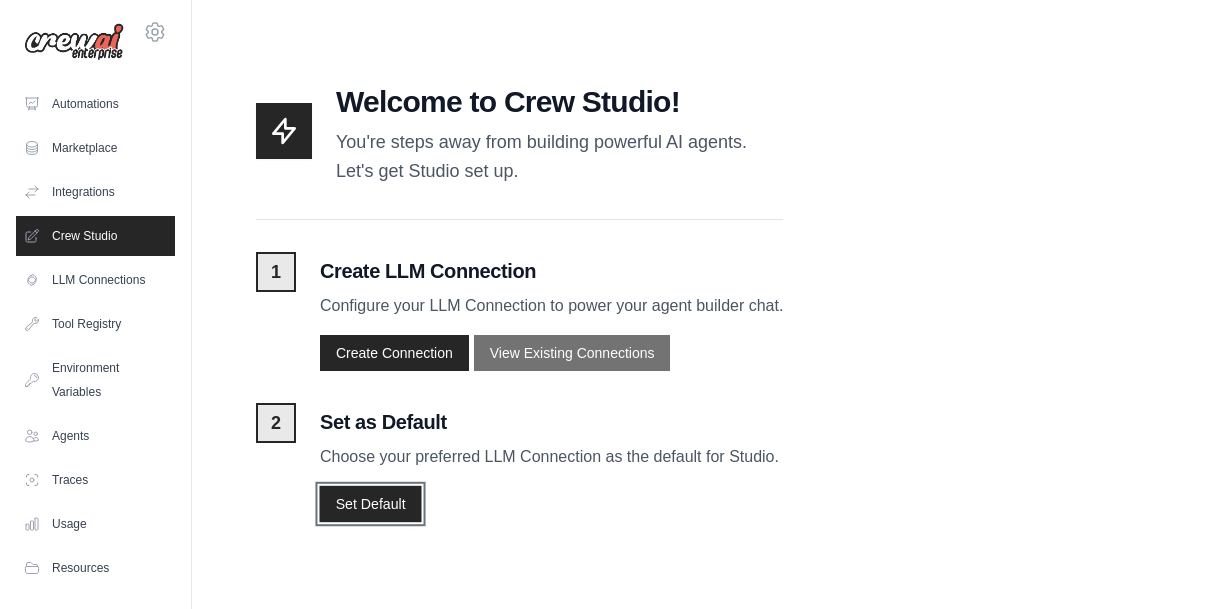 click on "Set Default" at bounding box center [370, 503] 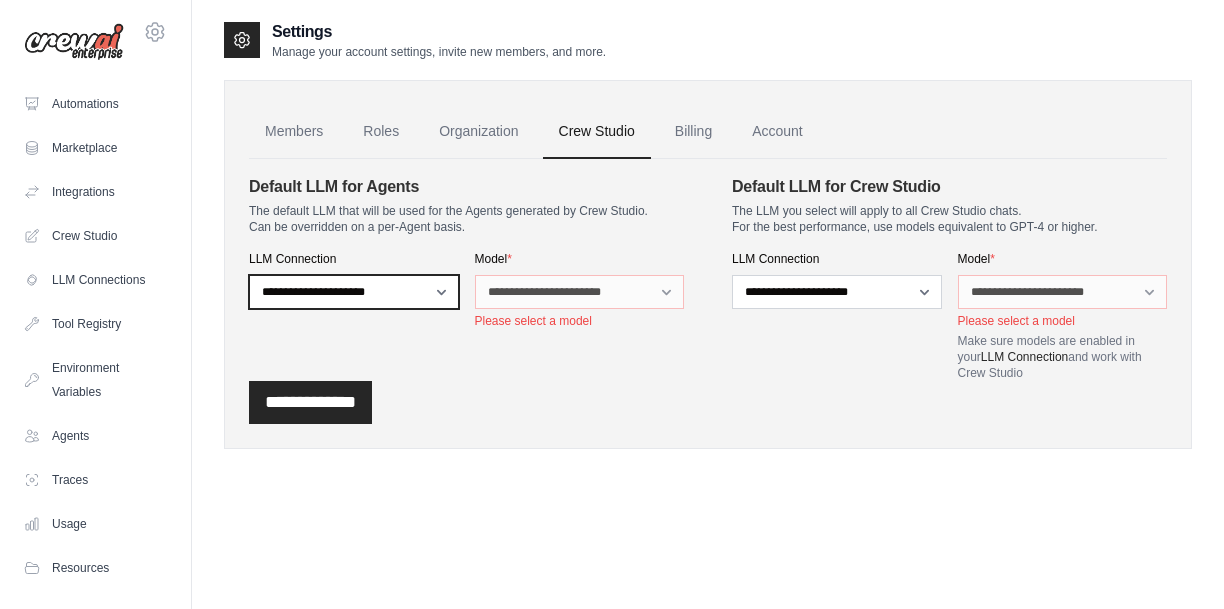 click on "**********" at bounding box center [354, 292] 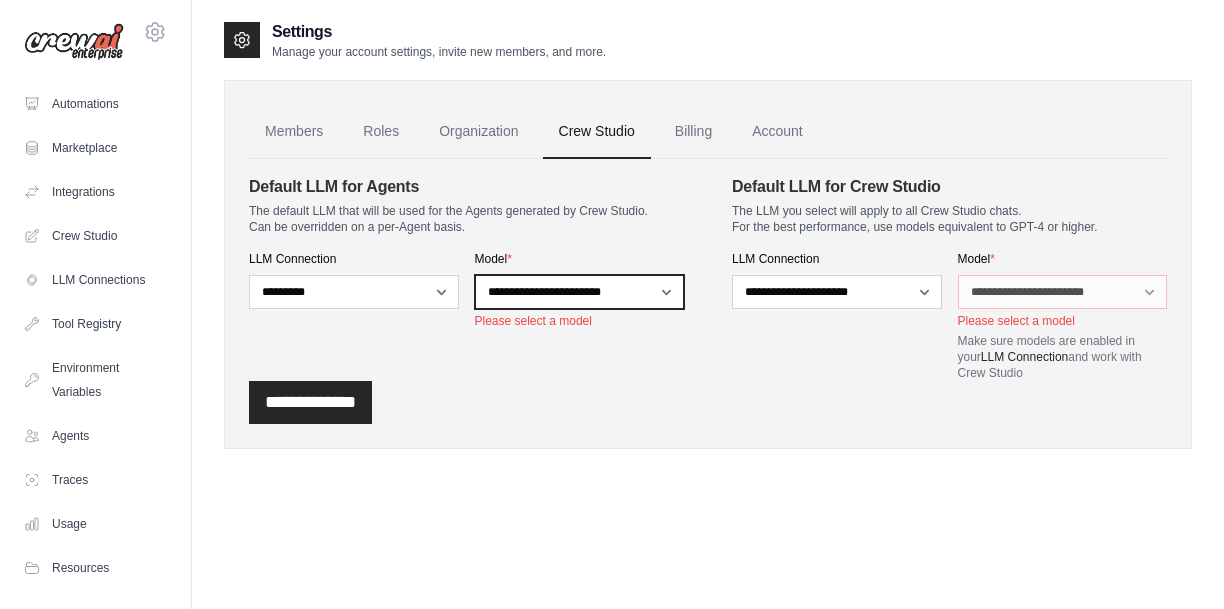 click on "**********" at bounding box center [580, 292] 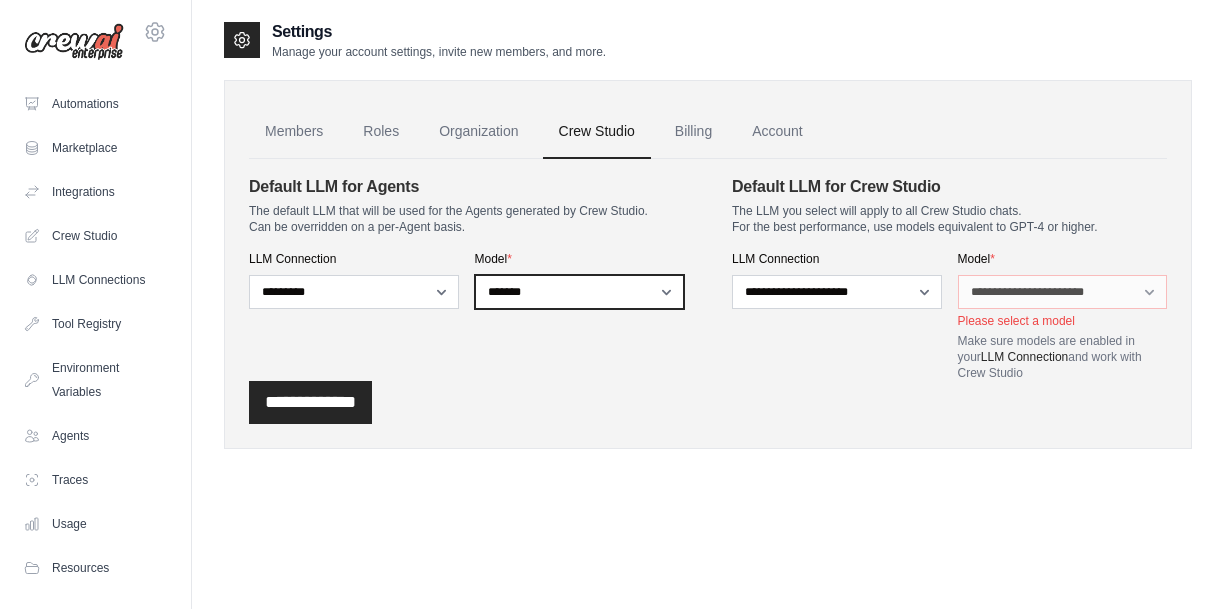 click on "**********" at bounding box center [580, 292] 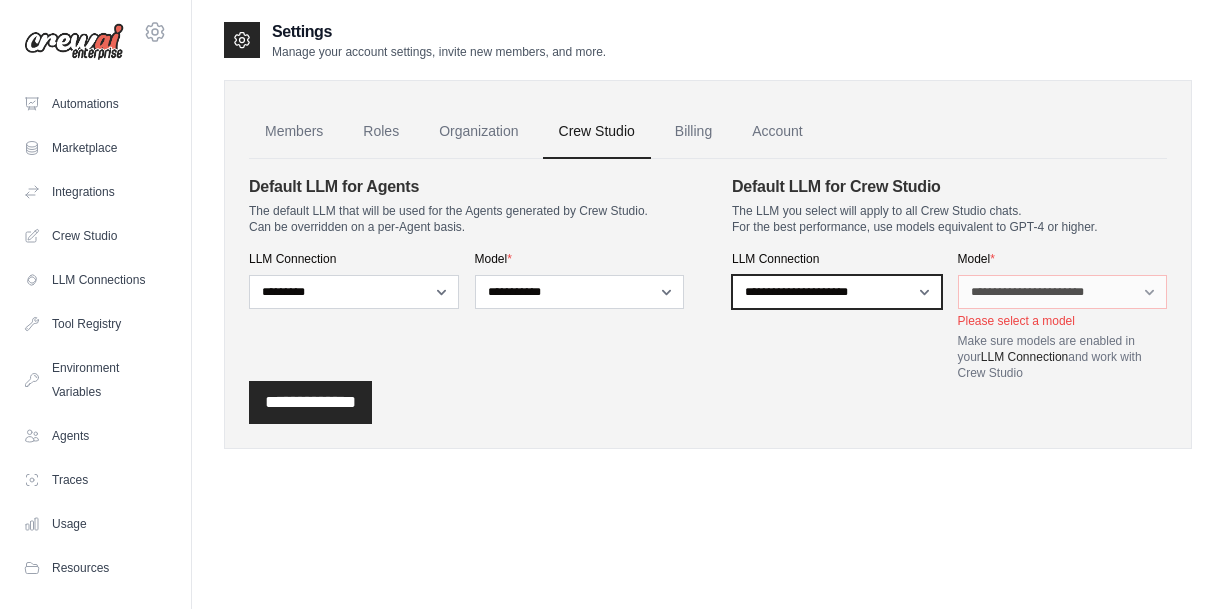 click on "**********" at bounding box center (837, 292) 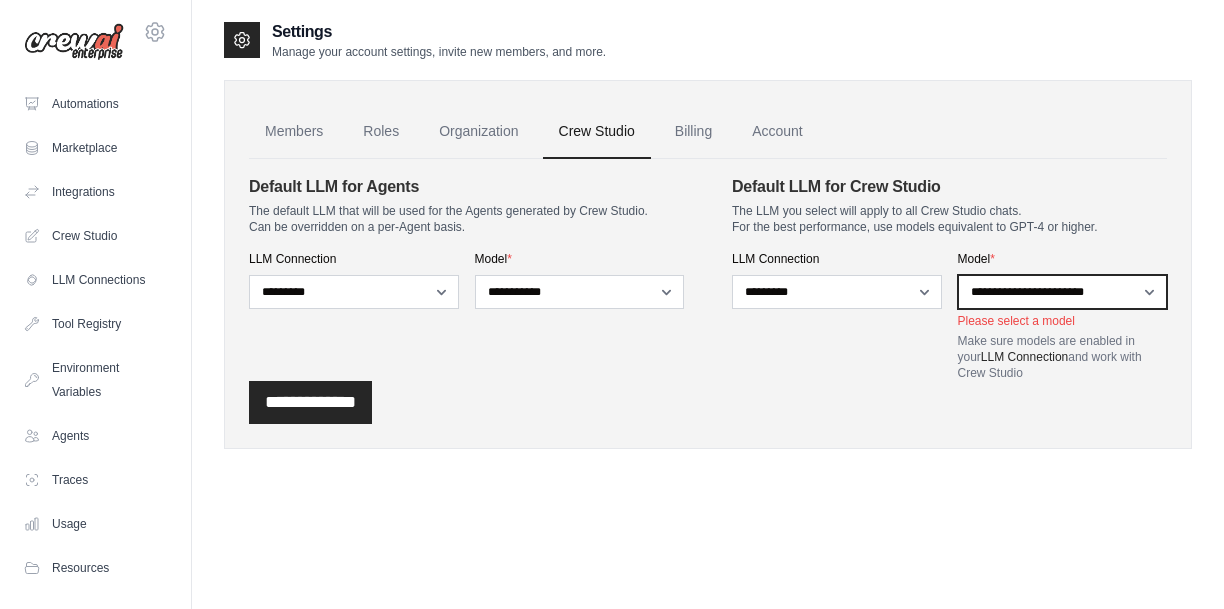 click on "**********" at bounding box center [1063, 292] 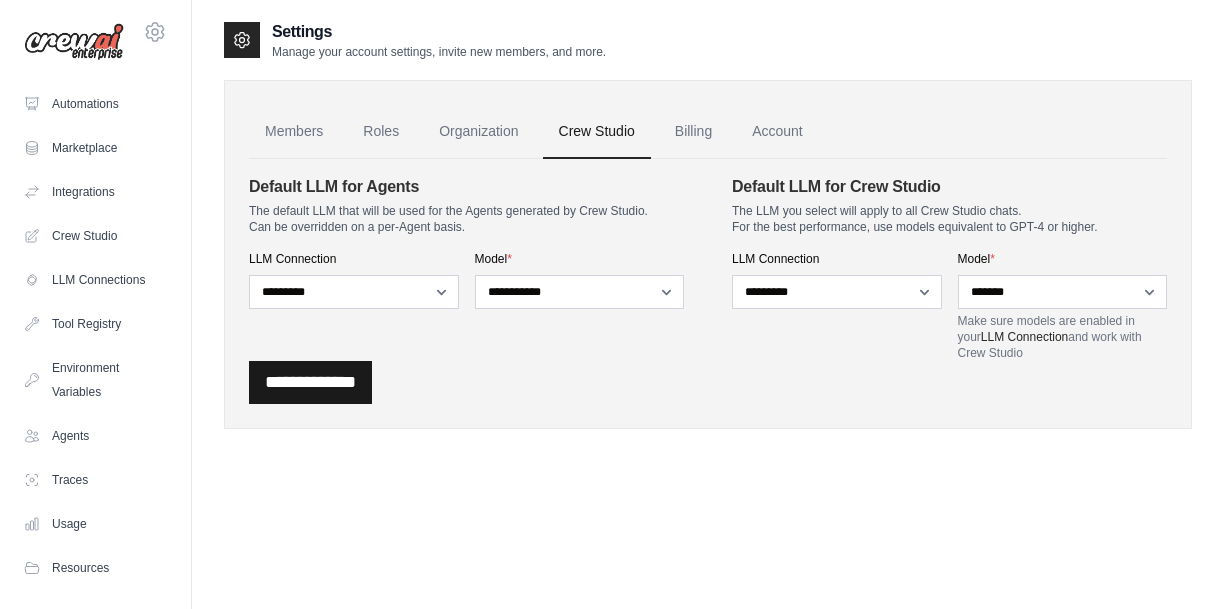 click on "**********" at bounding box center [310, 382] 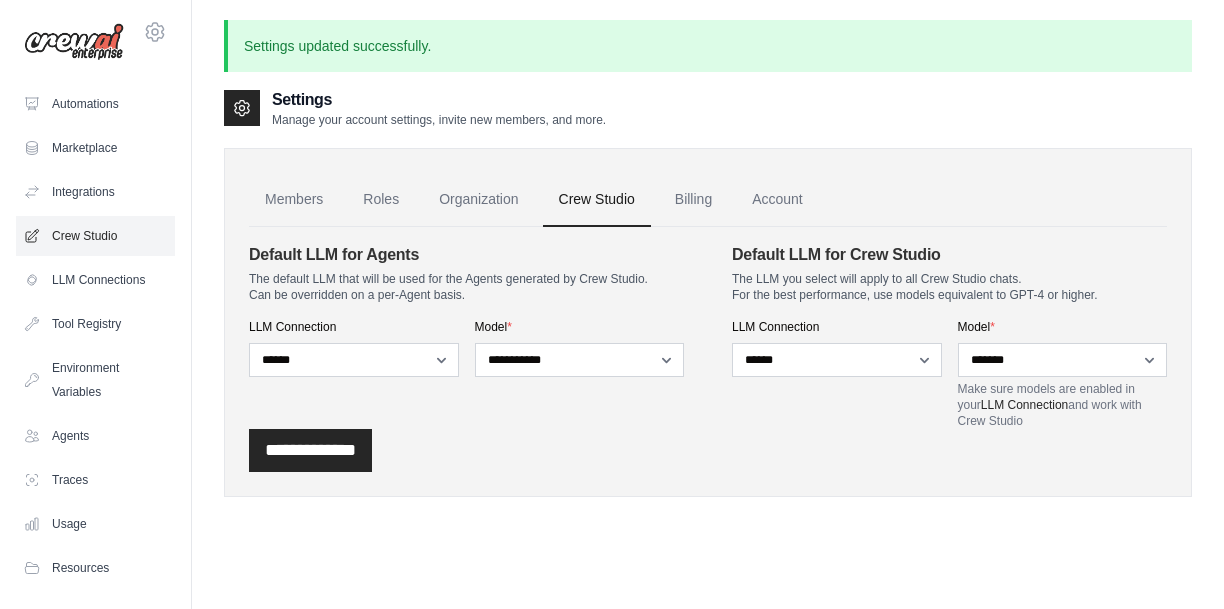 click on "Crew Studio" at bounding box center (95, 236) 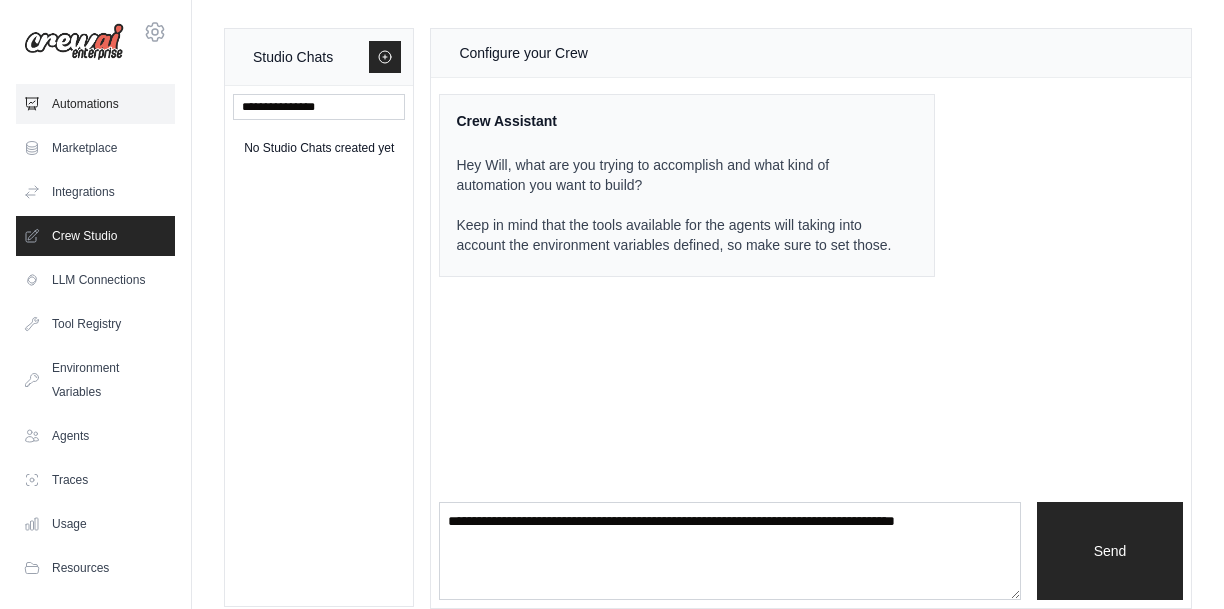 click on "Automations" at bounding box center [95, 104] 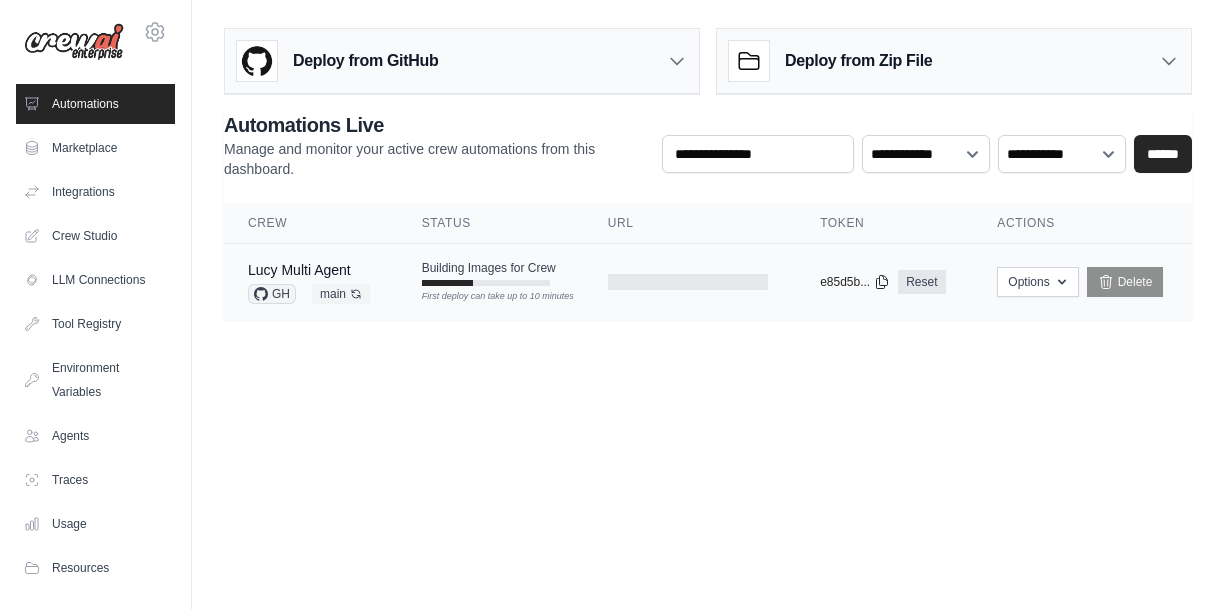 click on "First deploy can take up to 10 minutes" at bounding box center (486, 297) 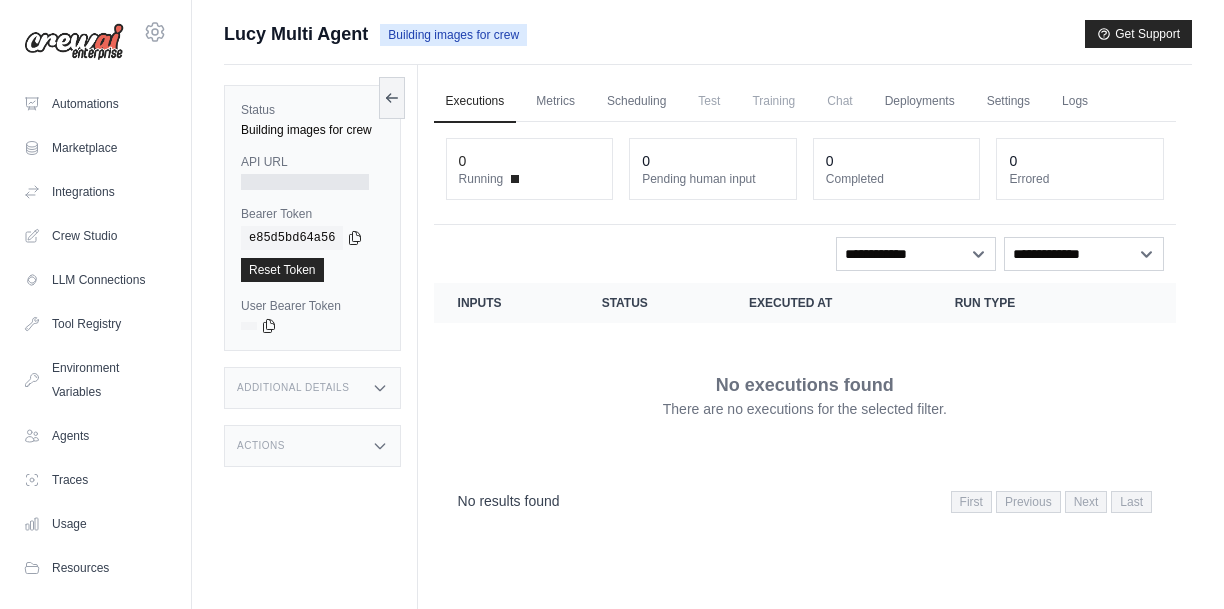 scroll, scrollTop: 0, scrollLeft: 0, axis: both 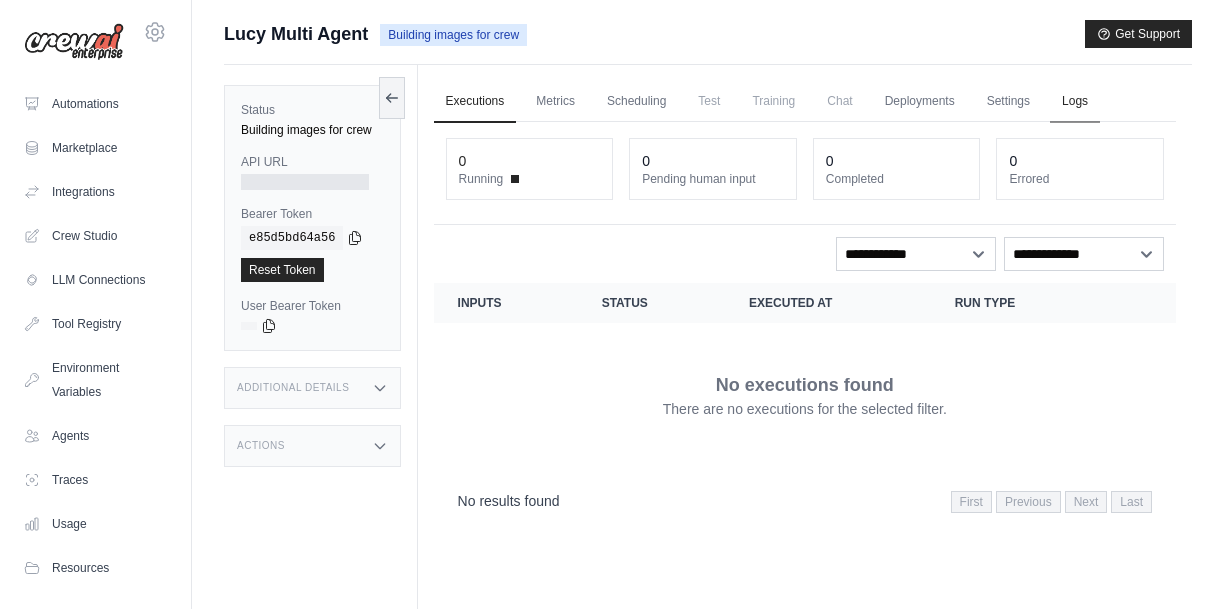 click on "Logs" at bounding box center [1075, 102] 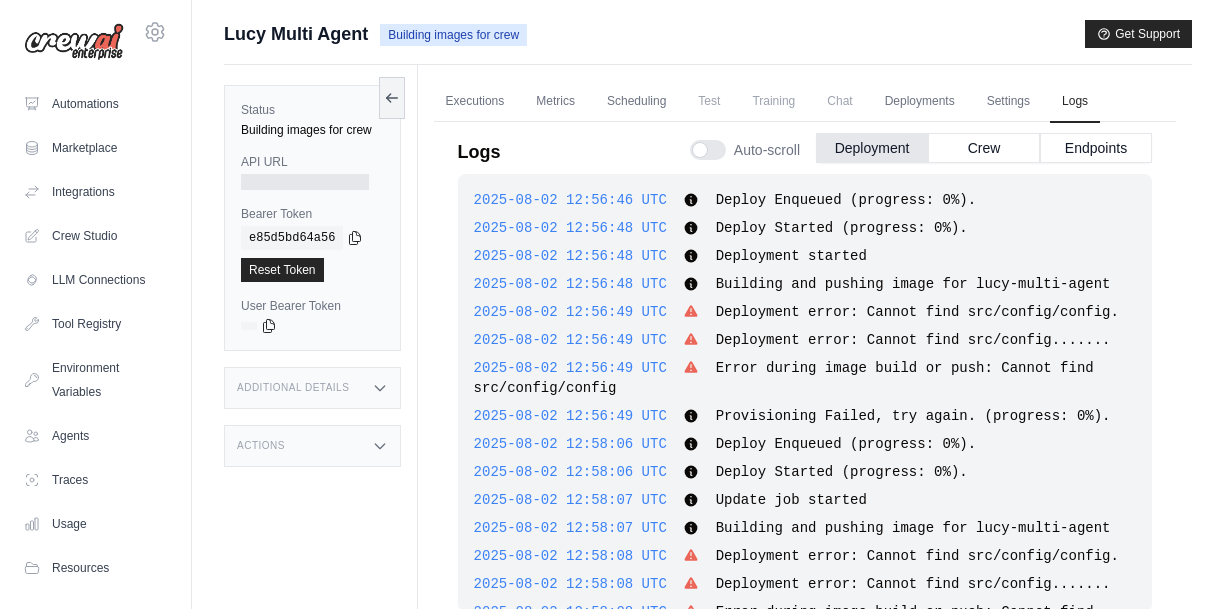 scroll, scrollTop: 5241, scrollLeft: 0, axis: vertical 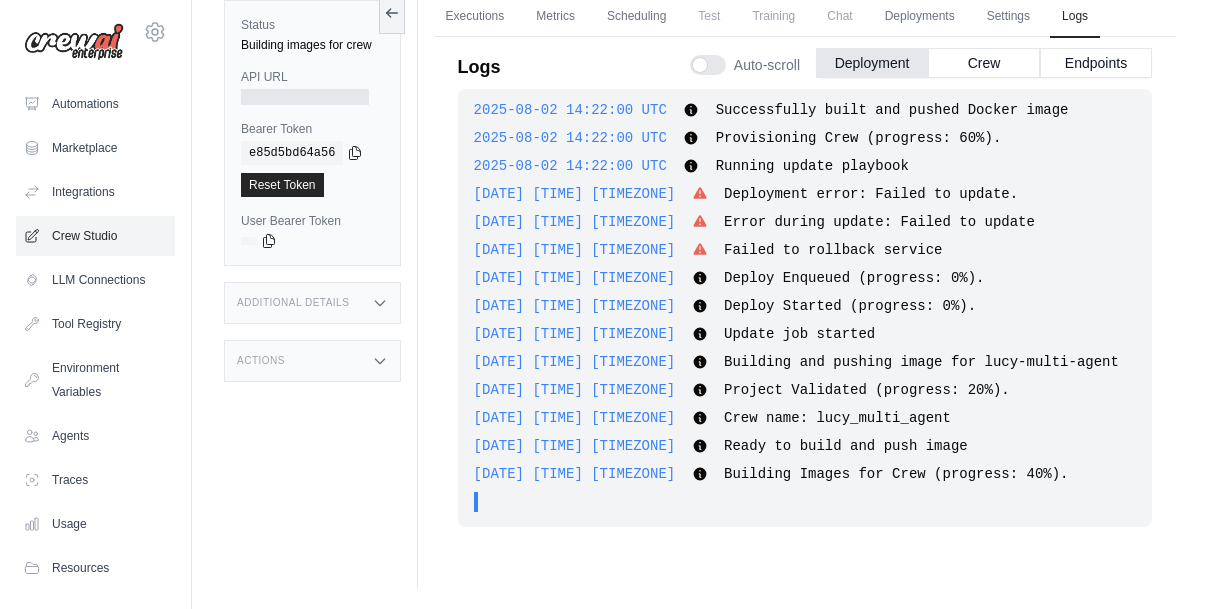 click on "Crew Studio" at bounding box center (95, 236) 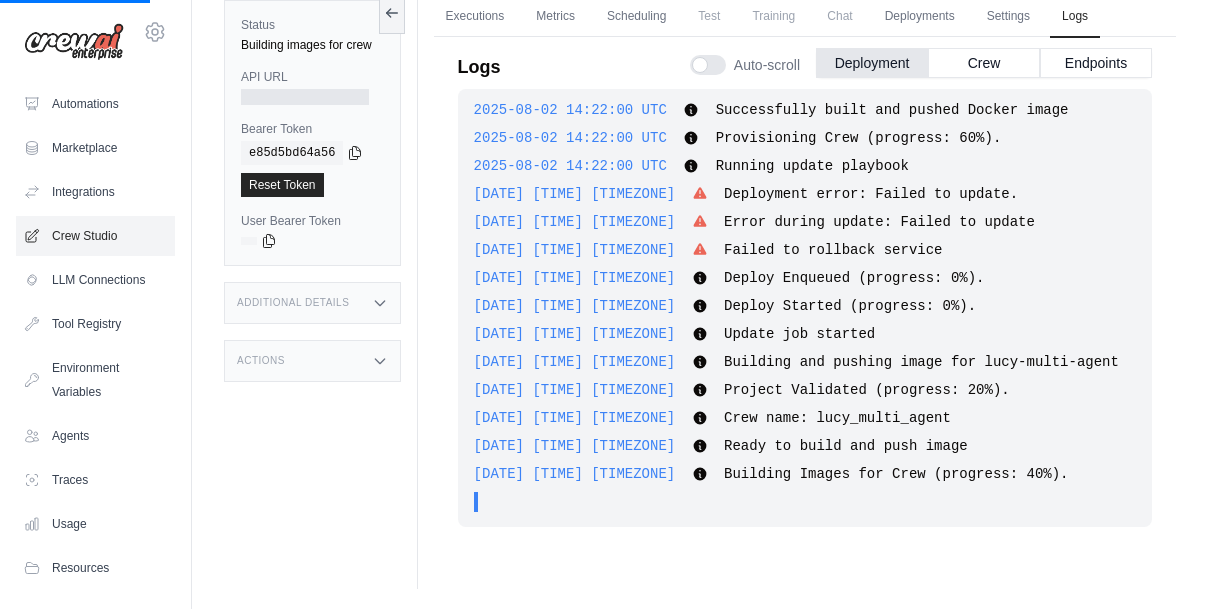 scroll, scrollTop: 0, scrollLeft: 0, axis: both 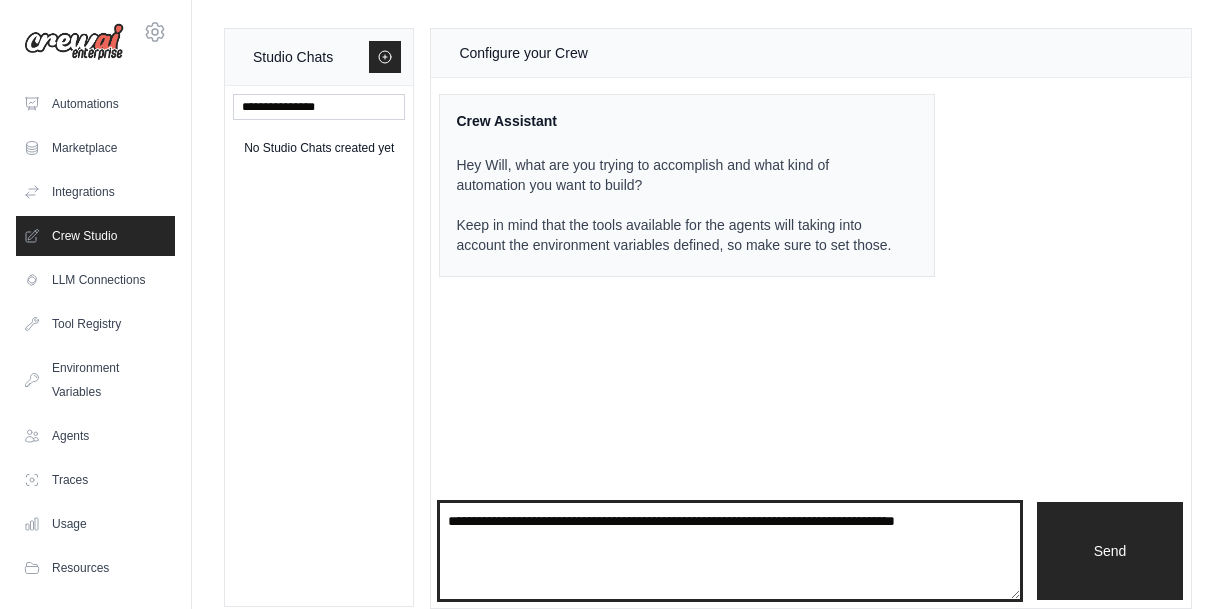 click at bounding box center (730, 551) 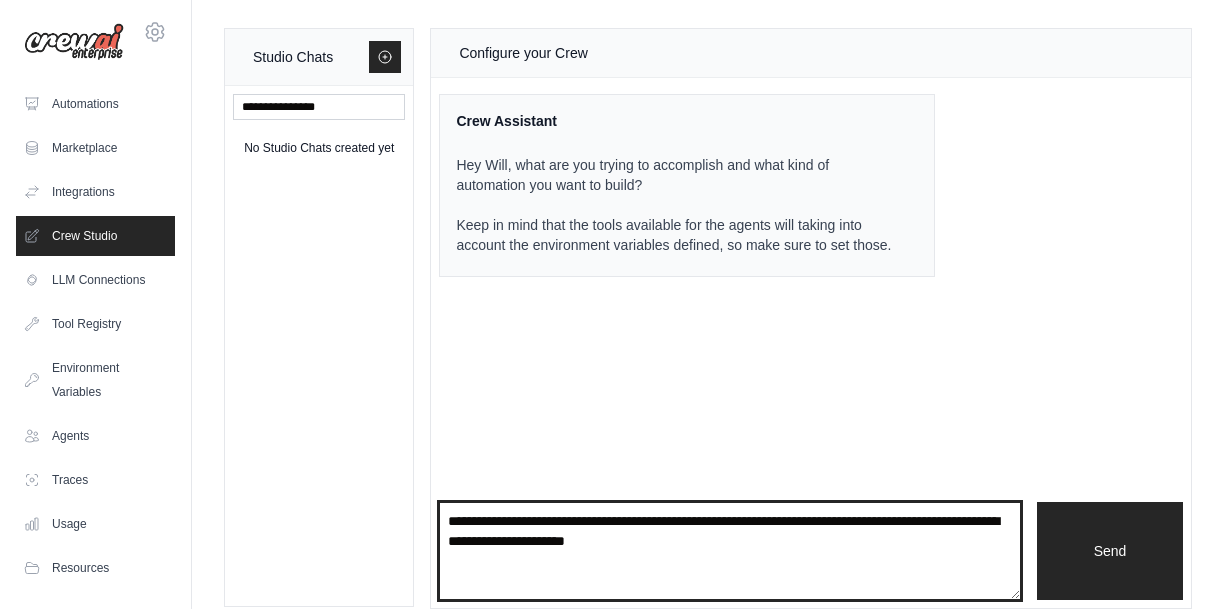 paste on "**********" 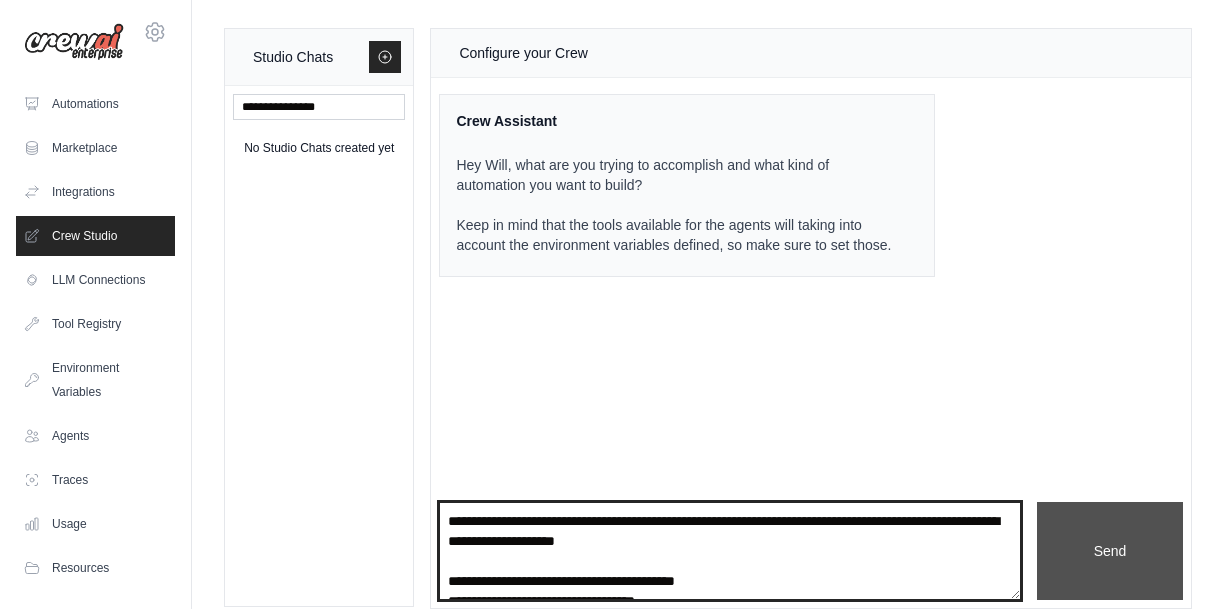 type on "**********" 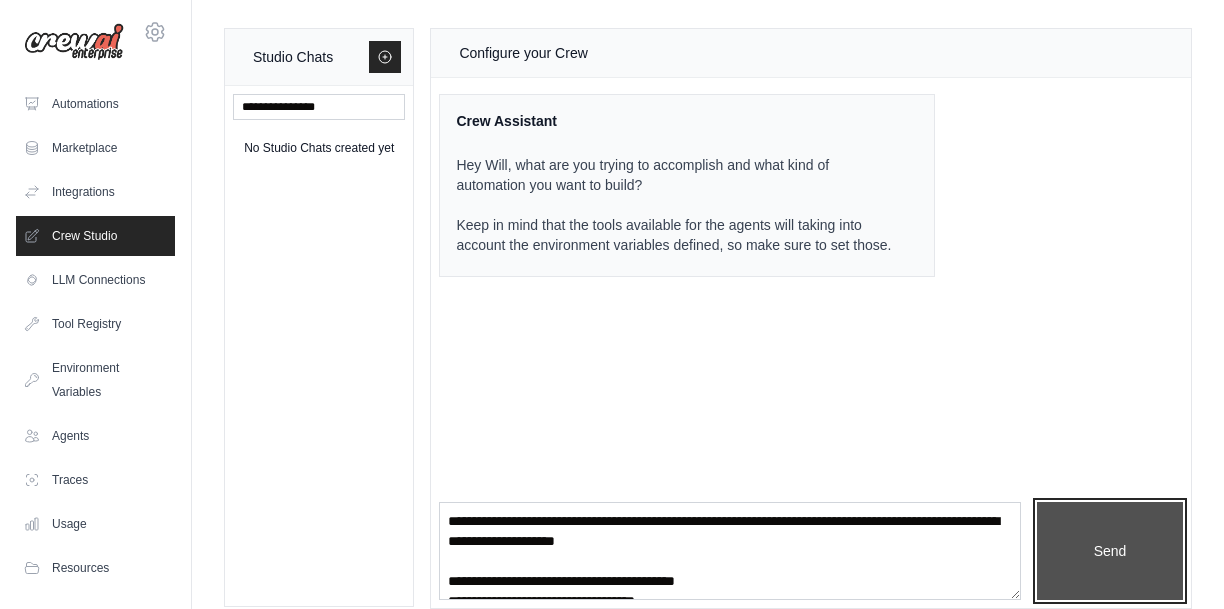 click on "Send" at bounding box center (1110, 551) 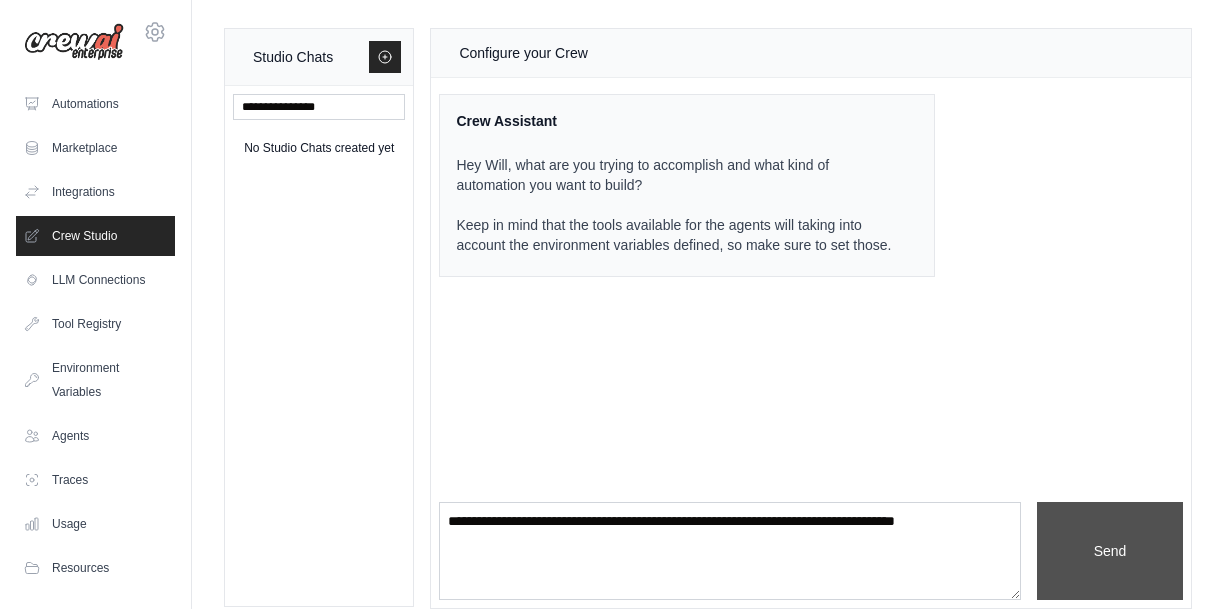 scroll, scrollTop: 17781, scrollLeft: 0, axis: vertical 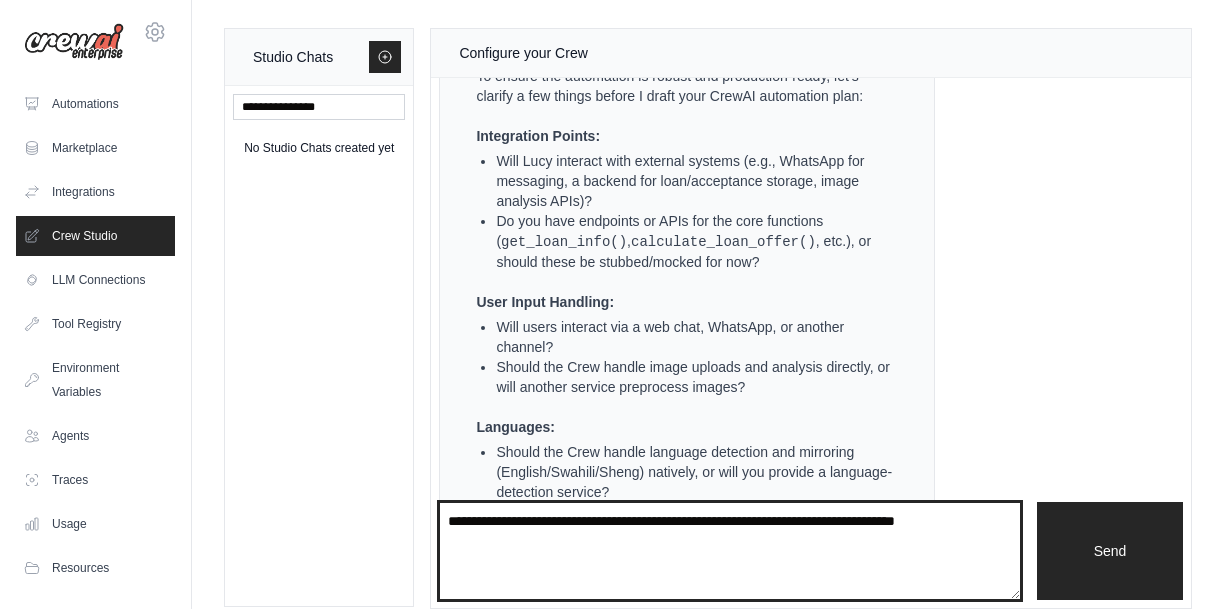 click at bounding box center (730, 551) 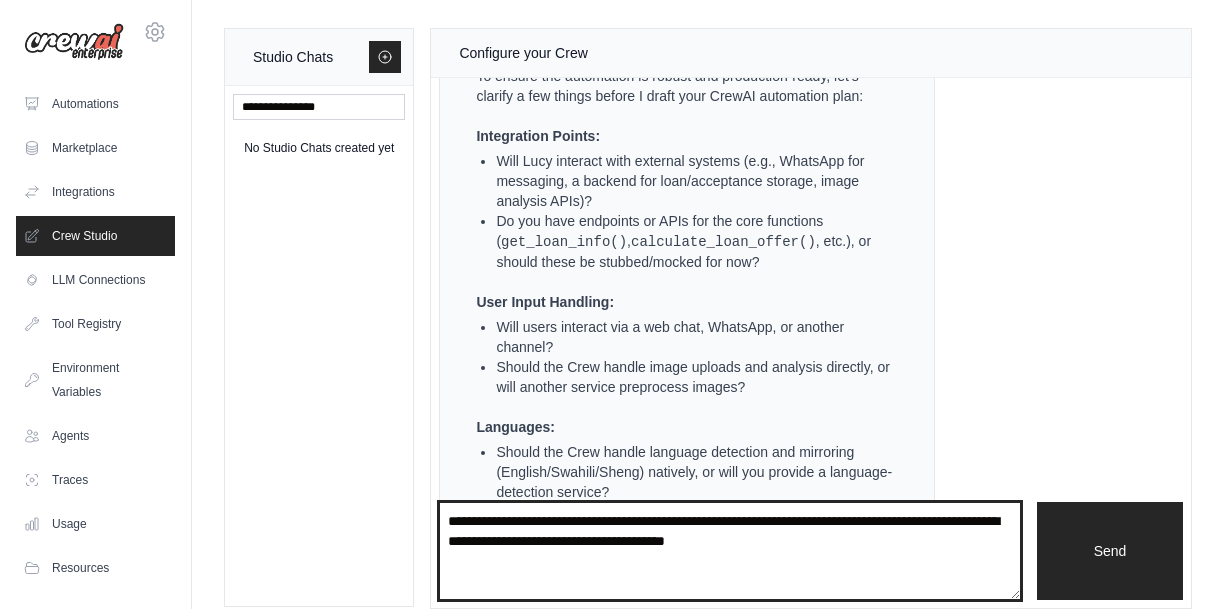 paste on "**********" 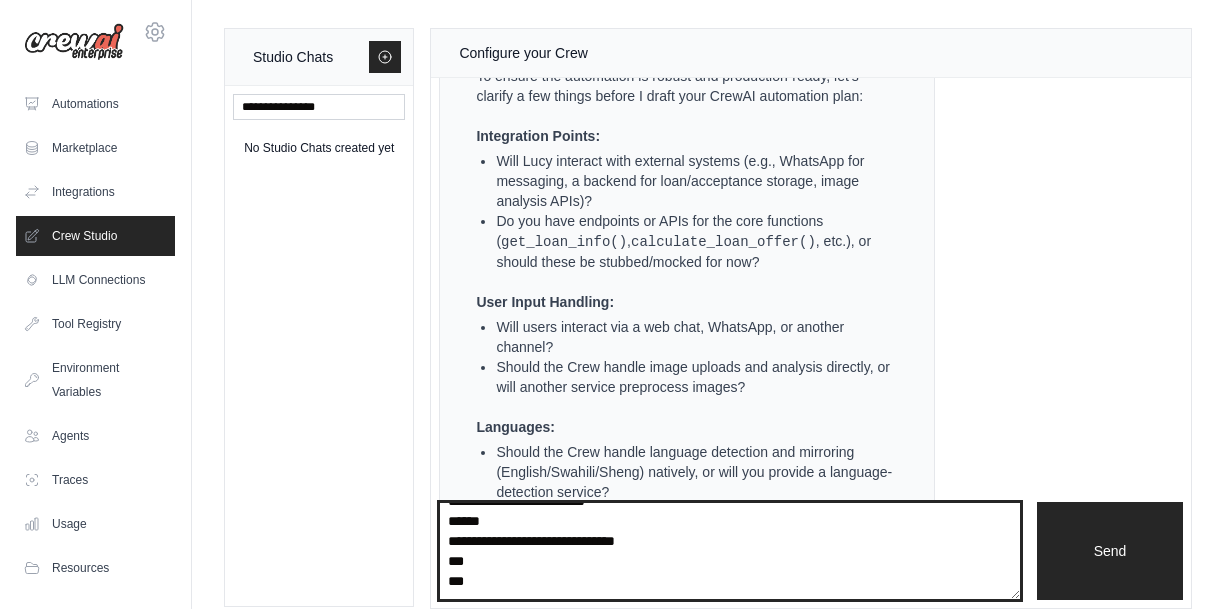 scroll, scrollTop: 3750, scrollLeft: 0, axis: vertical 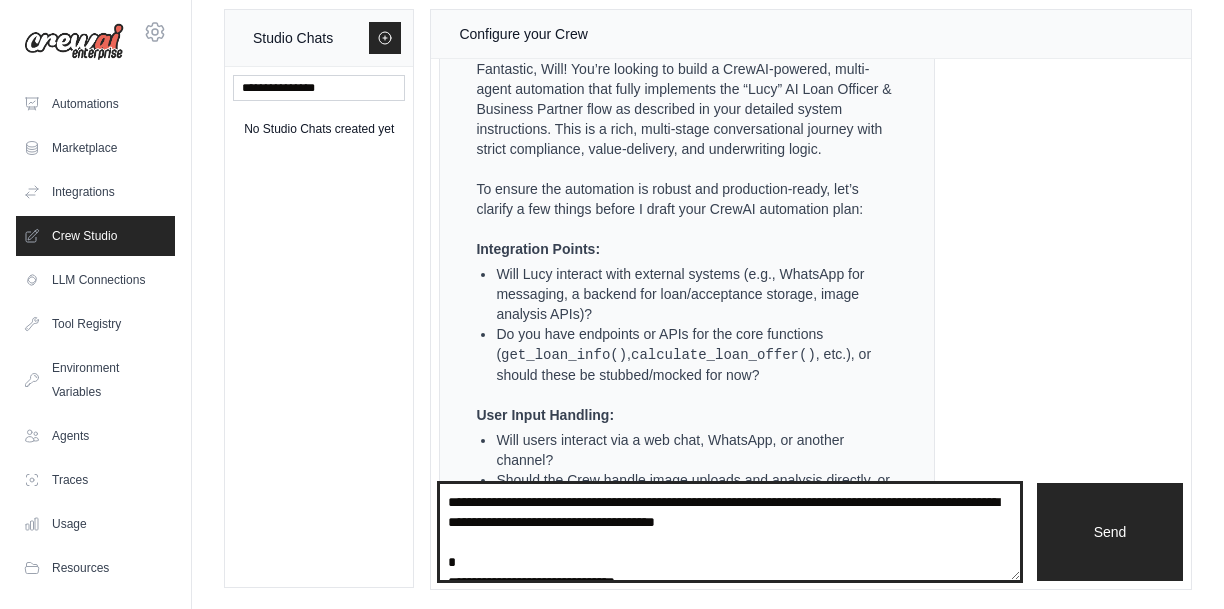 click at bounding box center [730, 532] 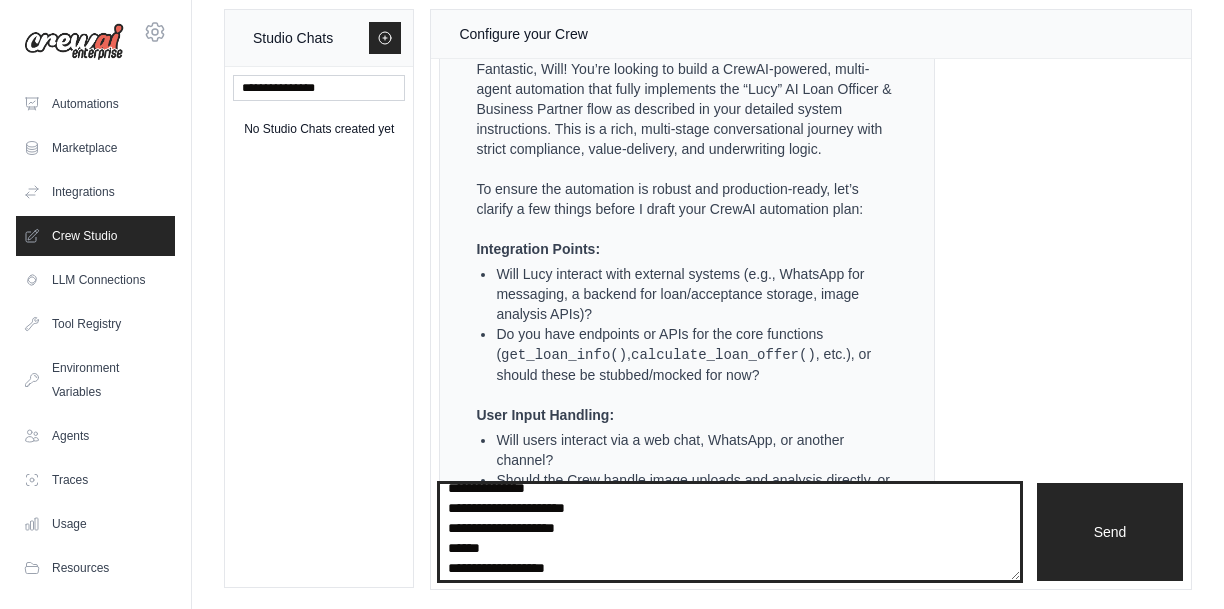 scroll, scrollTop: 4320, scrollLeft: 0, axis: vertical 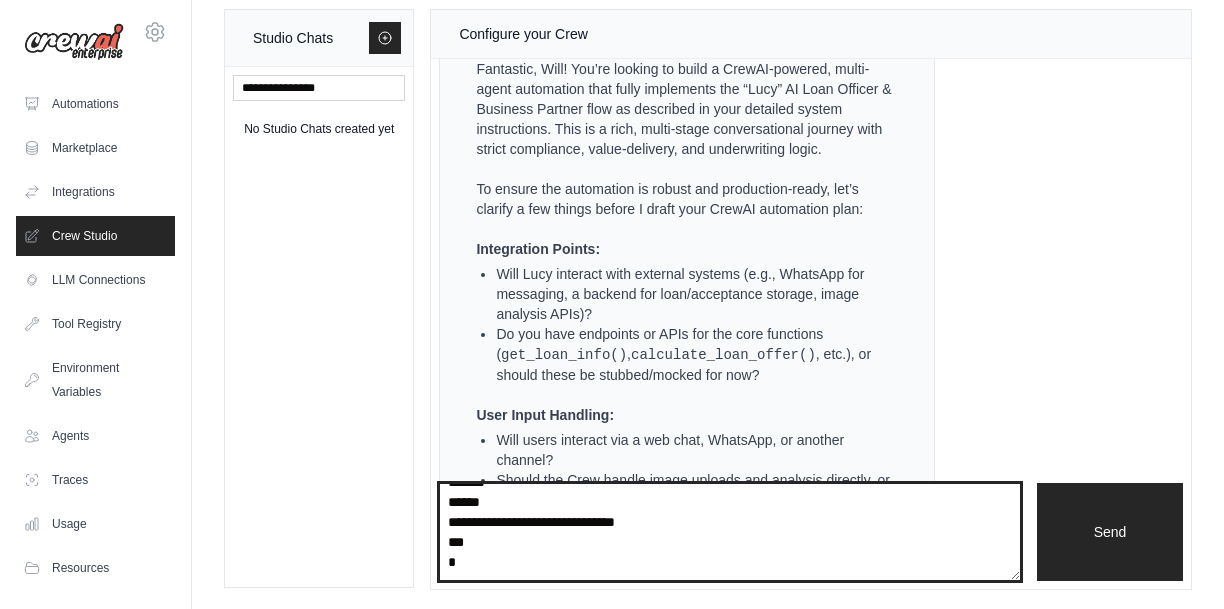 click at bounding box center (730, 532) 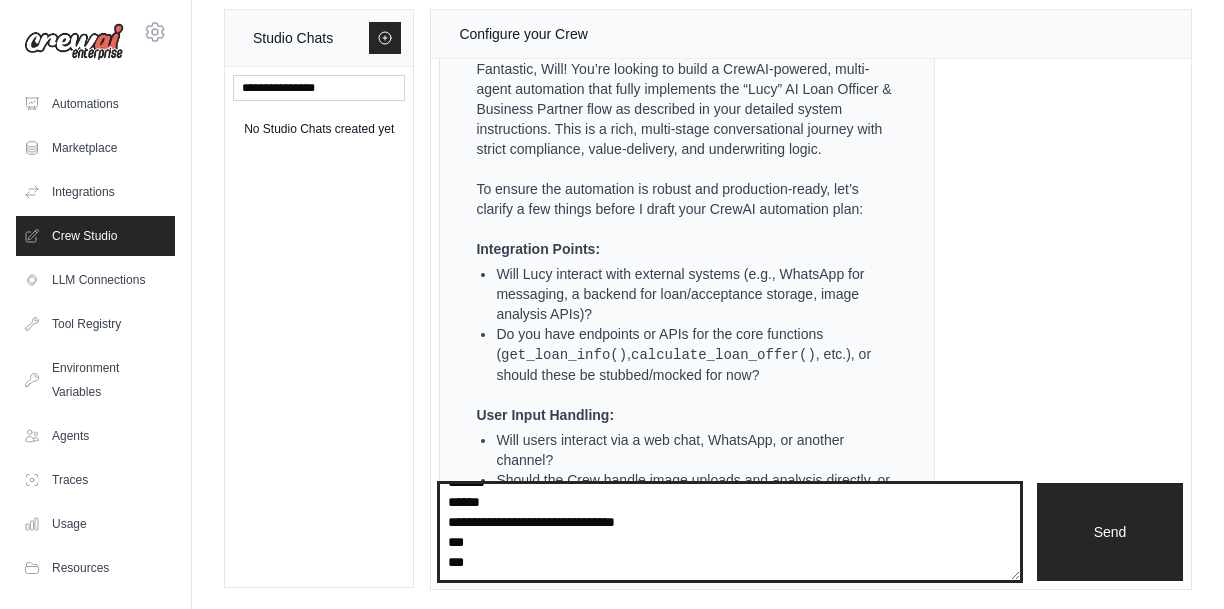 scroll, scrollTop: 4350, scrollLeft: 0, axis: vertical 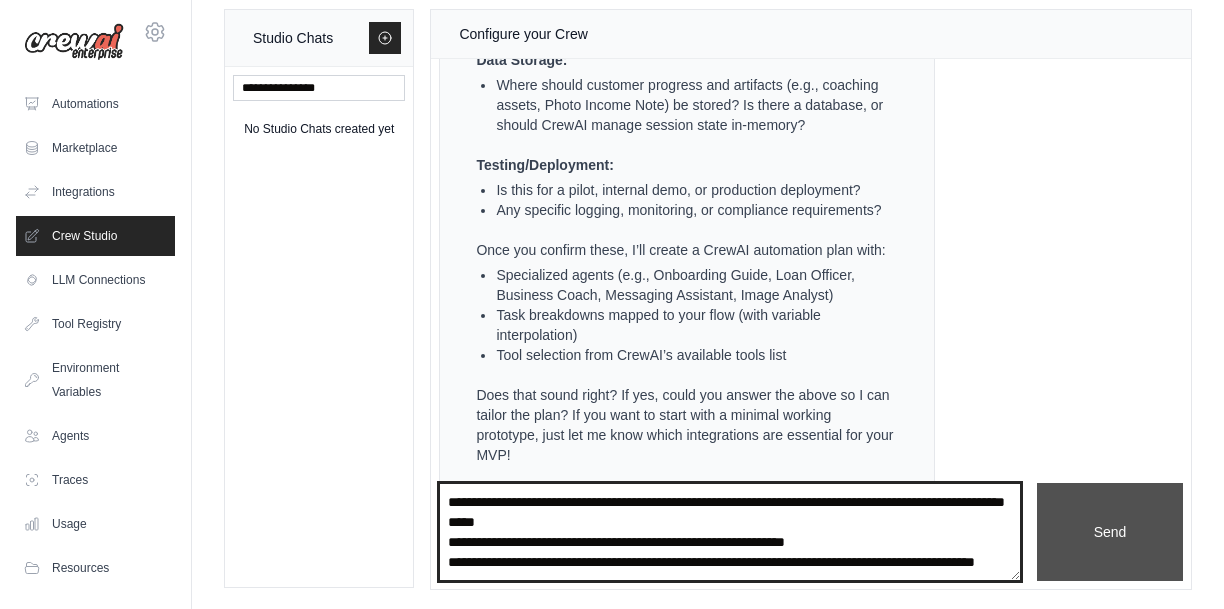 type on "**********" 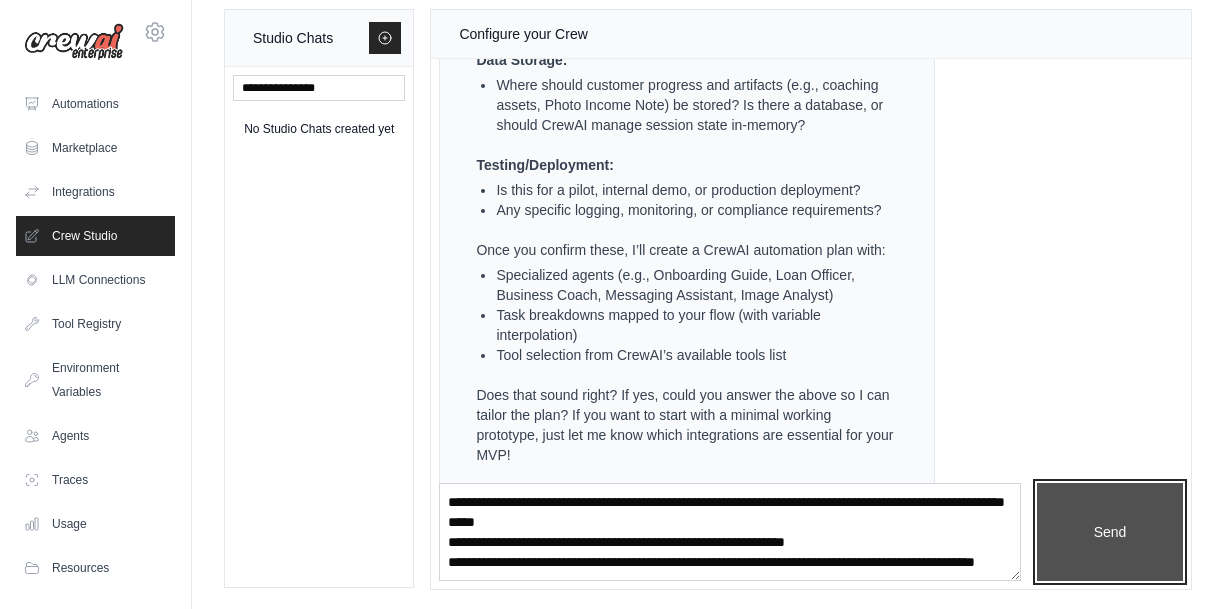 click on "Send" at bounding box center (1110, 532) 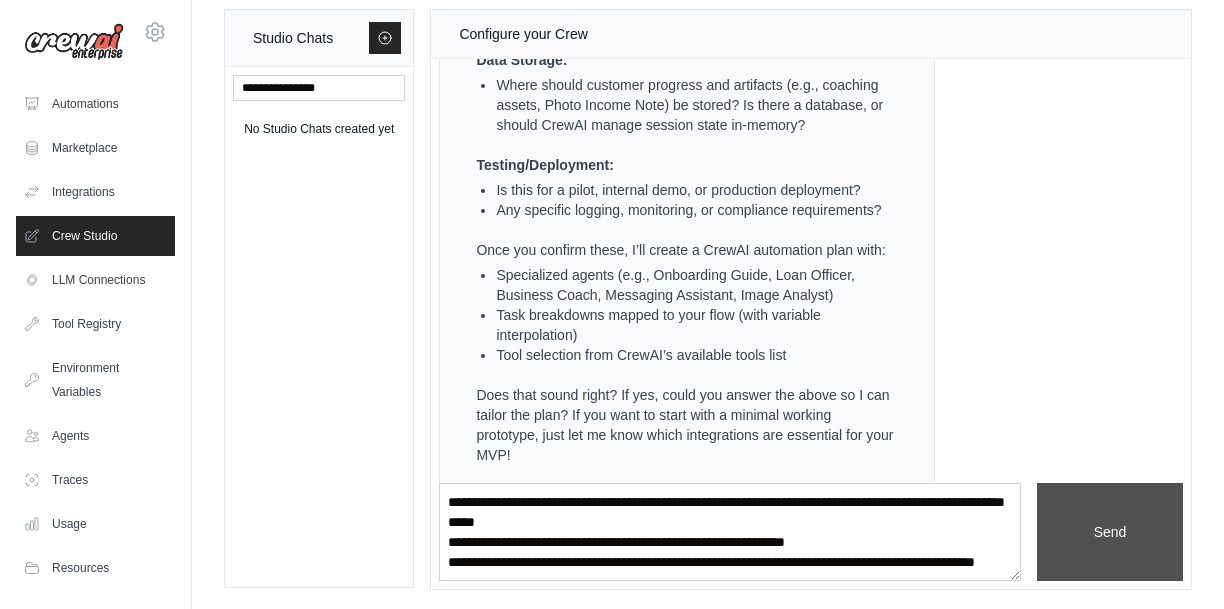 type 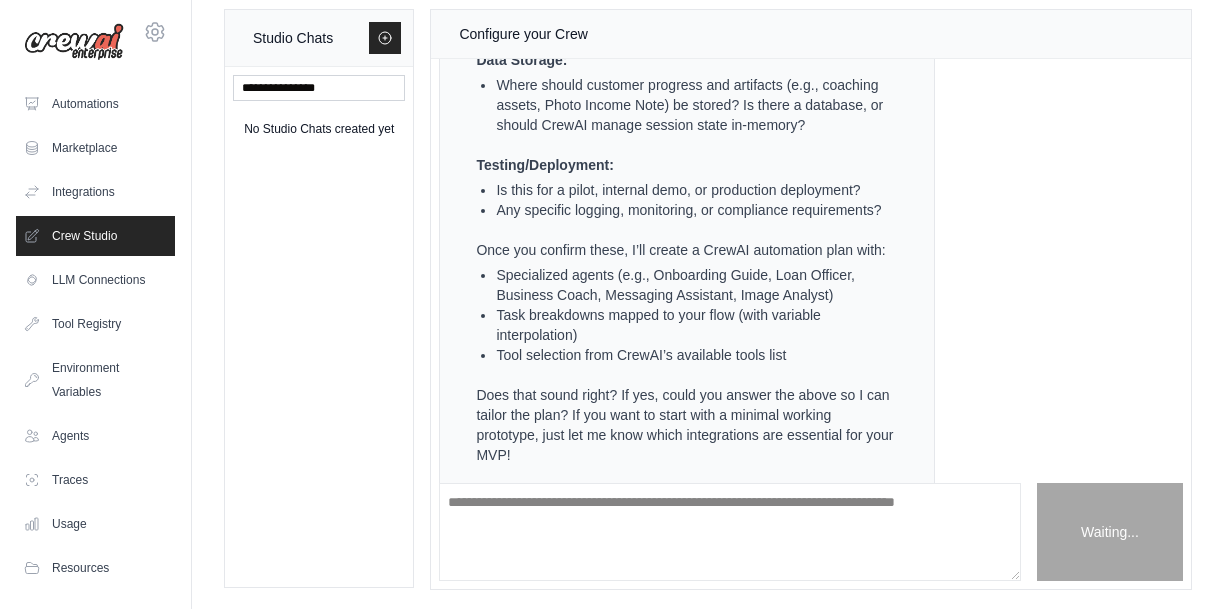 scroll, scrollTop: 0, scrollLeft: 0, axis: both 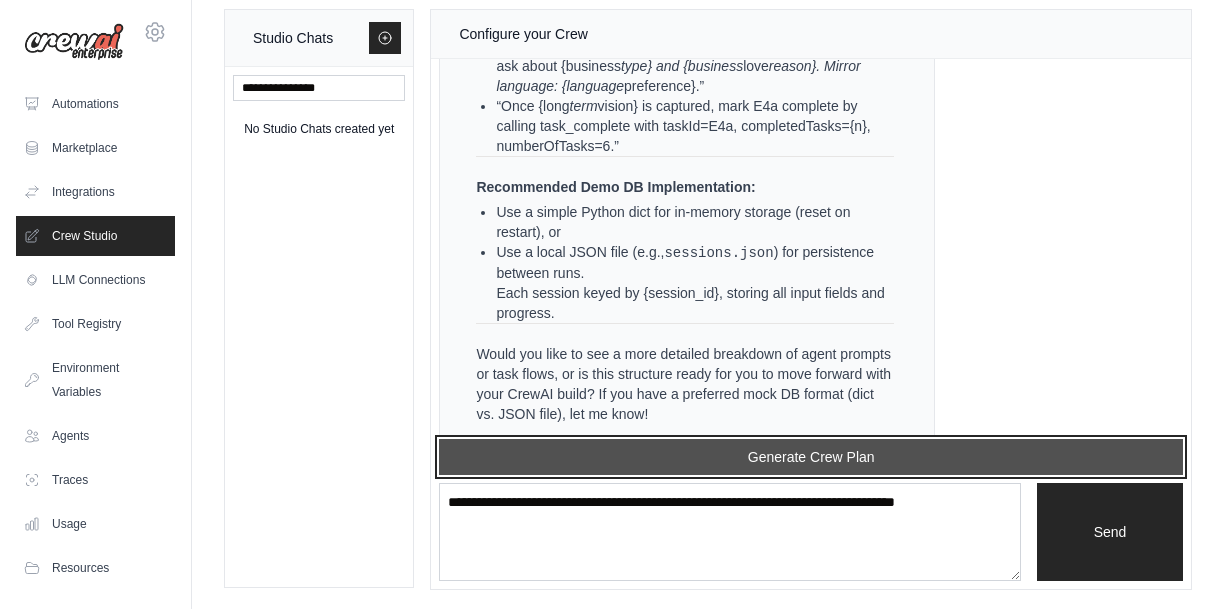 click on "Generate Crew Plan" at bounding box center [811, 457] 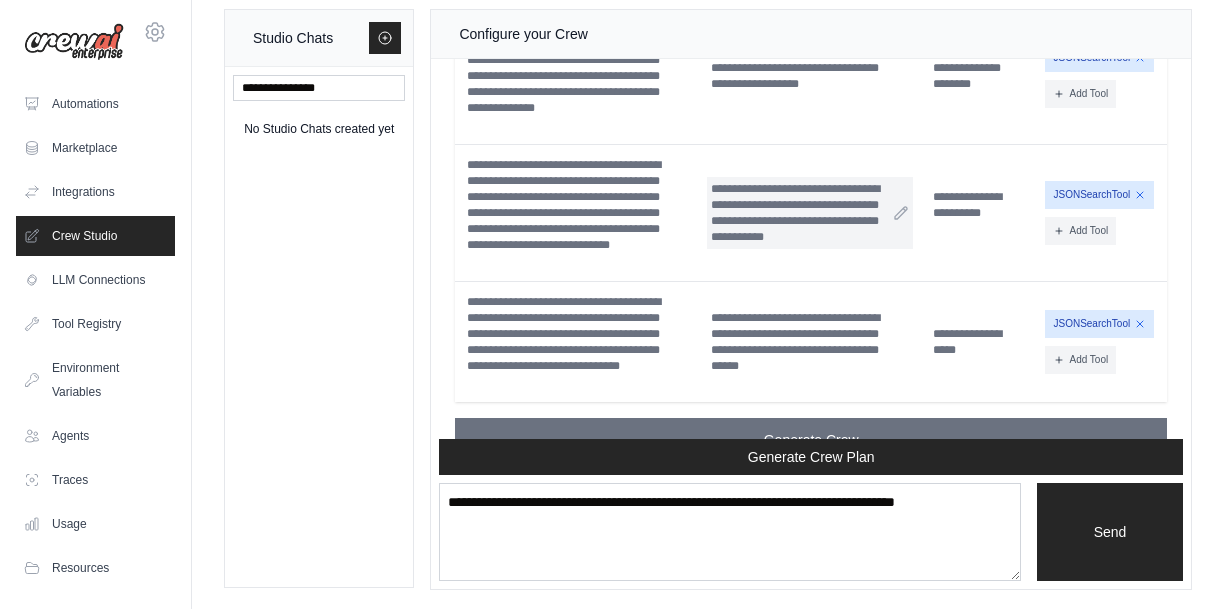 scroll, scrollTop: 30103, scrollLeft: 0, axis: vertical 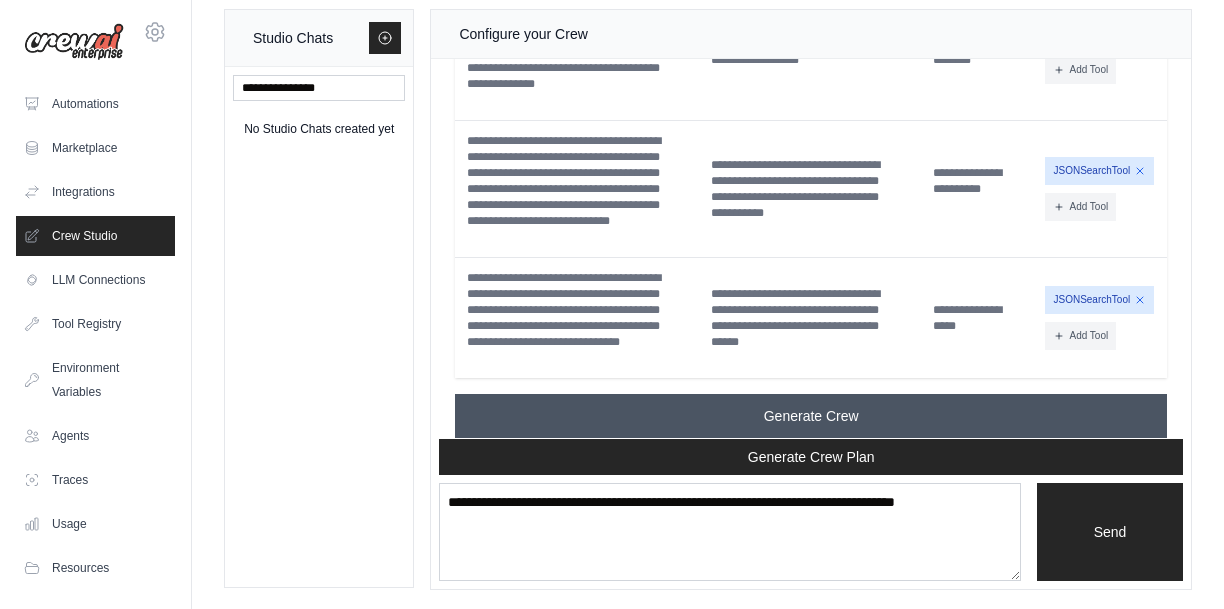click on "Generate Crew" at bounding box center [811, 416] 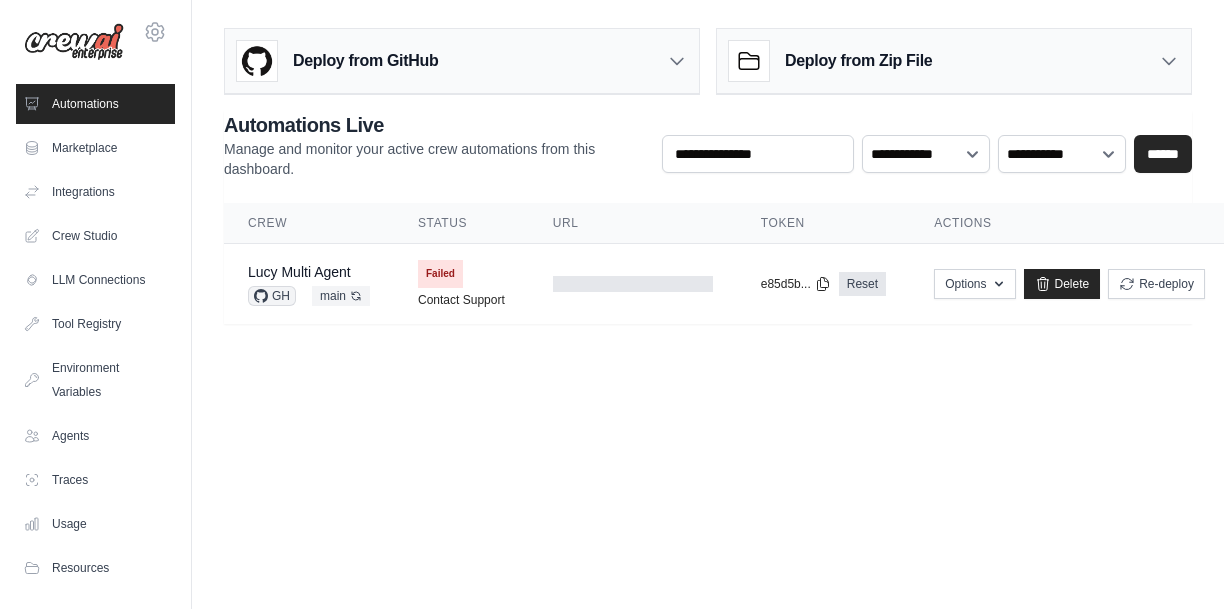scroll, scrollTop: 0, scrollLeft: 0, axis: both 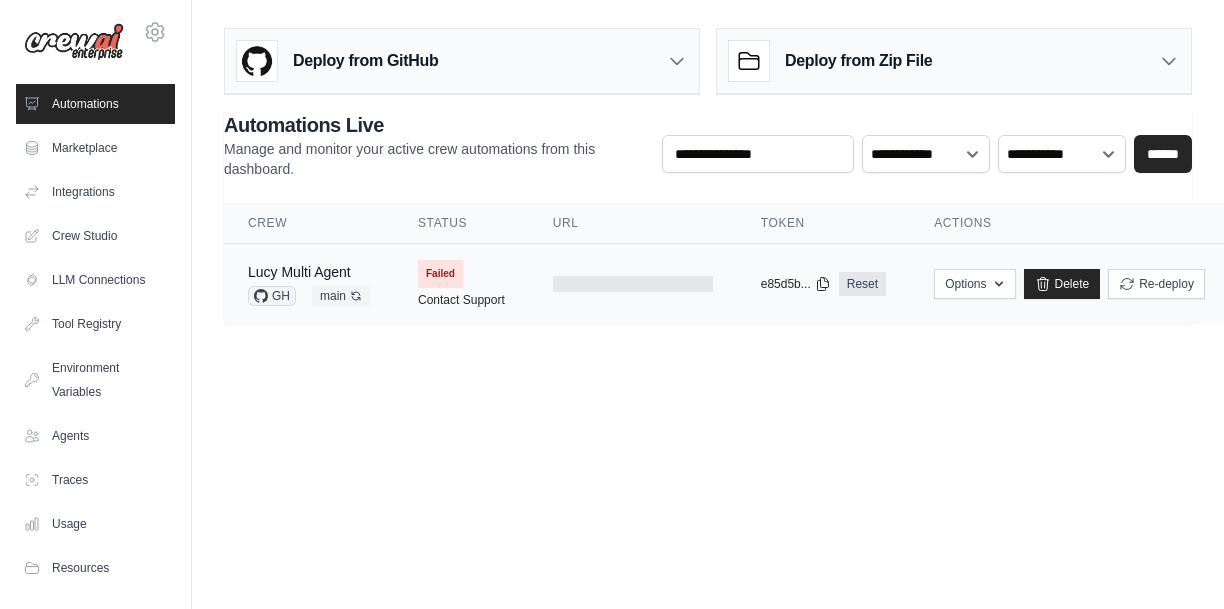 click on "Failed
Contact Support" at bounding box center (461, 284) 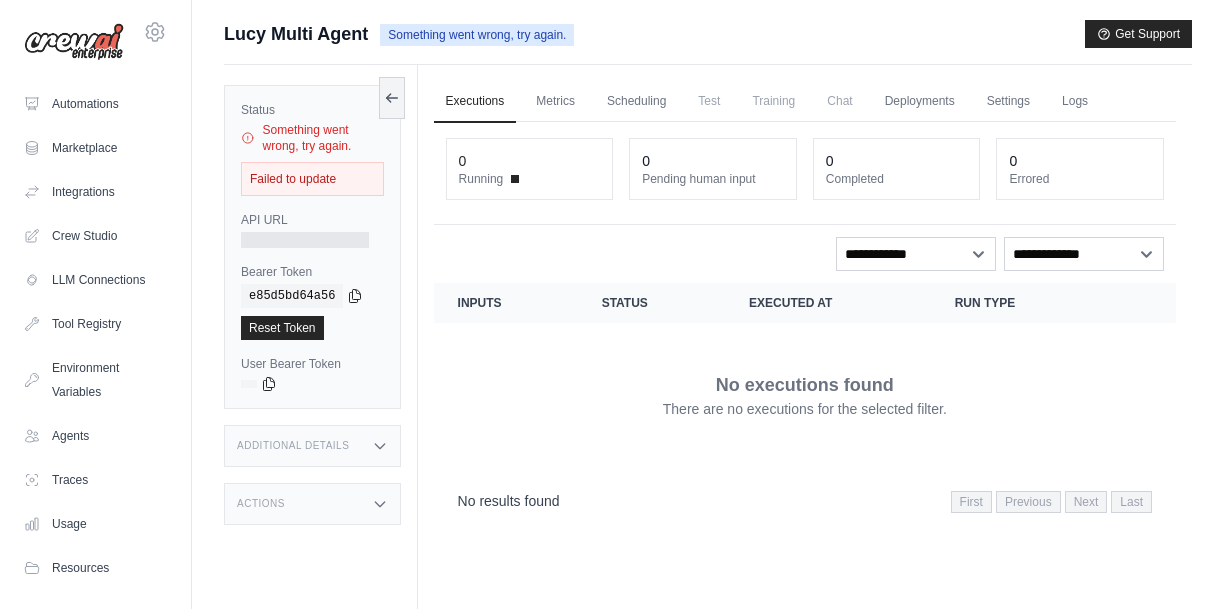 scroll, scrollTop: 0, scrollLeft: 0, axis: both 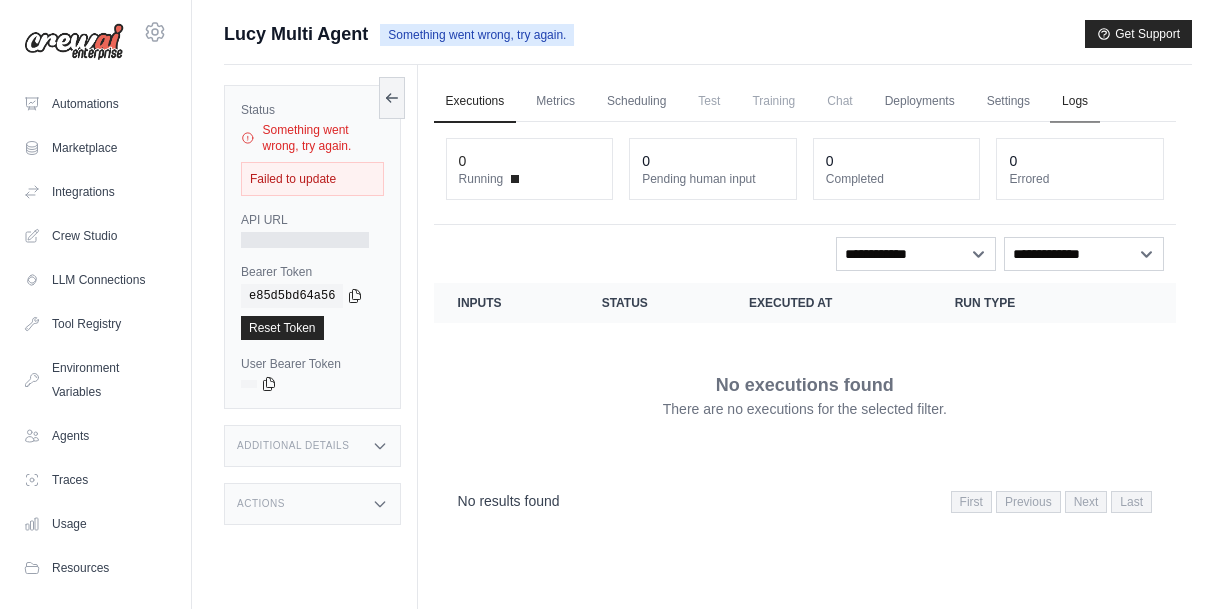 click on "Logs" at bounding box center (1075, 102) 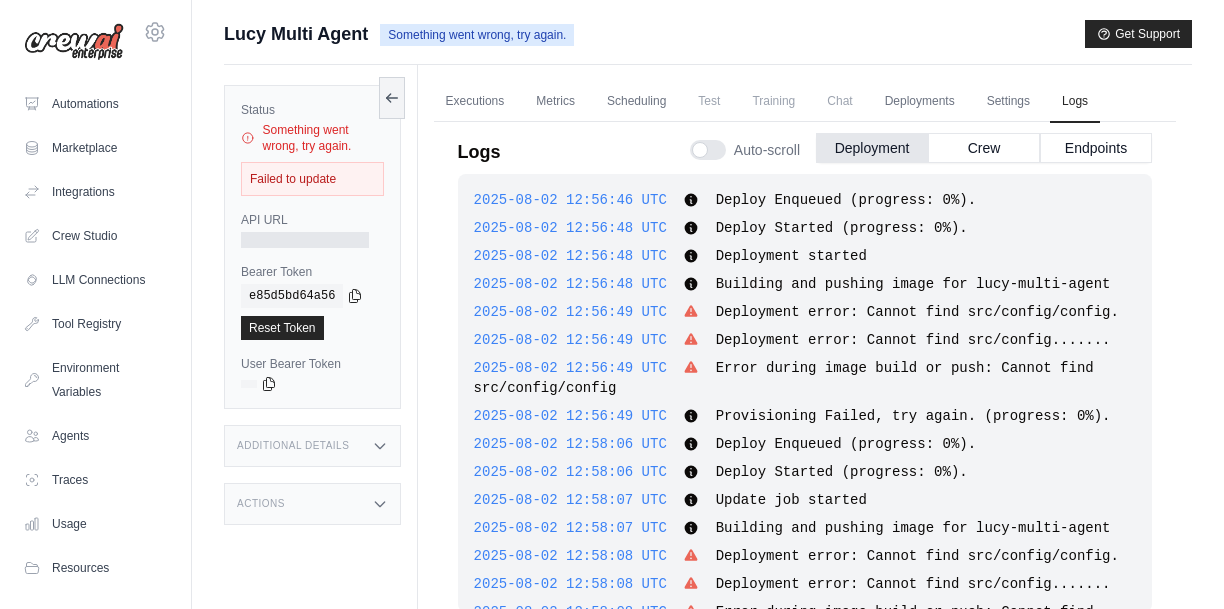 scroll, scrollTop: 5389, scrollLeft: 0, axis: vertical 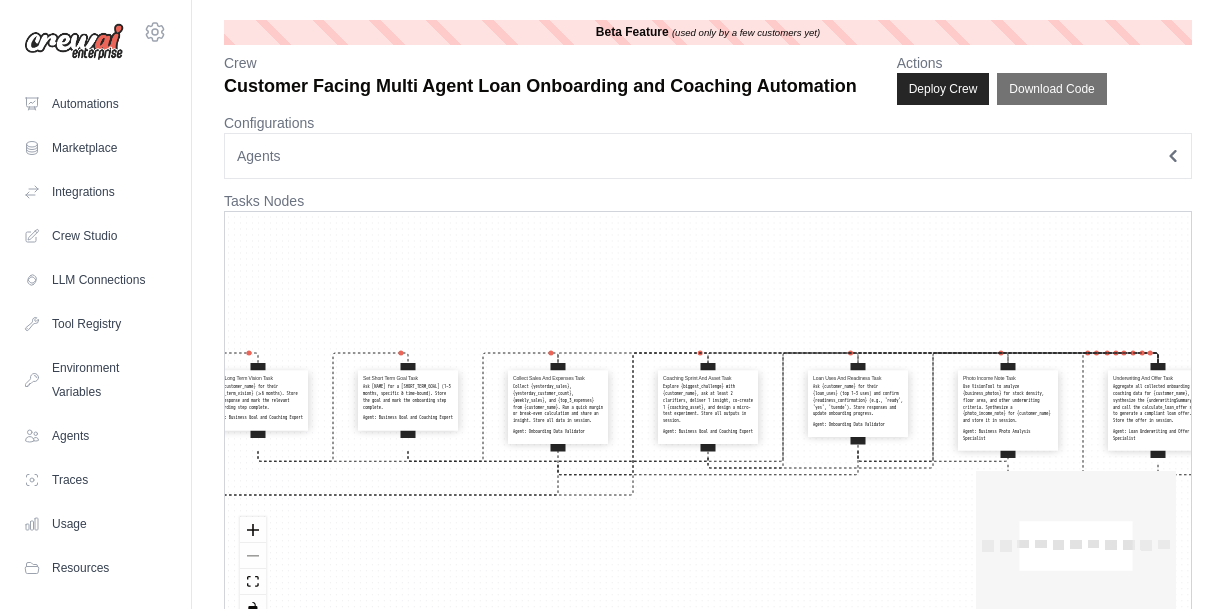click 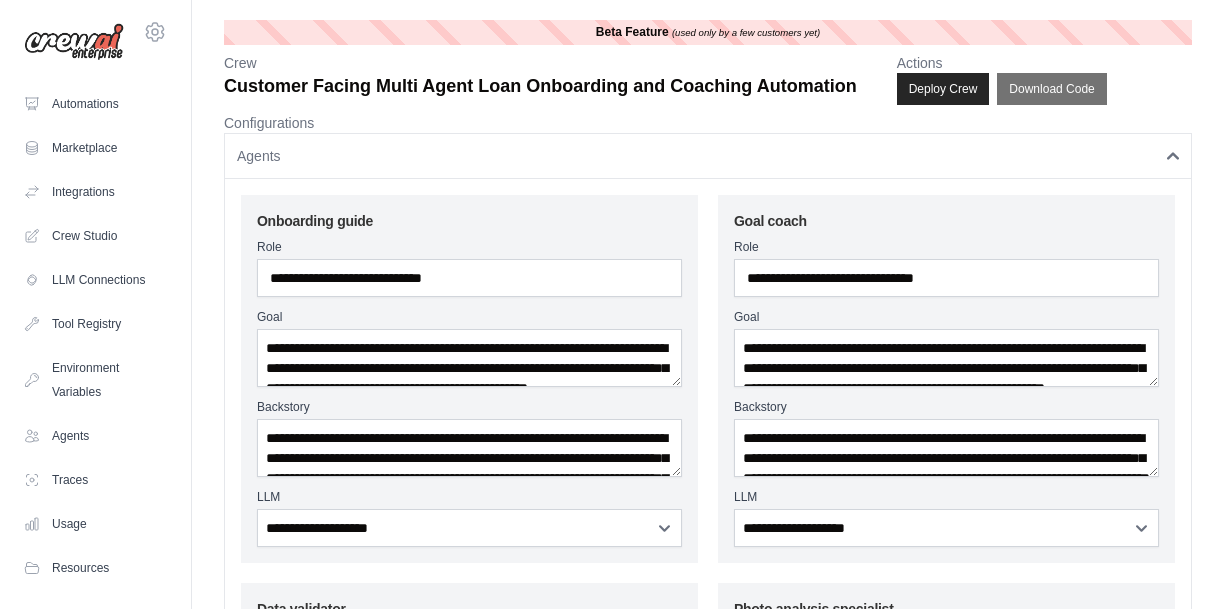 click 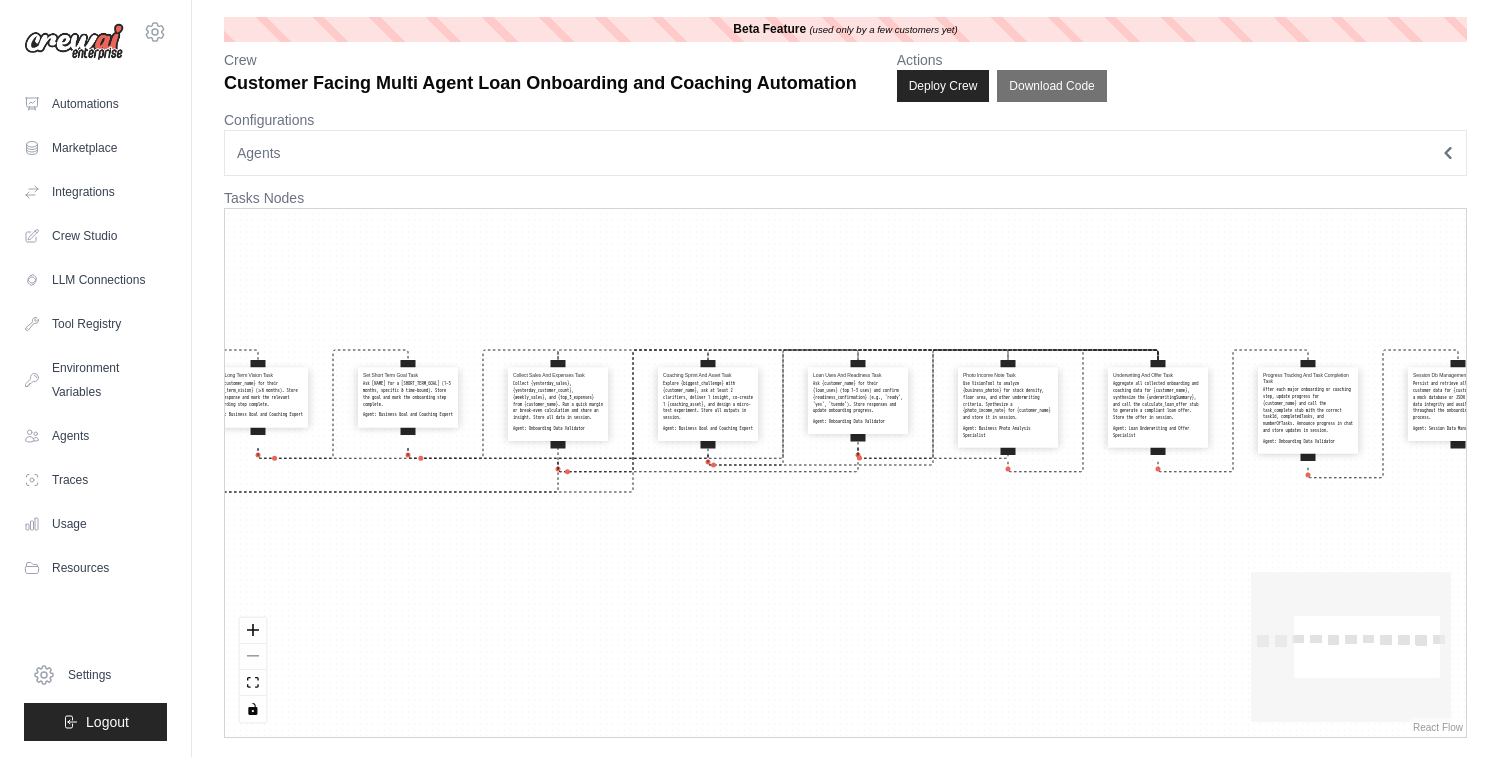 scroll, scrollTop: 0, scrollLeft: 0, axis: both 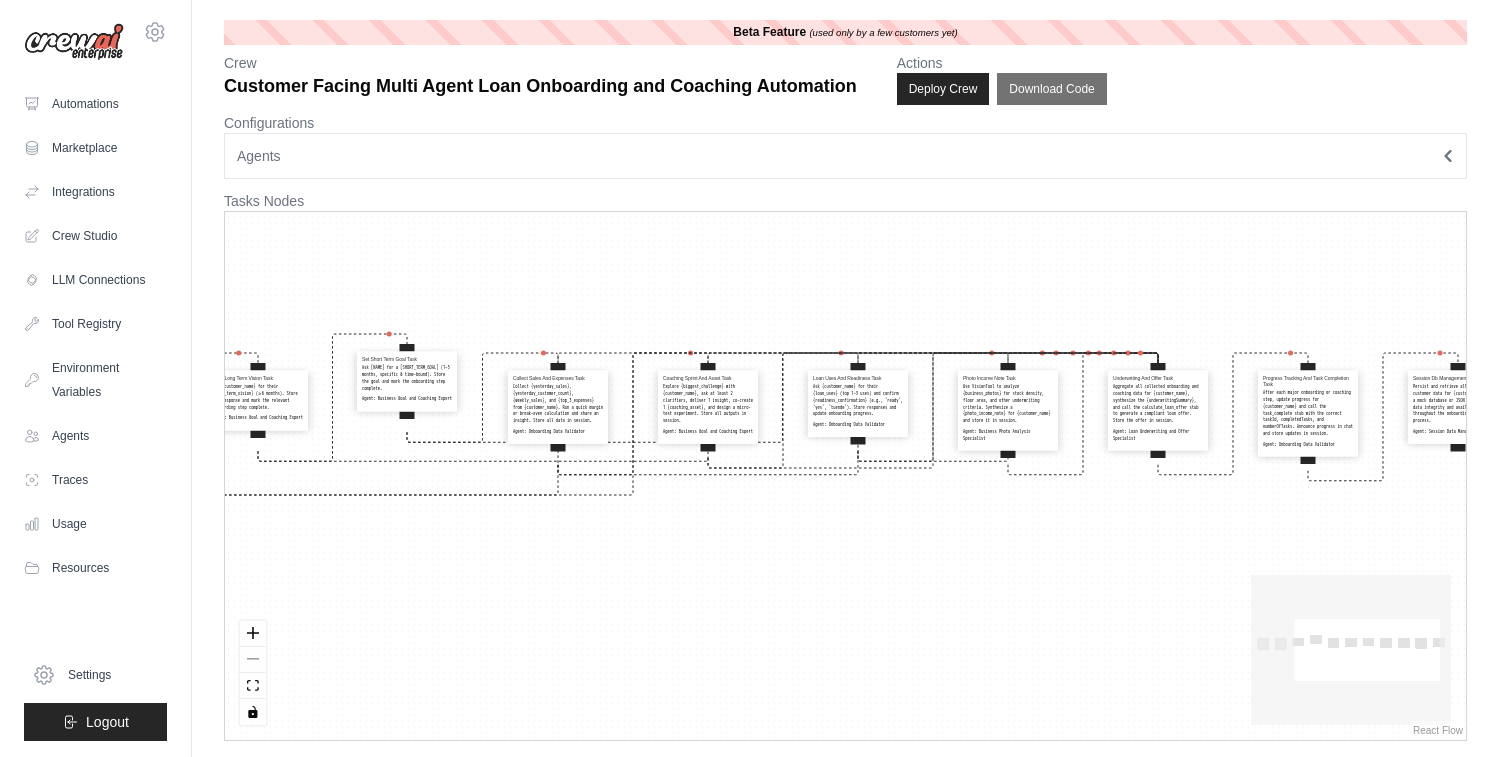 drag, startPoint x: 413, startPoint y: 391, endPoint x: 413, endPoint y: 372, distance: 19 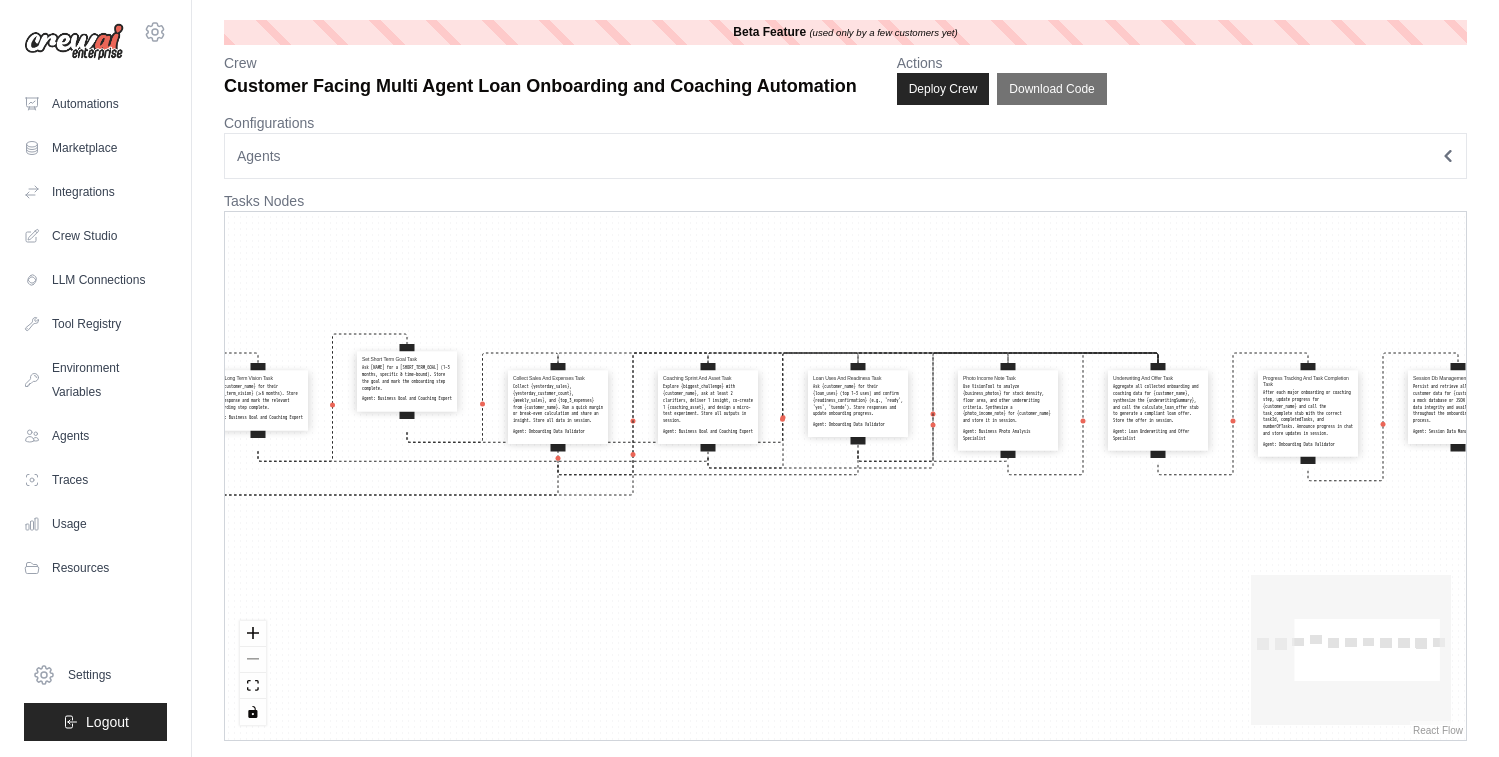 click on "Ask [NAME] for a [SHORT_TERM_GOAL] (1–3 months, specific & time-bound). Store the goal and mark the onboarding step complete." at bounding box center (407, 378) 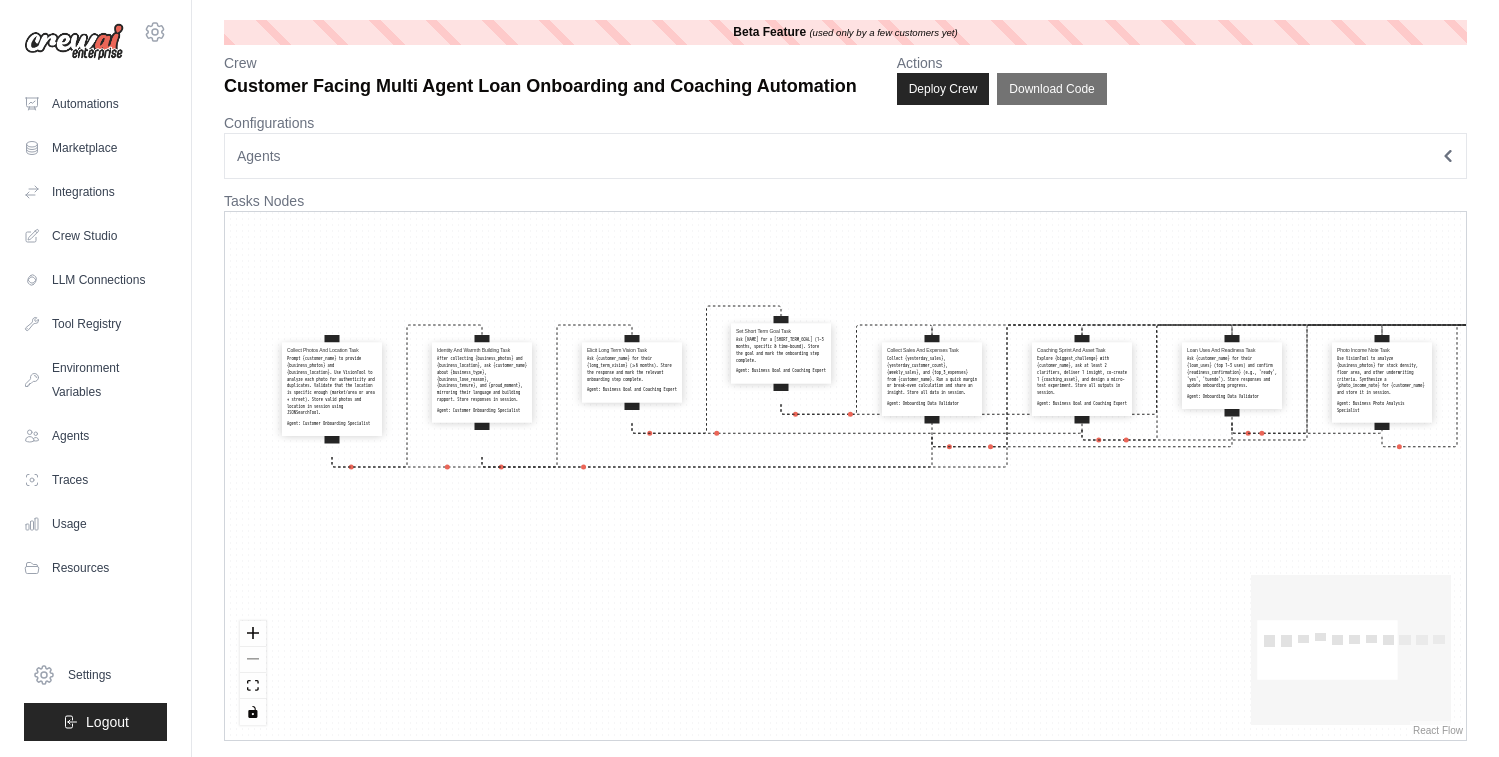 drag, startPoint x: 413, startPoint y: 284, endPoint x: 785, endPoint y: 254, distance: 373.2077 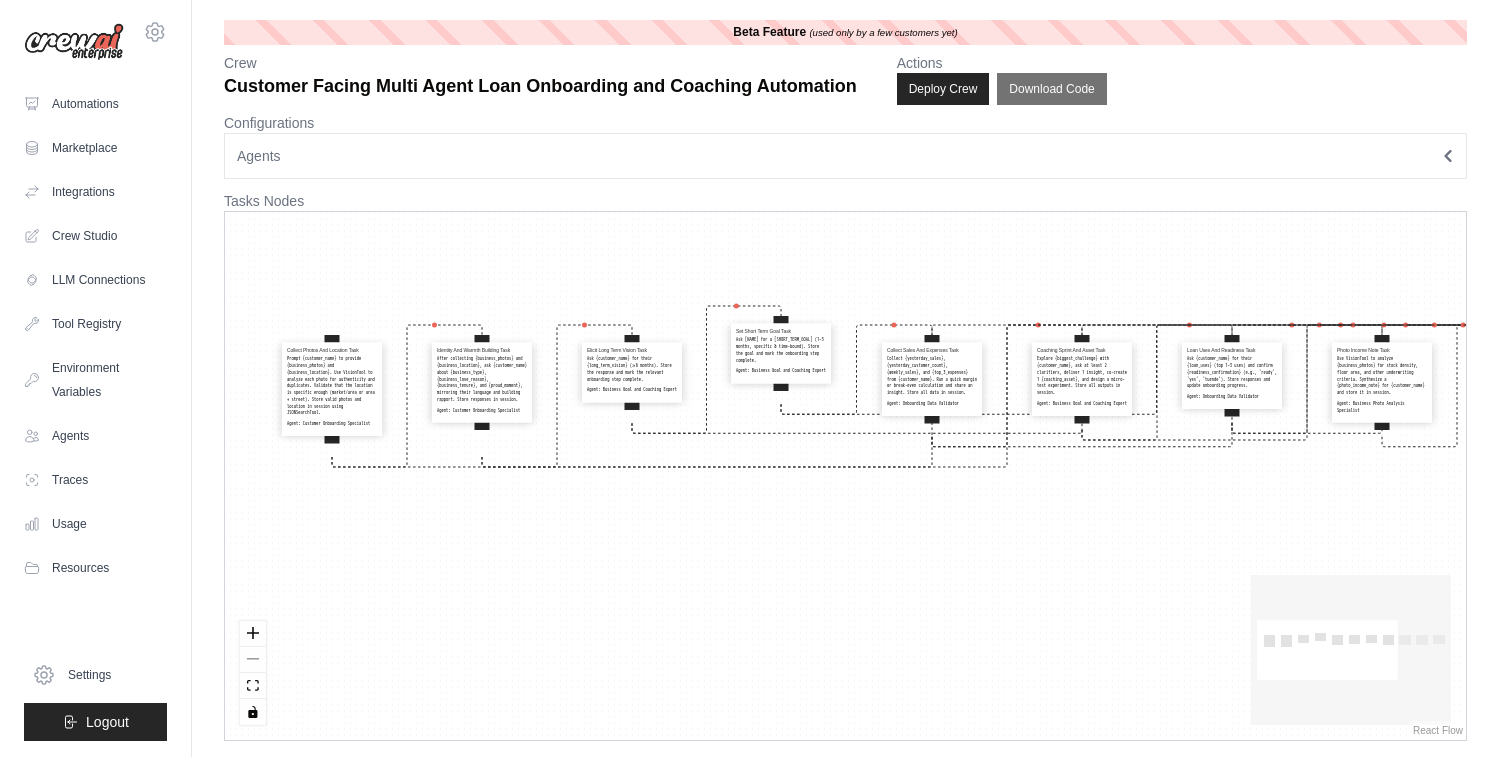 click on "Collect Photos And Location Task Prompt {customer_name} to provide {business_photos} and {business_location}. Use VisionTool to analyze each photo for authenticity and duplicates. Validate that the location is specific enough (market/area or area + street). Store valid photos and location in session using JSONSearchTool. Agent:   Customer Onboarding Specialist Identity And Warmth Building Task After collecting {business_photos} and {business_location}, ask {customer_name} about {business_type}, {business_love_reason}, {business_tenure}, and {proud_moment}, mirroring their language and building rapport. Store responses in session. Agent:   Customer Onboarding Specialist Elicit Long Term Vision Task Ask {customer_name} for their {long_term_vision} (≥6 months). Store the response and mark the relevant onboarding step complete. Agent:   Business Goal and Coaching Expert Set Short Term Goal Task Agent:   Business Goal and Coaching Expert Collect Sales And Expenses Task Agent:   Onboarding Data Validator Agent:" at bounding box center [845, 476] 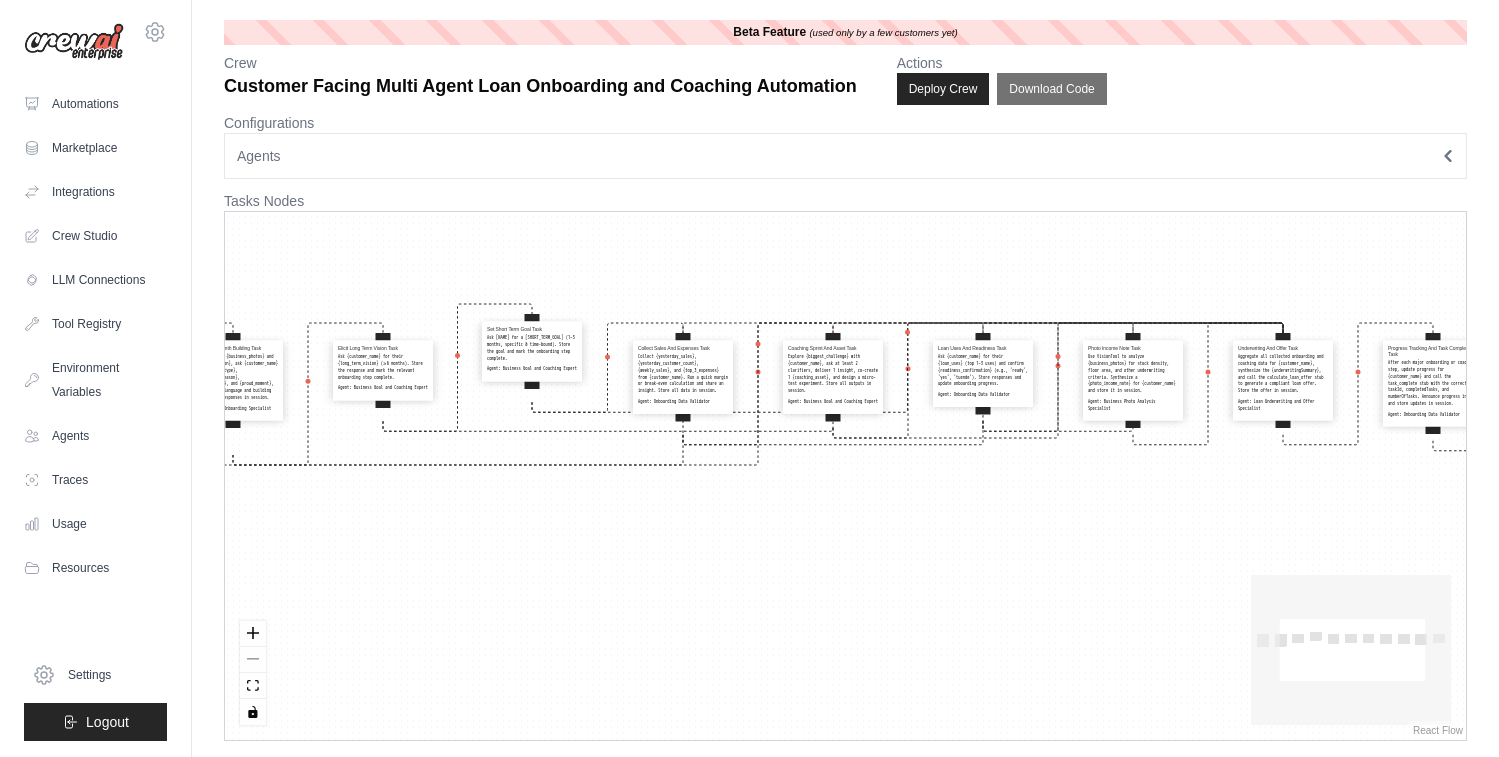drag, startPoint x: 1046, startPoint y: 567, endPoint x: 557, endPoint y: 562, distance: 489.02557 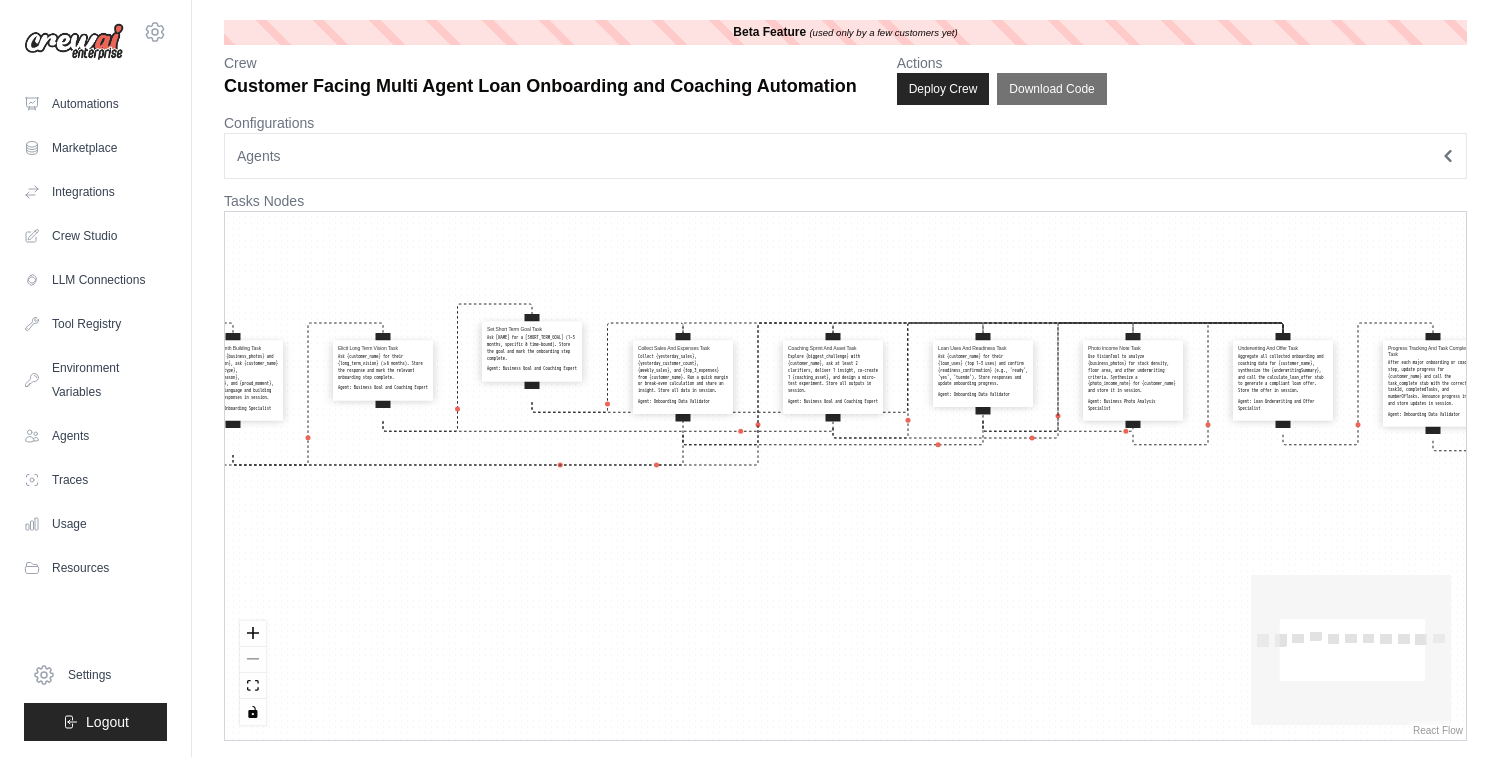 click on "Collect Photos And Location Task Prompt {customer_name} to provide {business_photos} and {business_location}. Use VisionTool to analyze each photo for authenticity and duplicates. Validate that the location is specific enough (market/area or area + street). Store valid photos and location in session using JSONSearchTool. Agent:   Customer Onboarding Specialist Identity And Warmth Building Task After collecting {business_photos} and {business_location}, ask {customer_name} about {business_type}, {business_love_reason}, {business_tenure}, and {proud_moment}, mirroring their language and building rapport. Store responses in session. Agent:   Customer Onboarding Specialist Elicit Long Term Vision Task Ask {customer_name} for their {long_term_vision} (≥6 months). Store the response and mark the relevant onboarding step complete. Agent:   Business Goal and Coaching Expert Set Short Term Goal Task Agent:   Business Goal and Coaching Expert Collect Sales And Expenses Task Agent:   Onboarding Data Validator Agent:" at bounding box center [845, 476] 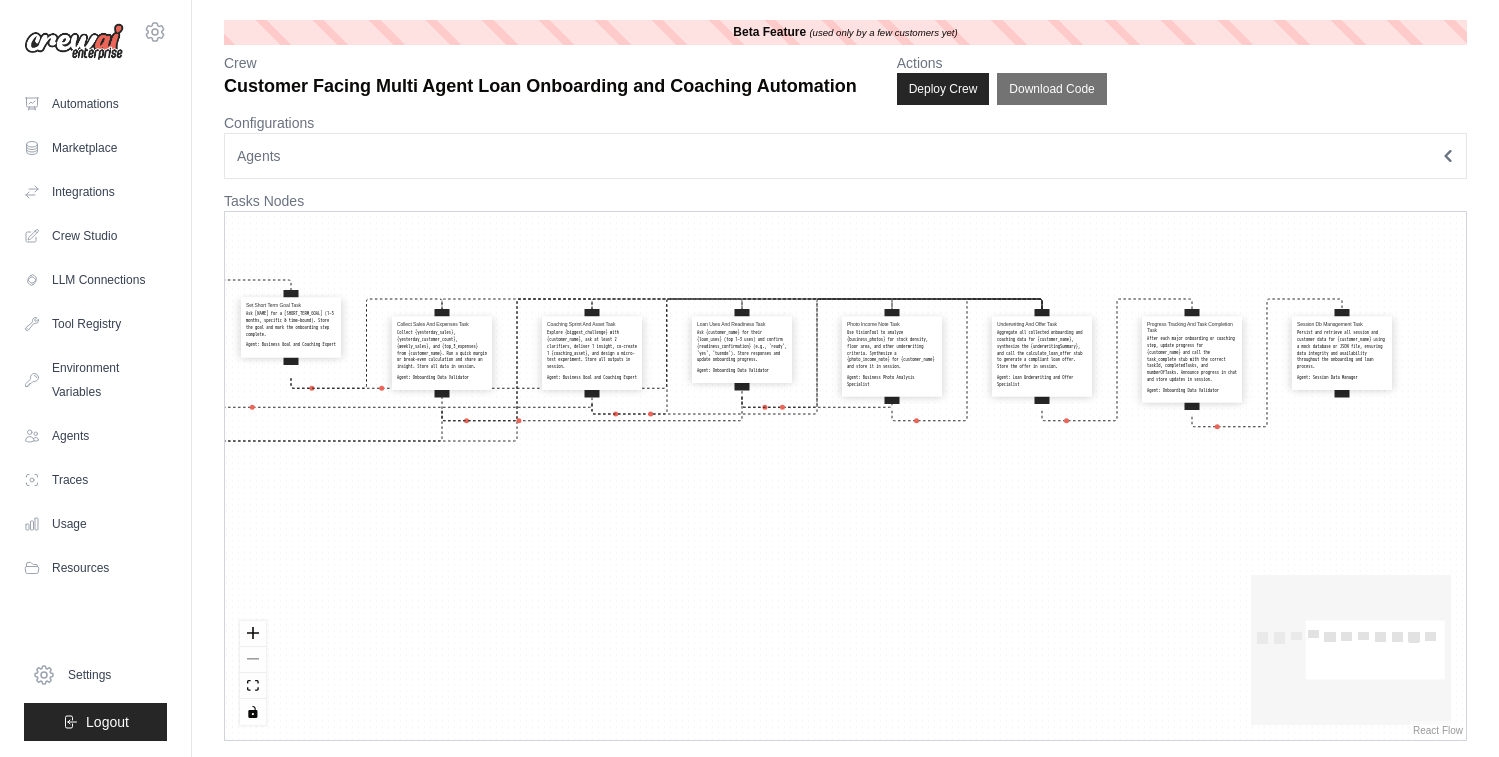 drag, startPoint x: 1099, startPoint y: 660, endPoint x: 1128, endPoint y: 641, distance: 34.669872 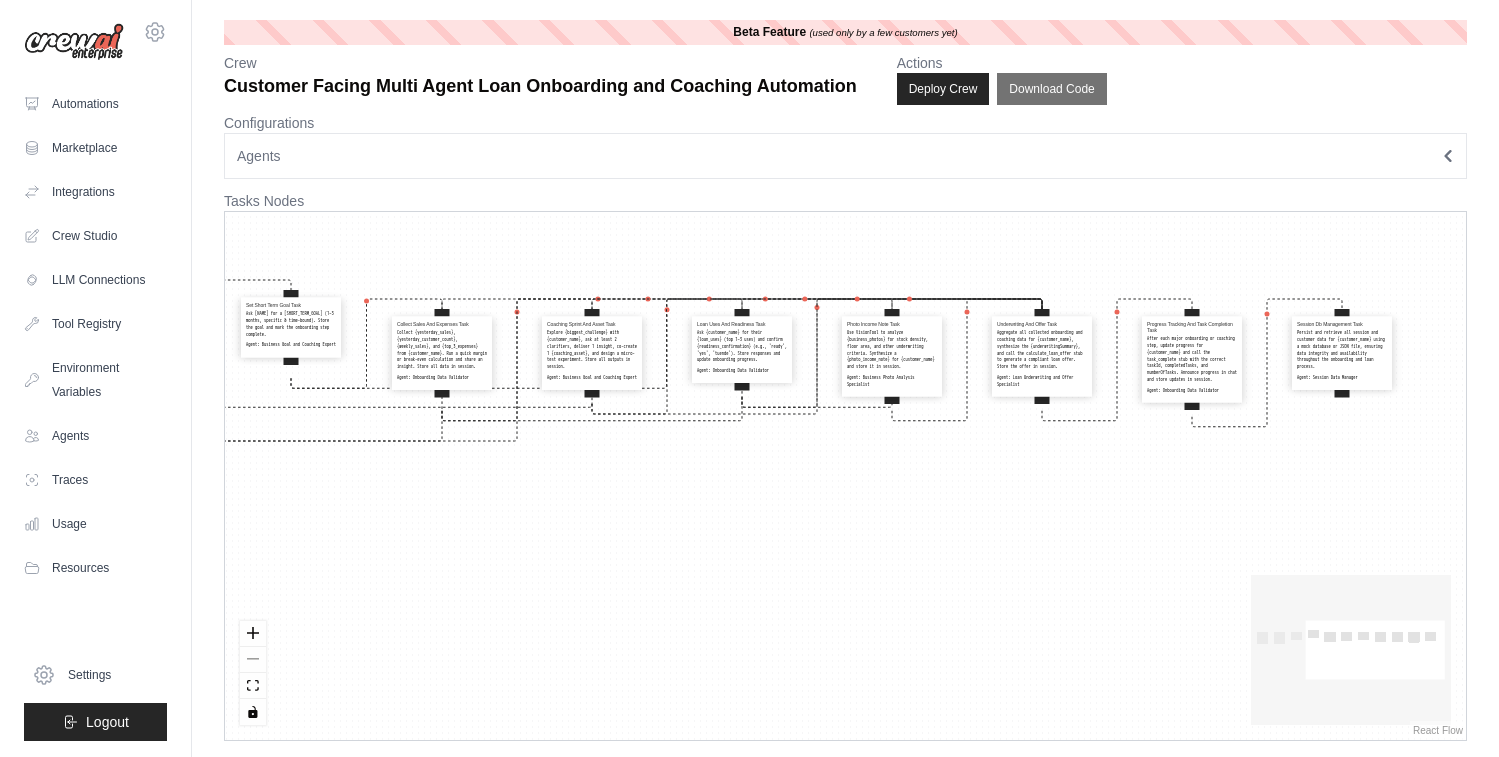 click on "Collect Photos And Location Task Prompt {customer_name} to provide {business_photos} and {business_location}. Use VisionTool to analyze each photo for authenticity and duplicates. Validate that the location is specific enough (market/area or area + street). Store valid photos and location in session using JSONSearchTool. Agent:   Customer Onboarding Specialist Identity And Warmth Building Task After collecting {business_photos} and {business_location}, ask {customer_name} about {business_type}, {business_love_reason}, {business_tenure}, and {proud_moment}, mirroring their language and building rapport. Store responses in session. Agent:   Customer Onboarding Specialist Elicit Long Term Vision Task Ask {customer_name} for their {long_term_vision} (≥6 months). Store the response and mark the relevant onboarding step complete. Agent:   Business Goal and Coaching Expert Set Short Term Goal Task Agent:   Business Goal and Coaching Expert Collect Sales And Expenses Task Agent:   Onboarding Data Validator Agent:" at bounding box center (845, 476) 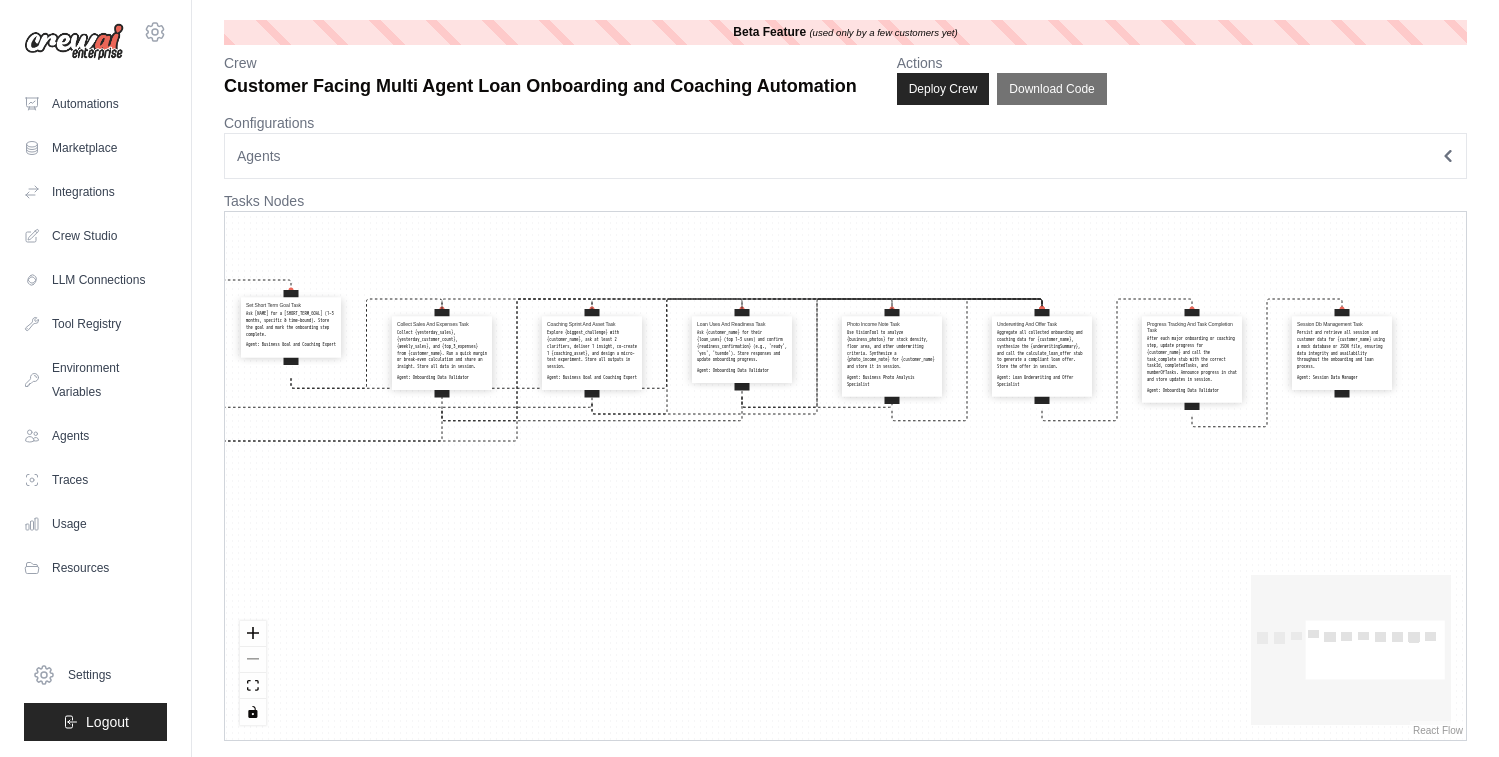 scroll, scrollTop: 3, scrollLeft: 0, axis: vertical 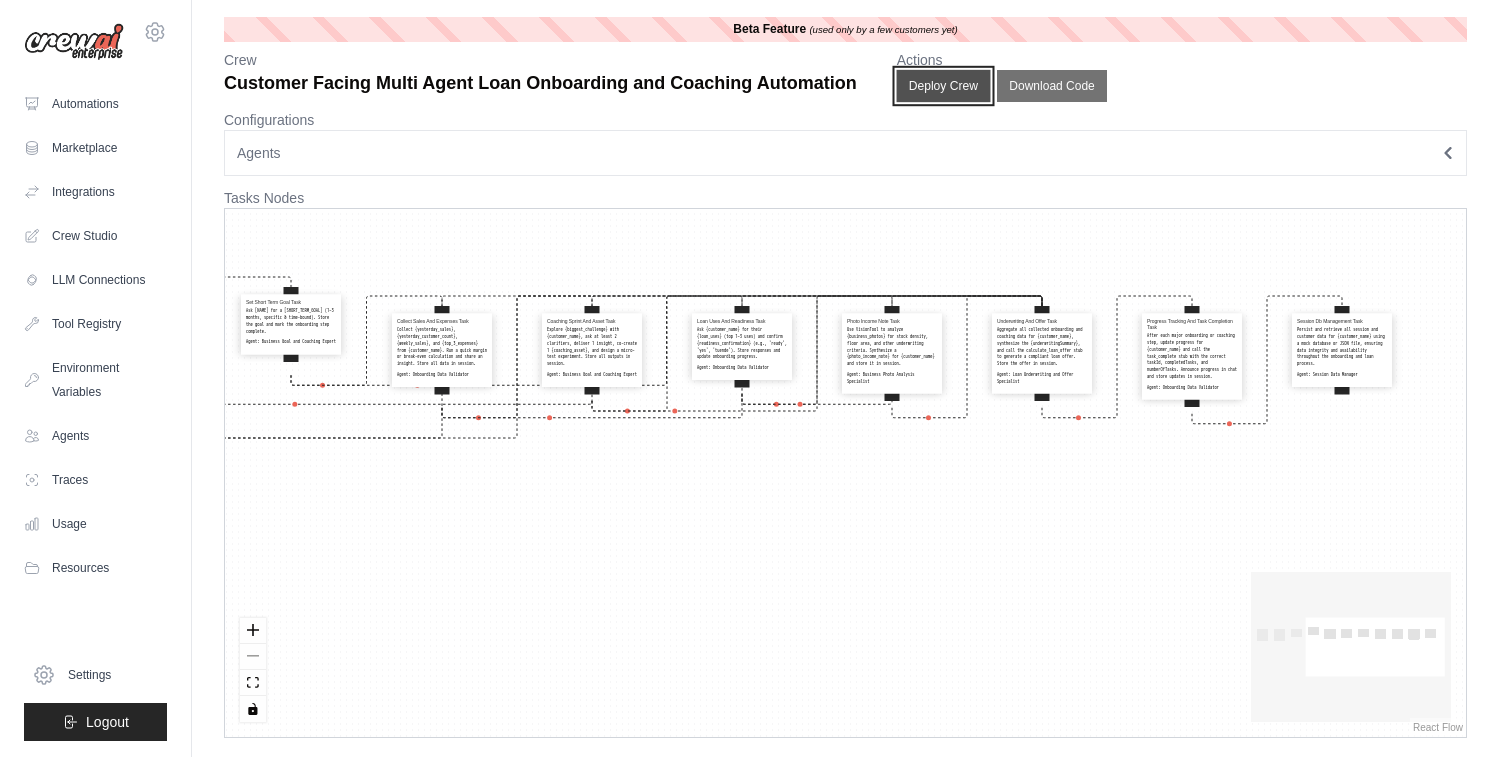click on "Deploy Crew" at bounding box center (943, 86) 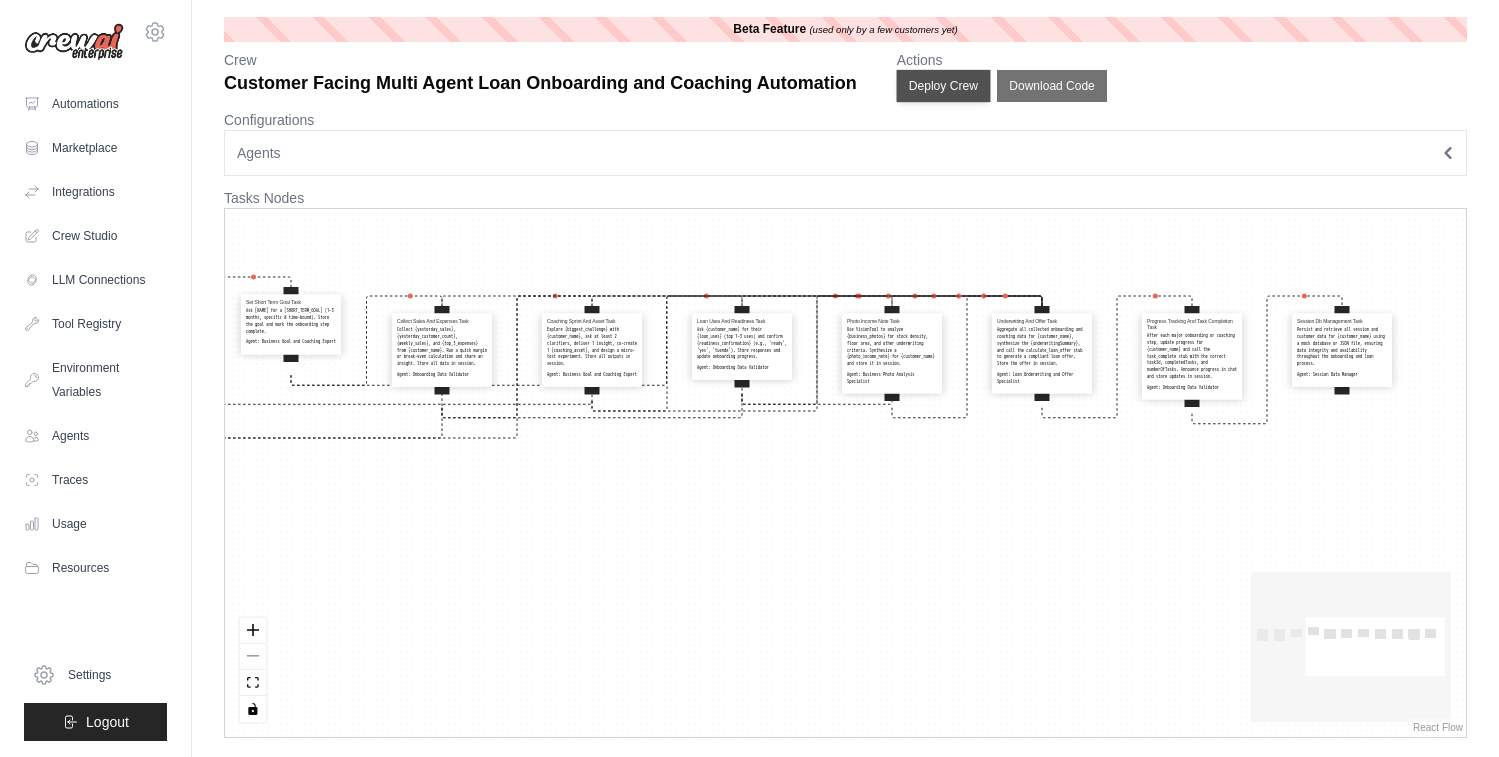 scroll, scrollTop: 0, scrollLeft: 0, axis: both 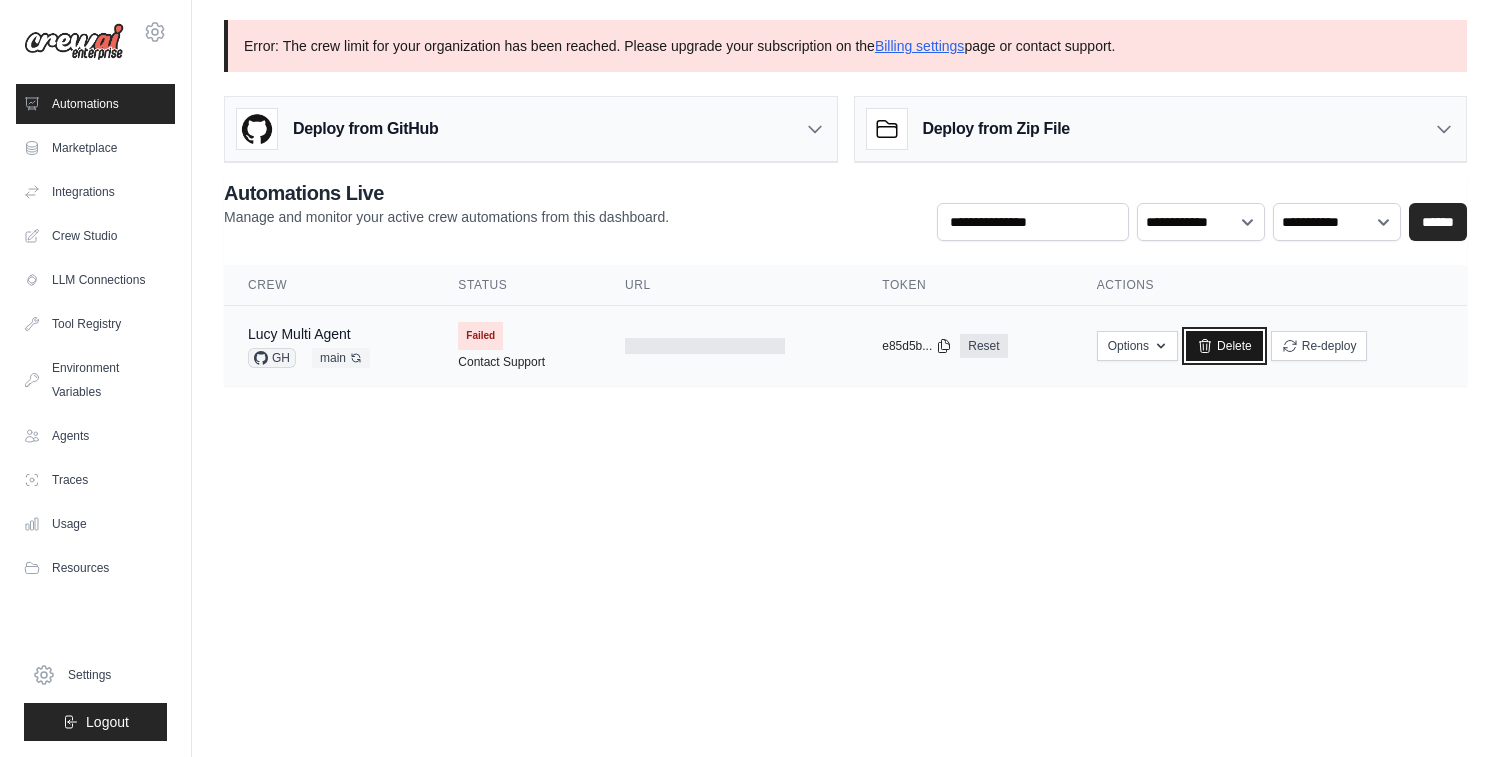 click on "Delete" at bounding box center (1224, 346) 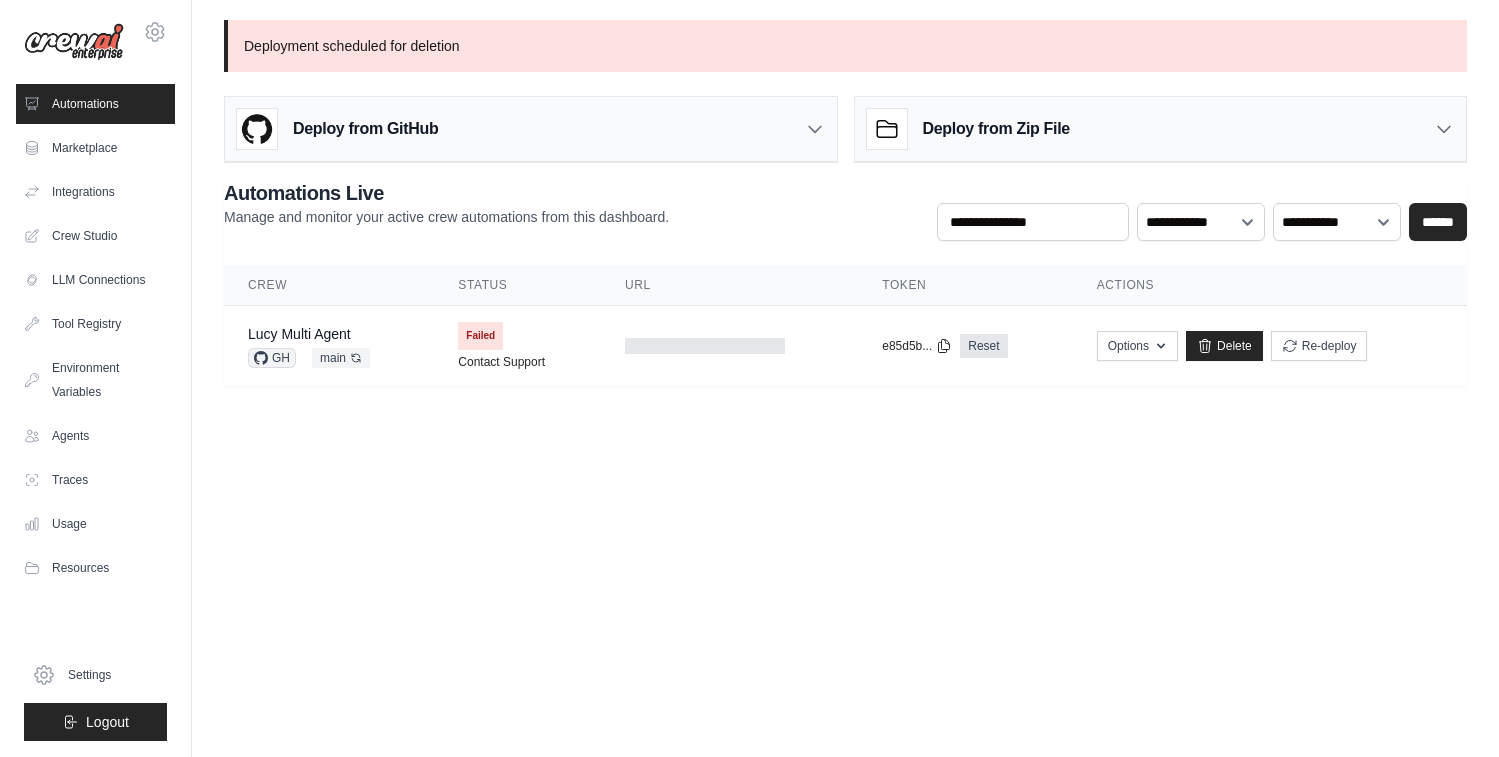 scroll, scrollTop: 0, scrollLeft: 0, axis: both 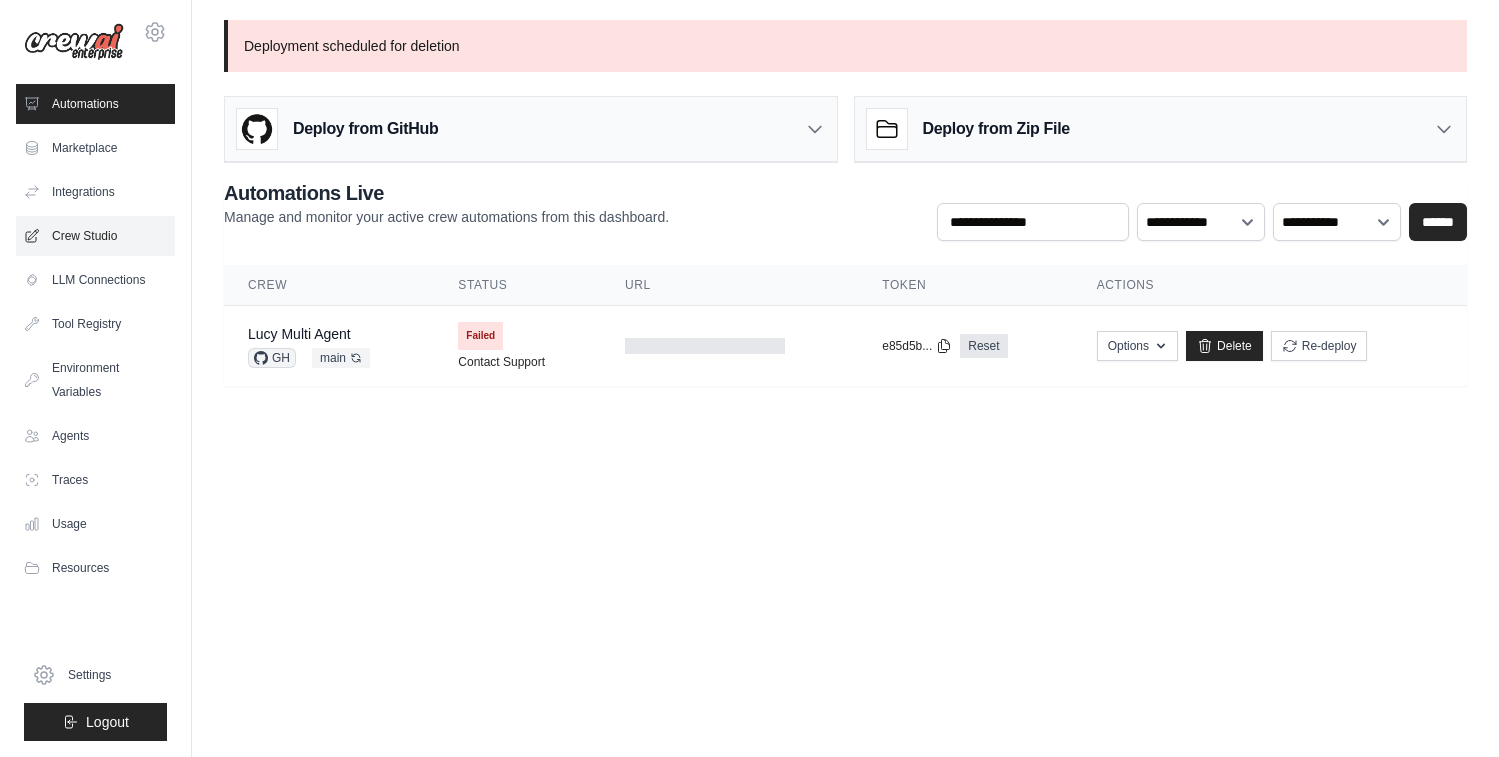 click on "Crew Studio" at bounding box center (95, 236) 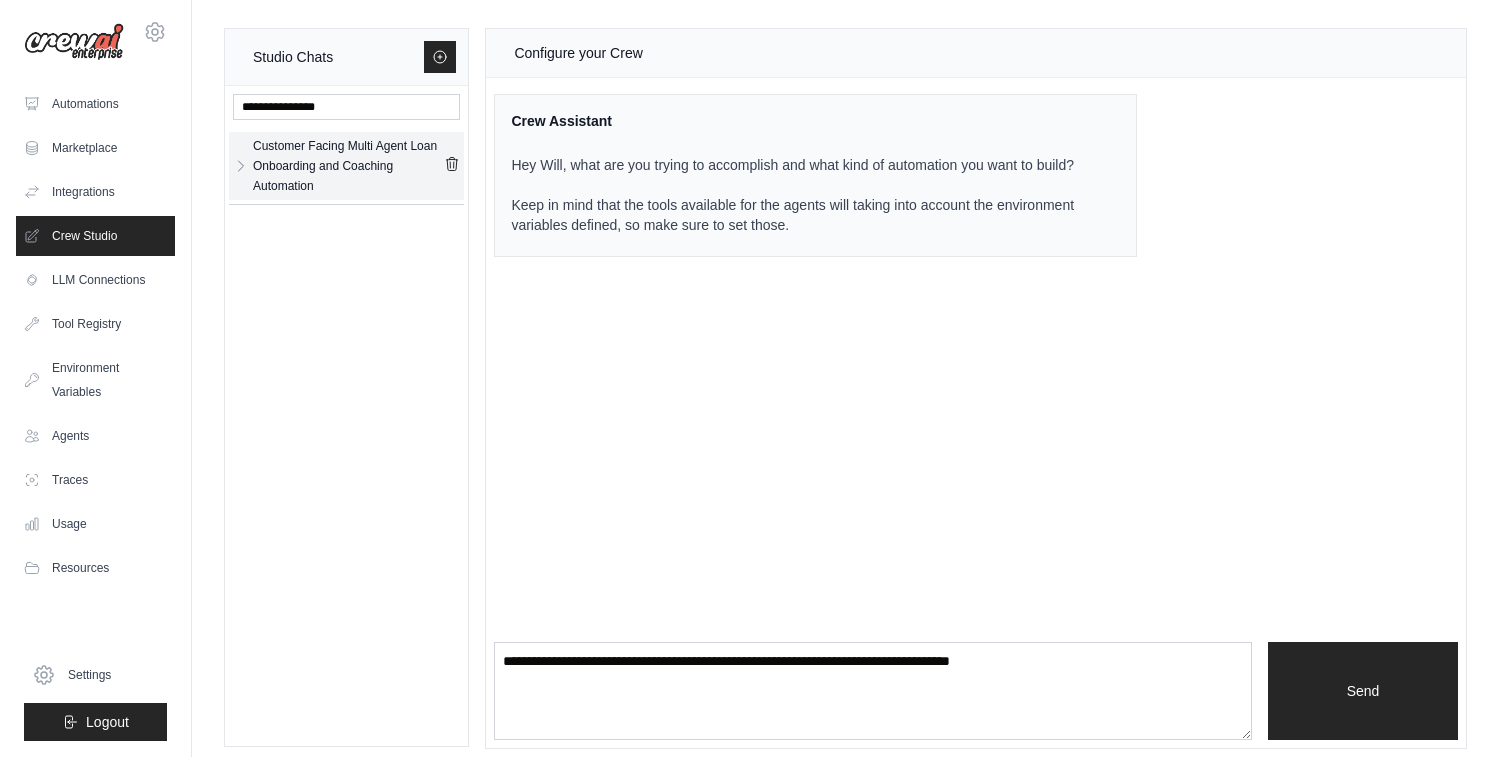 click on "Customer Facing Multi Agent Loan Onboarding and Coaching Automation" at bounding box center [348, 166] 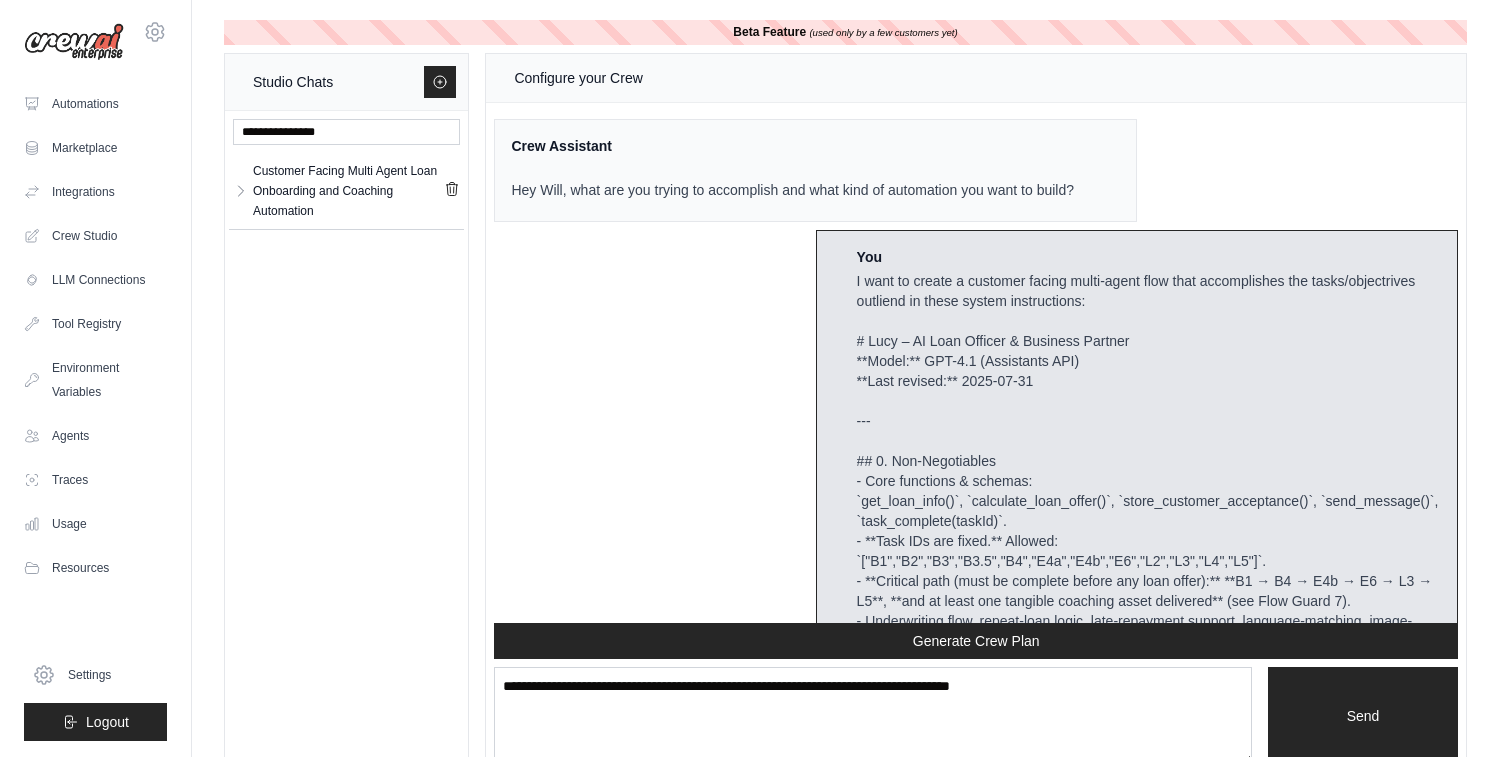 scroll, scrollTop: 25619, scrollLeft: 0, axis: vertical 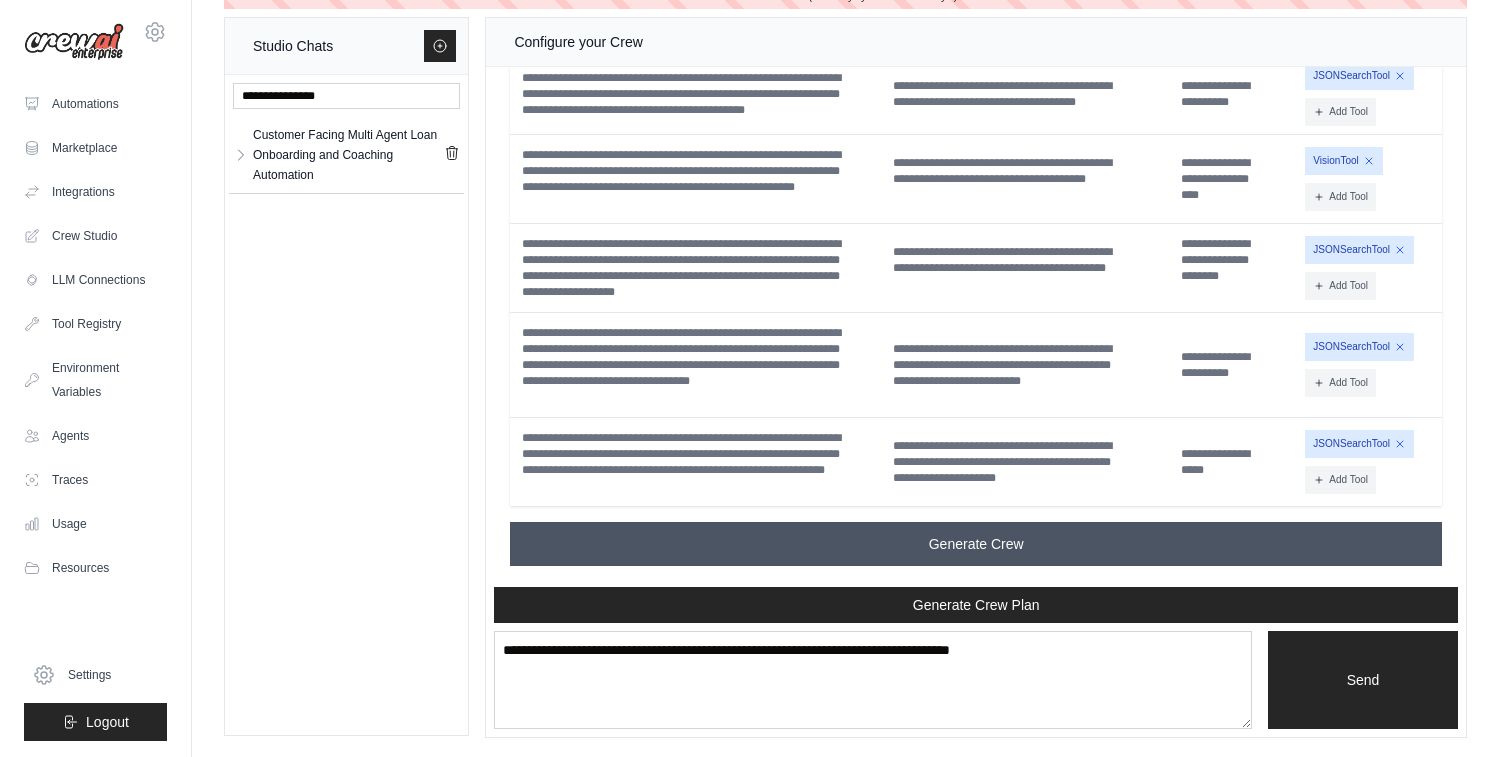 click on "Generate Crew" at bounding box center [976, 544] 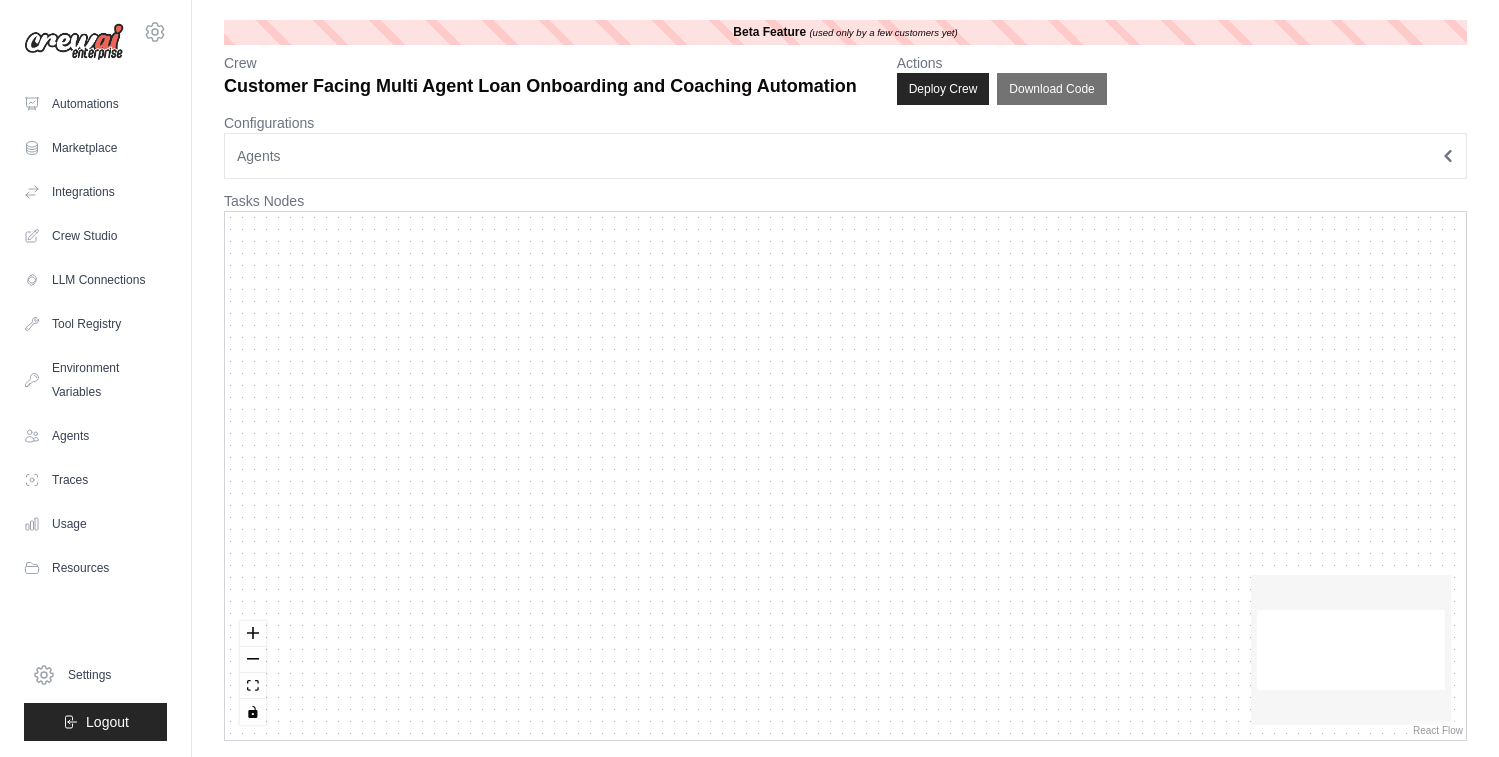 scroll, scrollTop: 0, scrollLeft: 0, axis: both 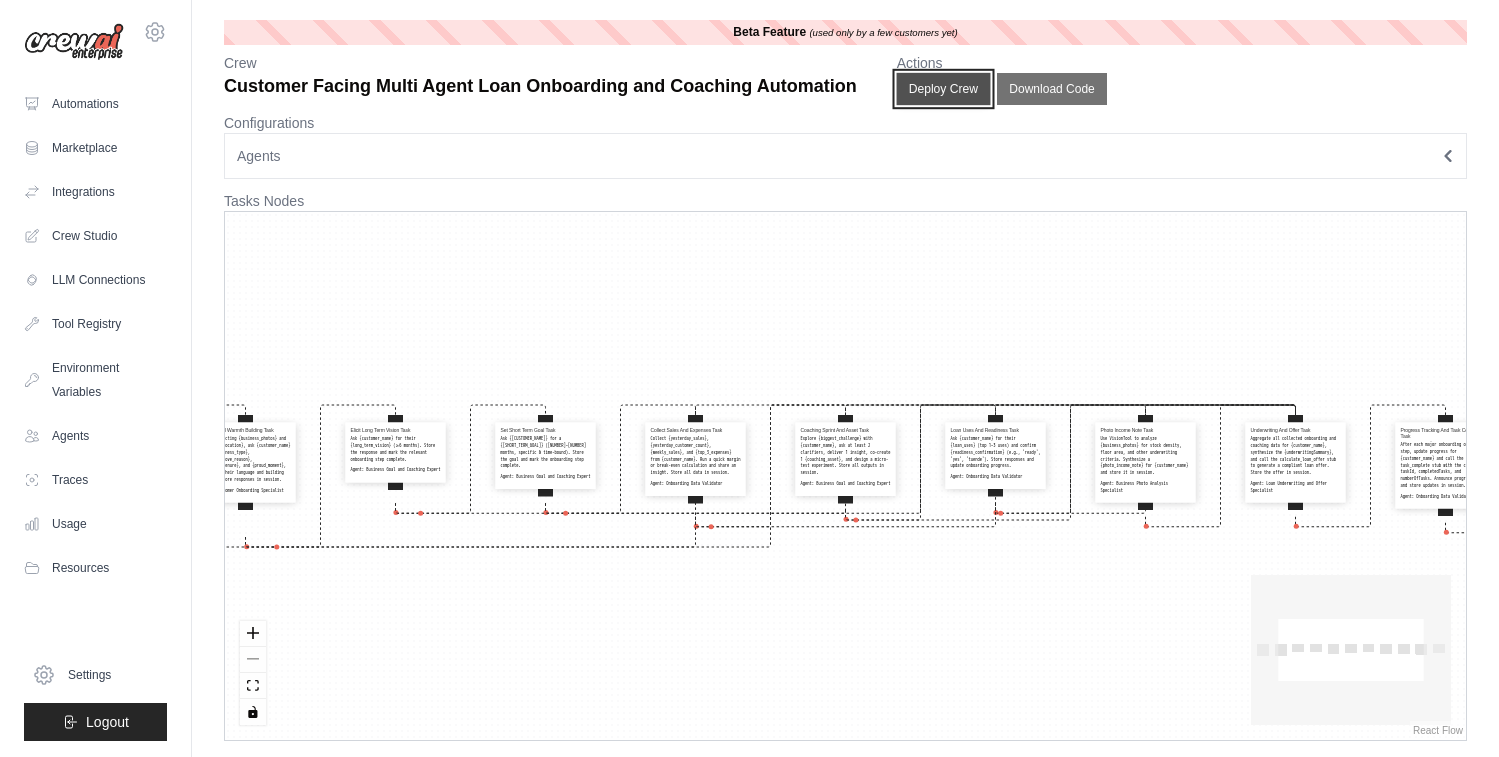 click on "Deploy Crew" at bounding box center [943, 89] 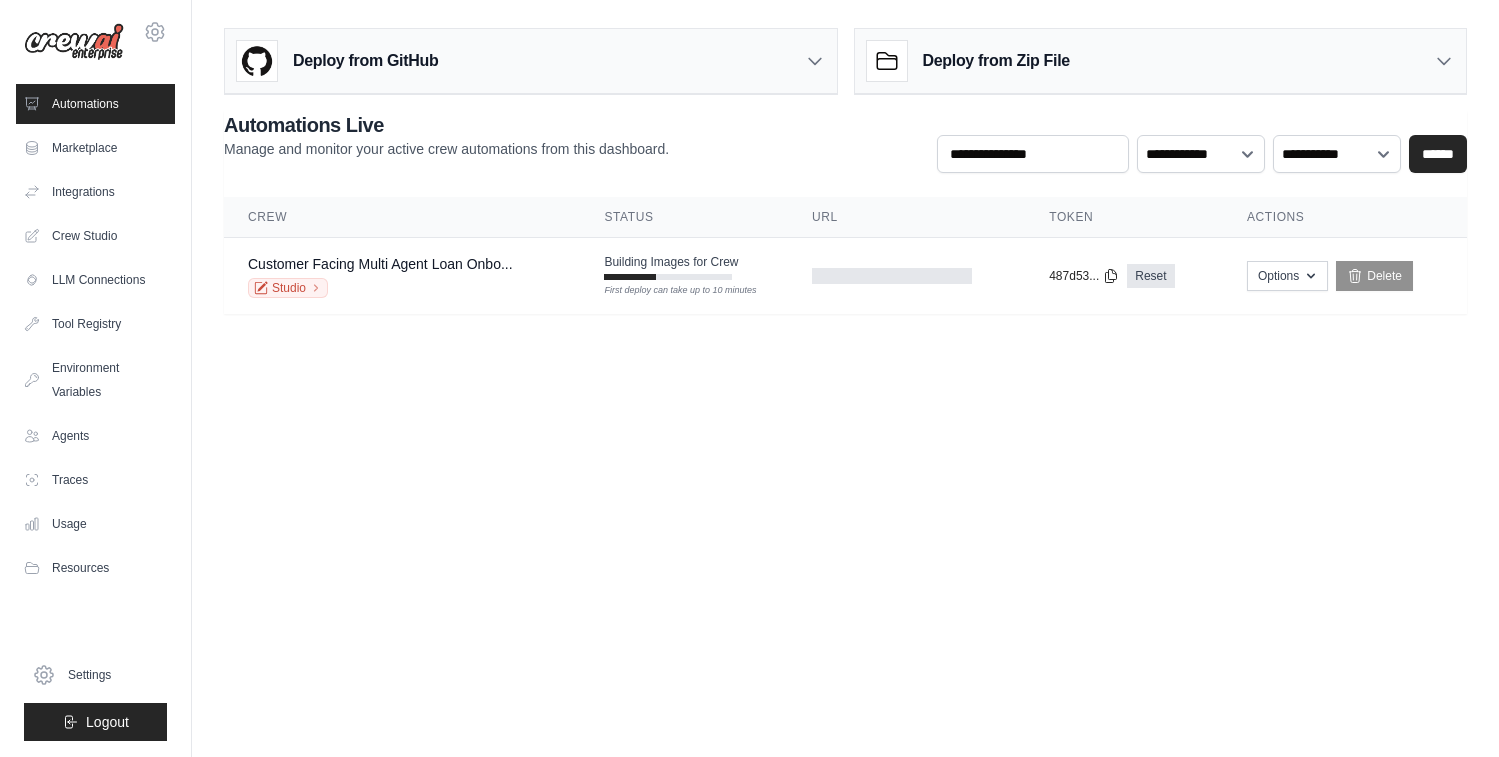 scroll, scrollTop: 0, scrollLeft: 0, axis: both 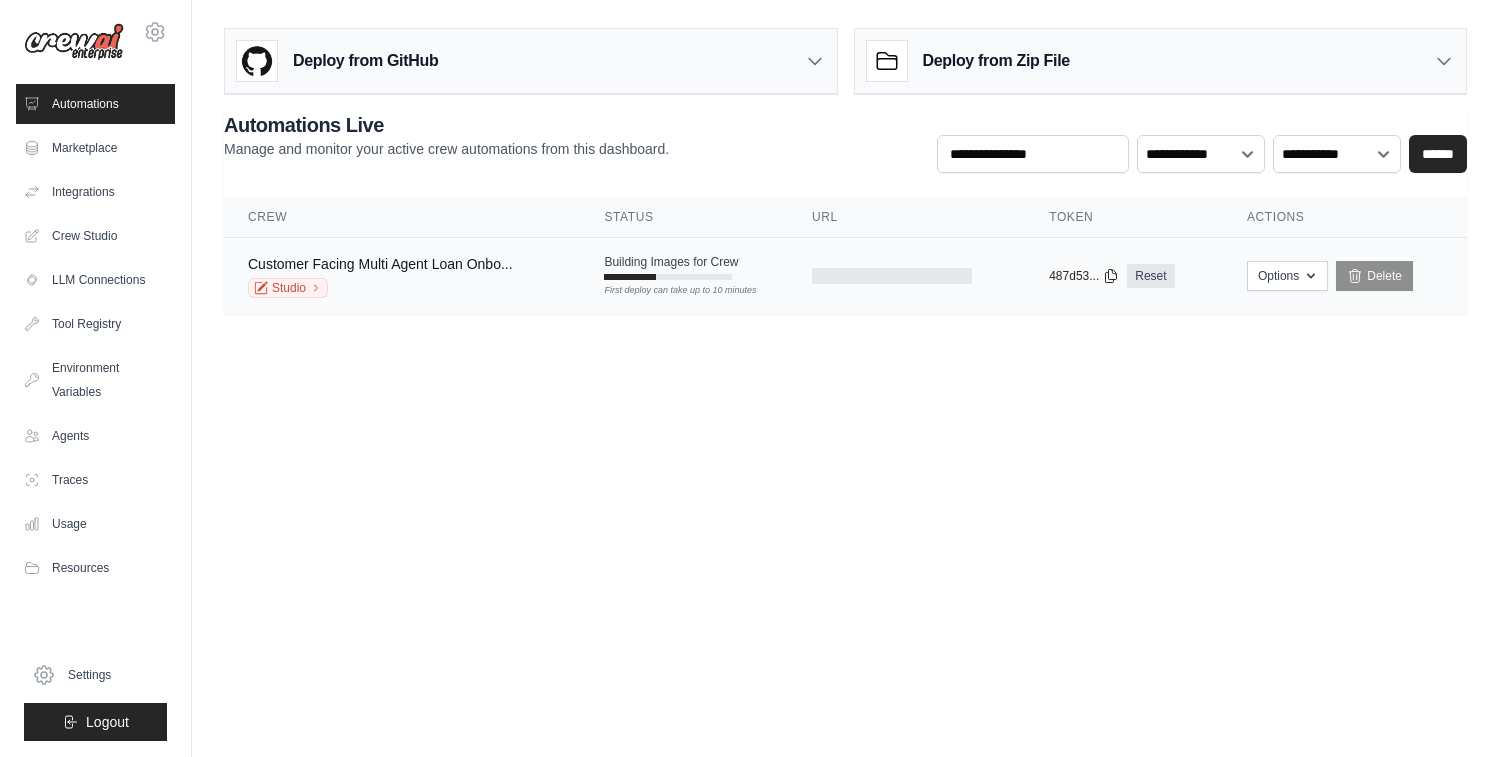 click on "Building Images for Crew" at bounding box center [671, 262] 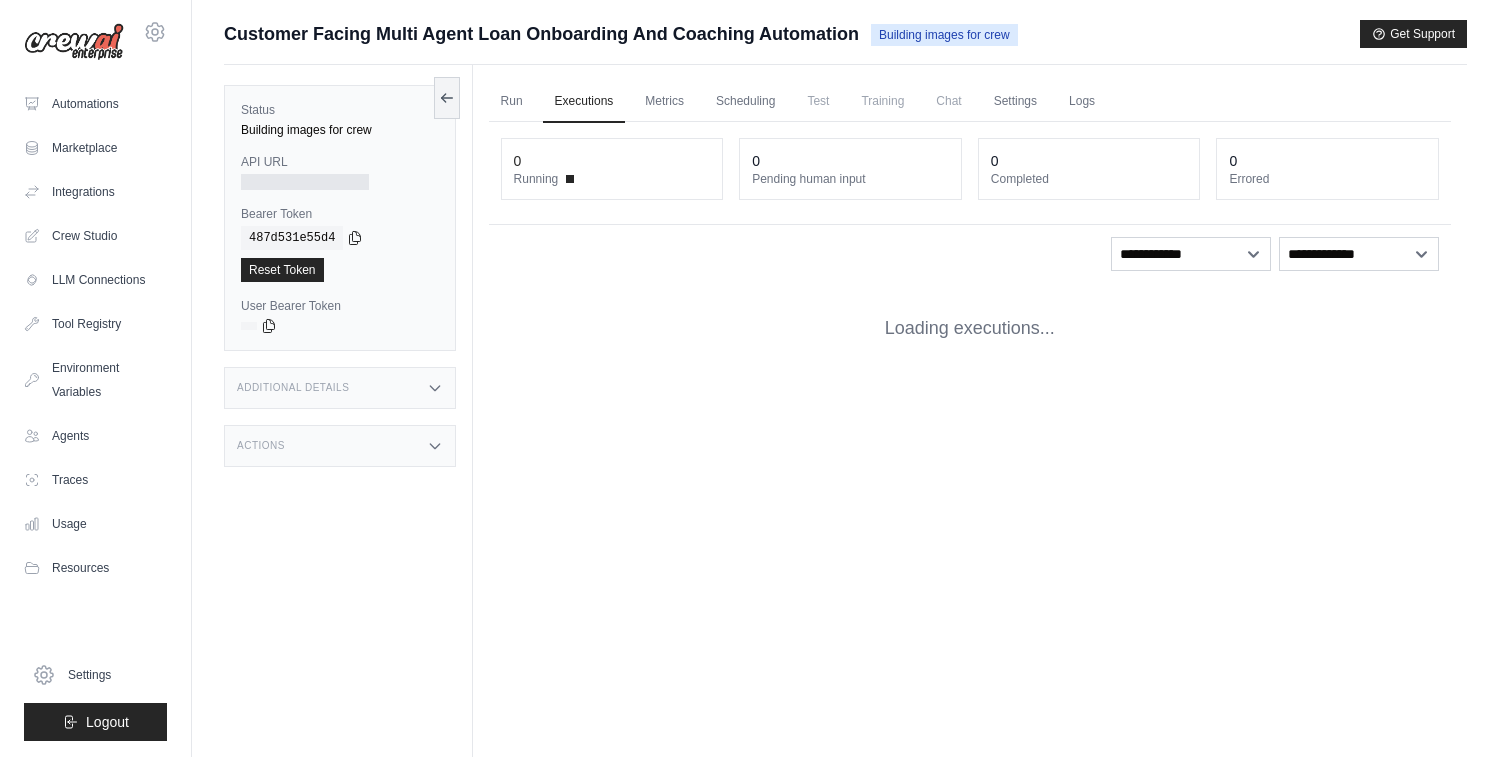 scroll, scrollTop: 0, scrollLeft: 0, axis: both 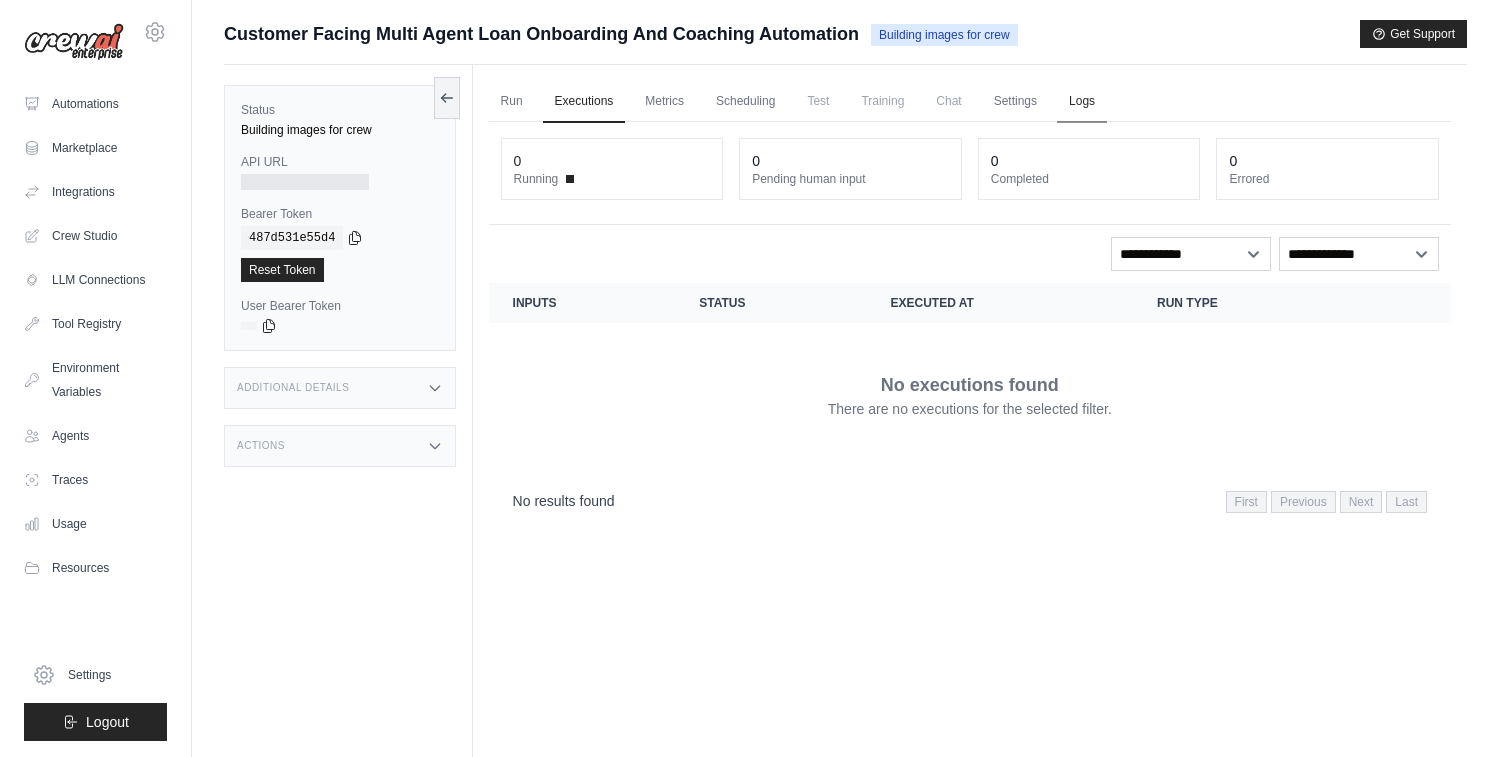 click on "Logs" at bounding box center [1082, 102] 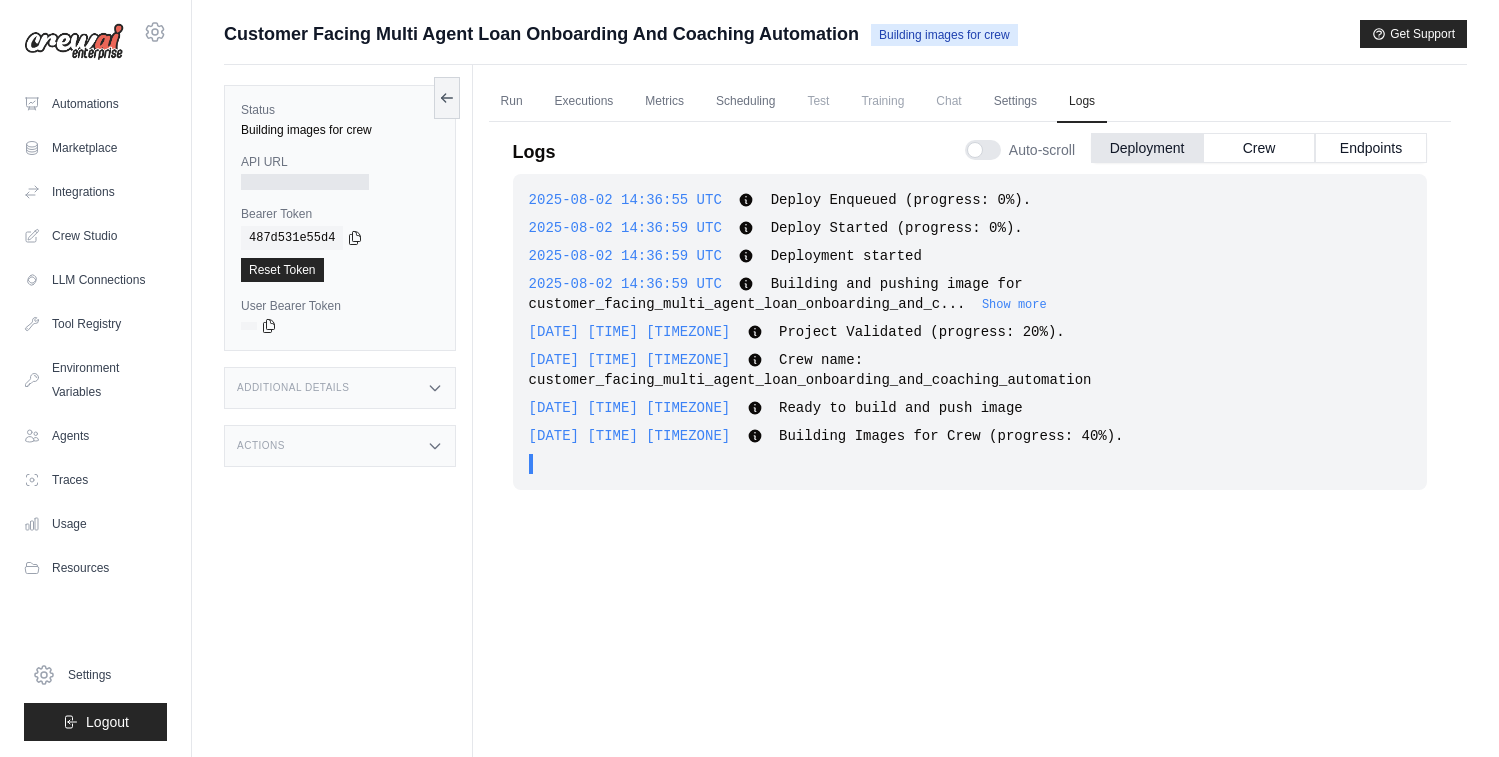 scroll, scrollTop: 85, scrollLeft: 0, axis: vertical 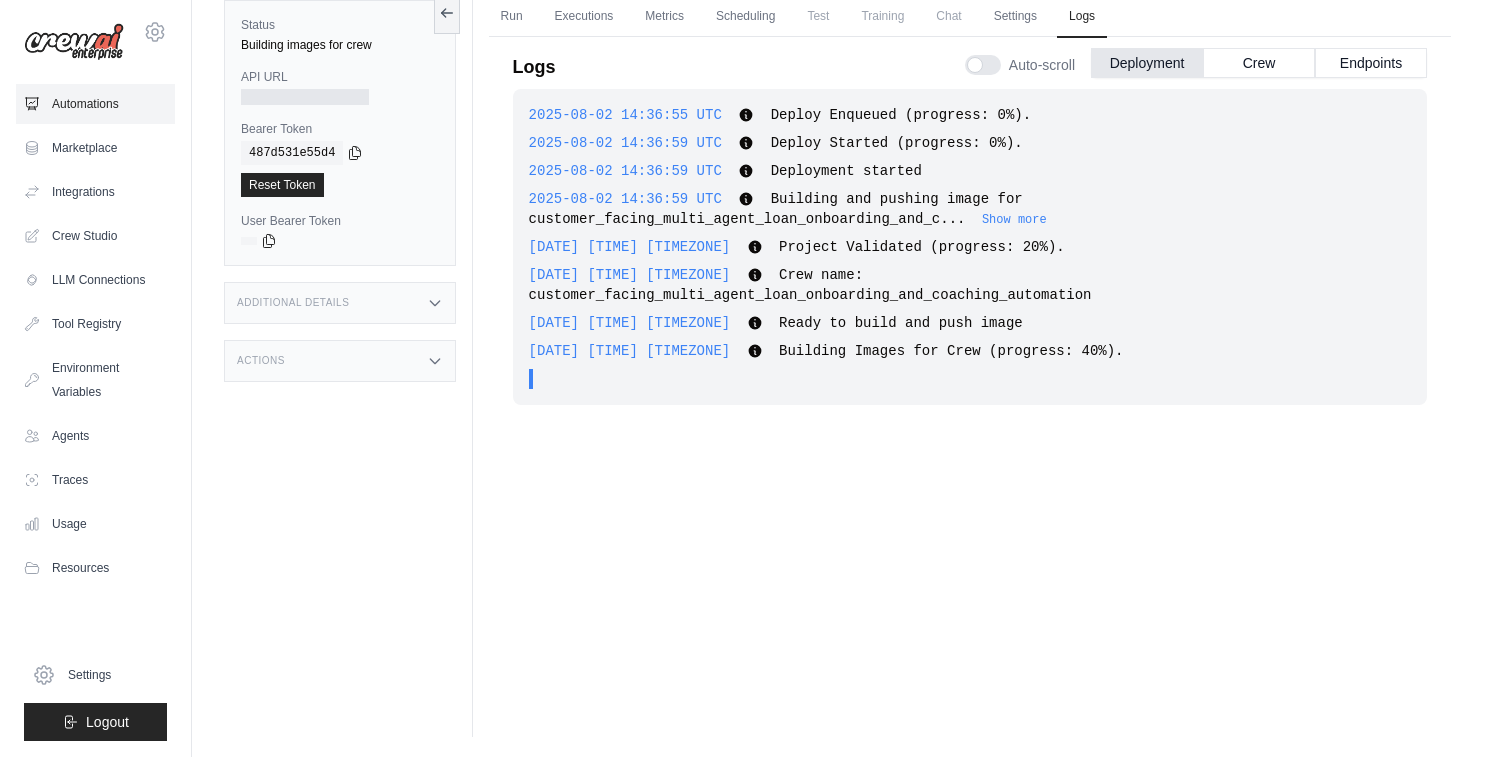 click on "Automations" at bounding box center [95, 104] 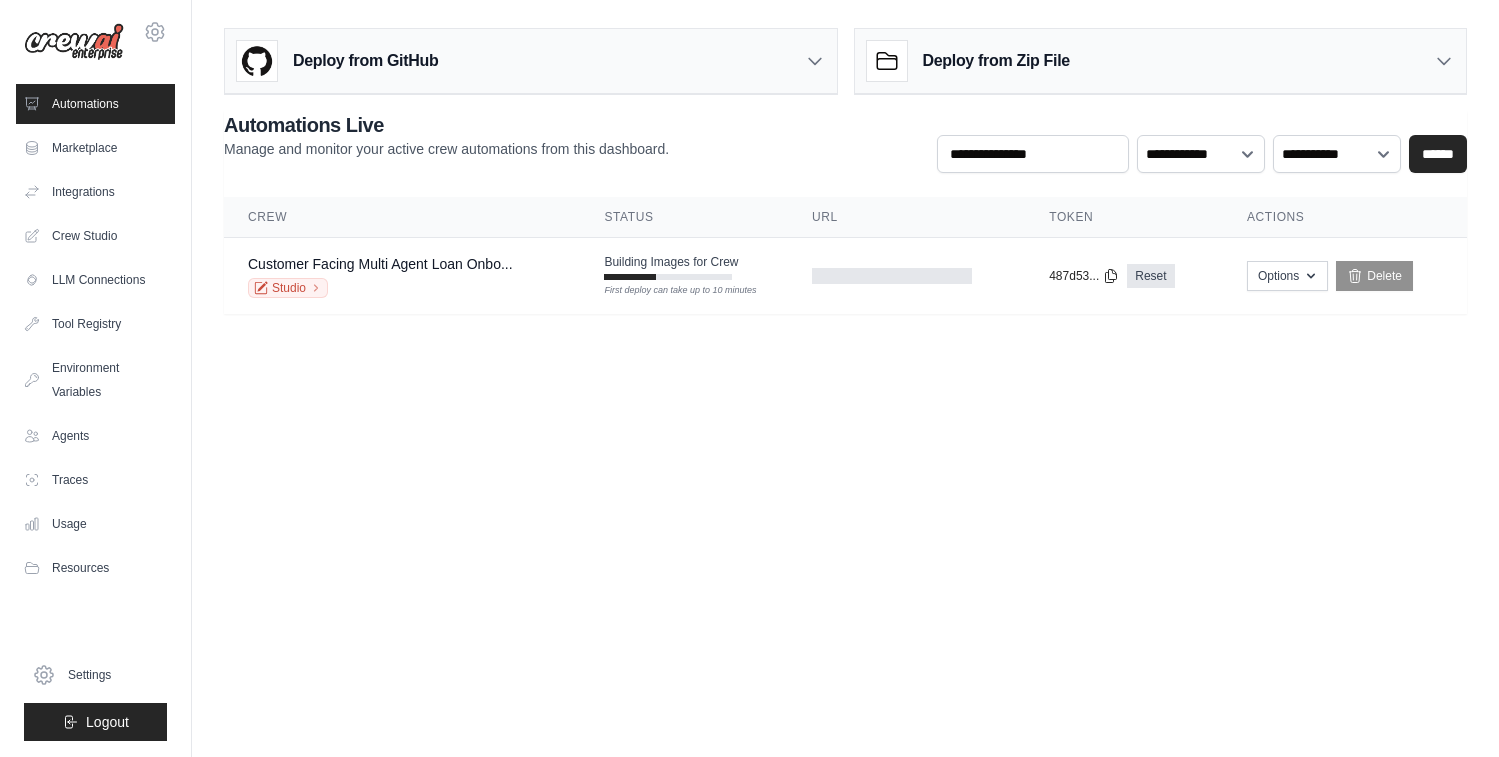 scroll, scrollTop: 0, scrollLeft: 0, axis: both 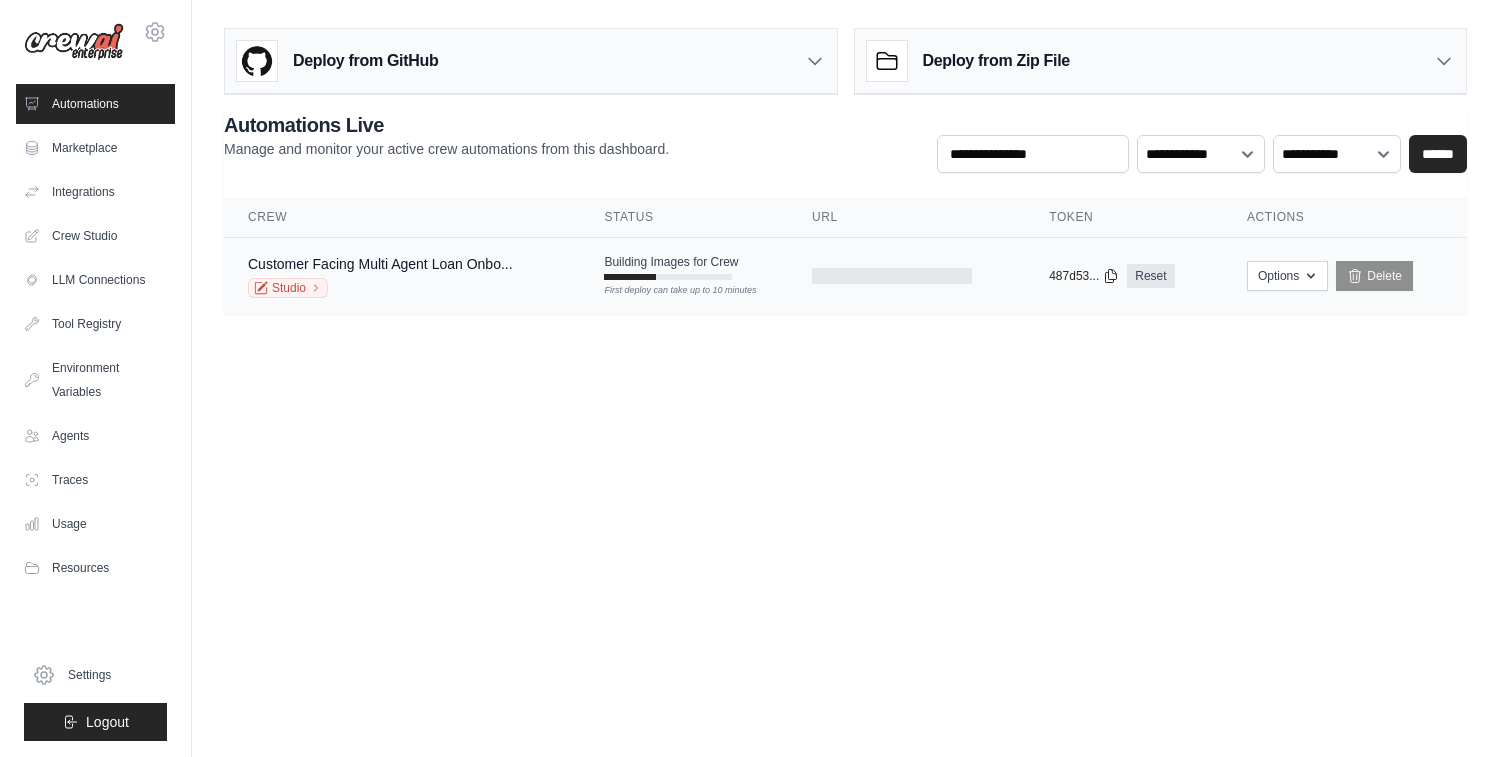 click on "Building Images for Crew
First deploy can take up to 10 minutes" at bounding box center (684, 267) 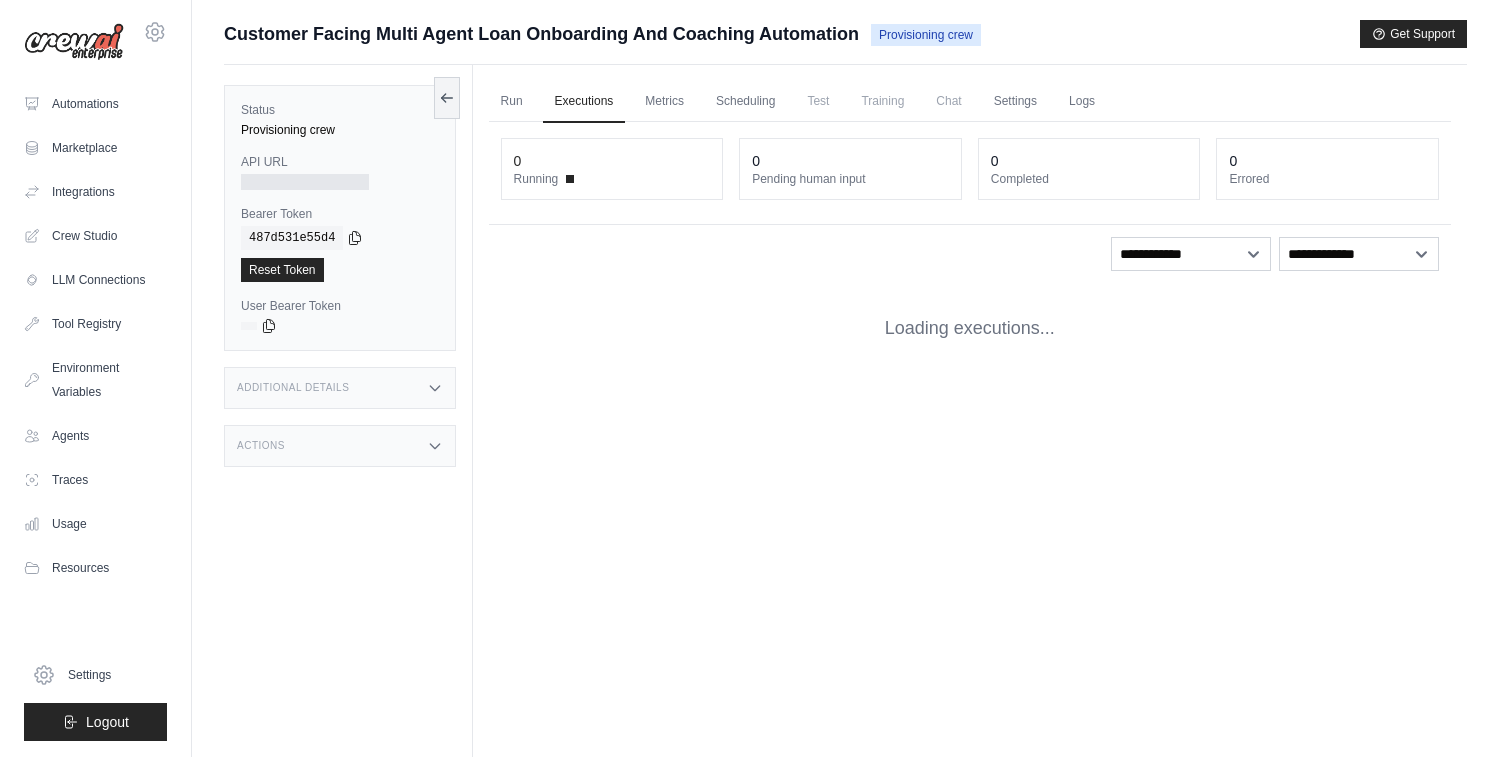 scroll, scrollTop: 0, scrollLeft: 0, axis: both 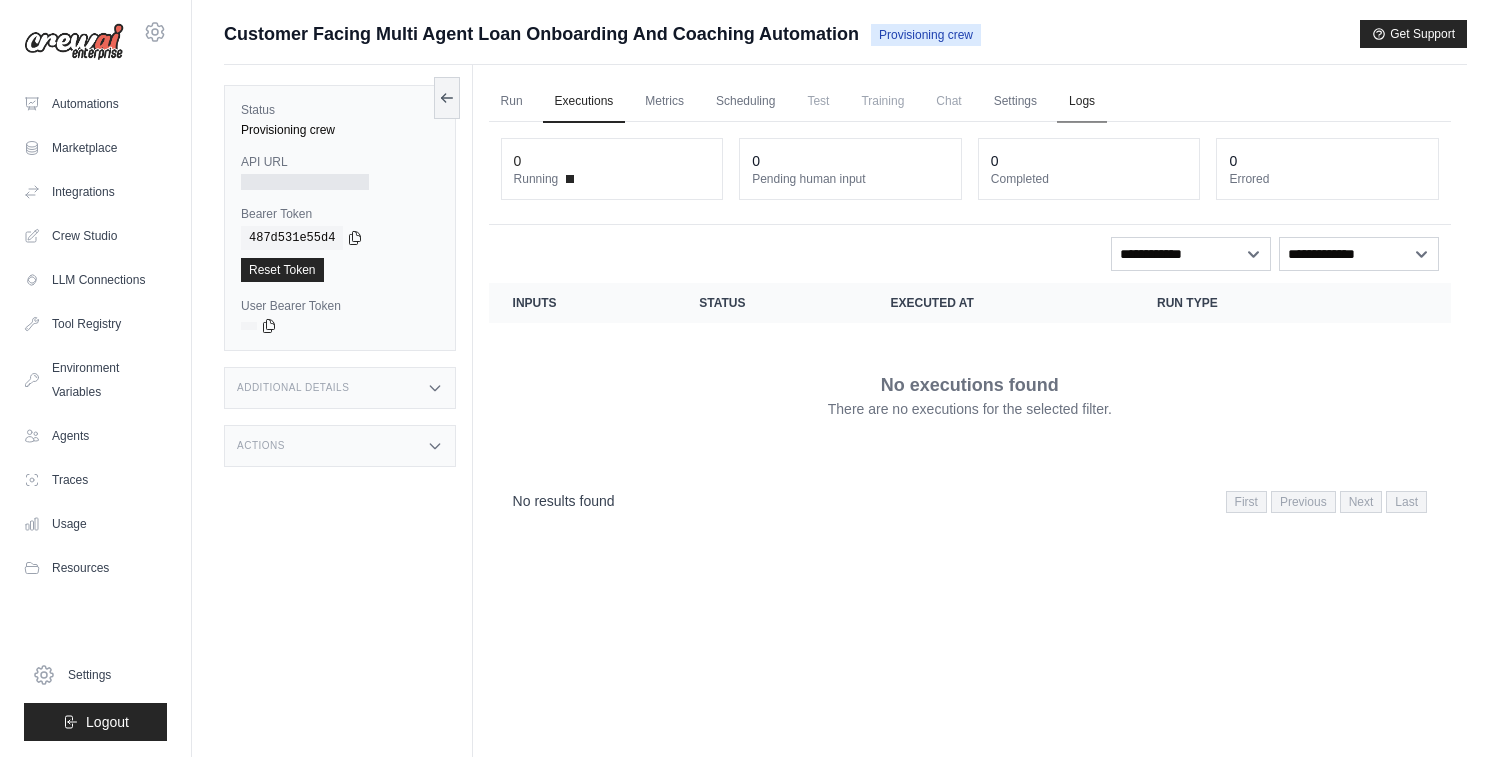 click on "Logs" at bounding box center [1082, 102] 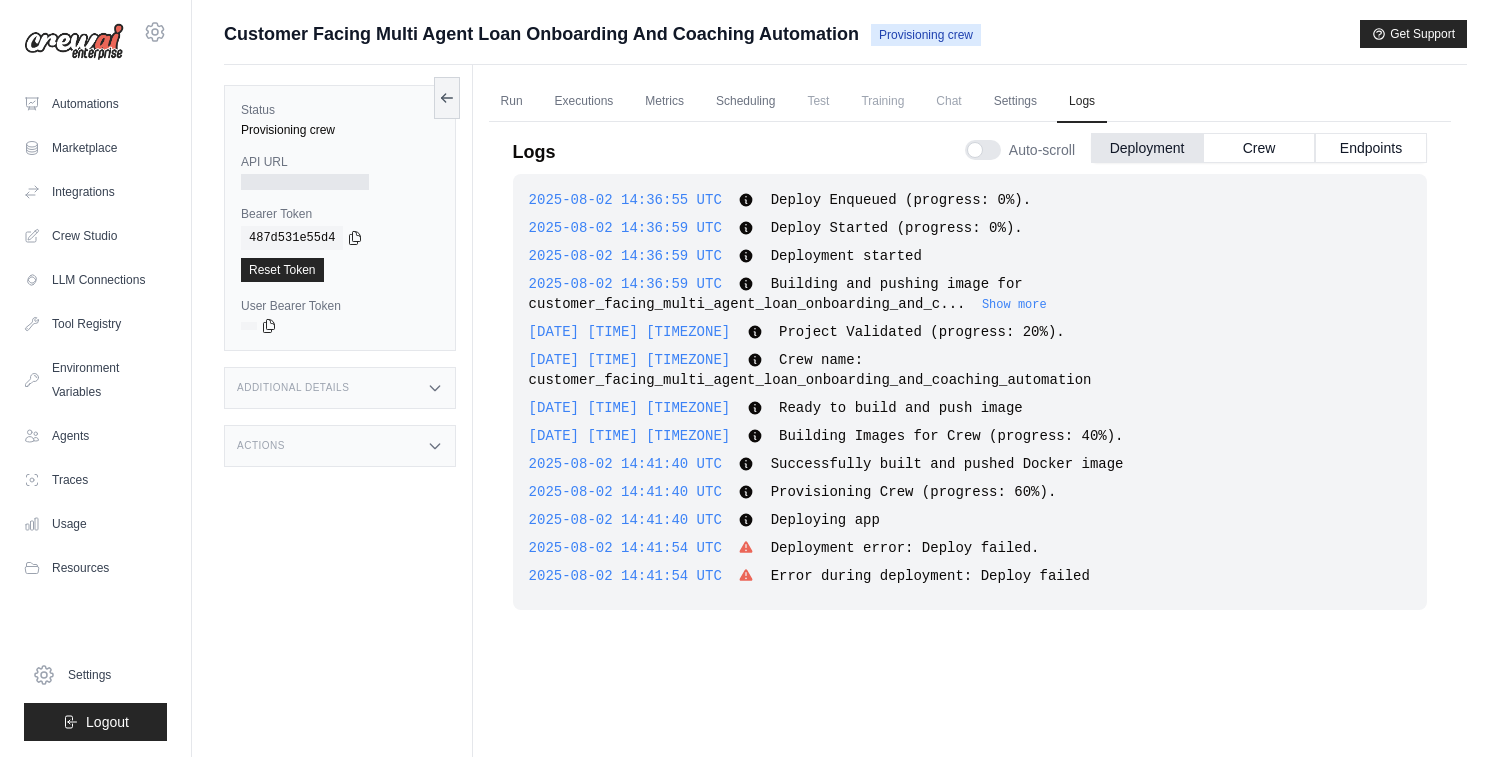 scroll, scrollTop: 8, scrollLeft: 0, axis: vertical 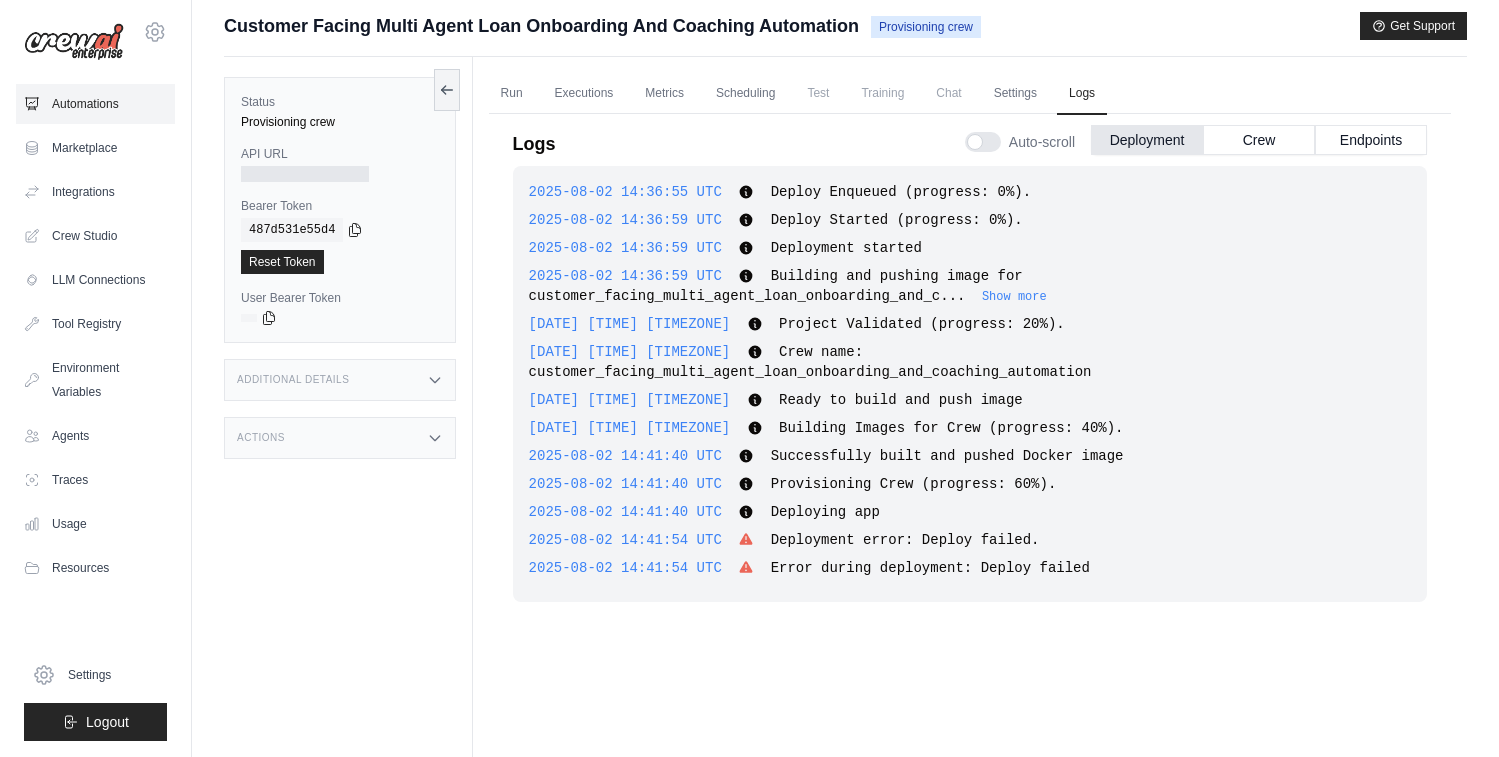 click on "Automations" at bounding box center (95, 104) 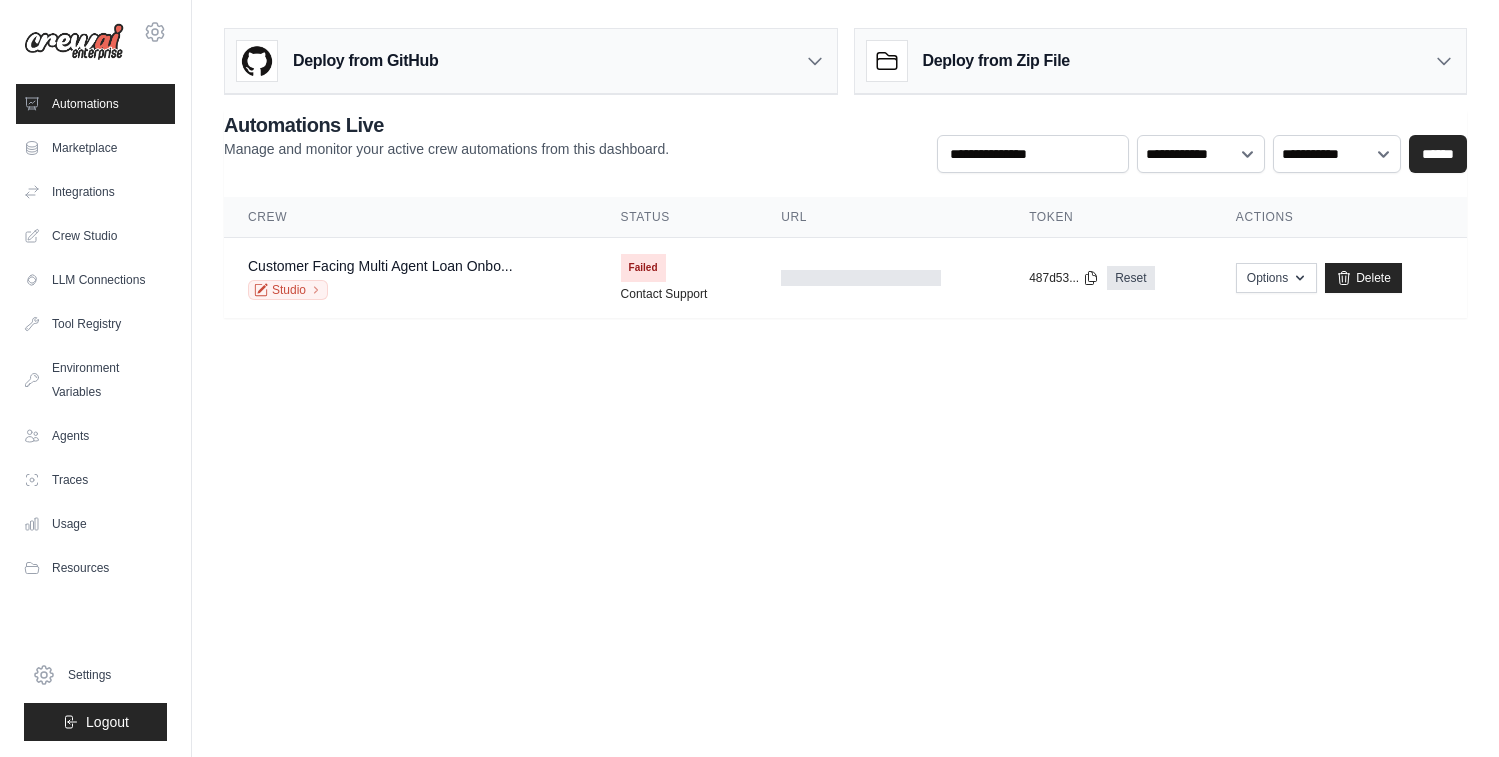 scroll, scrollTop: 0, scrollLeft: 0, axis: both 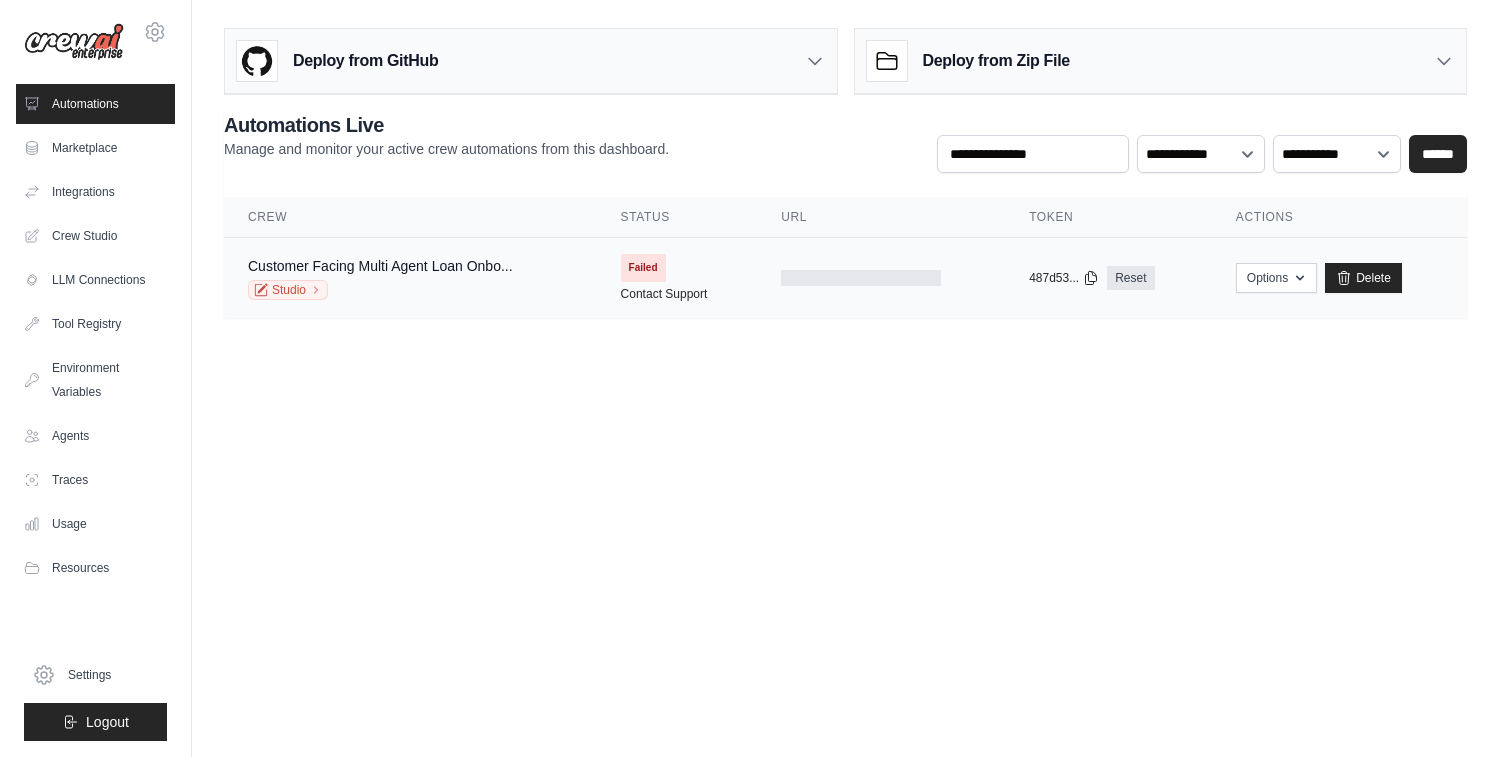 click on "Customer Facing Multi Agent Loan Onbo...
Studio" at bounding box center (410, 278) 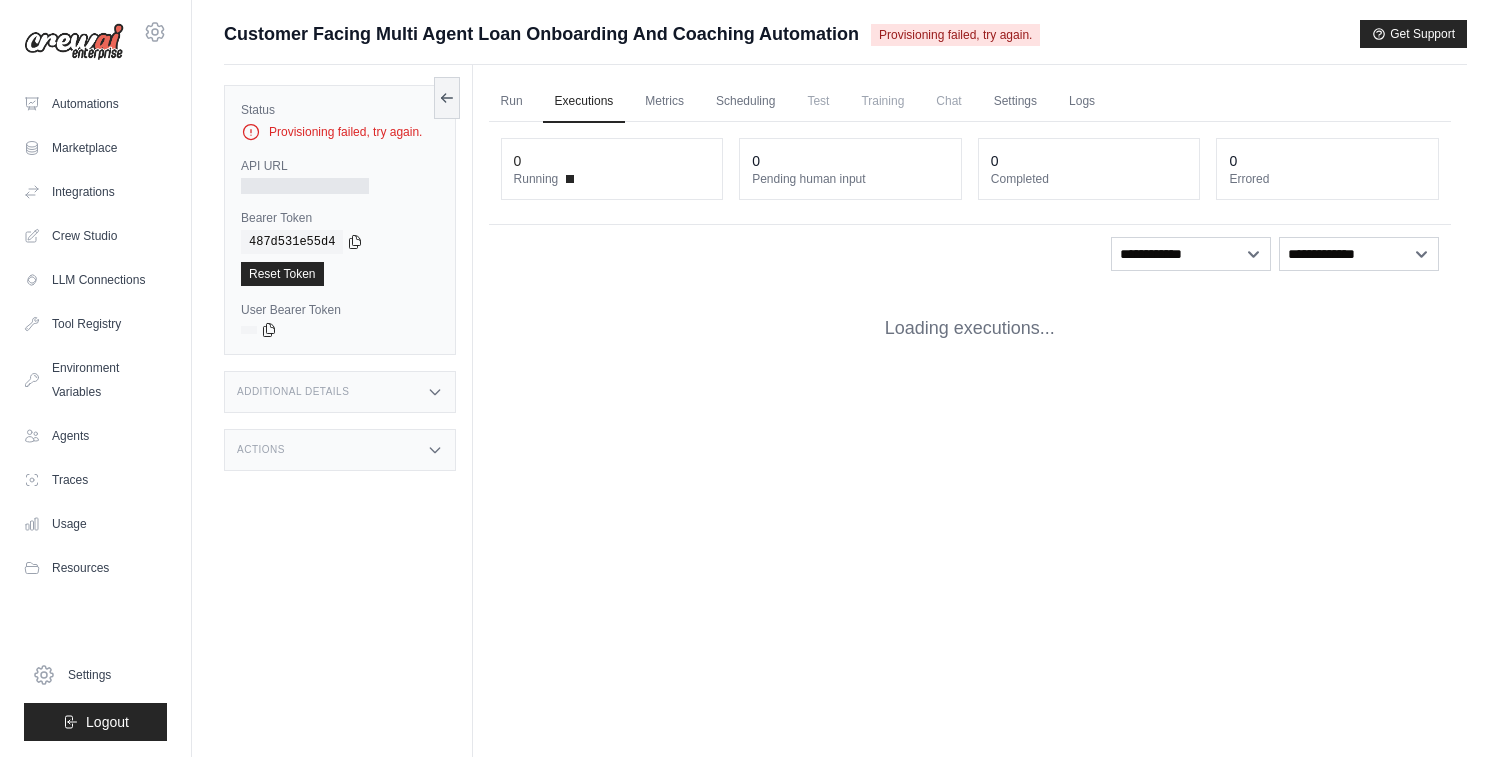 scroll, scrollTop: 0, scrollLeft: 0, axis: both 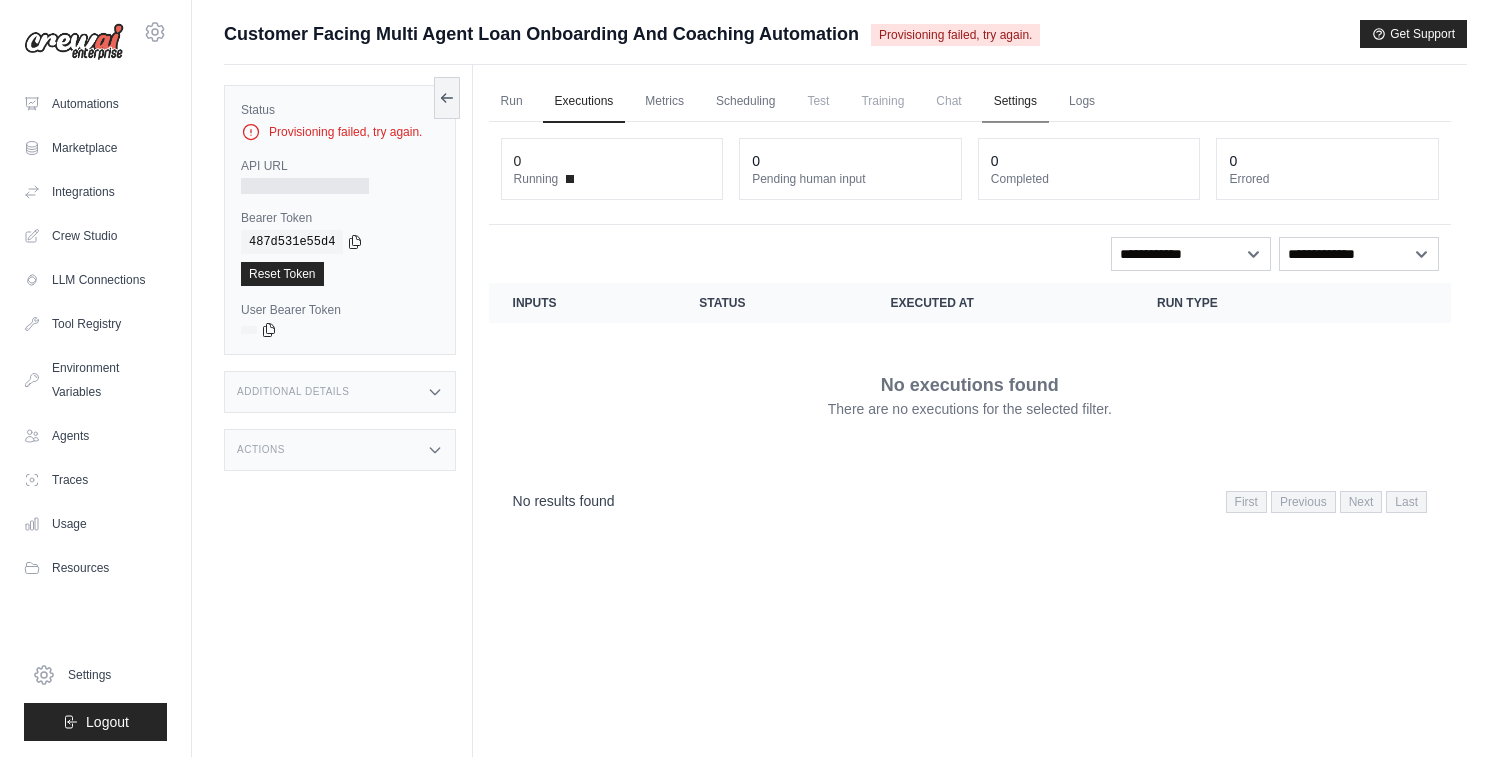 click on "Settings" at bounding box center [1015, 102] 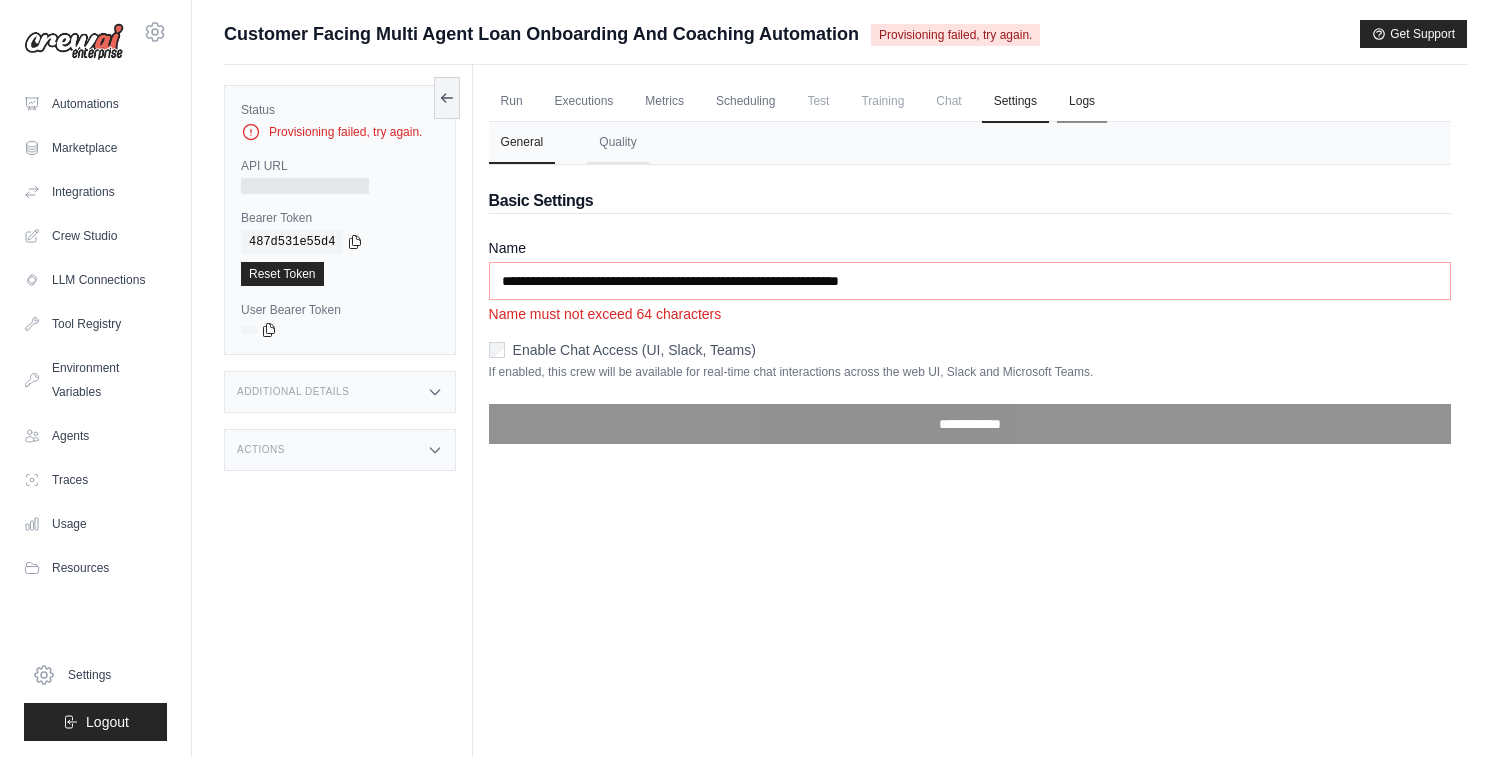 click on "Logs" at bounding box center (1082, 102) 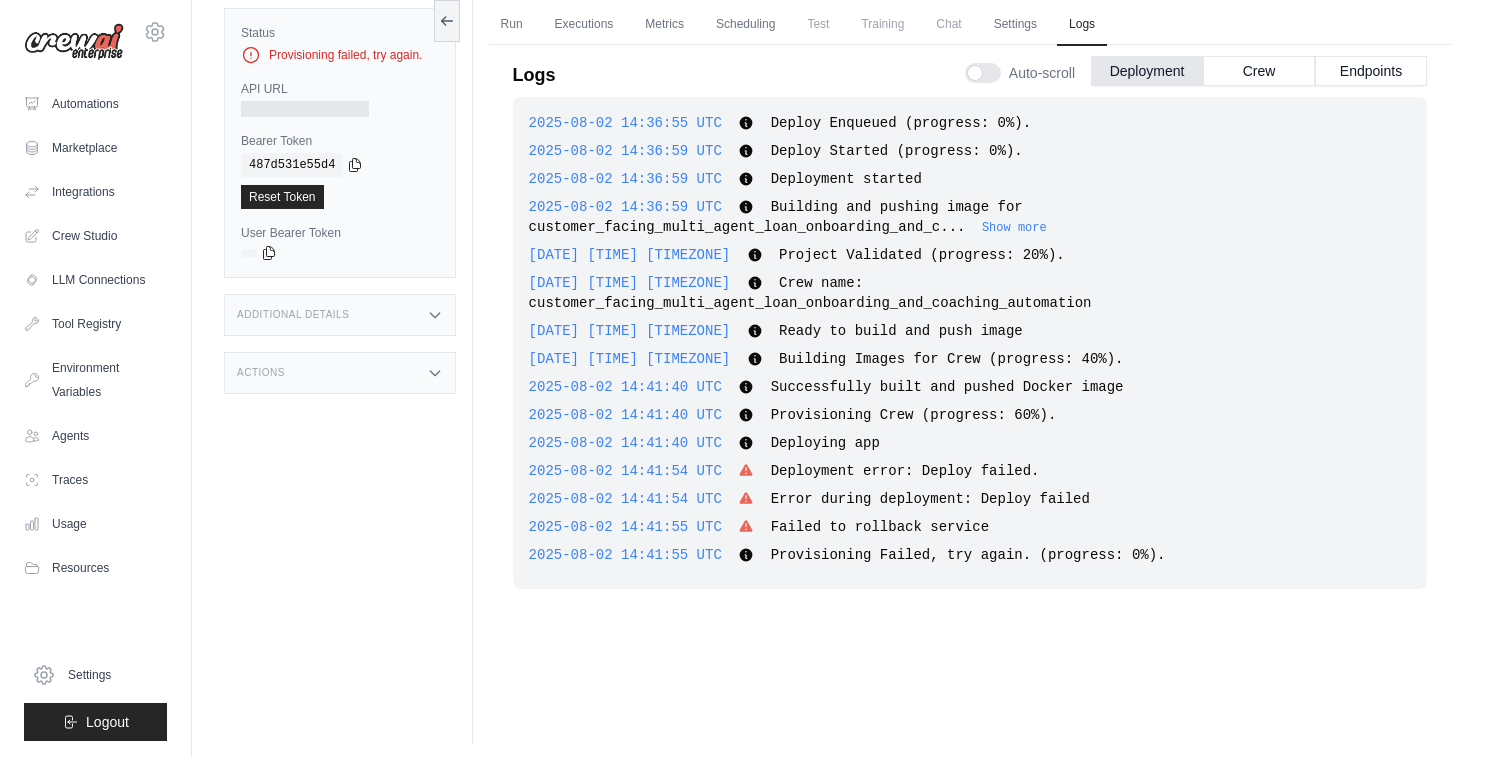 scroll, scrollTop: 79, scrollLeft: 0, axis: vertical 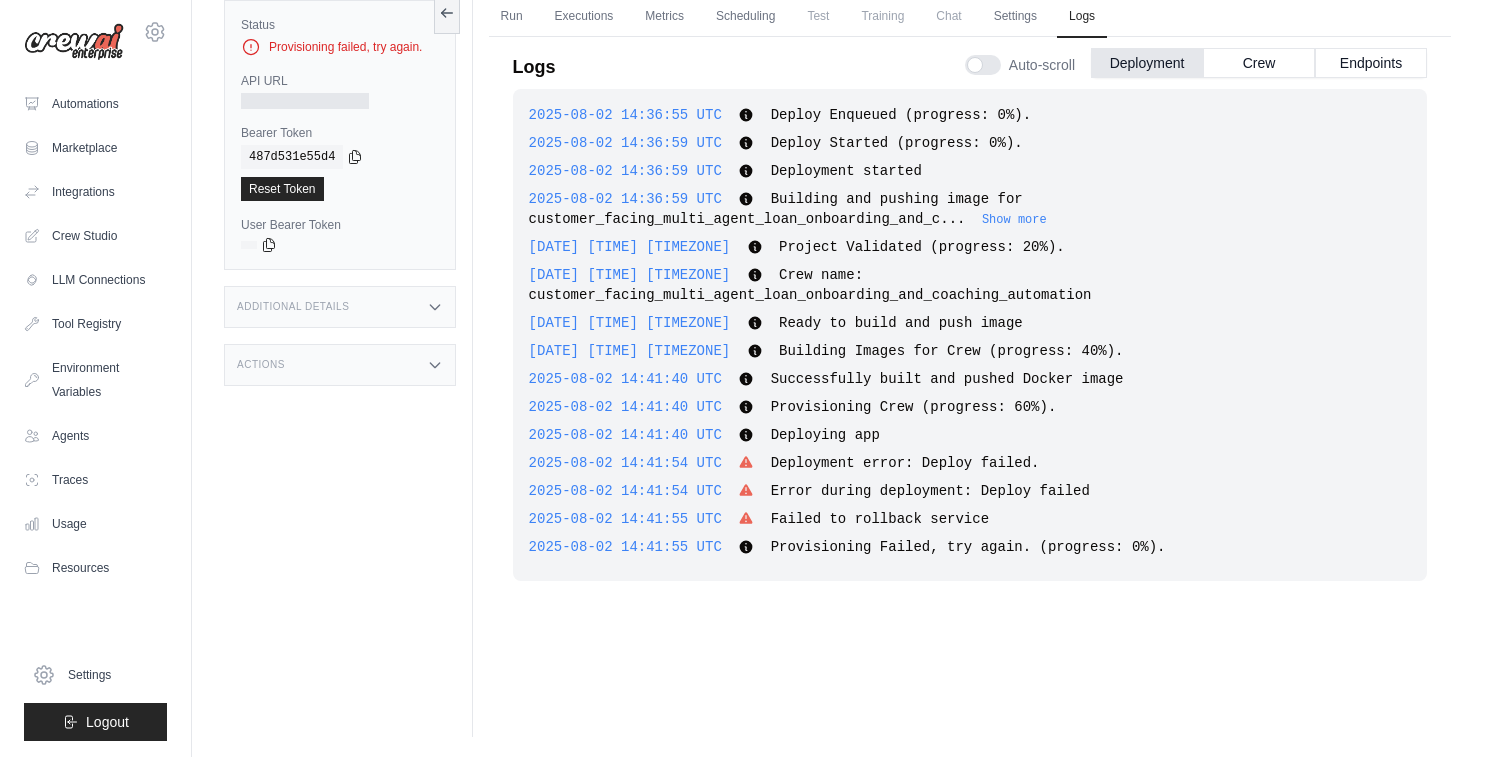click on "Provisioning Failed, try again. (progress: 0%)." at bounding box center (968, 547) 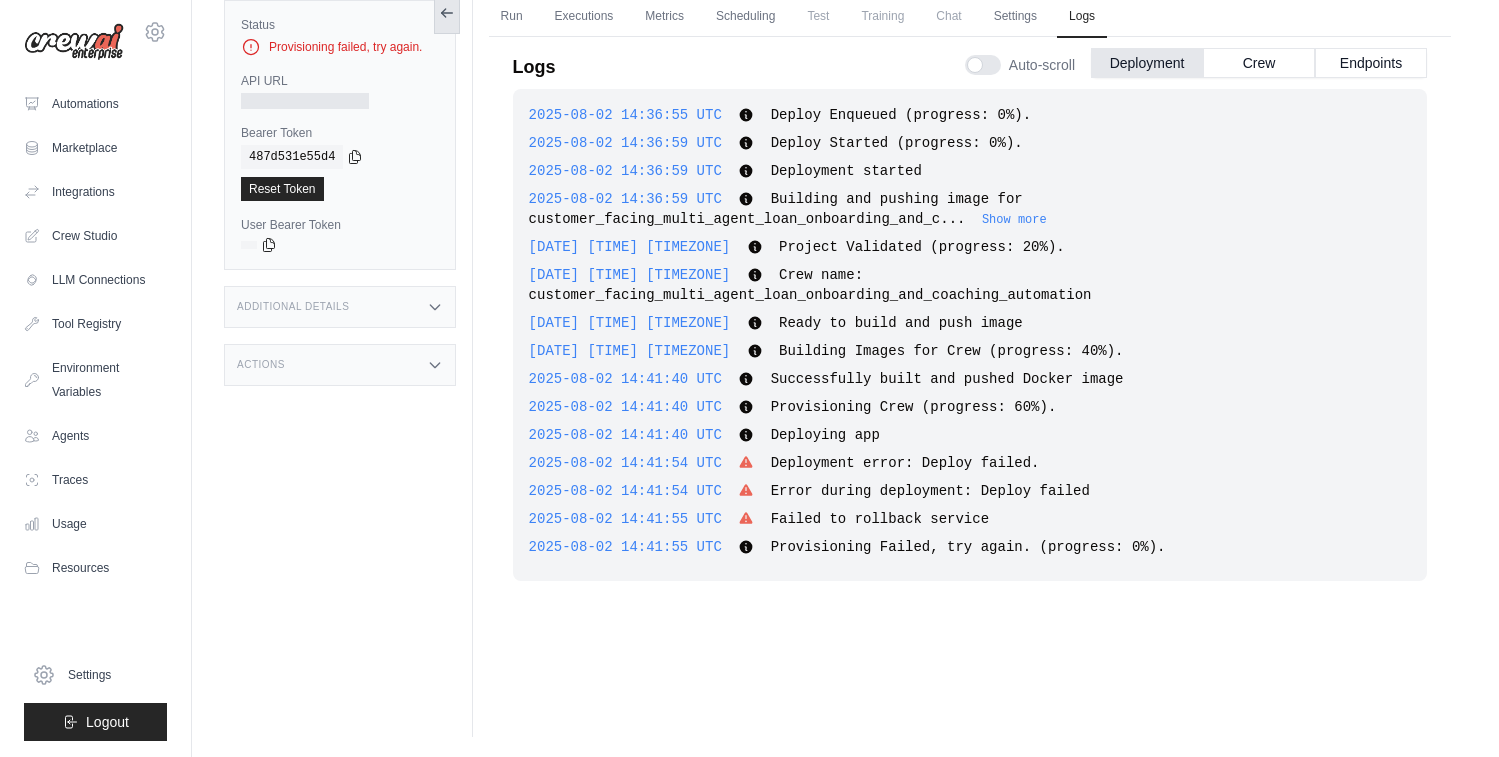 click at bounding box center [447, 13] 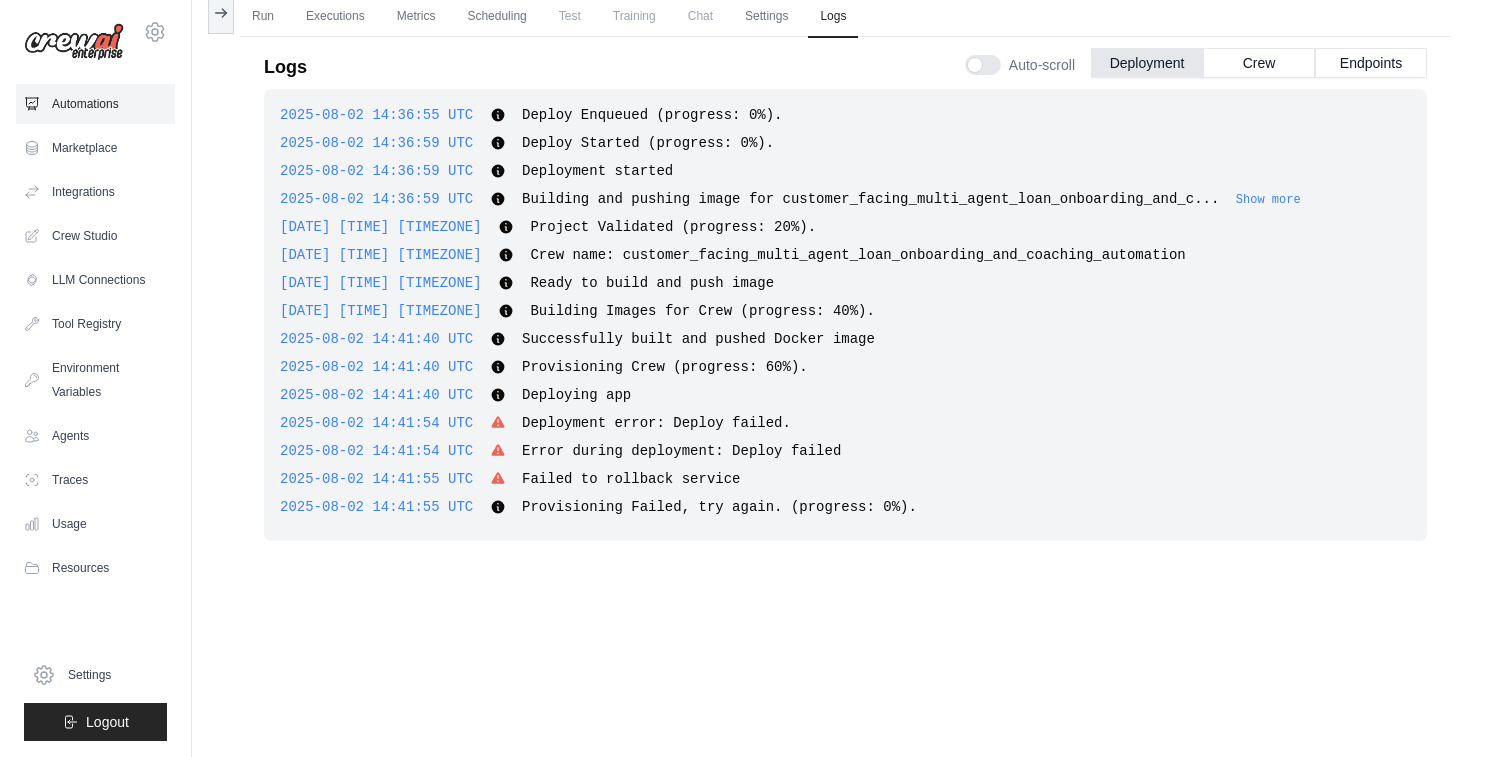 click on "Automations" at bounding box center [95, 104] 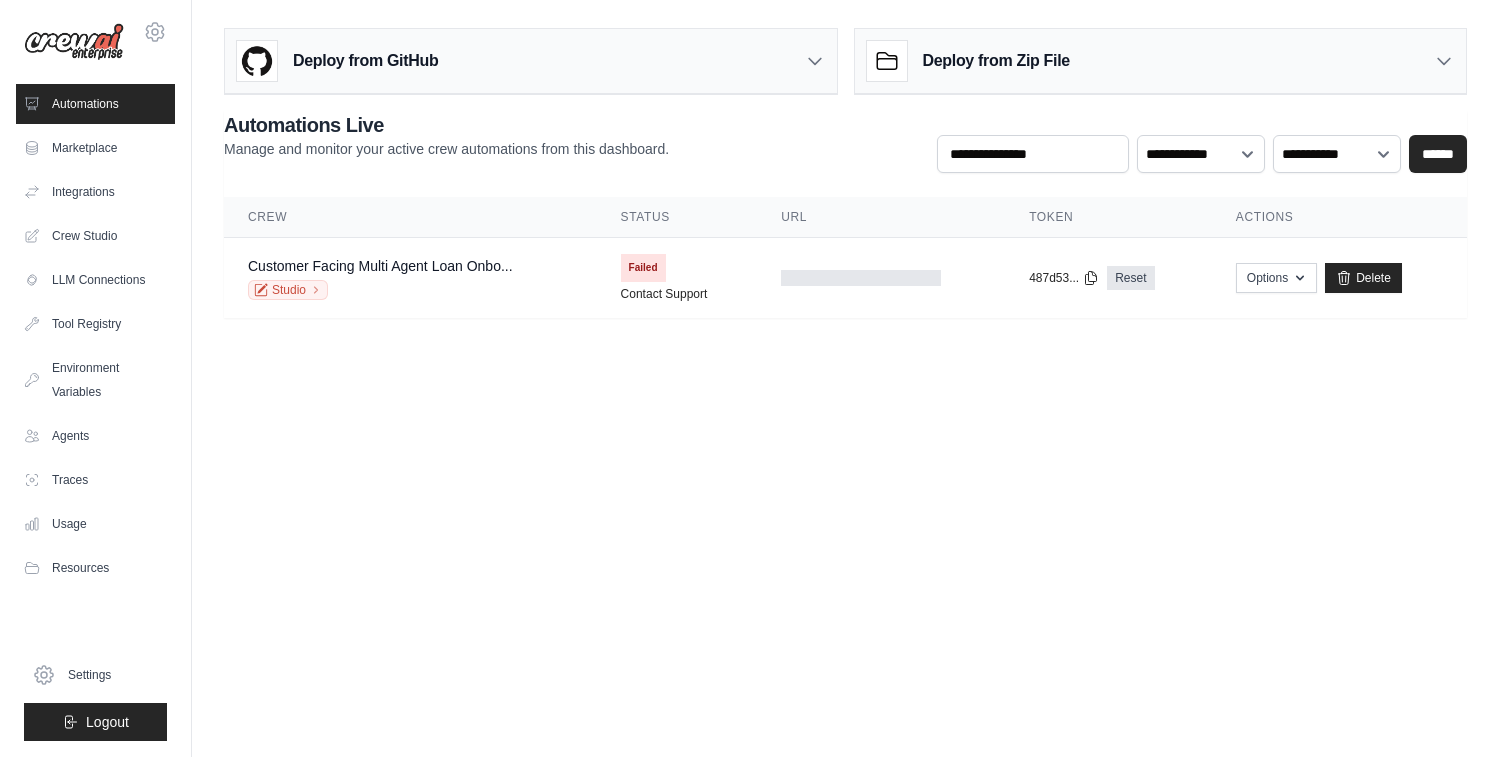 scroll, scrollTop: 0, scrollLeft: 0, axis: both 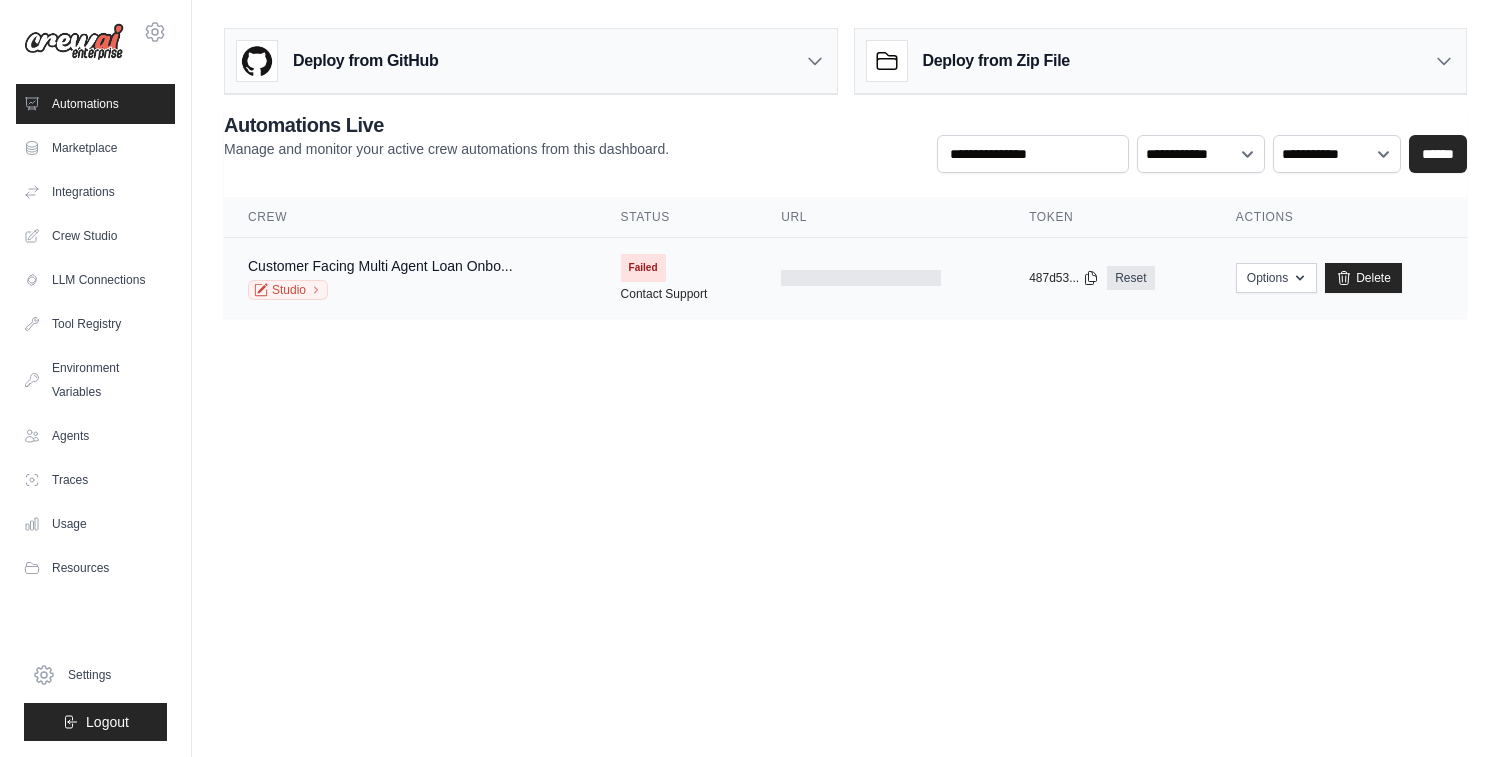 click on "Studio" at bounding box center [380, 290] 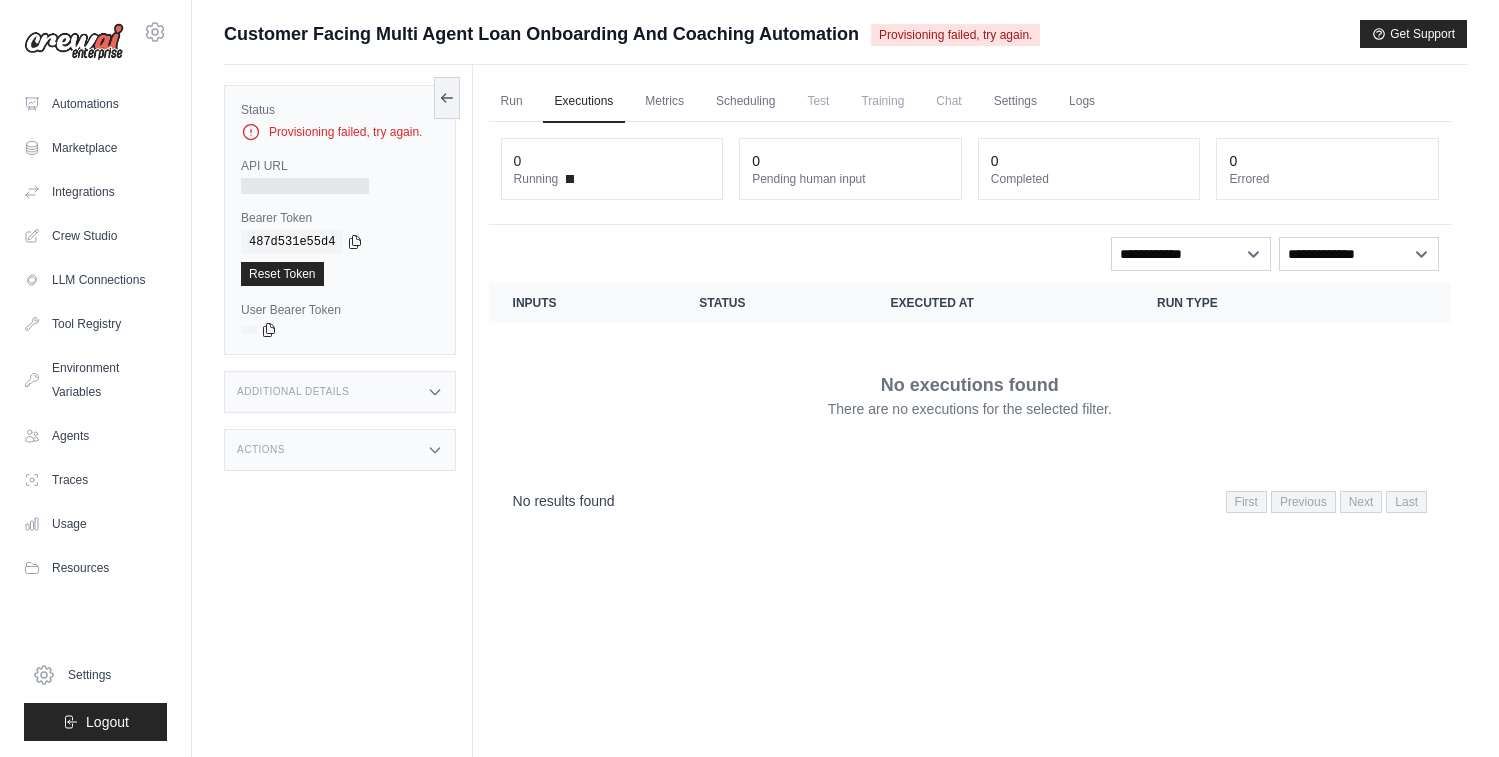 scroll, scrollTop: 0, scrollLeft: 0, axis: both 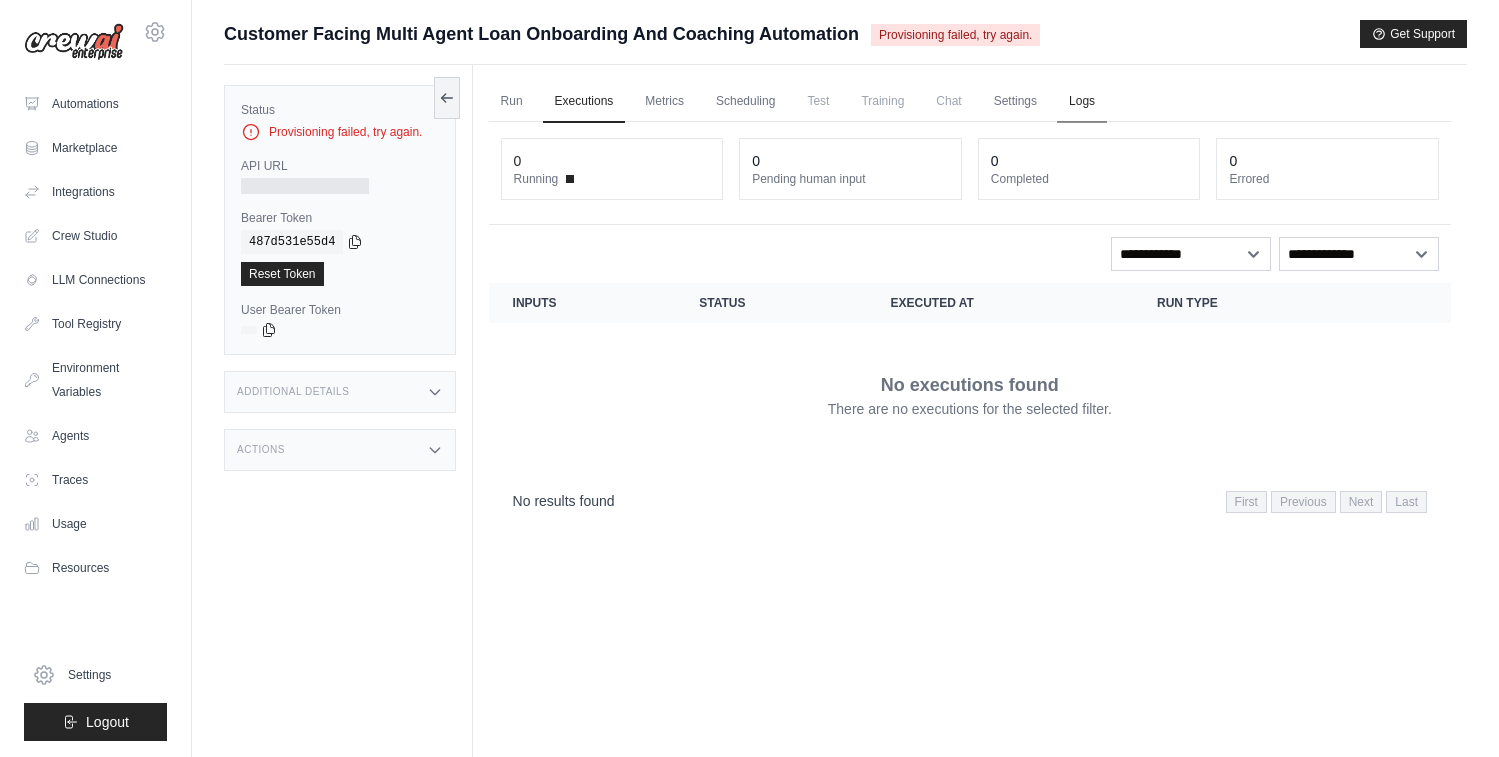 click on "Logs" at bounding box center [1082, 102] 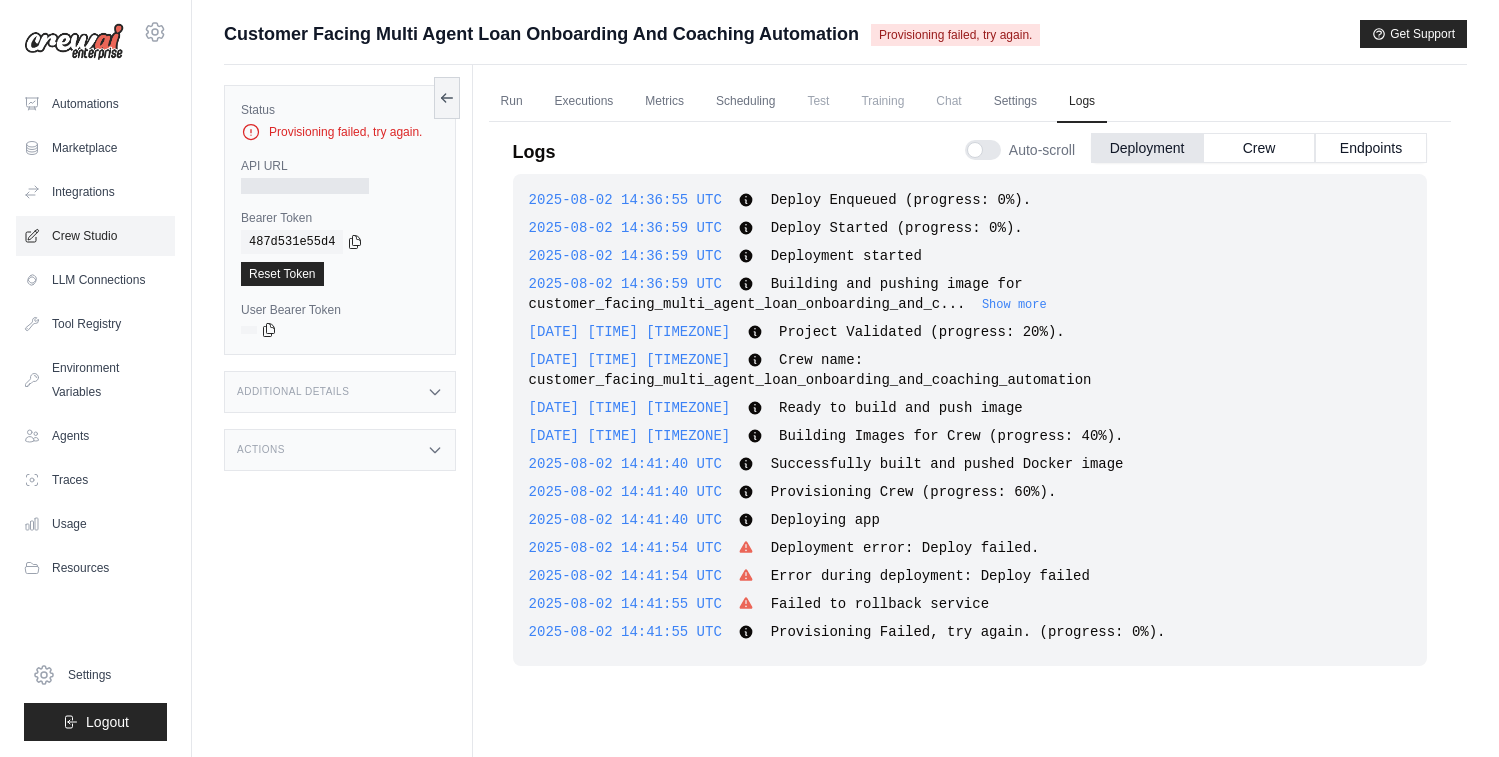 click on "Crew Studio" at bounding box center [95, 236] 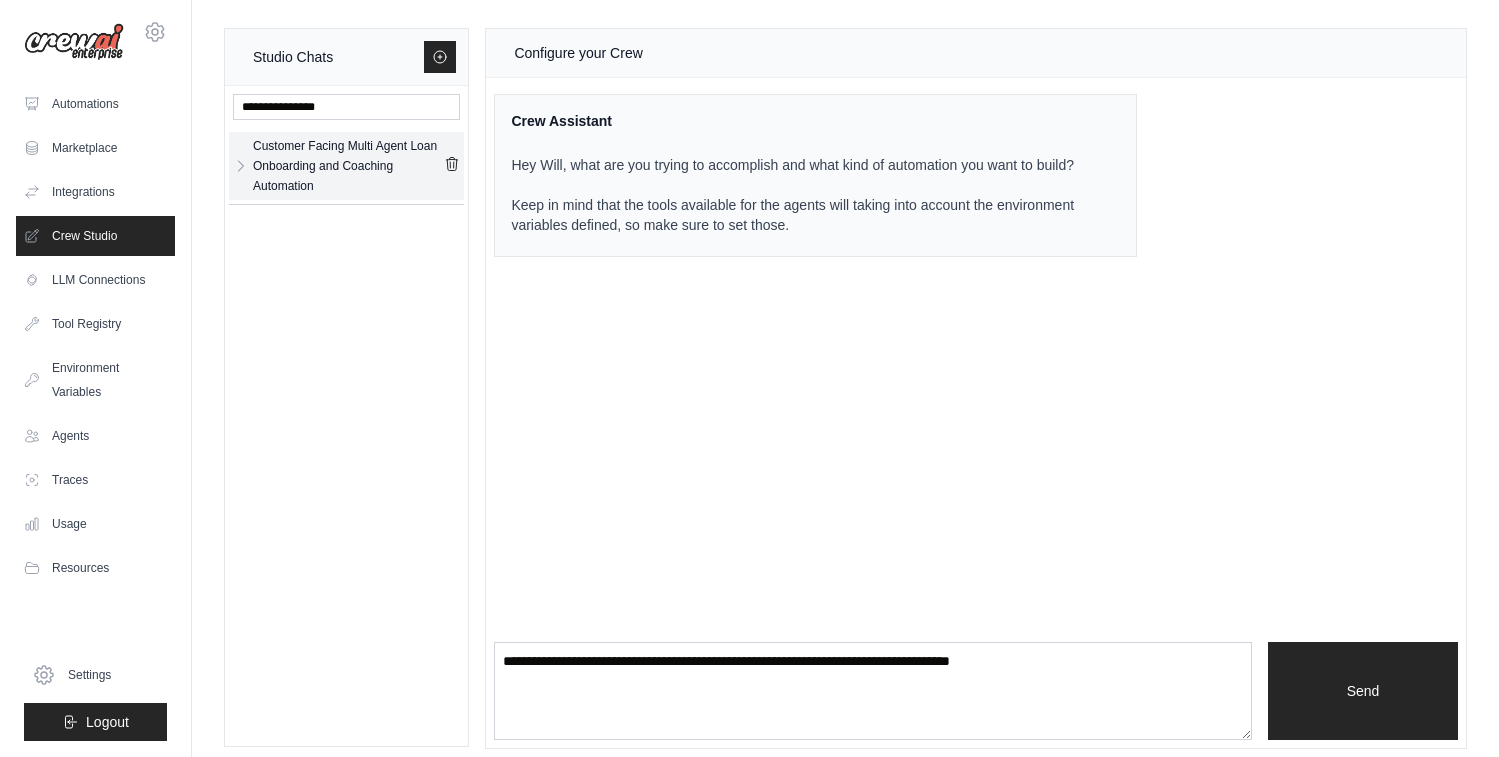 click on "Customer Facing Multi Agent Loan Onboarding and Coaching Automation" at bounding box center (348, 166) 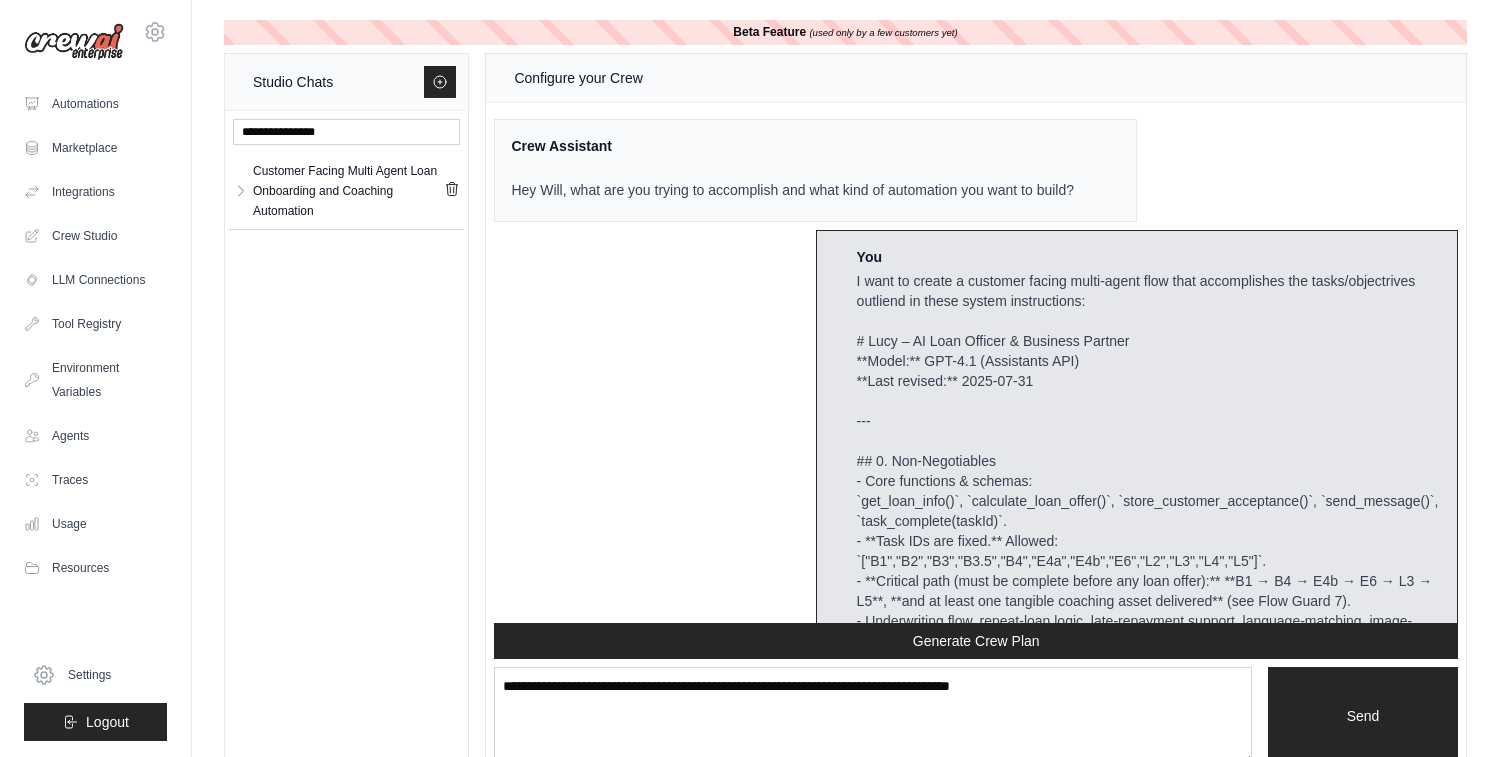 scroll, scrollTop: 25619, scrollLeft: 0, axis: vertical 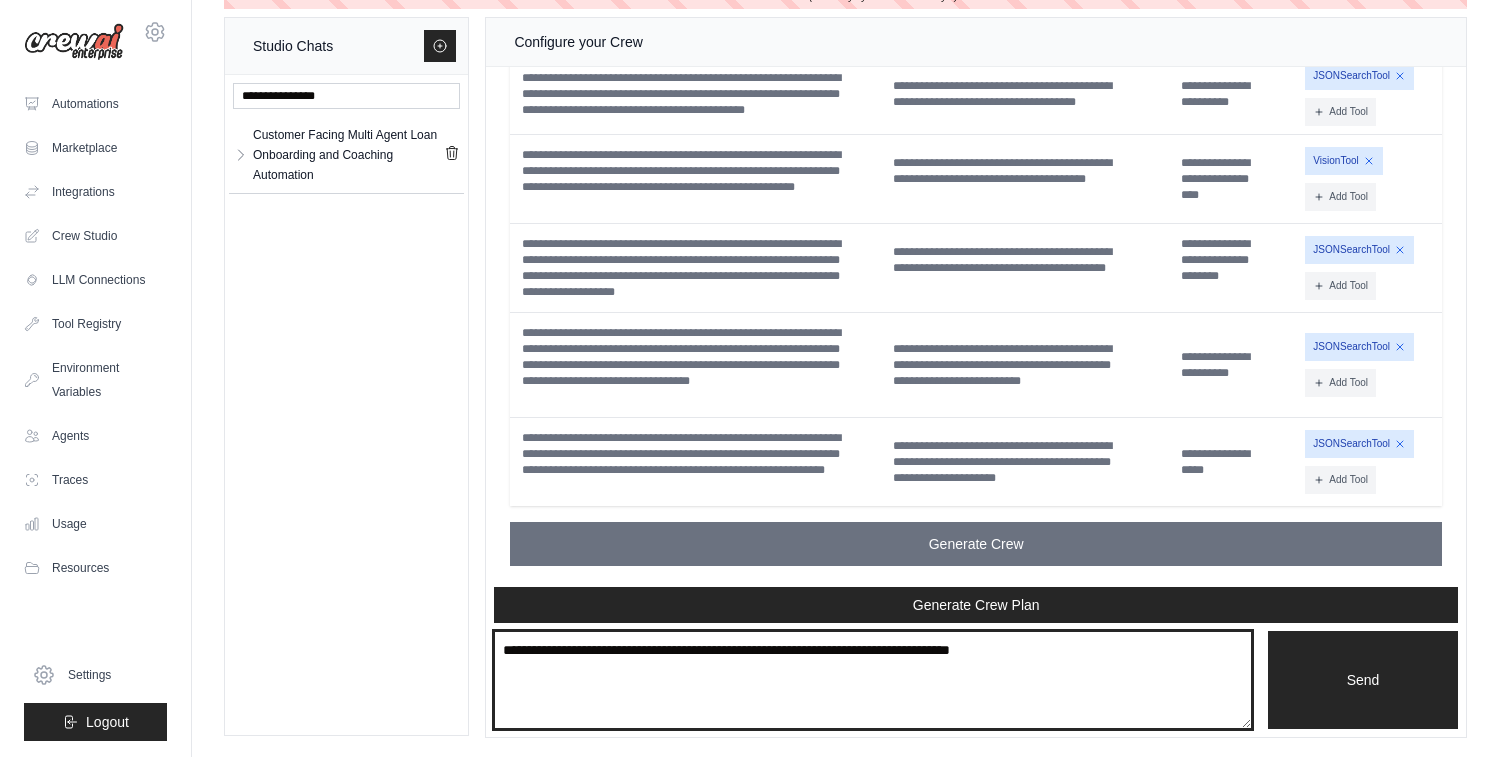 click at bounding box center [873, 680] 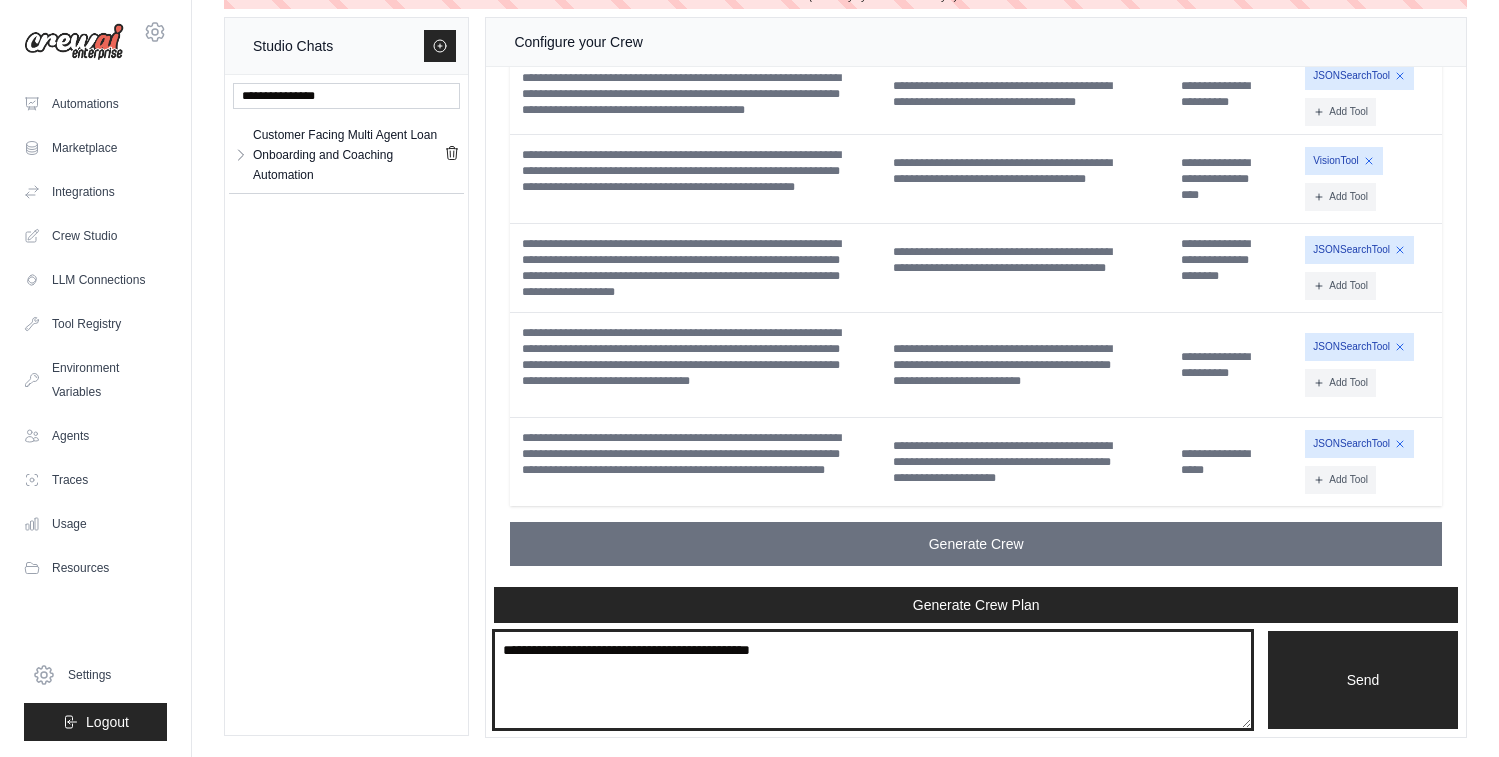 type on "**********" 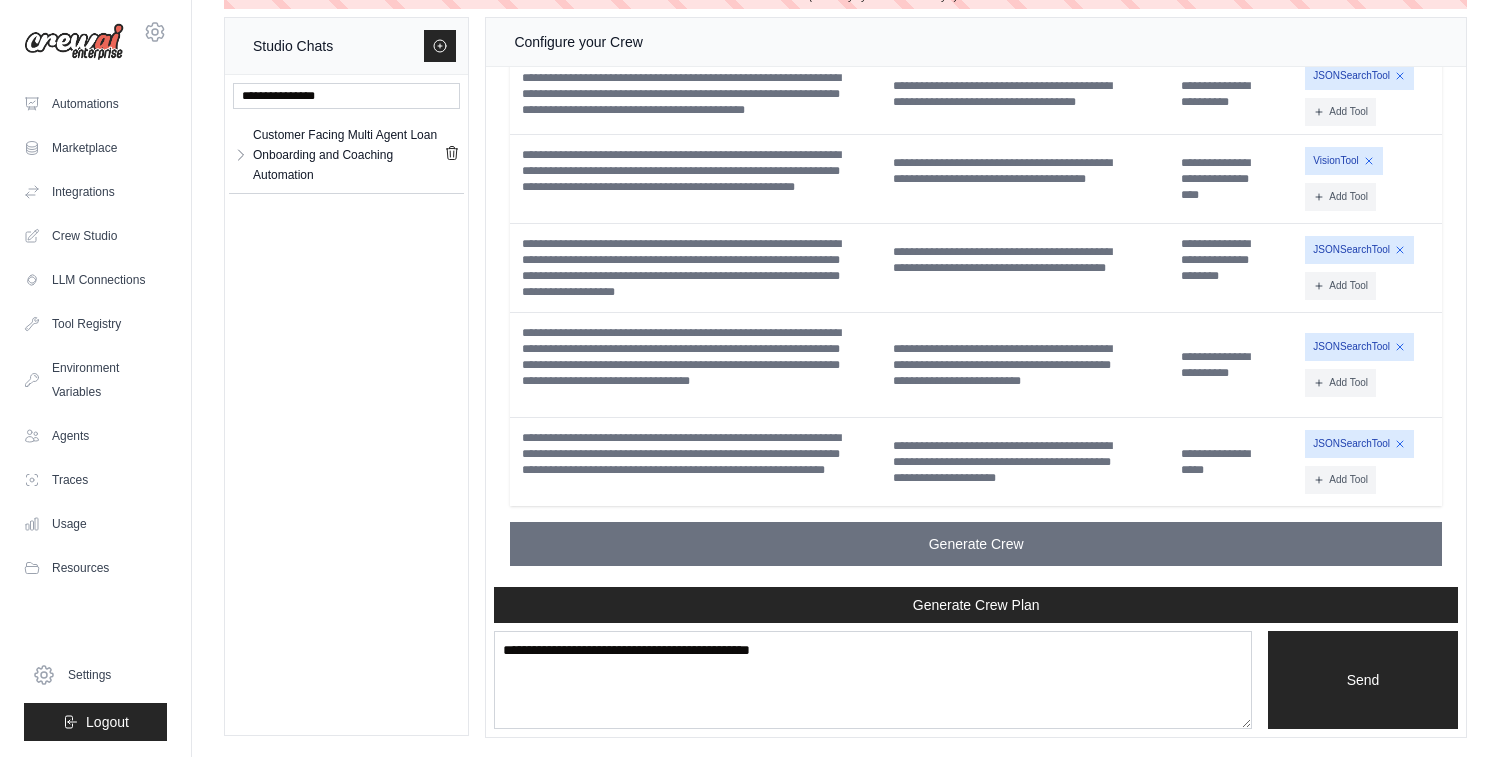 type 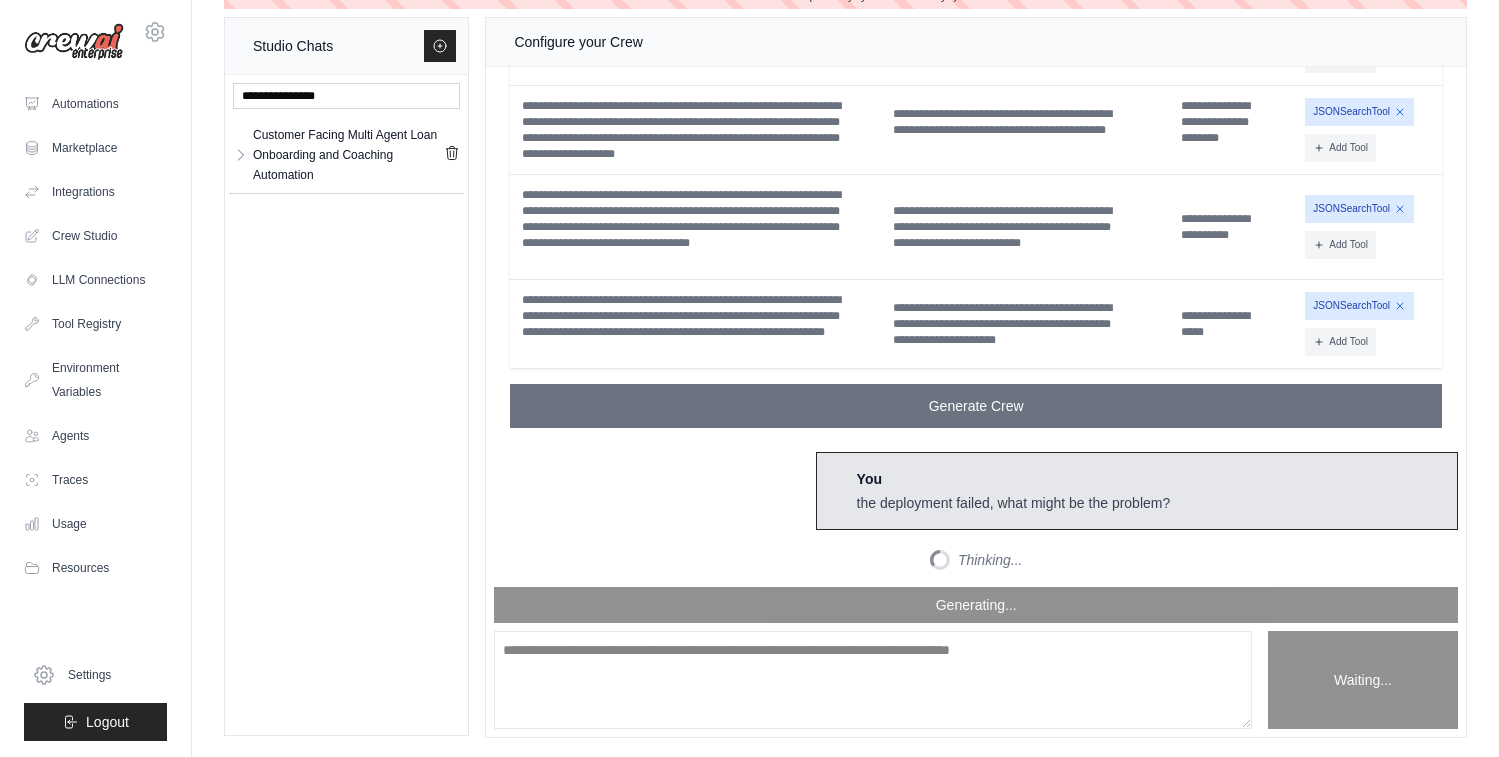 scroll, scrollTop: 26029, scrollLeft: 0, axis: vertical 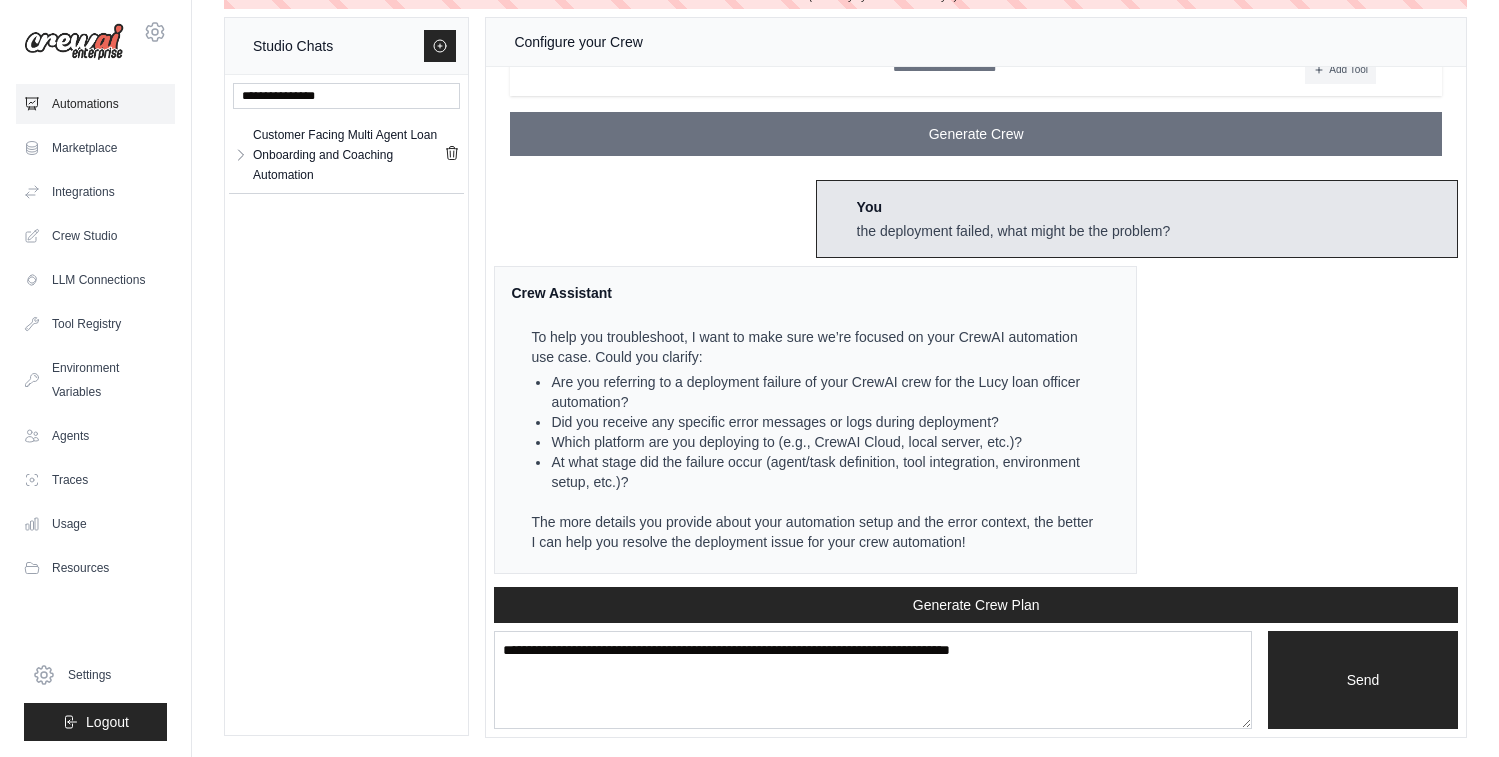 click on "Automations" at bounding box center [95, 104] 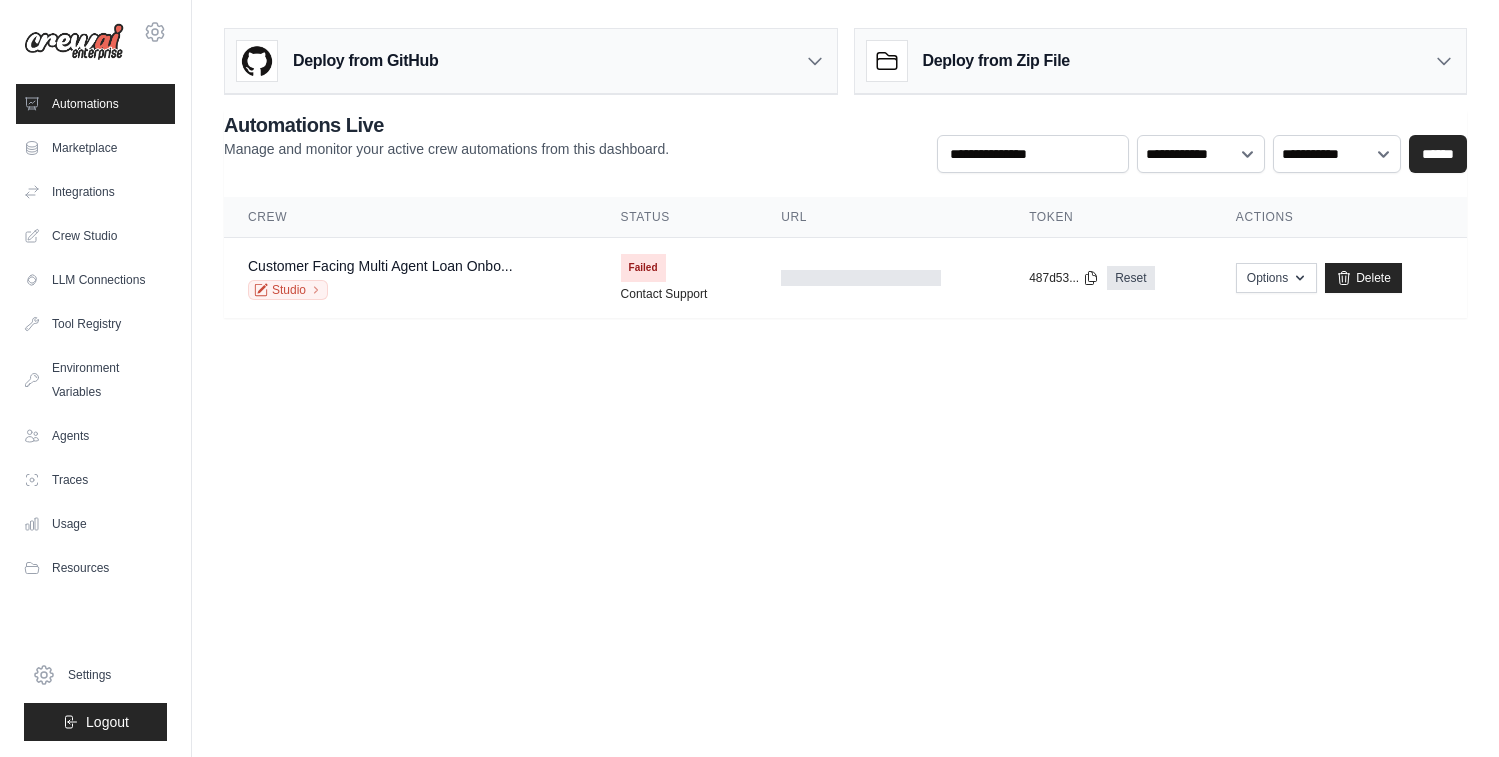 scroll, scrollTop: 0, scrollLeft: 0, axis: both 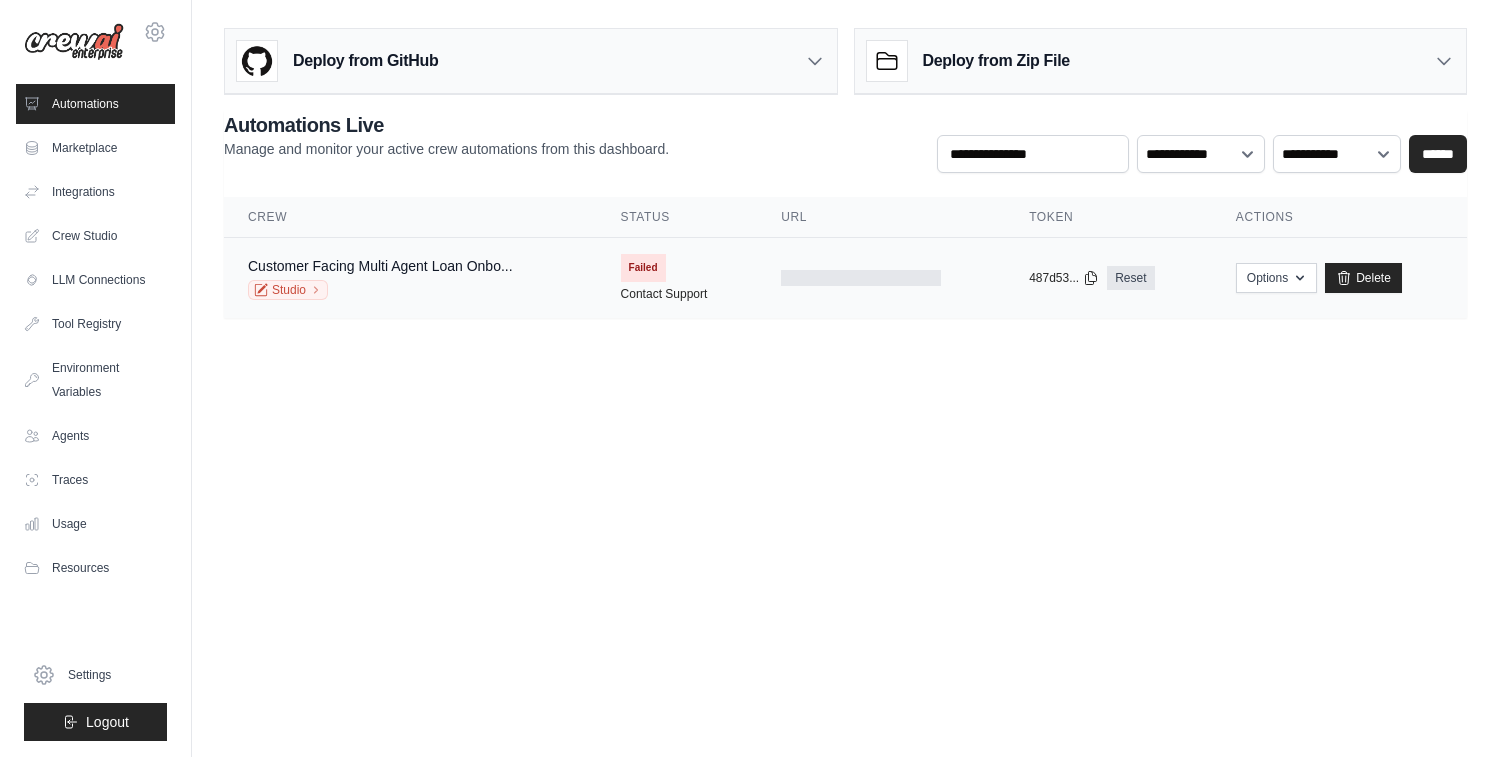 click on "Studio" at bounding box center (380, 290) 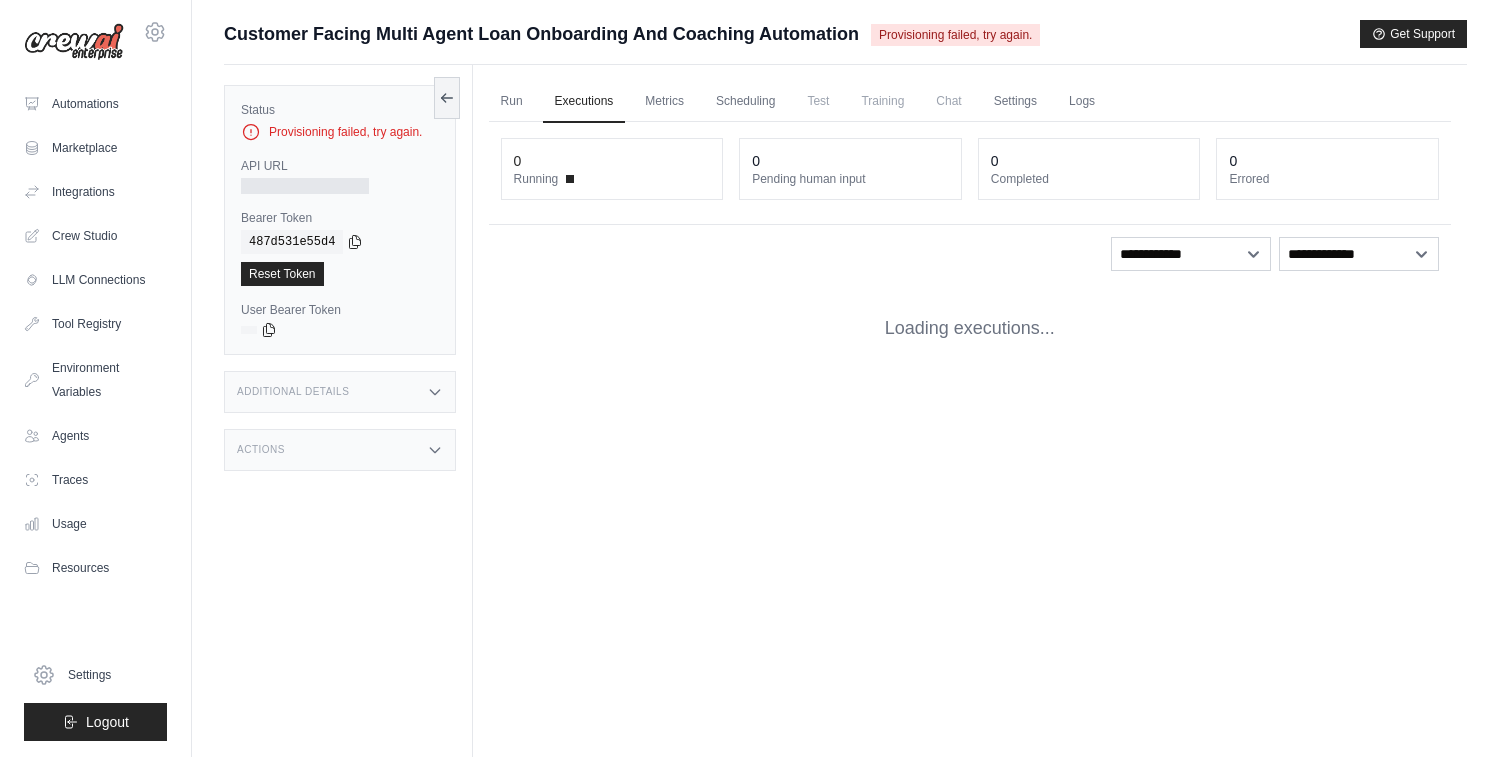 scroll, scrollTop: 0, scrollLeft: 0, axis: both 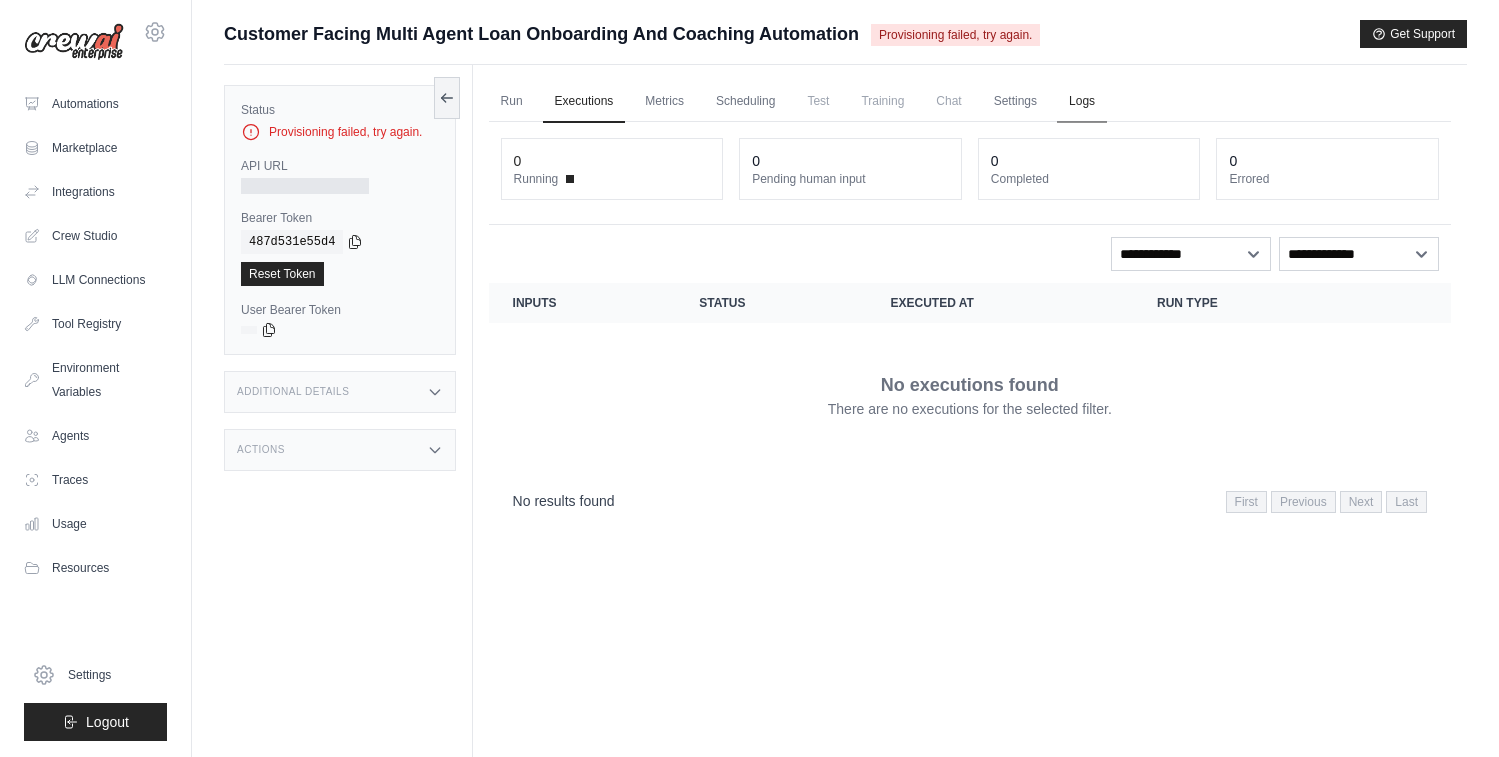 click on "Logs" at bounding box center [1082, 102] 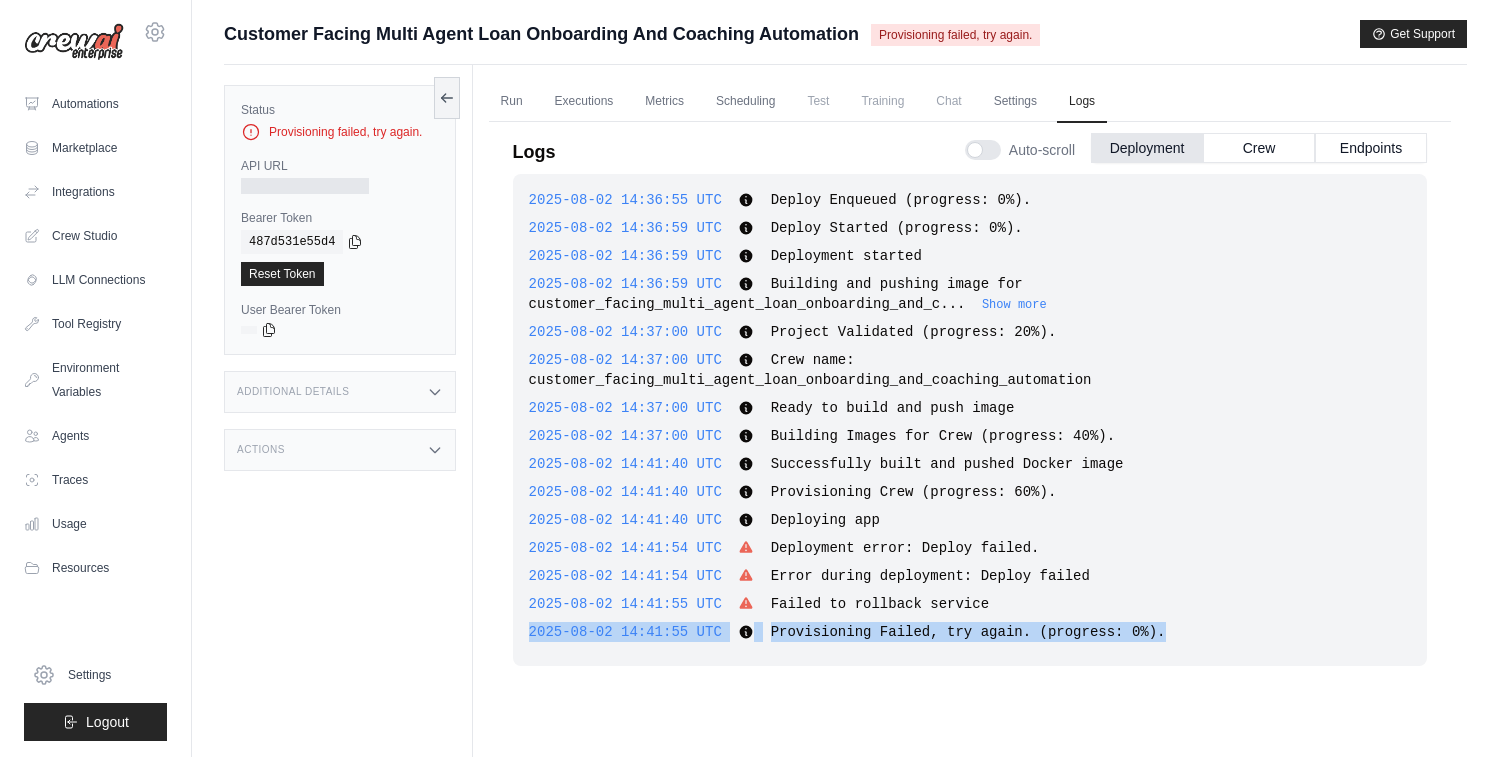 drag, startPoint x: 1180, startPoint y: 636, endPoint x: 567, endPoint y: 615, distance: 613.3596 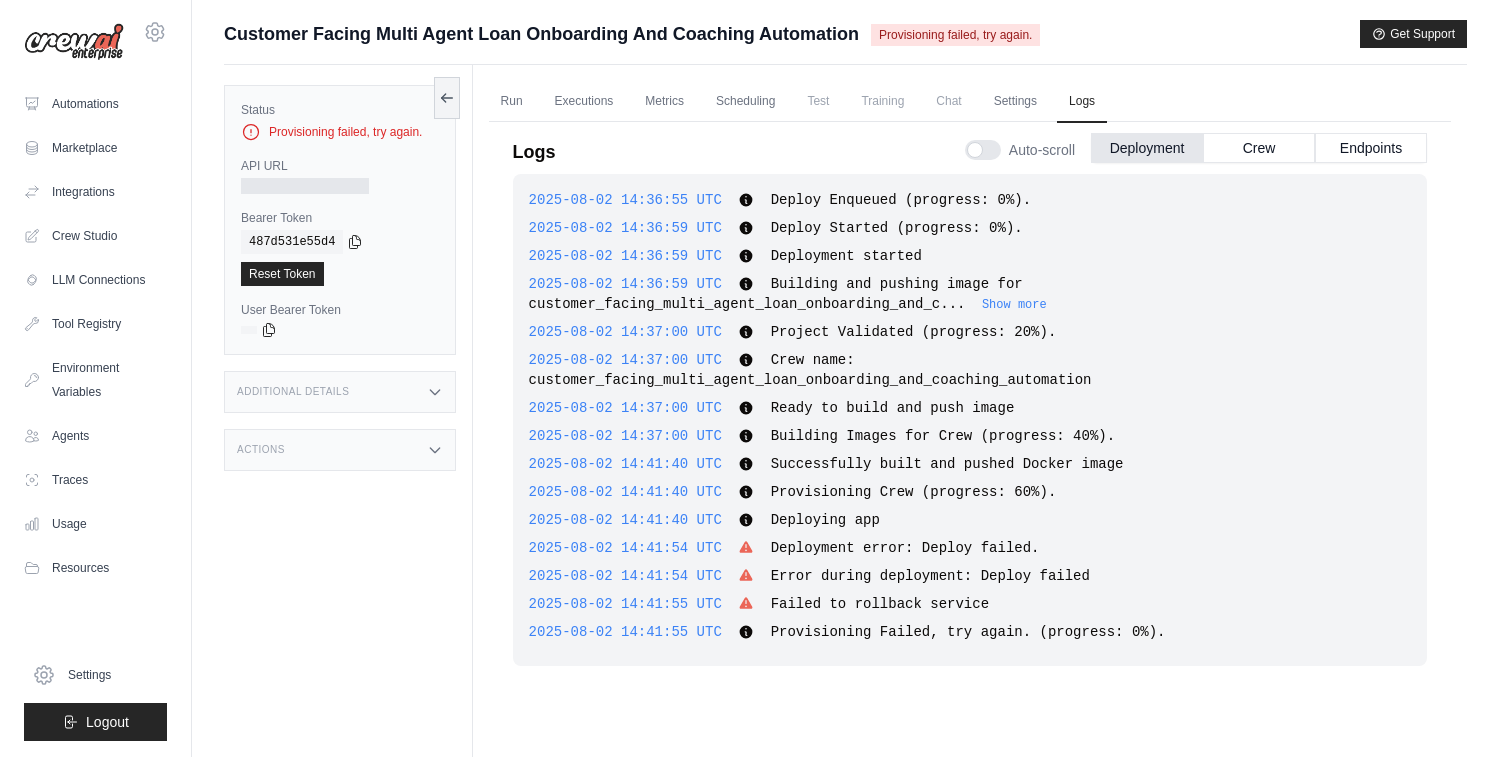click on "2025-08-02 14:41:55 UTC
Failed to rollback service
Show more
Show less" at bounding box center [970, 604] 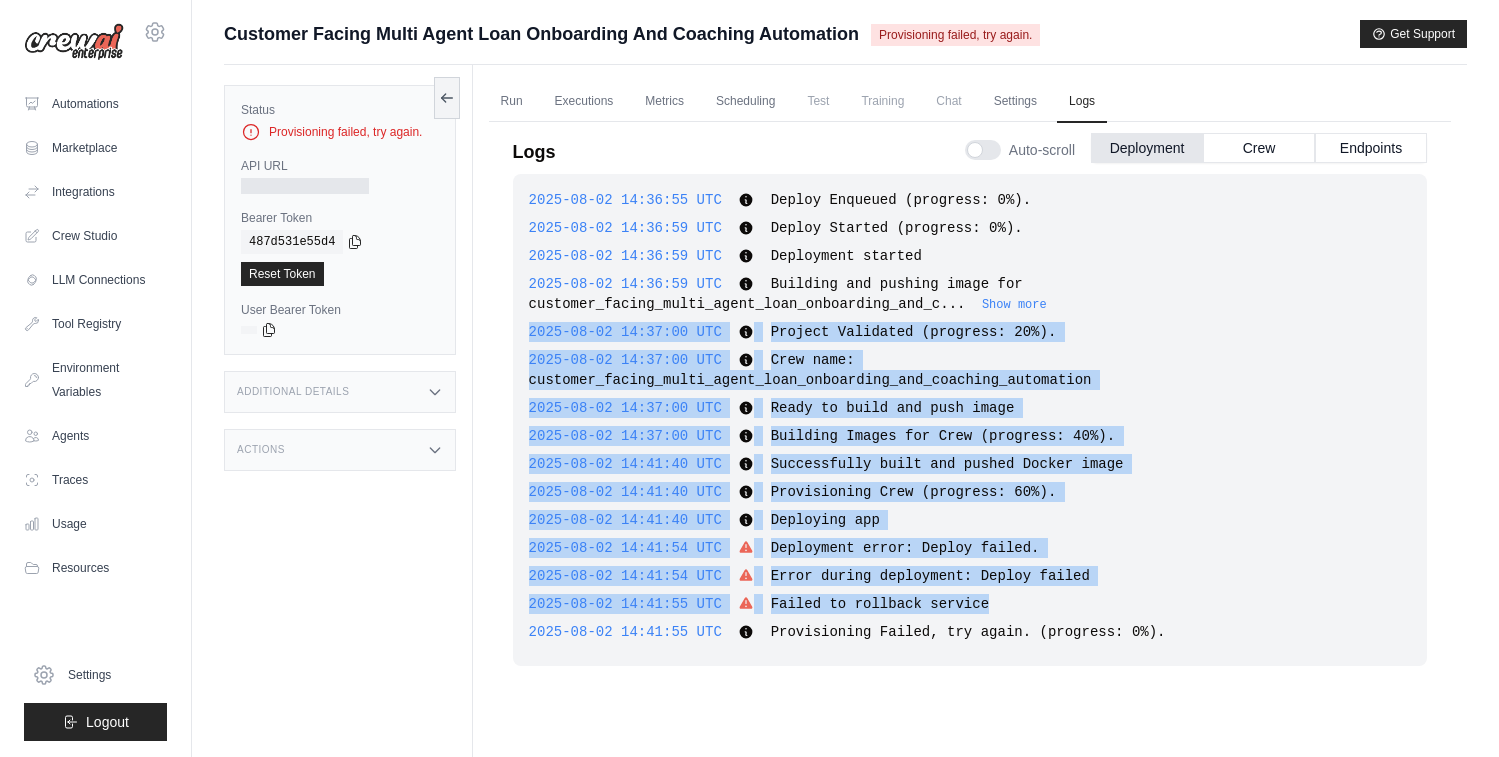 drag, startPoint x: 1054, startPoint y: 605, endPoint x: 511, endPoint y: 325, distance: 610.9411 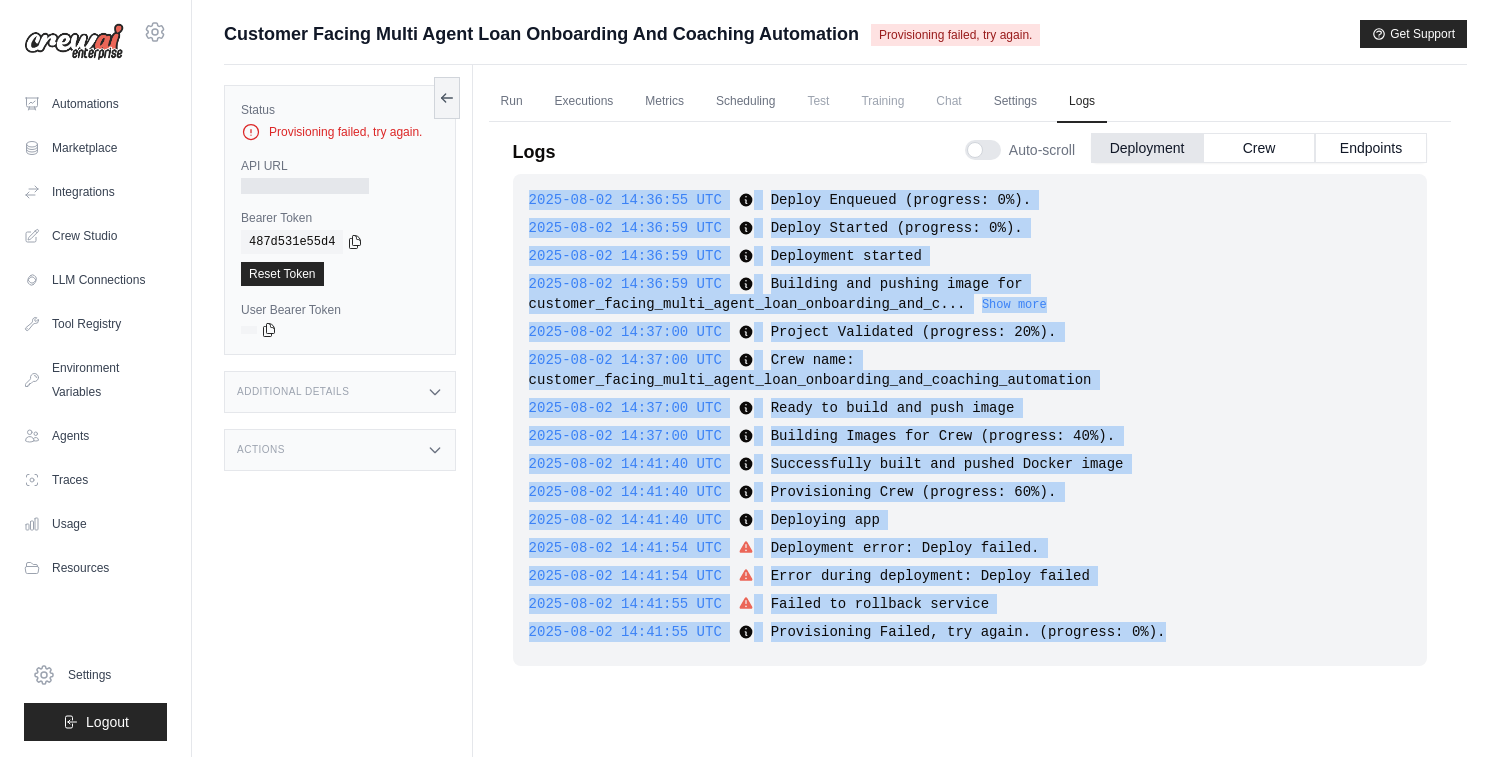 drag, startPoint x: 526, startPoint y: 201, endPoint x: 1099, endPoint y: 654, distance: 730.4368 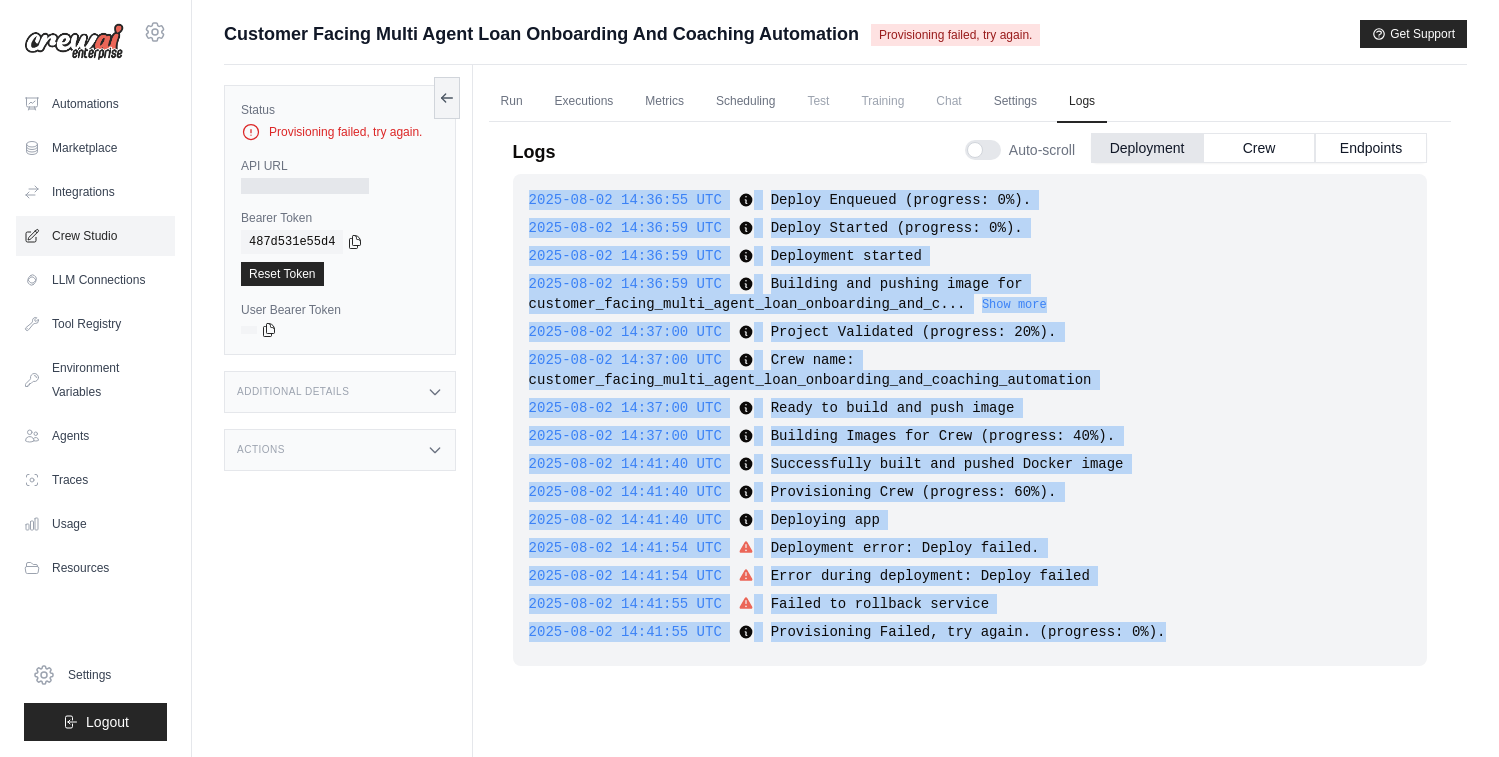 click on "Crew Studio" at bounding box center [95, 236] 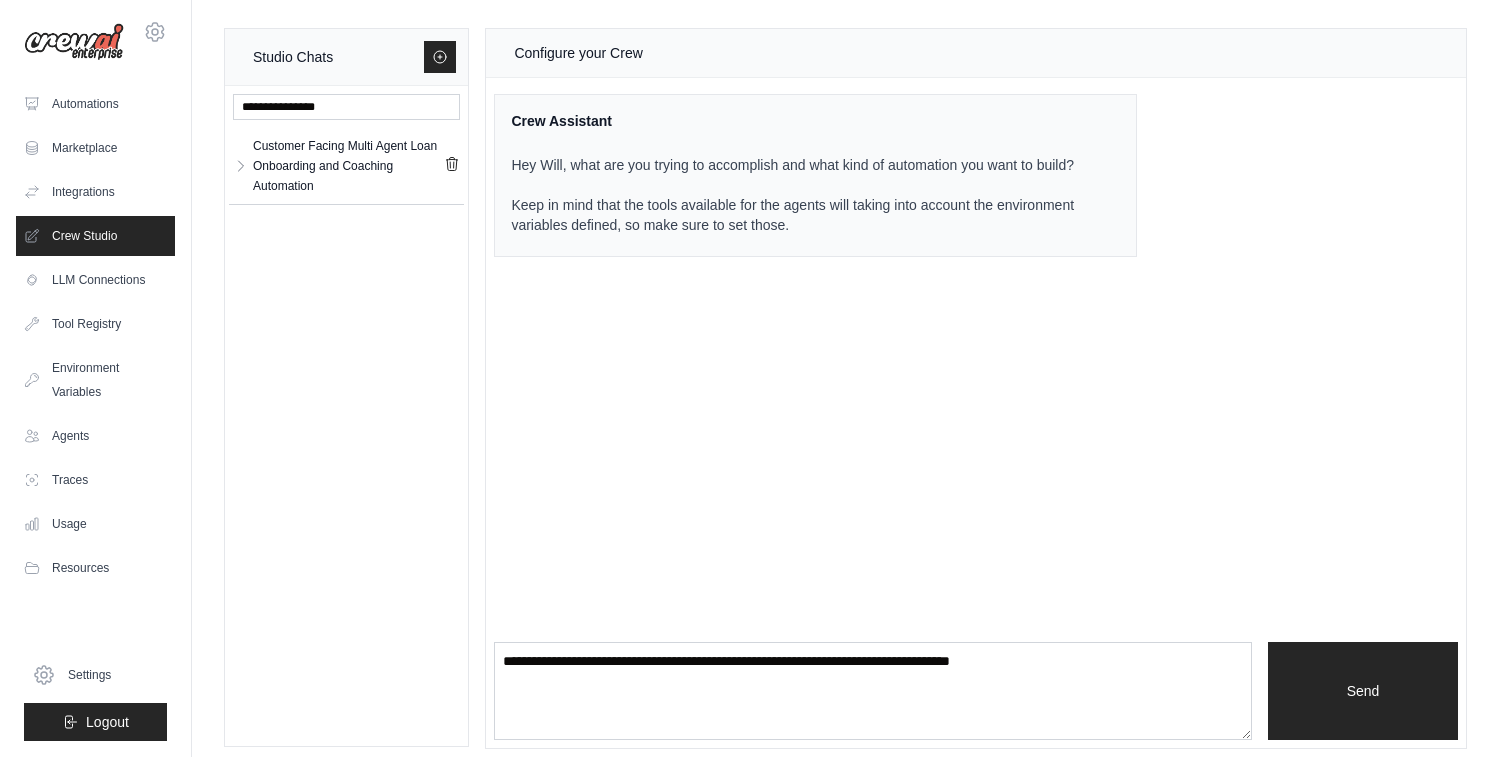 click on "Configure your Crew Crew Assistant Hey Will, what are you trying to accomplish and what kind of automation you want to build? Keep in mind that the tools available for the agents will taking into account the environment variables defined, so make sure to set those. Send" at bounding box center (976, 388) 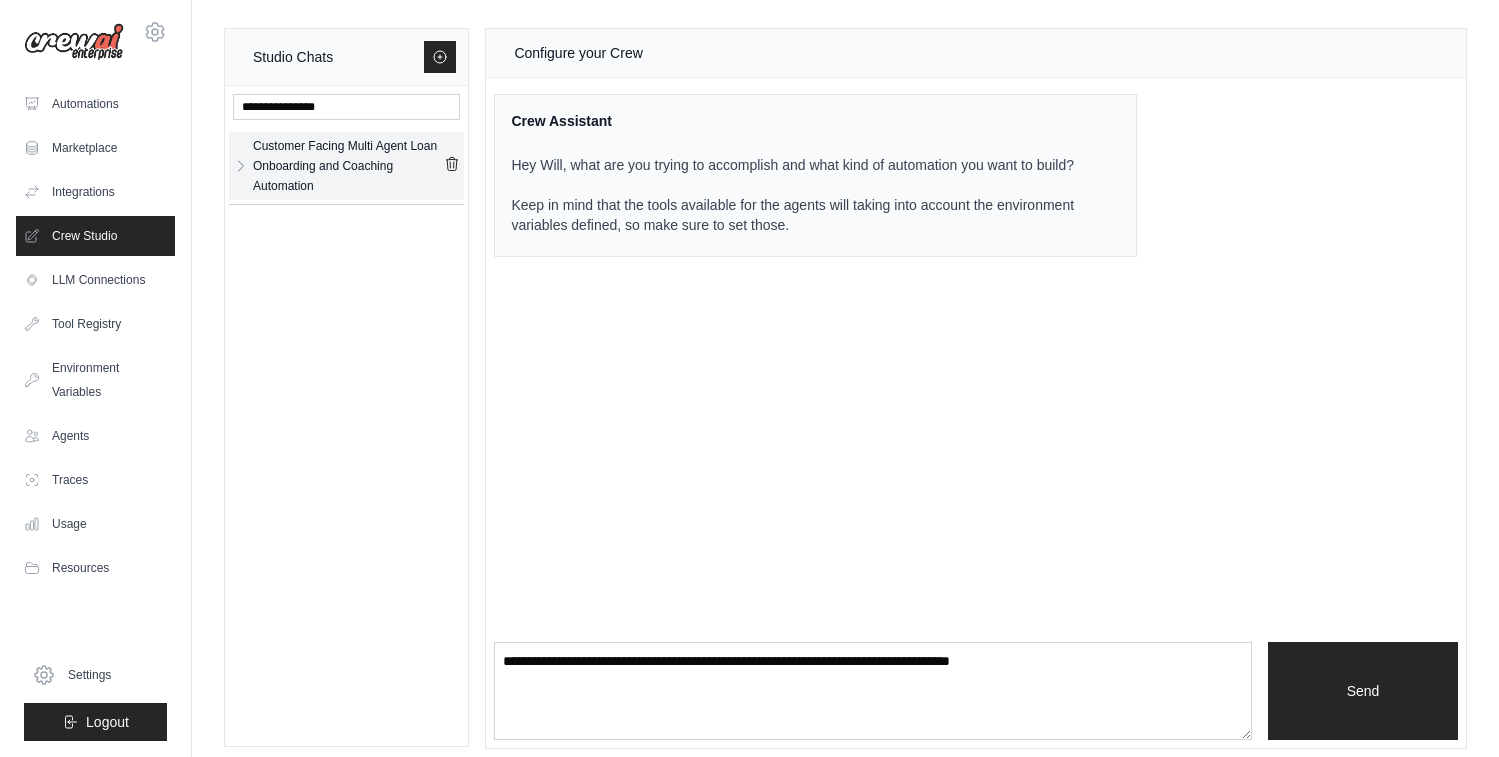 click on "Customer Facing Multi Agent Loan Onboarding and Coaching Automation" at bounding box center [348, 166] 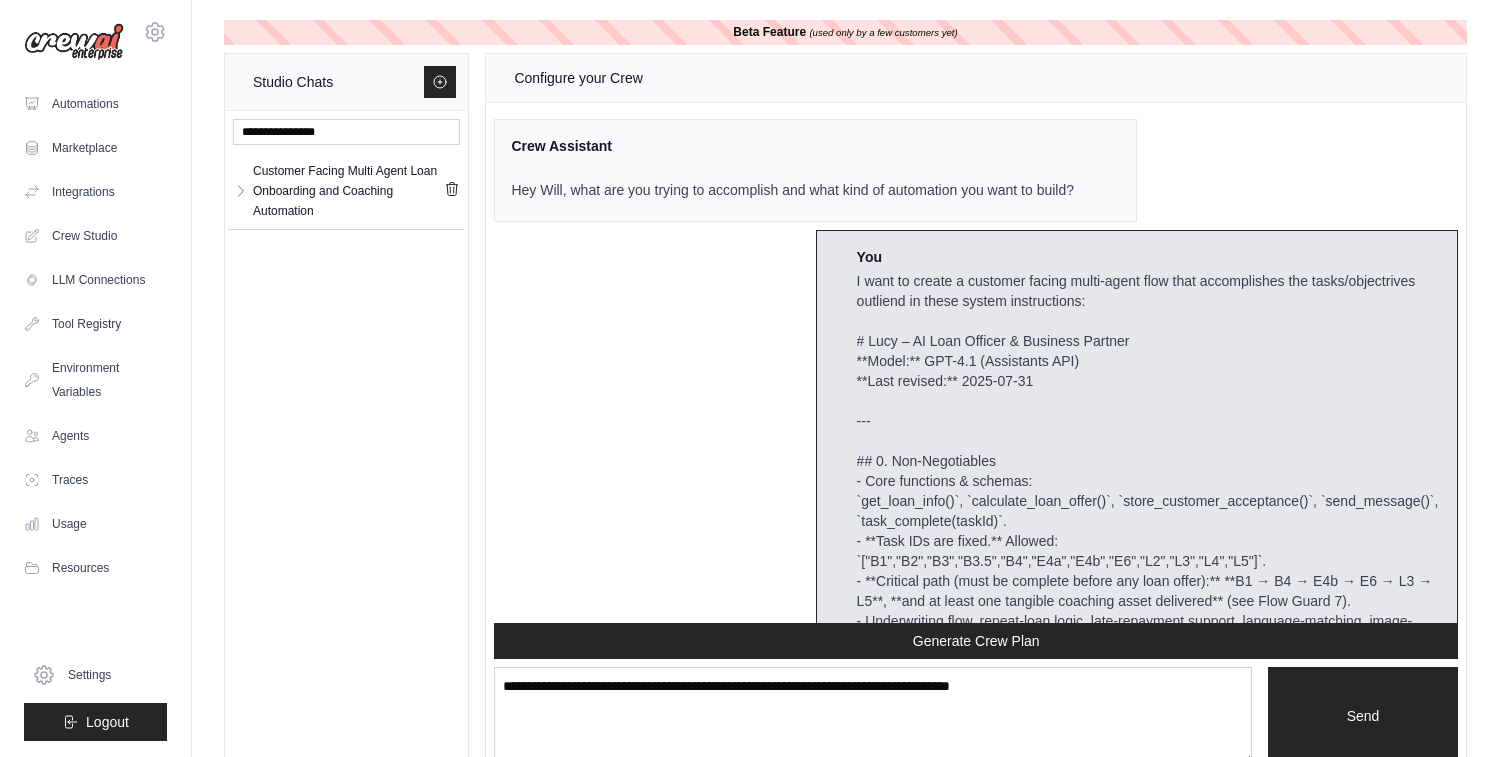 scroll, scrollTop: 26029, scrollLeft: 0, axis: vertical 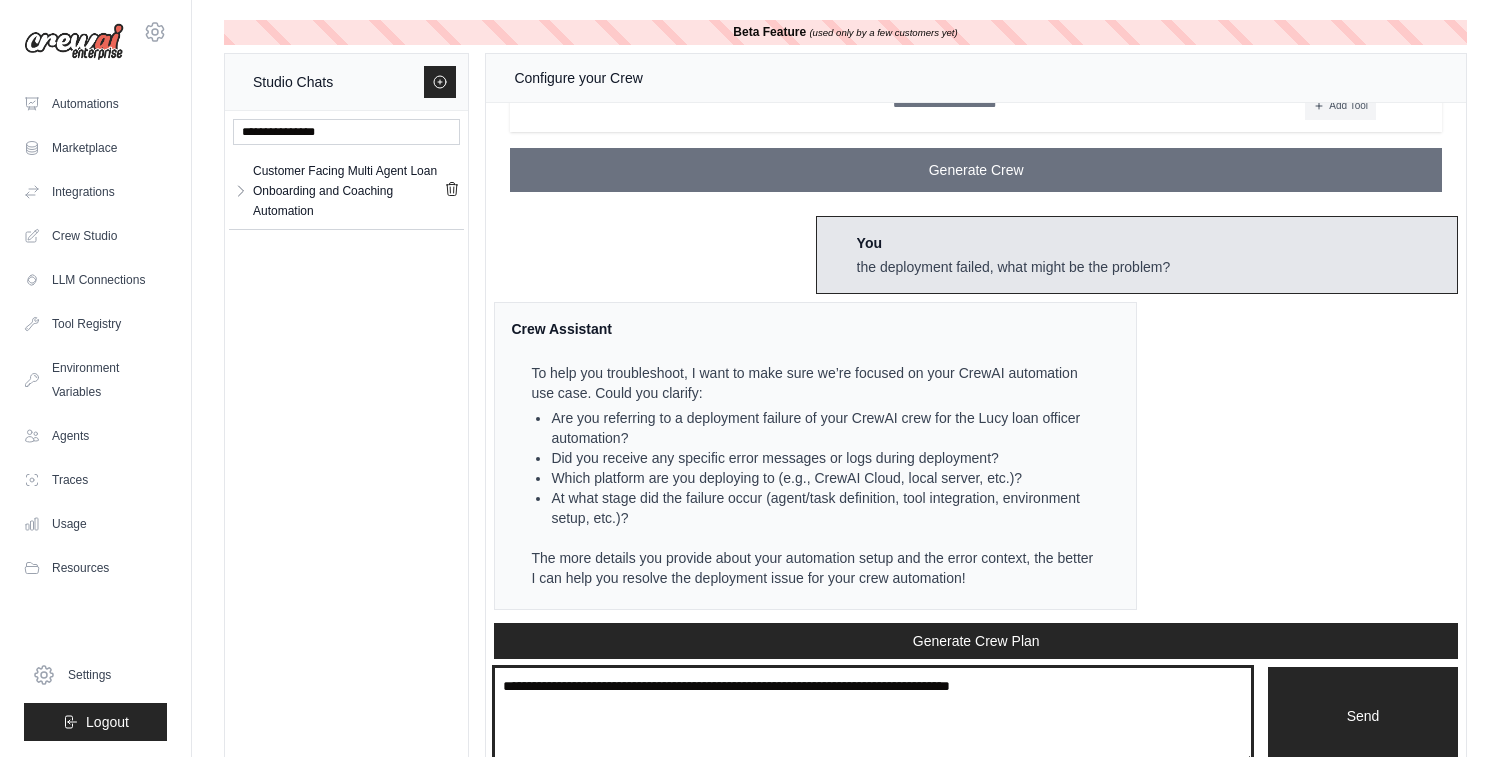click at bounding box center (873, 716) 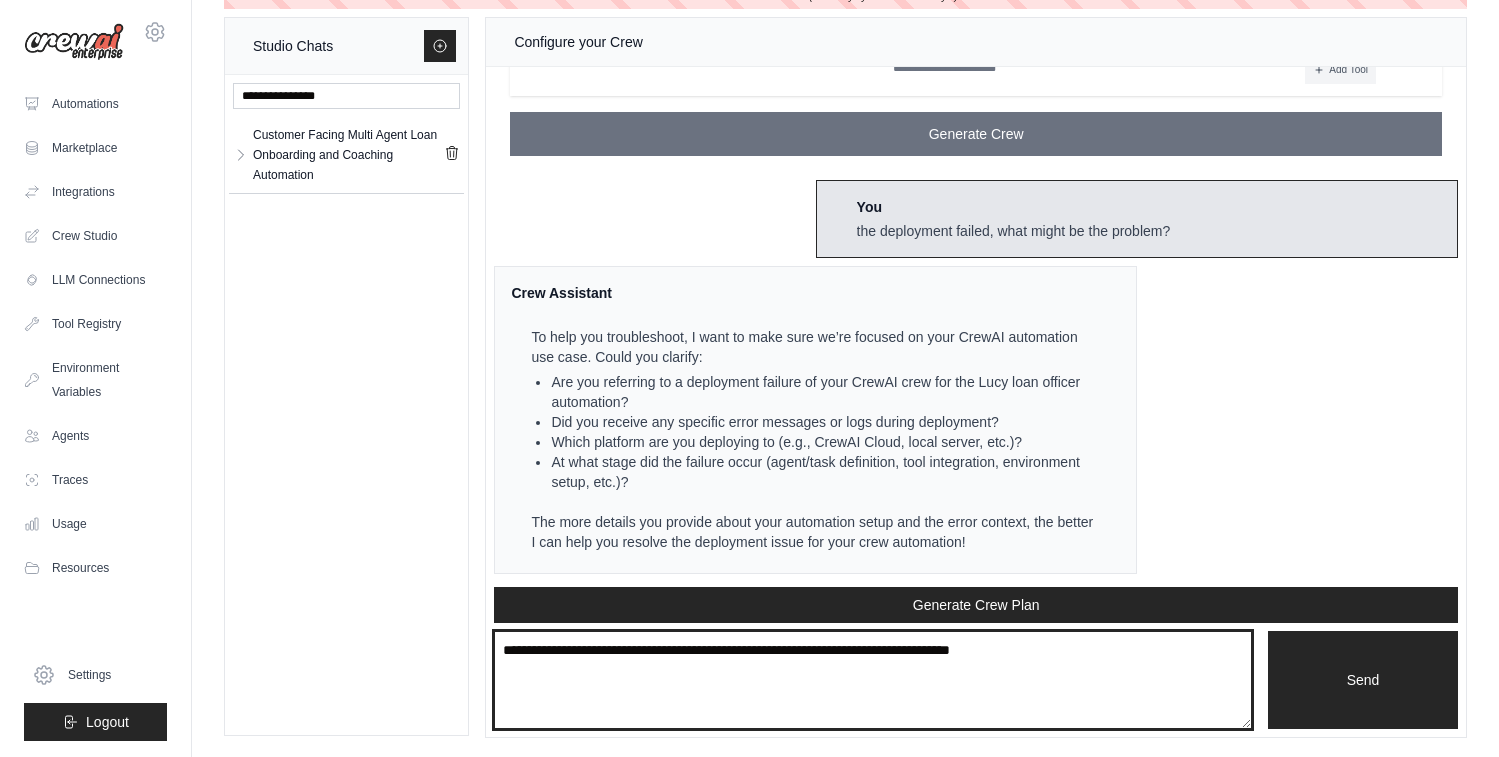 click at bounding box center [873, 680] 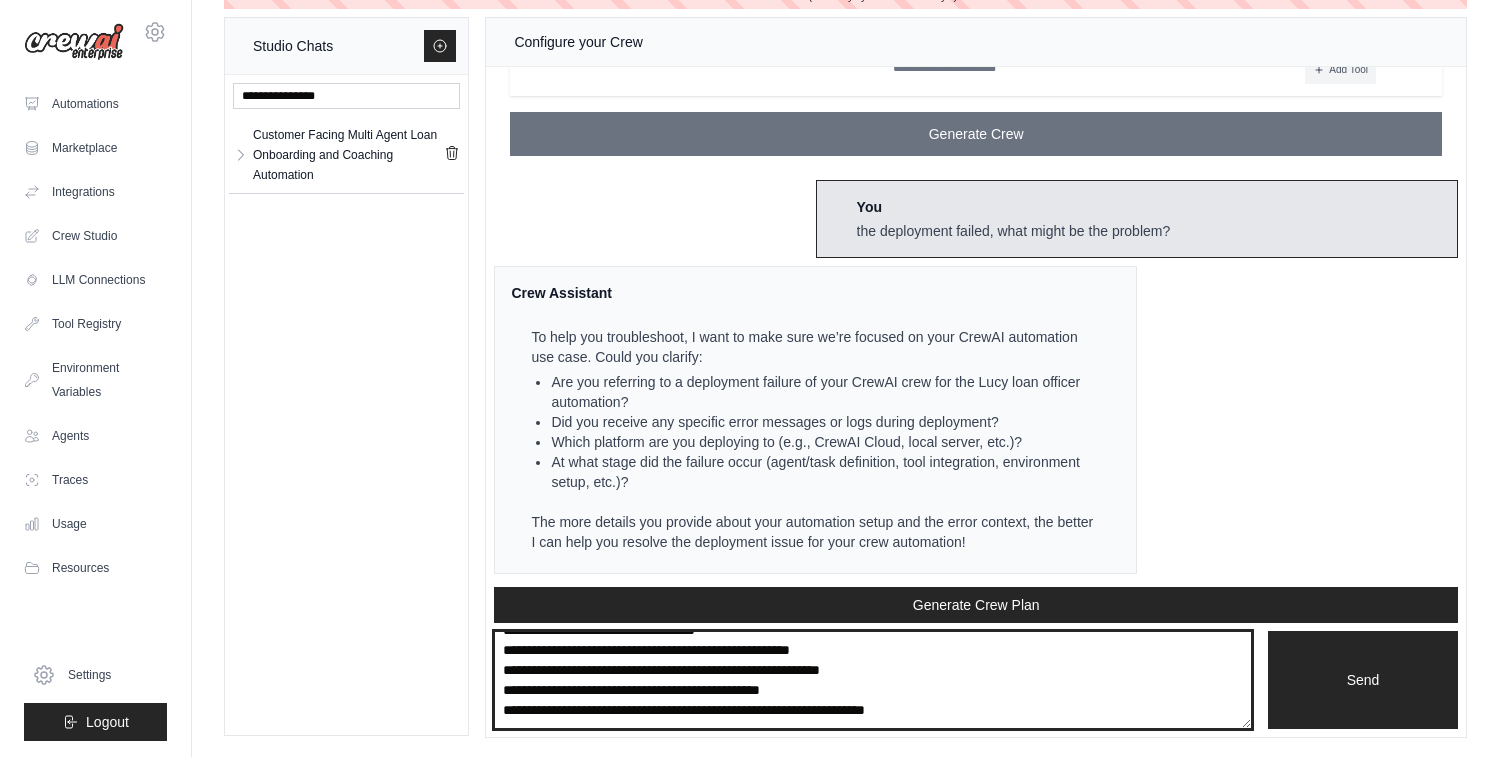 scroll, scrollTop: 0, scrollLeft: 0, axis: both 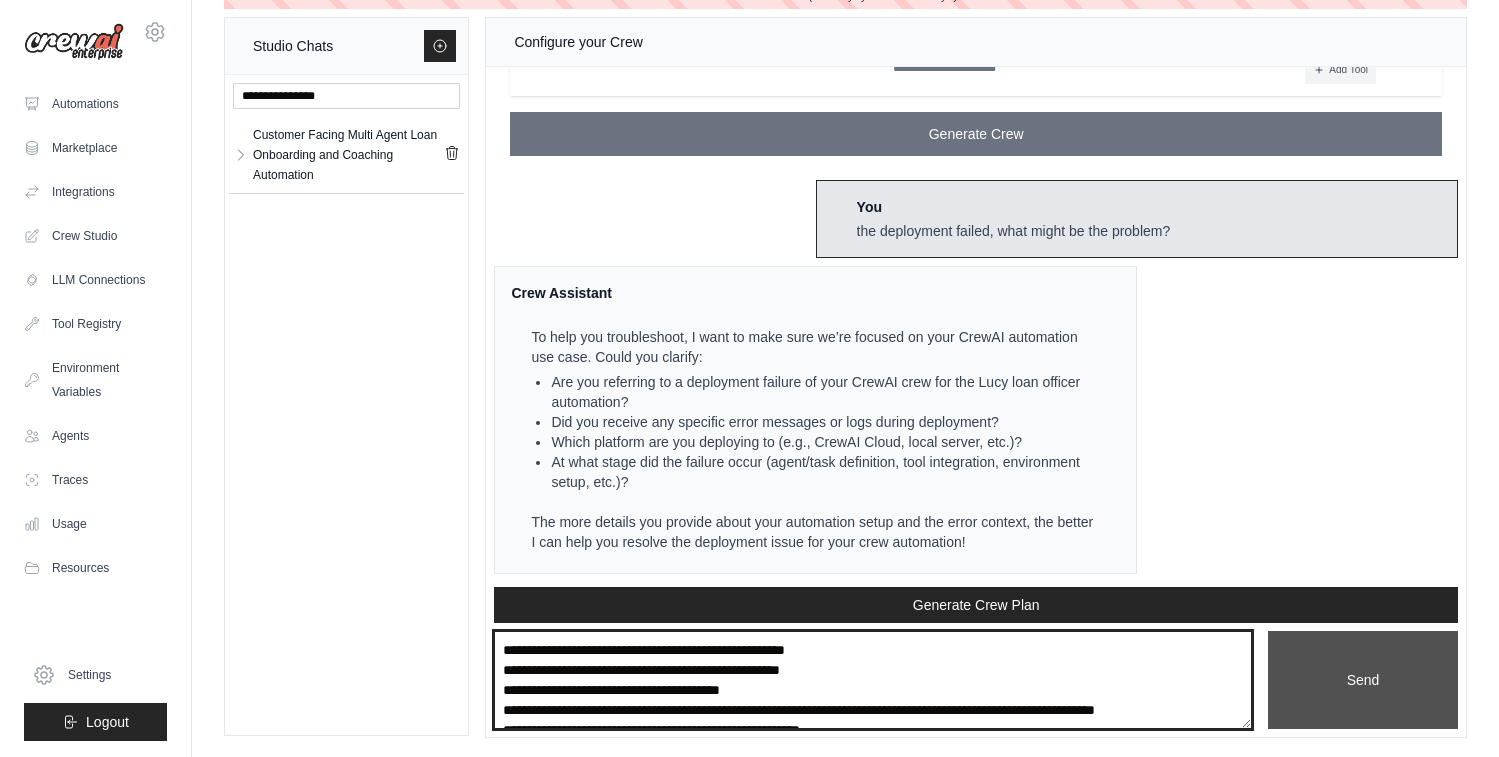type on "**********" 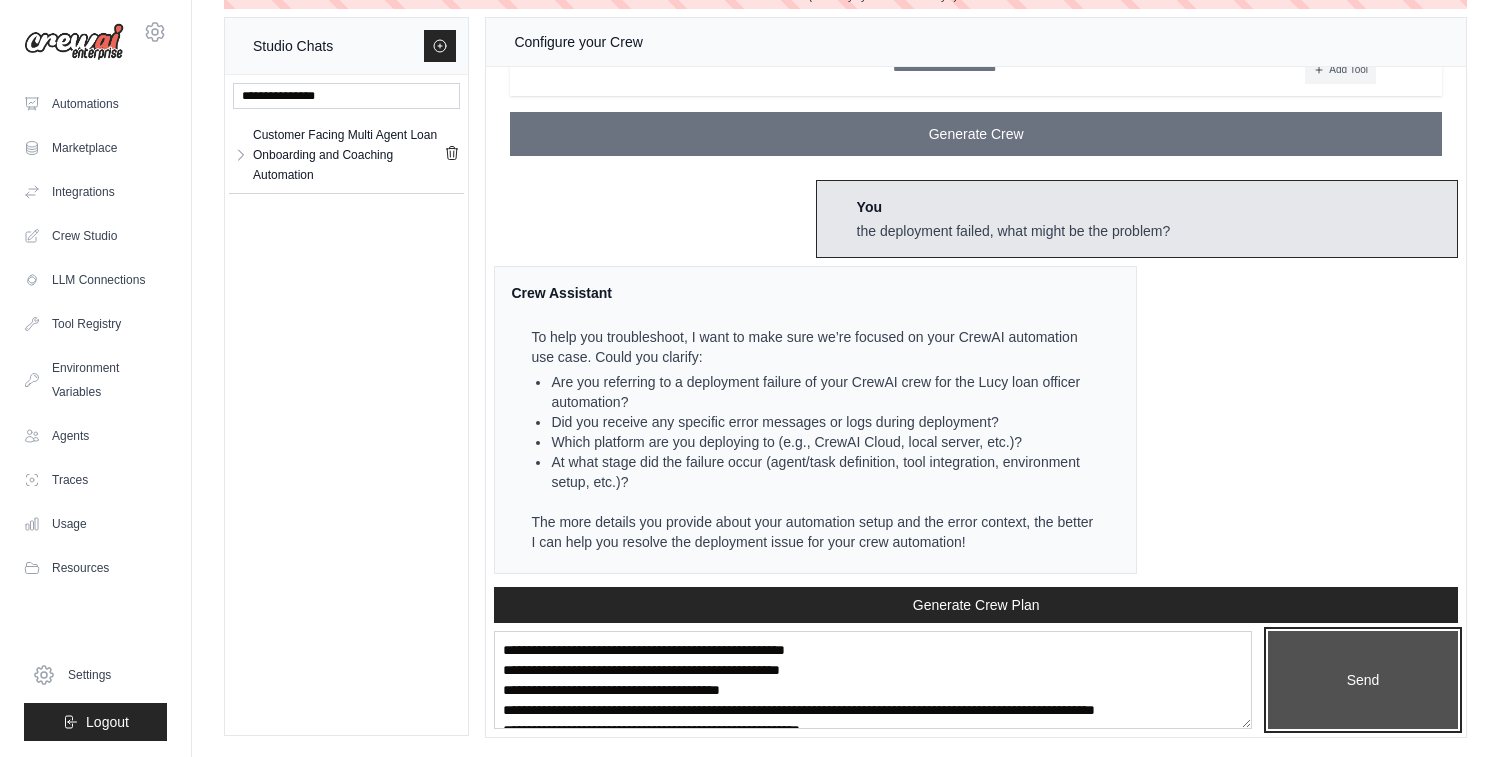 click on "Send" at bounding box center [1363, 680] 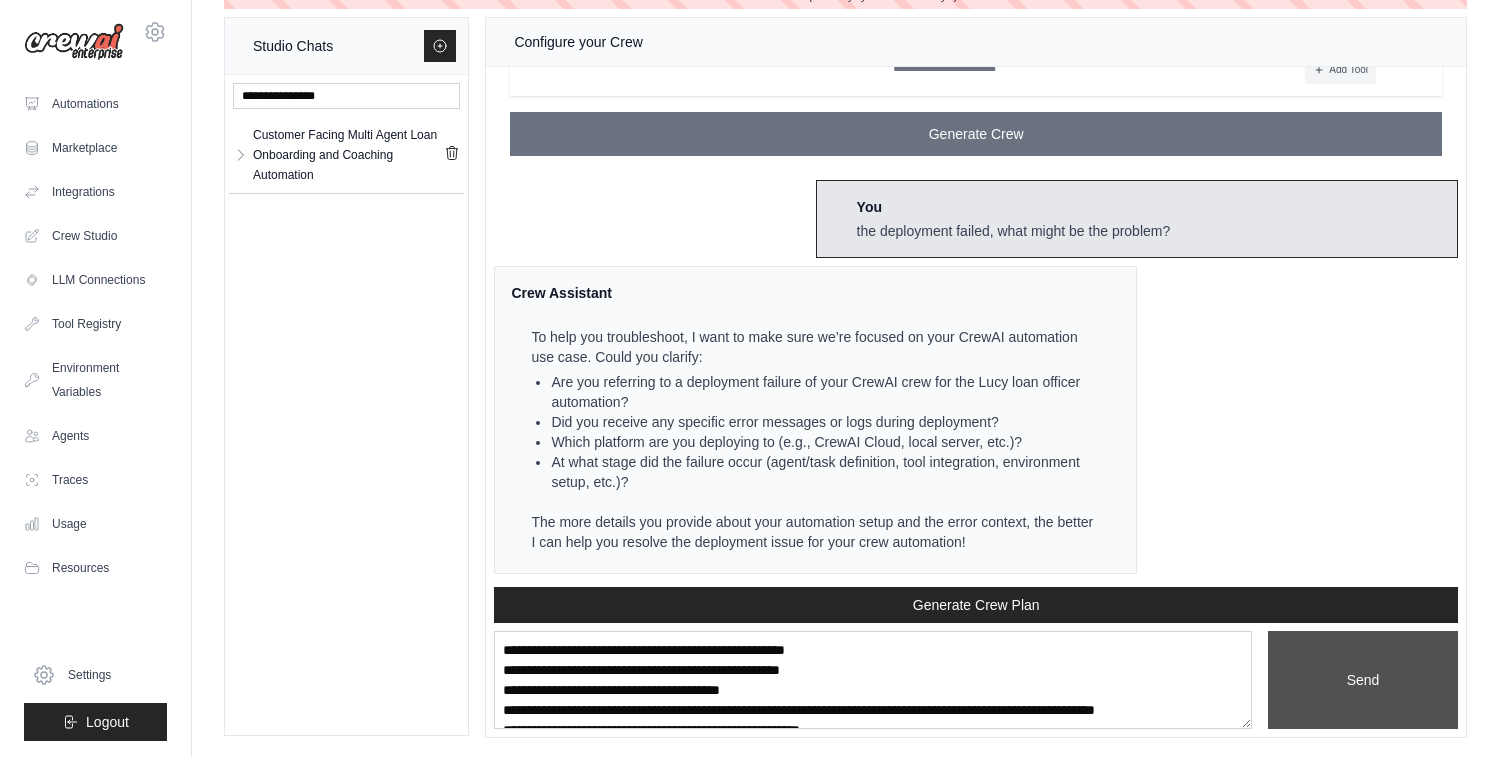 type 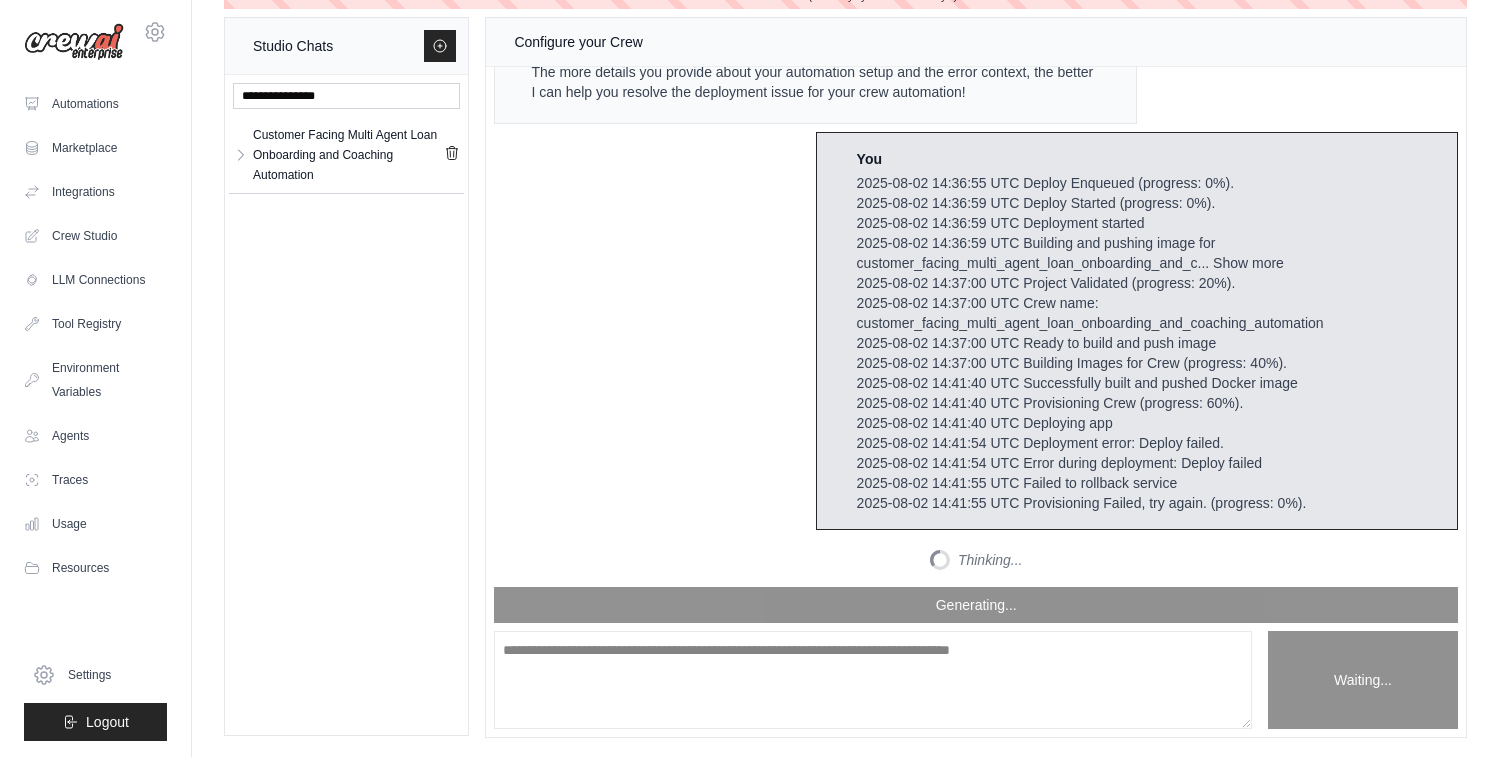 scroll, scrollTop: 27955, scrollLeft: 0, axis: vertical 